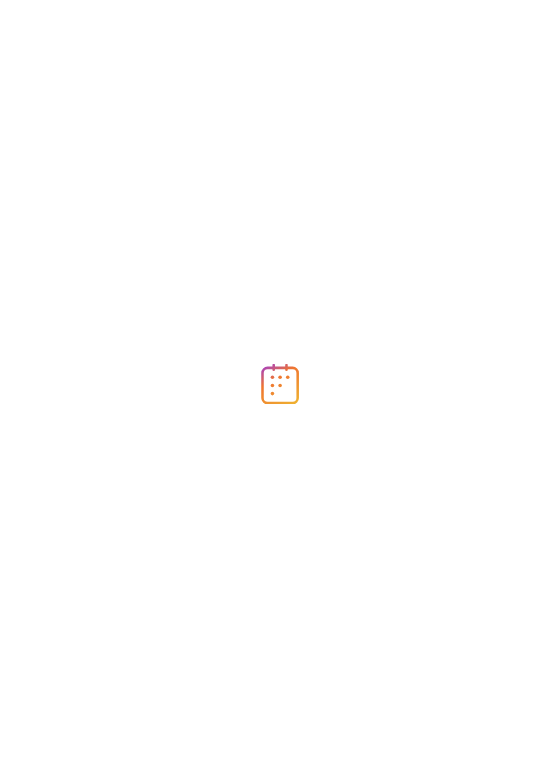 scroll, scrollTop: 0, scrollLeft: 0, axis: both 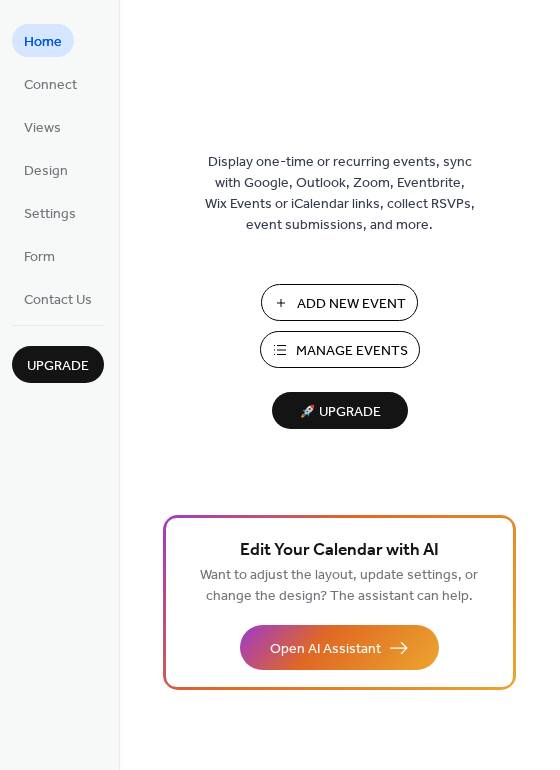 click on "Add New Event" at bounding box center (351, 304) 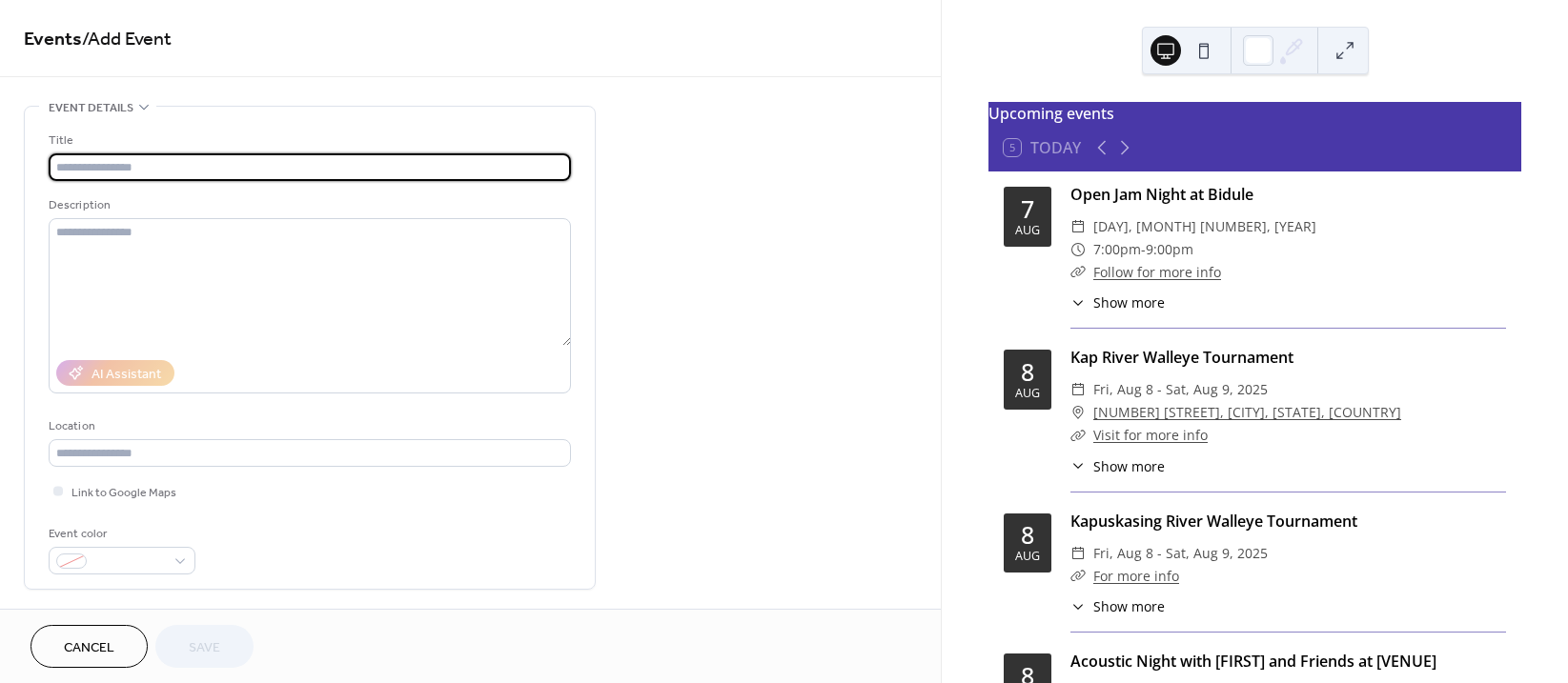 scroll, scrollTop: 0, scrollLeft: 0, axis: both 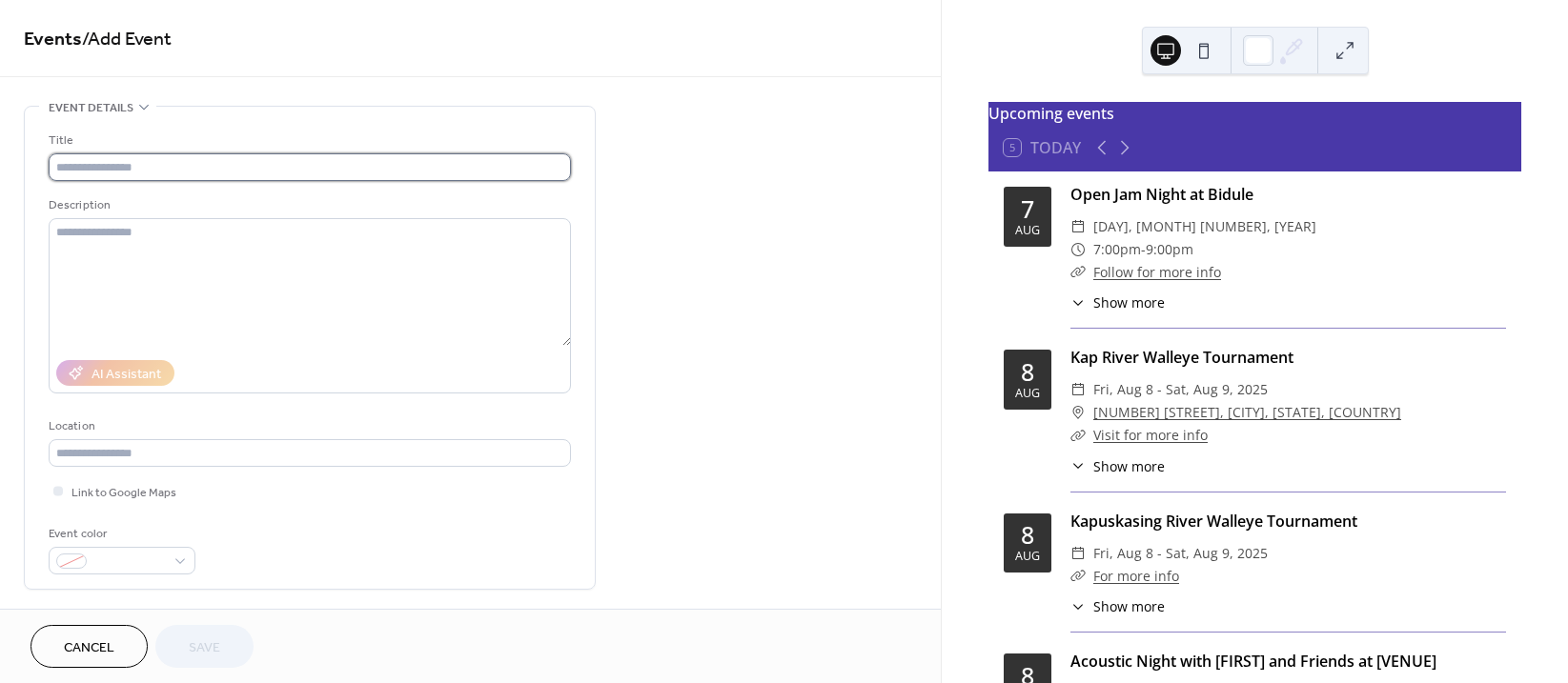 click at bounding box center (310, 167) 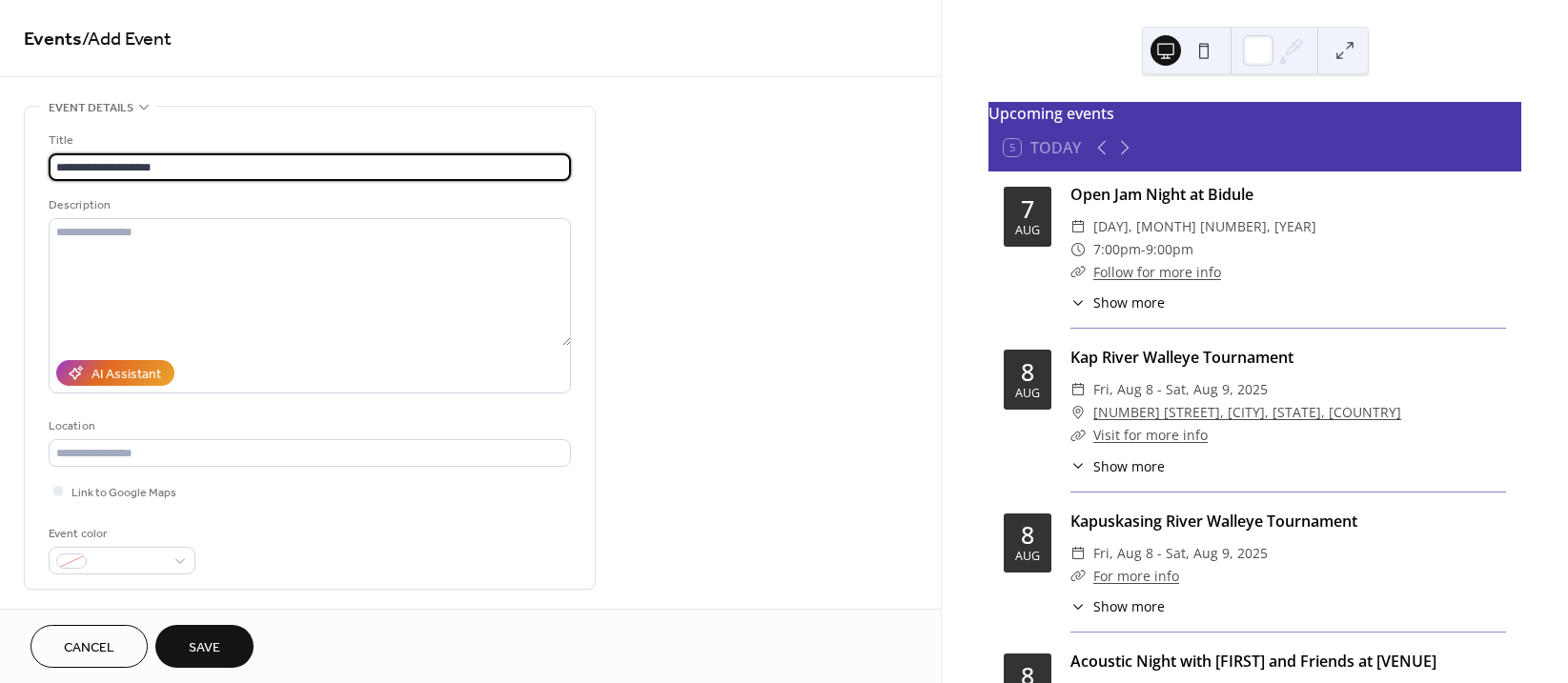 drag, startPoint x: 175, startPoint y: 169, endPoint x: 31, endPoint y: 171, distance: 144.0139 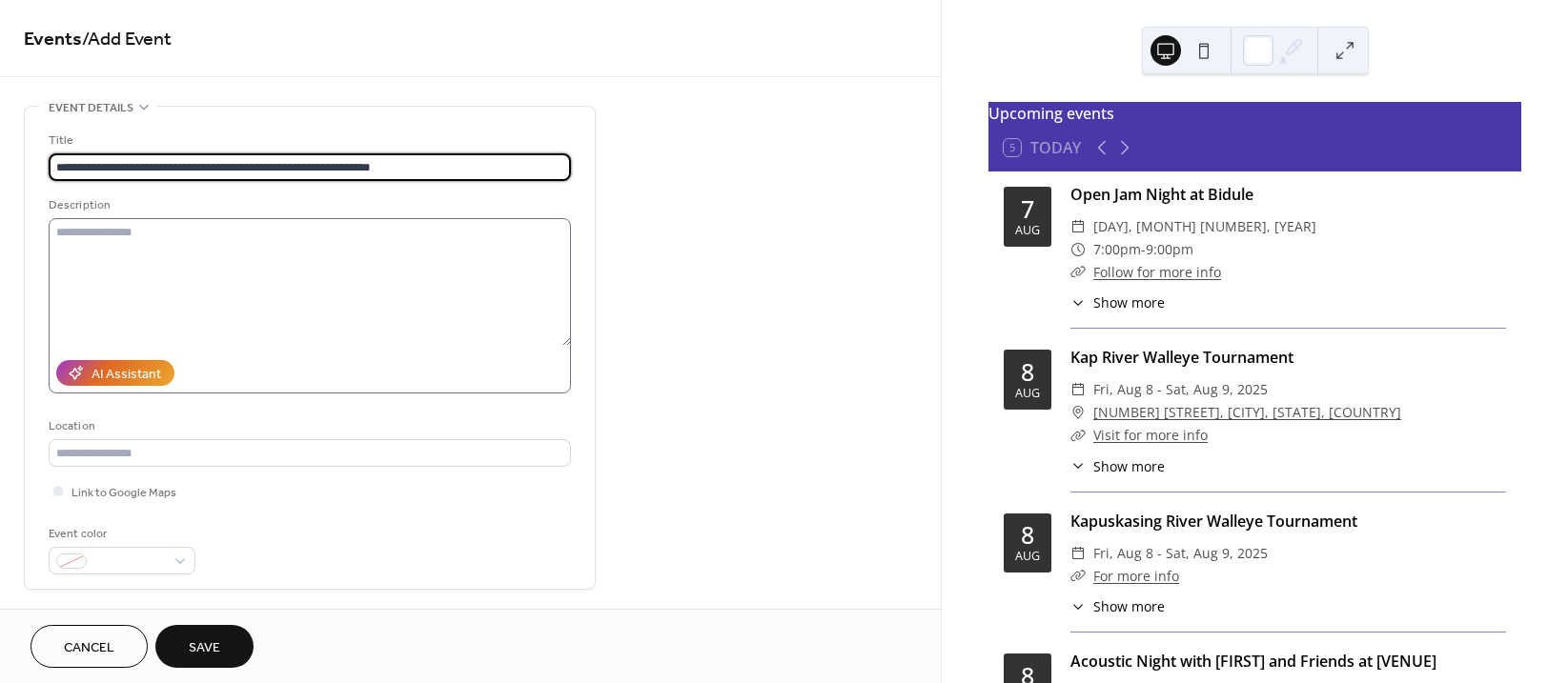 type on "**********" 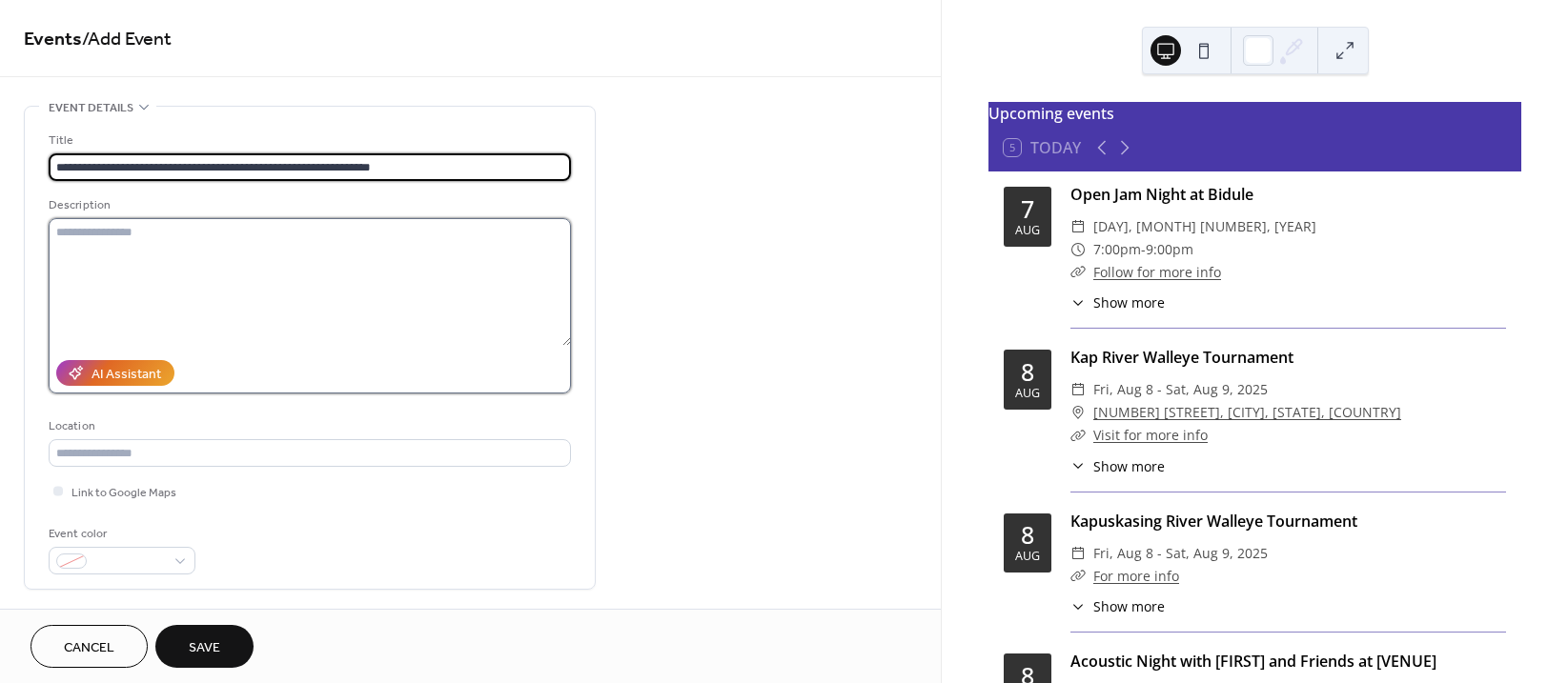 click at bounding box center [310, 282] 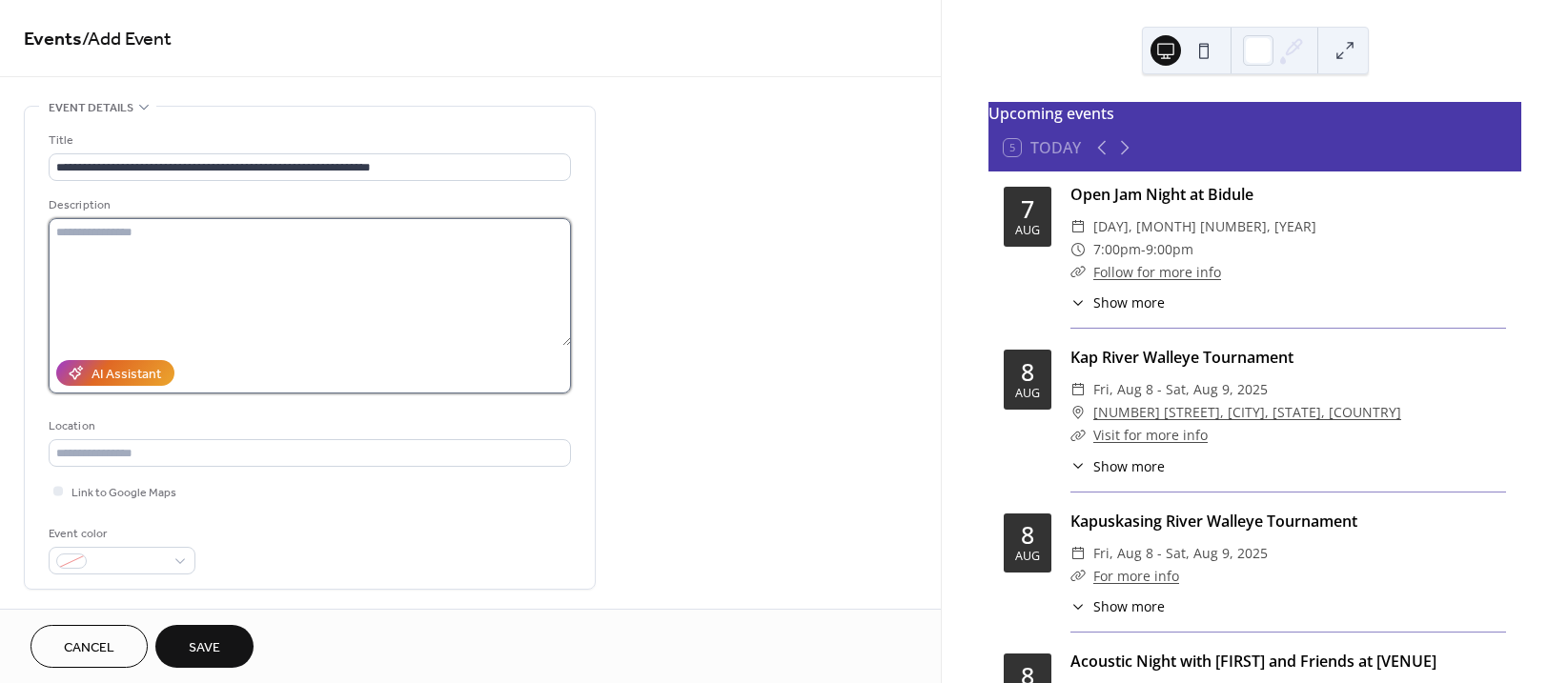 click at bounding box center [310, 282] 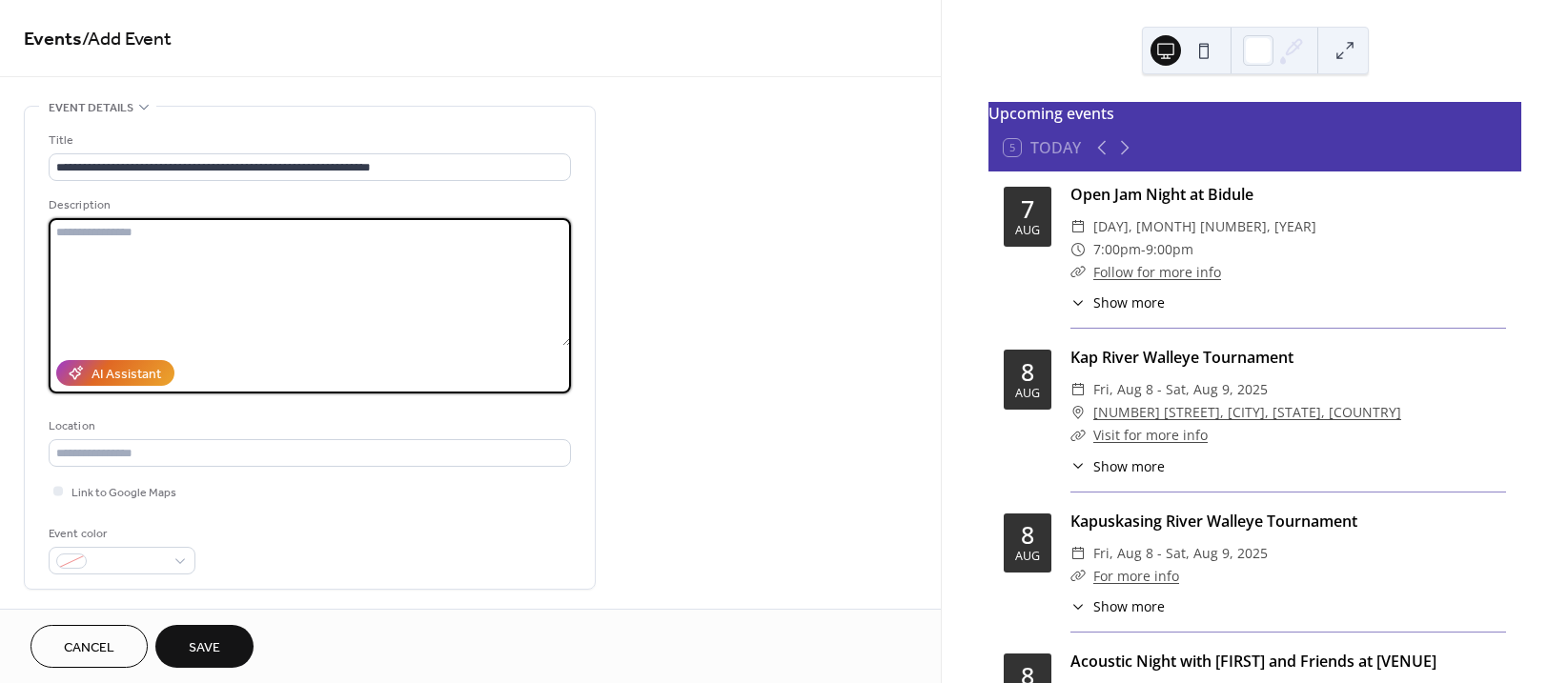 paste on "**********" 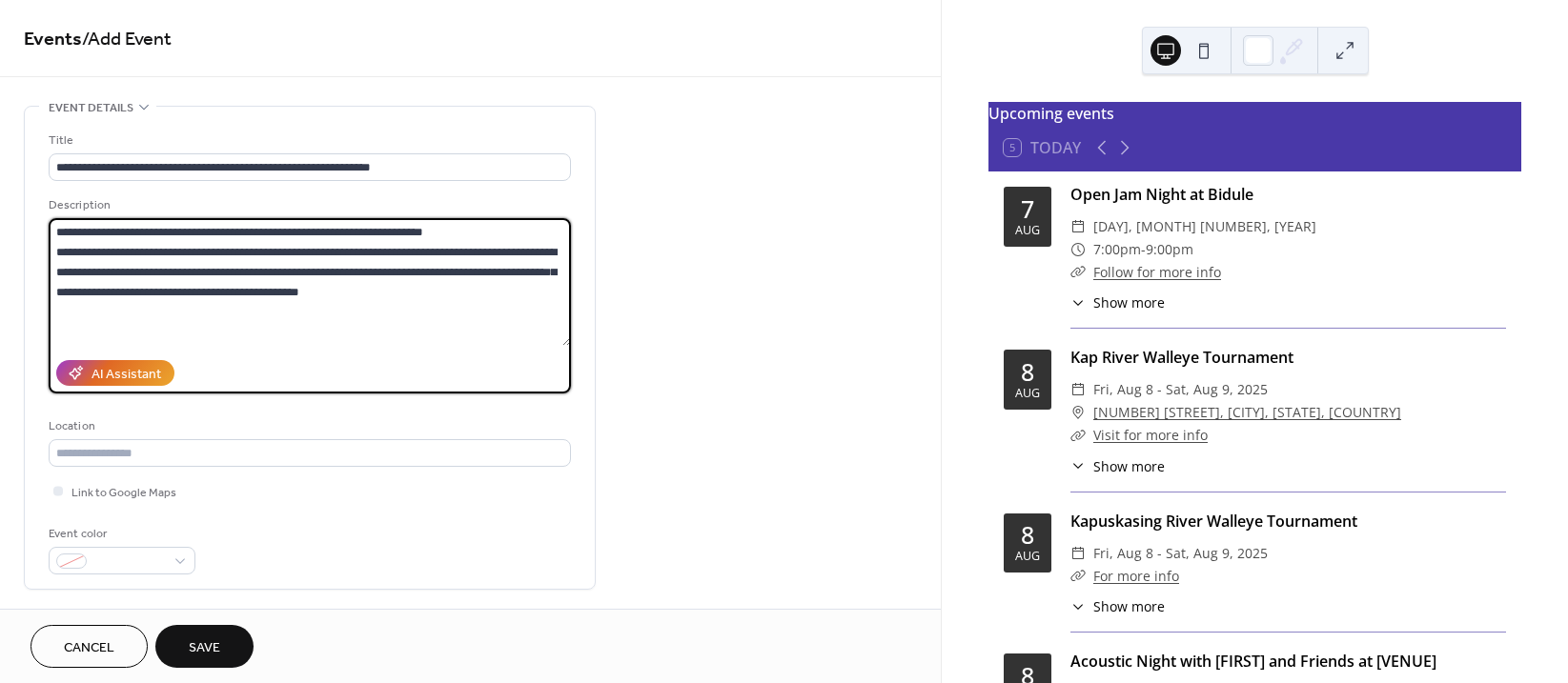 click on "**********" at bounding box center [310, 282] 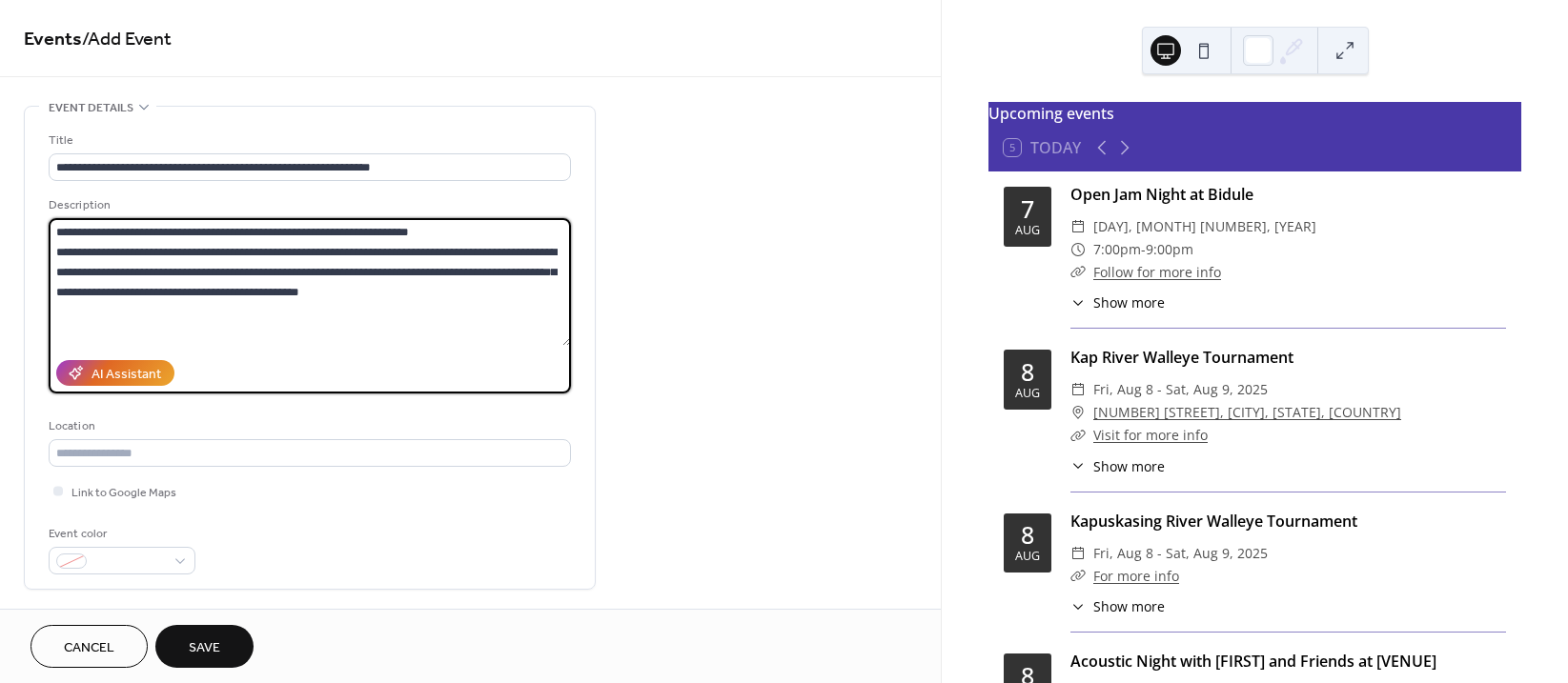 click on "**********" at bounding box center [310, 282] 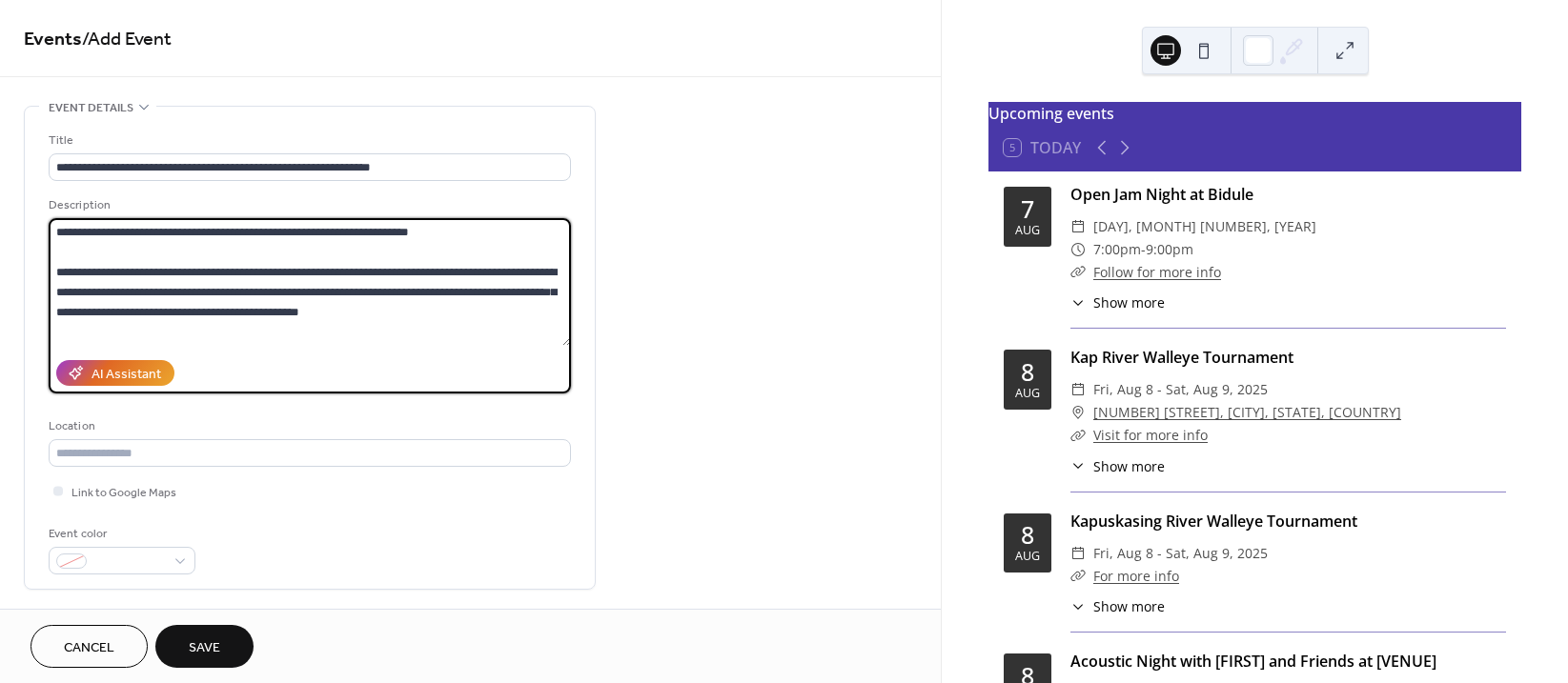 click on "**********" at bounding box center [310, 282] 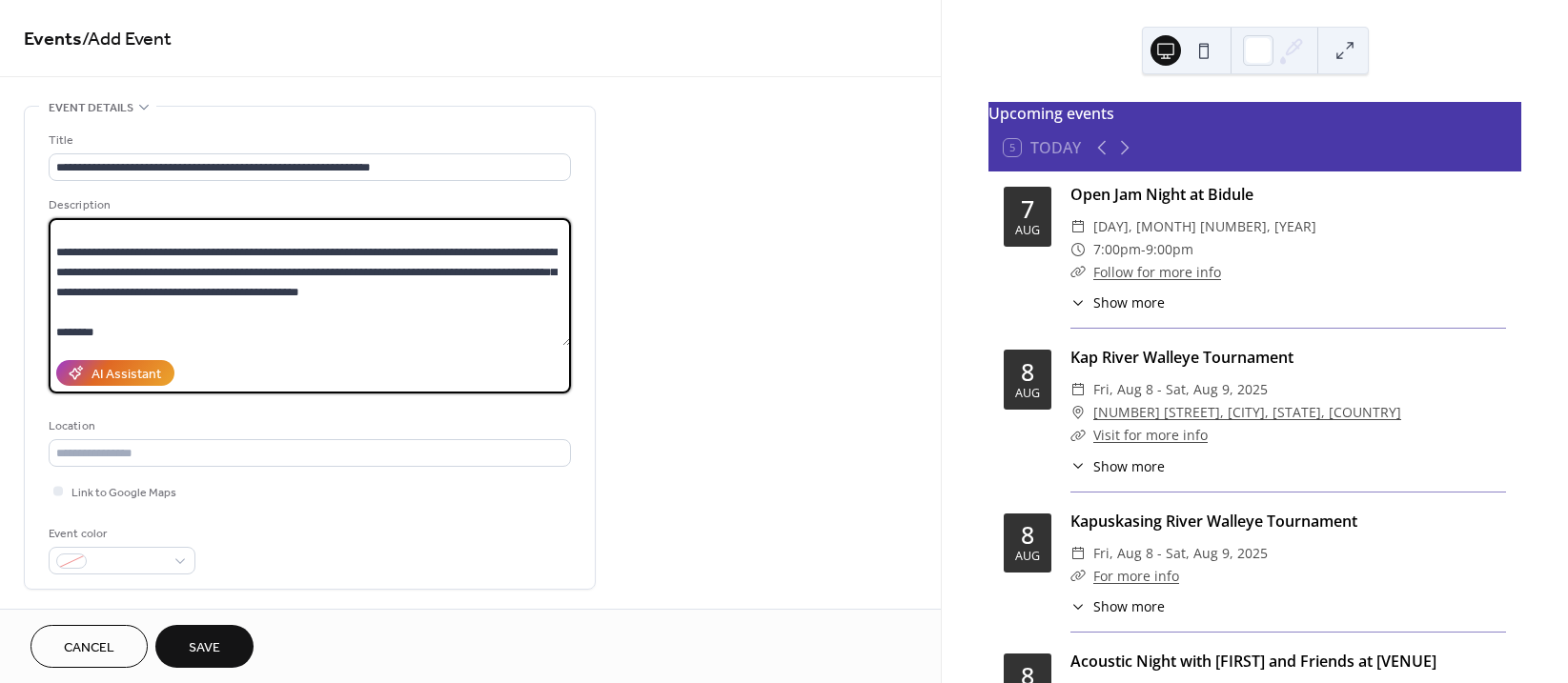 scroll, scrollTop: 57, scrollLeft: 0, axis: vertical 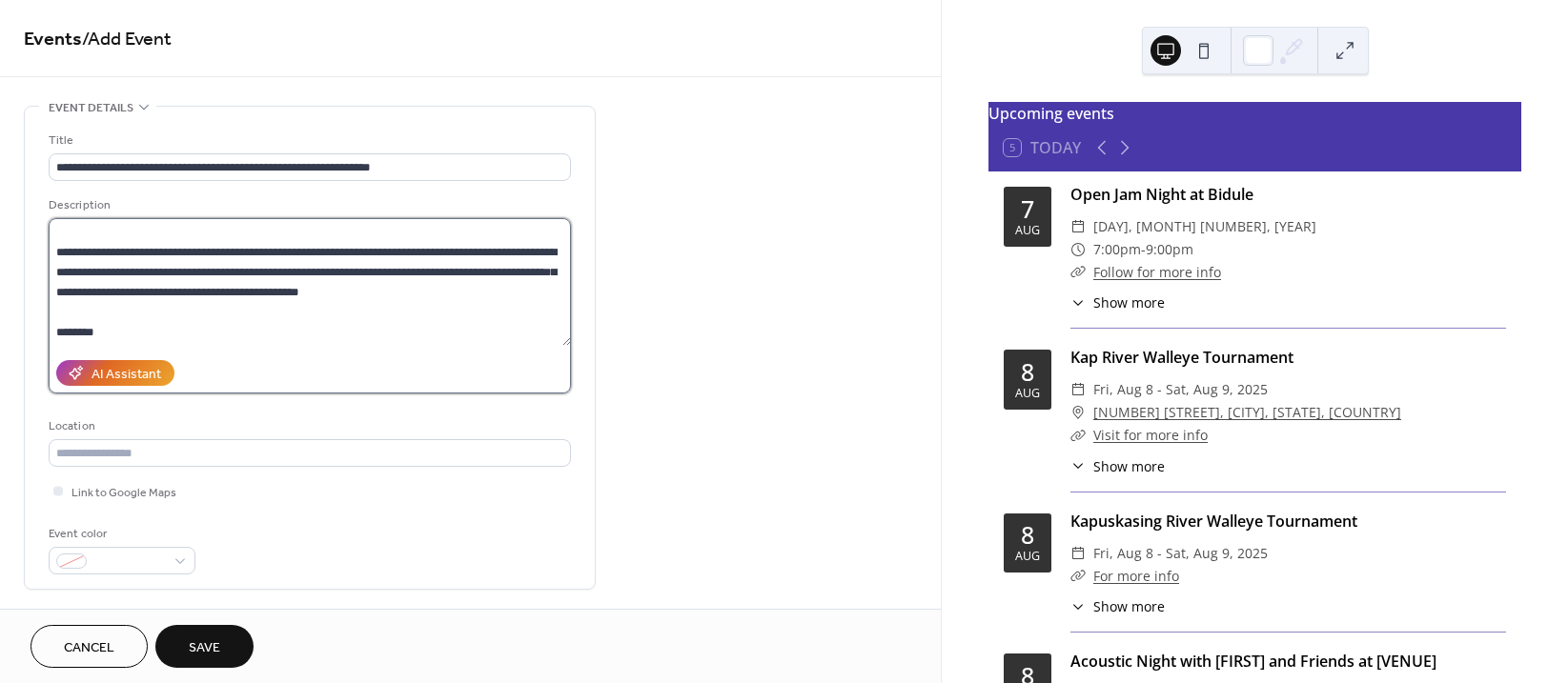 drag, startPoint x: 96, startPoint y: 316, endPoint x: 85, endPoint y: 325, distance: 14 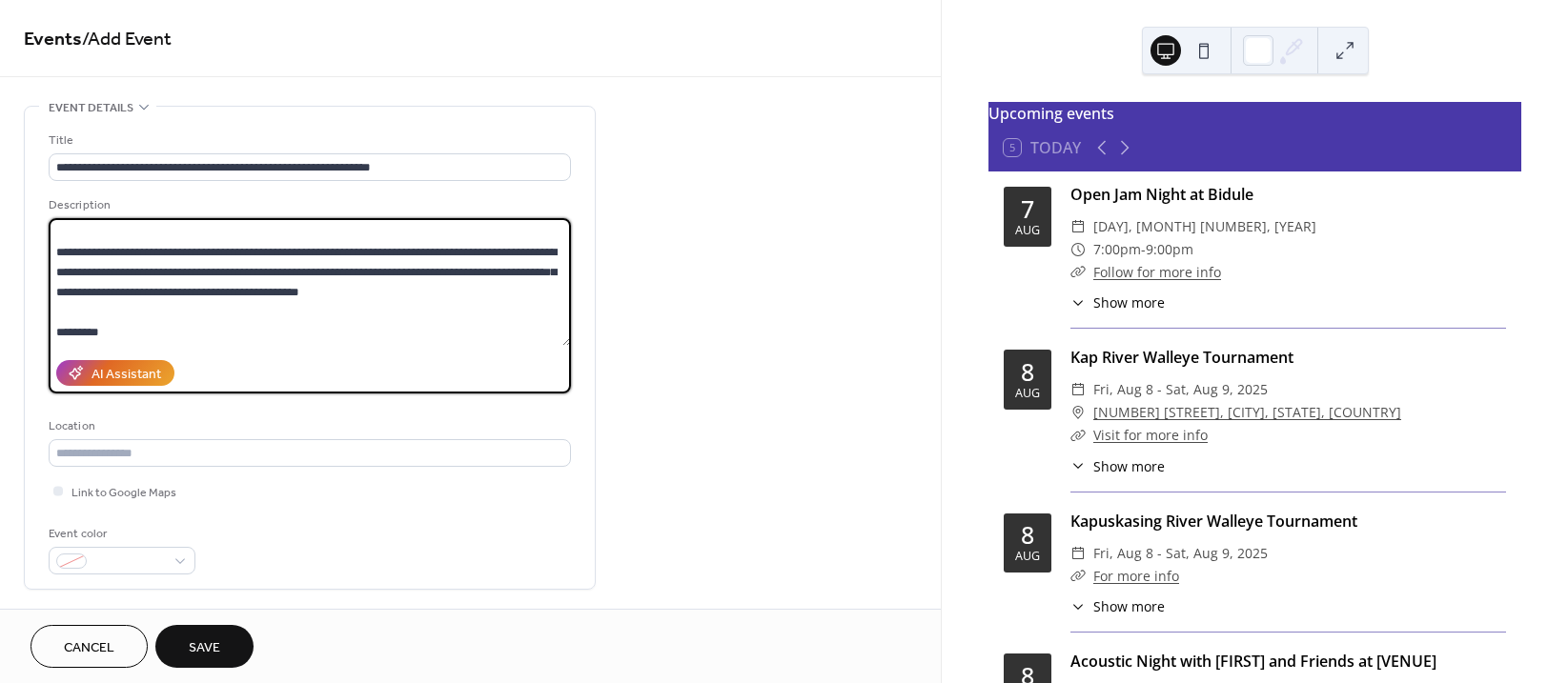 paste on "**********" 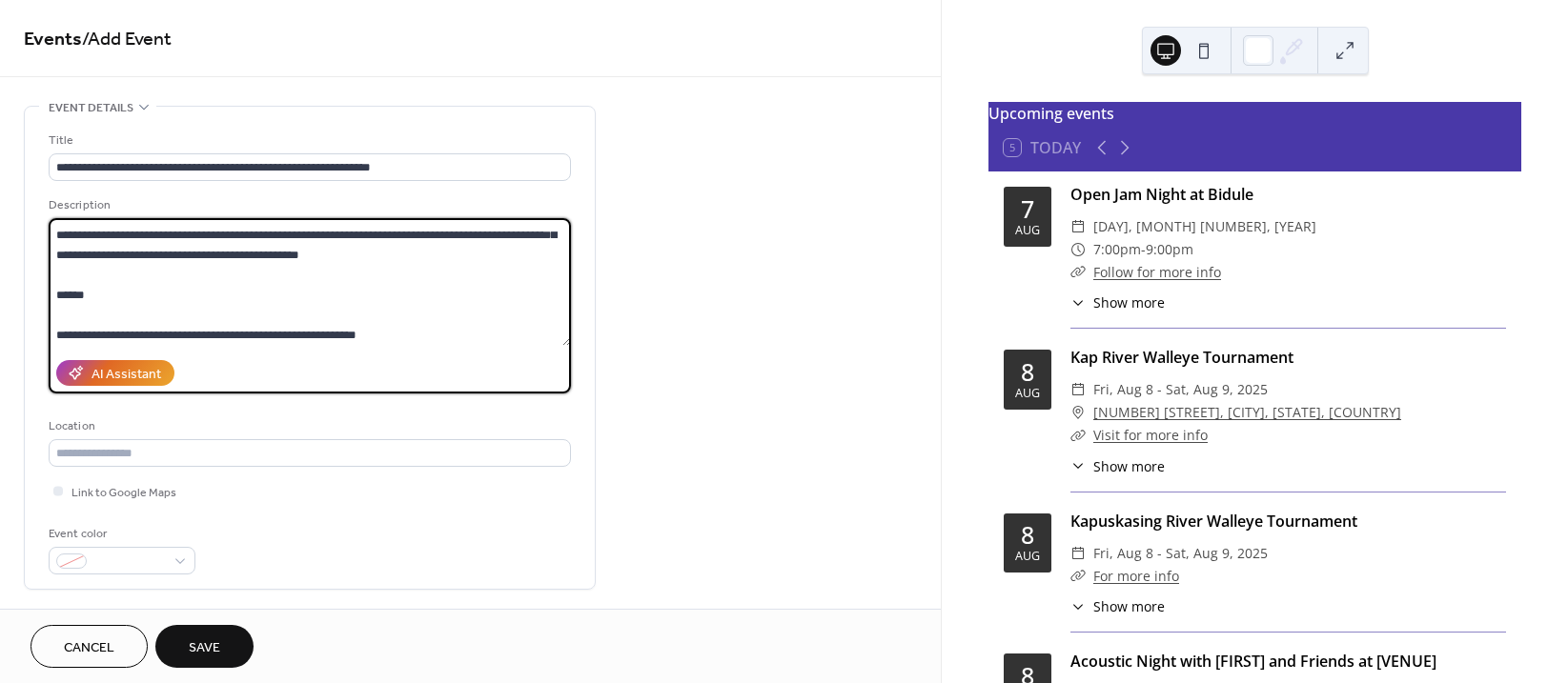 scroll, scrollTop: 117, scrollLeft: 0, axis: vertical 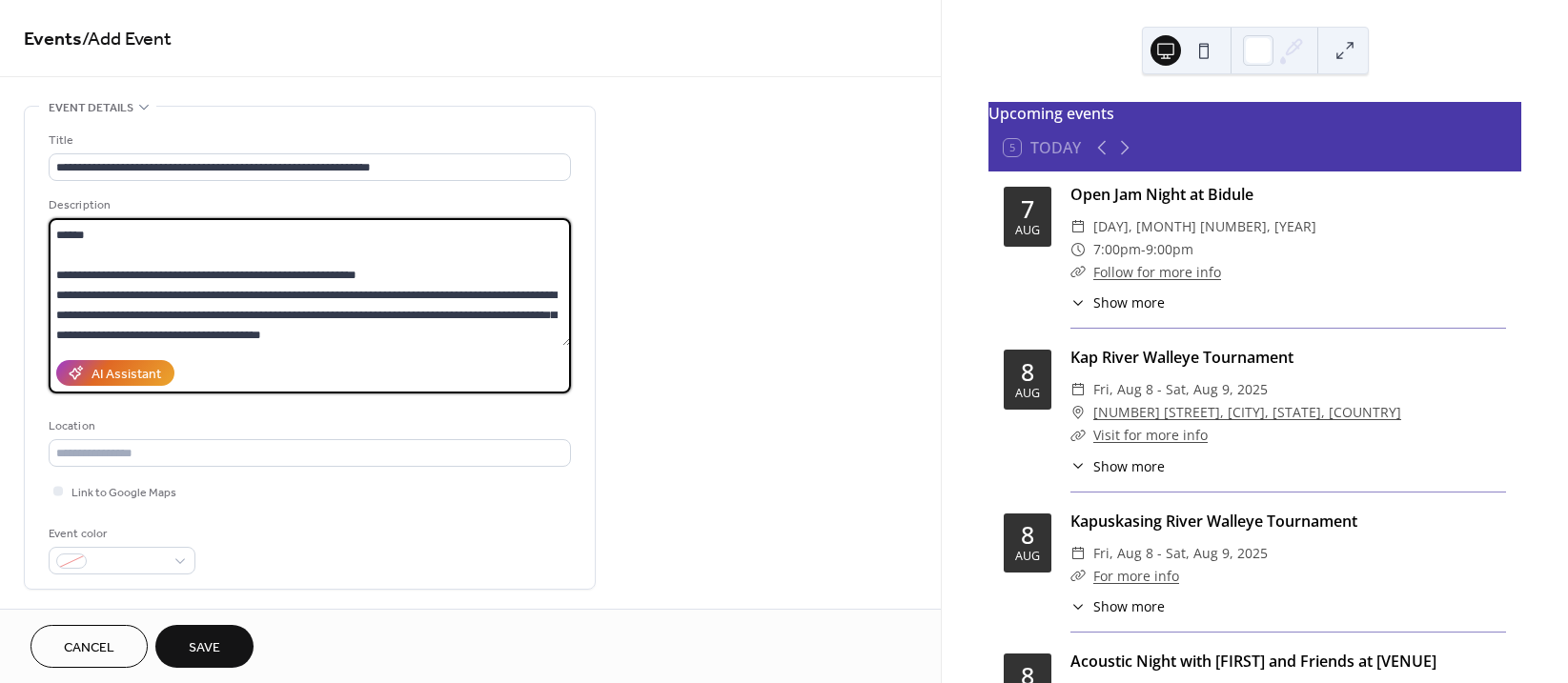 click on "**********" at bounding box center [310, 282] 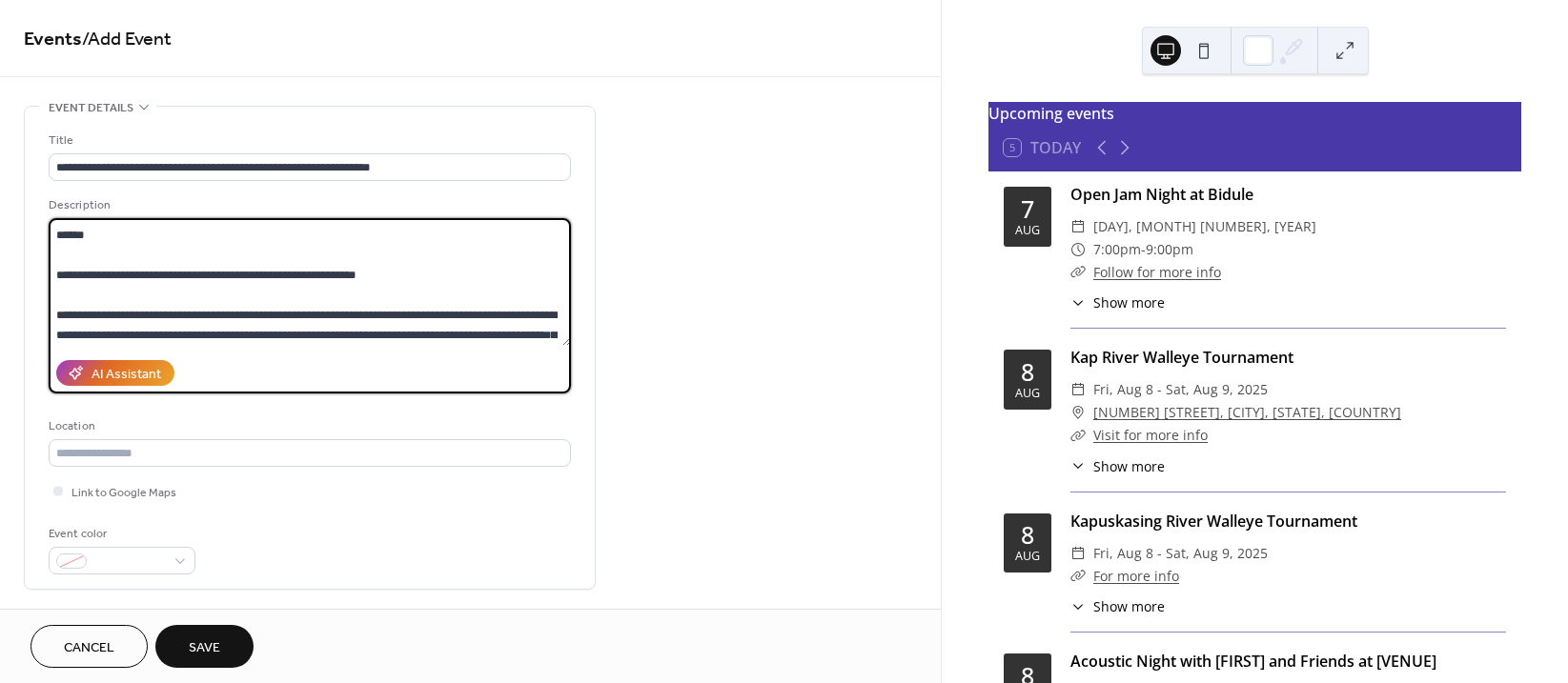 drag, startPoint x: 73, startPoint y: 270, endPoint x: 46, endPoint y: 273, distance: 27.166155 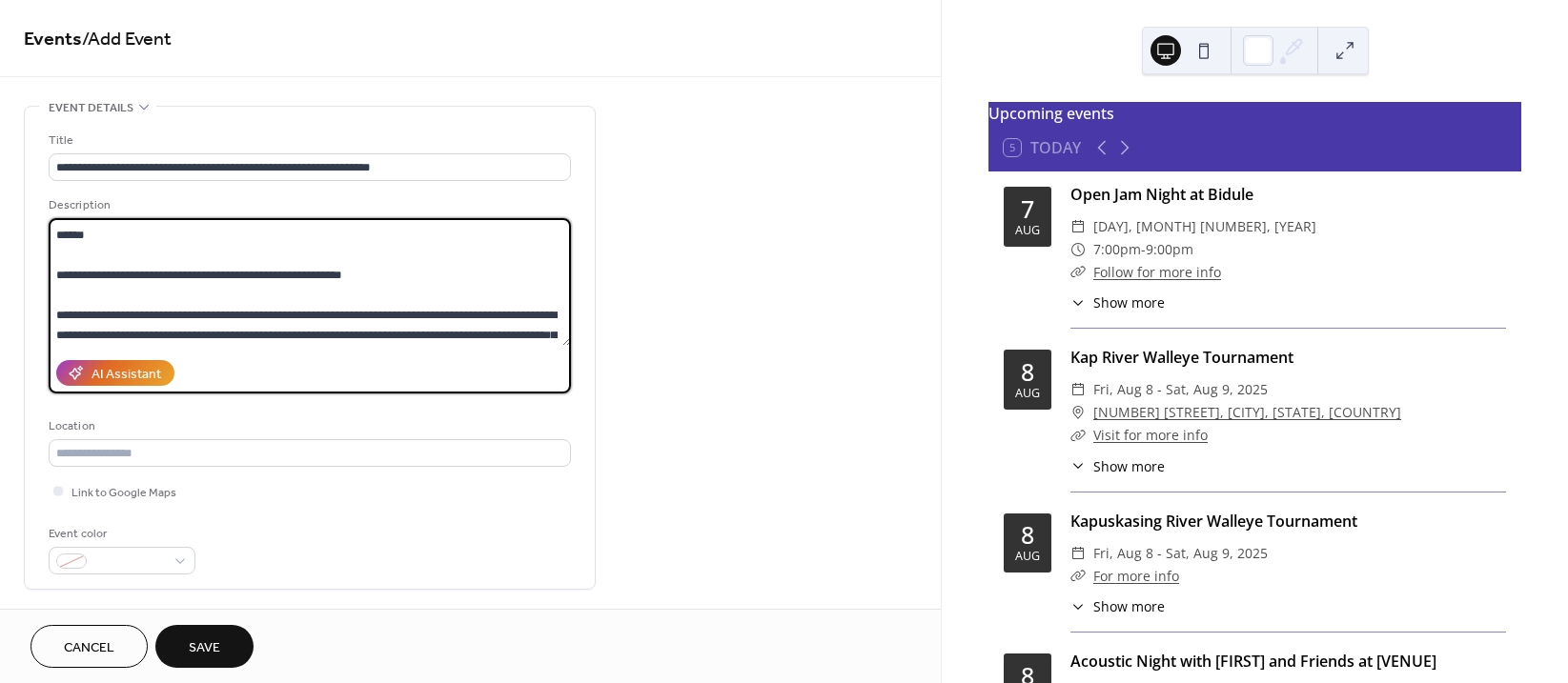 click on "**********" at bounding box center [310, 282] 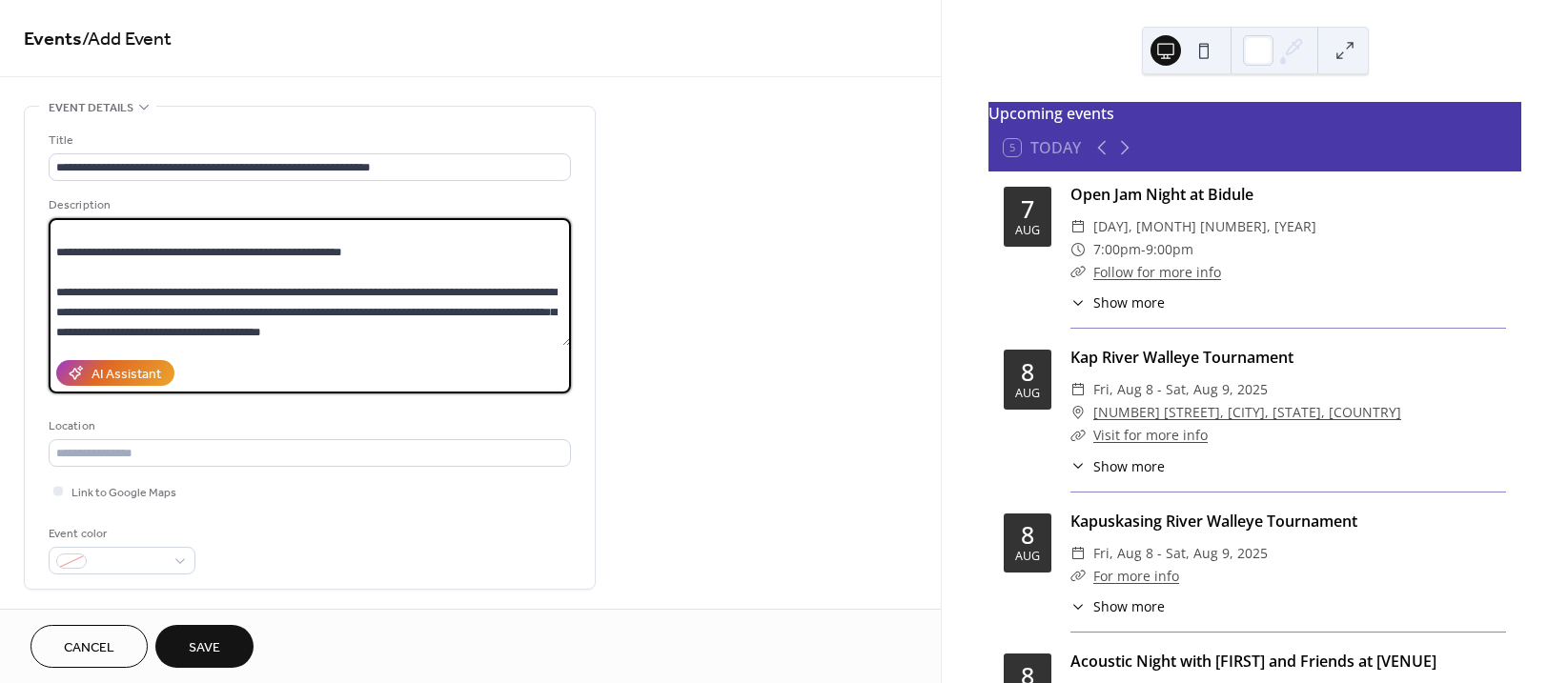 scroll, scrollTop: 160, scrollLeft: 0, axis: vertical 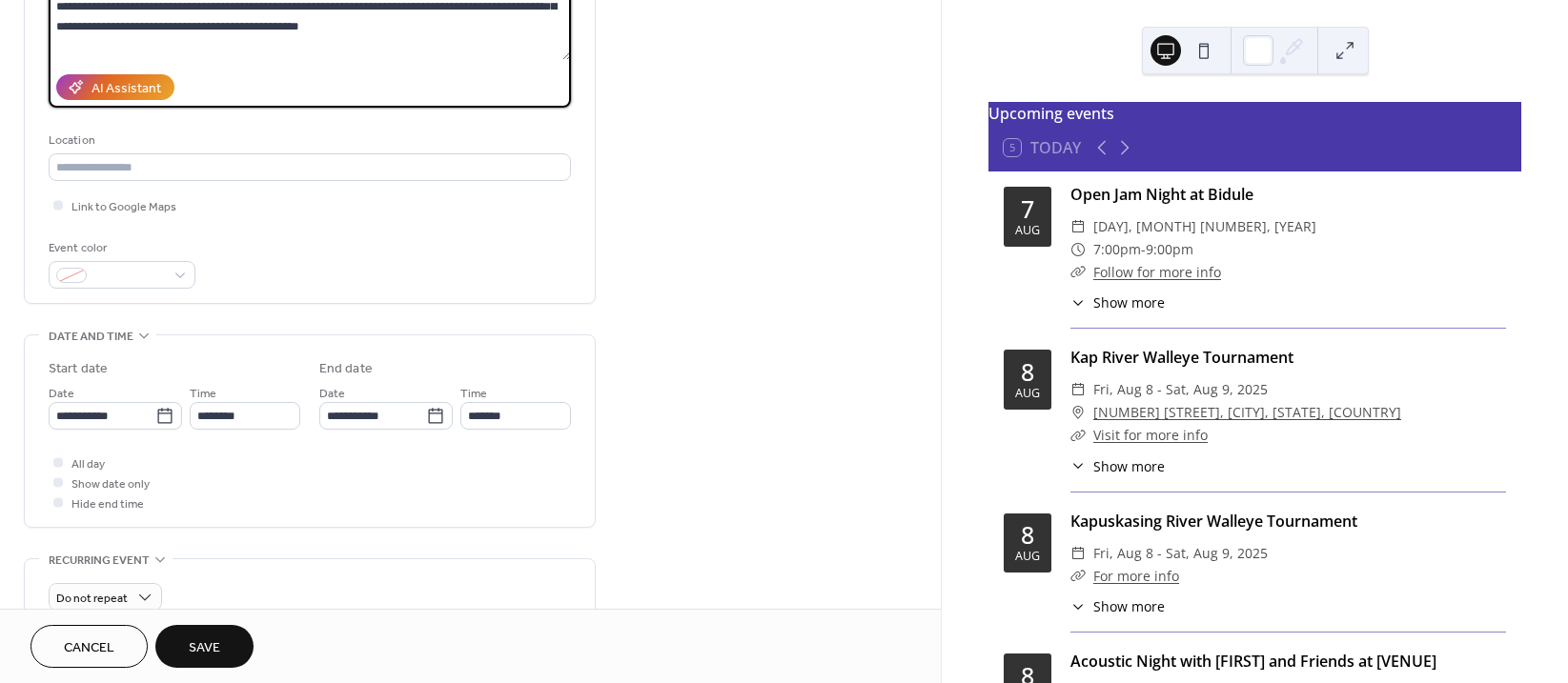 type on "**********" 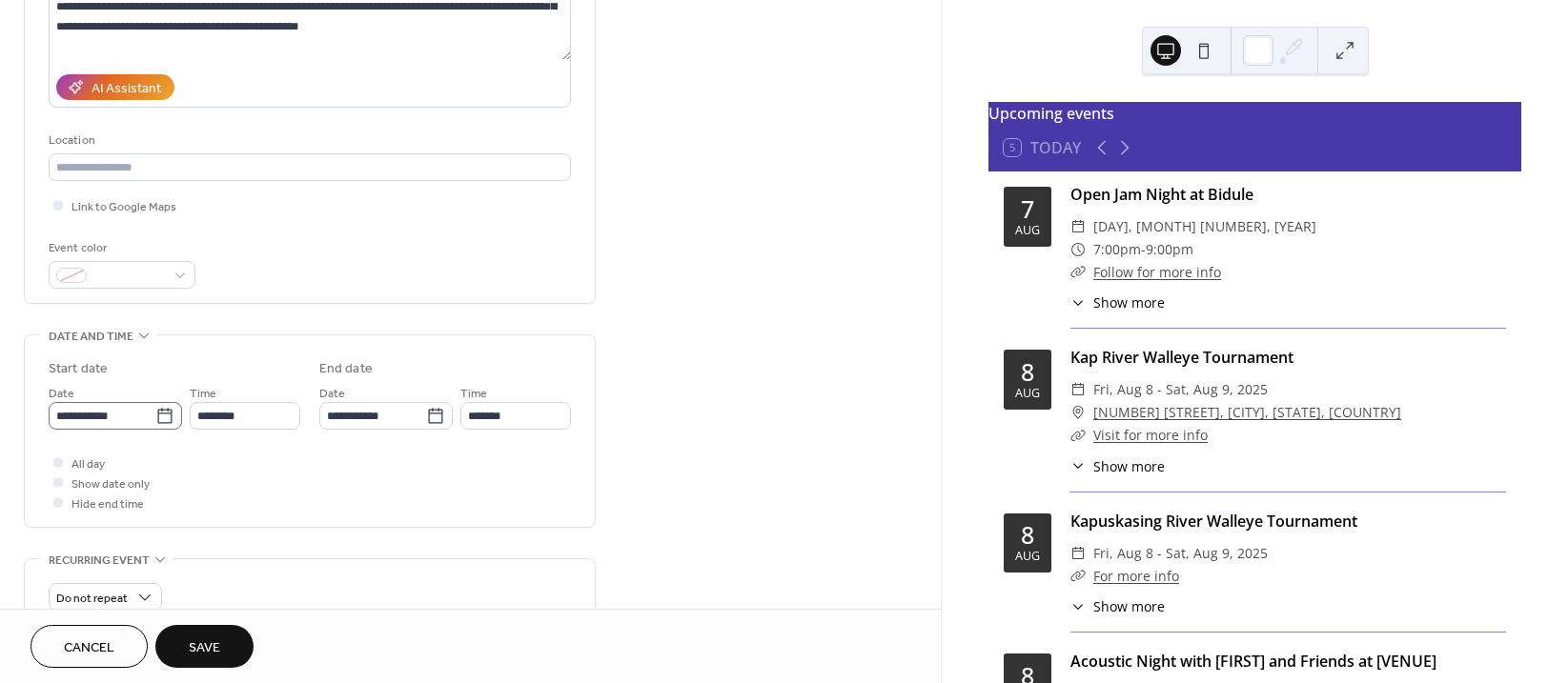 click 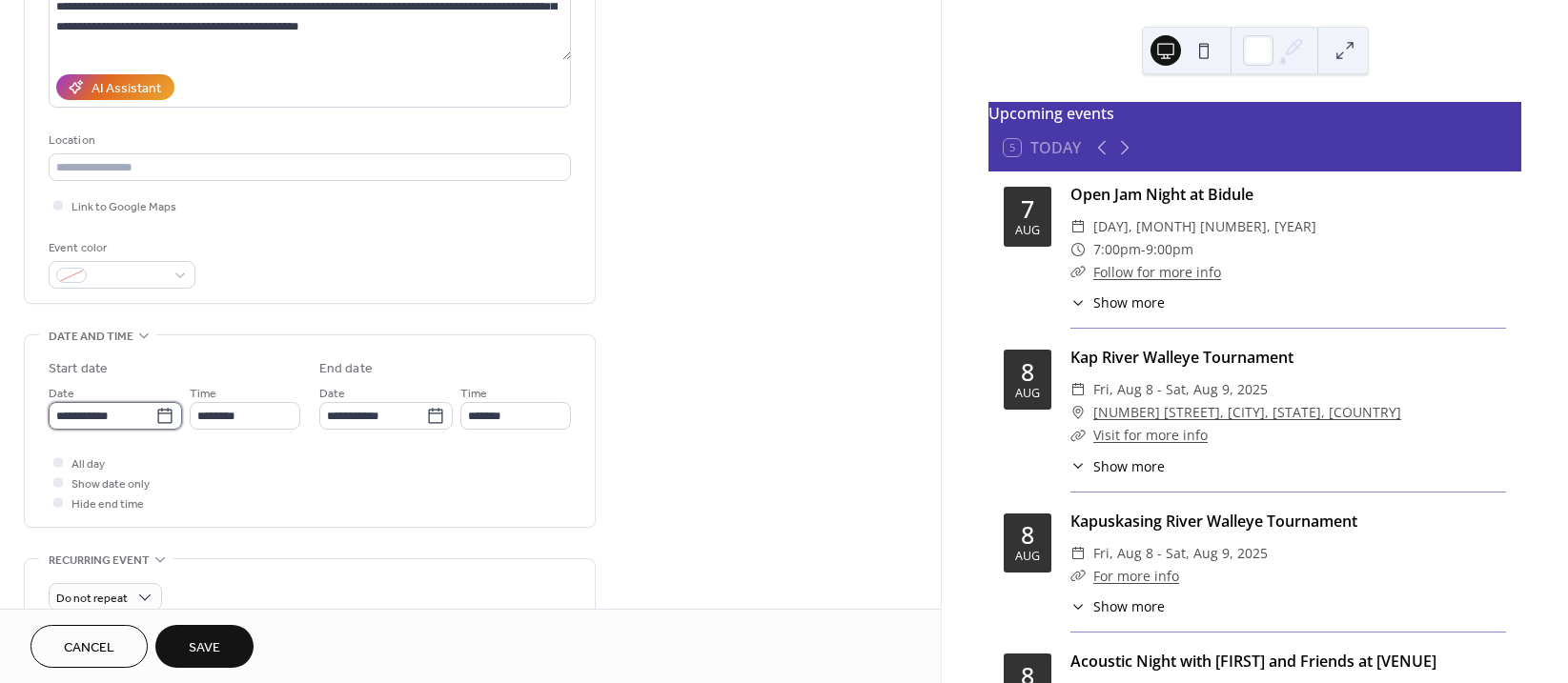 click on "**********" at bounding box center [102, 415] 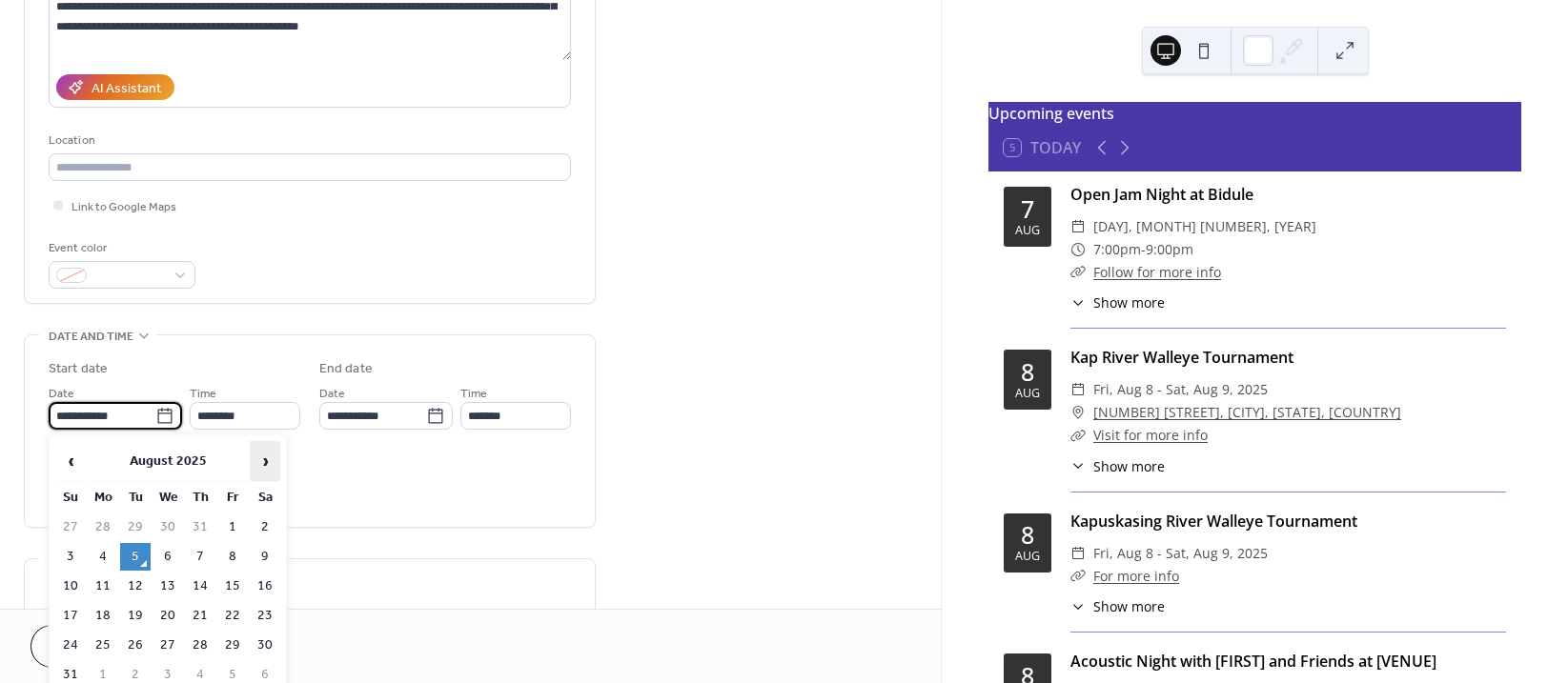 click on "›" at bounding box center (265, 461) 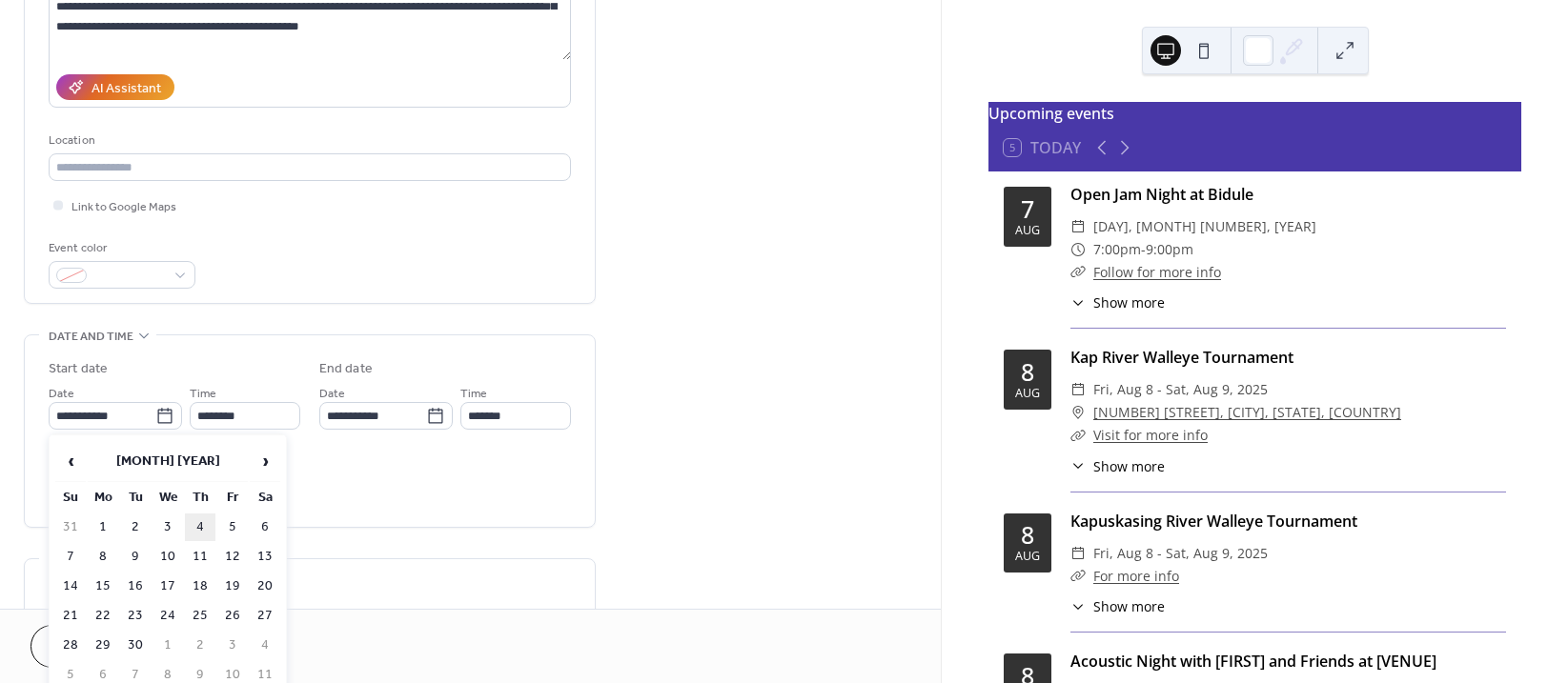 click on "4" at bounding box center [200, 527] 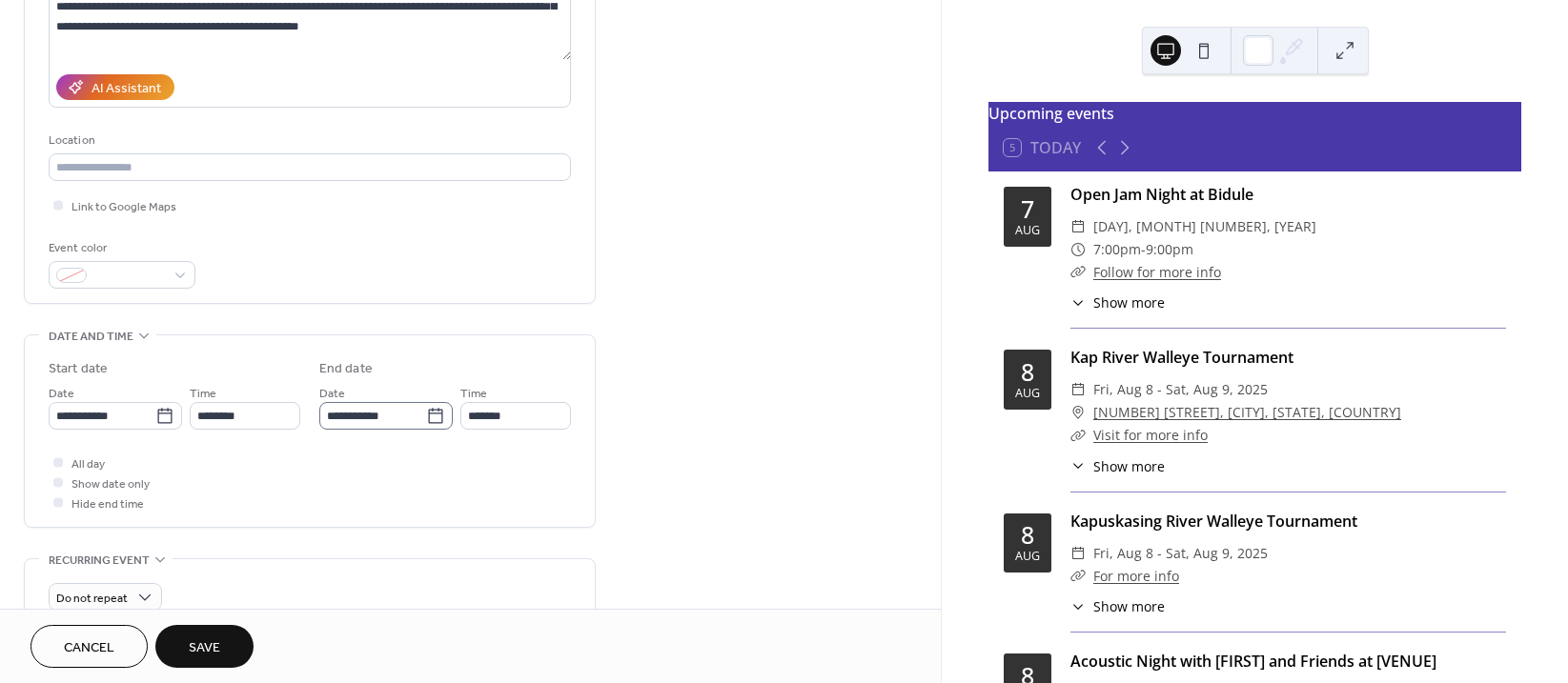 click 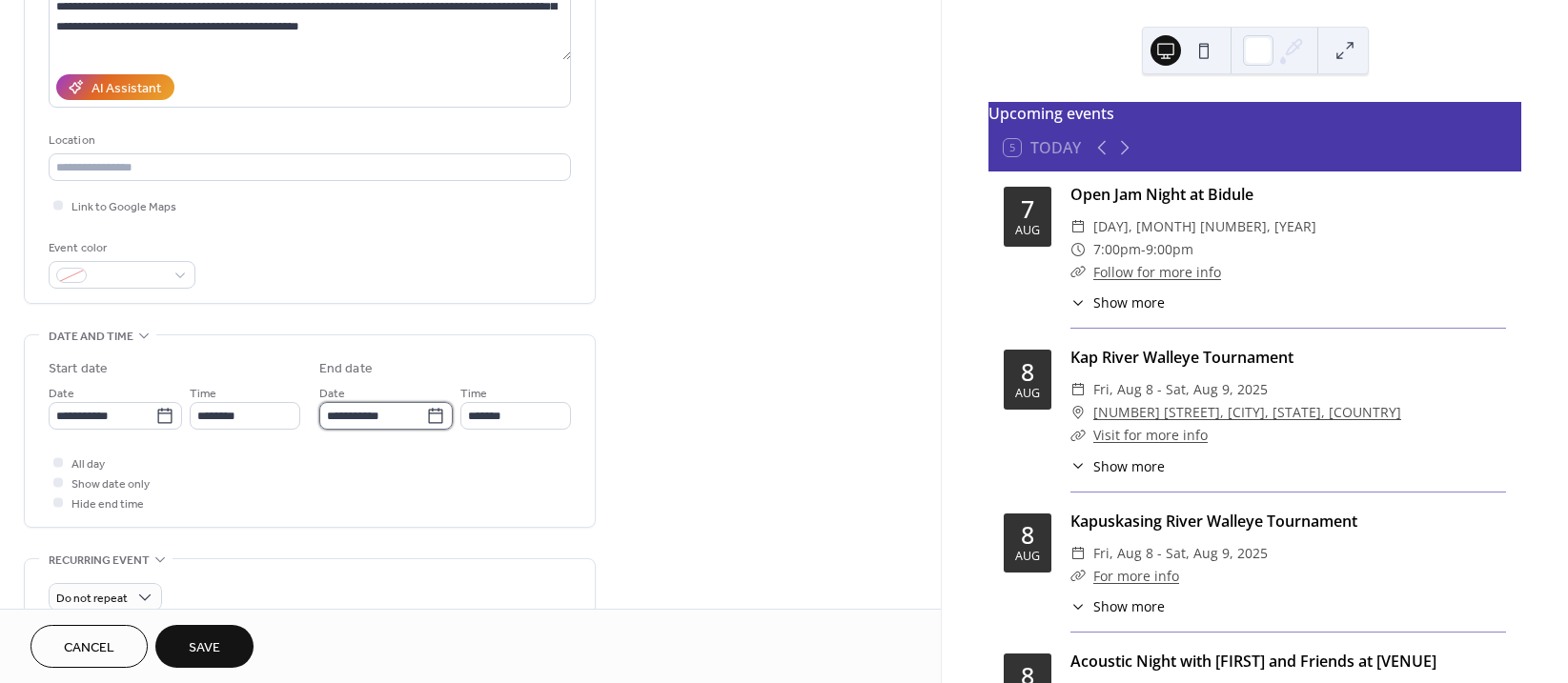 click on "**********" at bounding box center [373, 415] 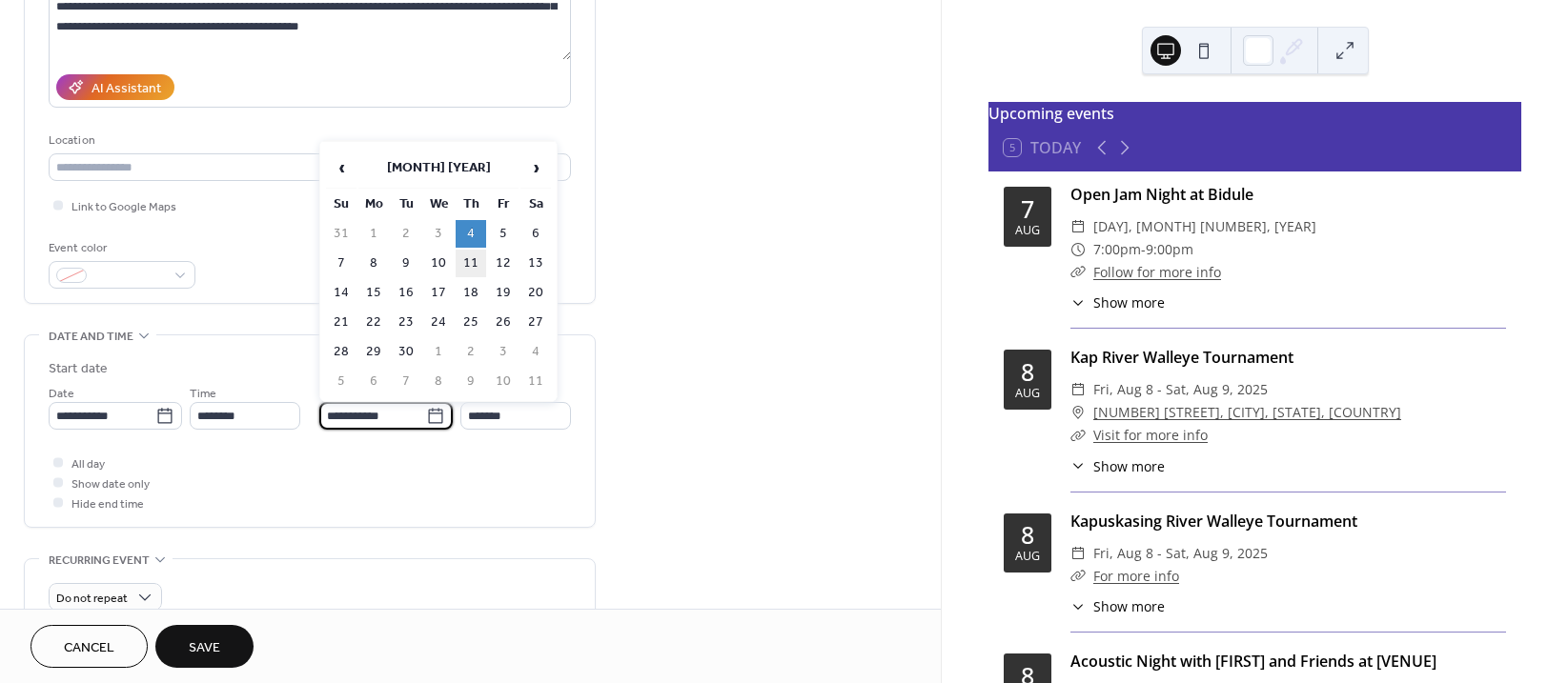 click on "11" at bounding box center [471, 263] 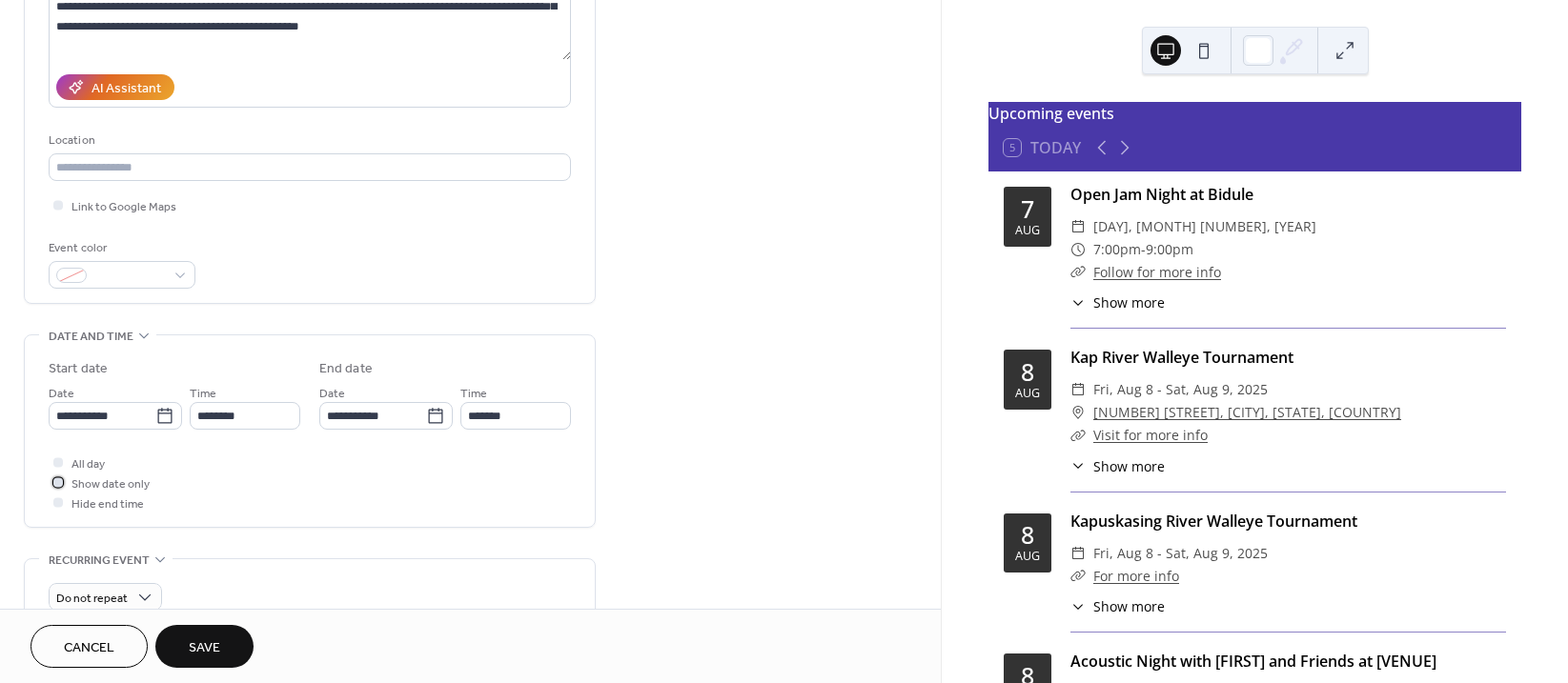 click at bounding box center (58, 482) 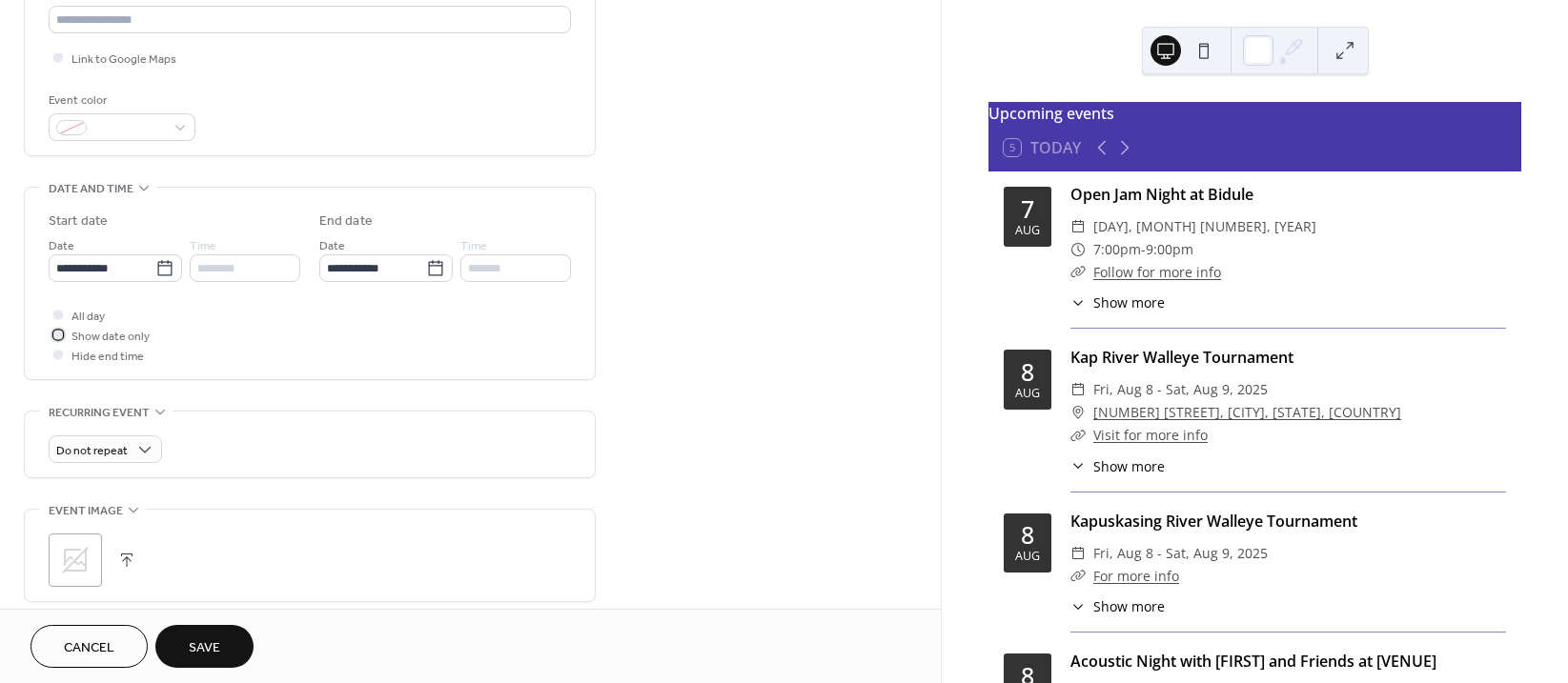 scroll, scrollTop: 476, scrollLeft: 0, axis: vertical 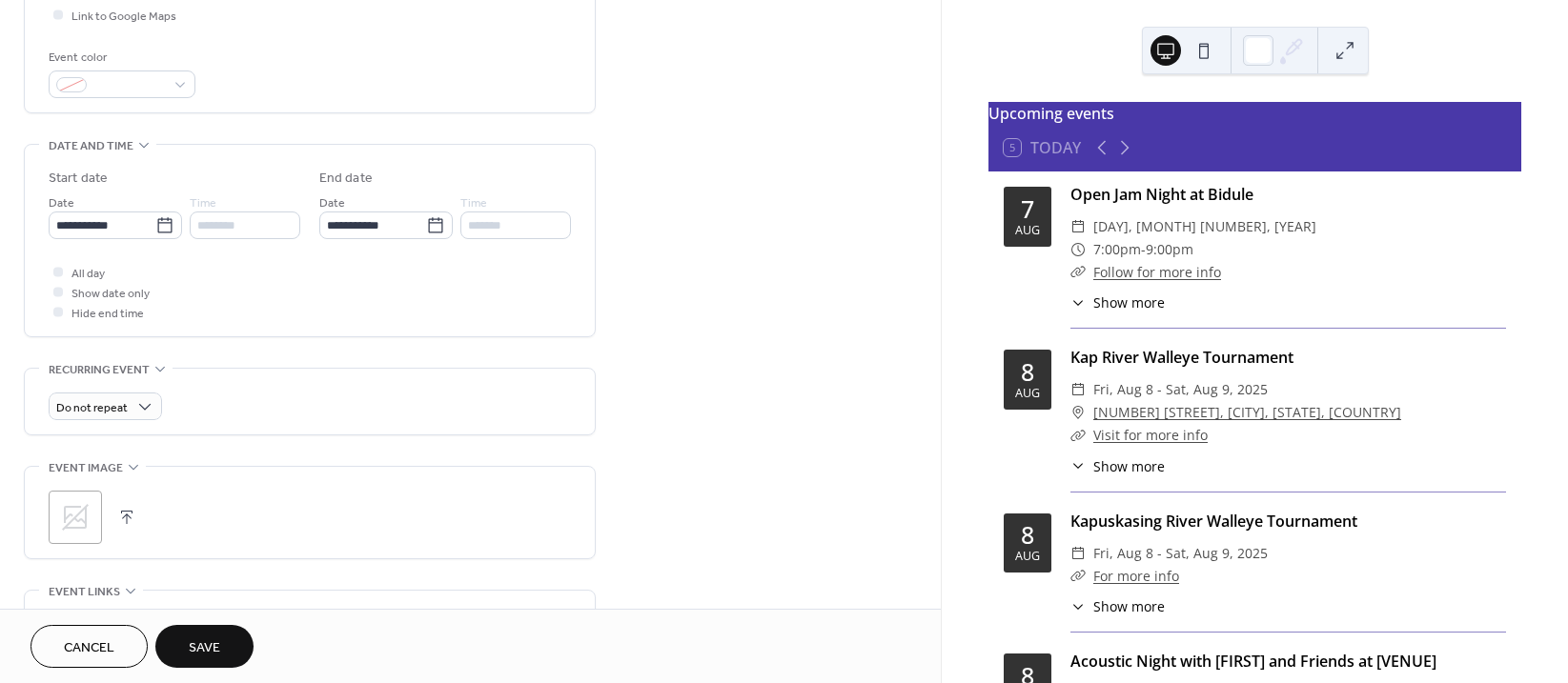 click 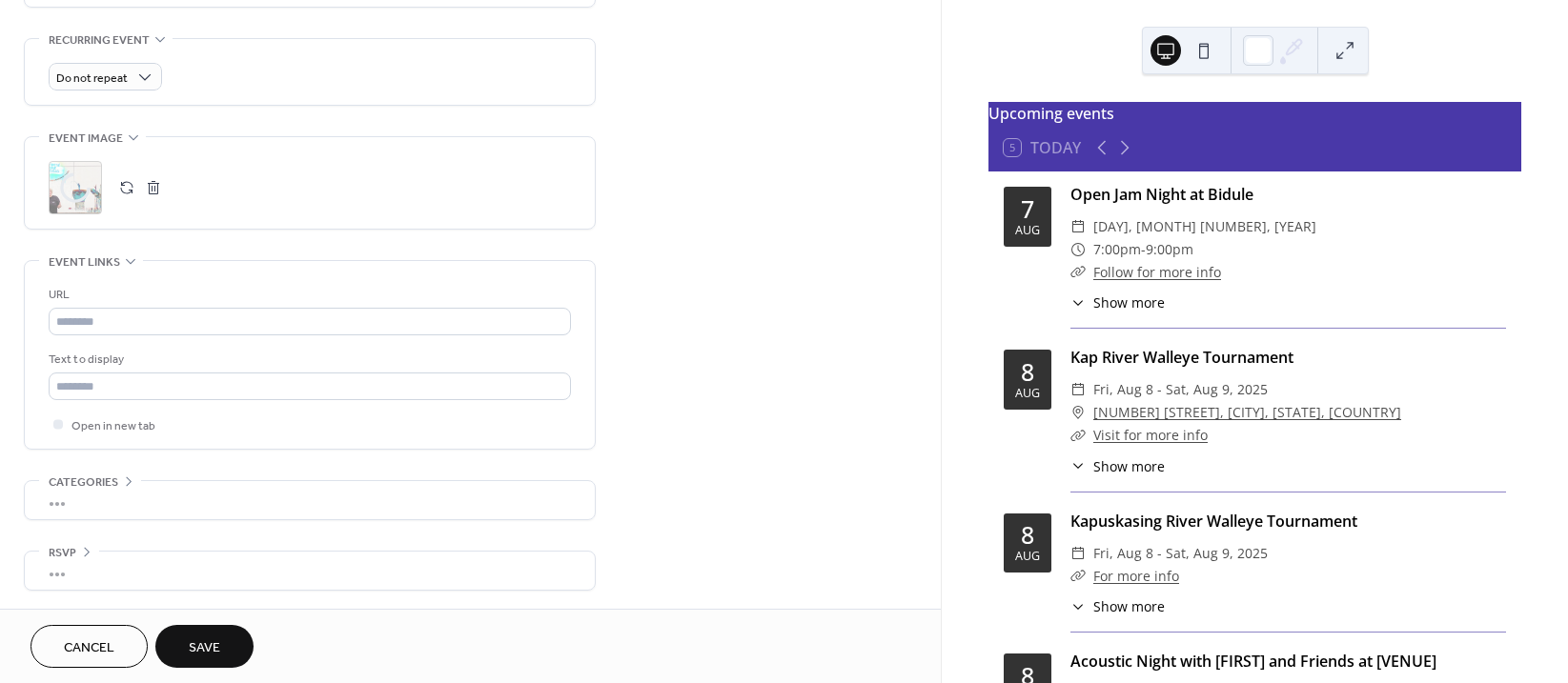 scroll, scrollTop: 807, scrollLeft: 0, axis: vertical 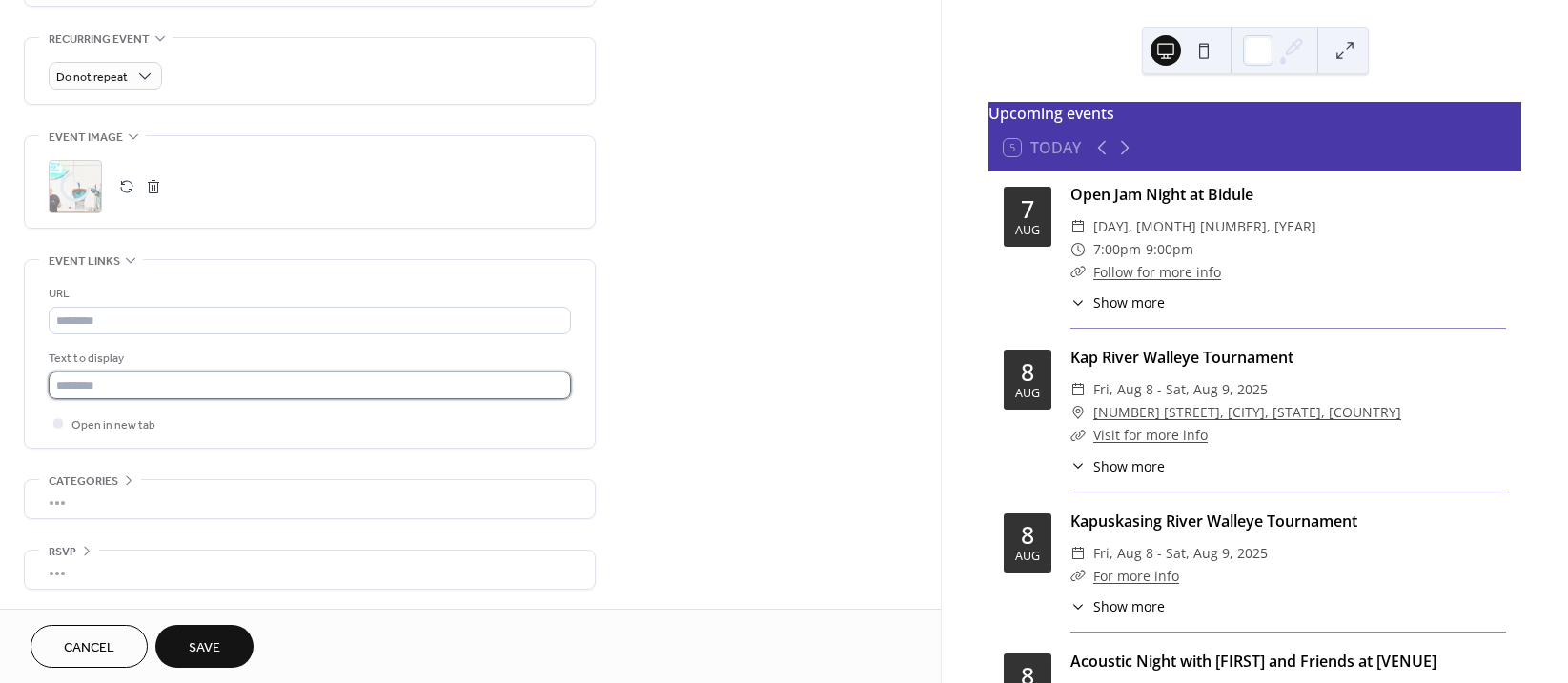 click at bounding box center [310, 385] 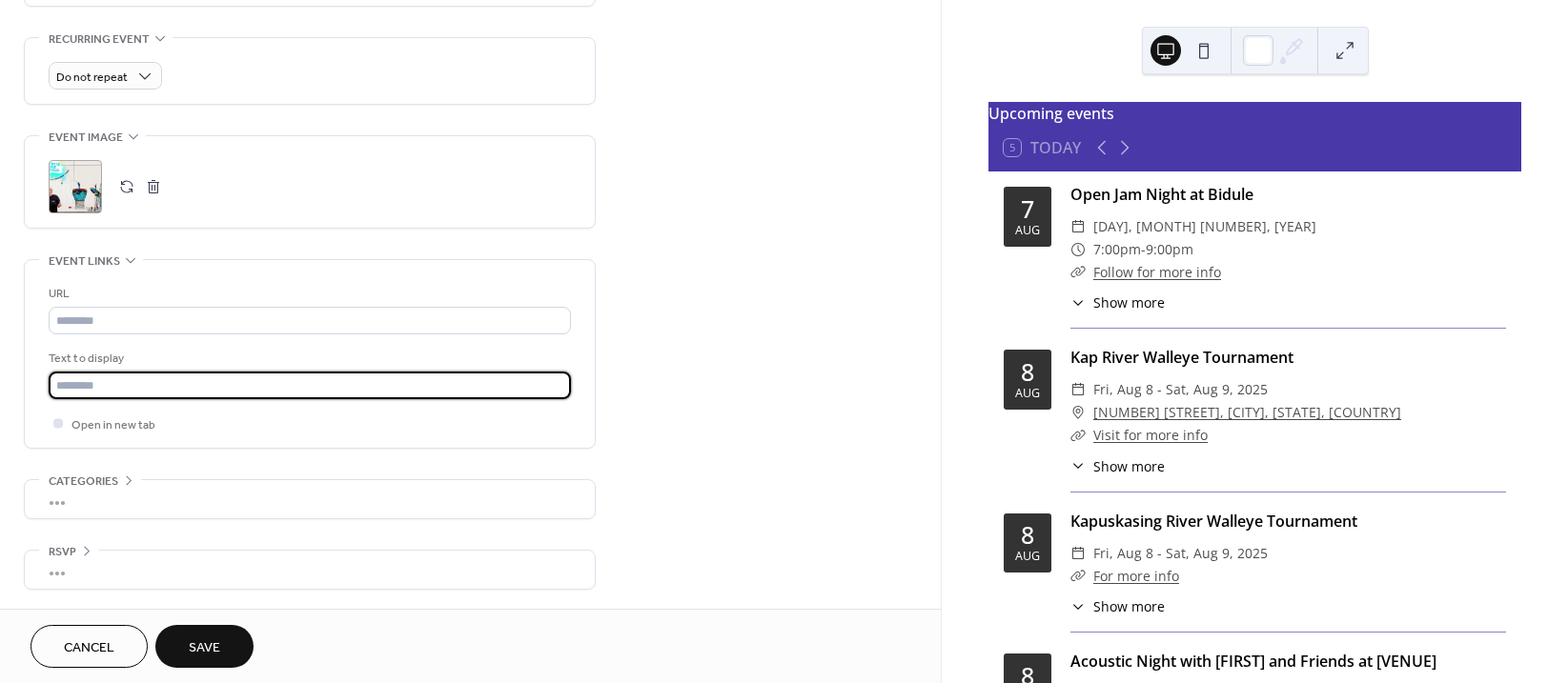 type on "**********" 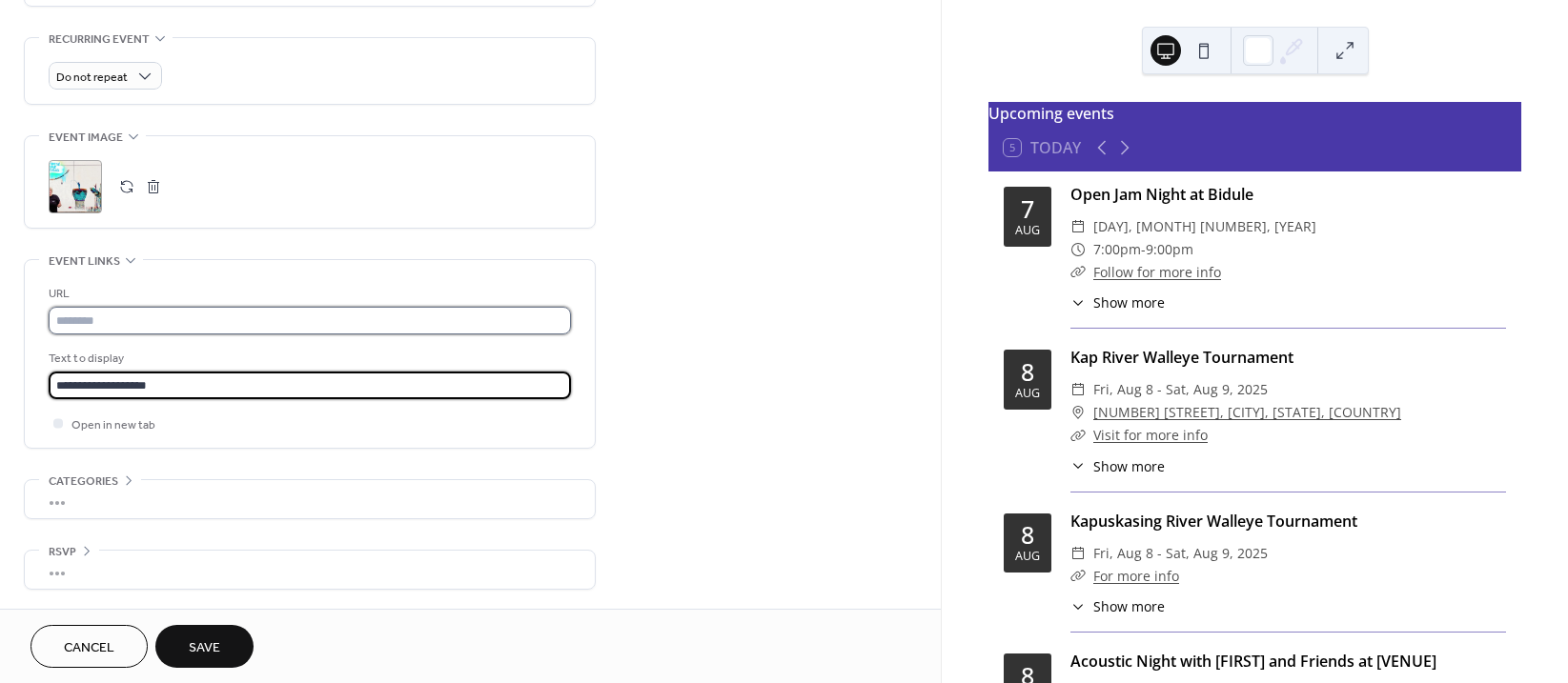 click at bounding box center (310, 320) 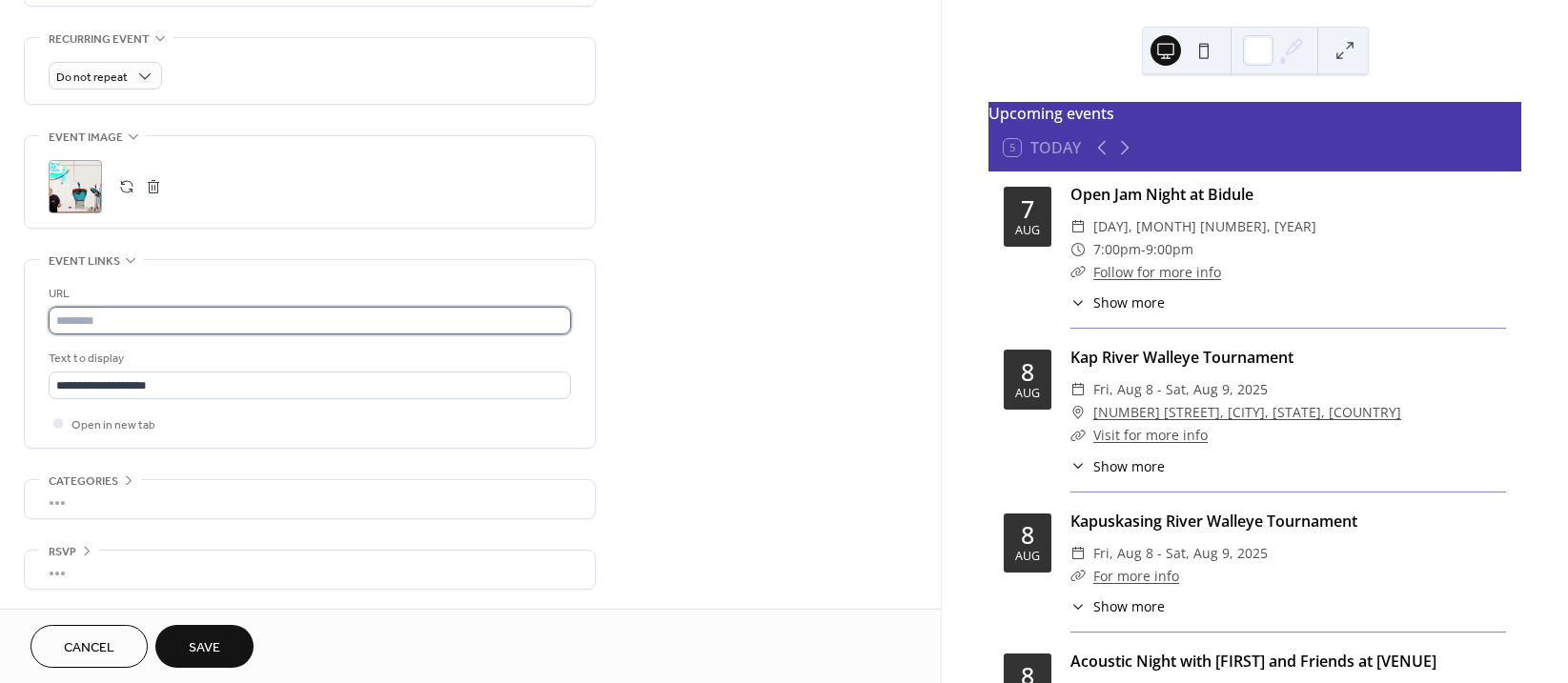 click at bounding box center [310, 320] 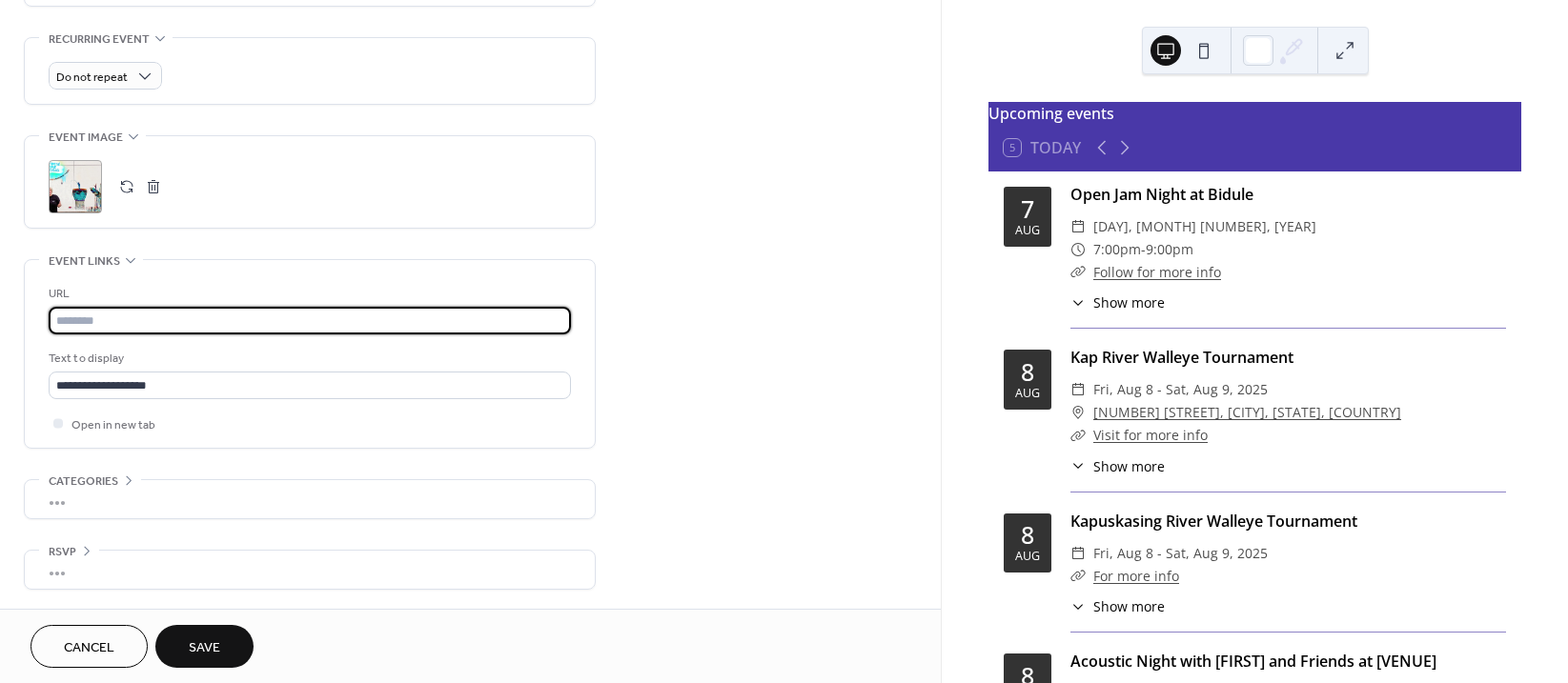 paste on "**********" 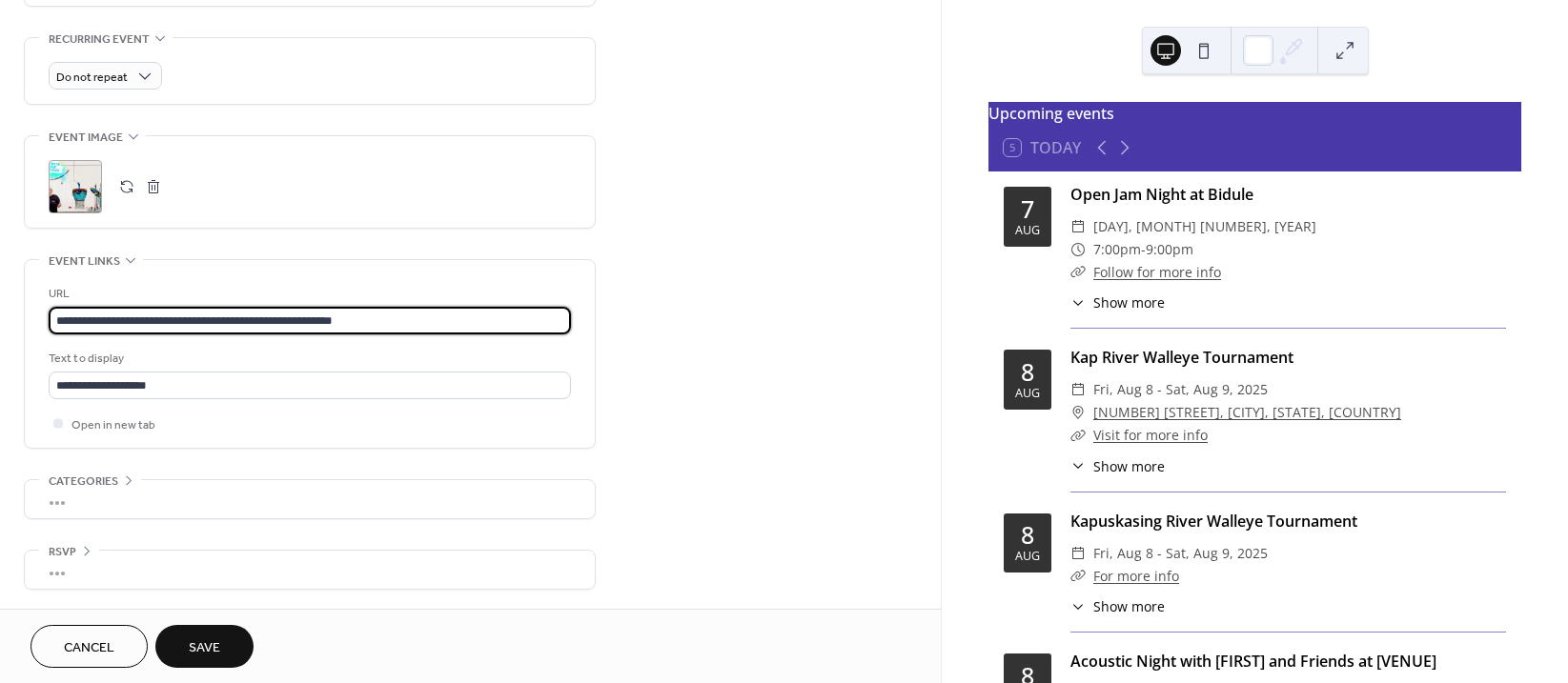 click on "**********" at bounding box center (310, -56) 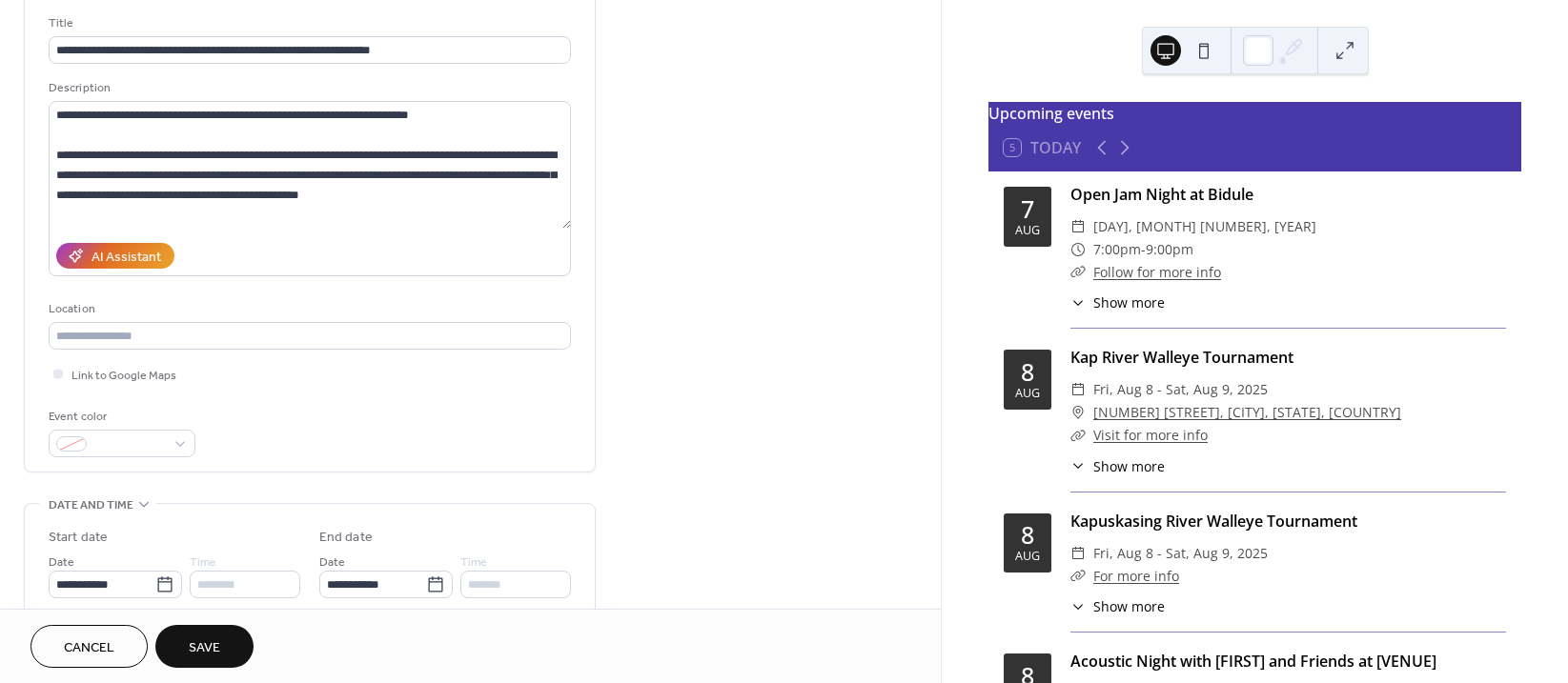 scroll, scrollTop: 0, scrollLeft: 0, axis: both 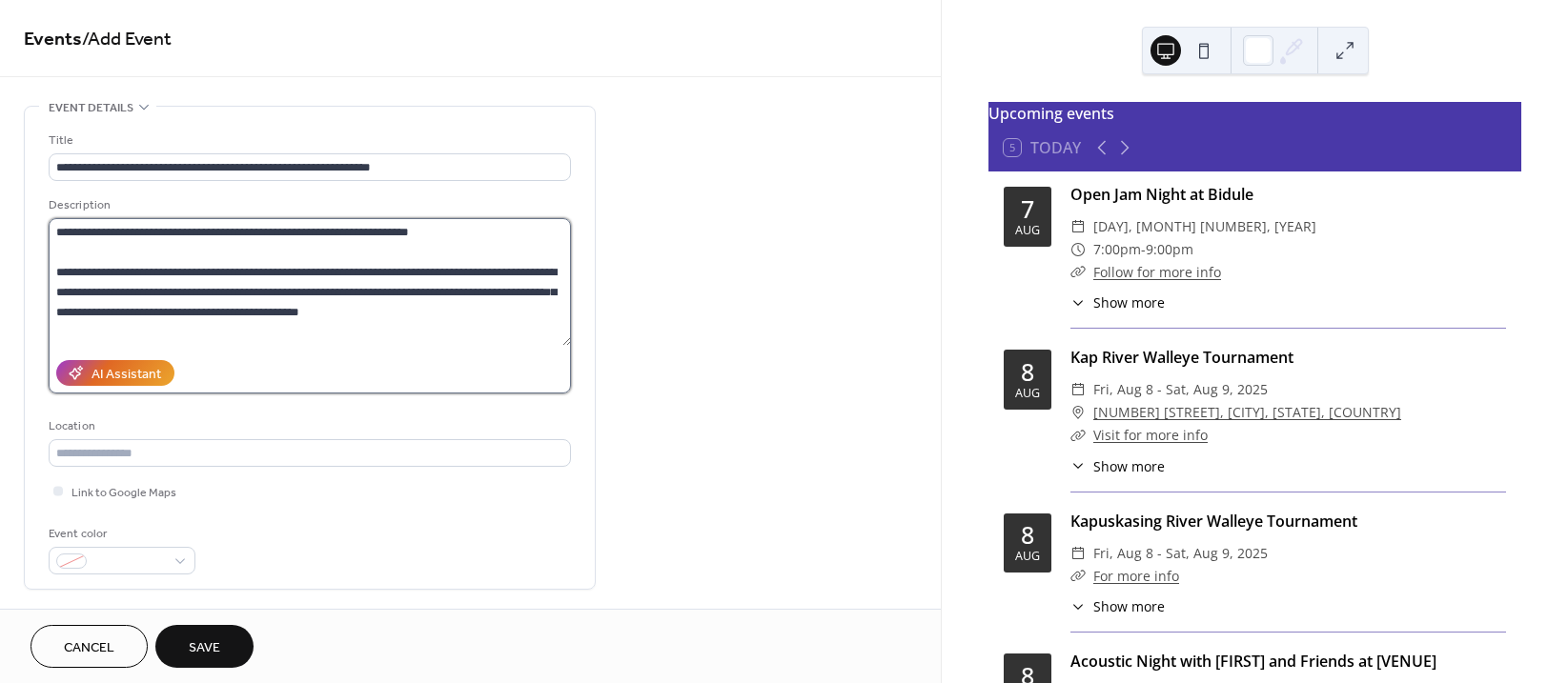 click on "**********" at bounding box center [310, 282] 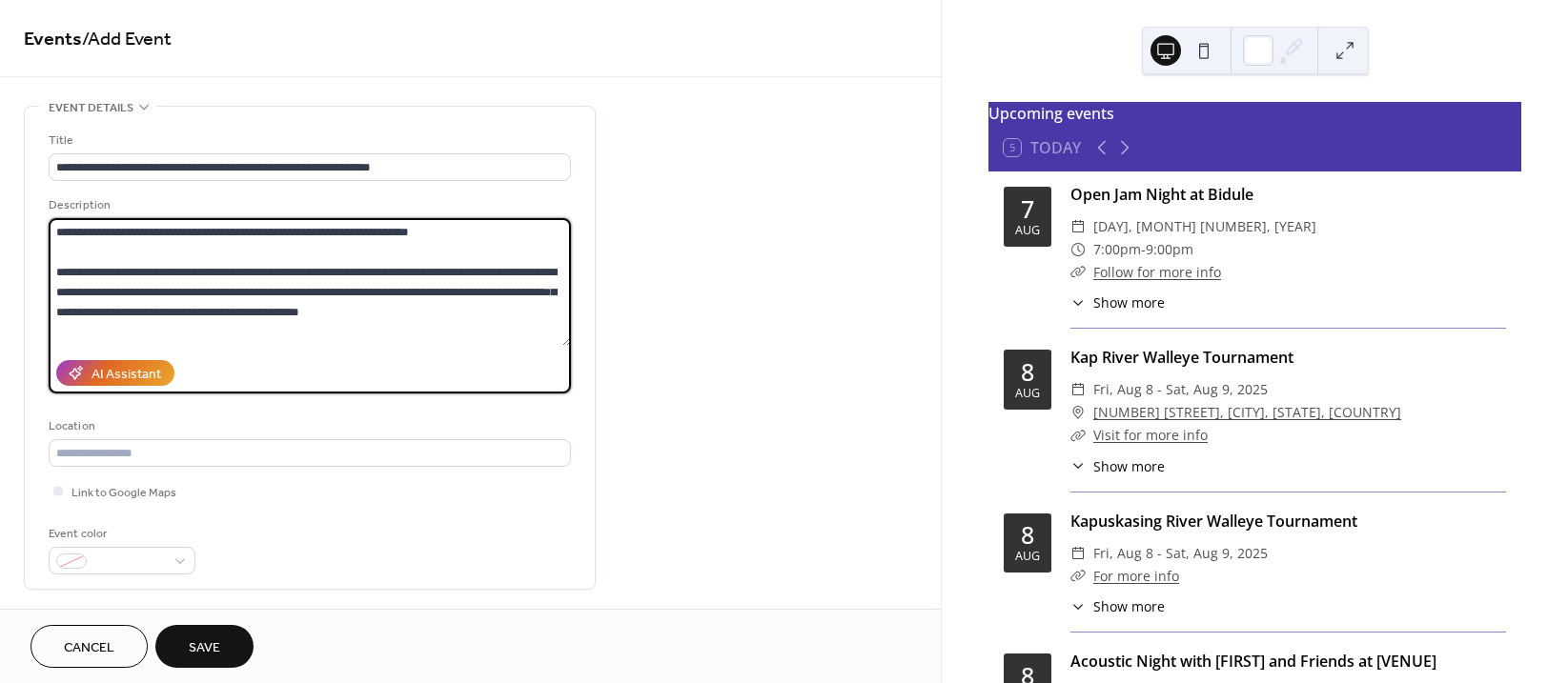 drag, startPoint x: 404, startPoint y: 321, endPoint x: 14, endPoint y: 191, distance: 411.0961 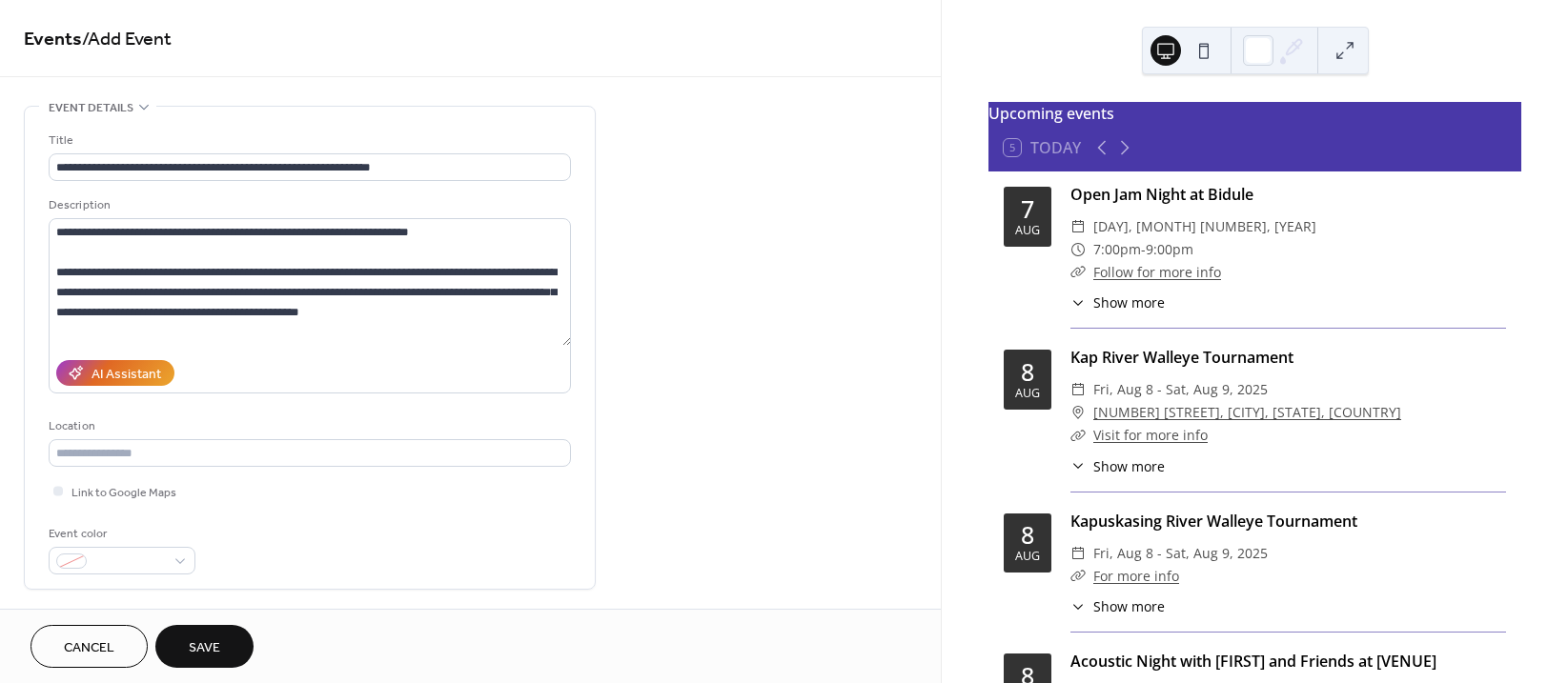 click on "AI Assistant" at bounding box center [310, 372] 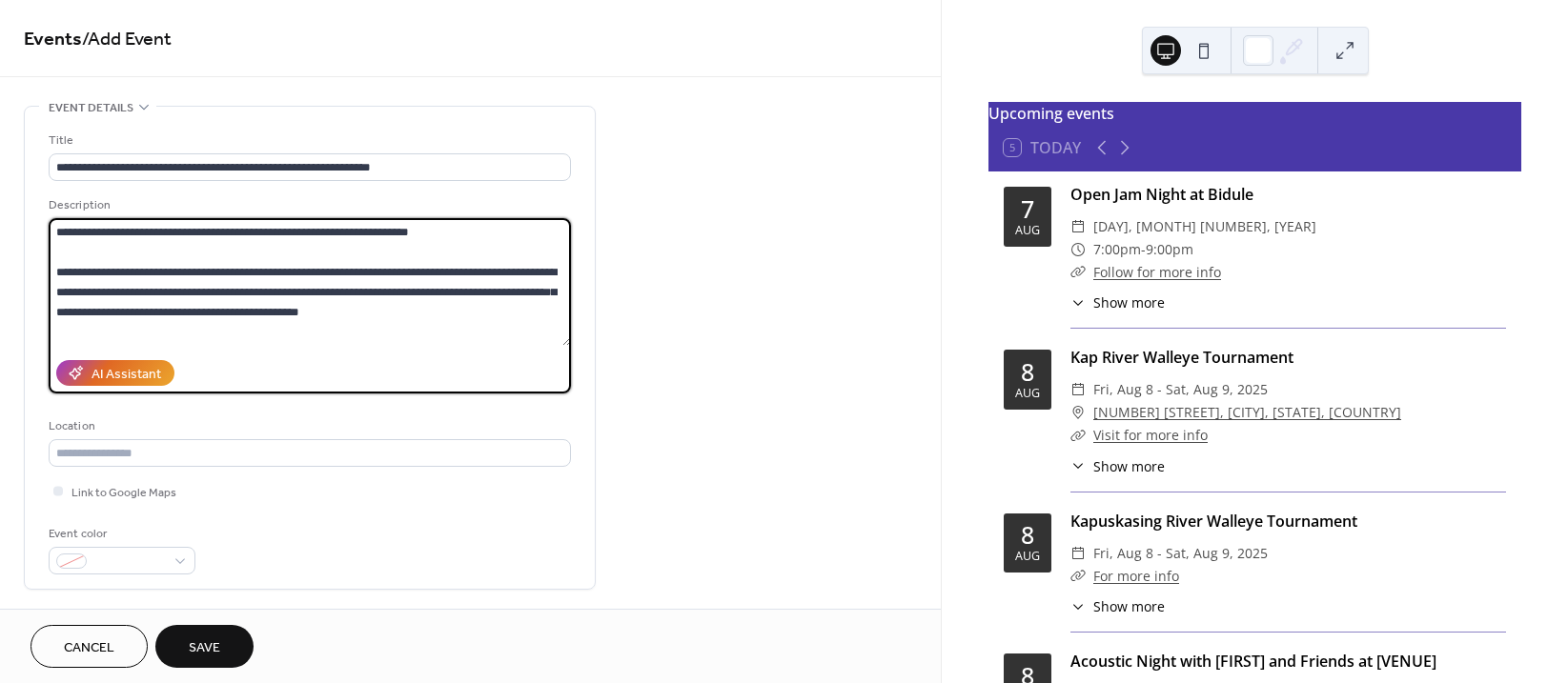 scroll, scrollTop: 160, scrollLeft: 0, axis: vertical 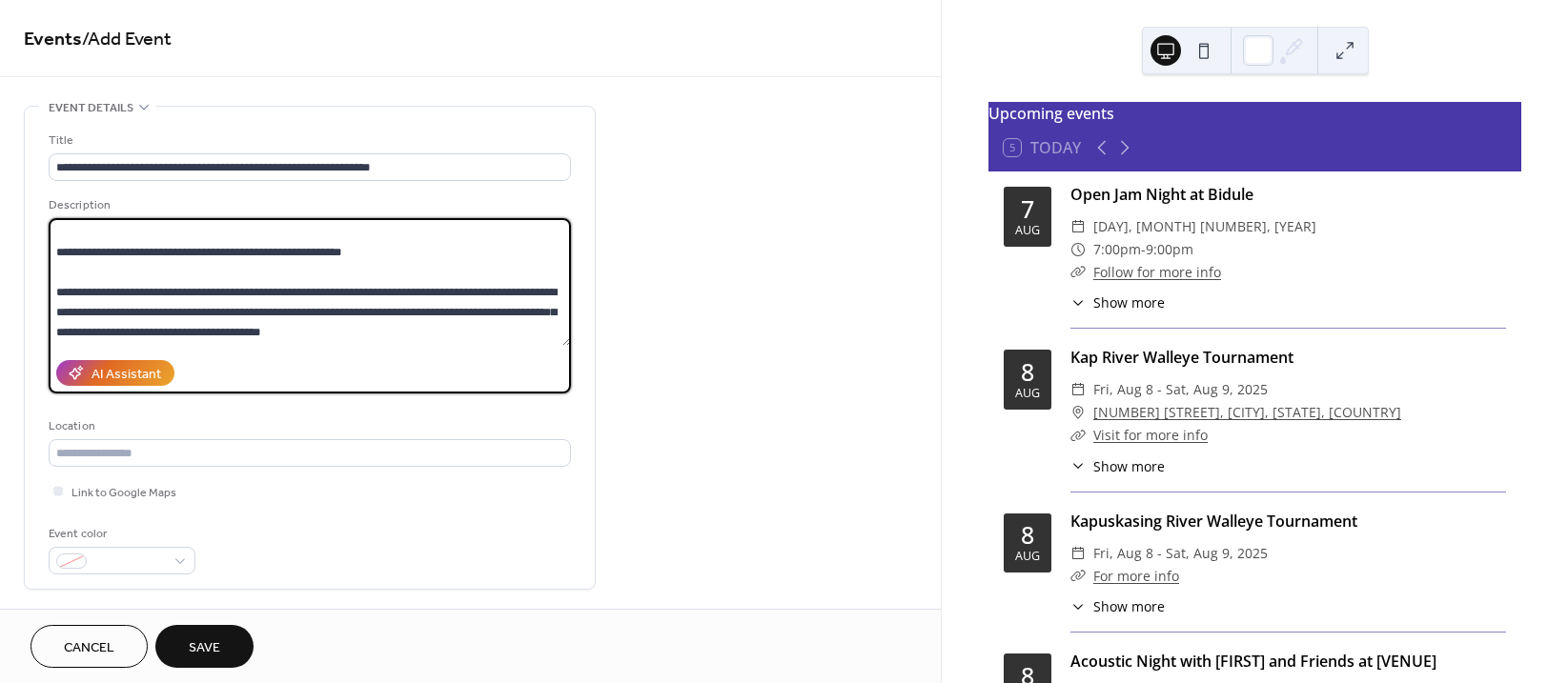 drag, startPoint x: 53, startPoint y: 231, endPoint x: 404, endPoint y: 386, distance: 383.7004 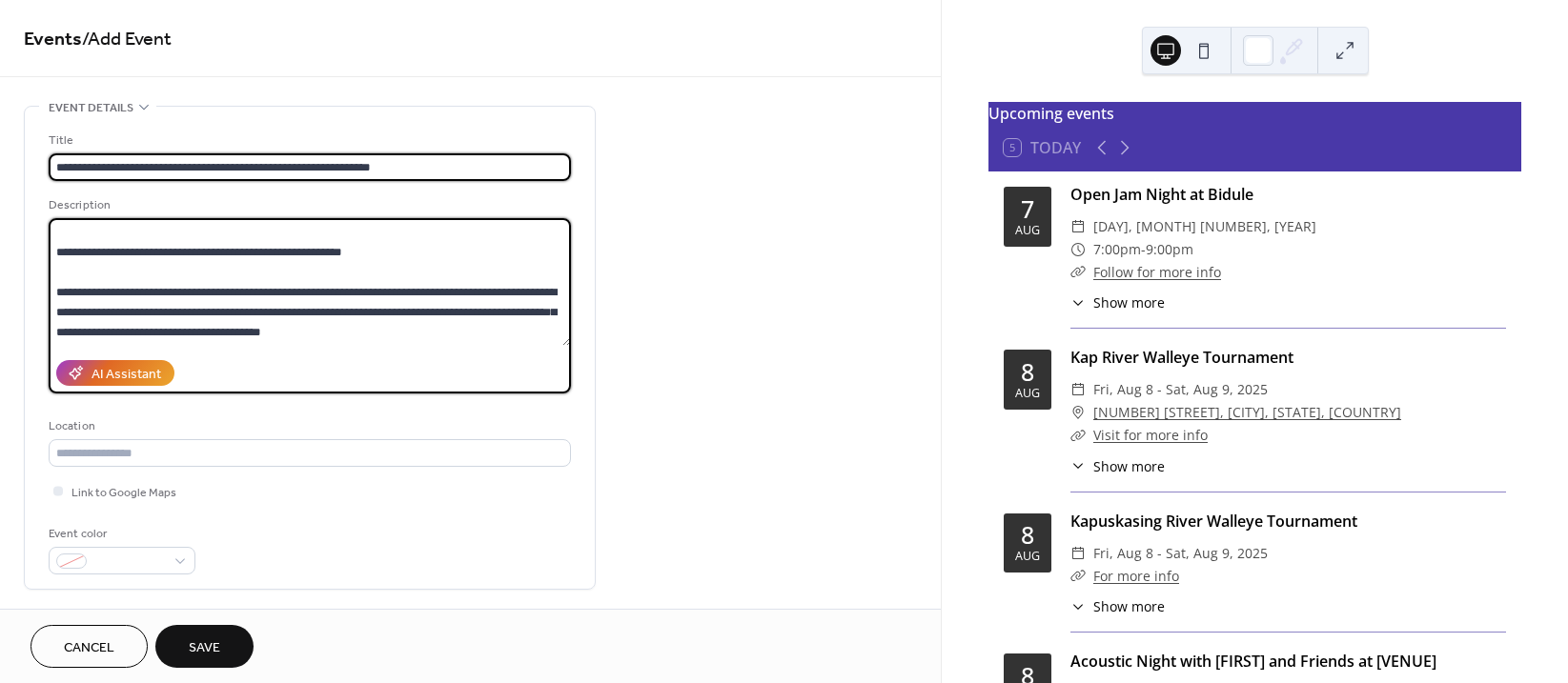 click on "**********" at bounding box center (310, 167) 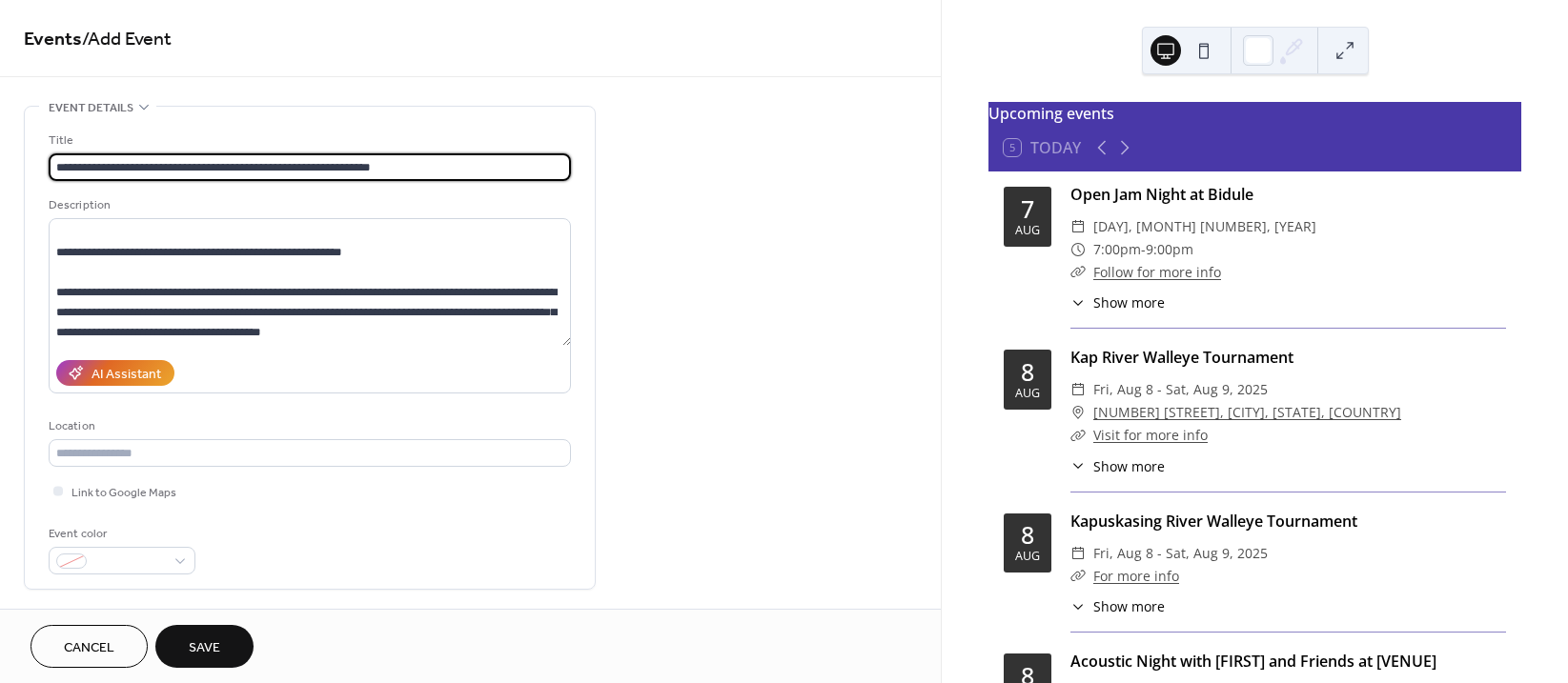 drag, startPoint x: 415, startPoint y: 168, endPoint x: 44, endPoint y: 171, distance: 371.01213 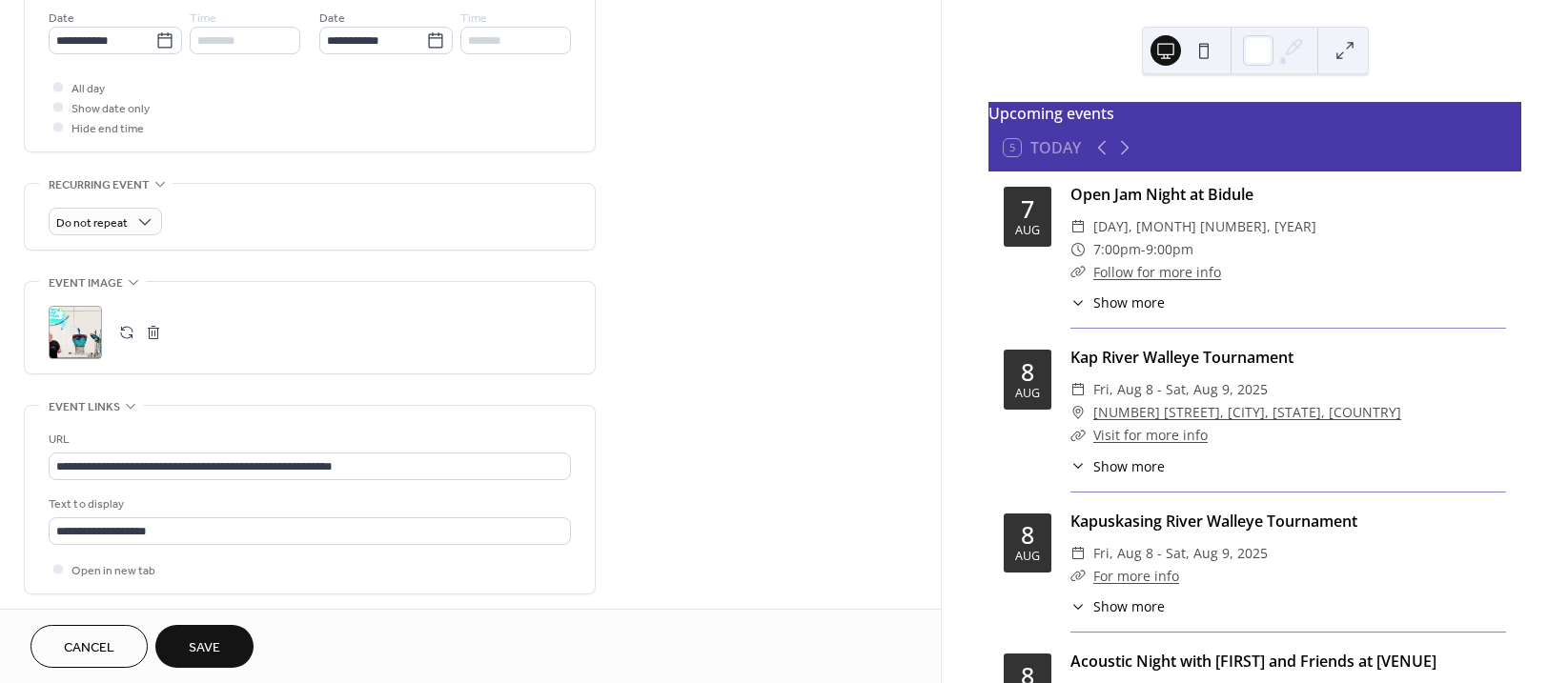 scroll, scrollTop: 667, scrollLeft: 0, axis: vertical 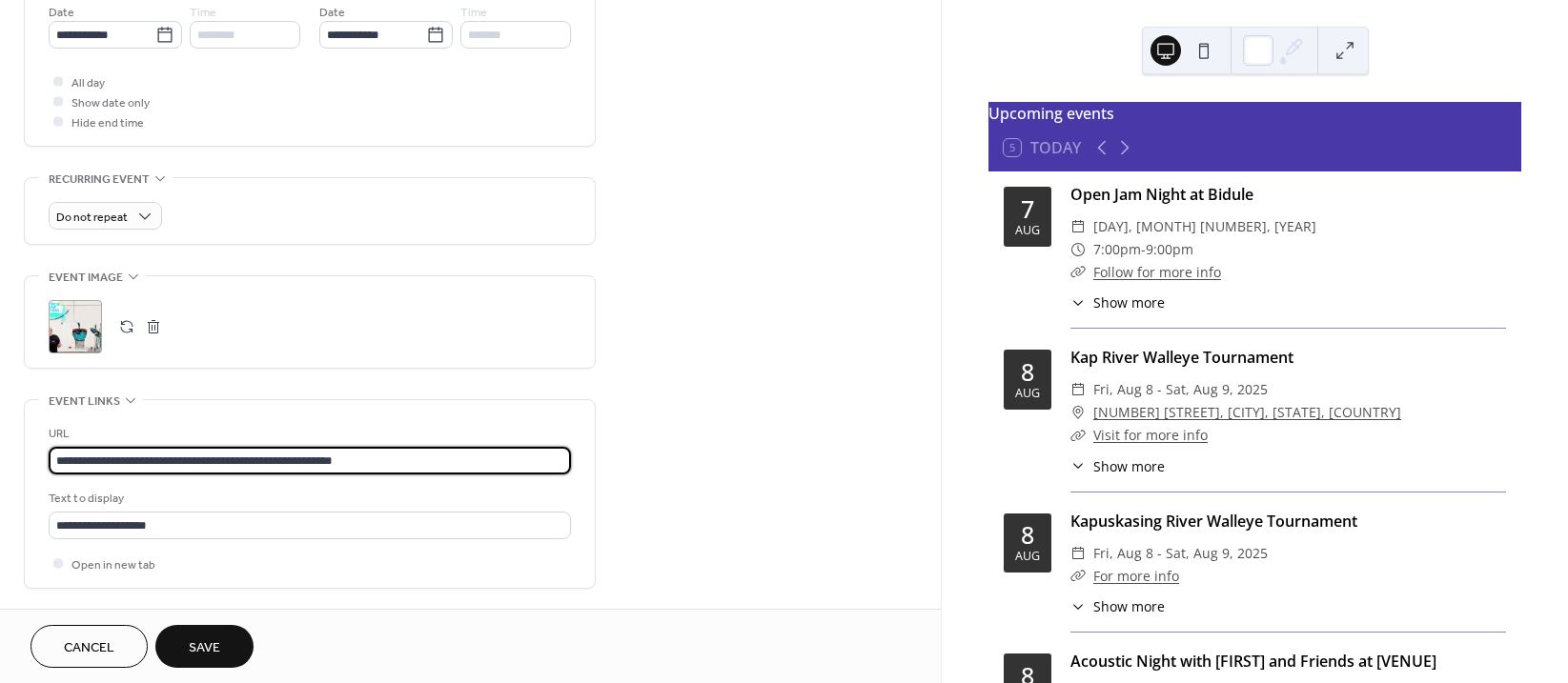 click on "**********" at bounding box center [310, 460] 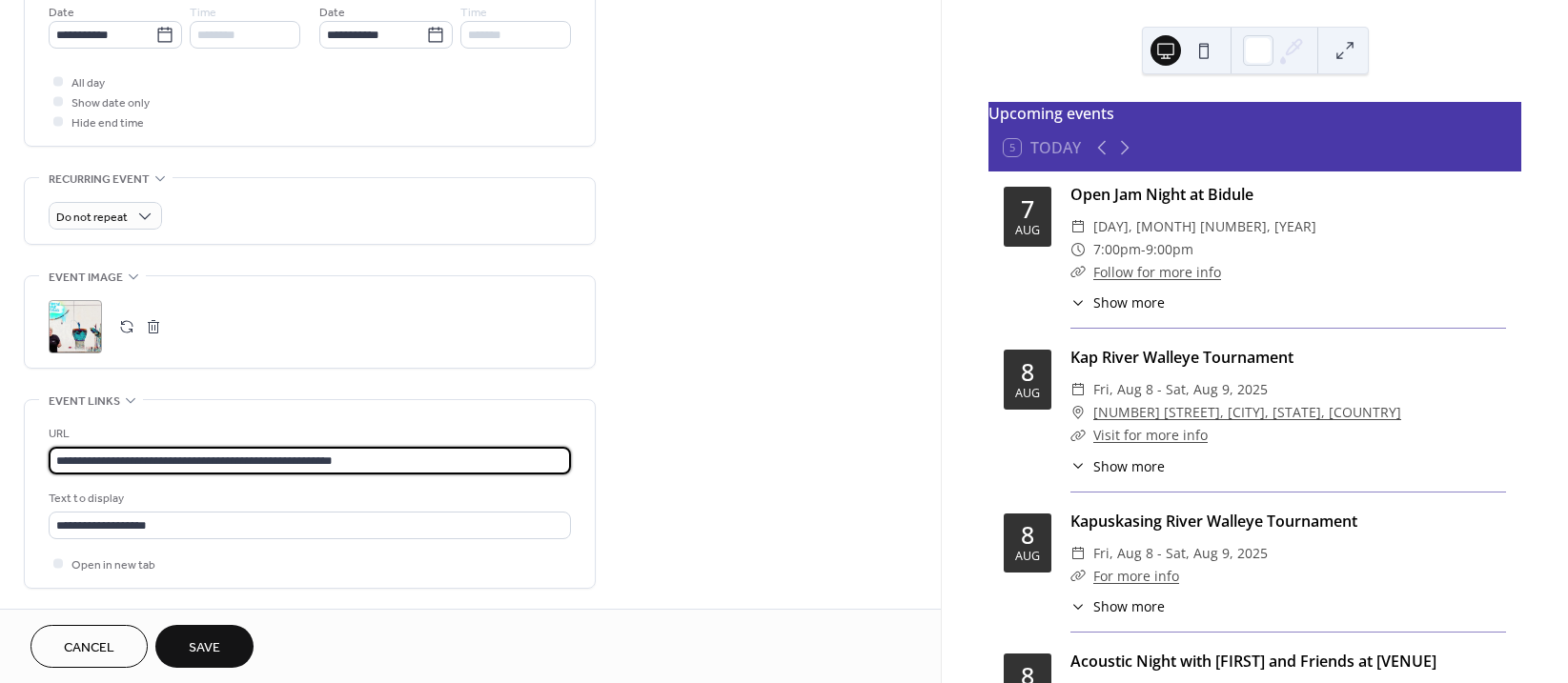 paste 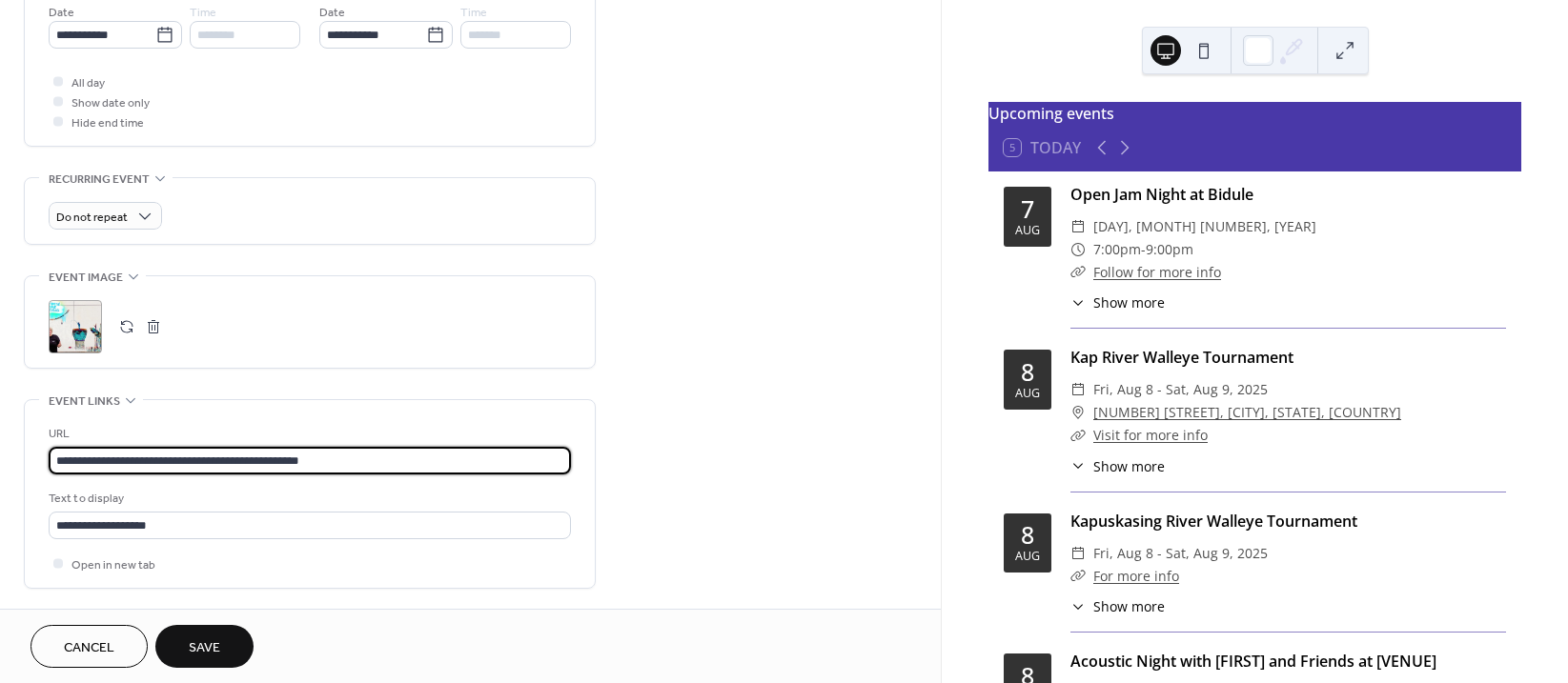 type on "**********" 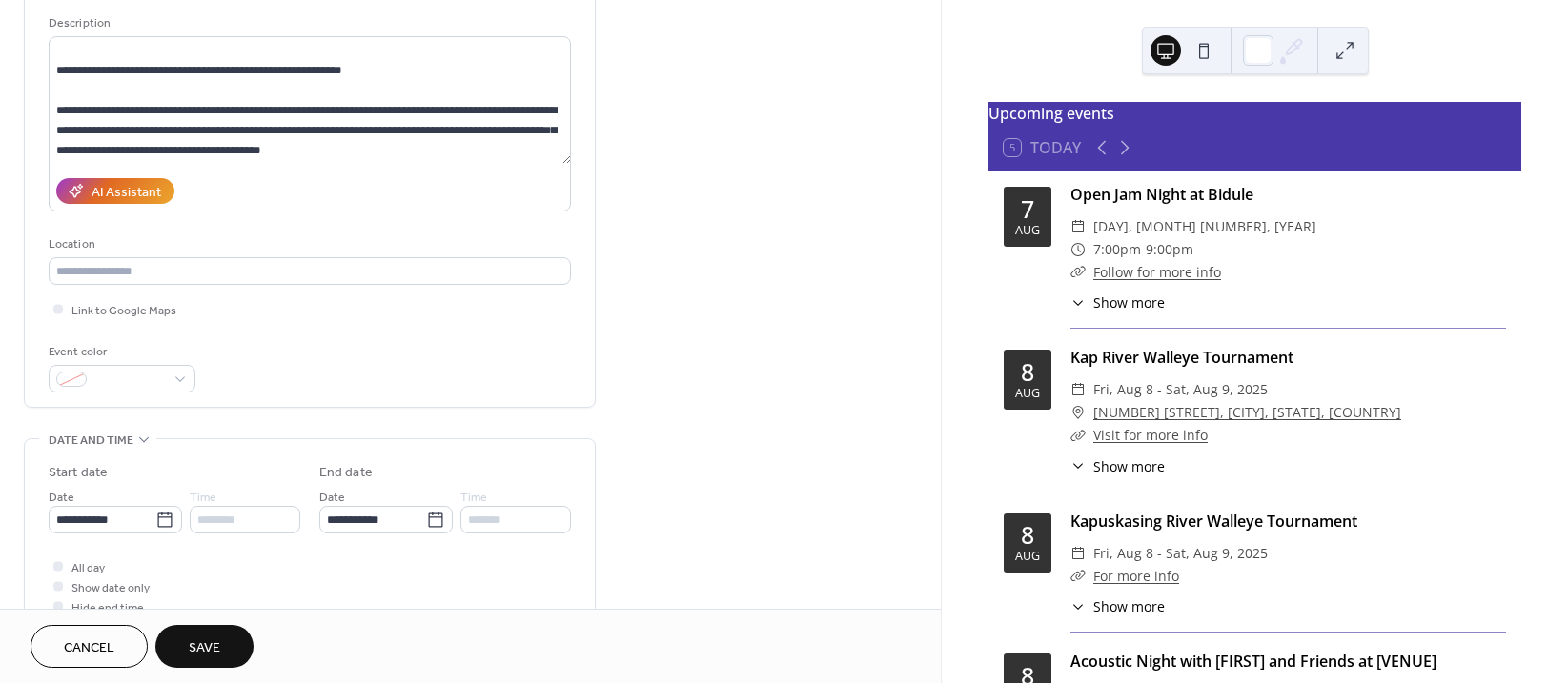 scroll, scrollTop: 191, scrollLeft: 0, axis: vertical 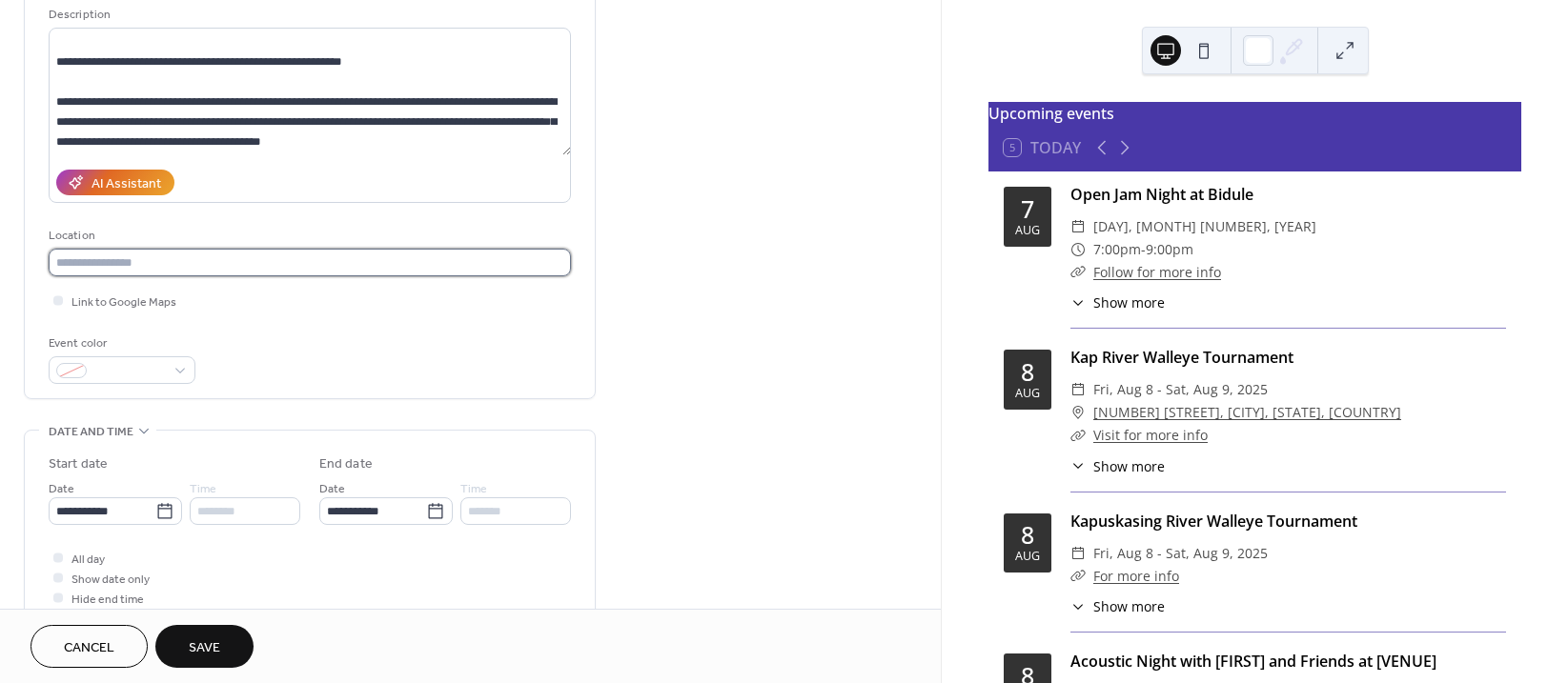 click at bounding box center [310, 262] 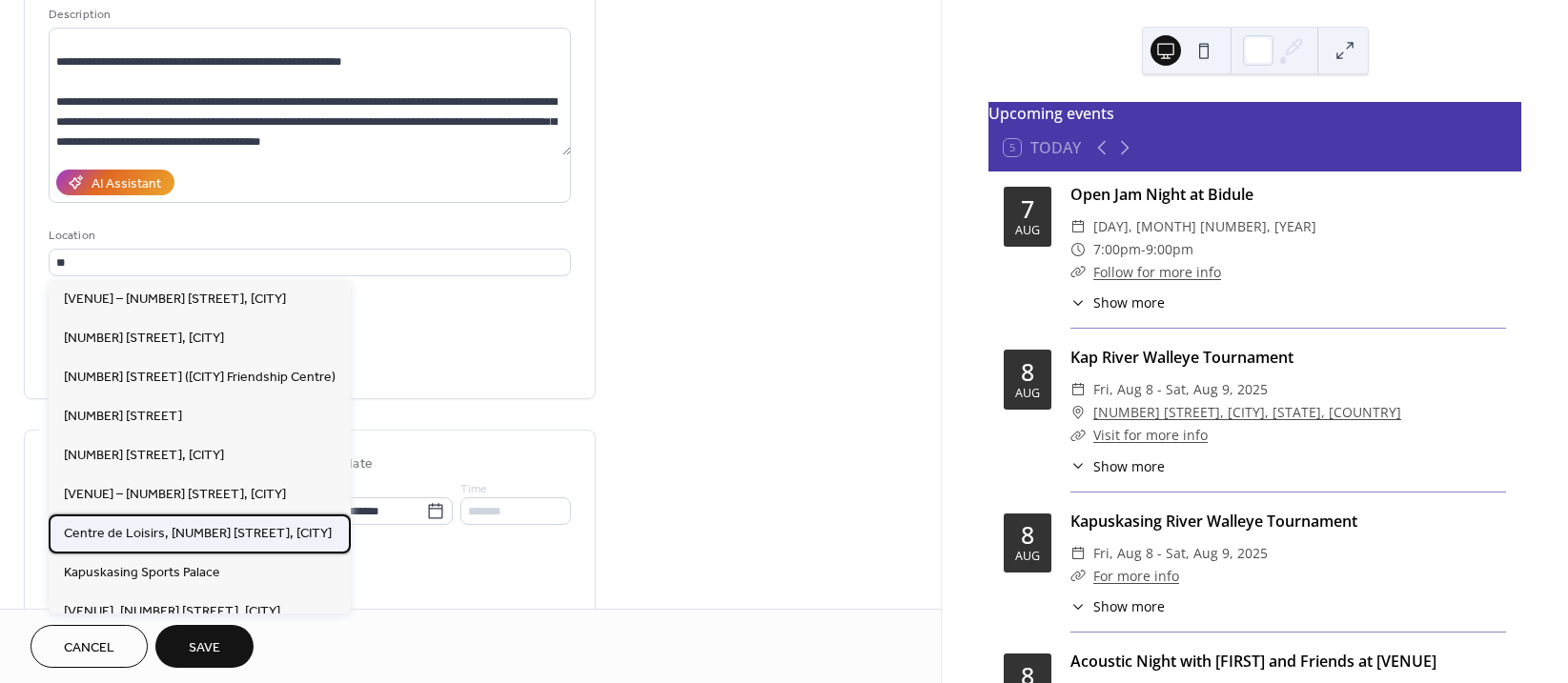 click on "Centre de Loisirs, 7 Aurora Avenue, Kapuskasing" at bounding box center [197, 533] 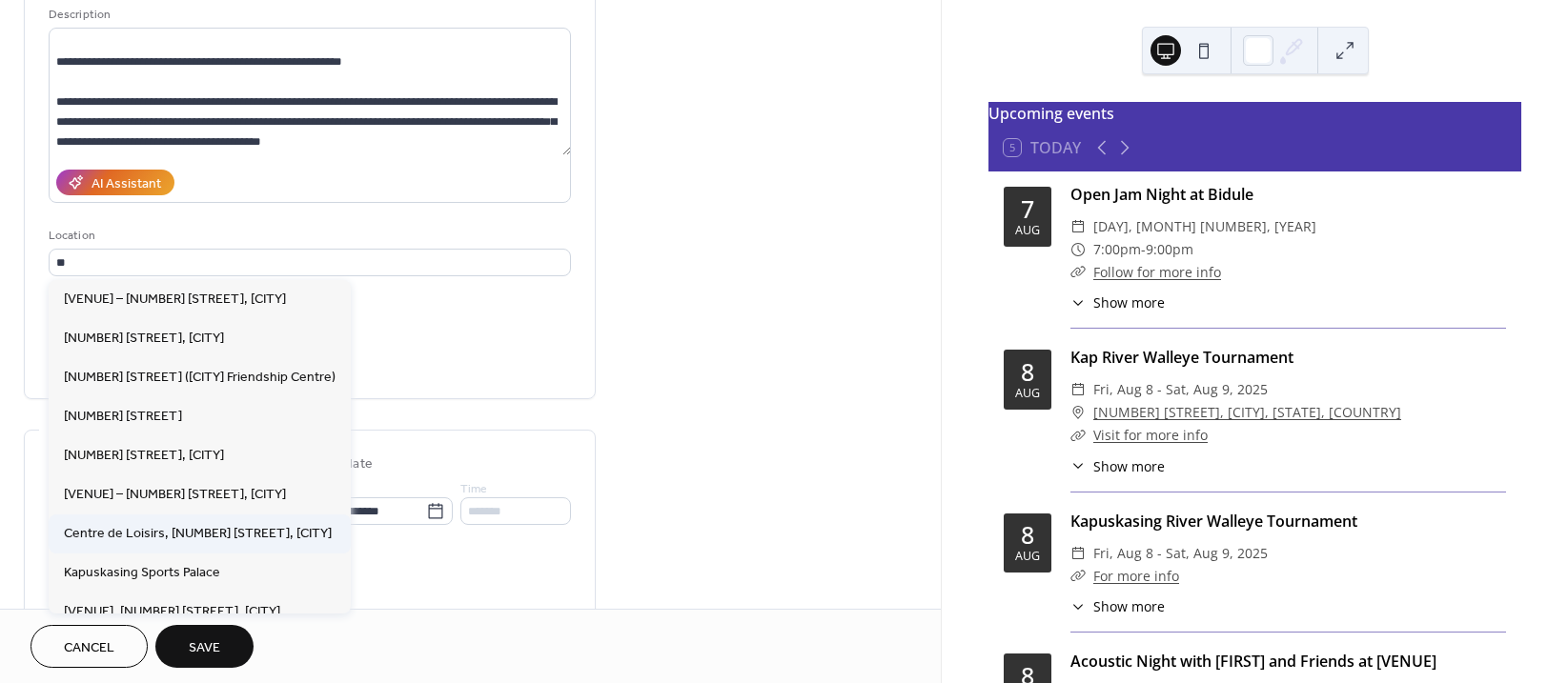 type on "**********" 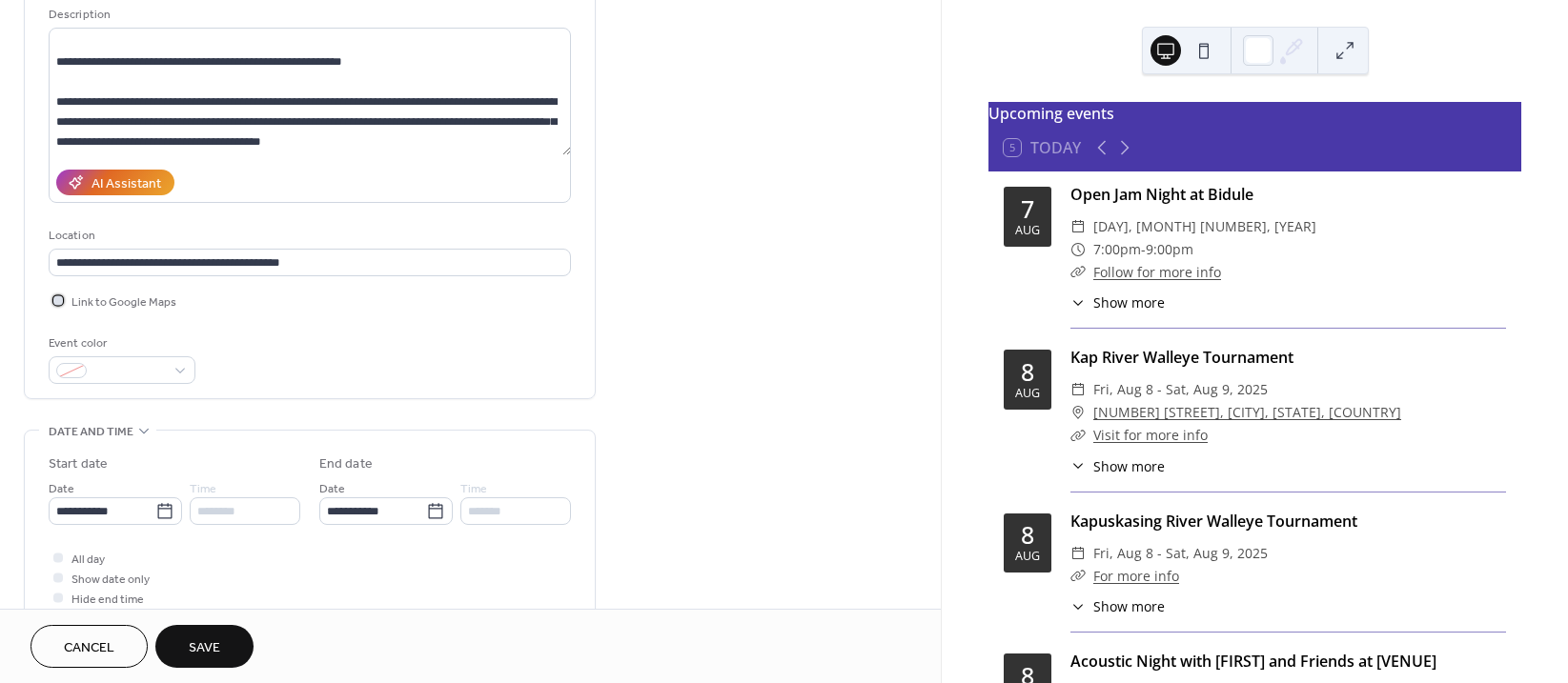 click at bounding box center (58, 300) 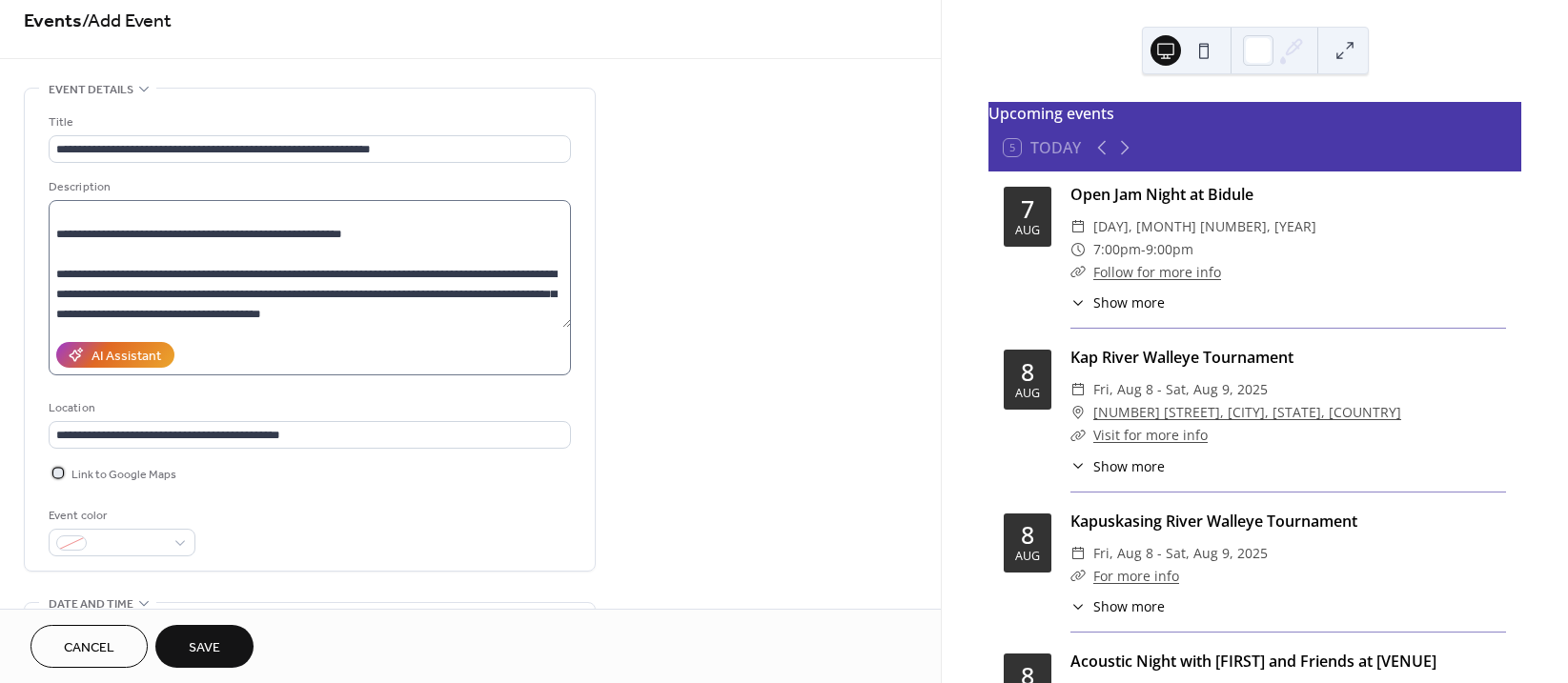 scroll, scrollTop: 0, scrollLeft: 0, axis: both 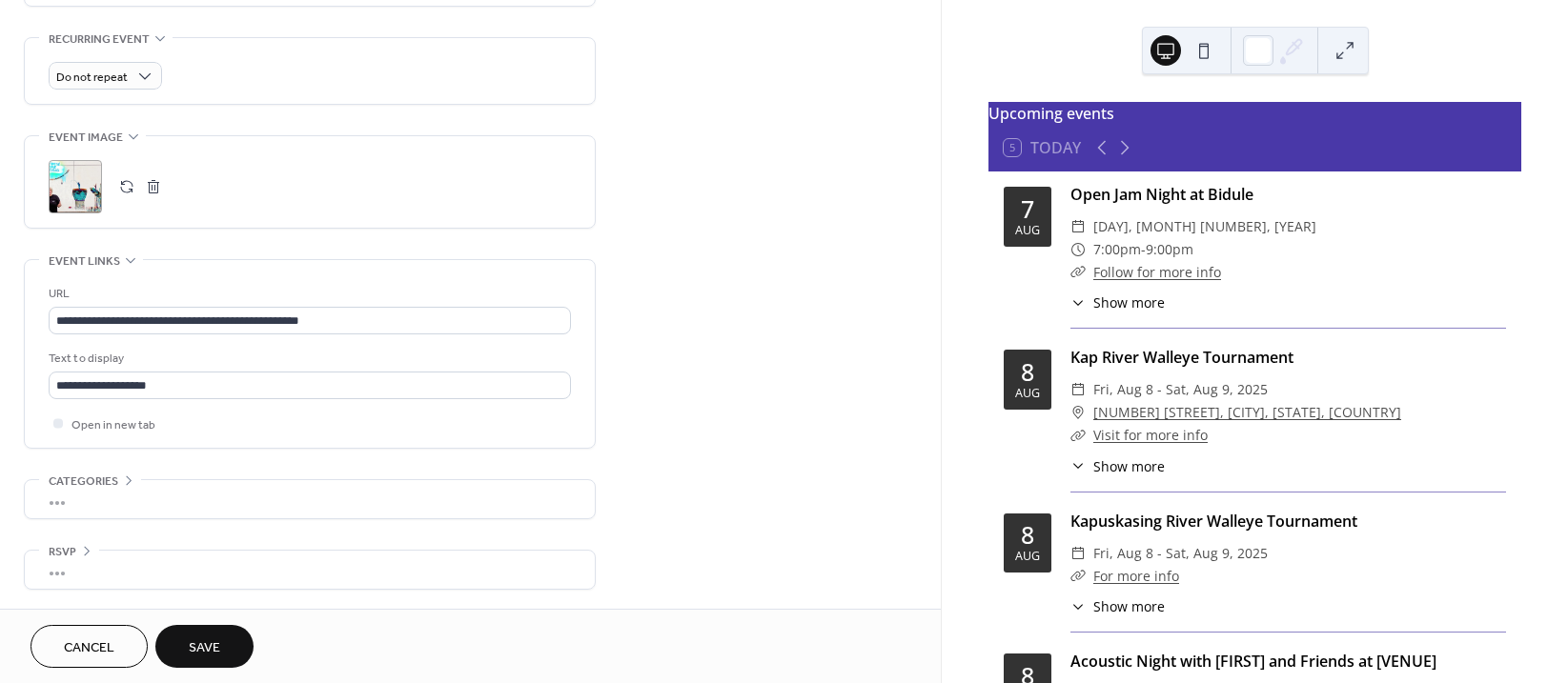 click on "Save" at bounding box center [204, 648] 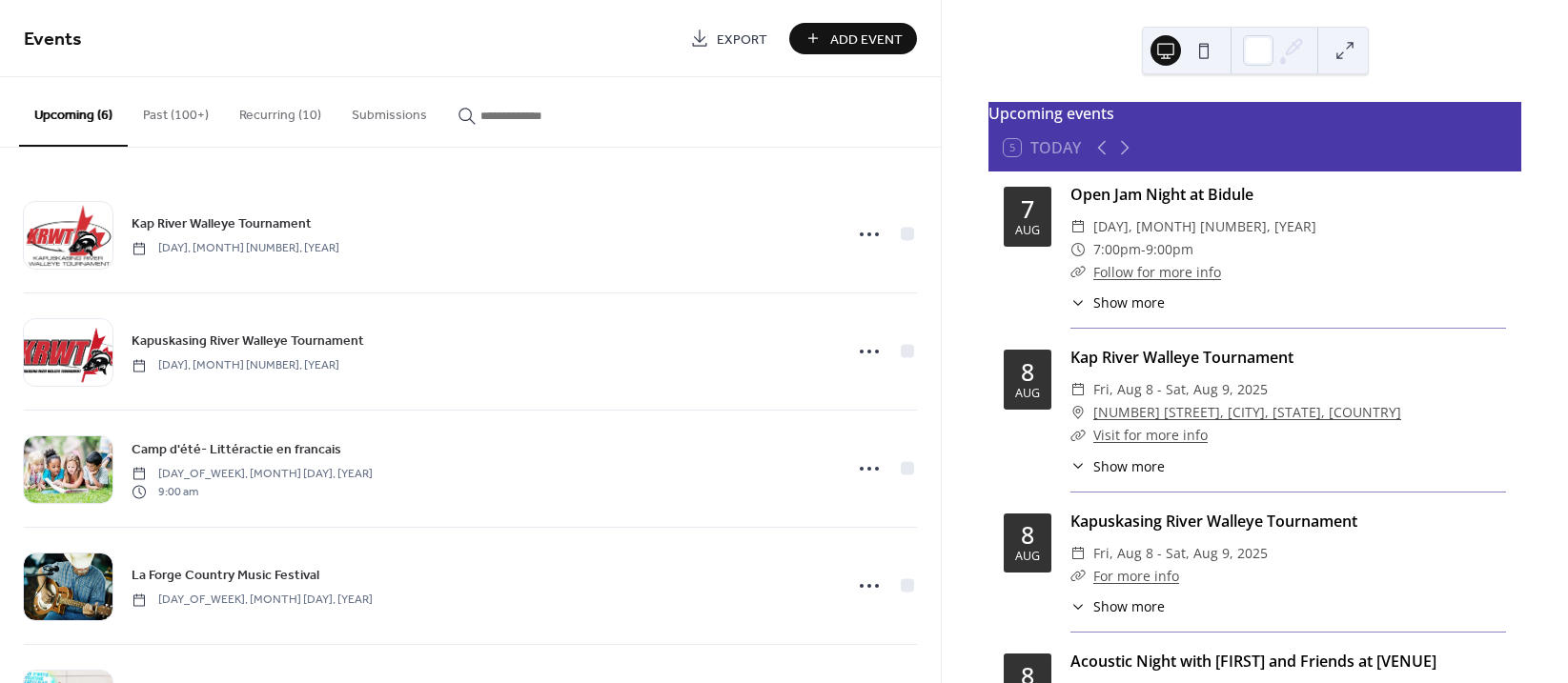 click on "Add Event" at bounding box center [866, 39] 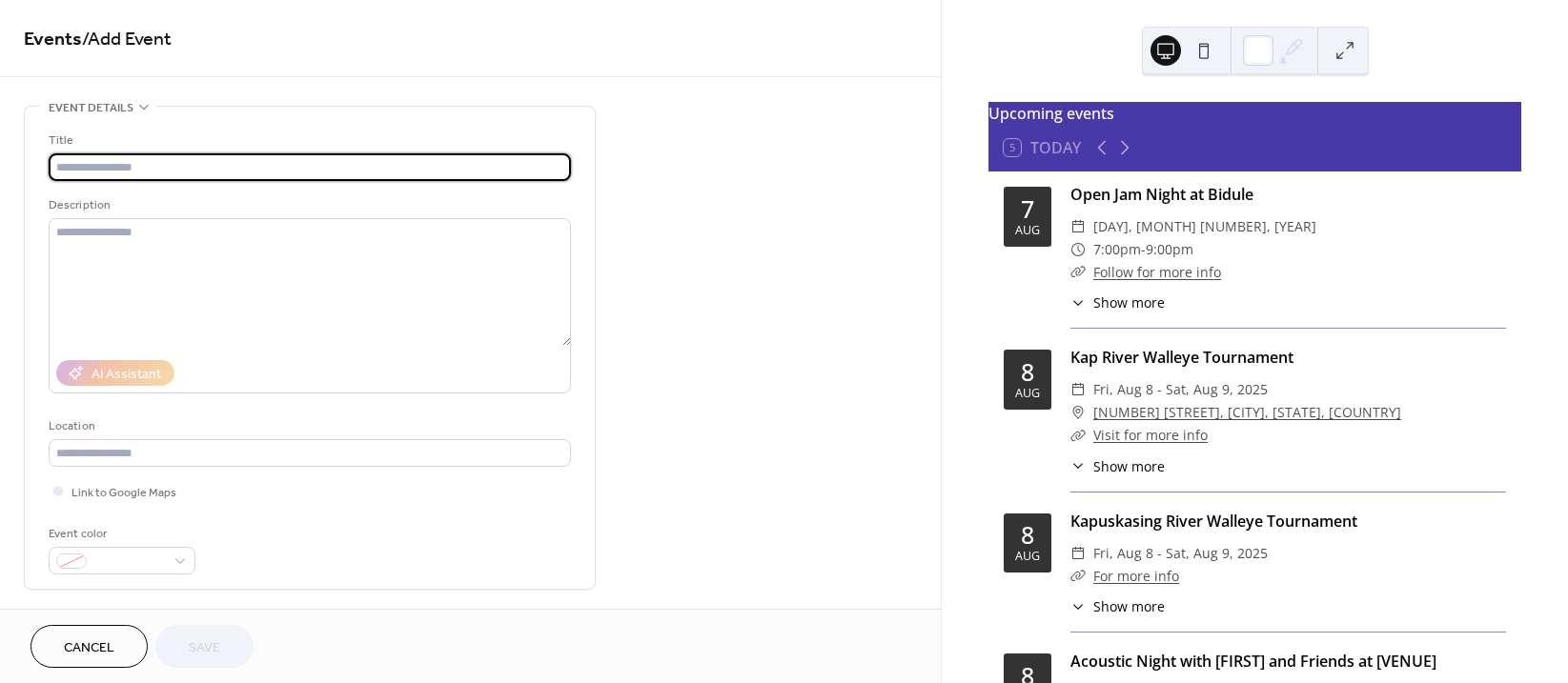 paste on "**********" 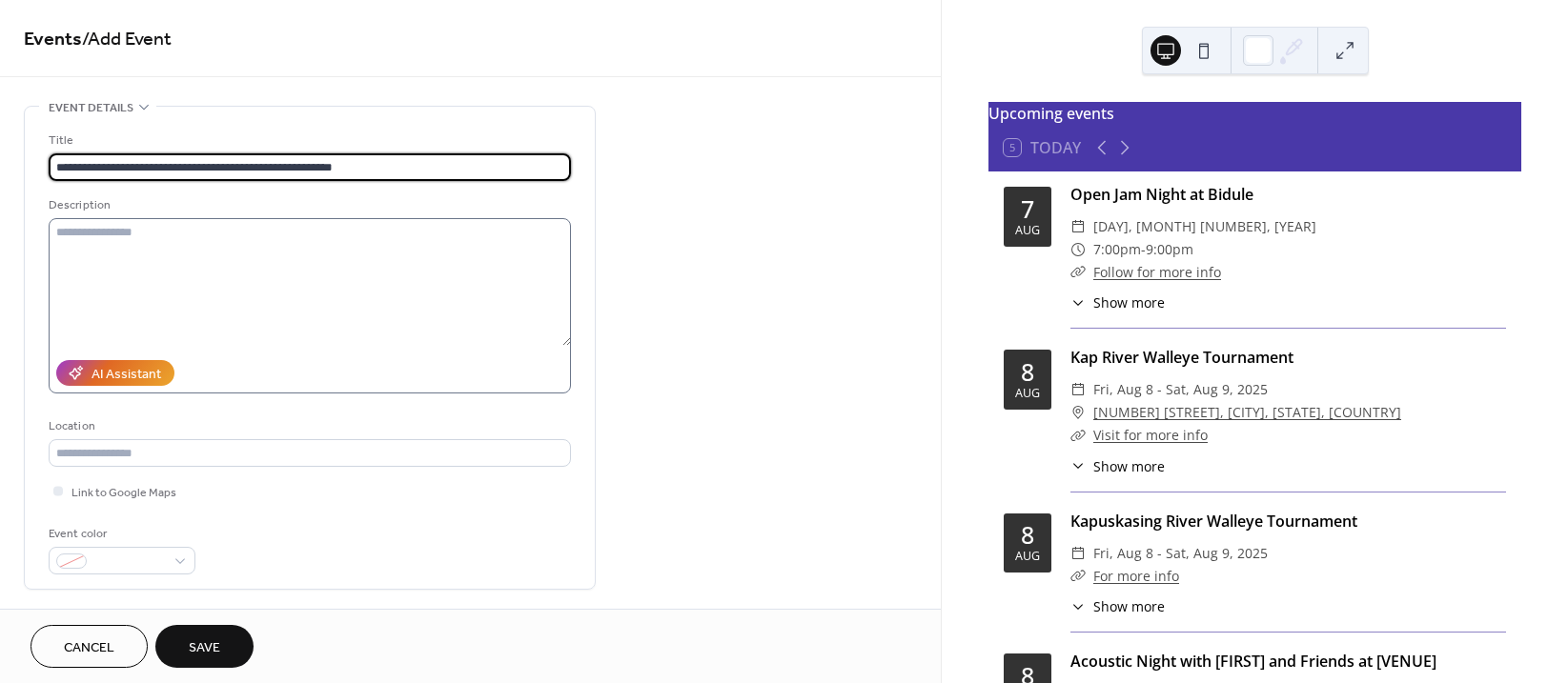 type on "**********" 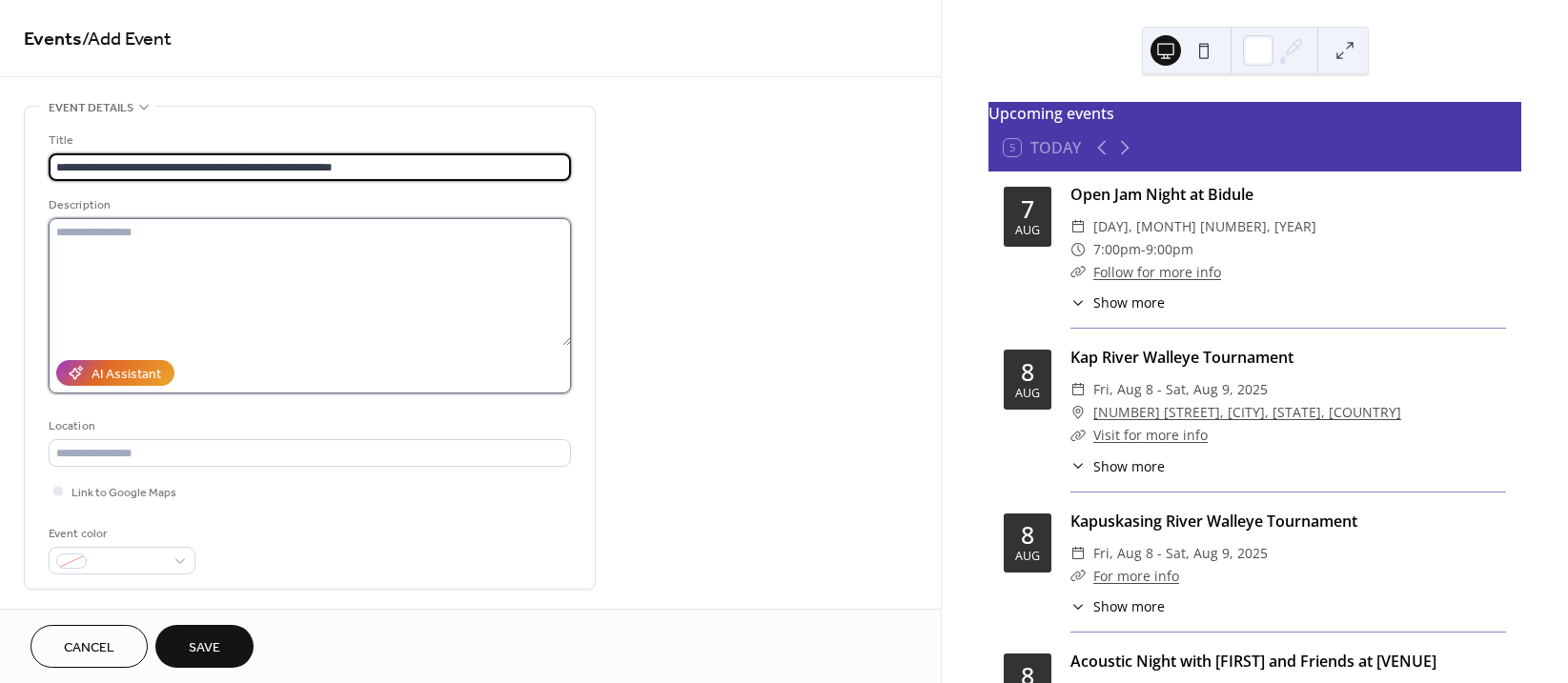 click at bounding box center [310, 282] 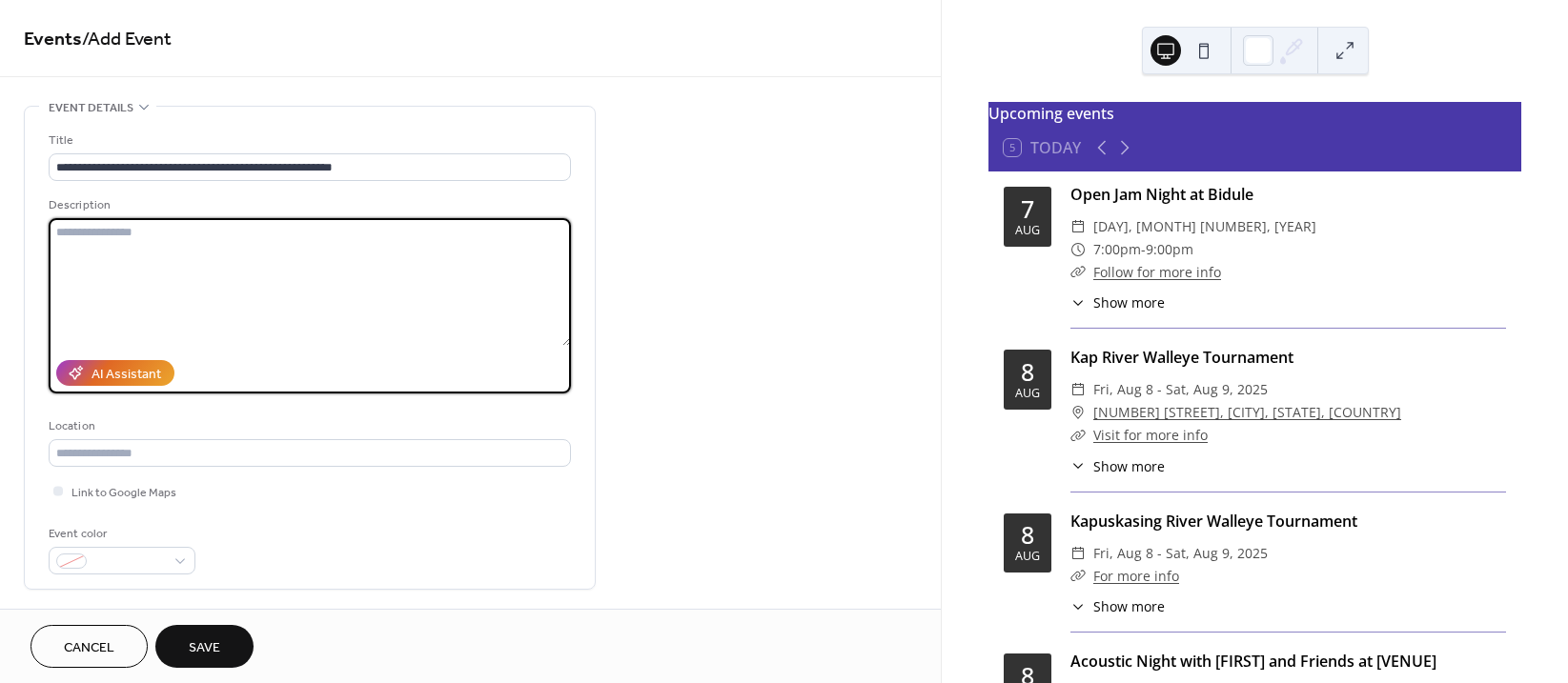 click at bounding box center [310, 282] 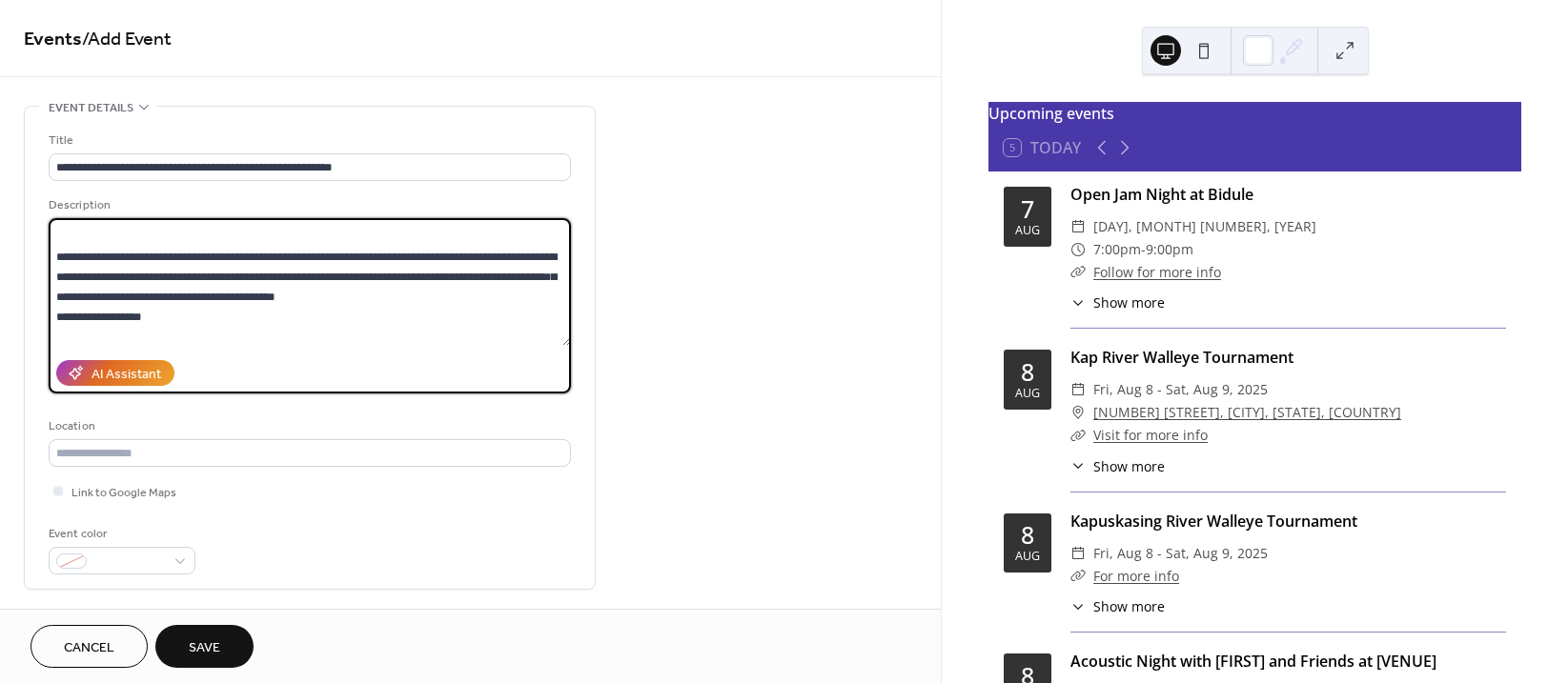 scroll, scrollTop: 0, scrollLeft: 0, axis: both 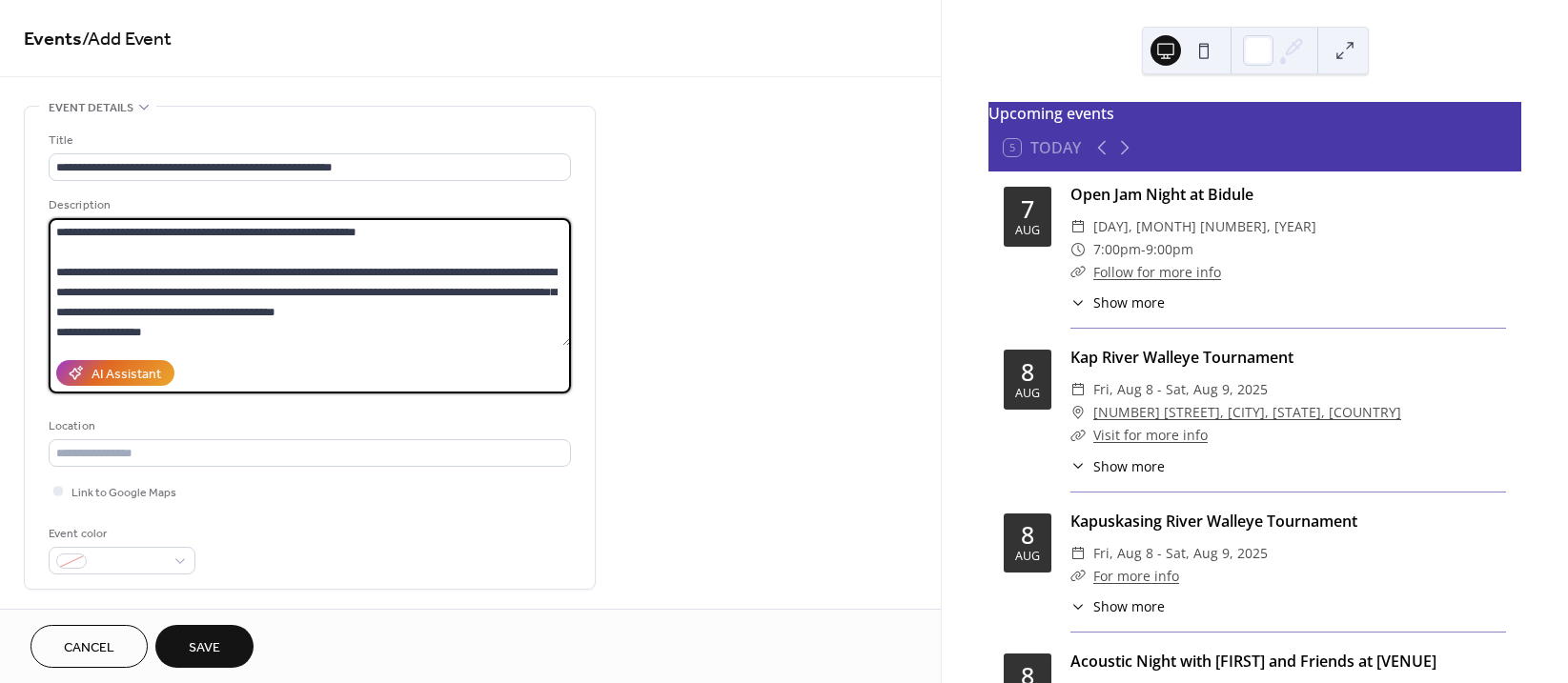 click on "**********" at bounding box center (310, 282) 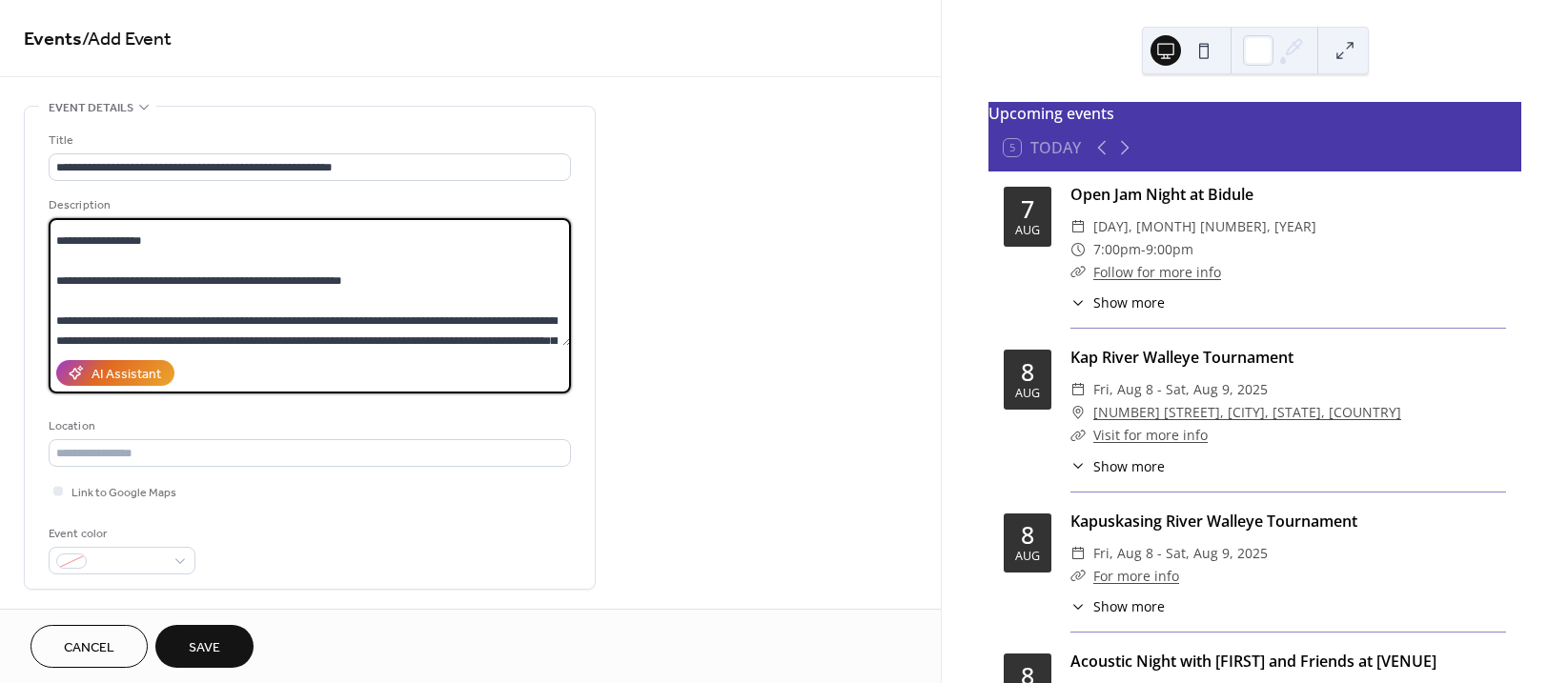 scroll, scrollTop: 140, scrollLeft: 0, axis: vertical 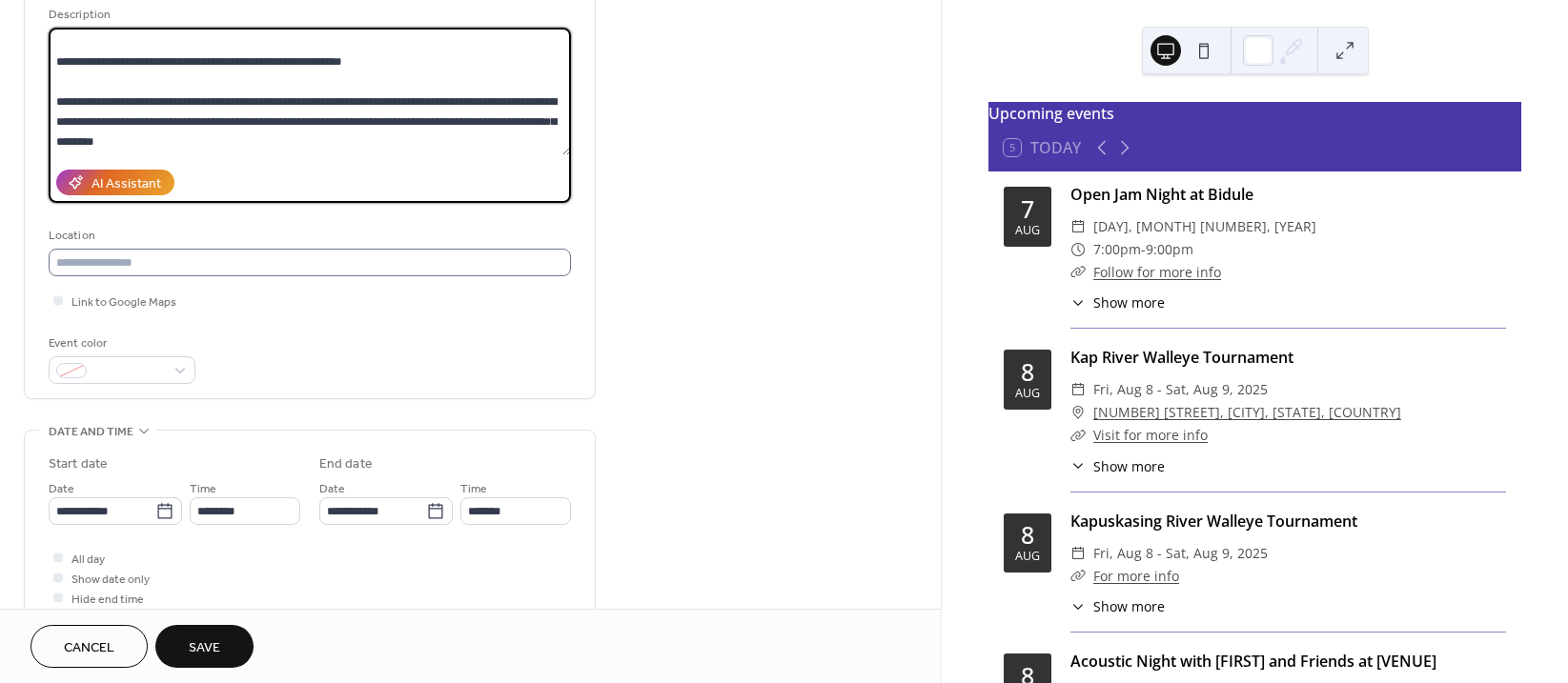 type on "**********" 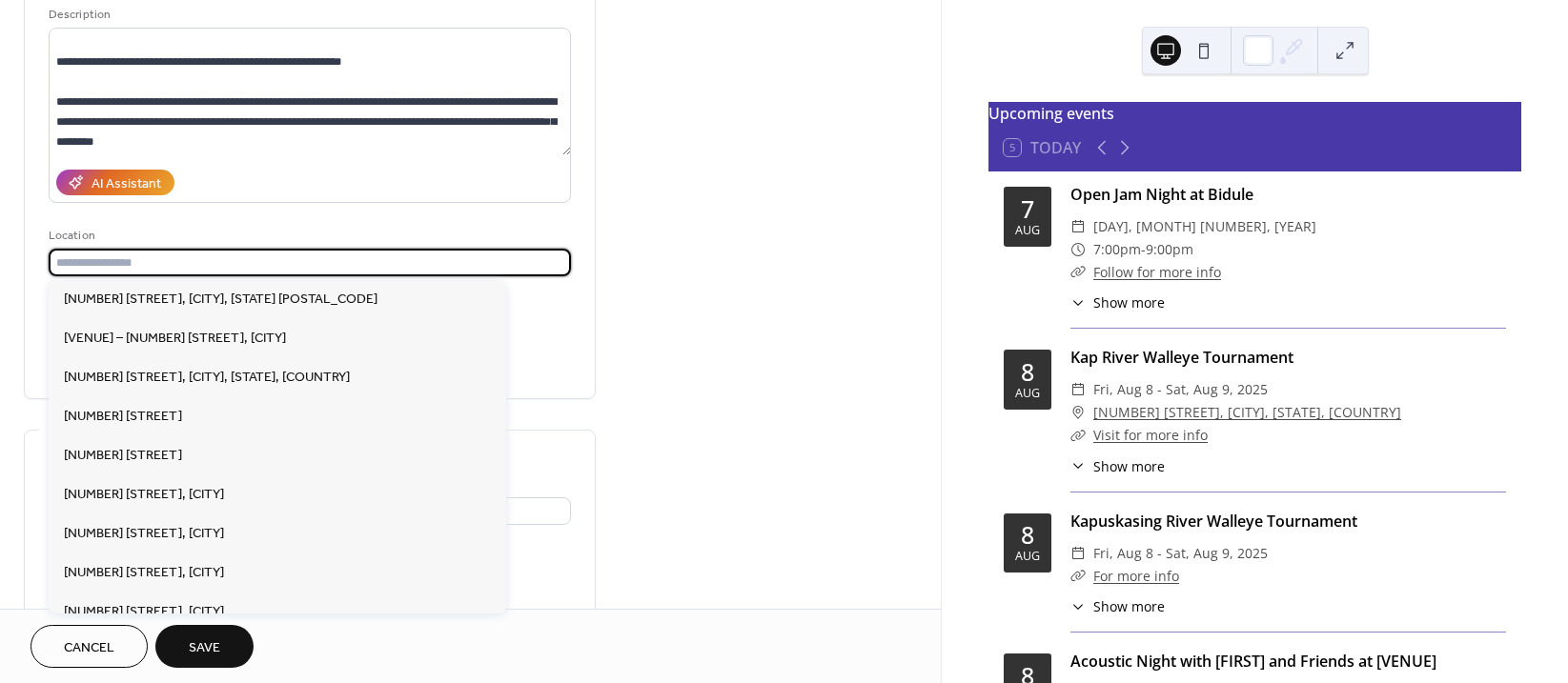 click at bounding box center [310, 262] 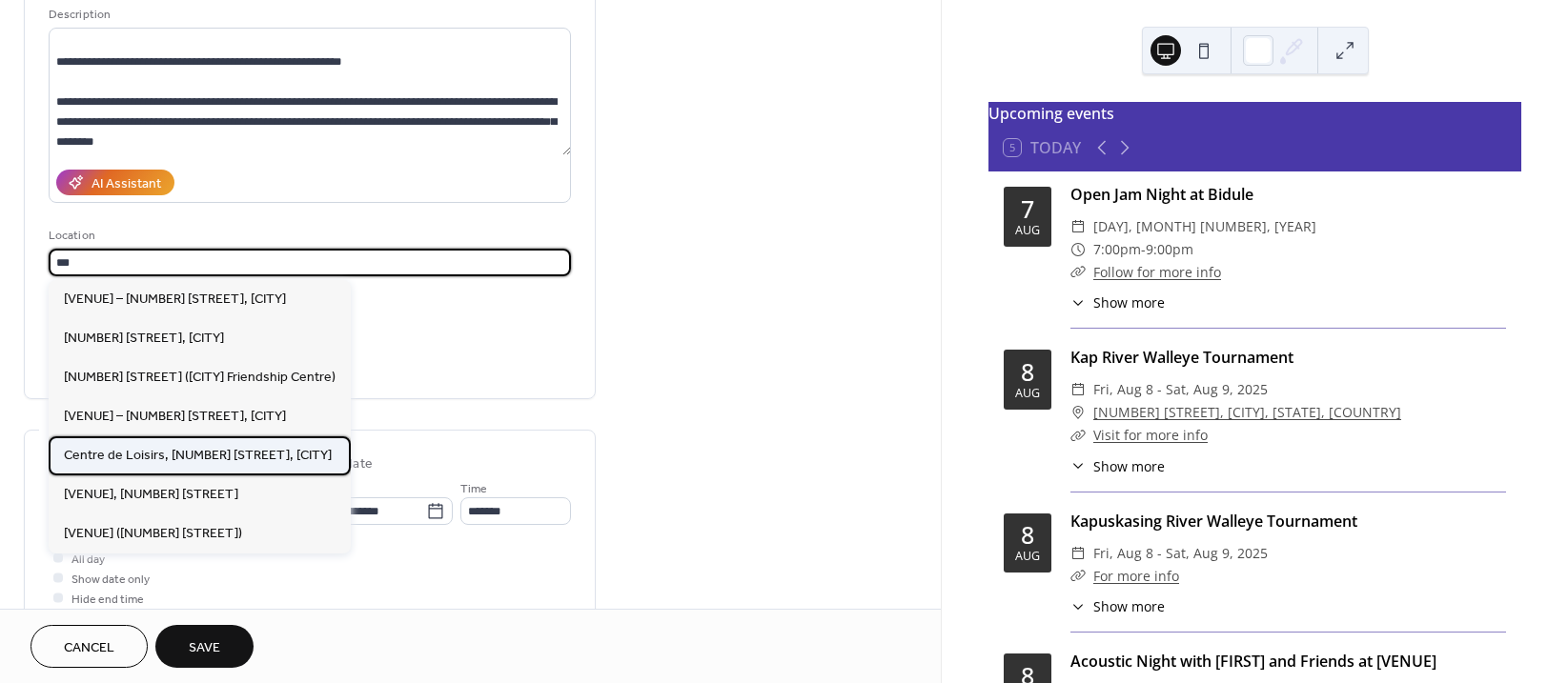 click on "Centre de Loisirs, 7 Aurora Avenue, Kapuskasing" at bounding box center [197, 455] 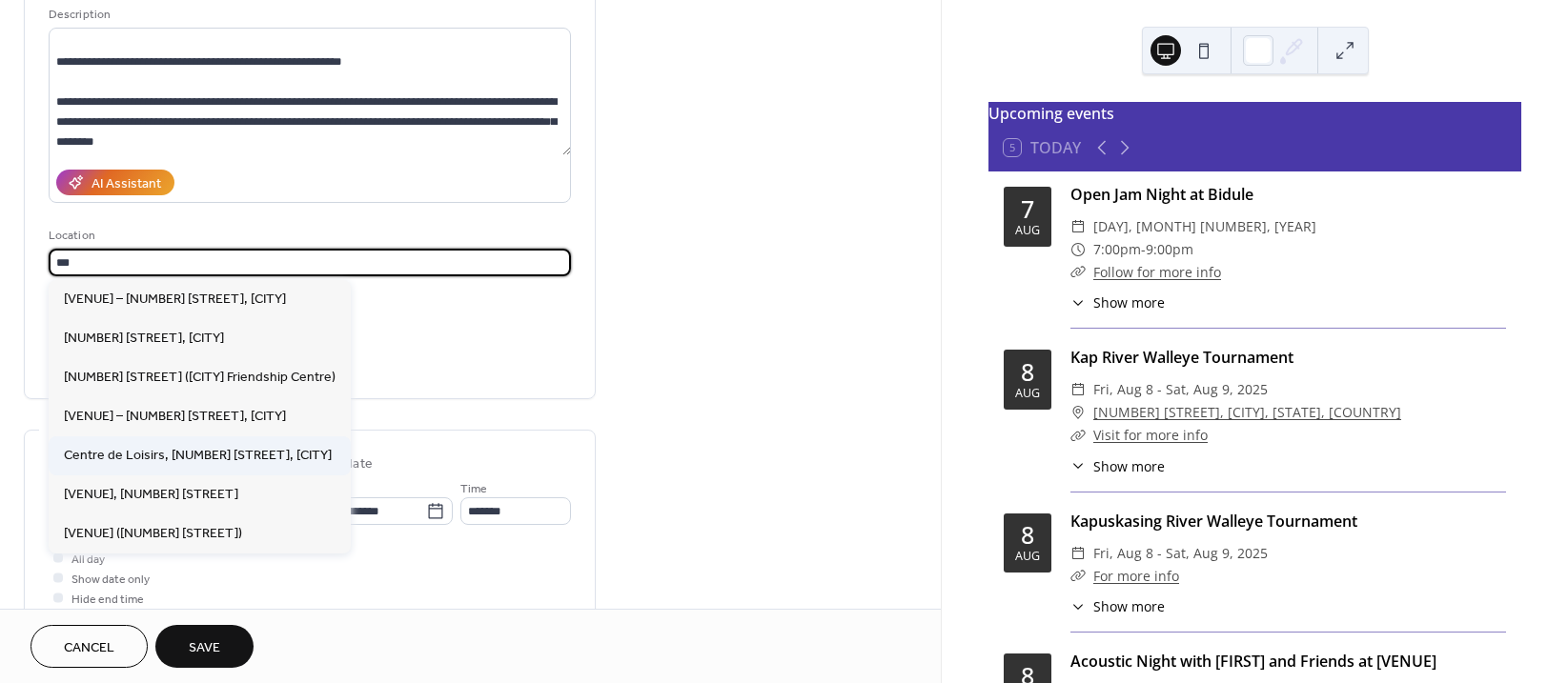 type on "**********" 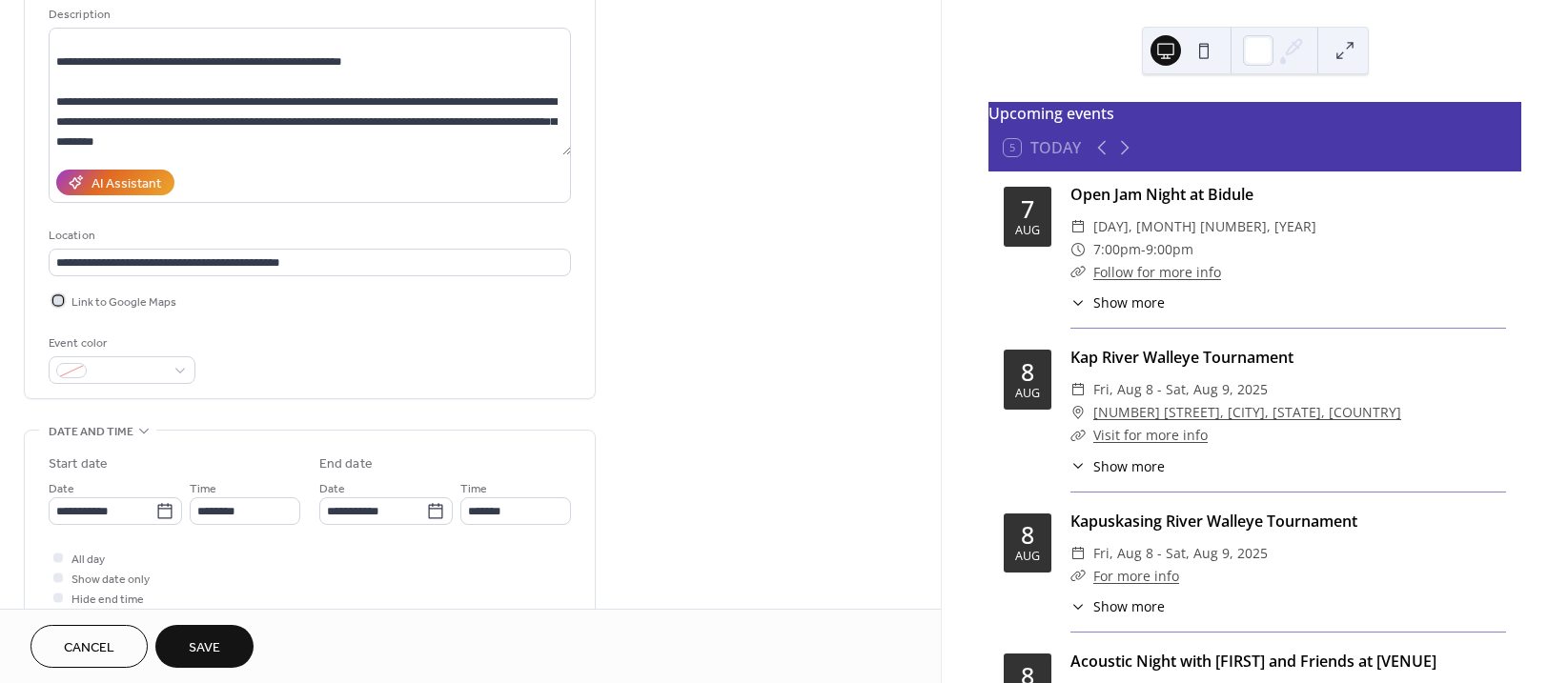 click at bounding box center (58, 300) 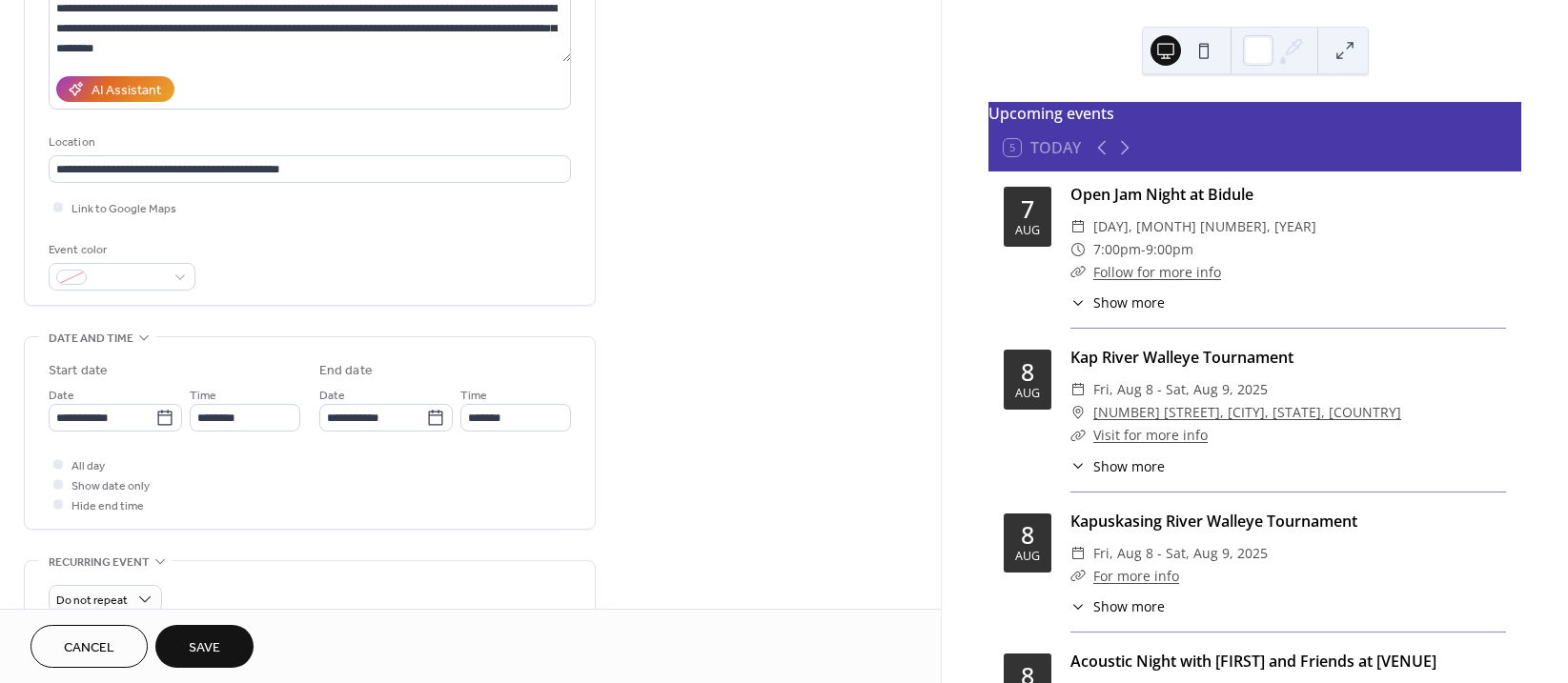 scroll, scrollTop: 286, scrollLeft: 0, axis: vertical 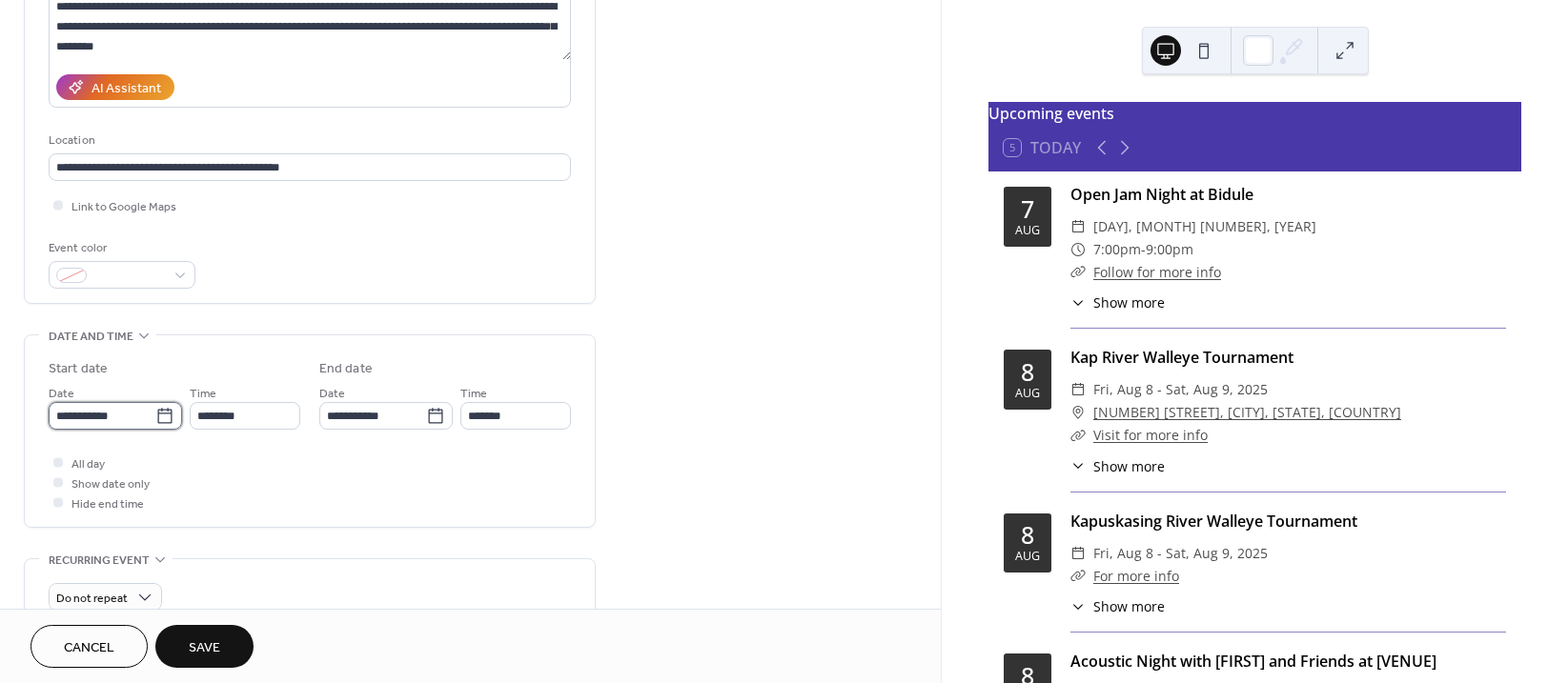 drag, startPoint x: 151, startPoint y: 416, endPoint x: 166, endPoint y: 416, distance: 15 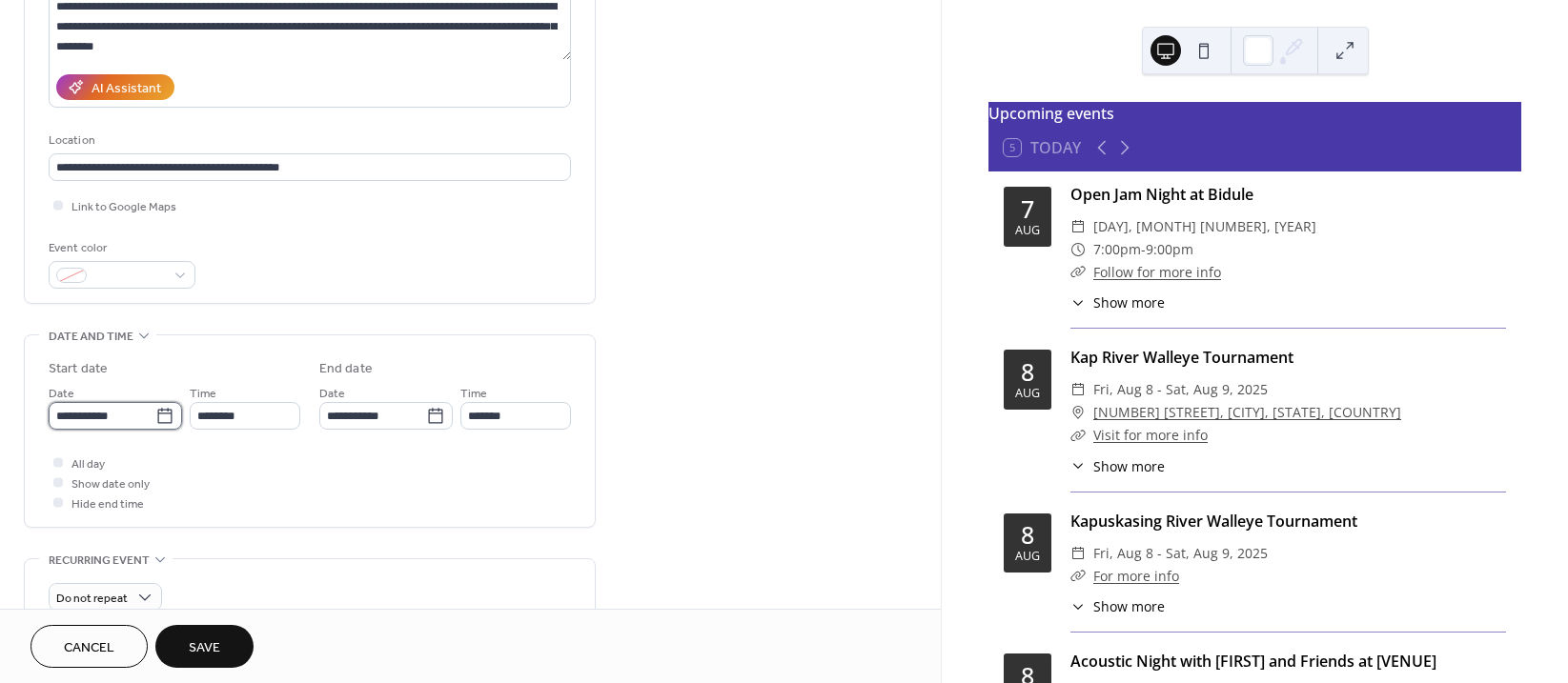 click on "**********" at bounding box center (102, 415) 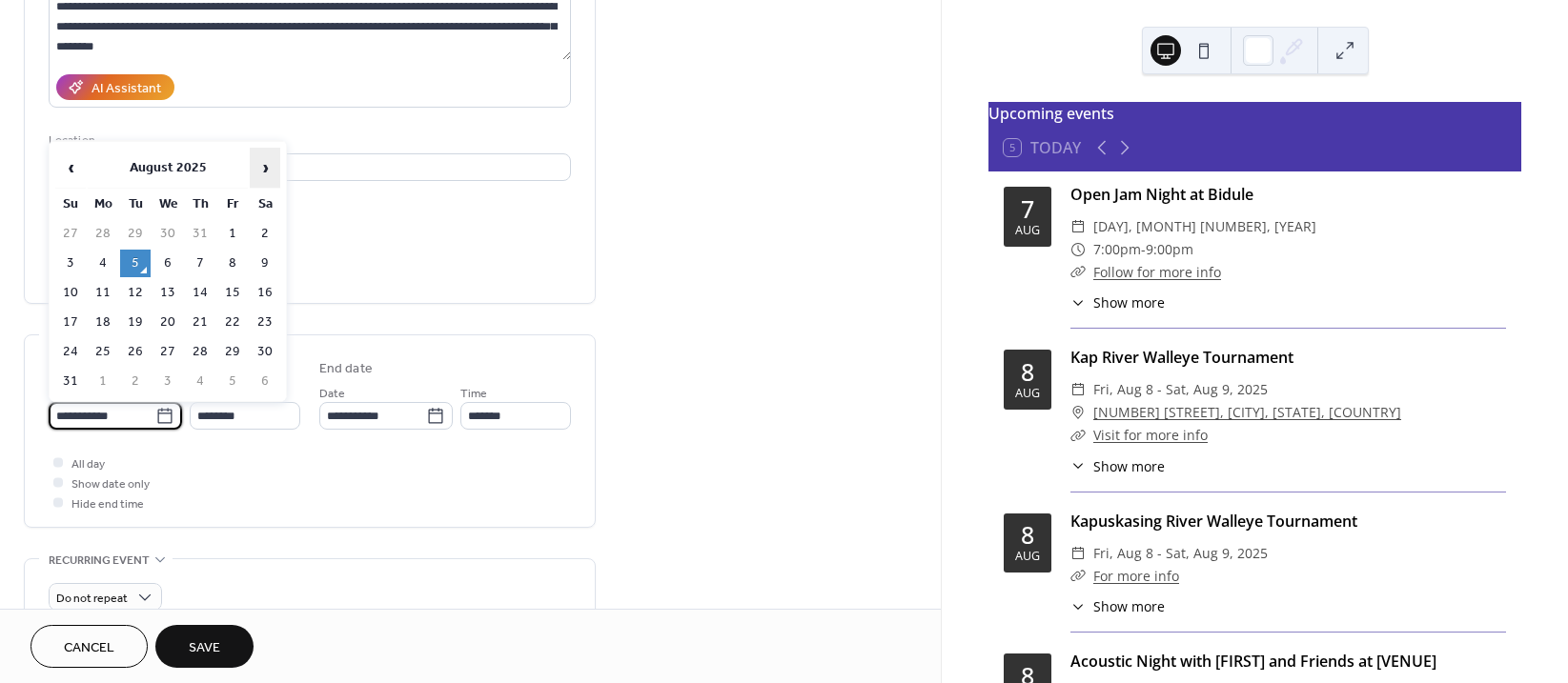 click on "›" at bounding box center [265, 168] 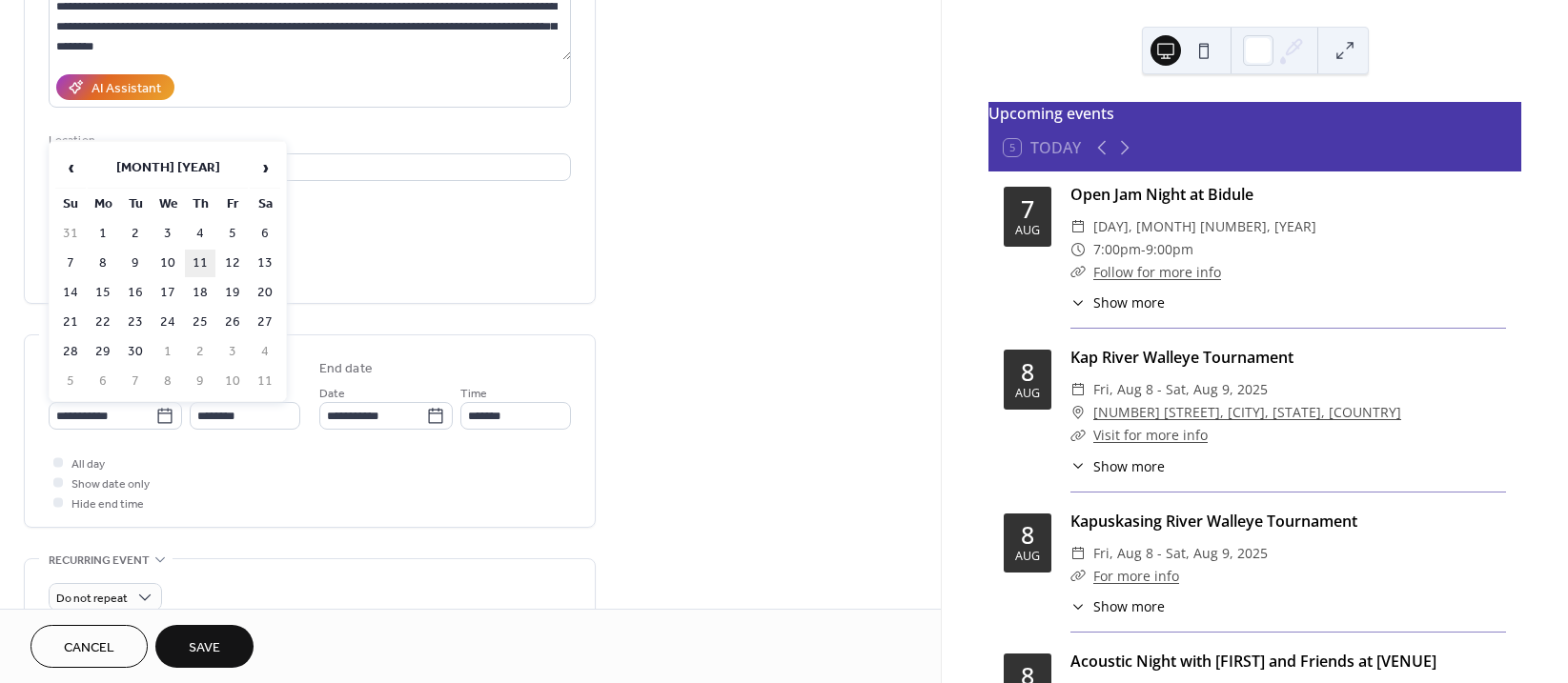 click on "11" at bounding box center [200, 263] 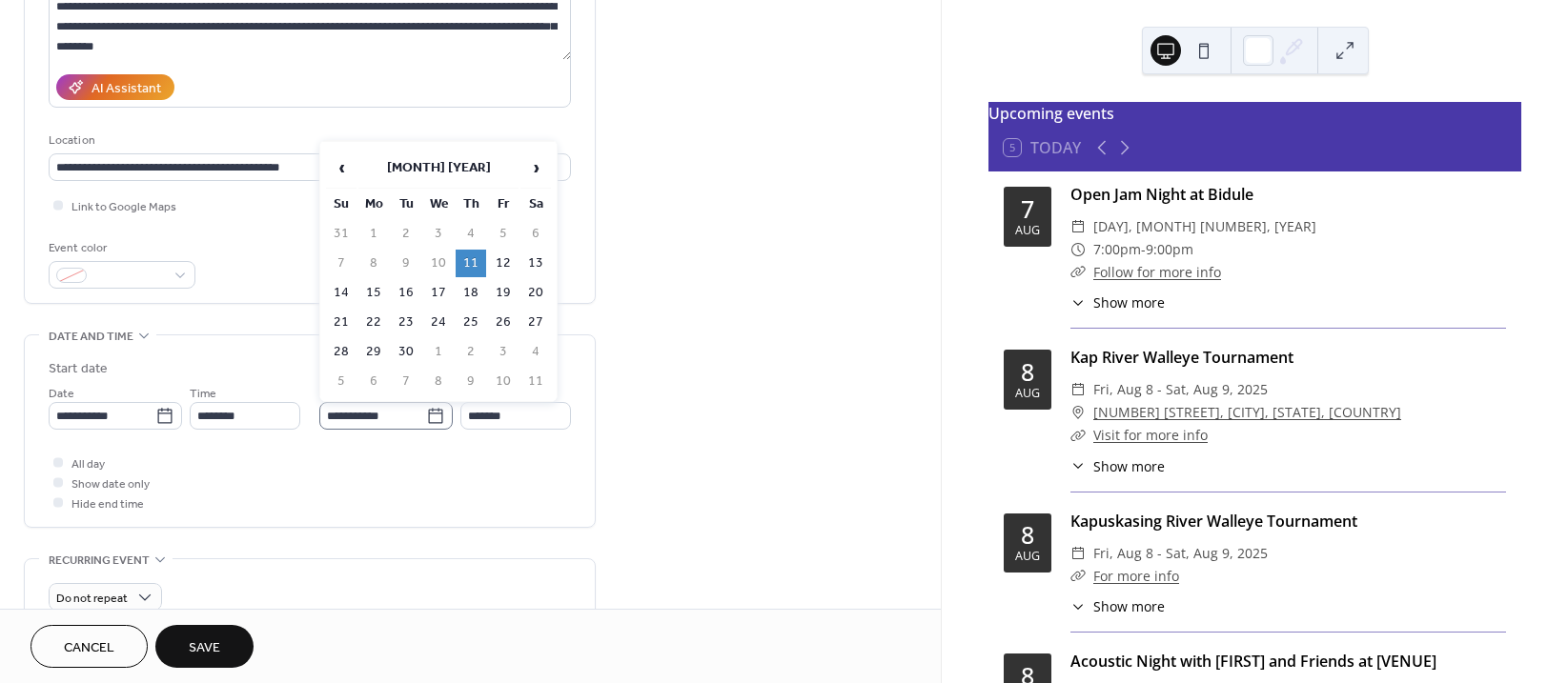 click 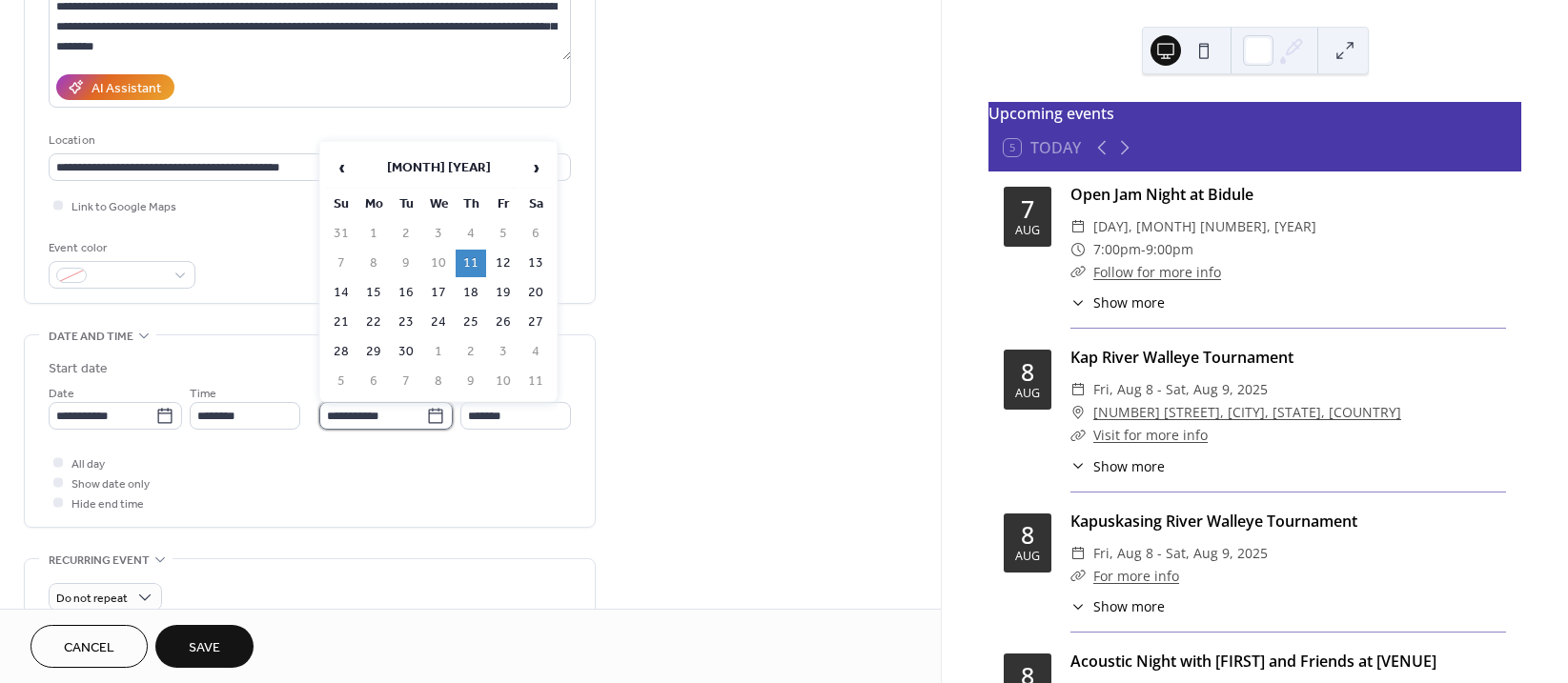 click on "**********" at bounding box center [373, 415] 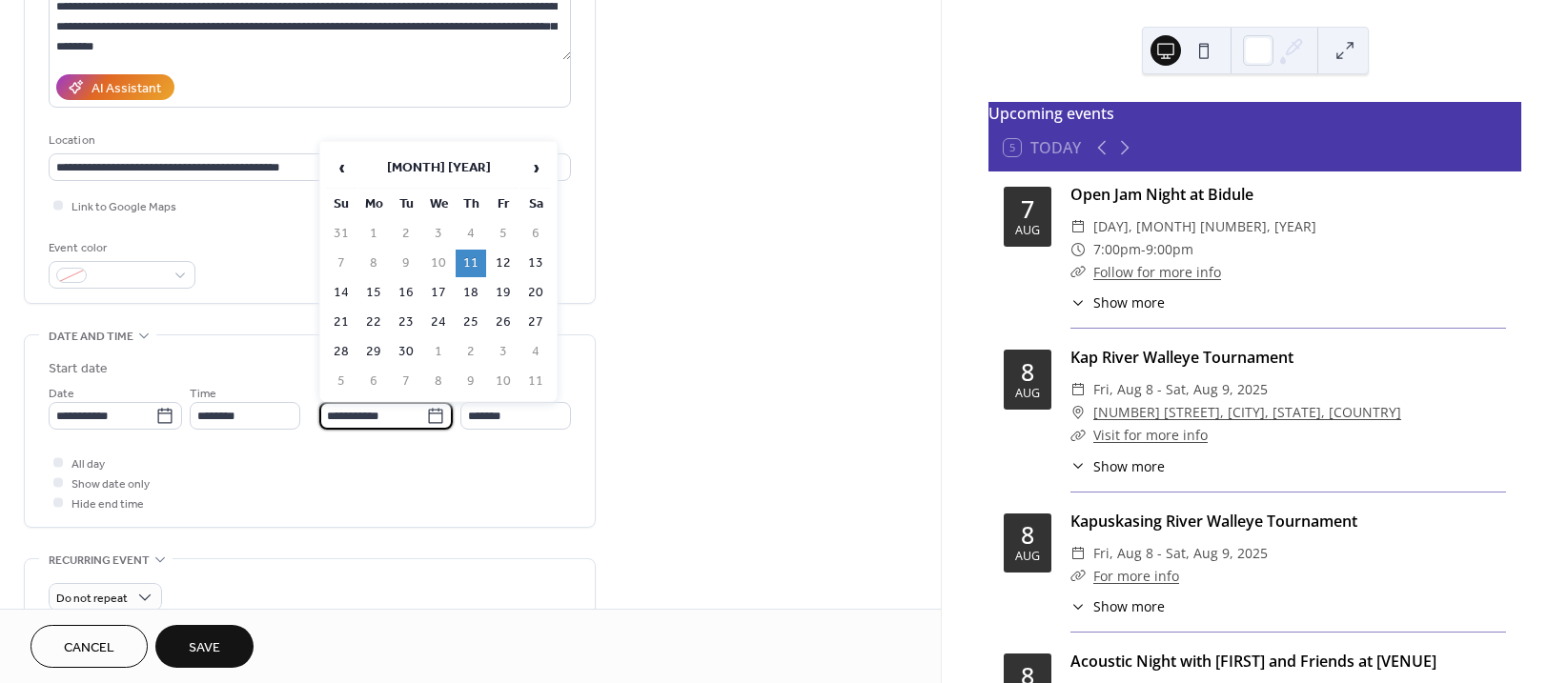 click on "**********" at bounding box center (310, 431) 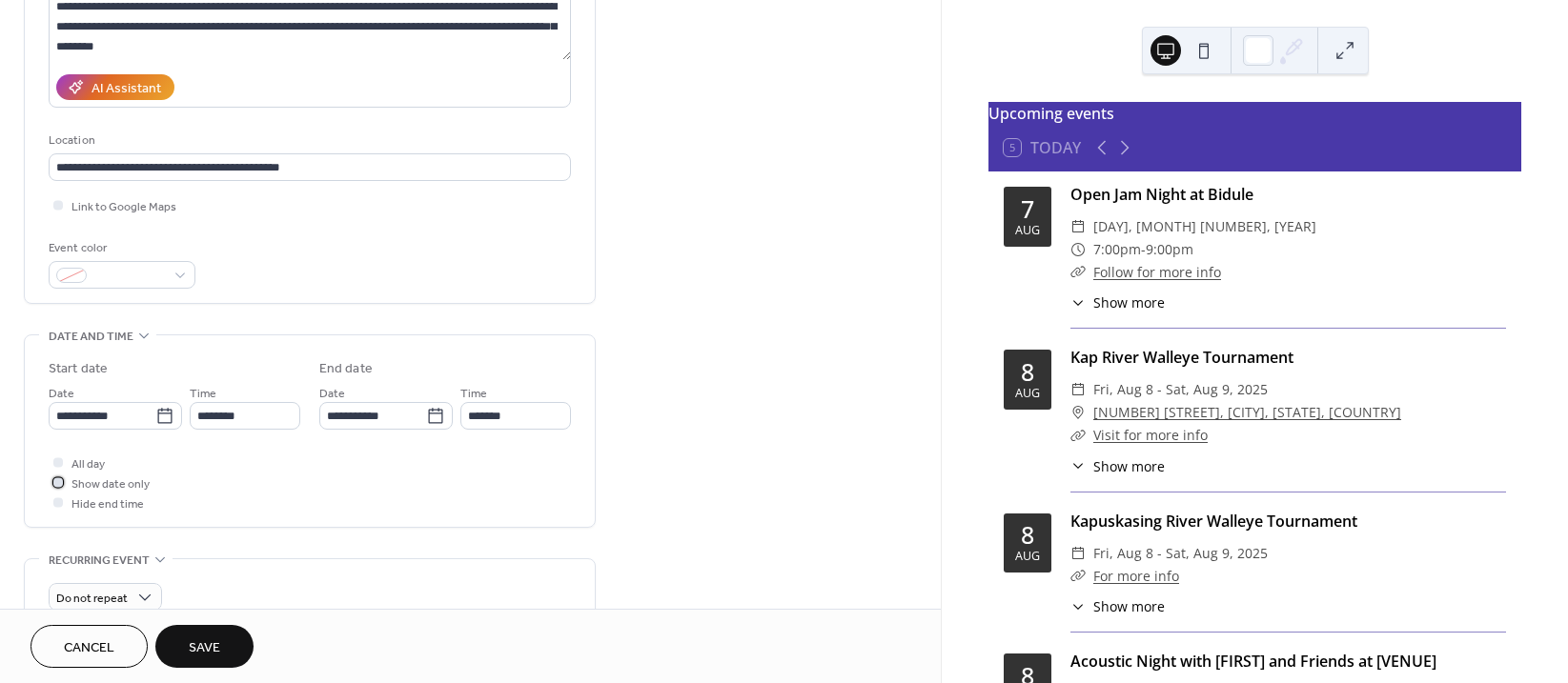 click at bounding box center (58, 482) 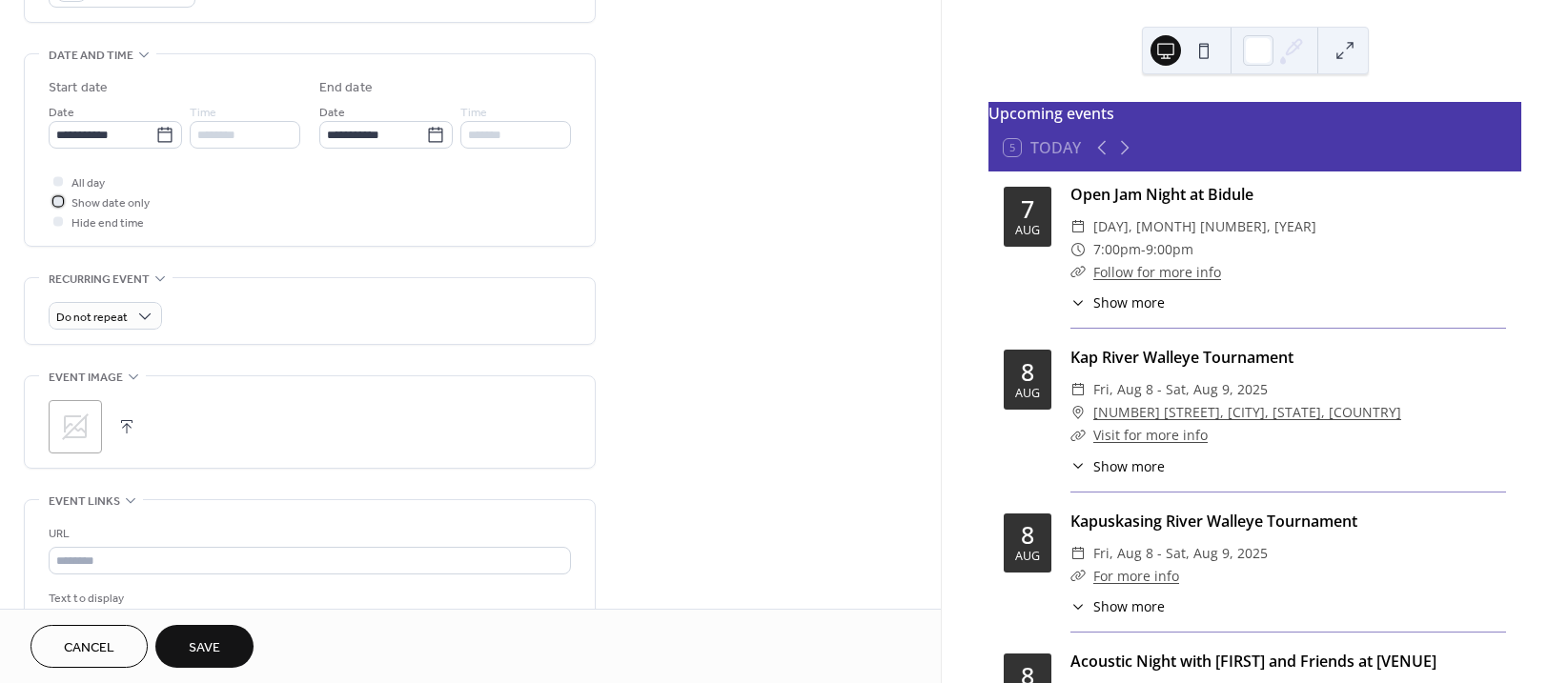 scroll, scrollTop: 572, scrollLeft: 0, axis: vertical 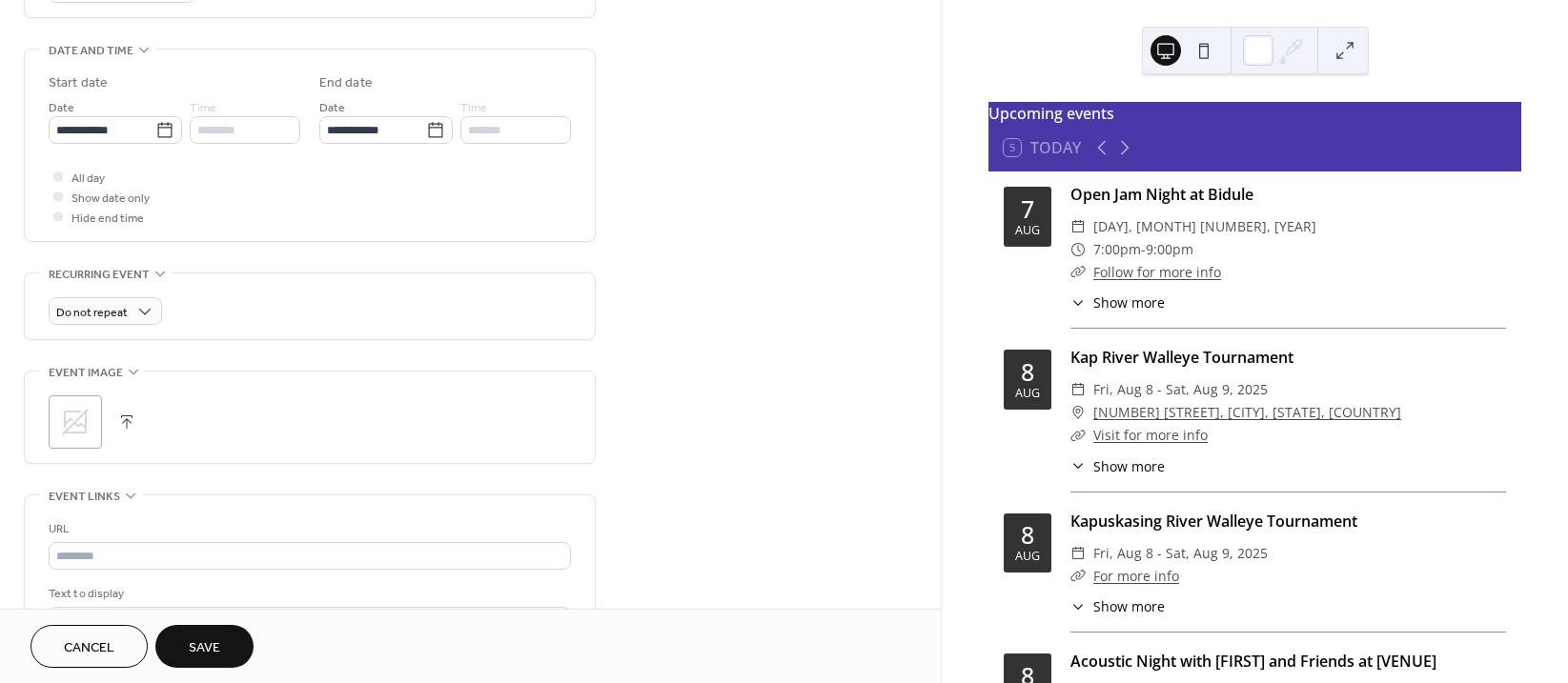 click on ";" at bounding box center (75, 422) 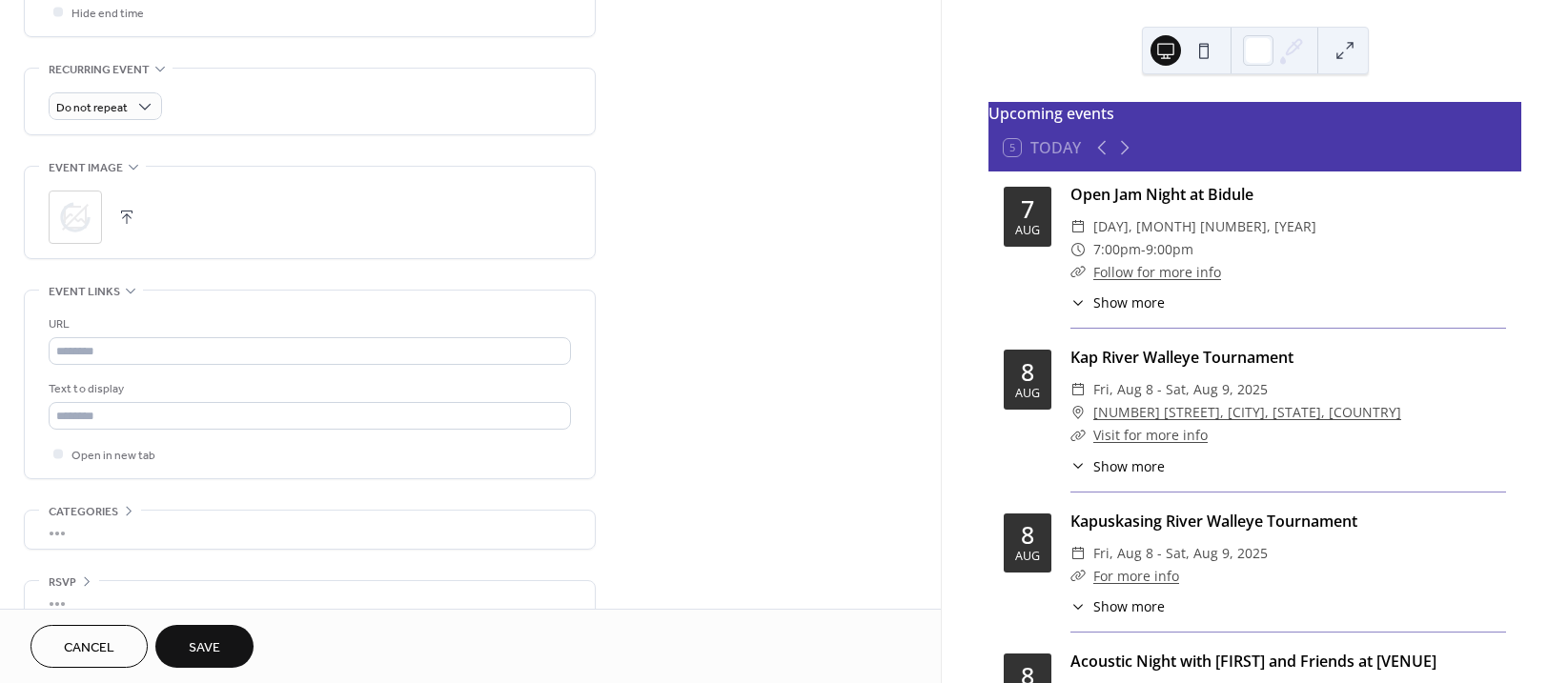 scroll, scrollTop: 807, scrollLeft: 0, axis: vertical 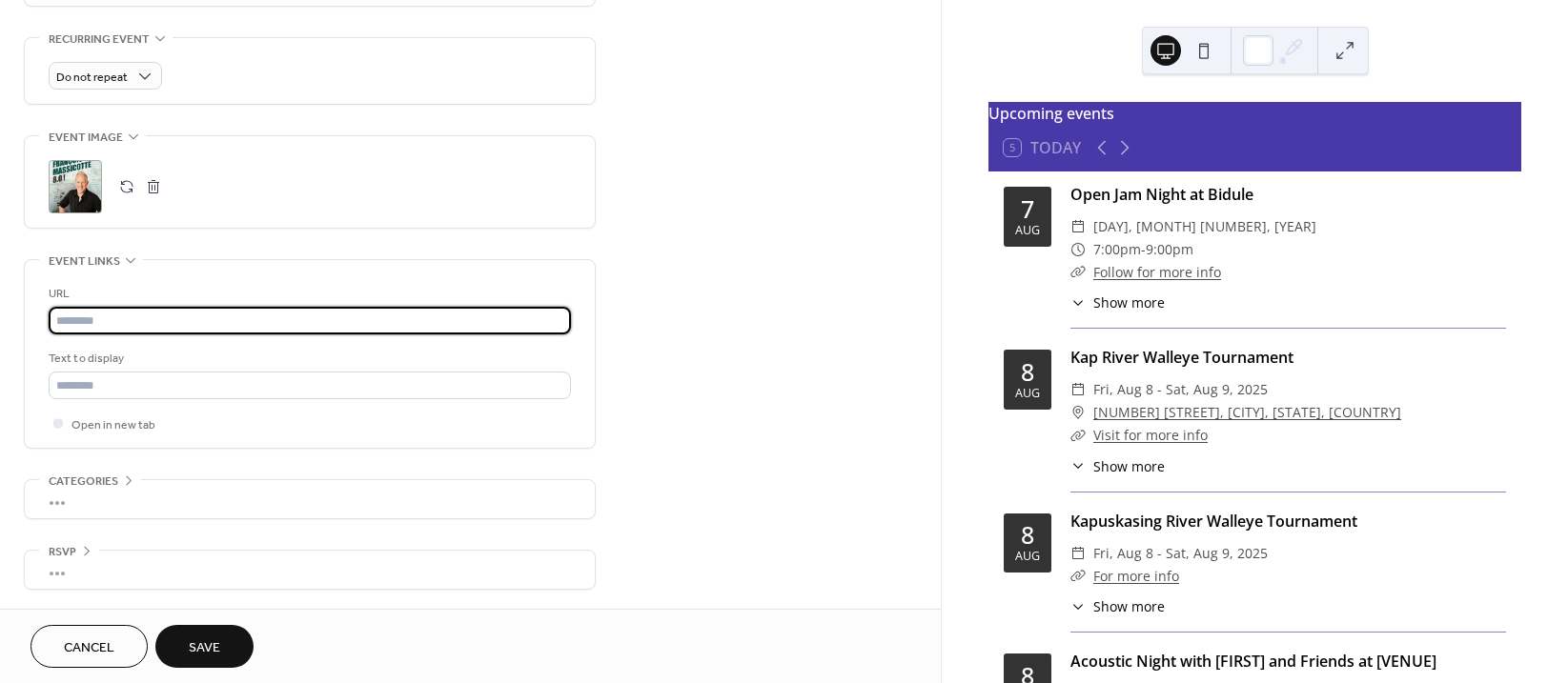 click at bounding box center (310, 320) 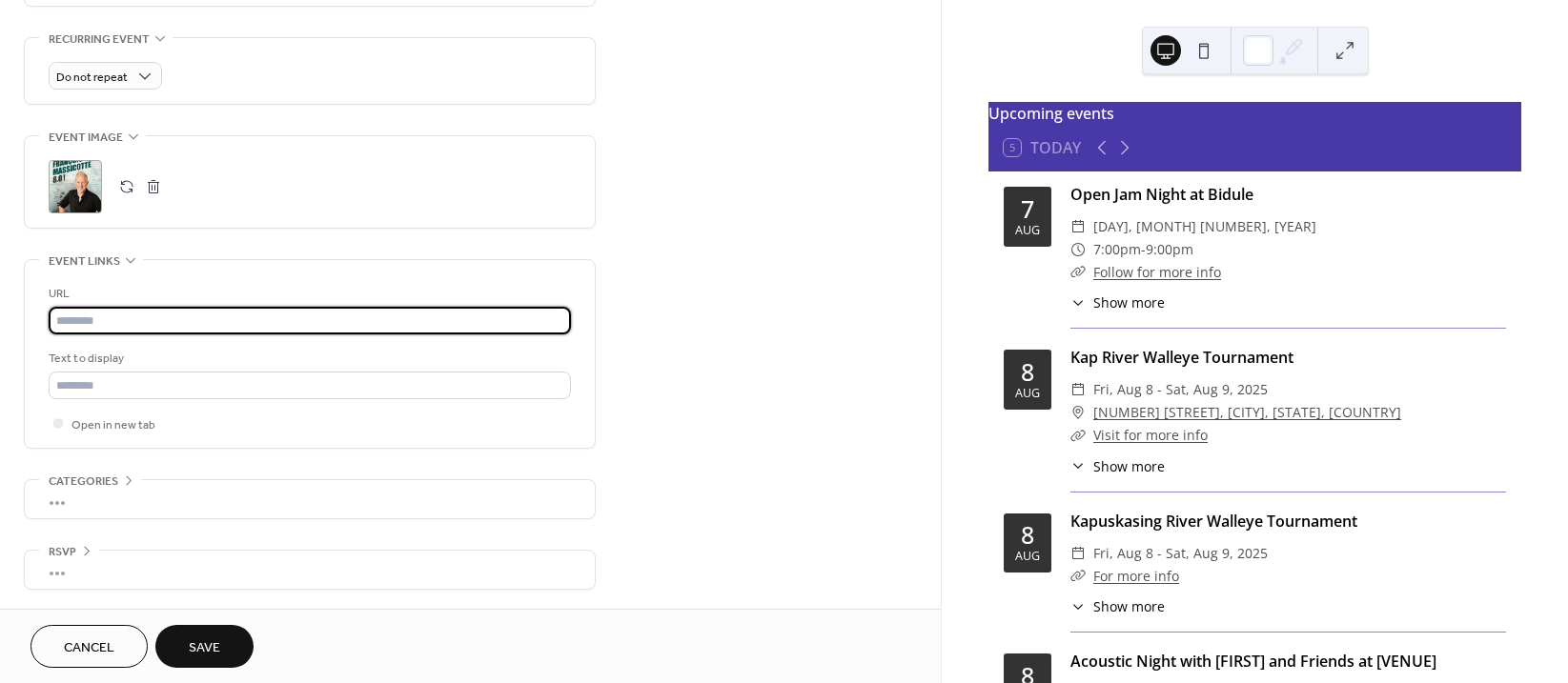 paste on "**********" 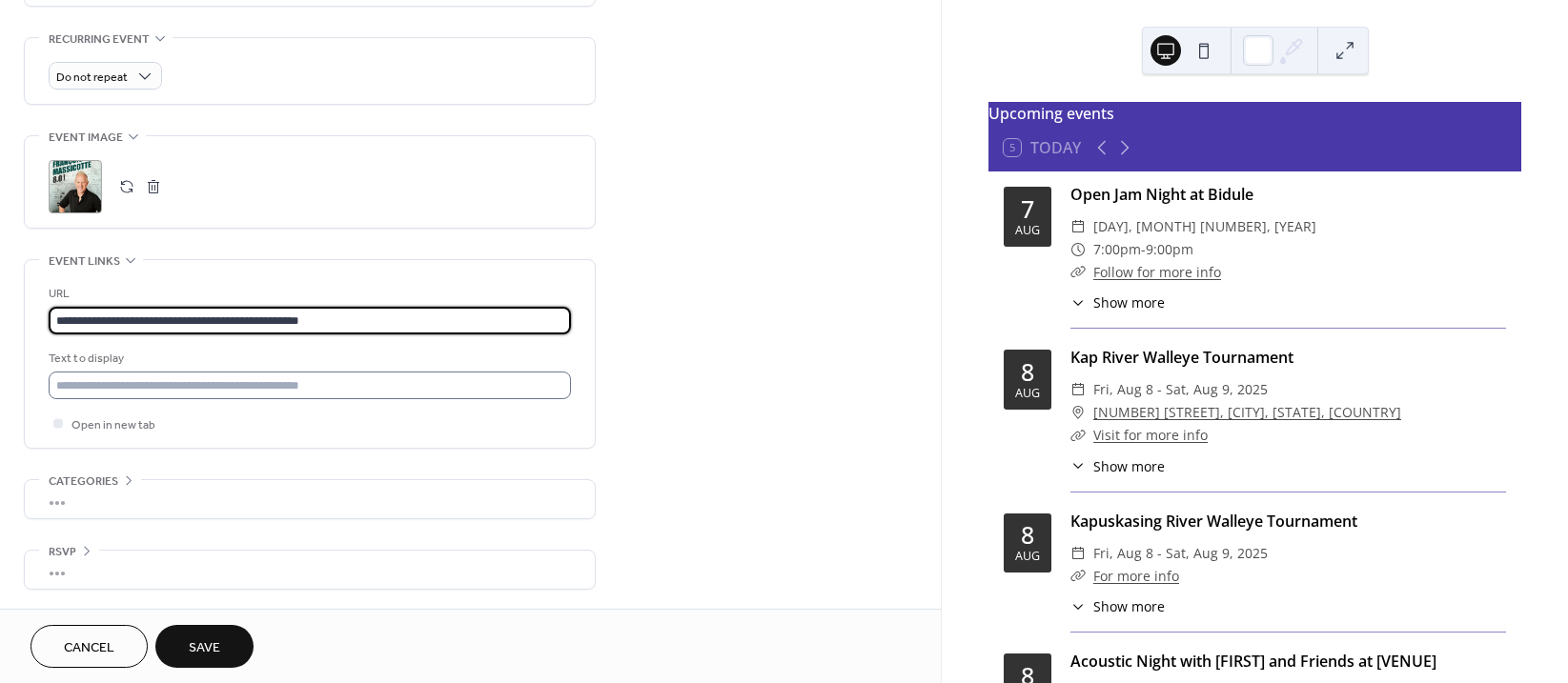 type on "**********" 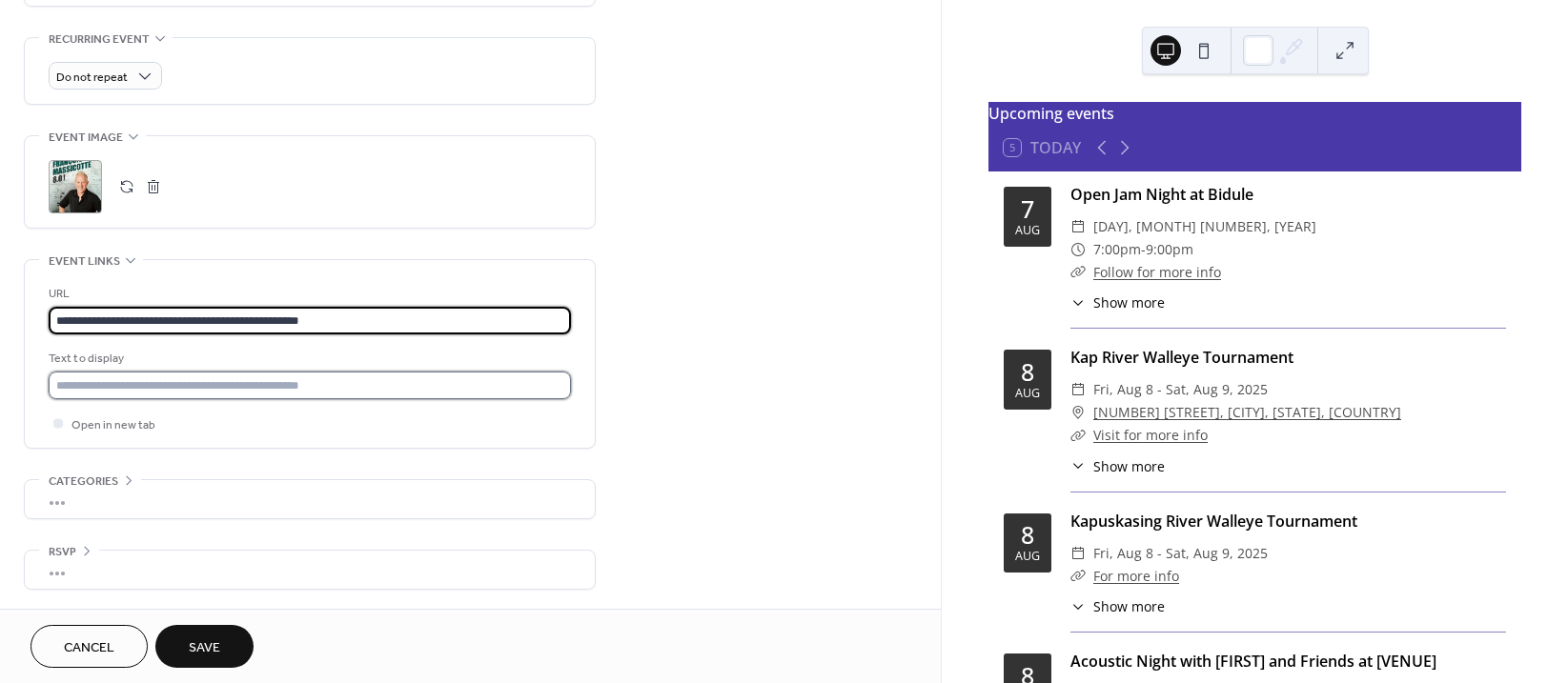 click at bounding box center (310, 385) 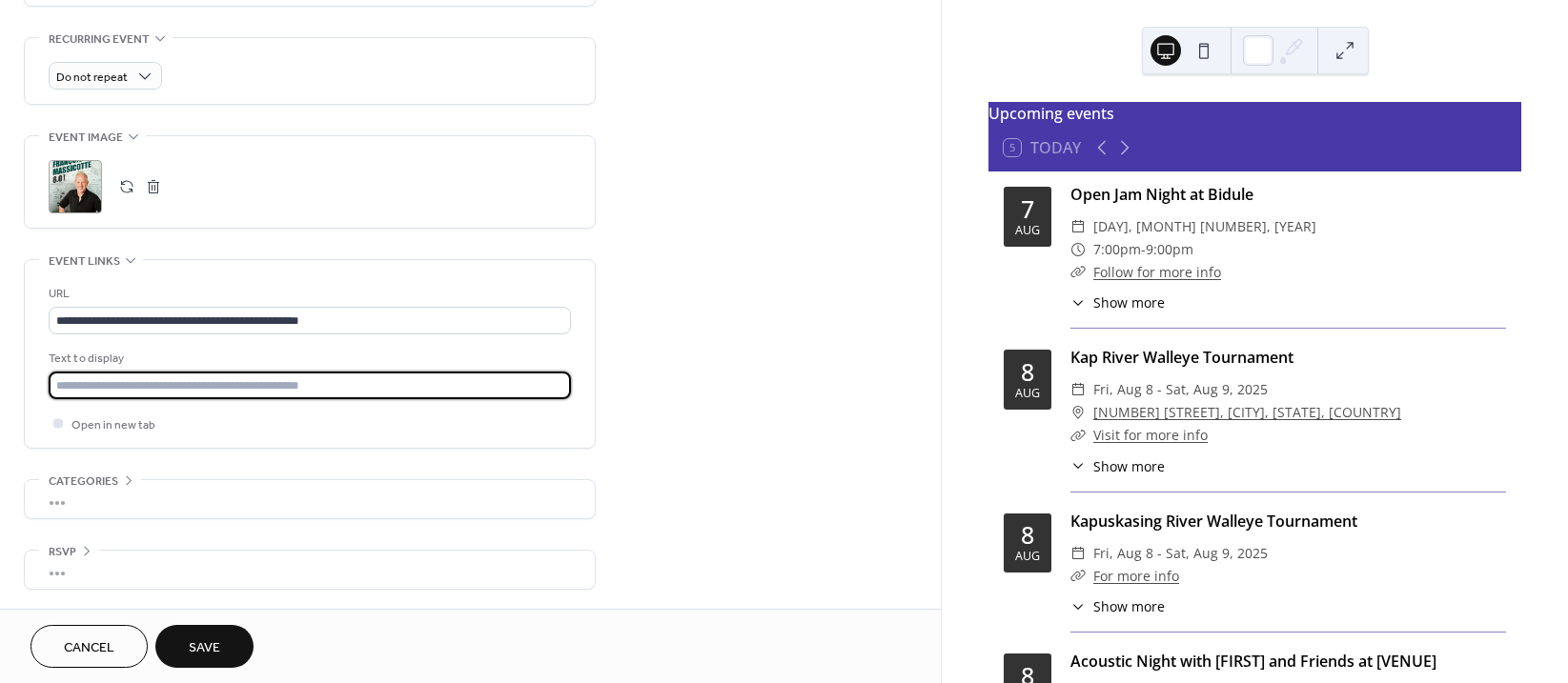 type on "**********" 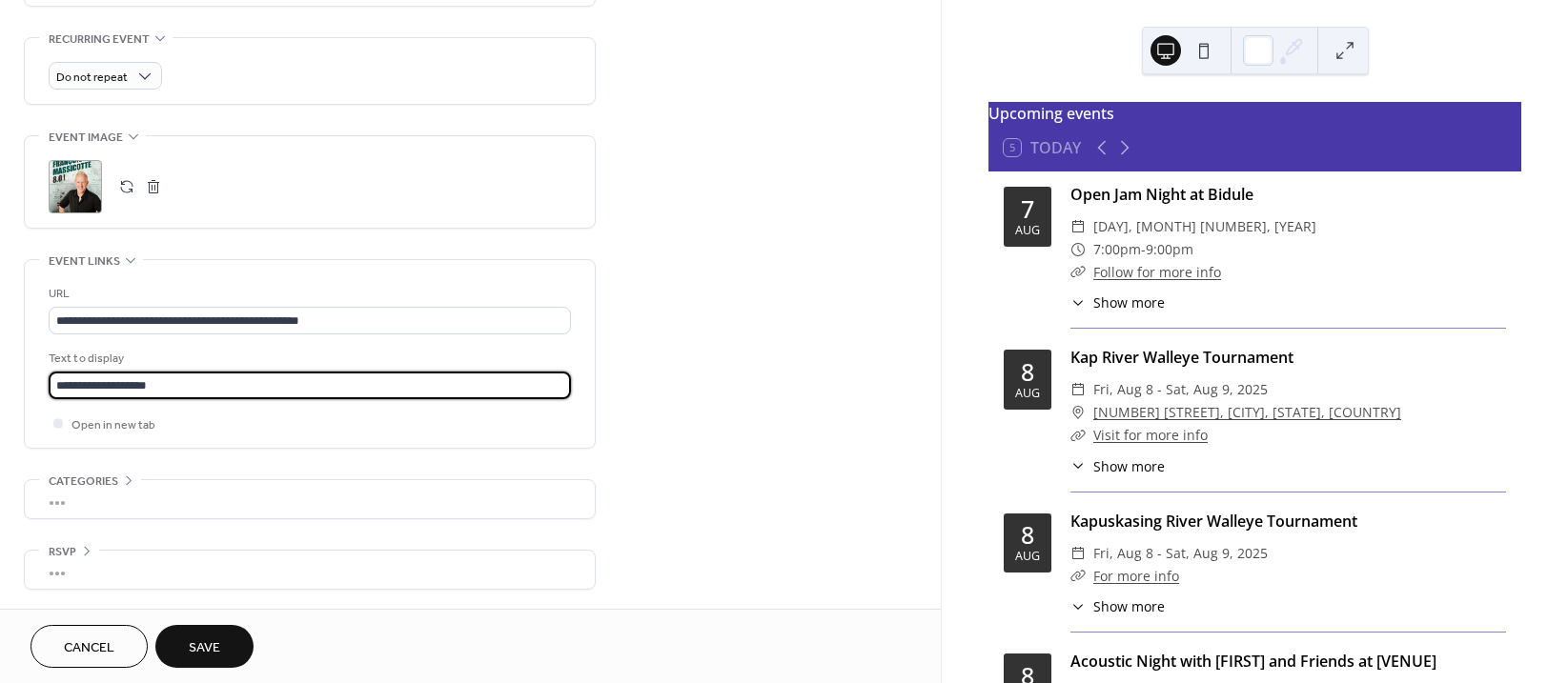 click on ";" at bounding box center (310, 182) 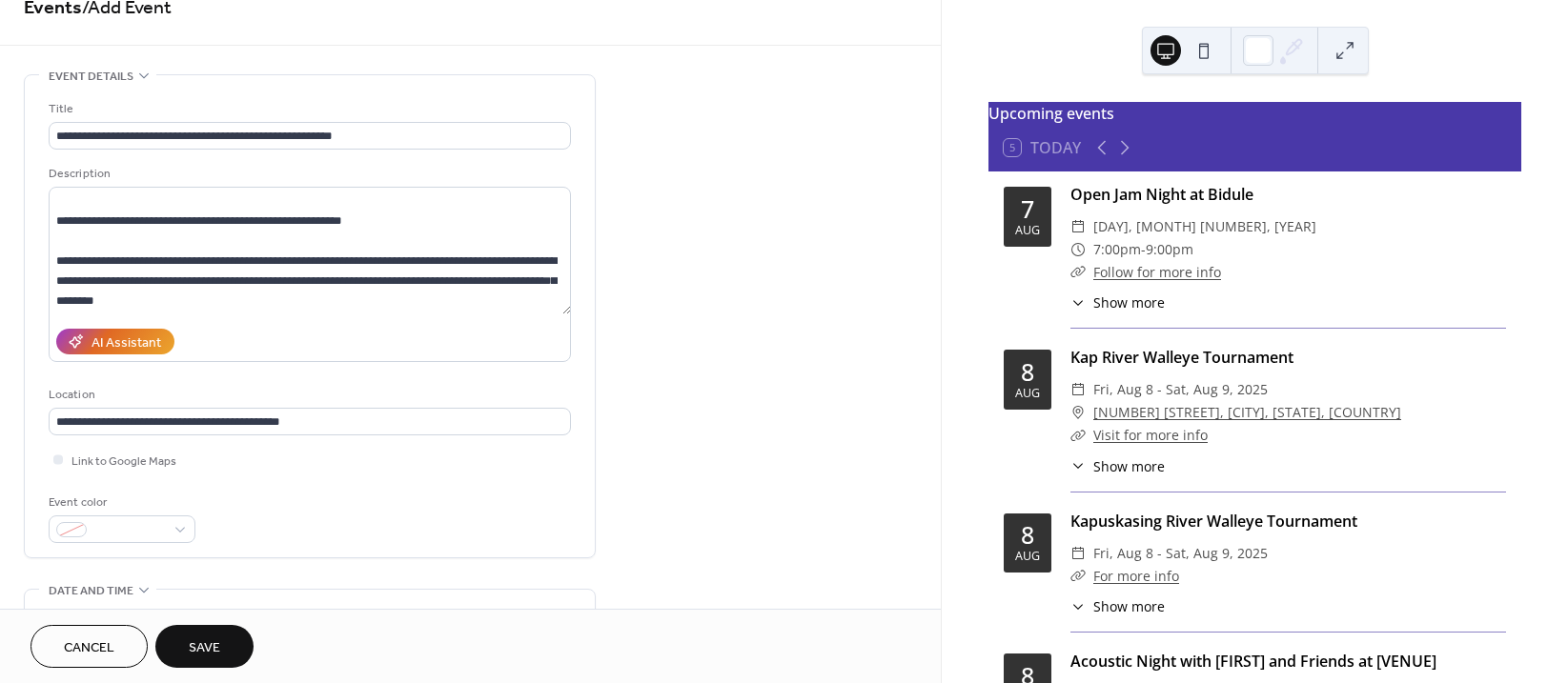 scroll, scrollTop: 0, scrollLeft: 0, axis: both 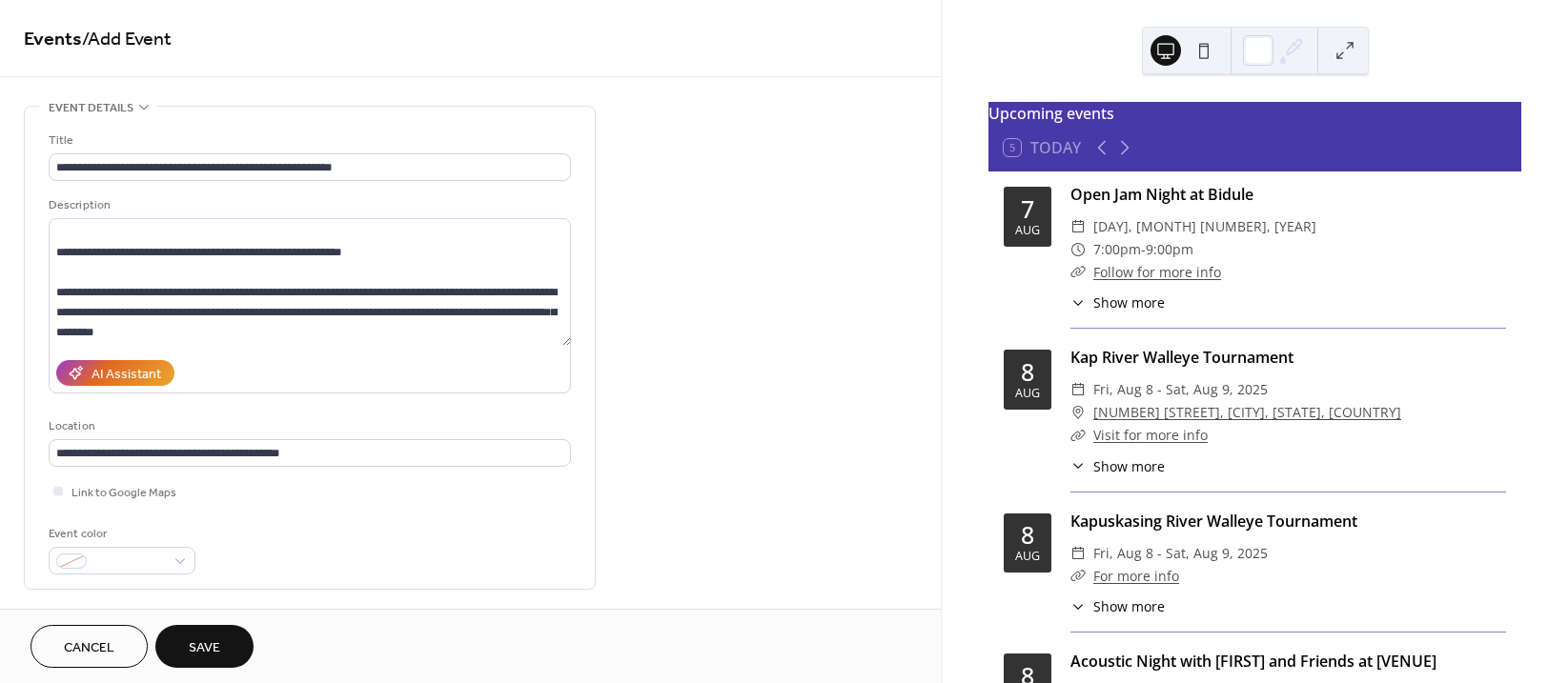 click on "Save" at bounding box center [204, 648] 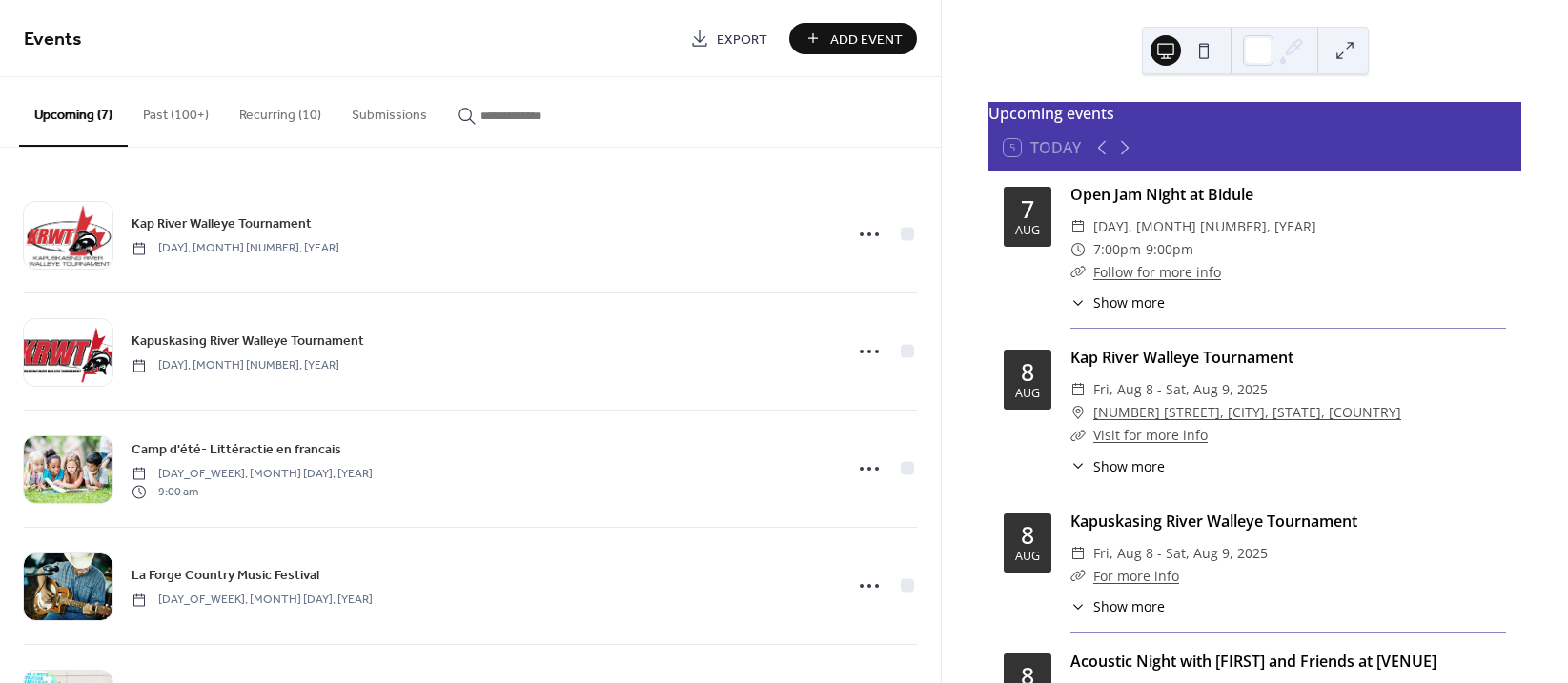 click on "Add Event" at bounding box center (853, 38) 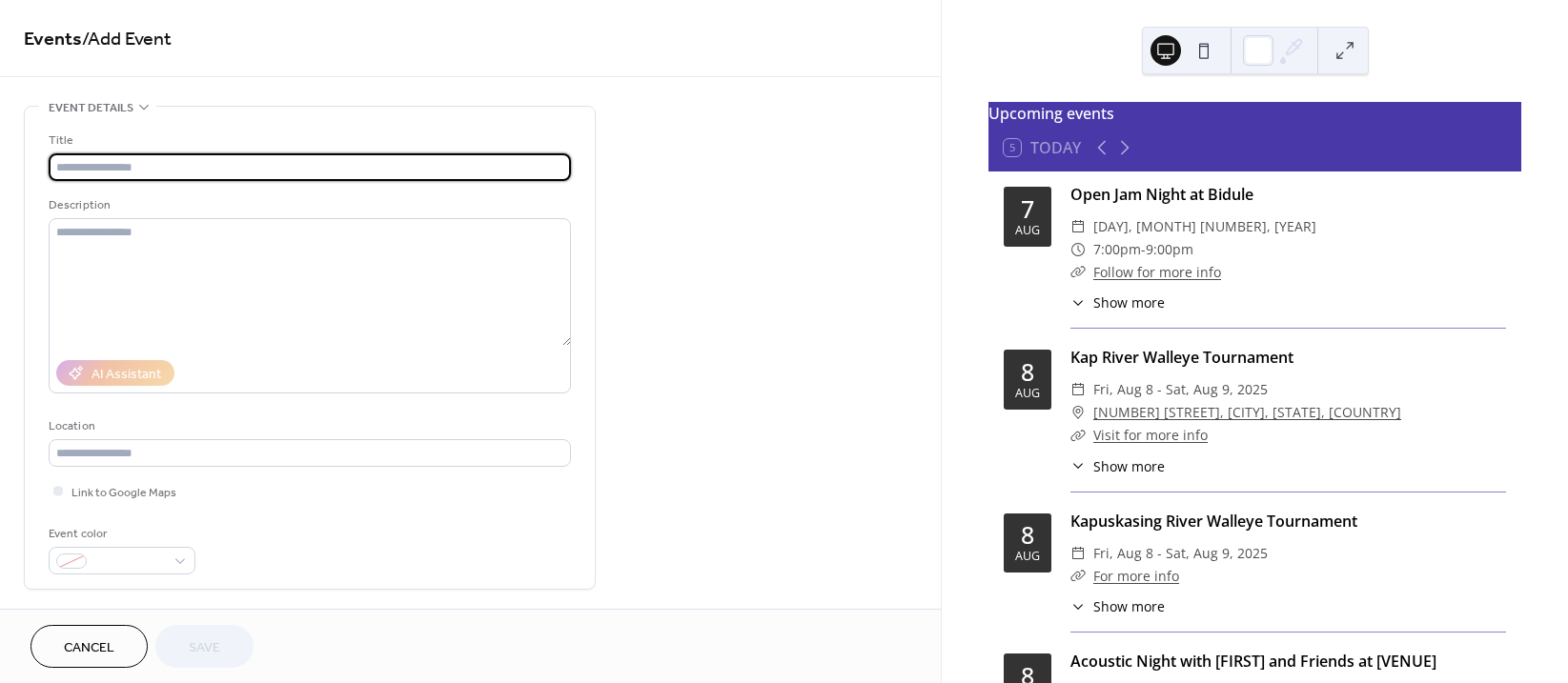 click at bounding box center (310, 167) 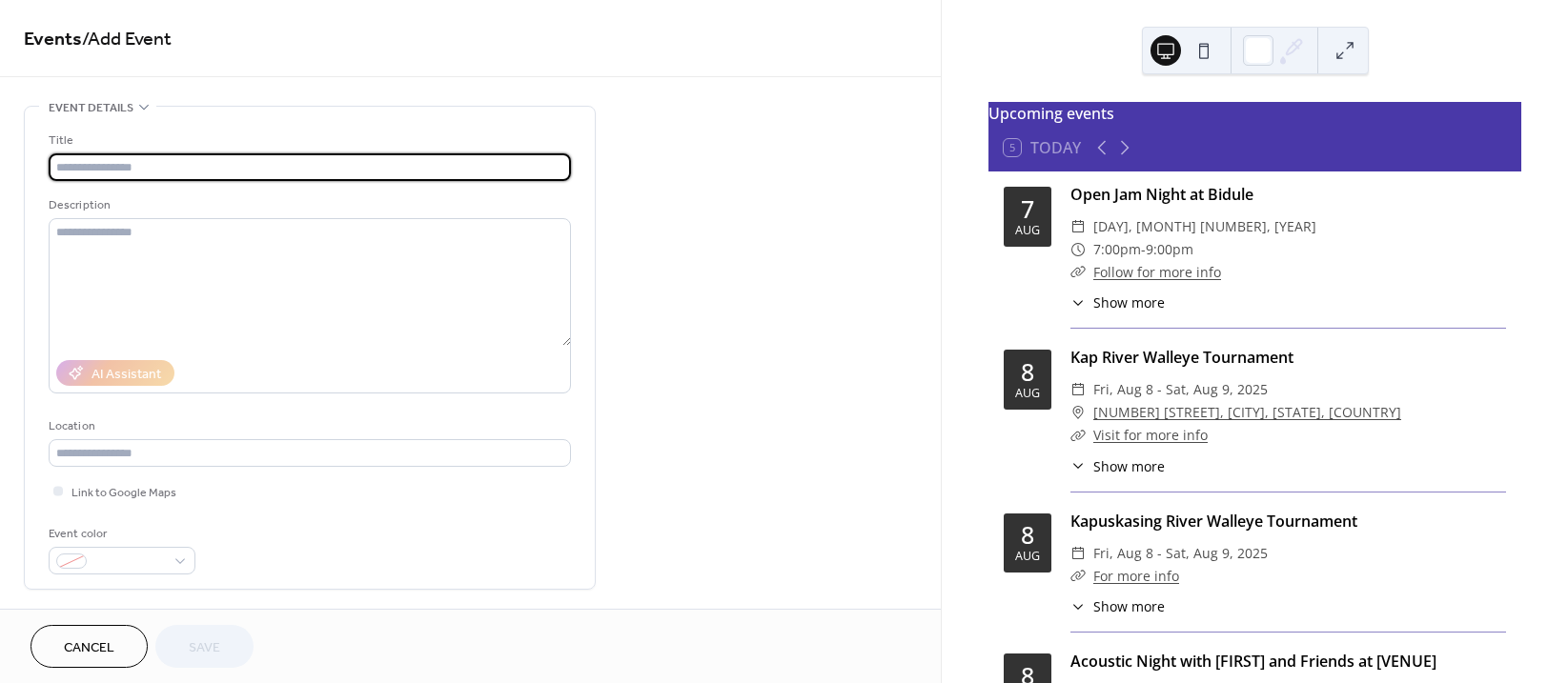 paste on "**********" 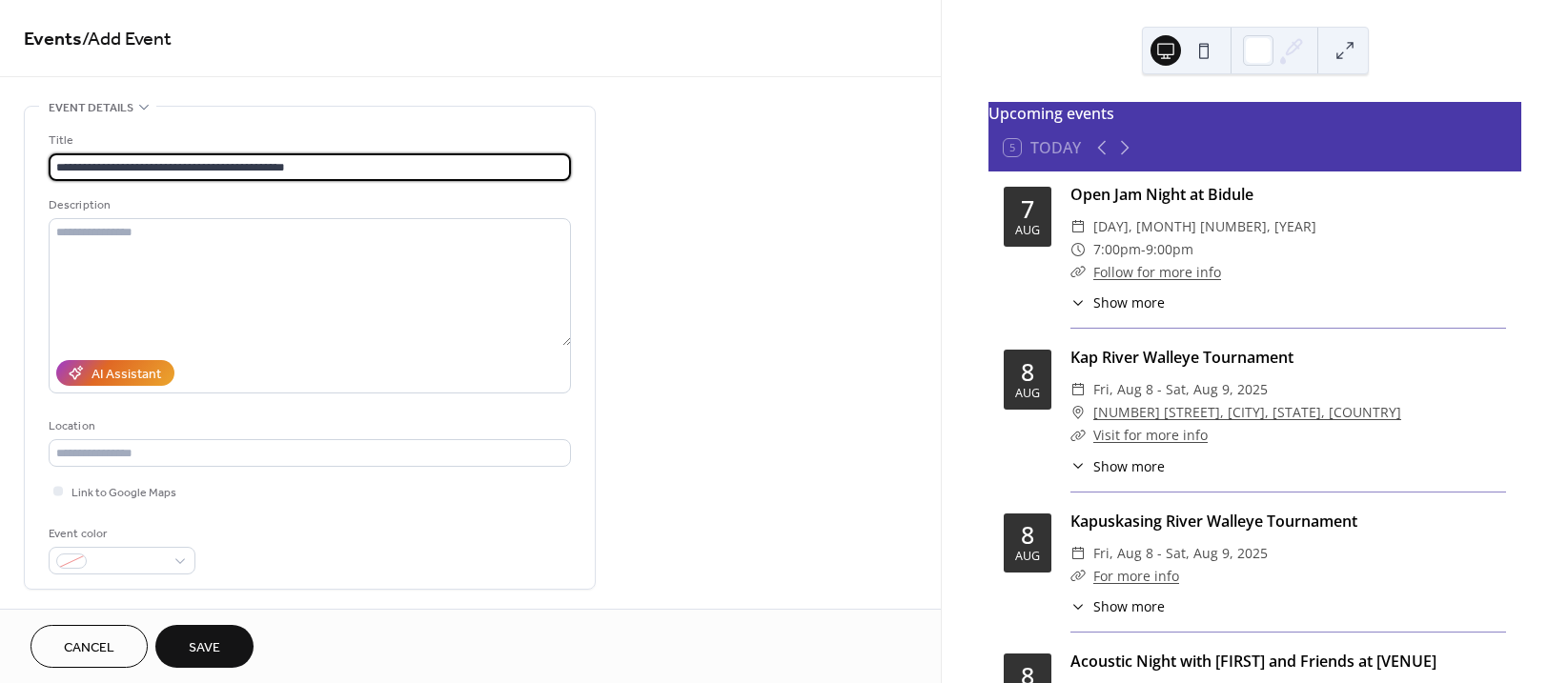 type on "**********" 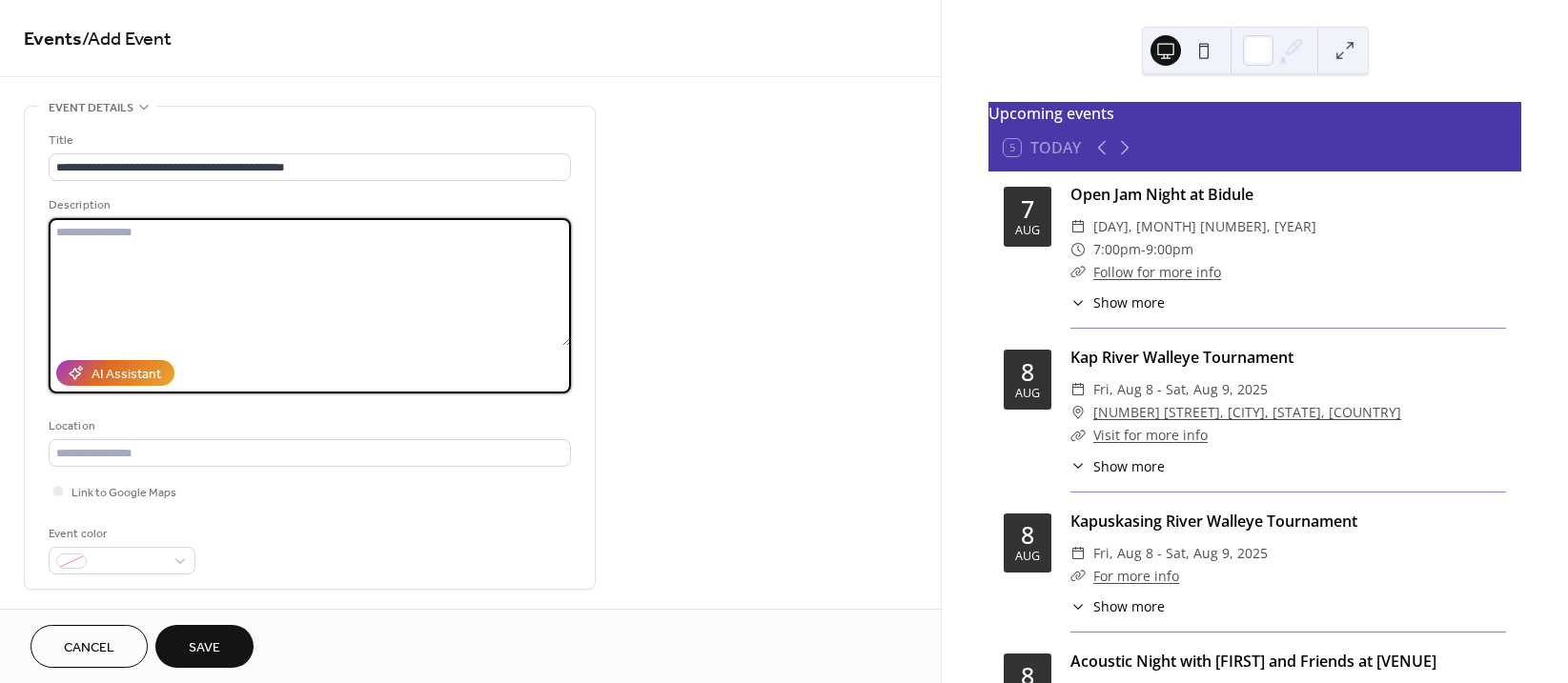 click at bounding box center (310, 282) 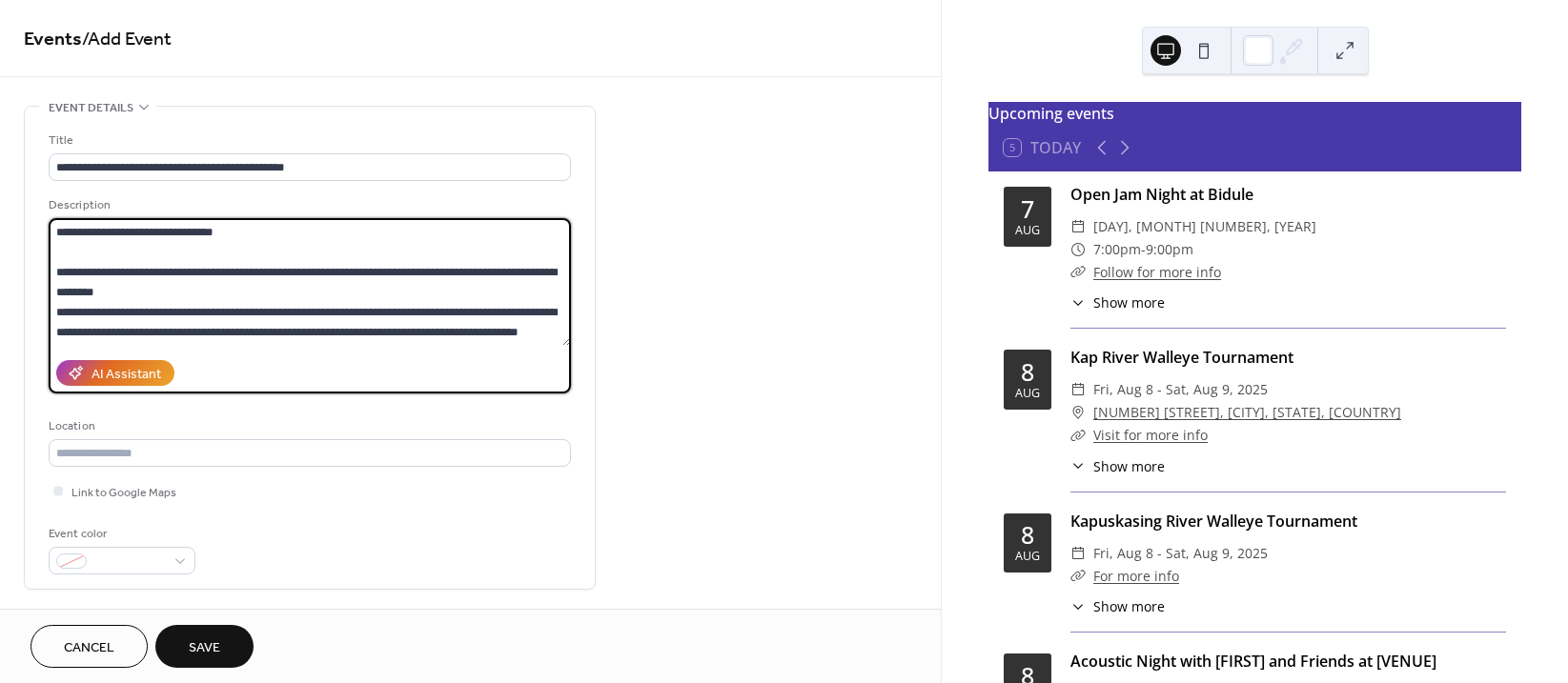 scroll, scrollTop: 0, scrollLeft: 0, axis: both 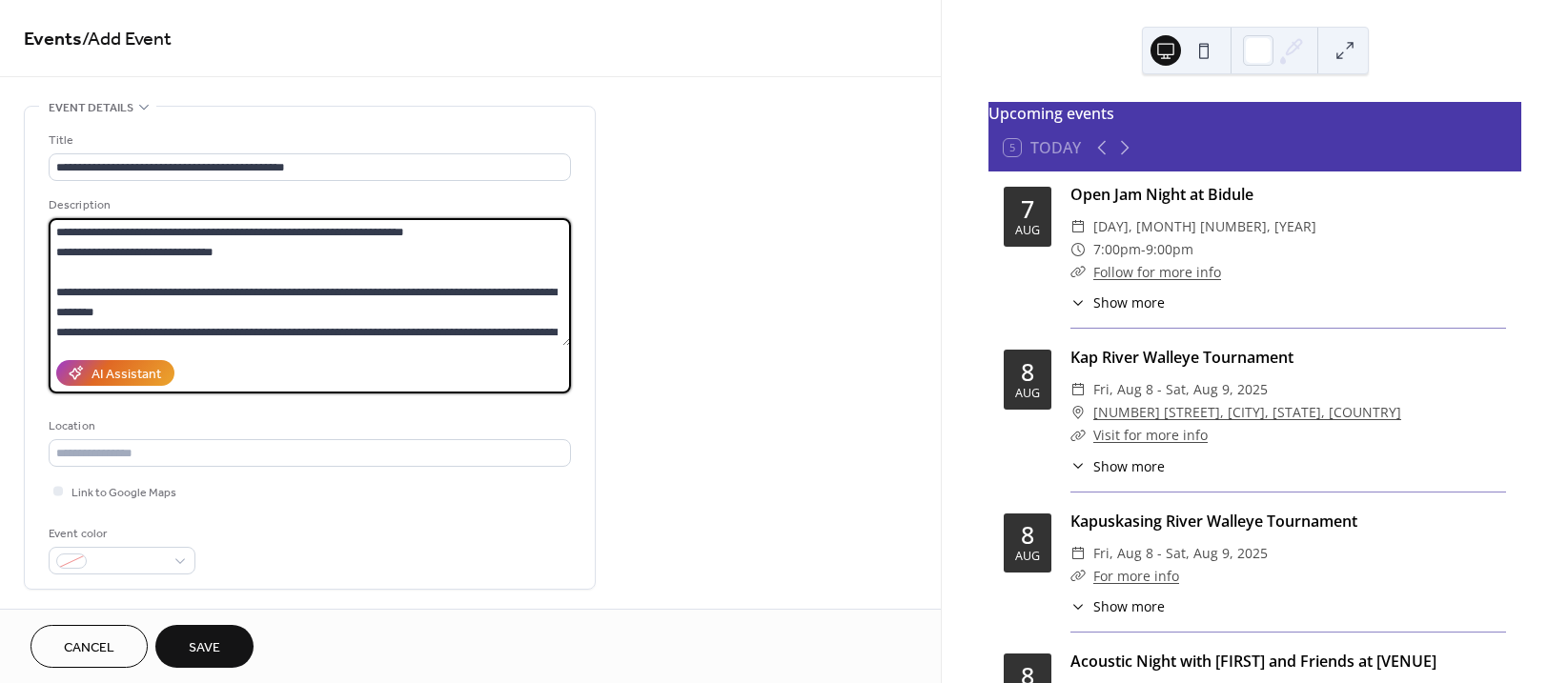 click on "**********" at bounding box center [310, 282] 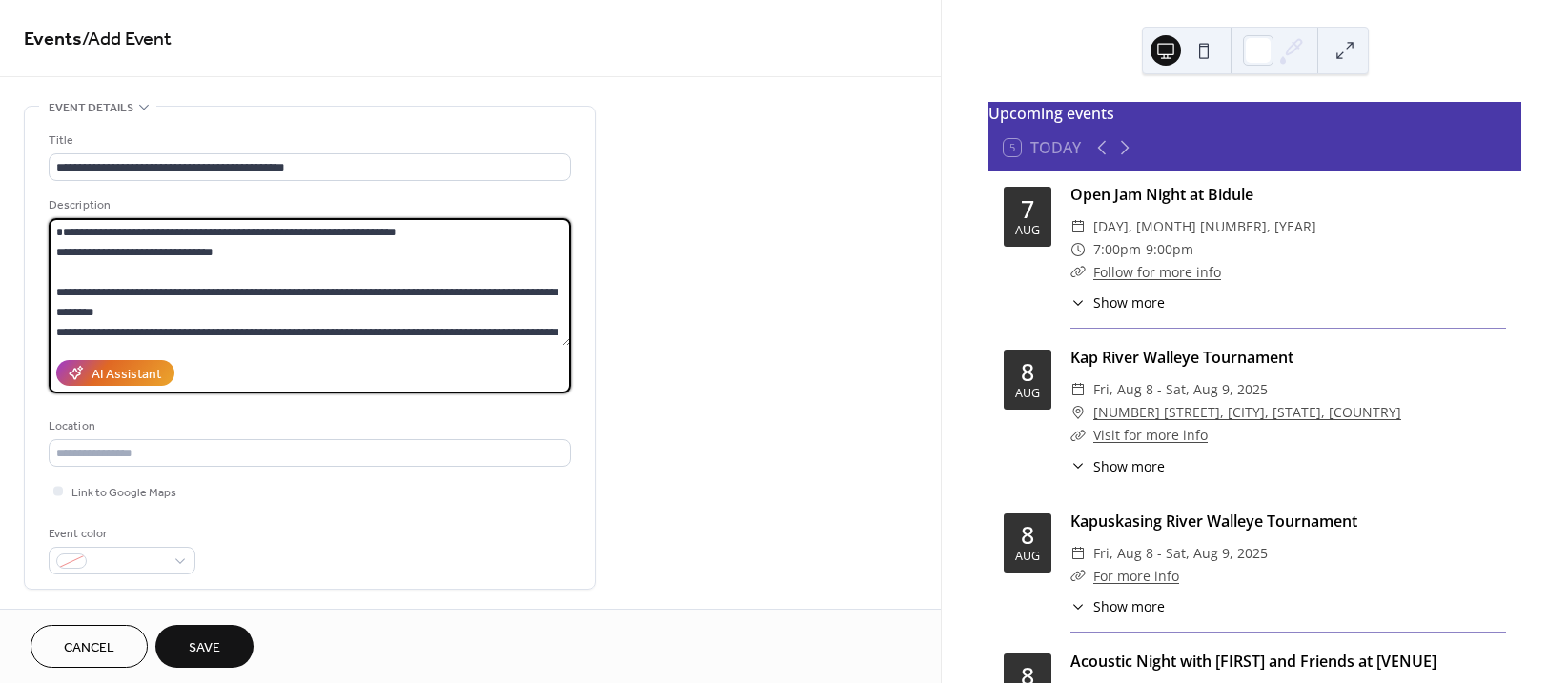 click on "**********" at bounding box center (310, 282) 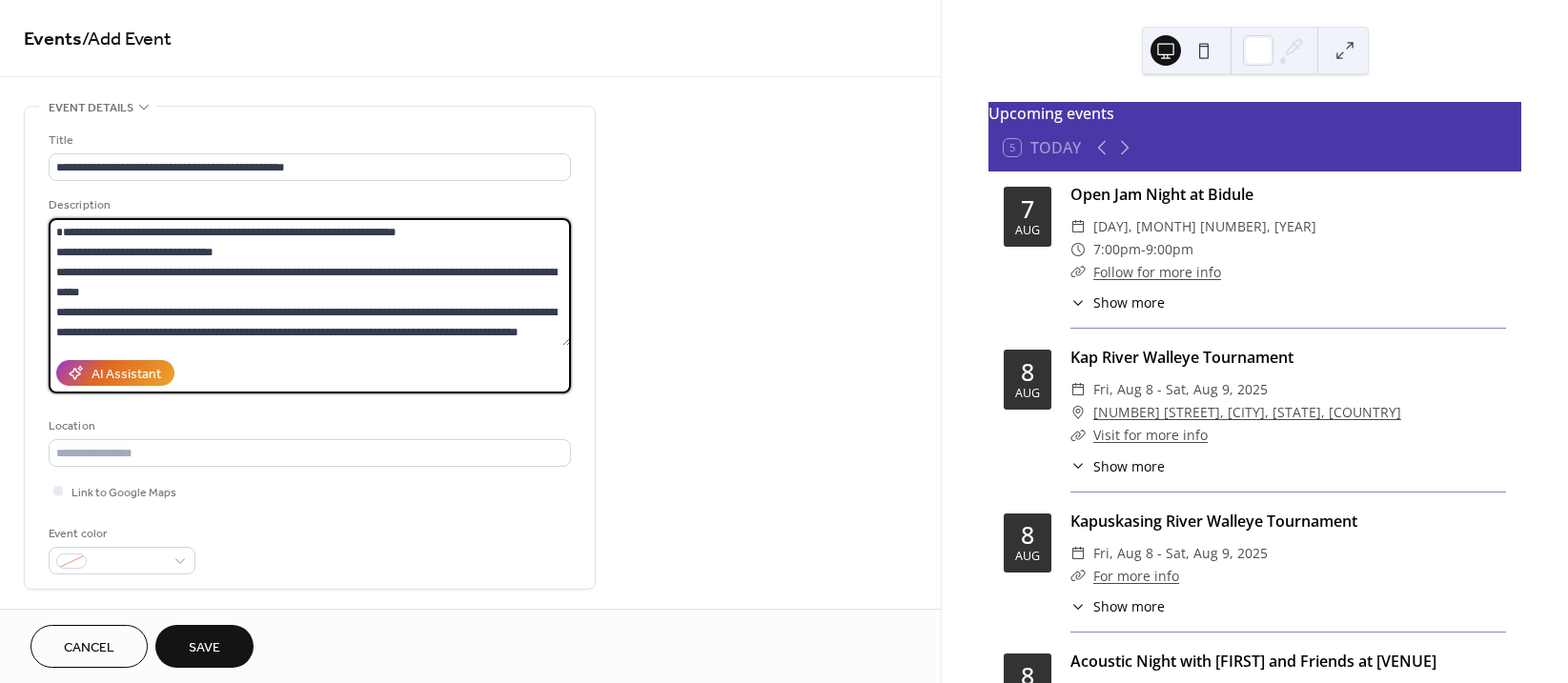click on "**********" at bounding box center (310, 282) 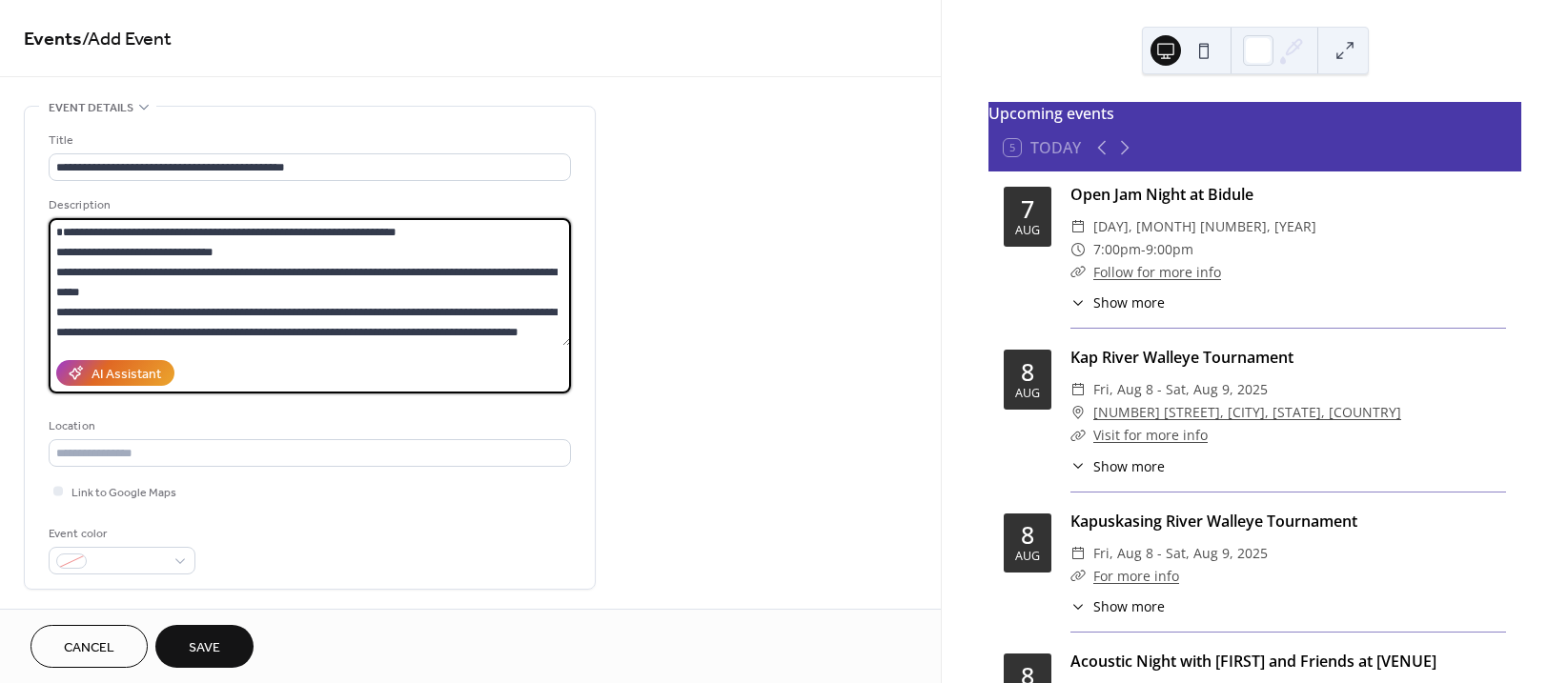 scroll, scrollTop: 20, scrollLeft: 0, axis: vertical 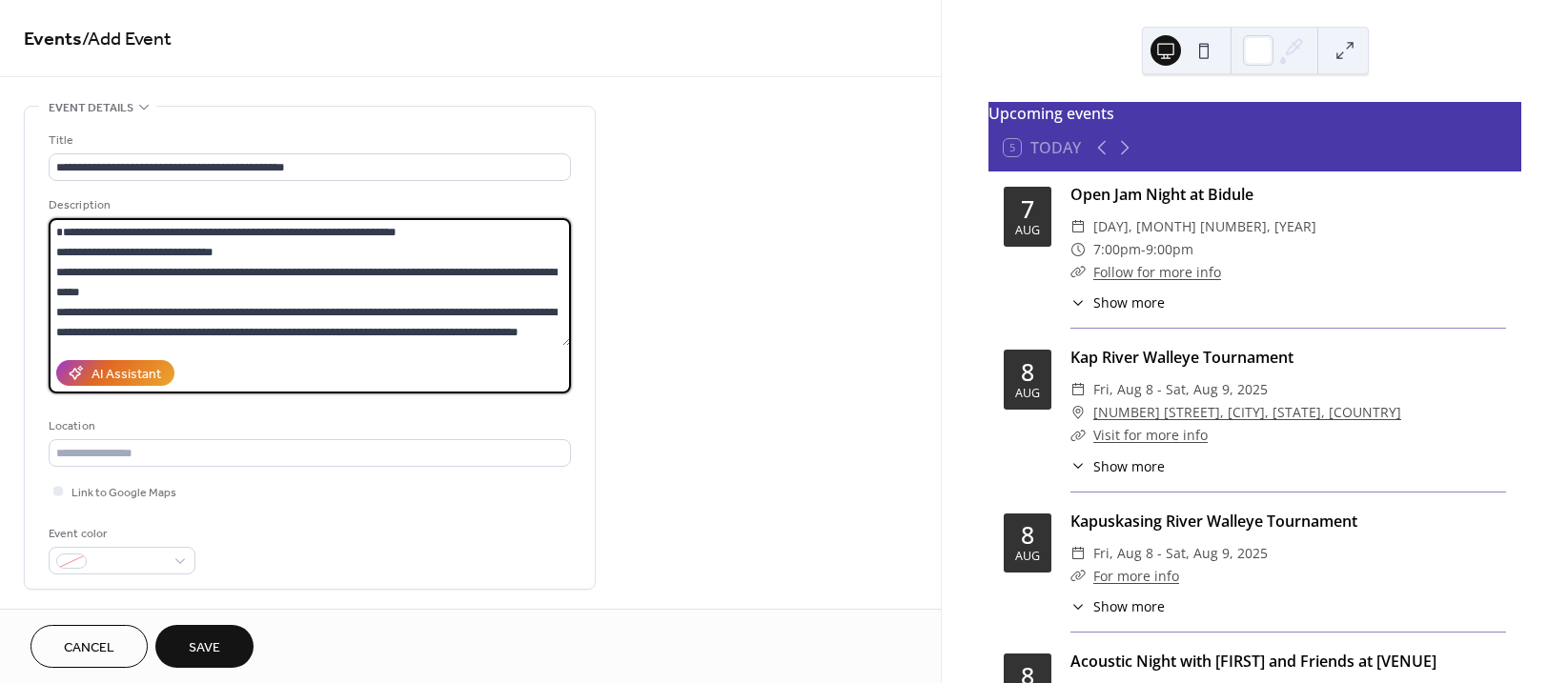 click on "**********" at bounding box center (310, 282) 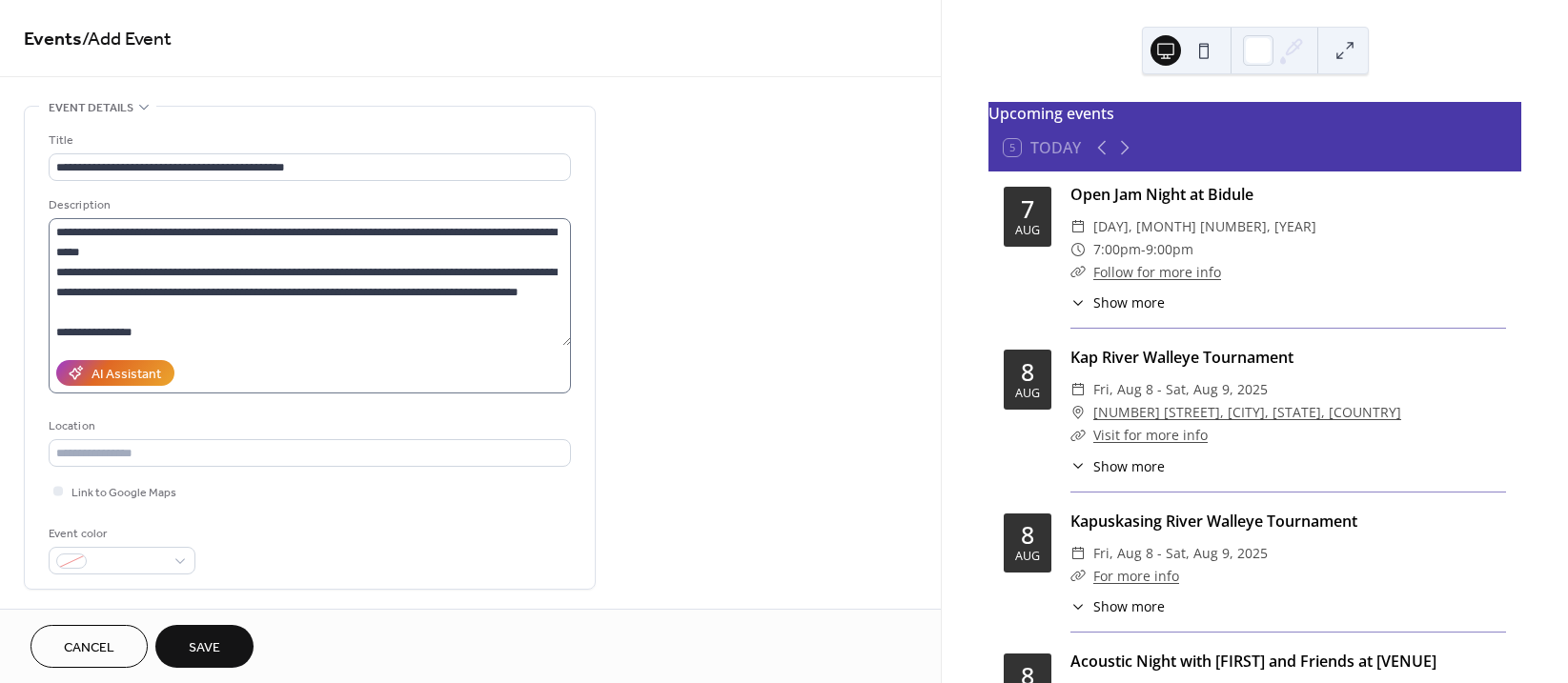 scroll, scrollTop: 60, scrollLeft: 0, axis: vertical 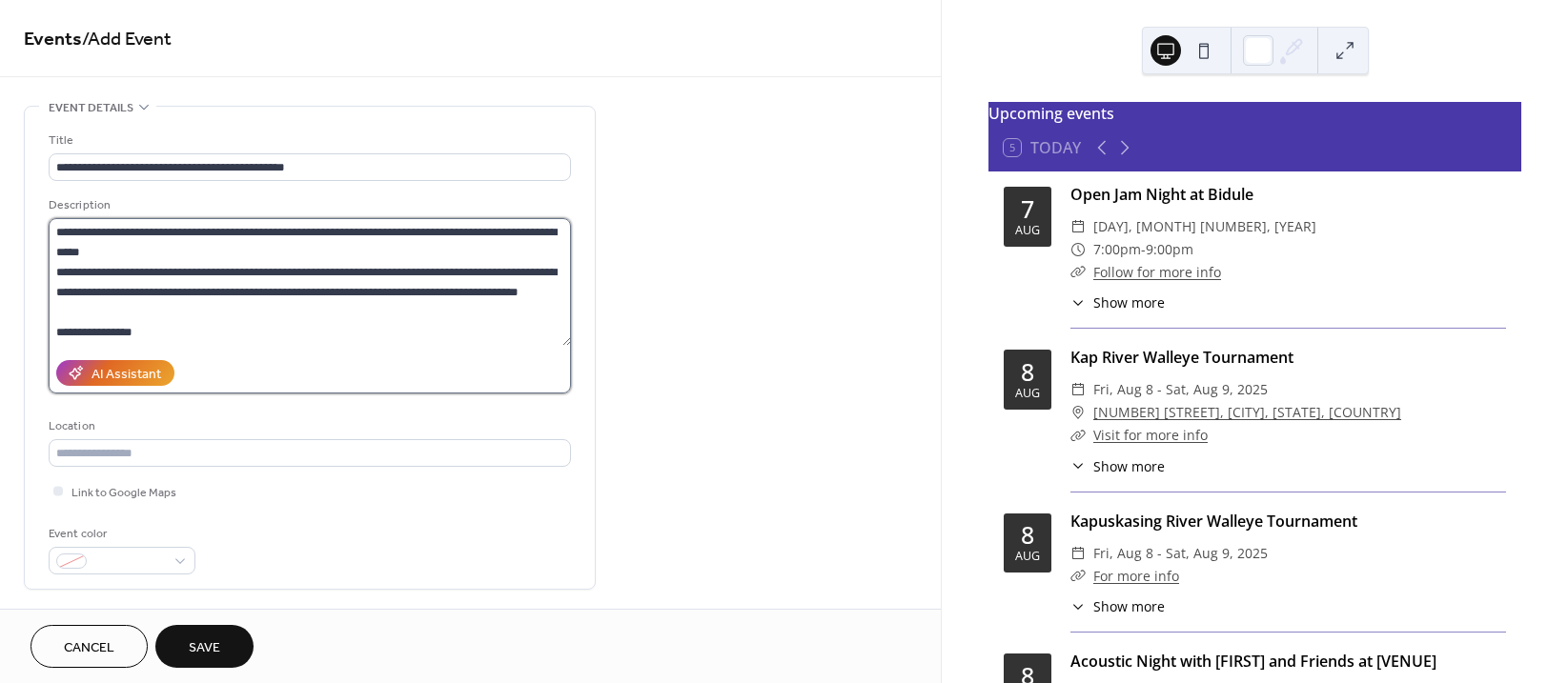 click on "**********" at bounding box center [310, 282] 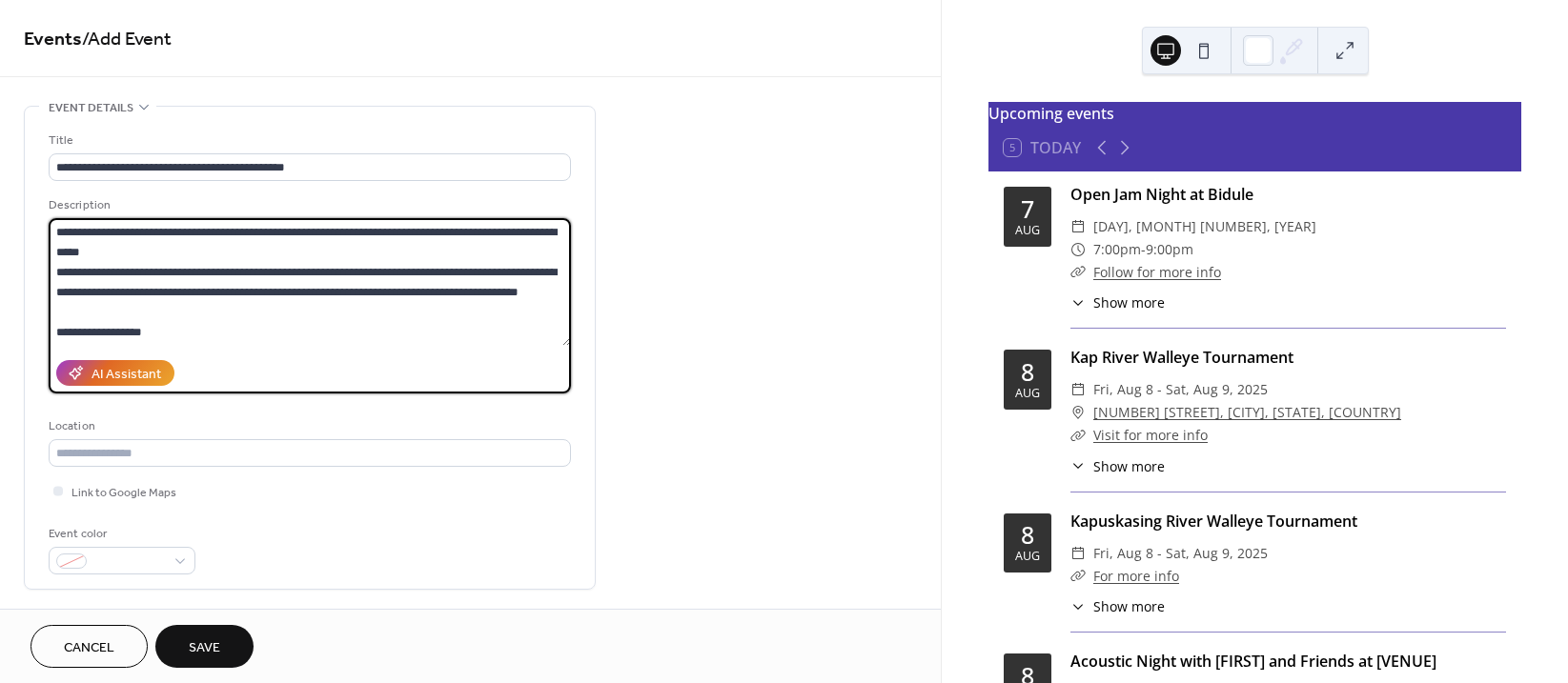 scroll, scrollTop: 97, scrollLeft: 0, axis: vertical 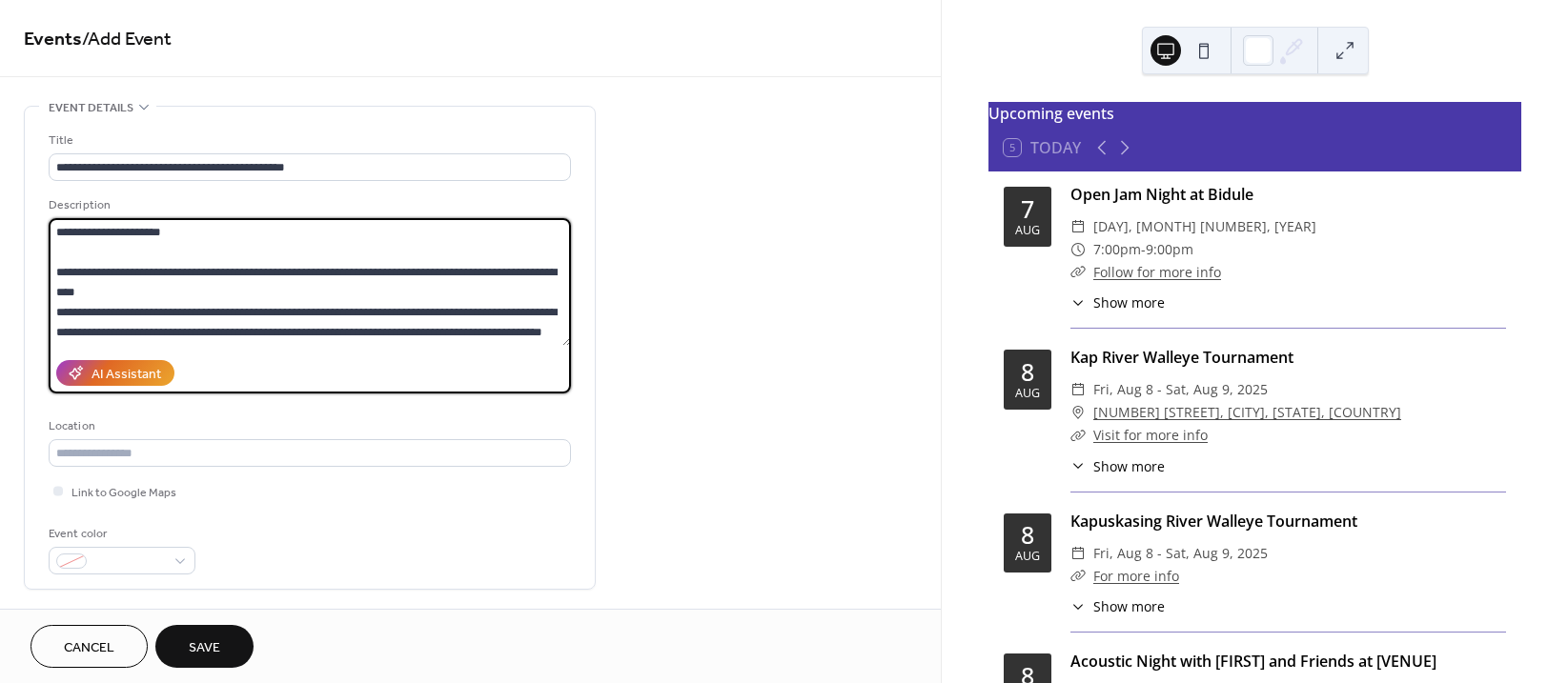 click on "**********" at bounding box center (310, 282) 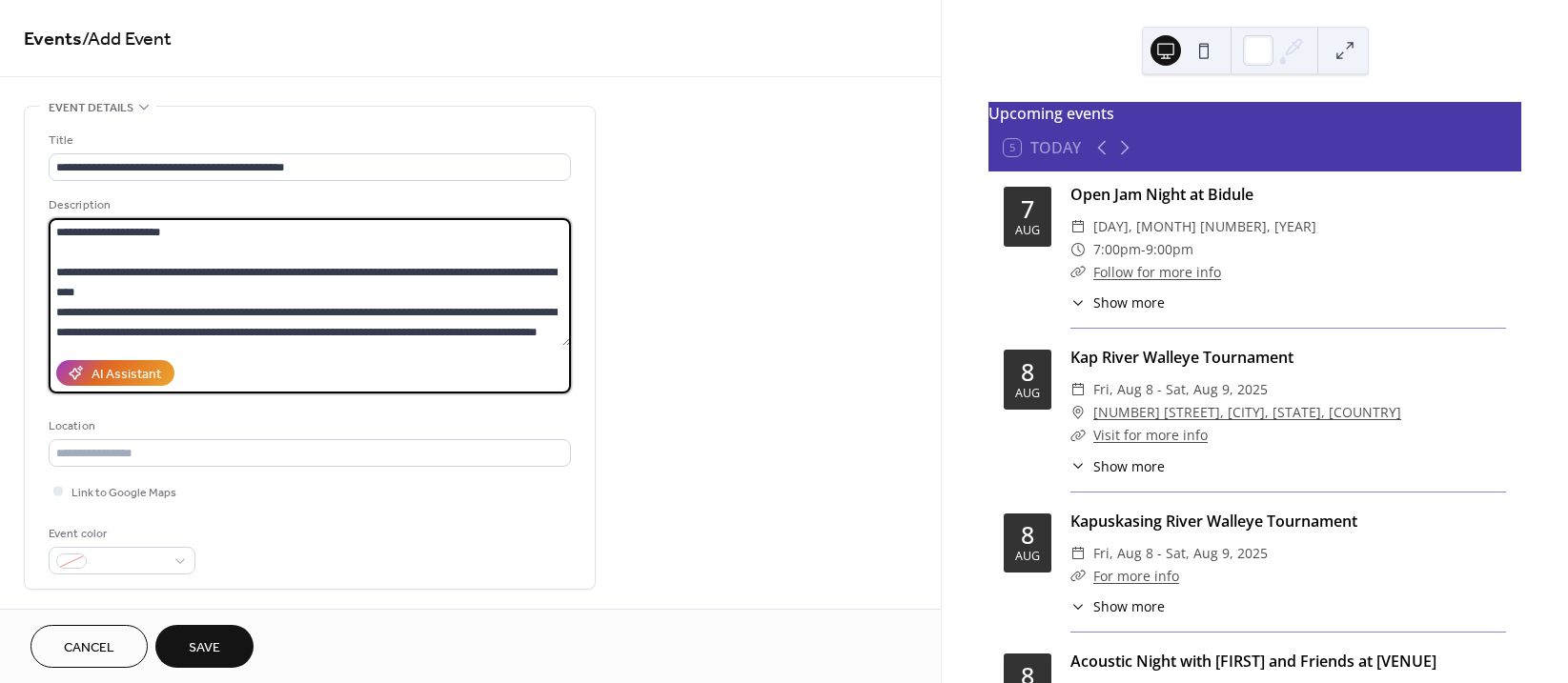 scroll, scrollTop: 237, scrollLeft: 0, axis: vertical 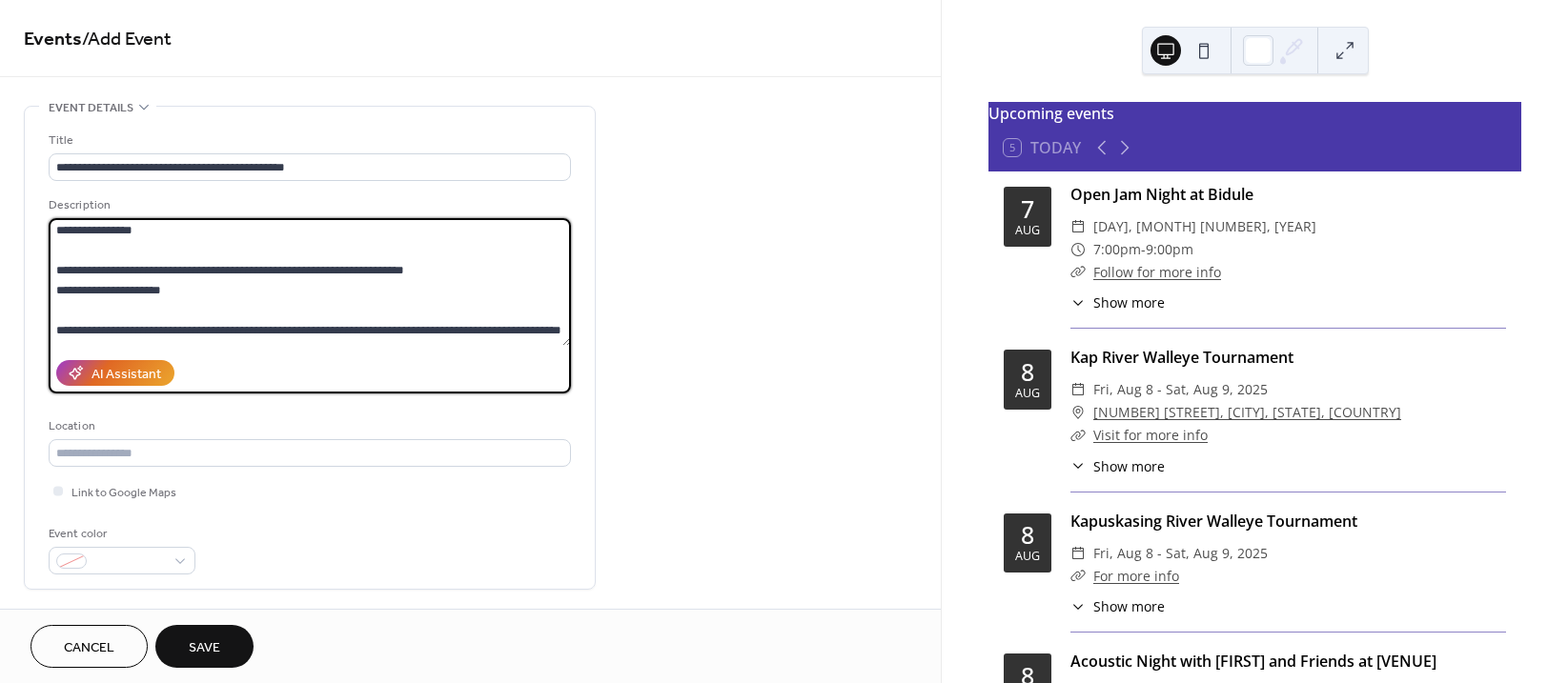 click on "**********" at bounding box center (310, 282) 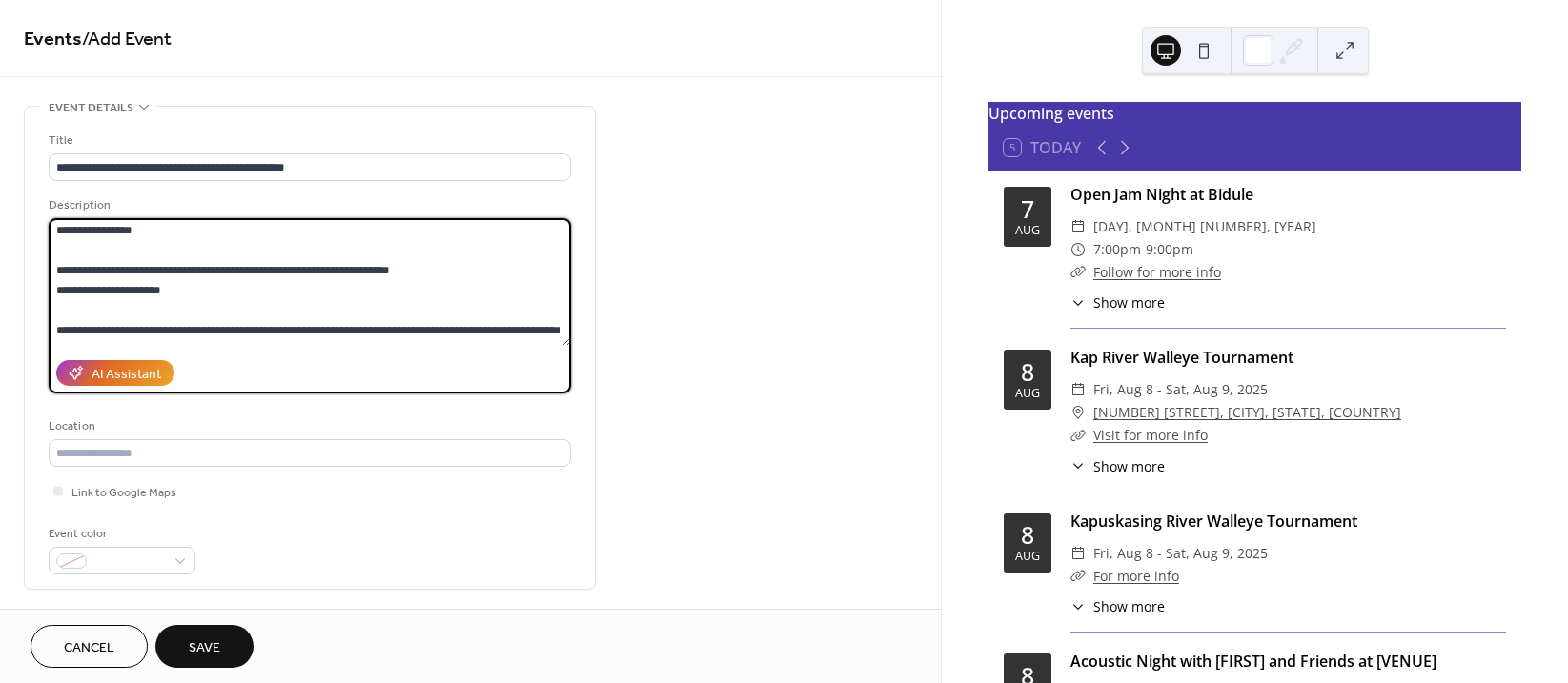 click on "**********" at bounding box center [310, 282] 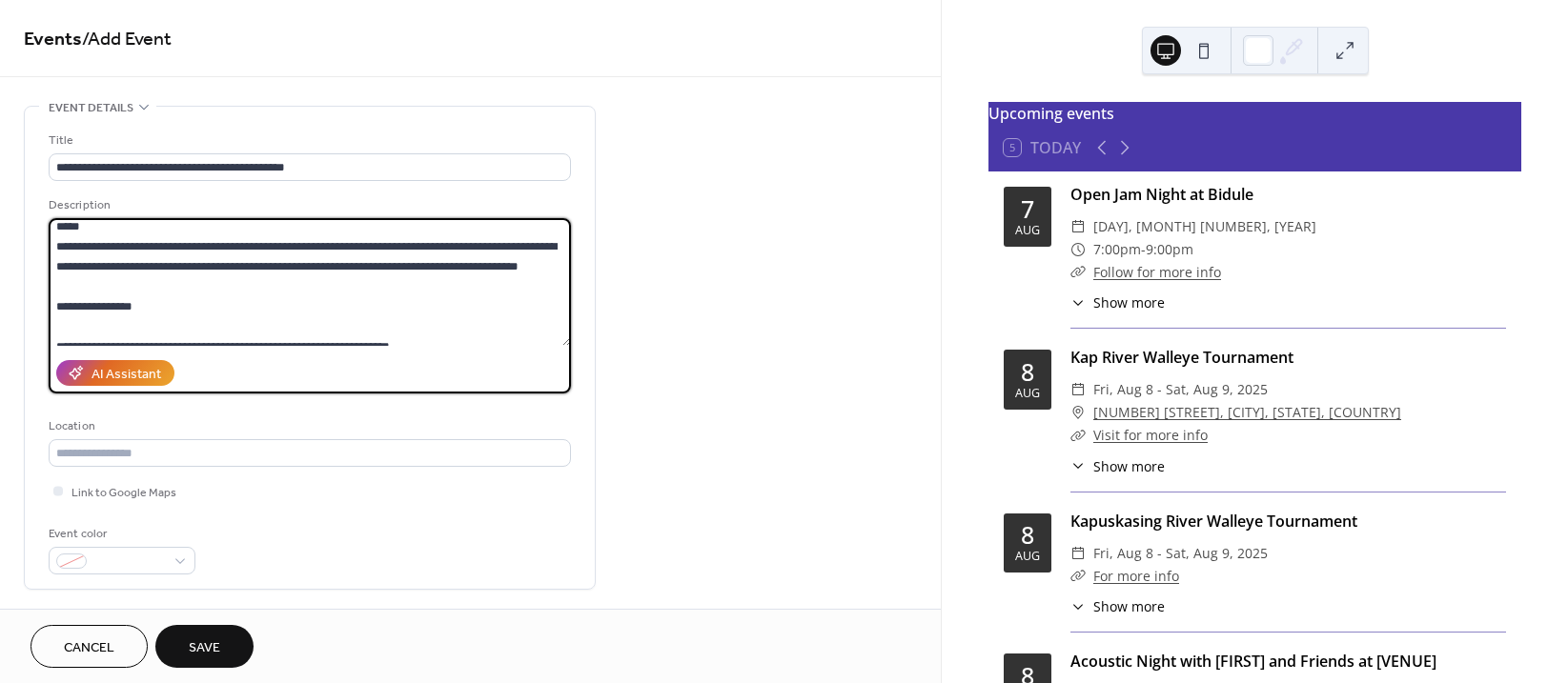 scroll, scrollTop: 0, scrollLeft: 0, axis: both 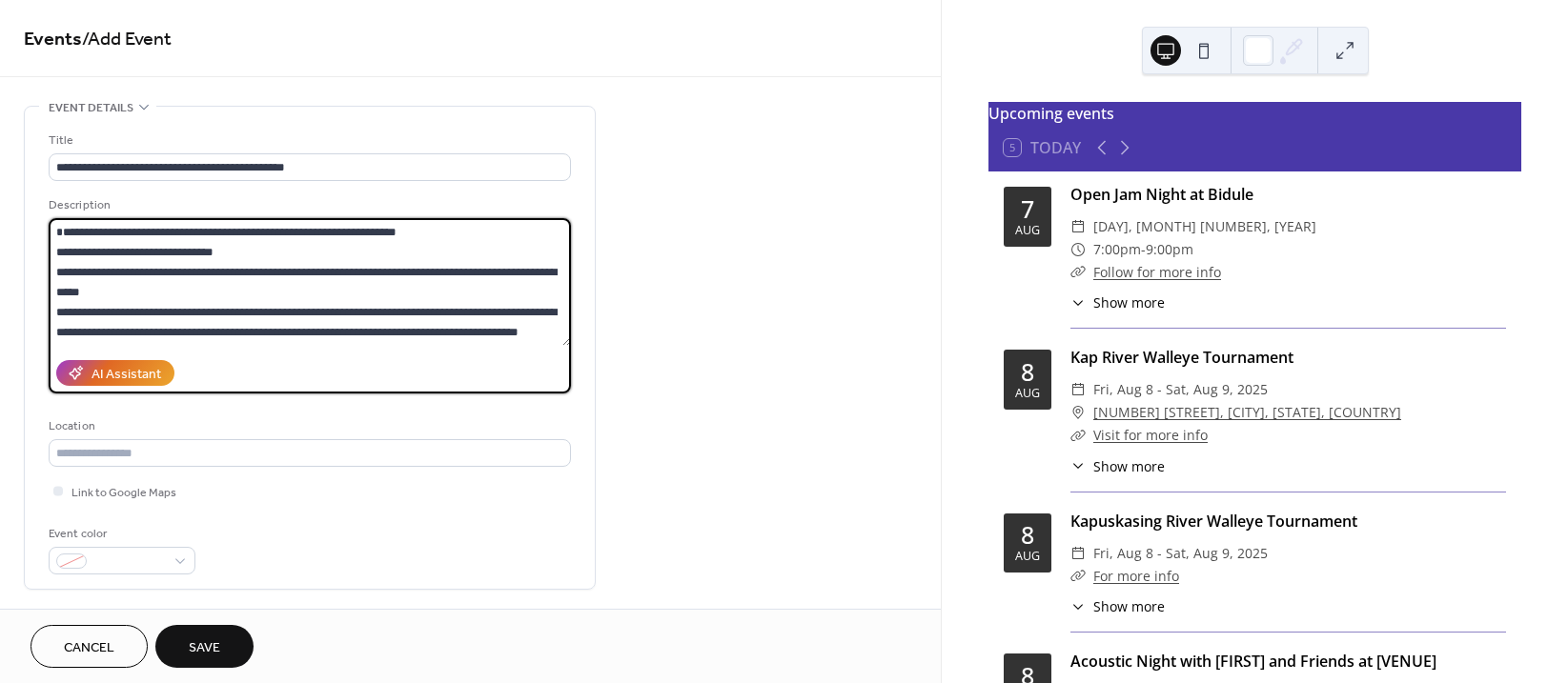 click on "**********" at bounding box center (310, 282) 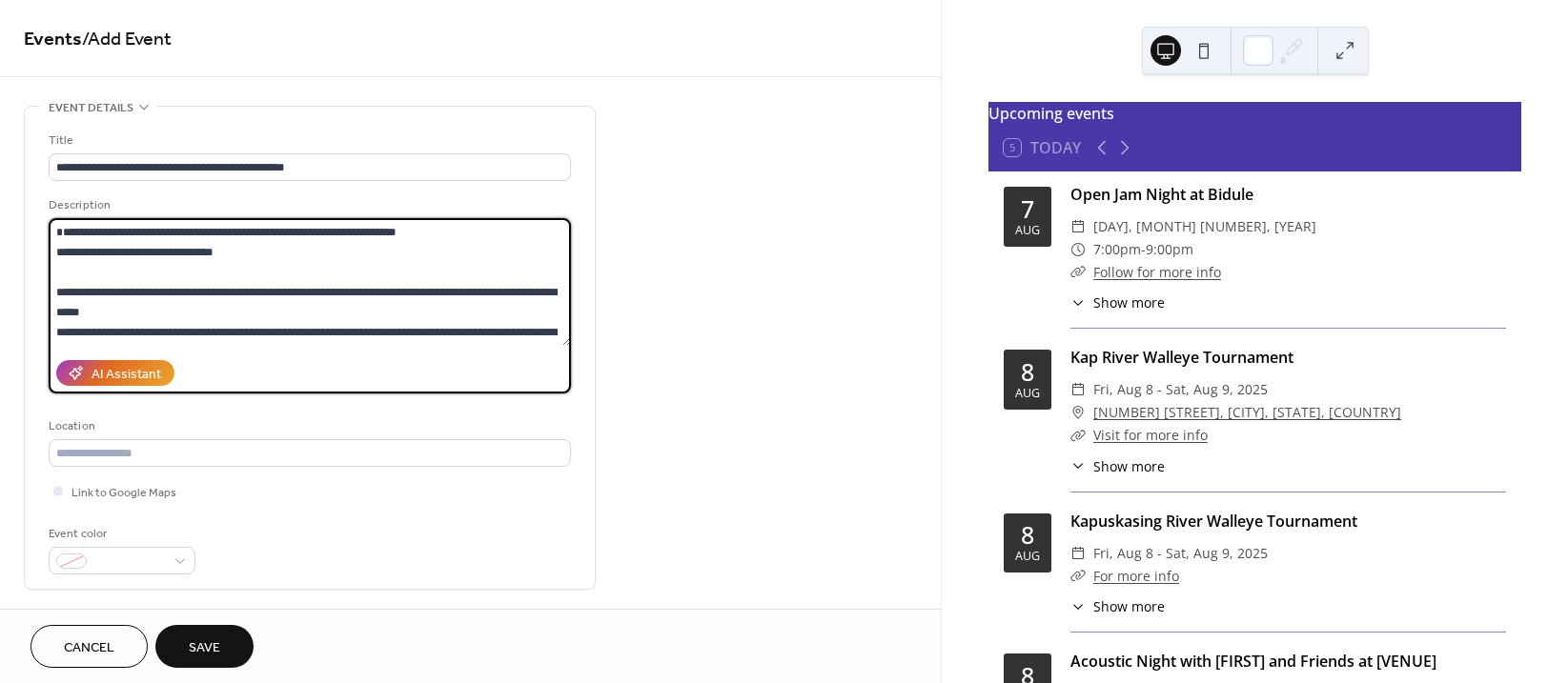 type on "**********" 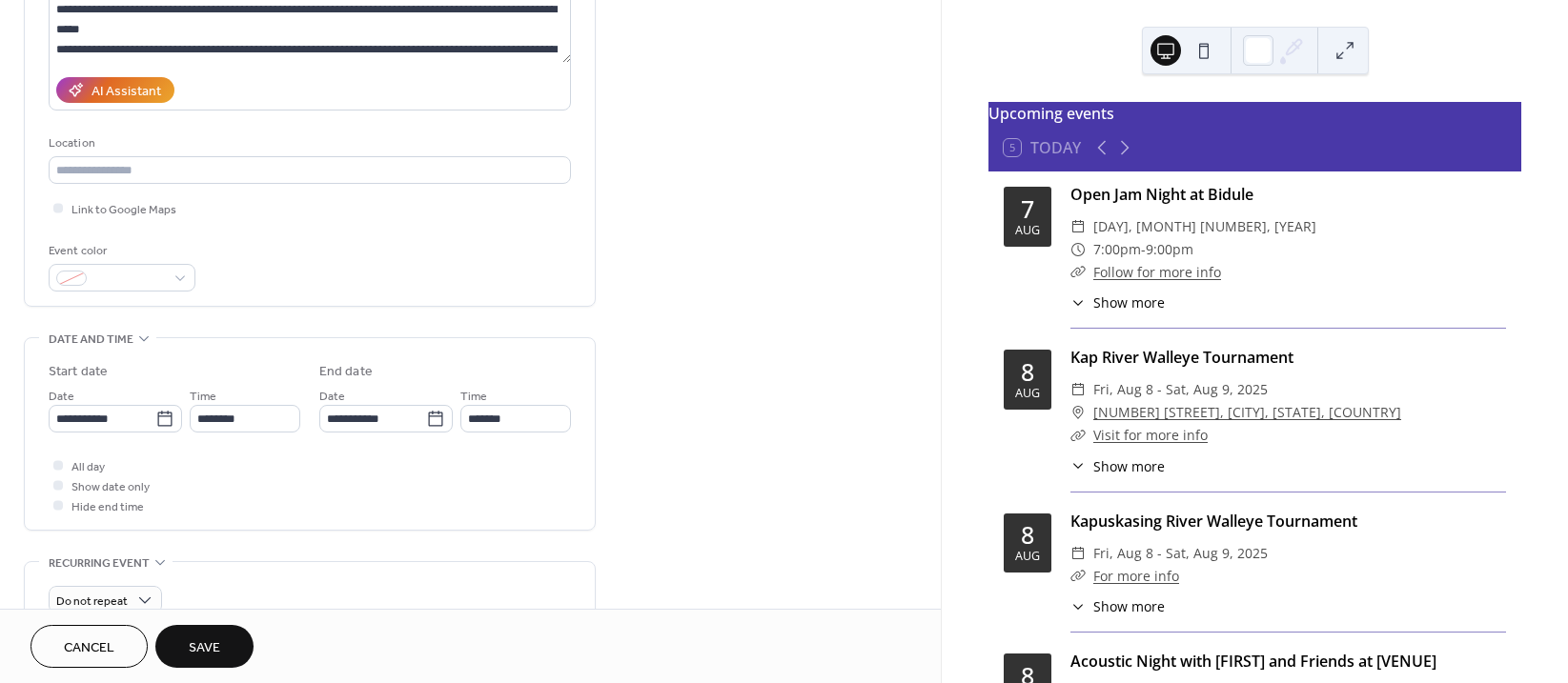 scroll, scrollTop: 286, scrollLeft: 0, axis: vertical 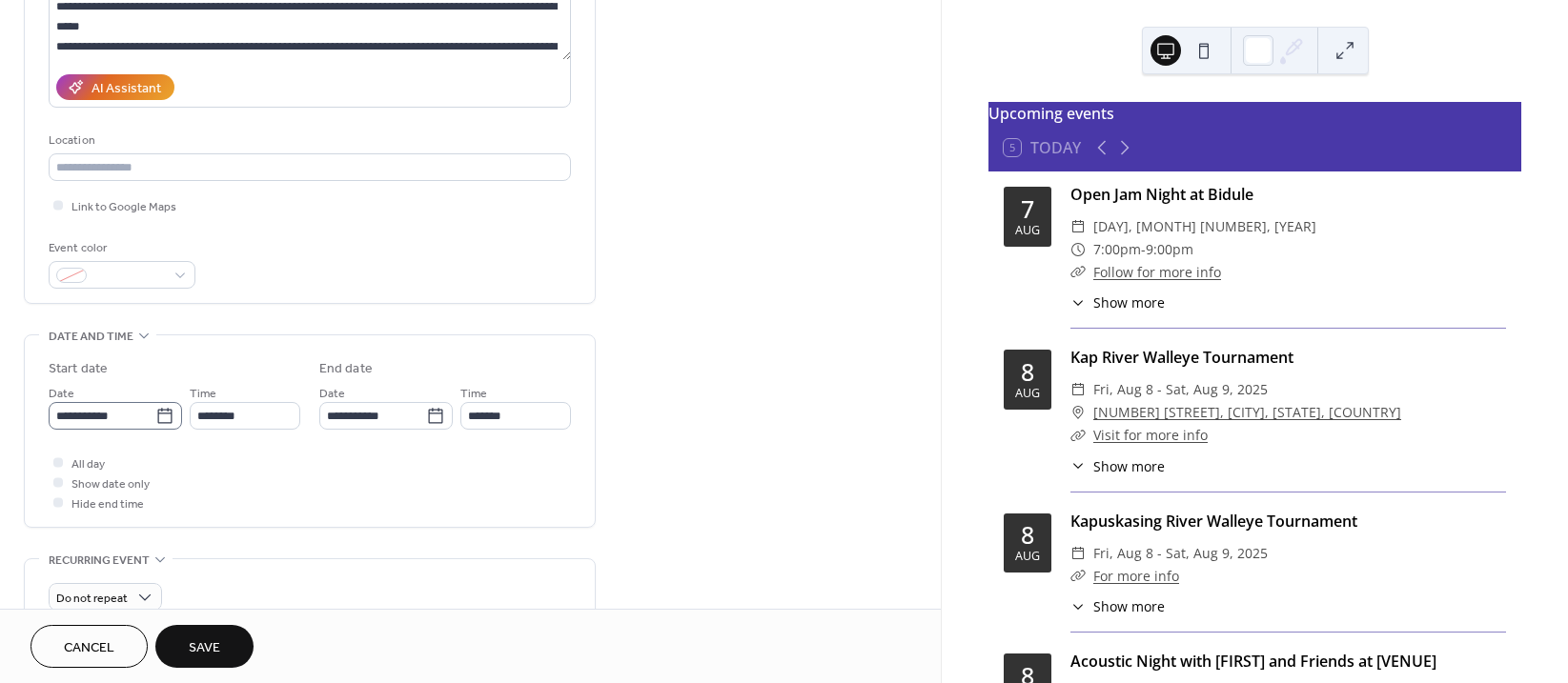 click 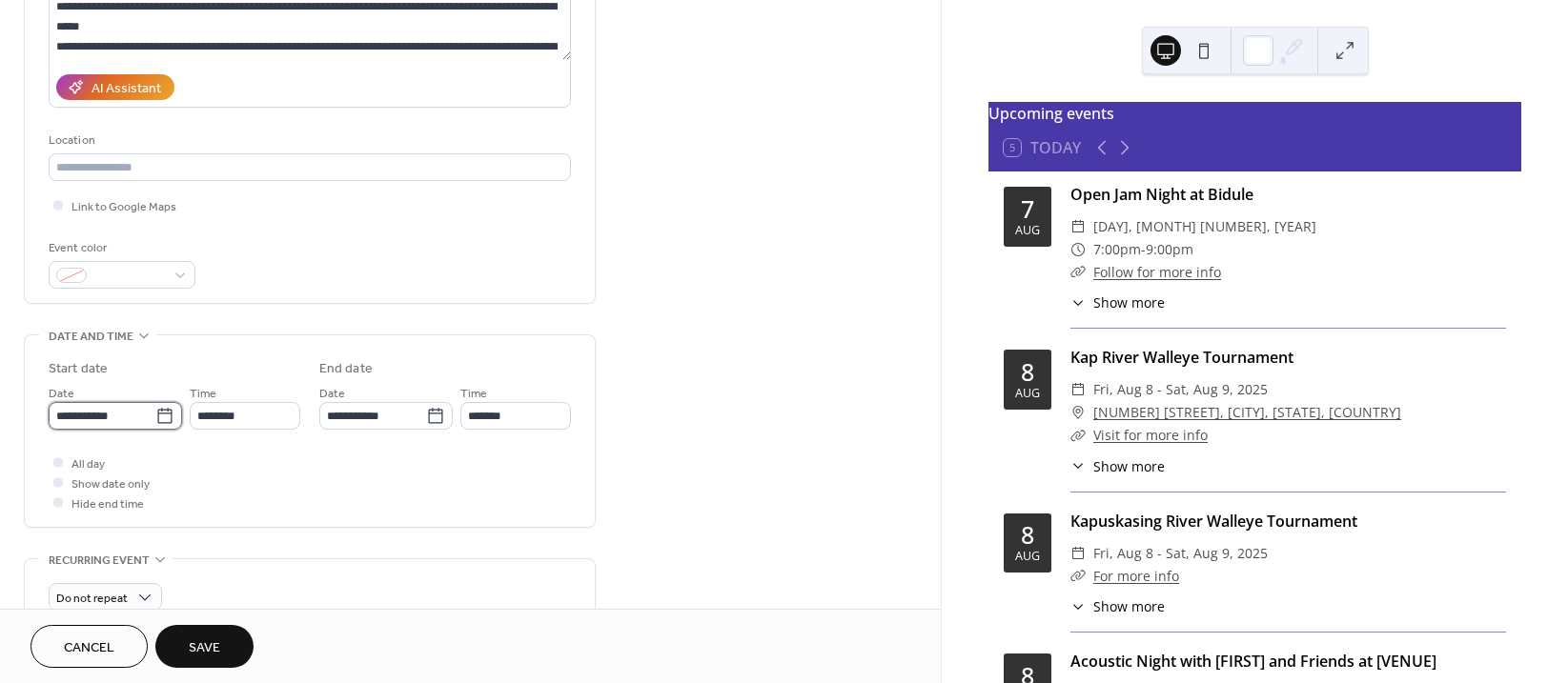 click on "**********" at bounding box center [102, 415] 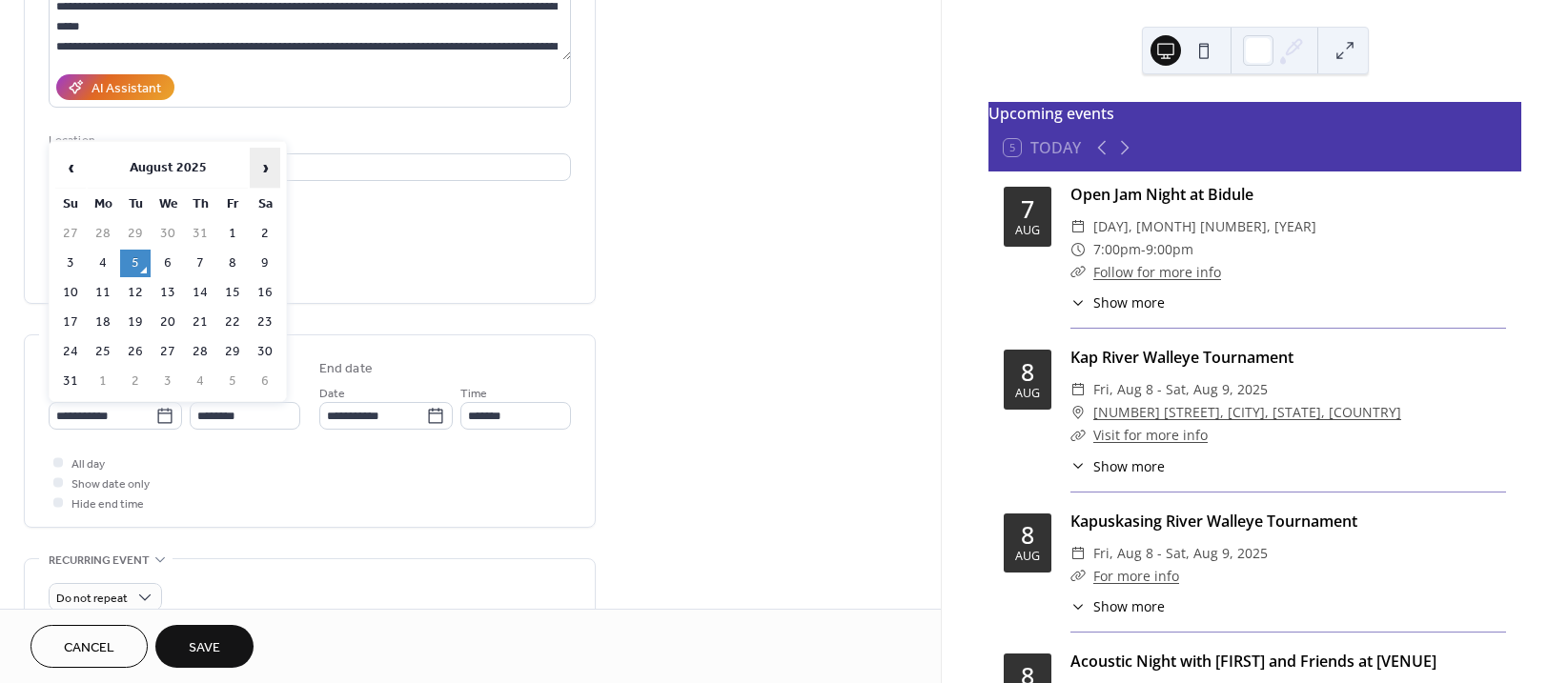 click on "›" at bounding box center [265, 168] 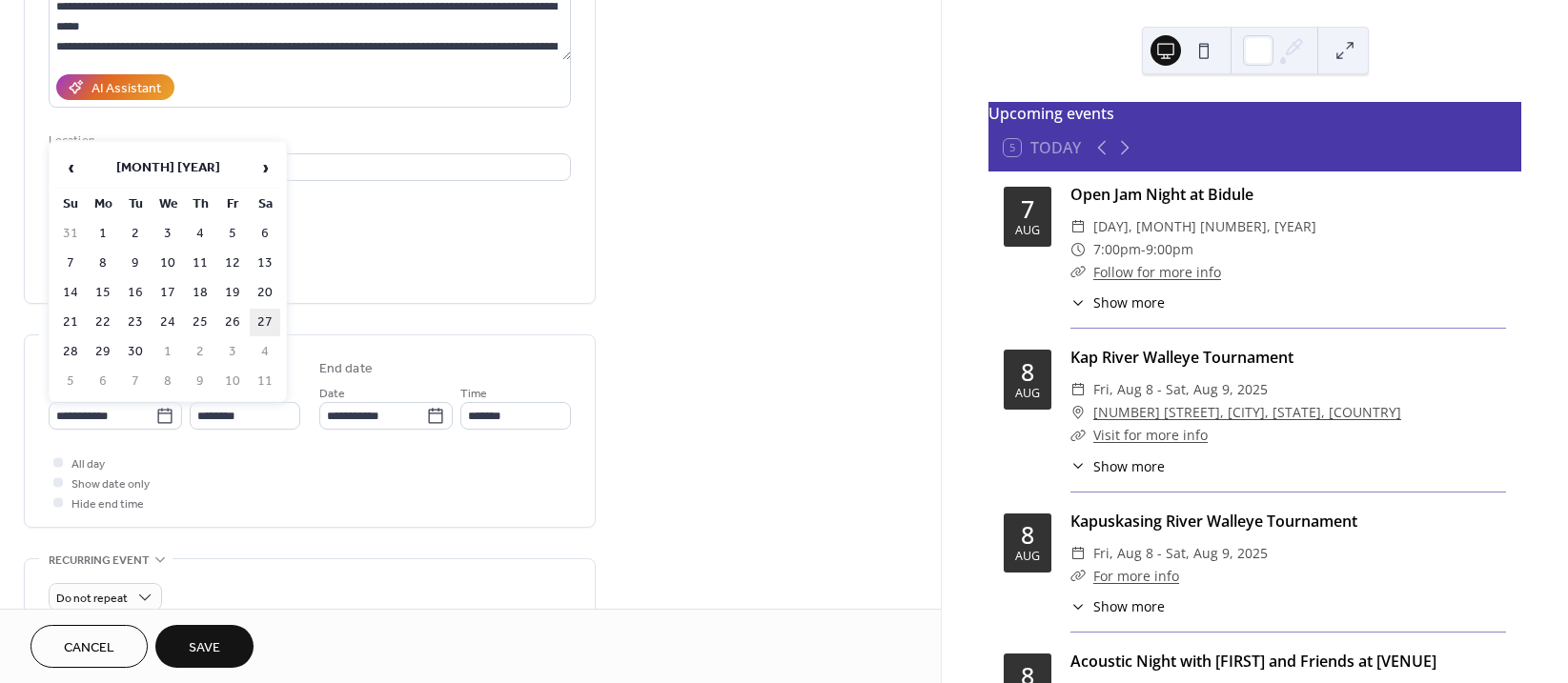 click on "27" at bounding box center (265, 322) 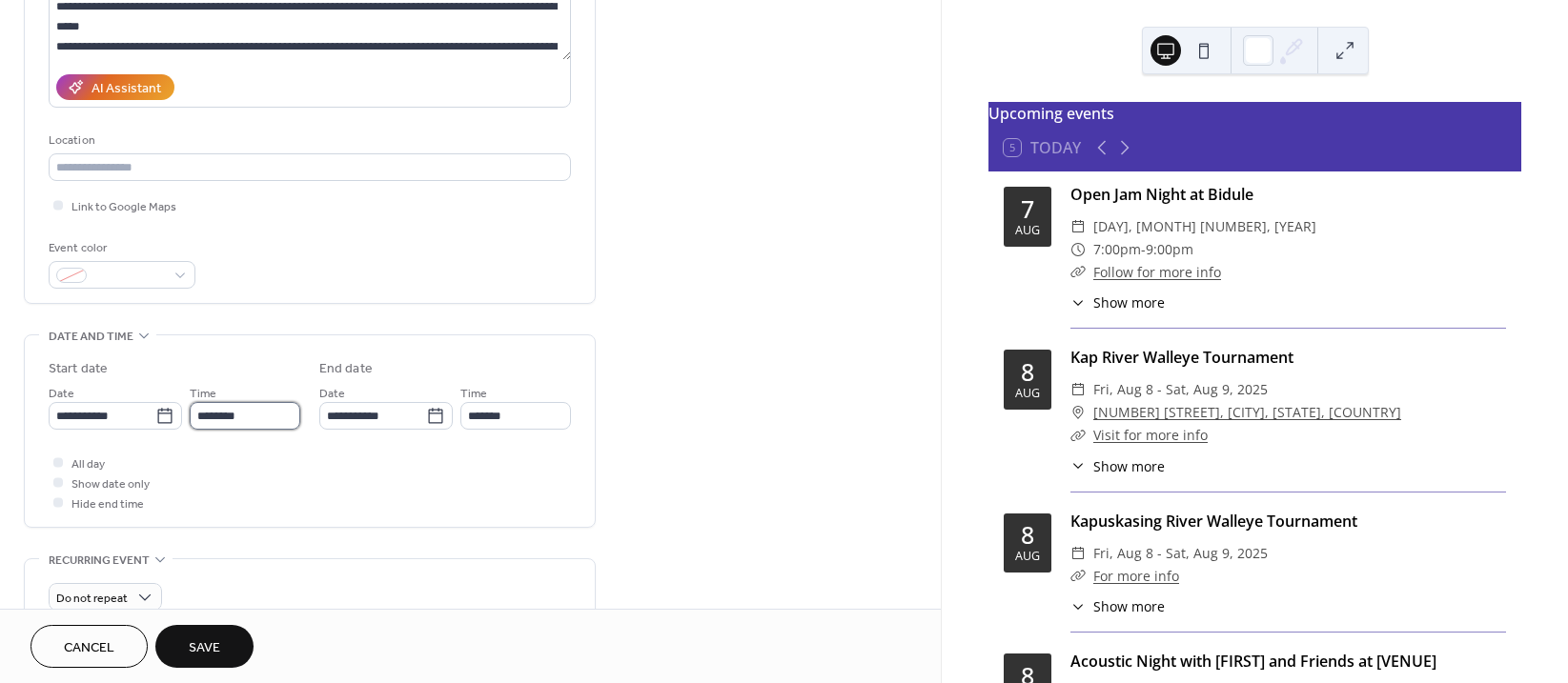 click on "********" at bounding box center (245, 415) 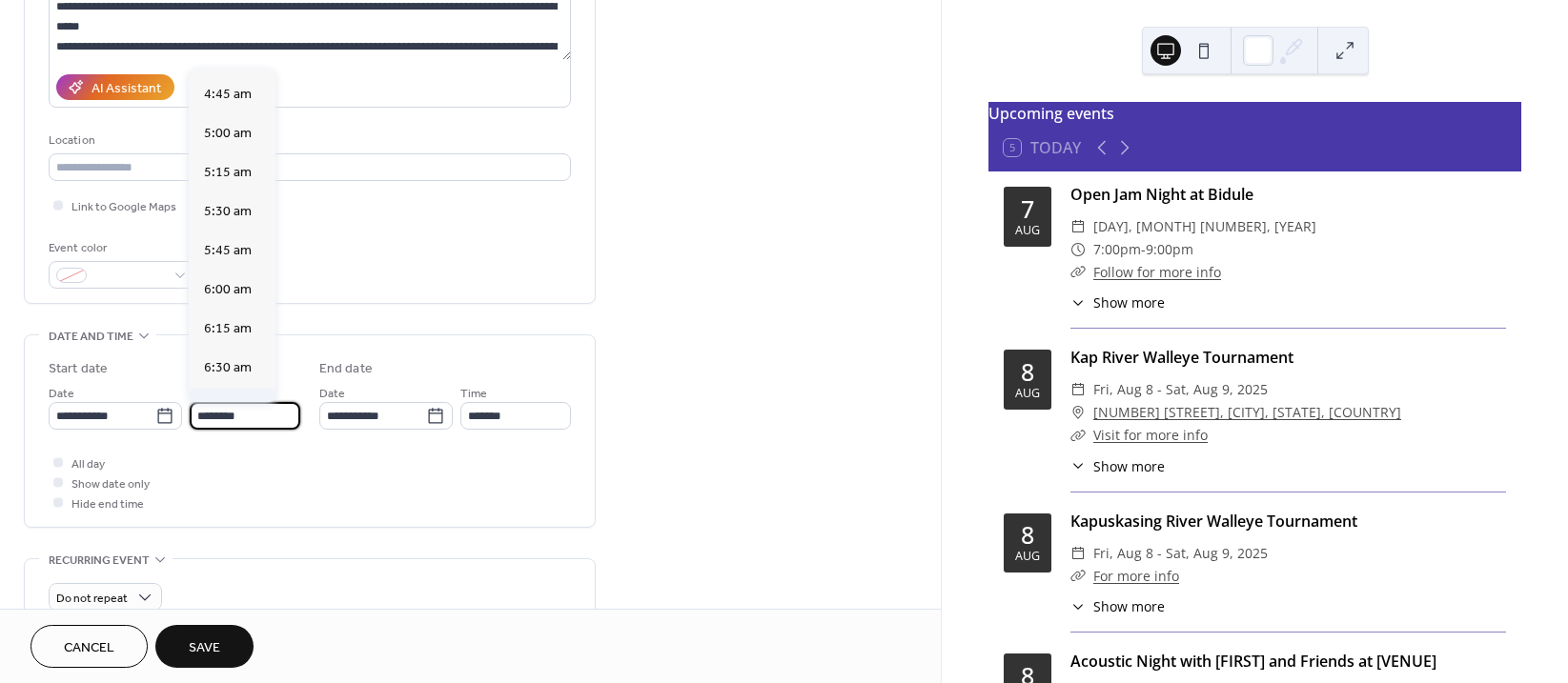 scroll, scrollTop: 732, scrollLeft: 0, axis: vertical 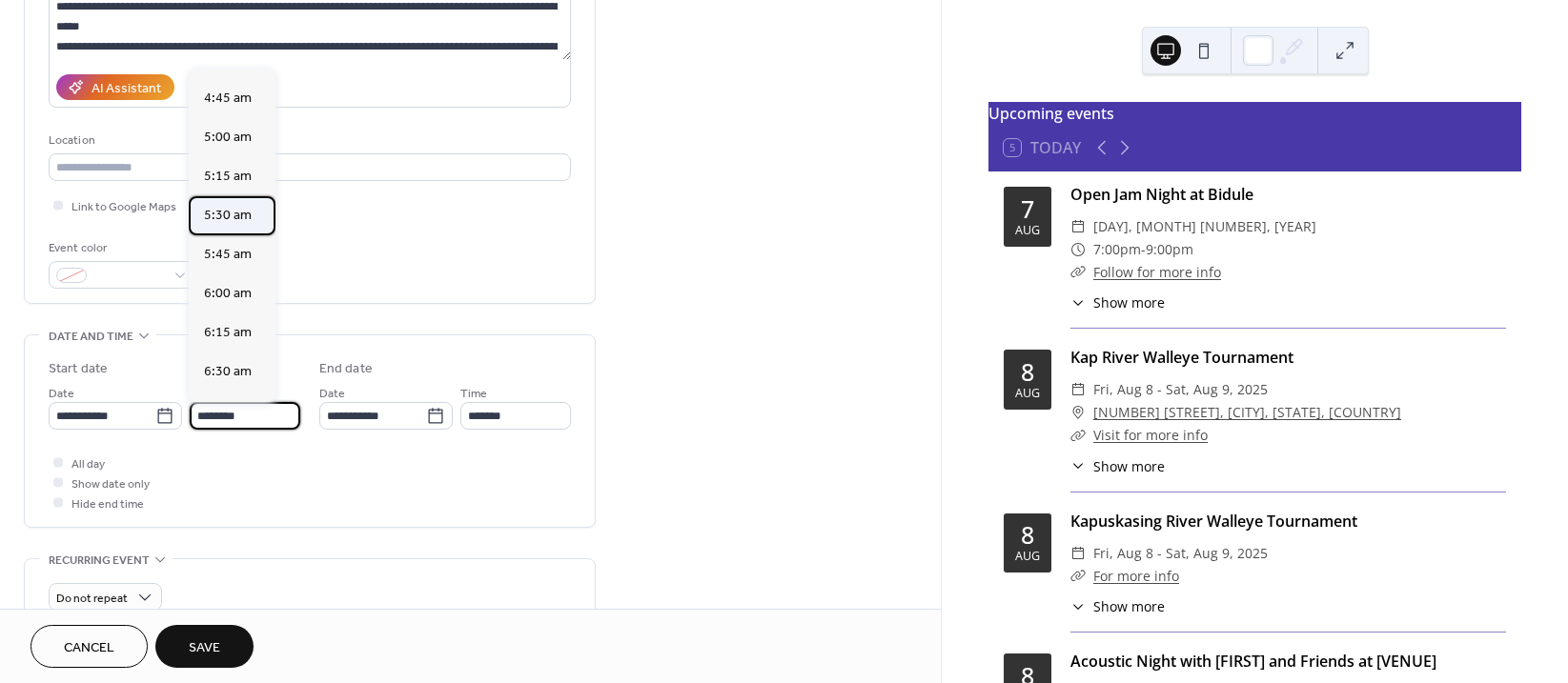 click on "5:30 am" at bounding box center (228, 215) 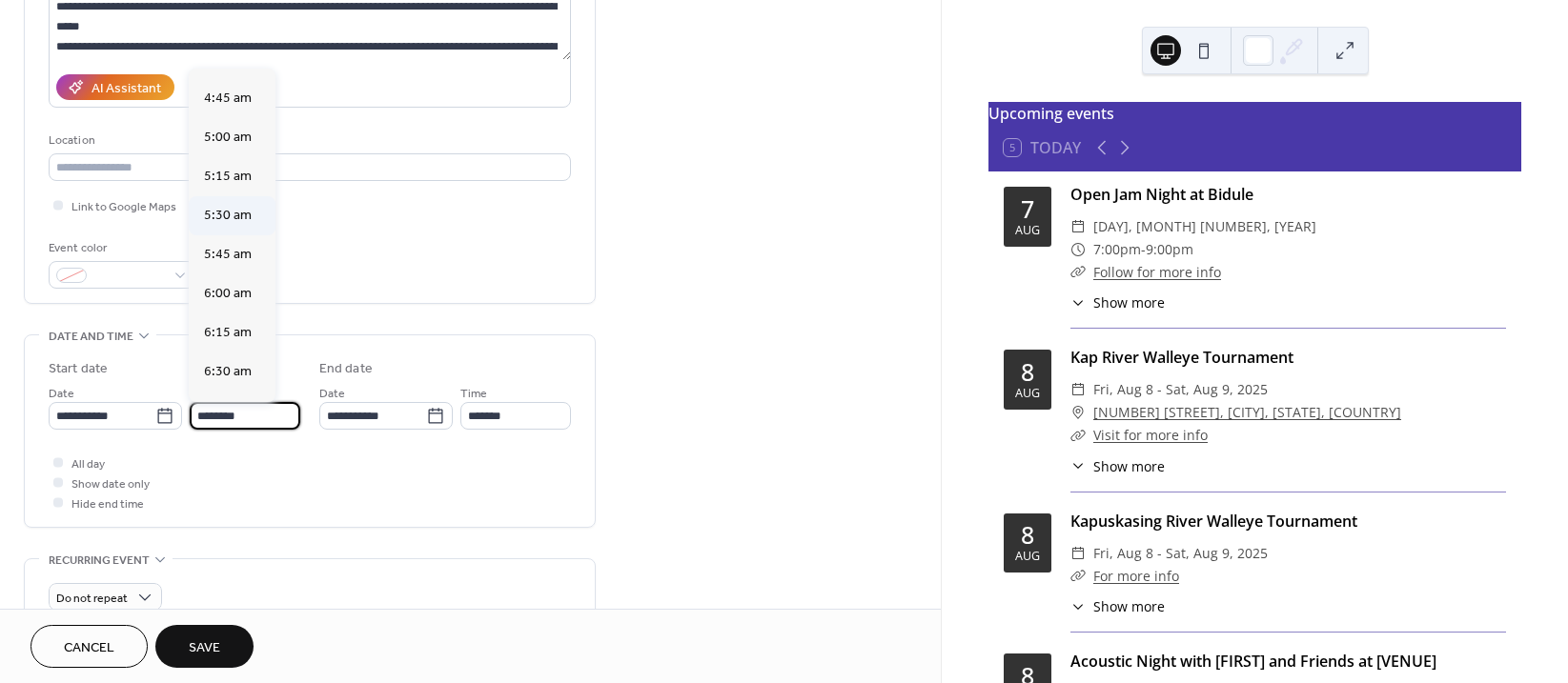 type on "*******" 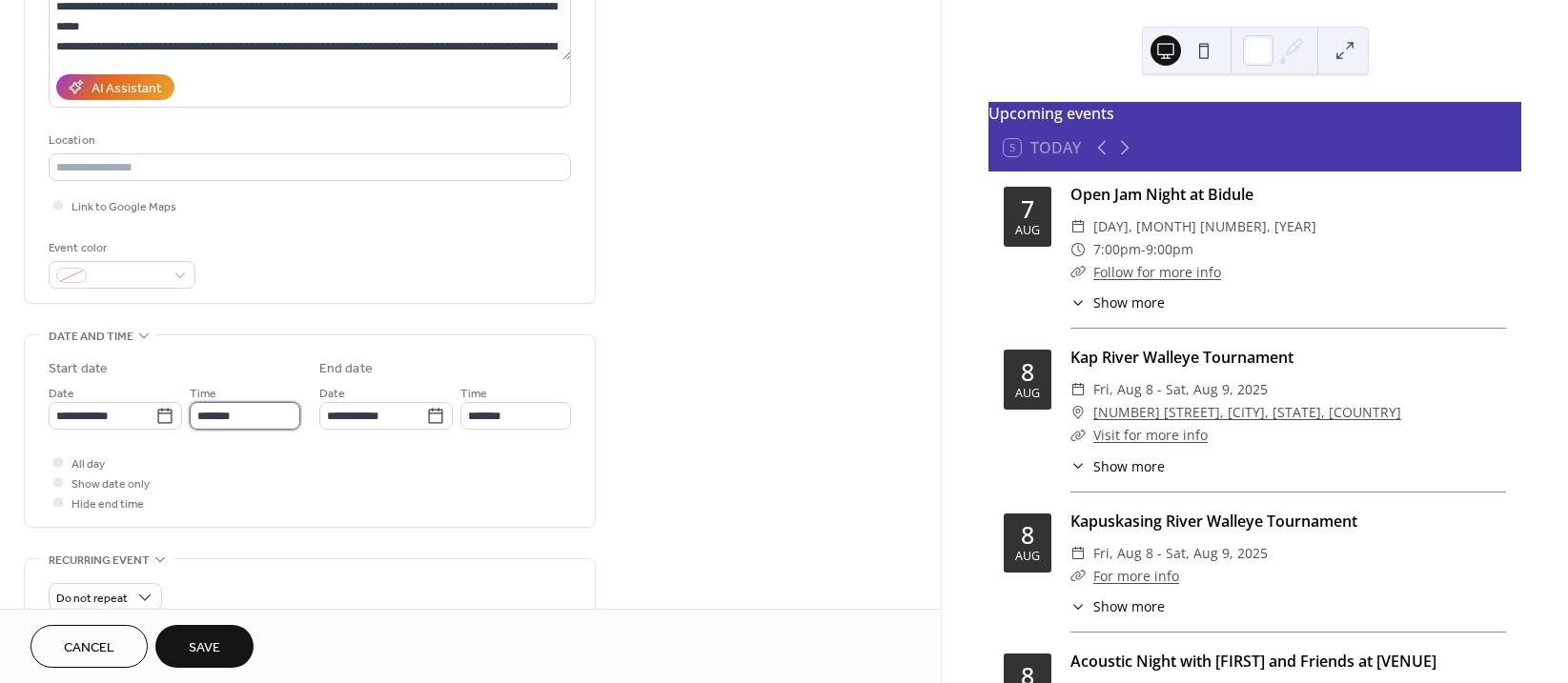 click on "*******" at bounding box center (245, 415) 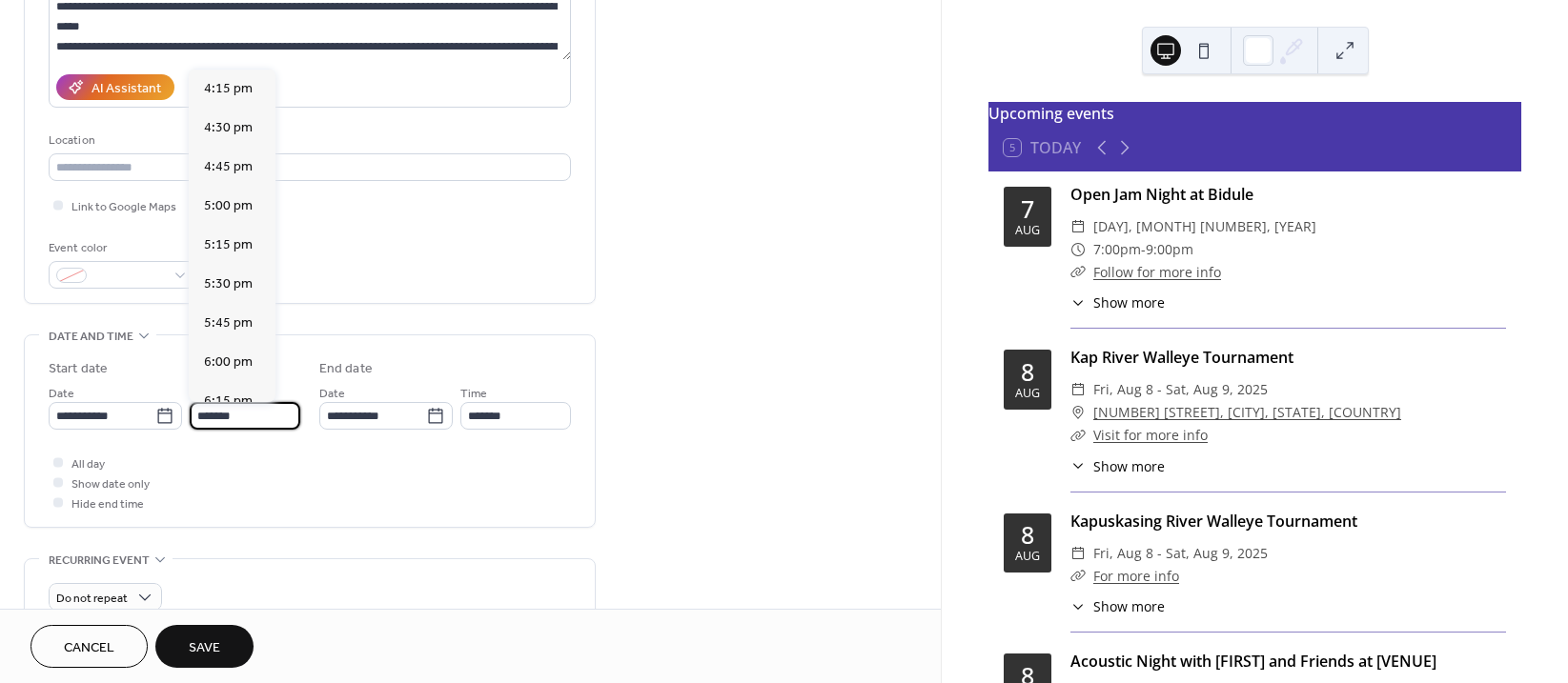 scroll, scrollTop: 2574, scrollLeft: 0, axis: vertical 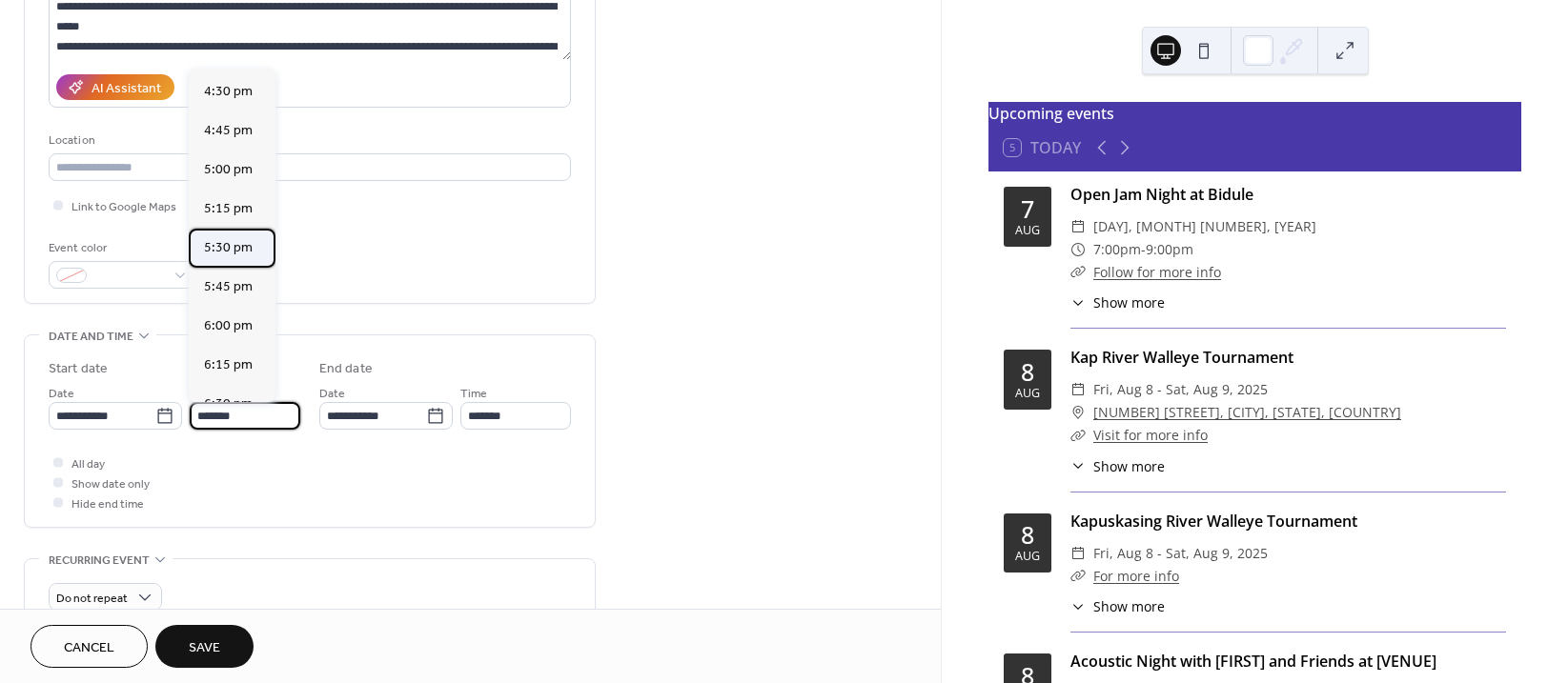click on "5:30 pm" at bounding box center [228, 248] 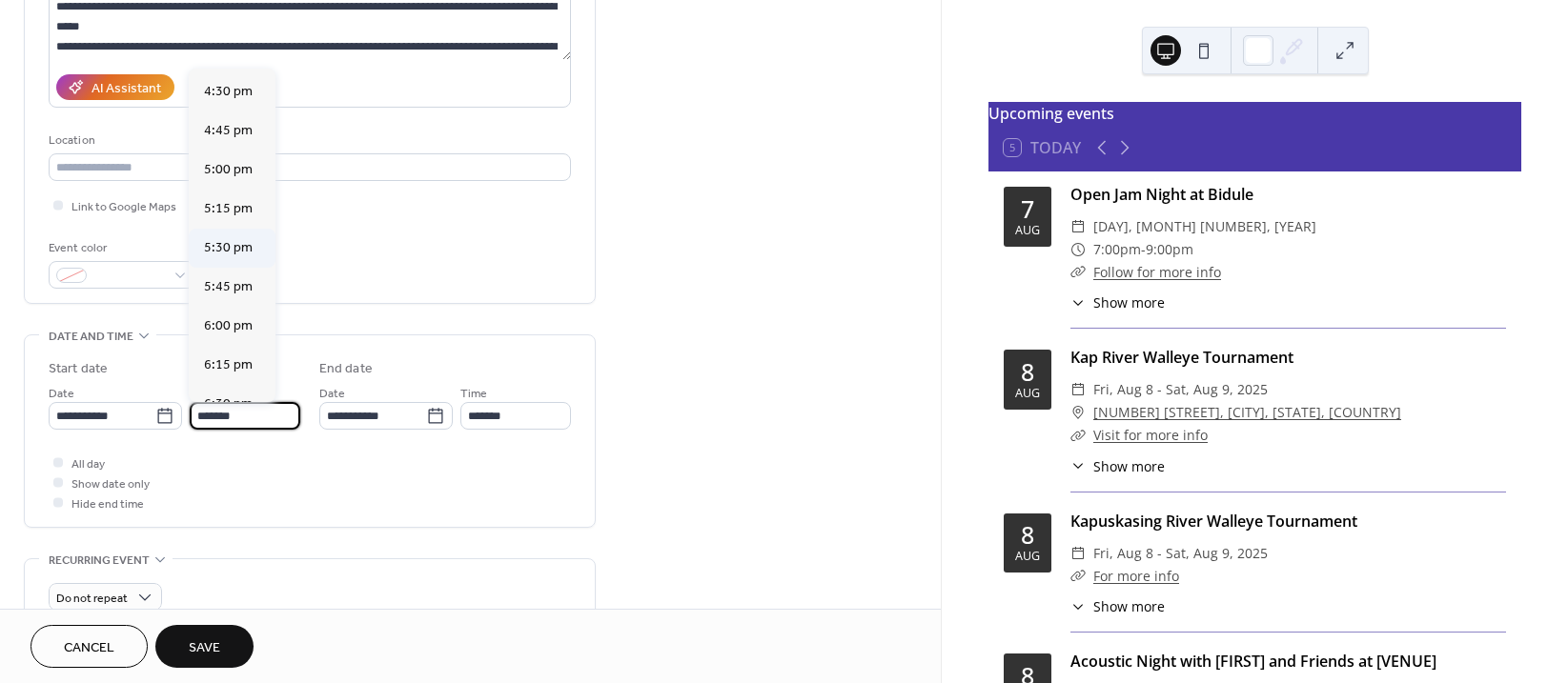 type on "*******" 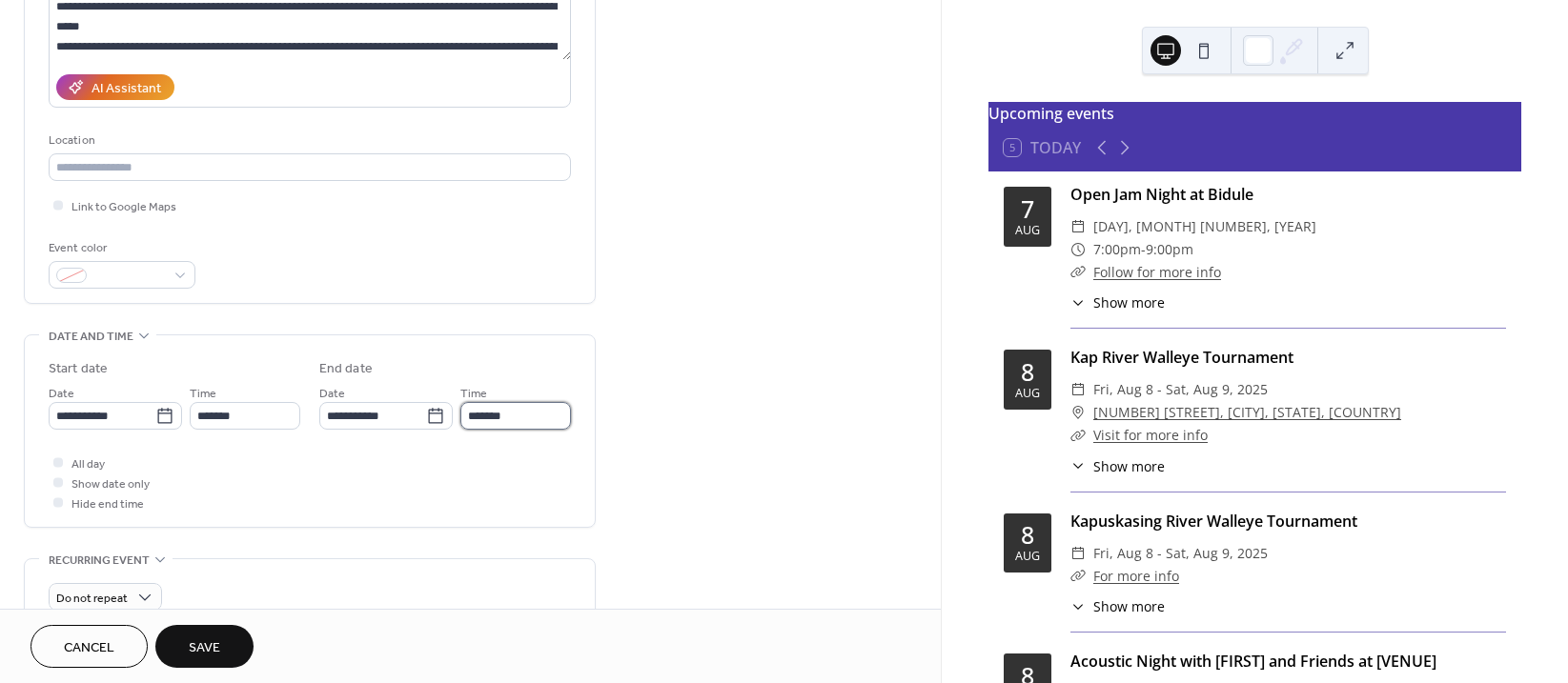 click on "*******" at bounding box center (516, 415) 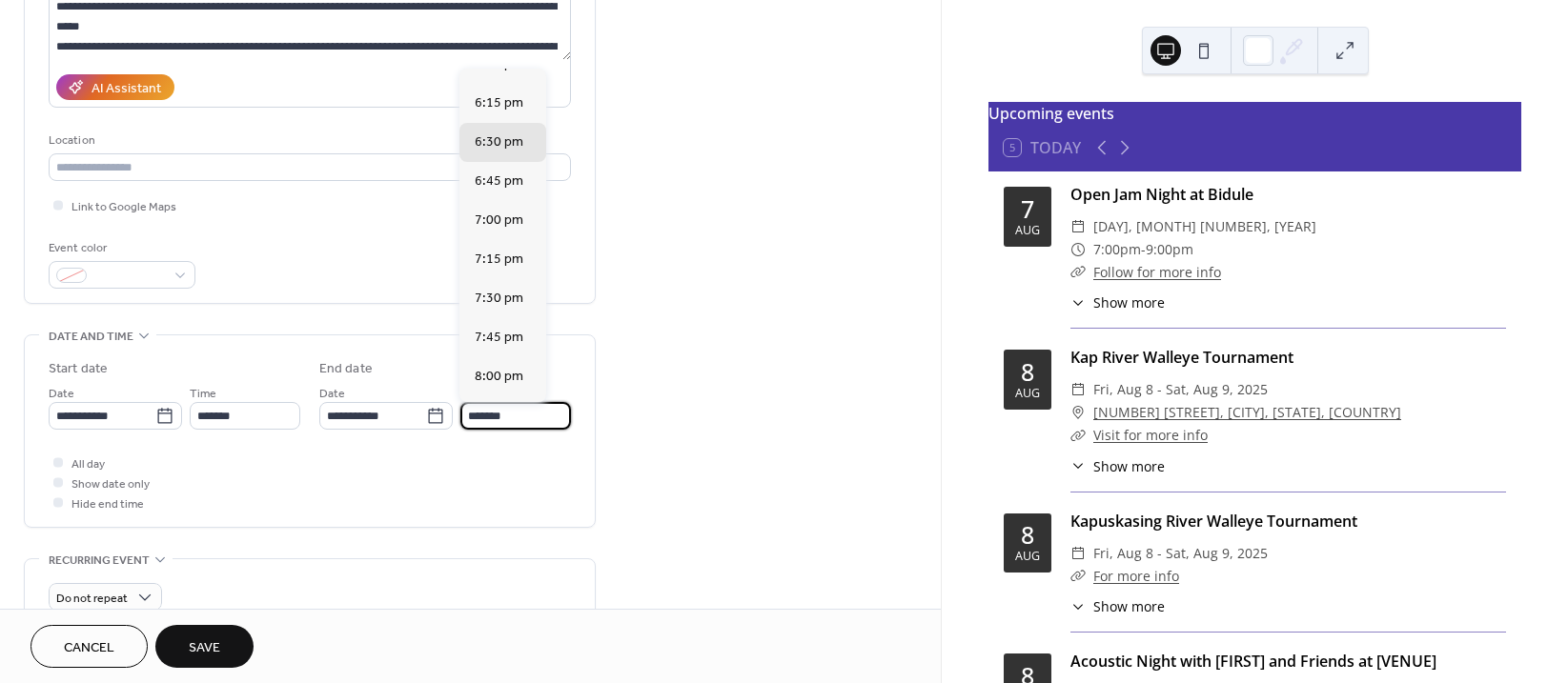 scroll, scrollTop: 0, scrollLeft: 0, axis: both 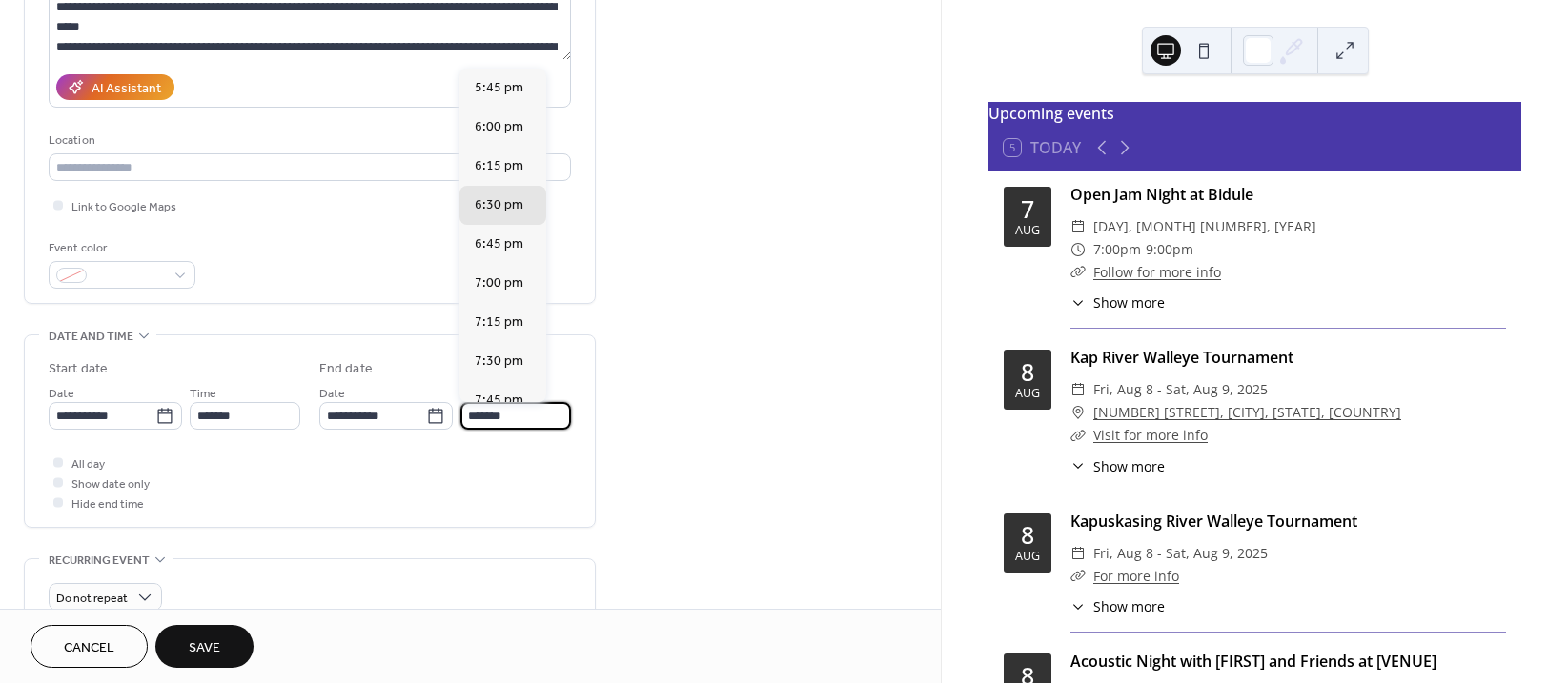 click on "*******" at bounding box center [516, 415] 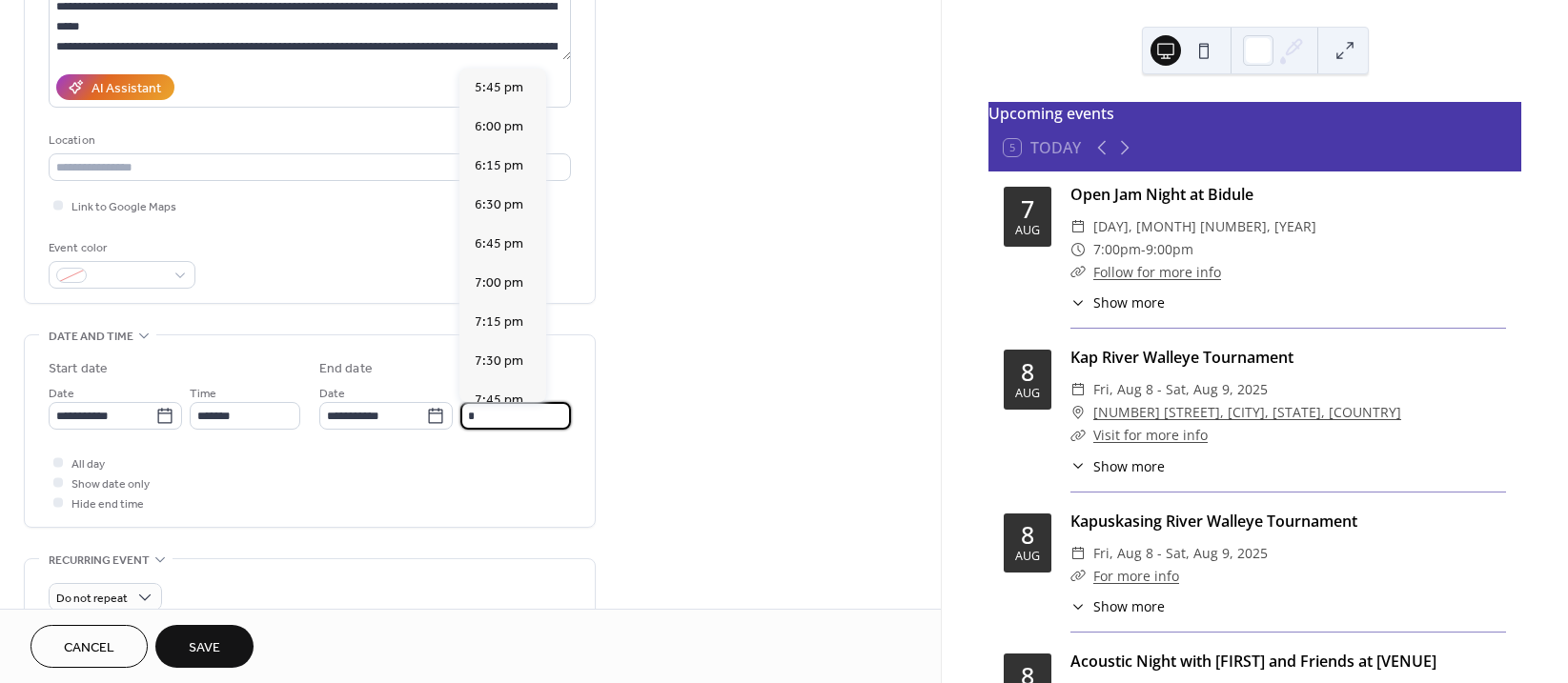 scroll, scrollTop: 643, scrollLeft: 0, axis: vertical 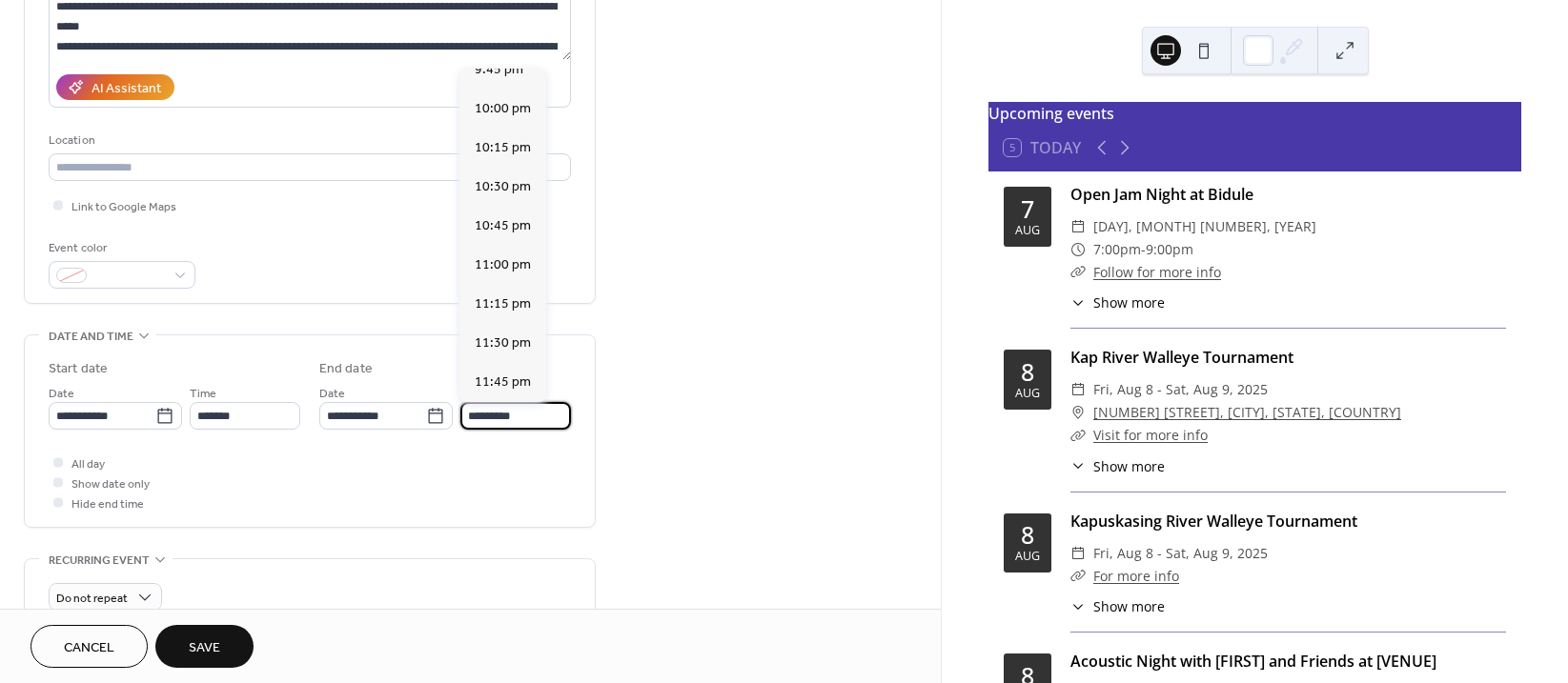 click on "All day Show date only Hide end time" at bounding box center [310, 482] 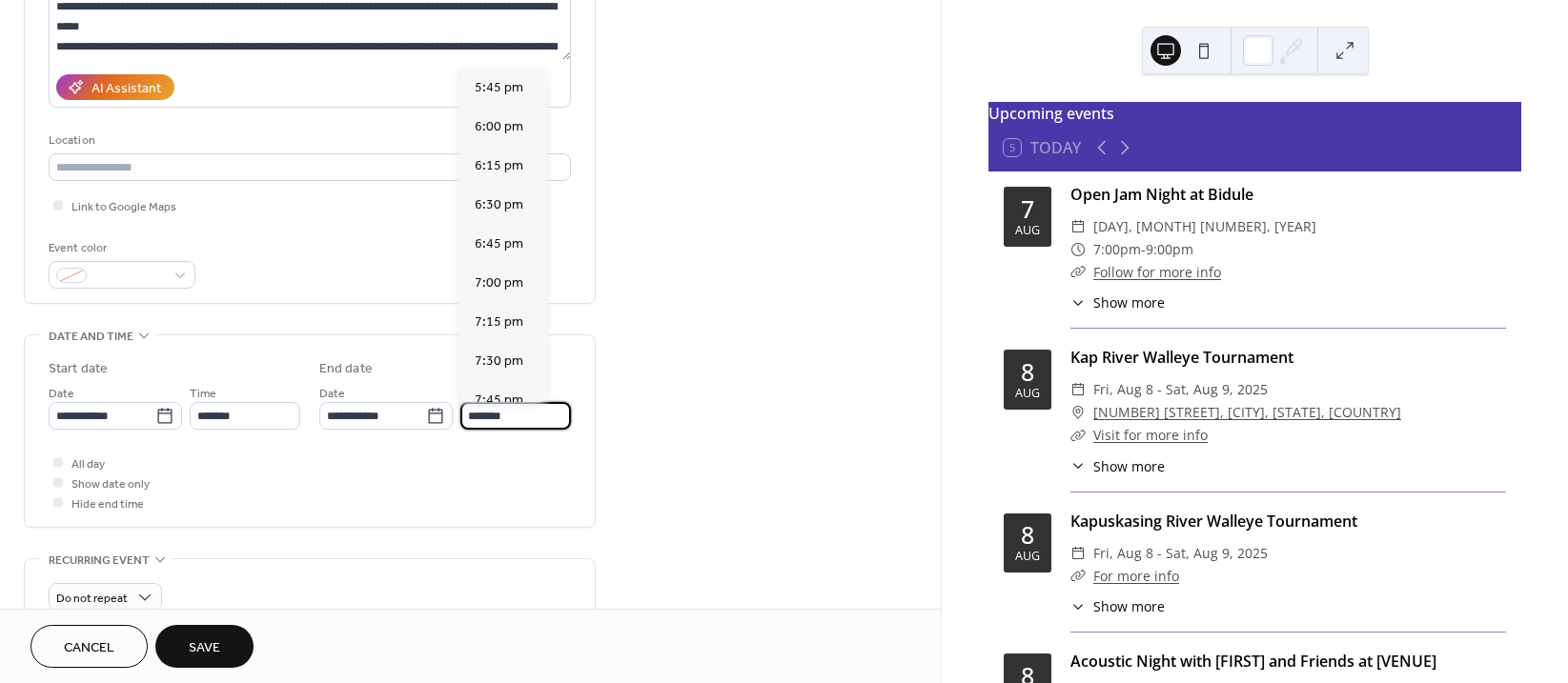 click on "*******" at bounding box center (516, 415) 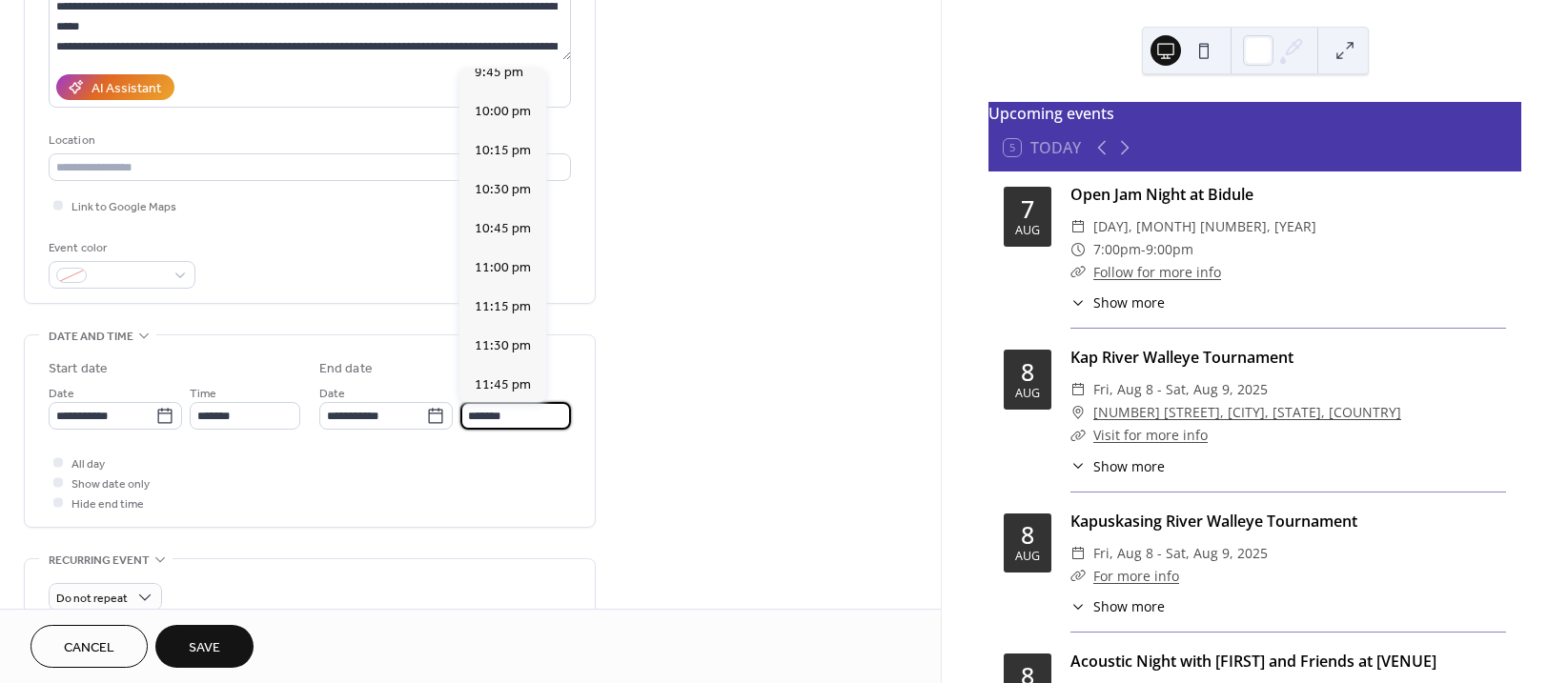 scroll, scrollTop: 643, scrollLeft: 0, axis: vertical 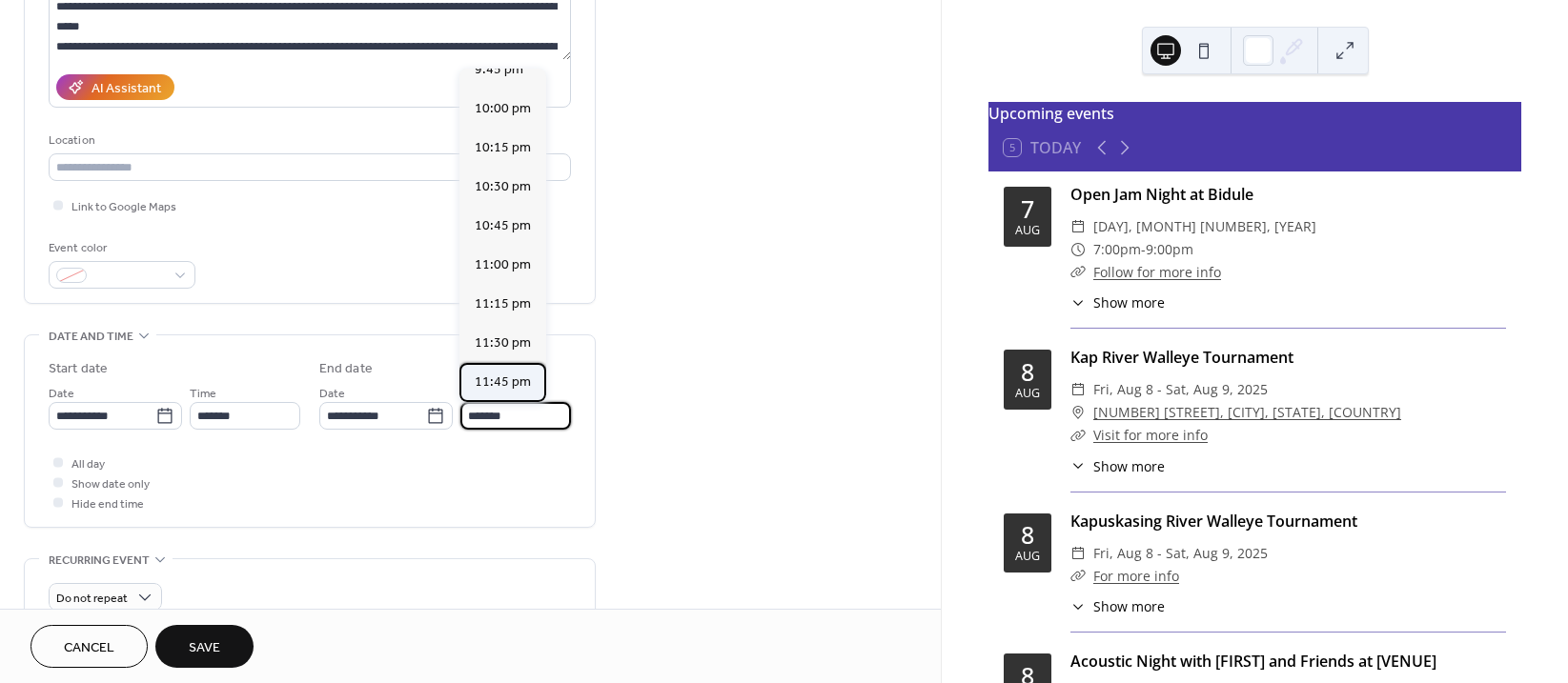 click on "11:45 pm" at bounding box center (502, 382) 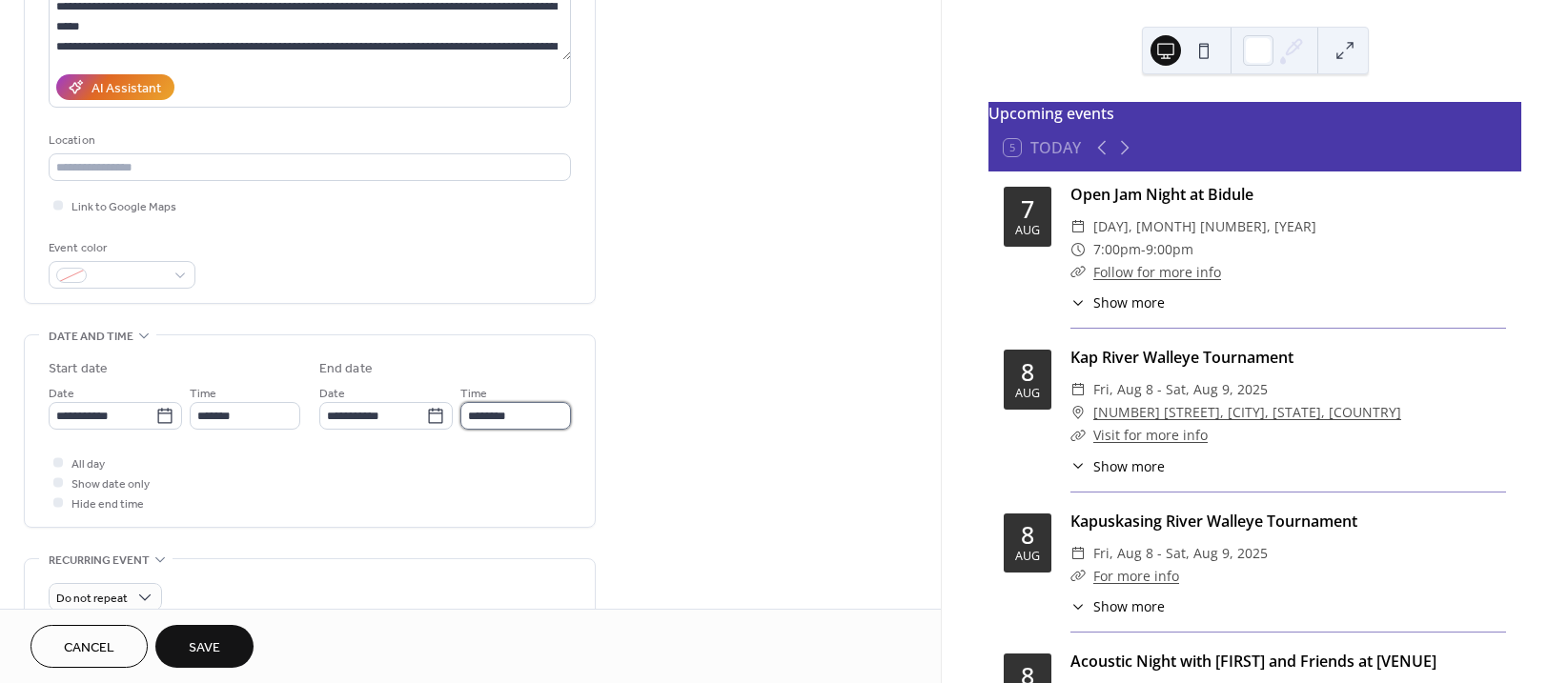 click on "********" at bounding box center (516, 415) 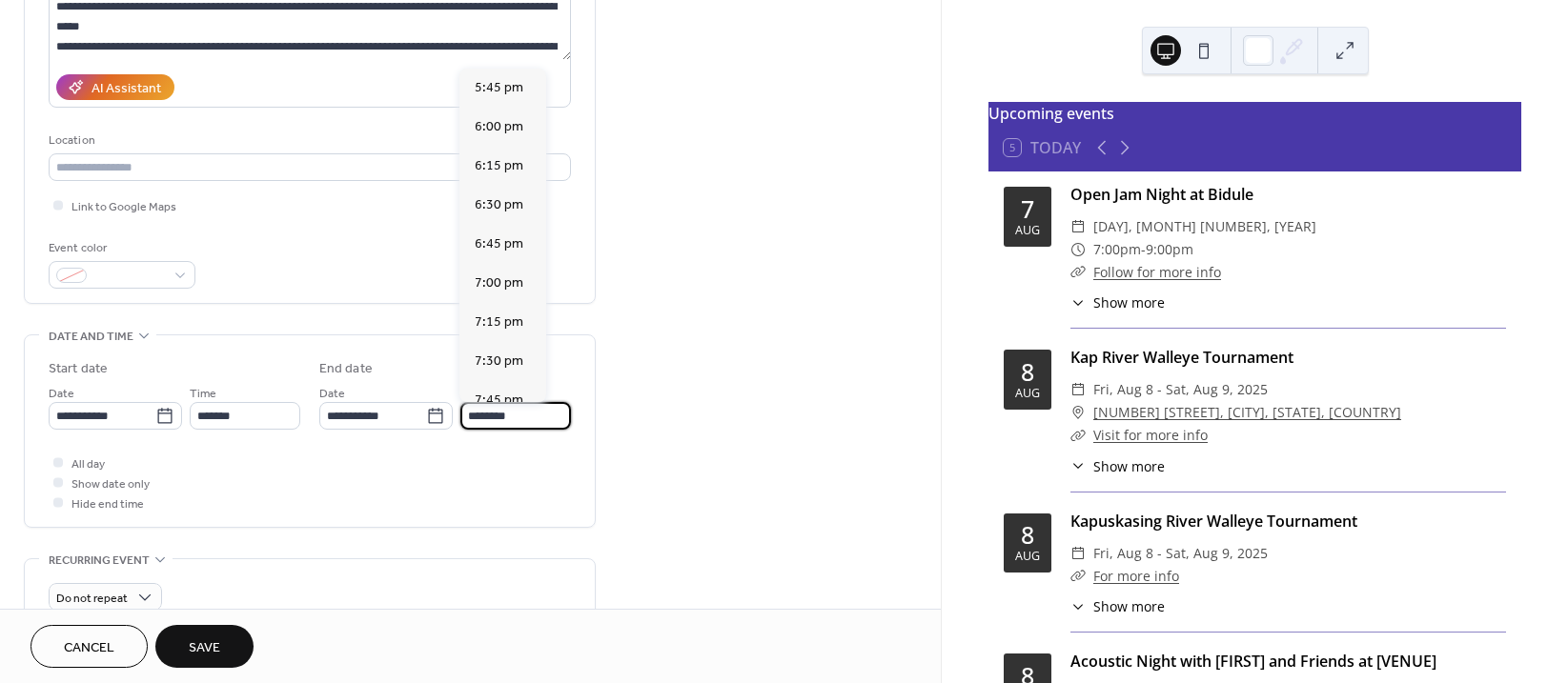 scroll, scrollTop: 643, scrollLeft: 0, axis: vertical 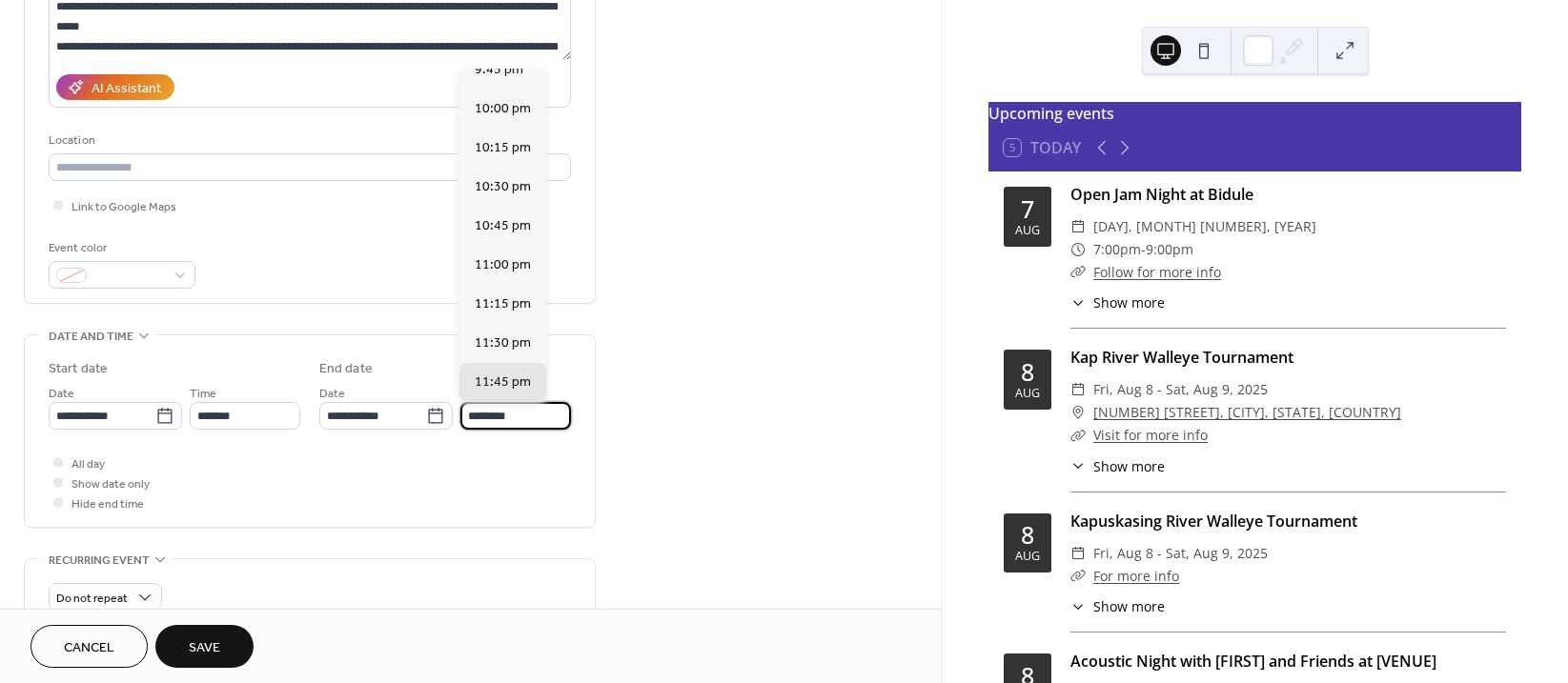 click on "********" at bounding box center (516, 415) 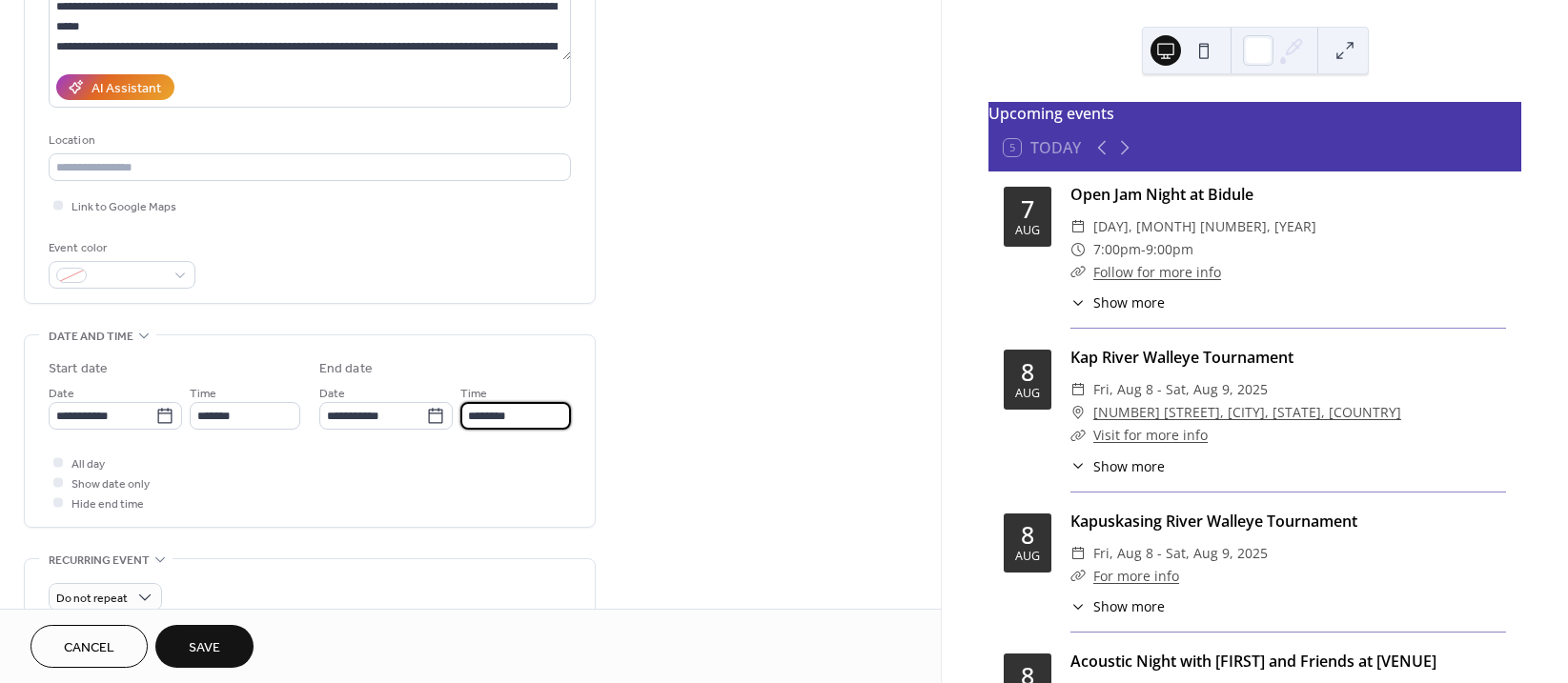 click on "********" at bounding box center [516, 415] 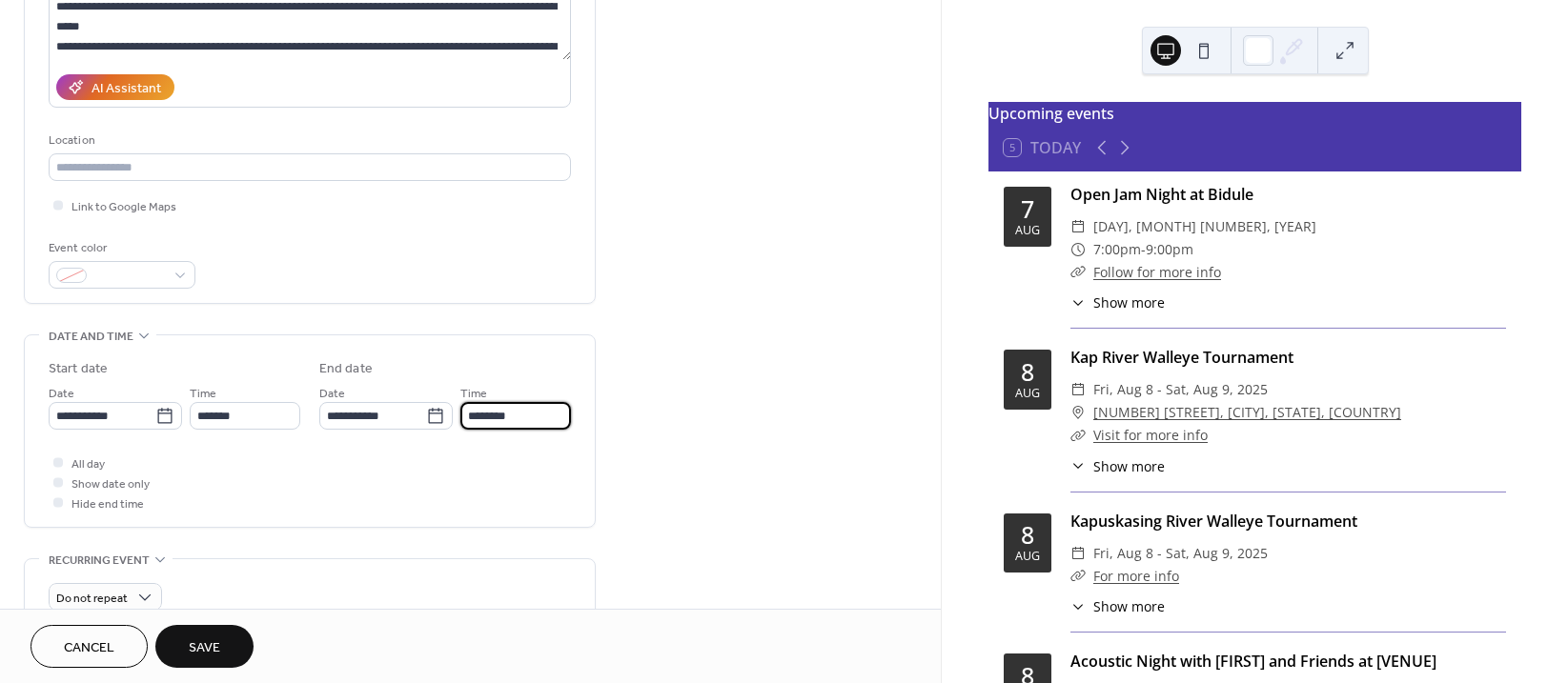 type on "*******" 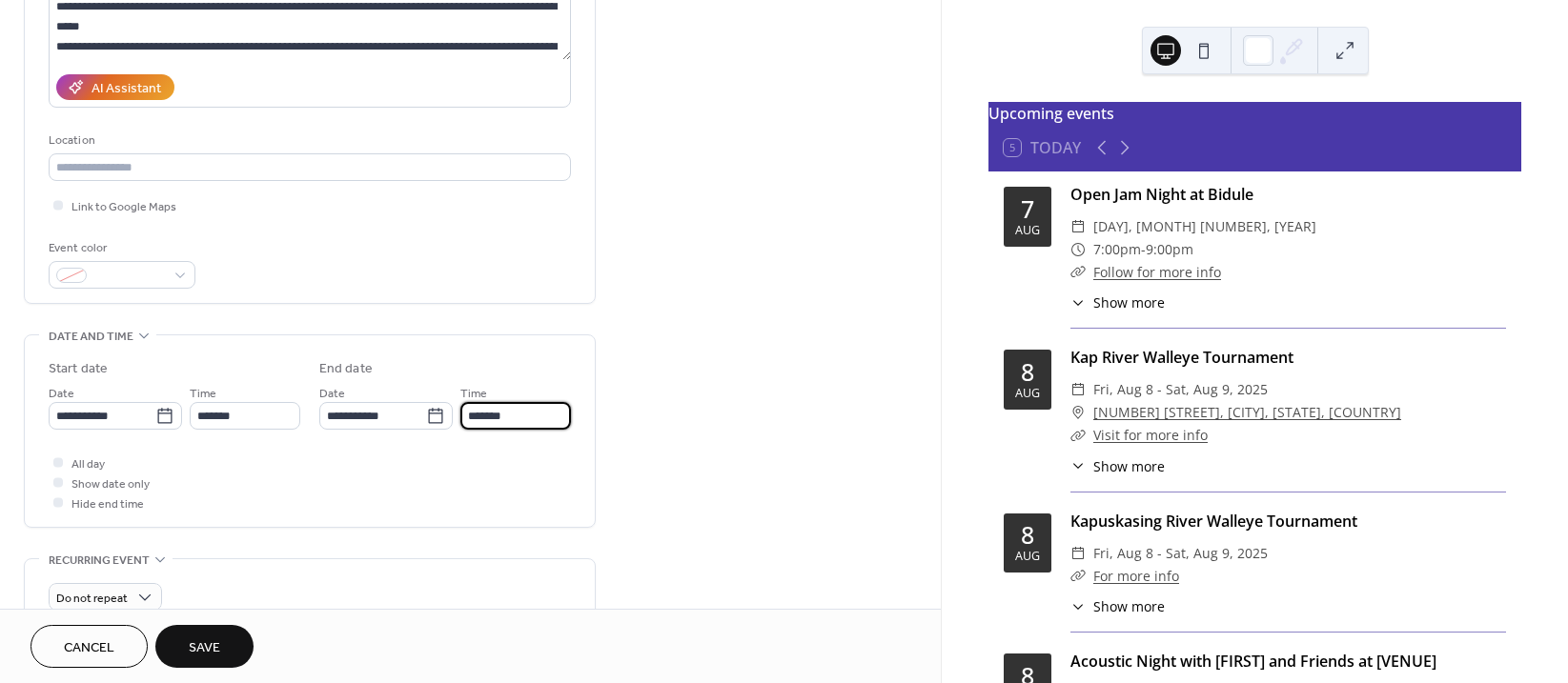 click on "**********" at bounding box center [310, 435] 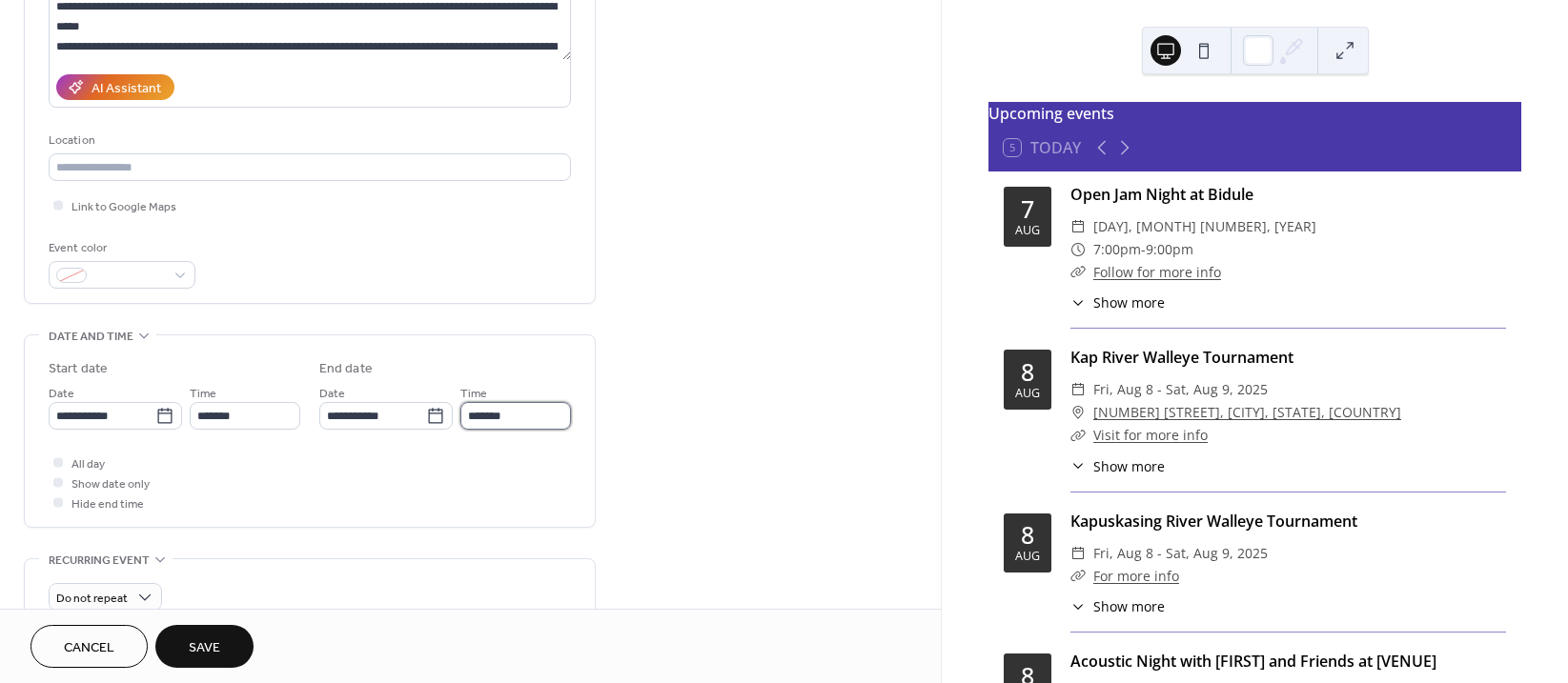 click on "*******" at bounding box center (516, 415) 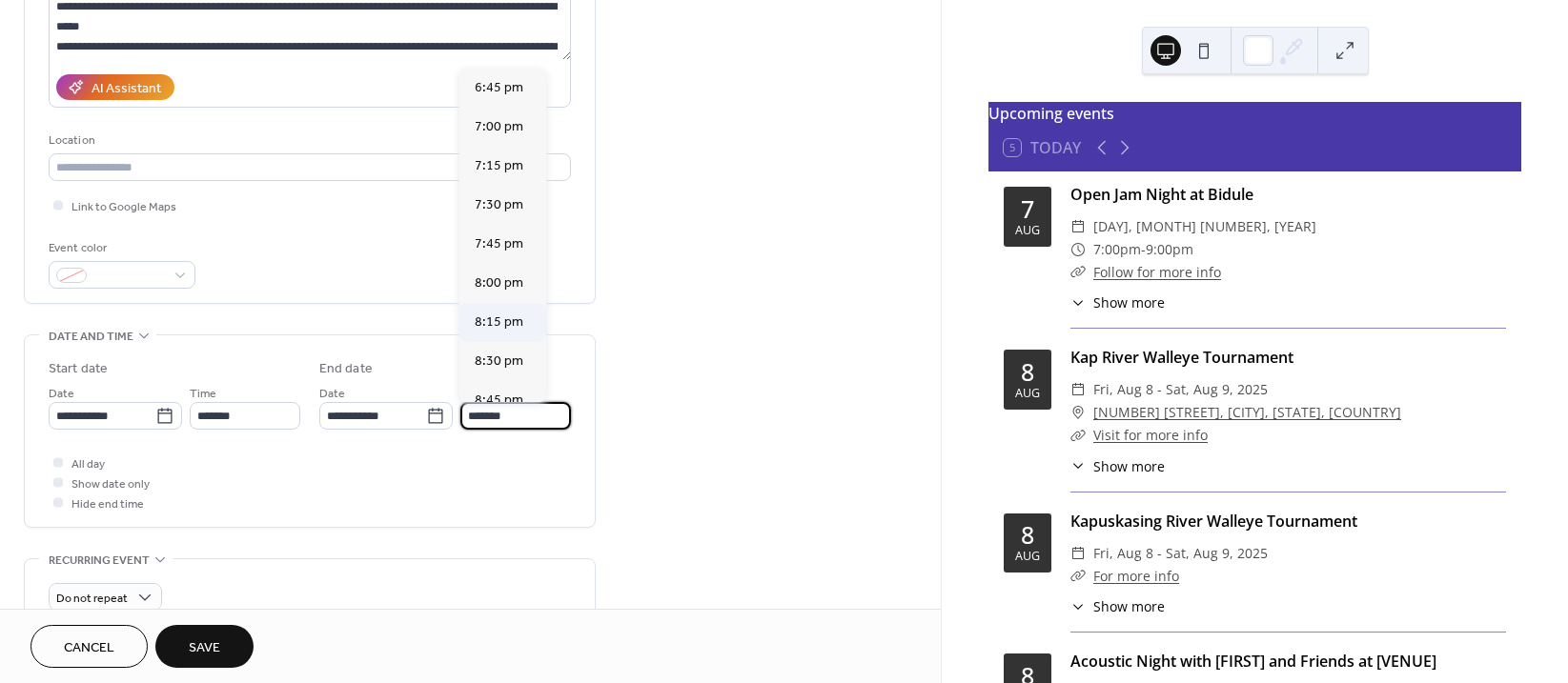 scroll, scrollTop: 0, scrollLeft: 0, axis: both 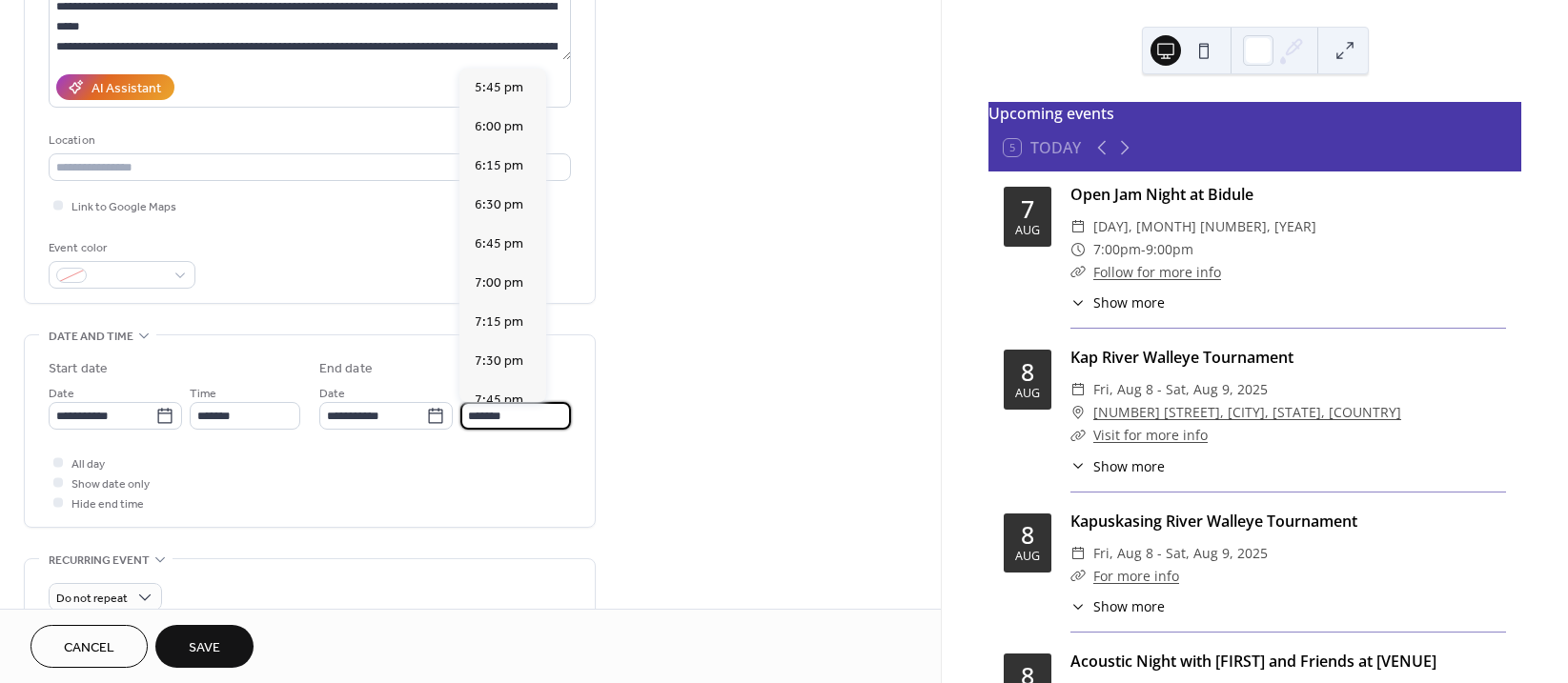 click on "All day Show date only Hide end time" at bounding box center (310, 482) 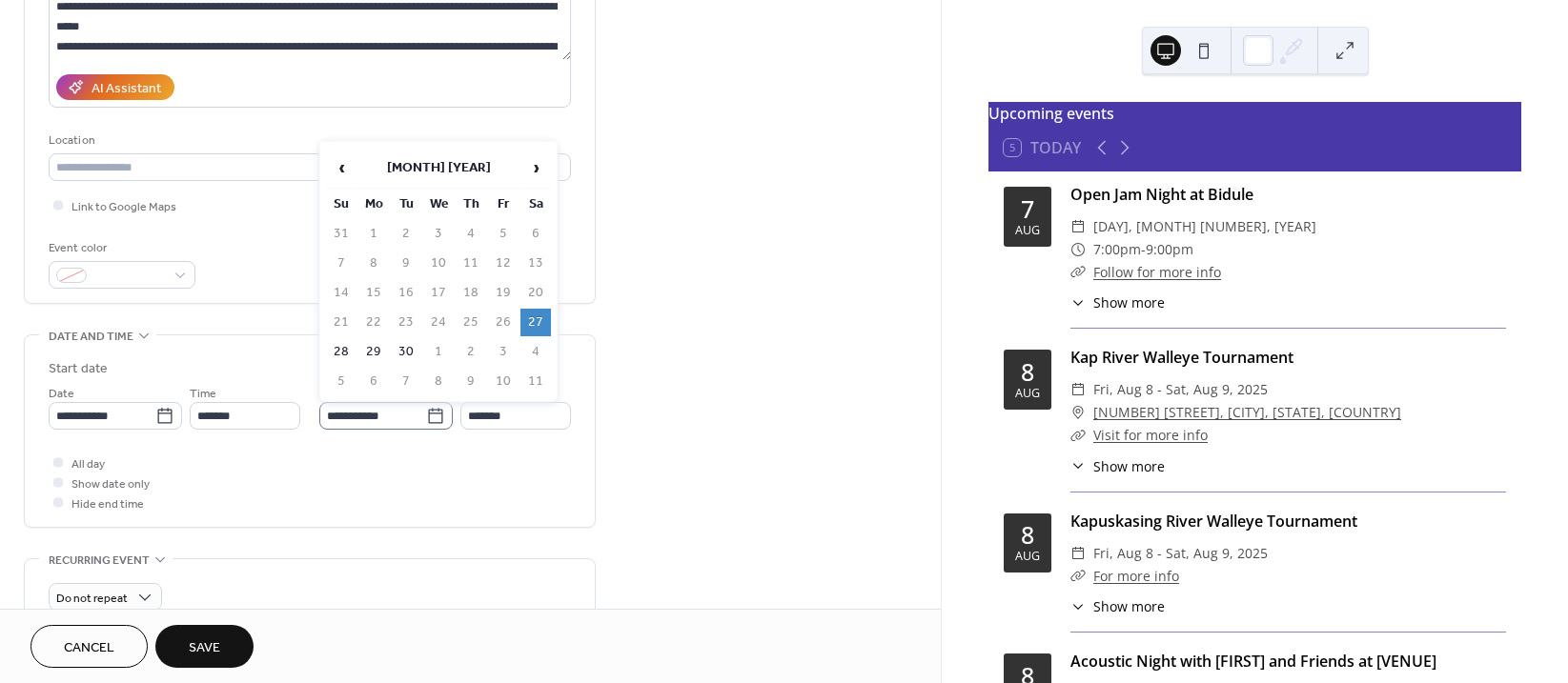 click 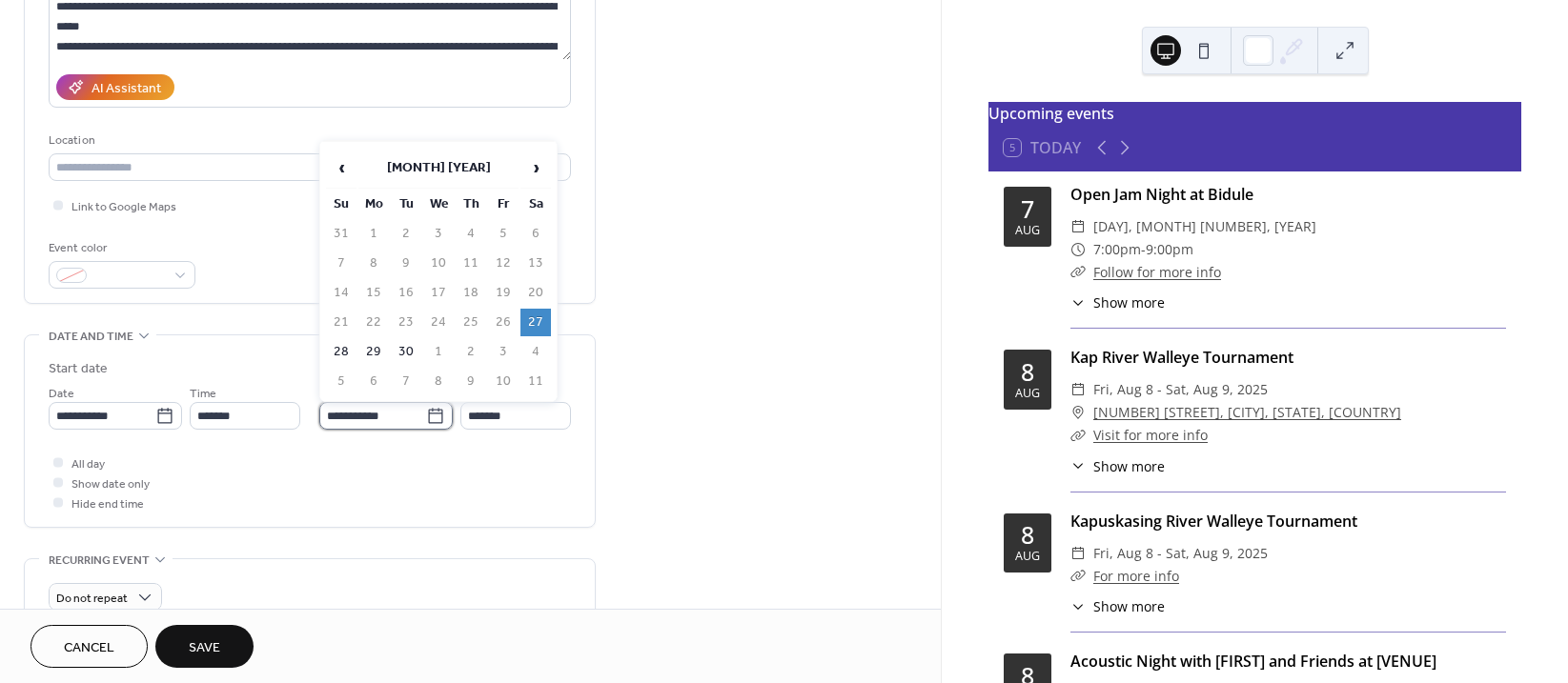 click on "**********" at bounding box center (373, 415) 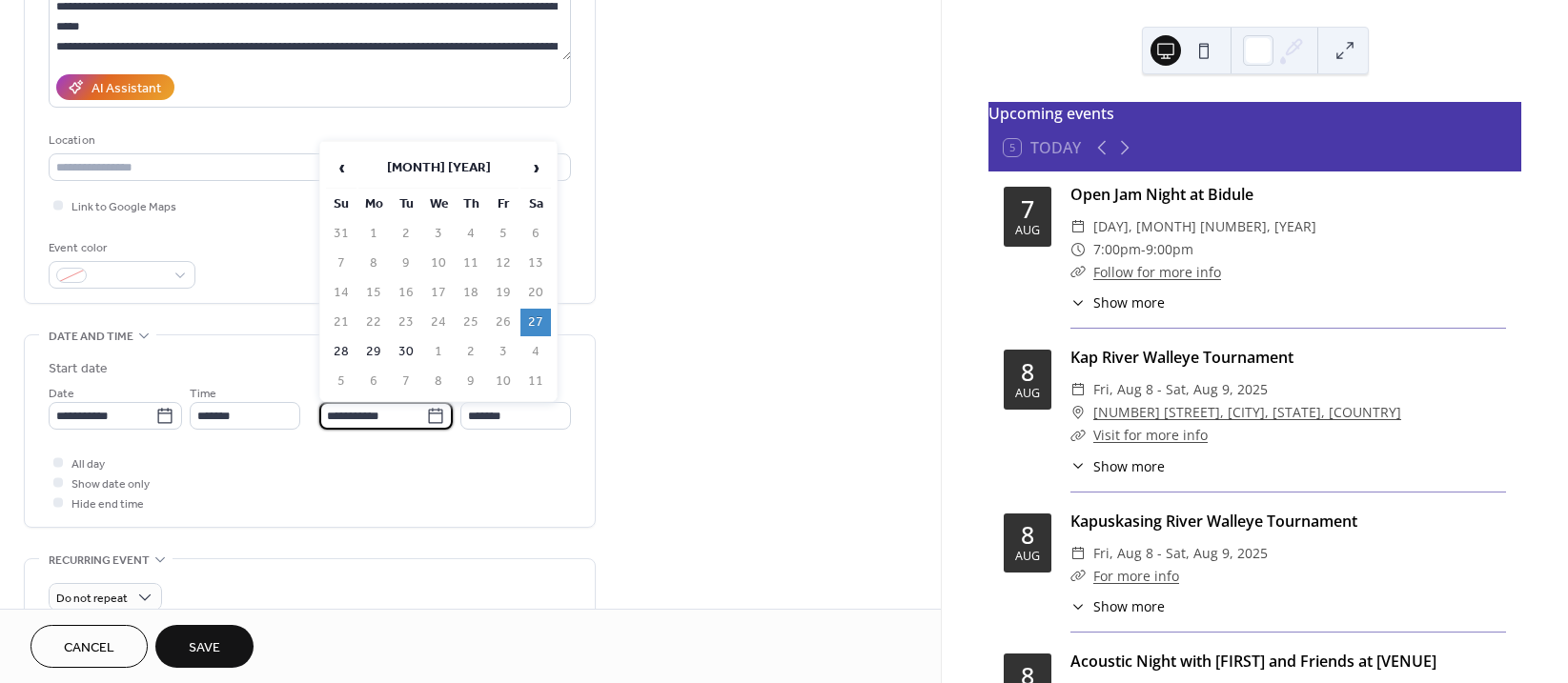 click on "27" at bounding box center [536, 322] 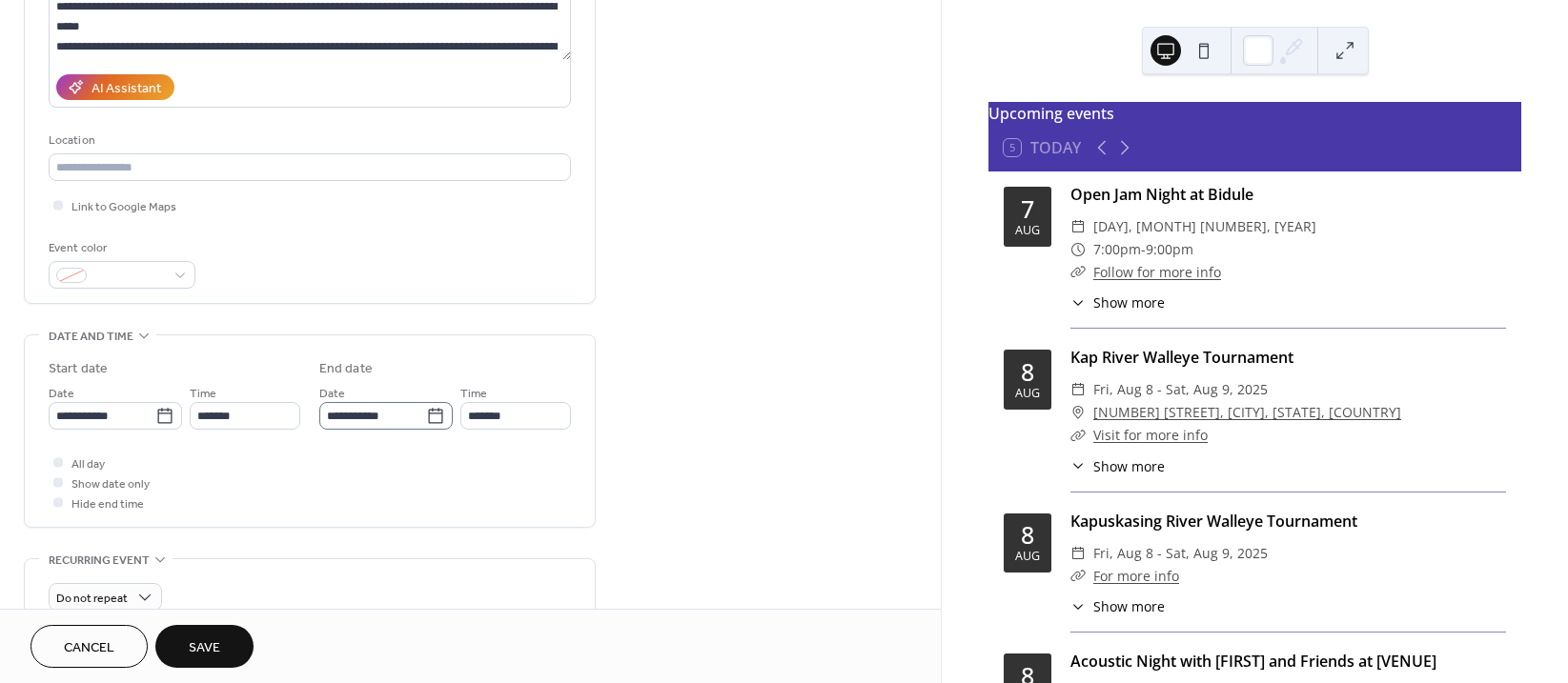 click 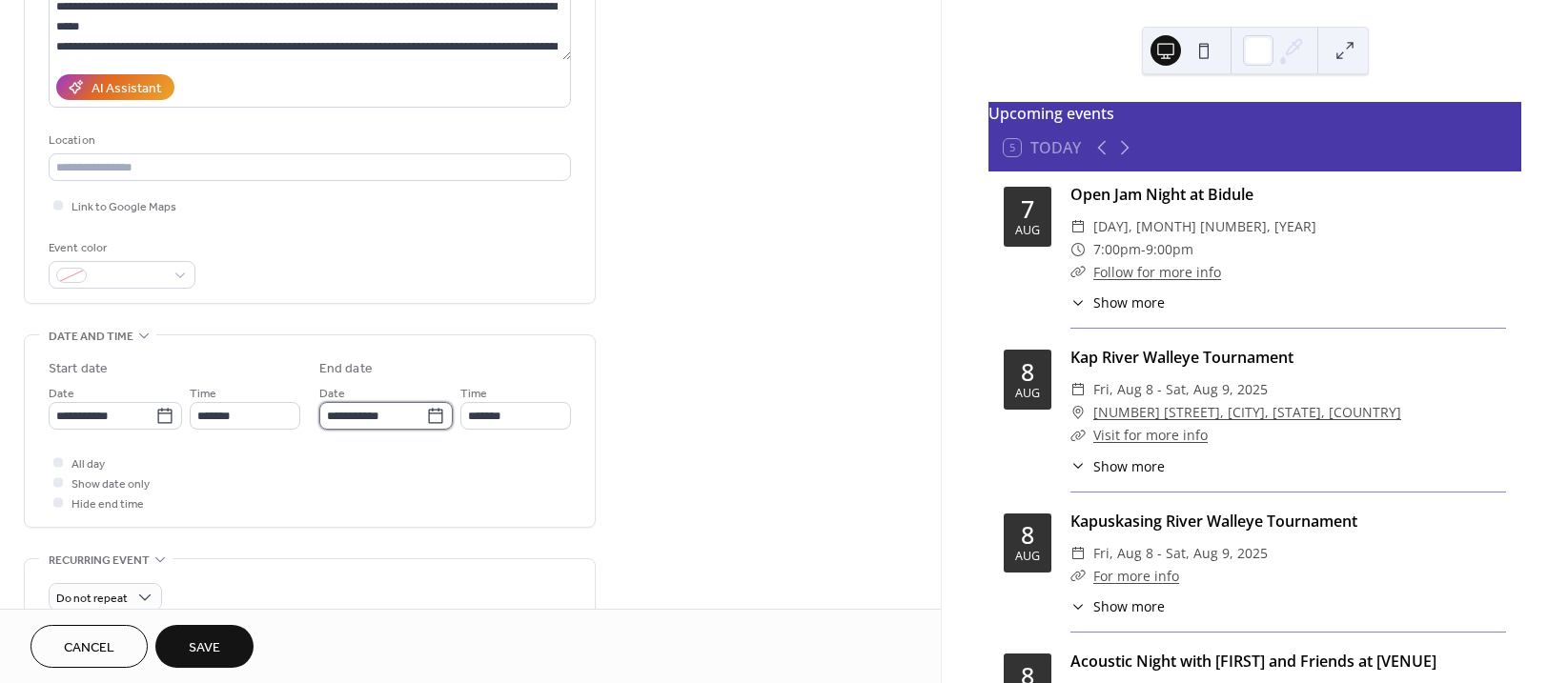 click on "**********" at bounding box center (373, 415) 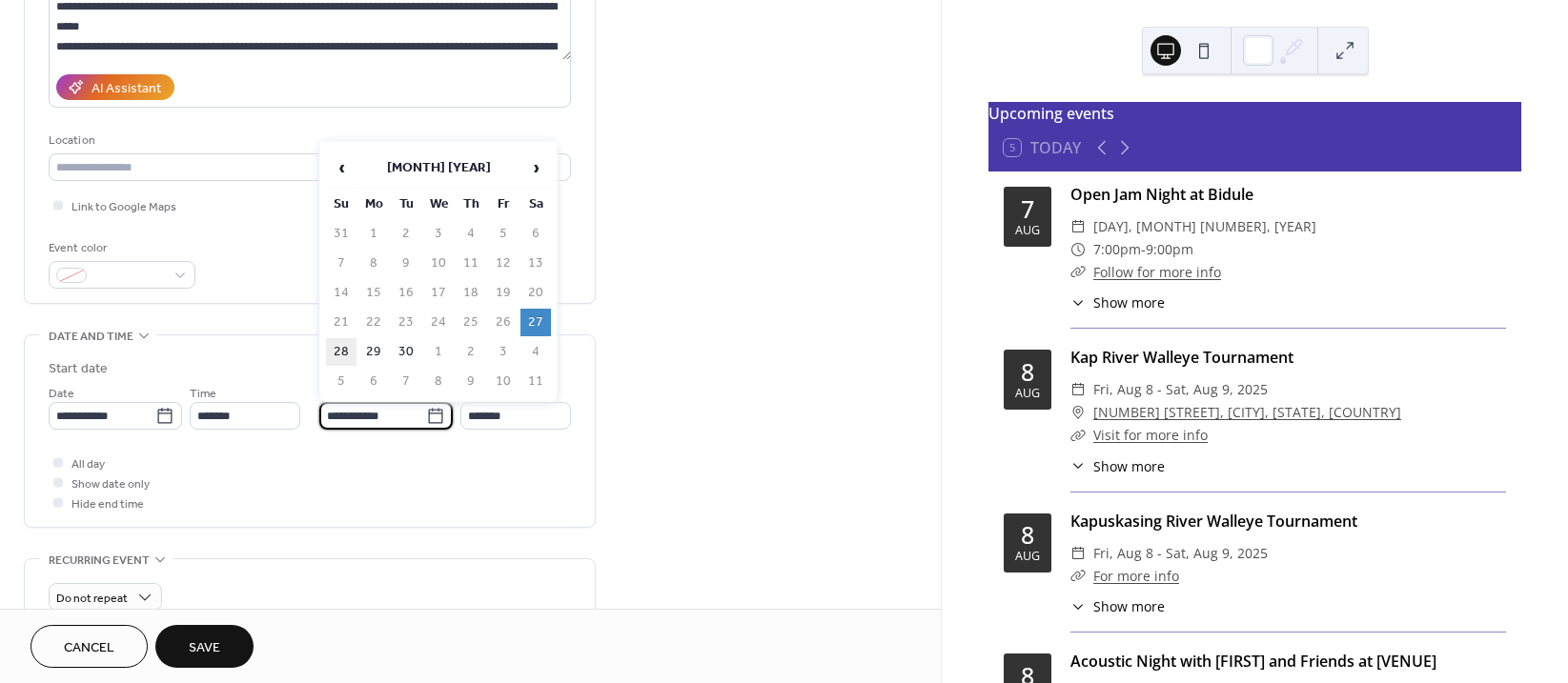 click on "28" at bounding box center (341, 352) 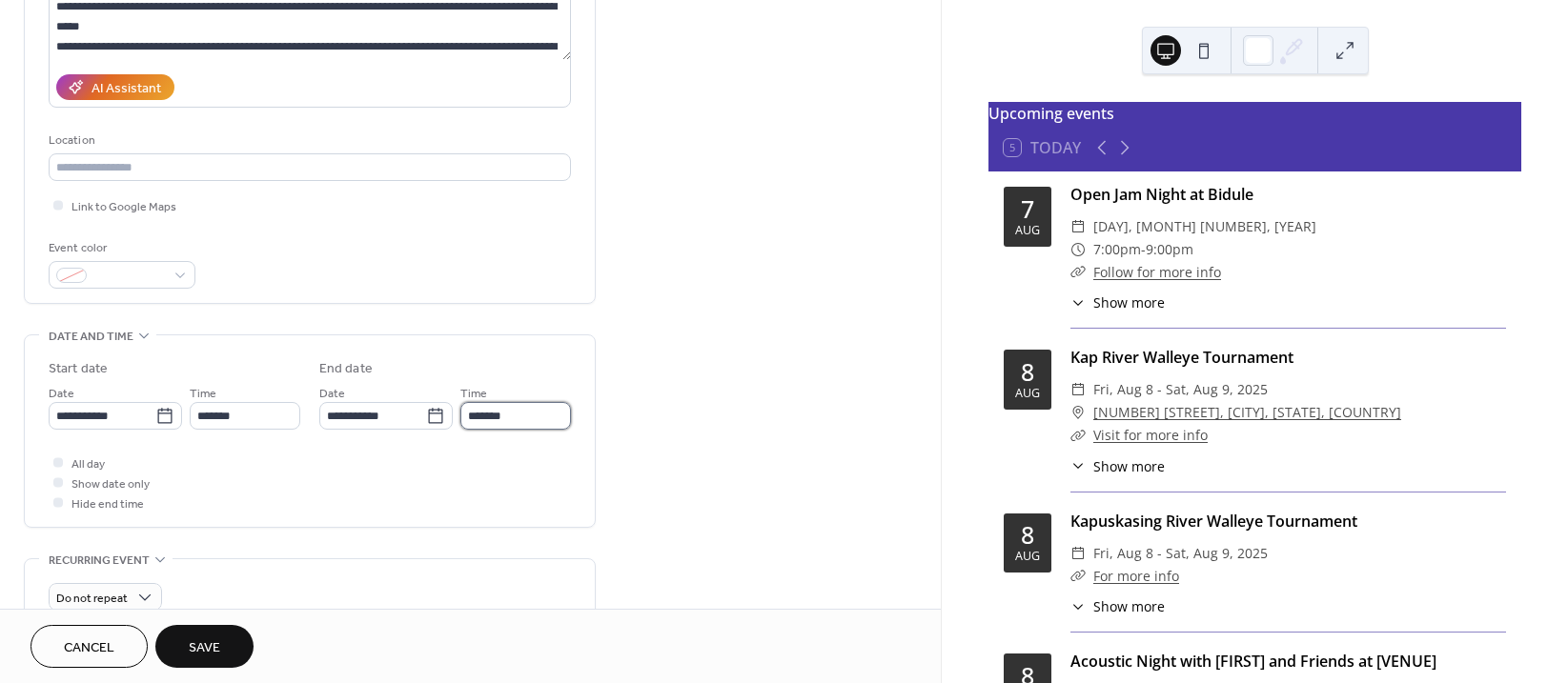 click on "*******" at bounding box center [516, 415] 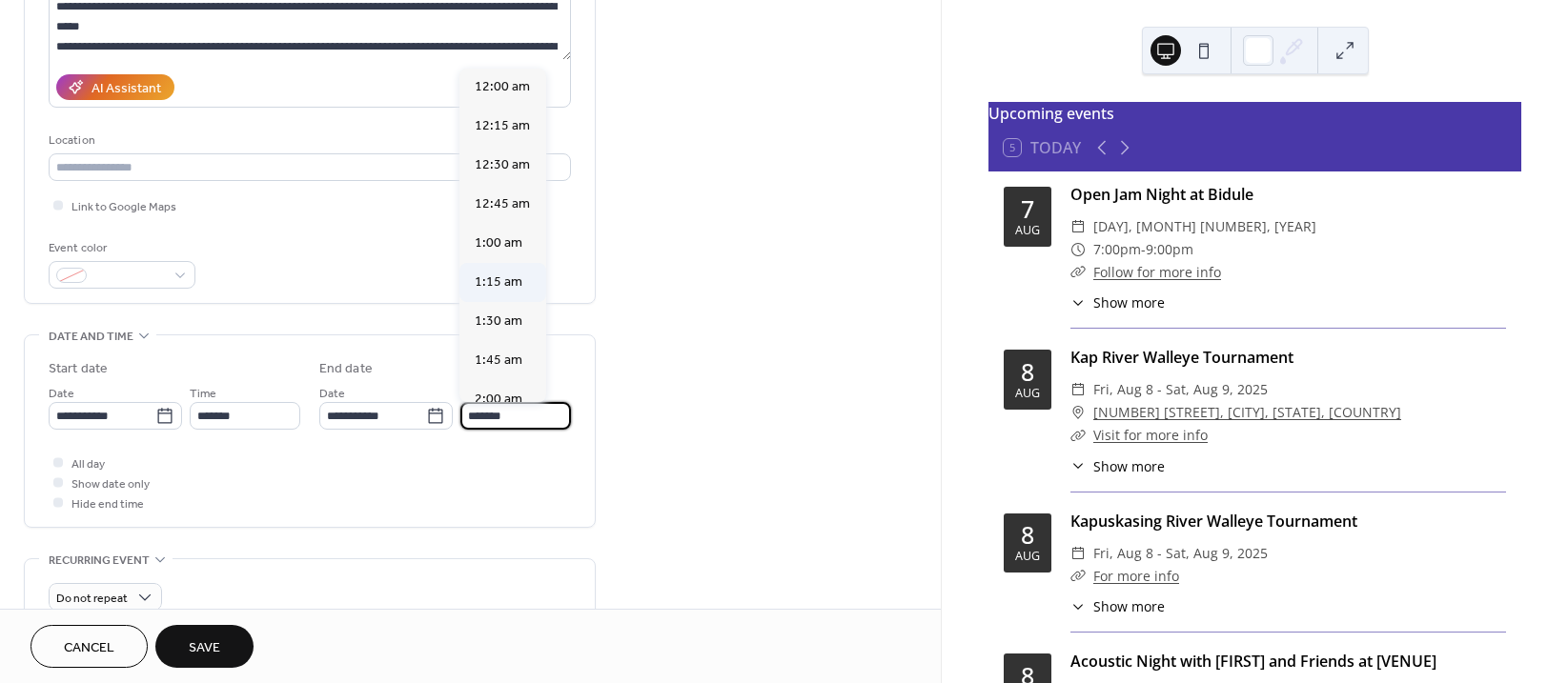 scroll, scrollTop: 0, scrollLeft: 0, axis: both 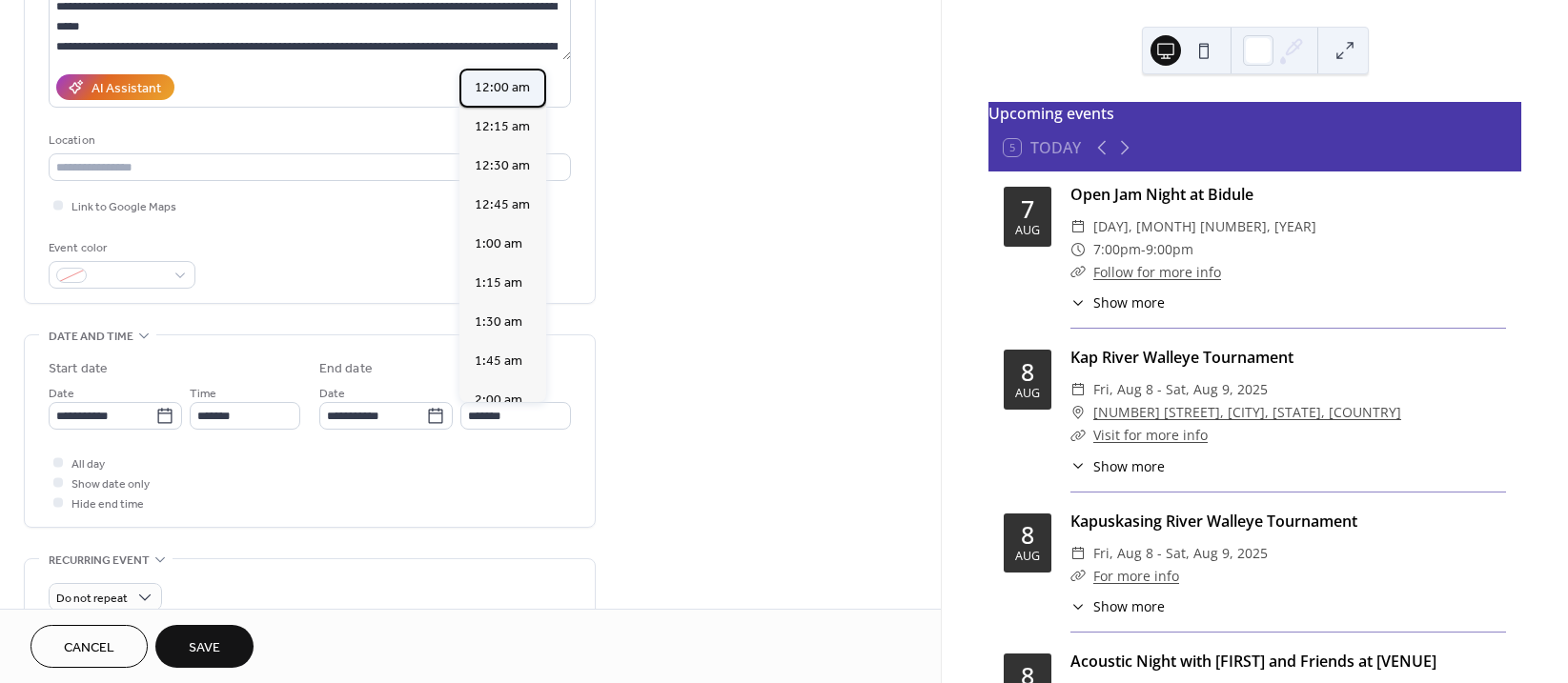 click on "12:00 am" at bounding box center [502, 88] 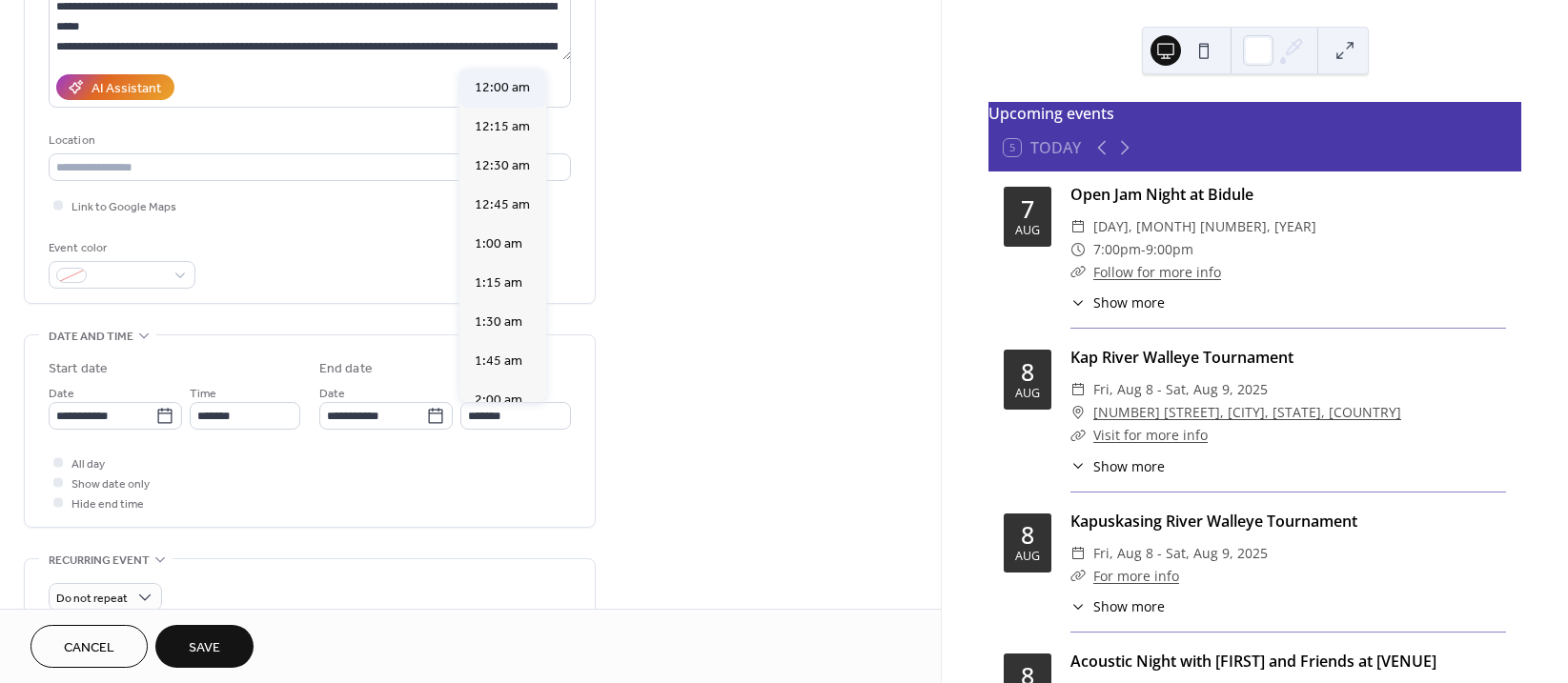 type on "********" 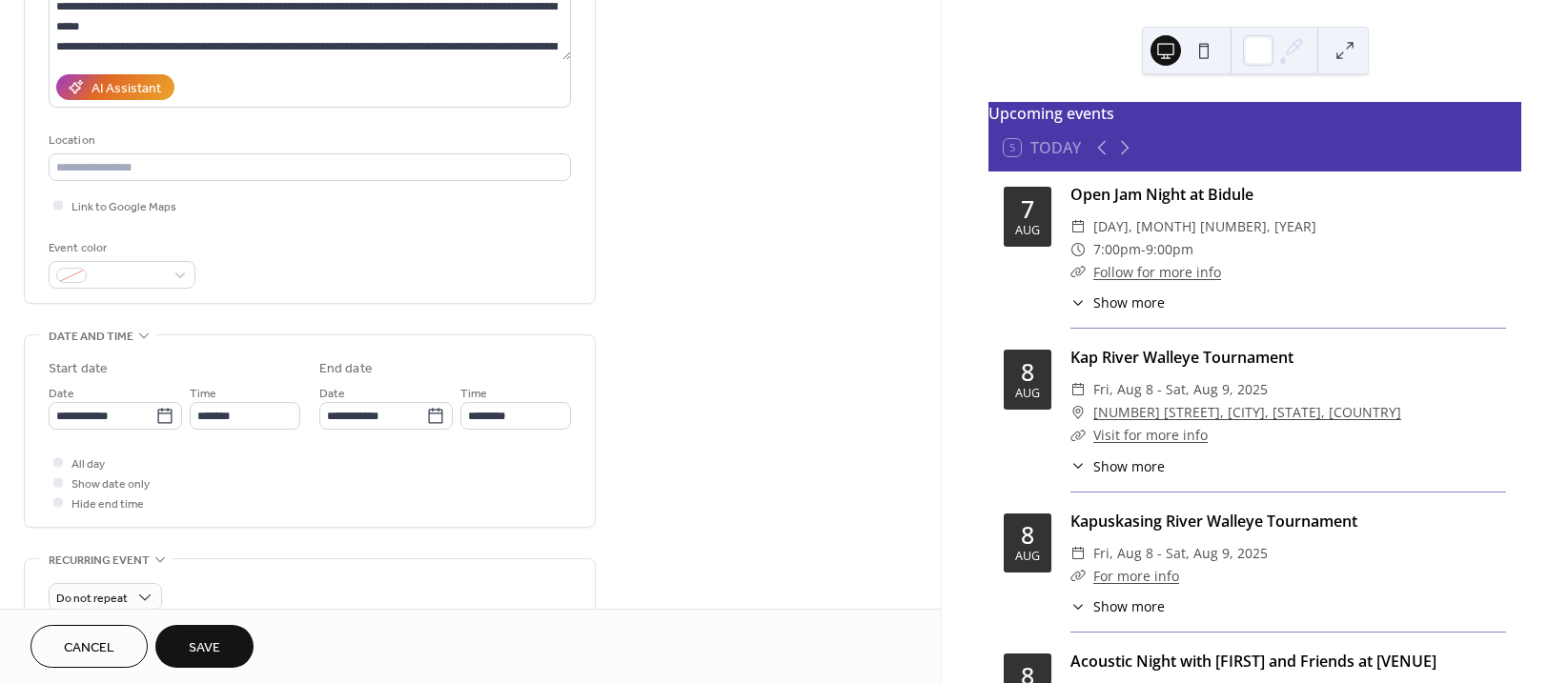 click on "**********" at bounding box center [310, 435] 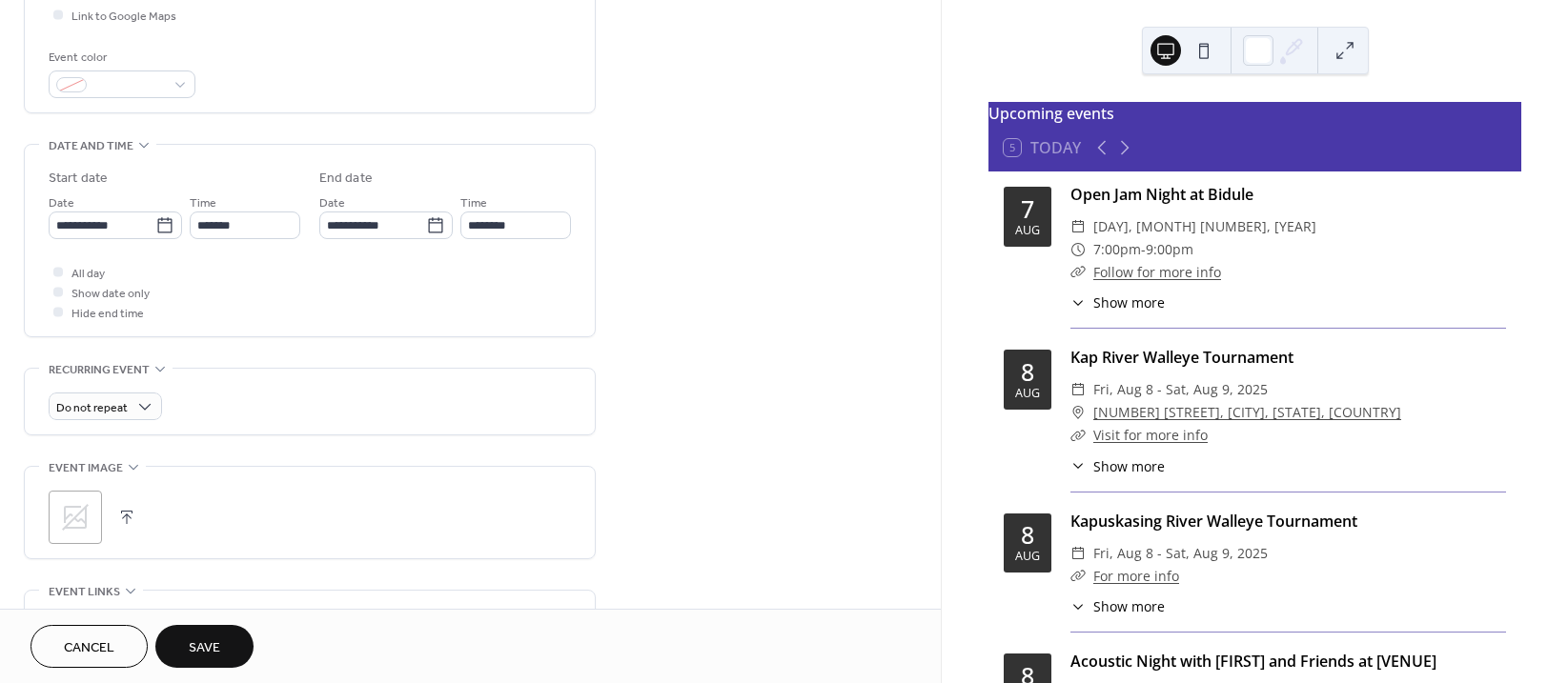 scroll, scrollTop: 572, scrollLeft: 0, axis: vertical 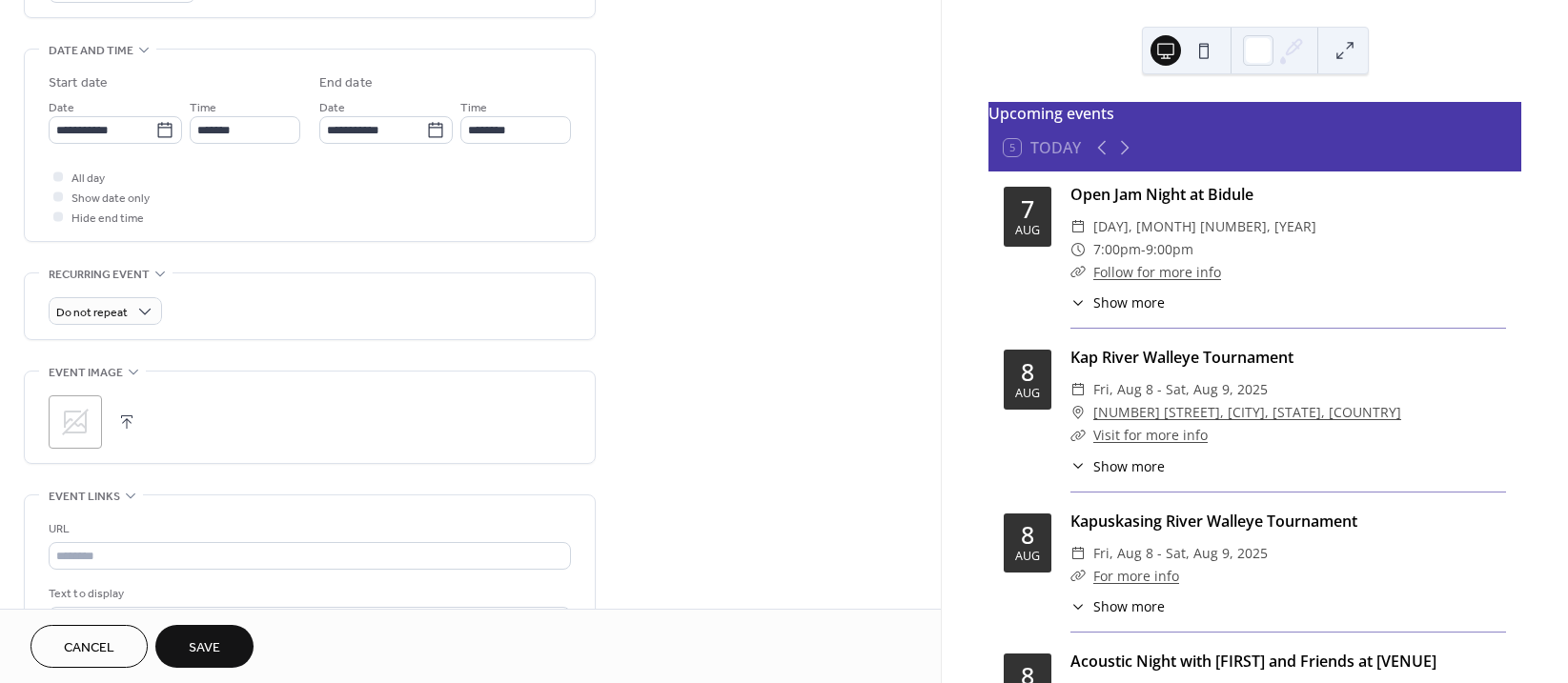 click on ";" at bounding box center [75, 422] 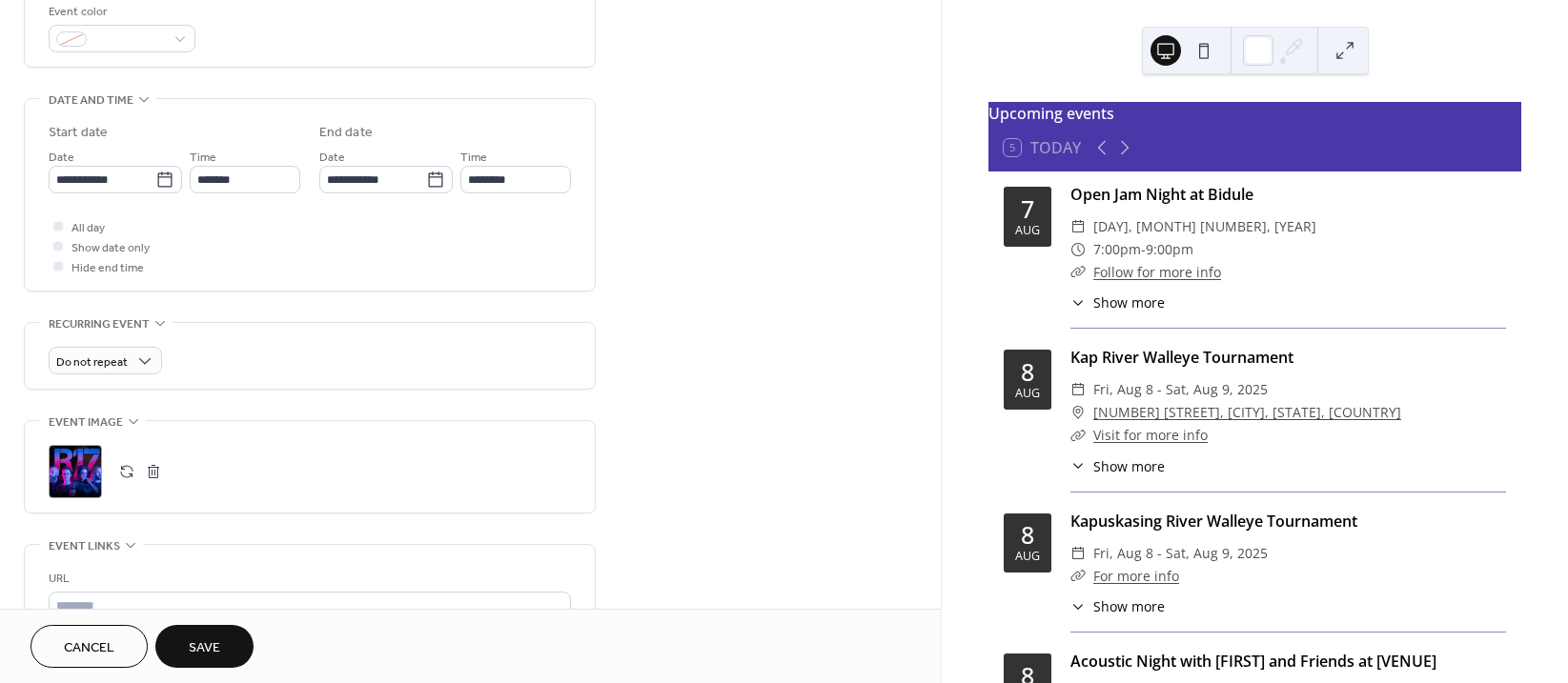 scroll, scrollTop: 521, scrollLeft: 0, axis: vertical 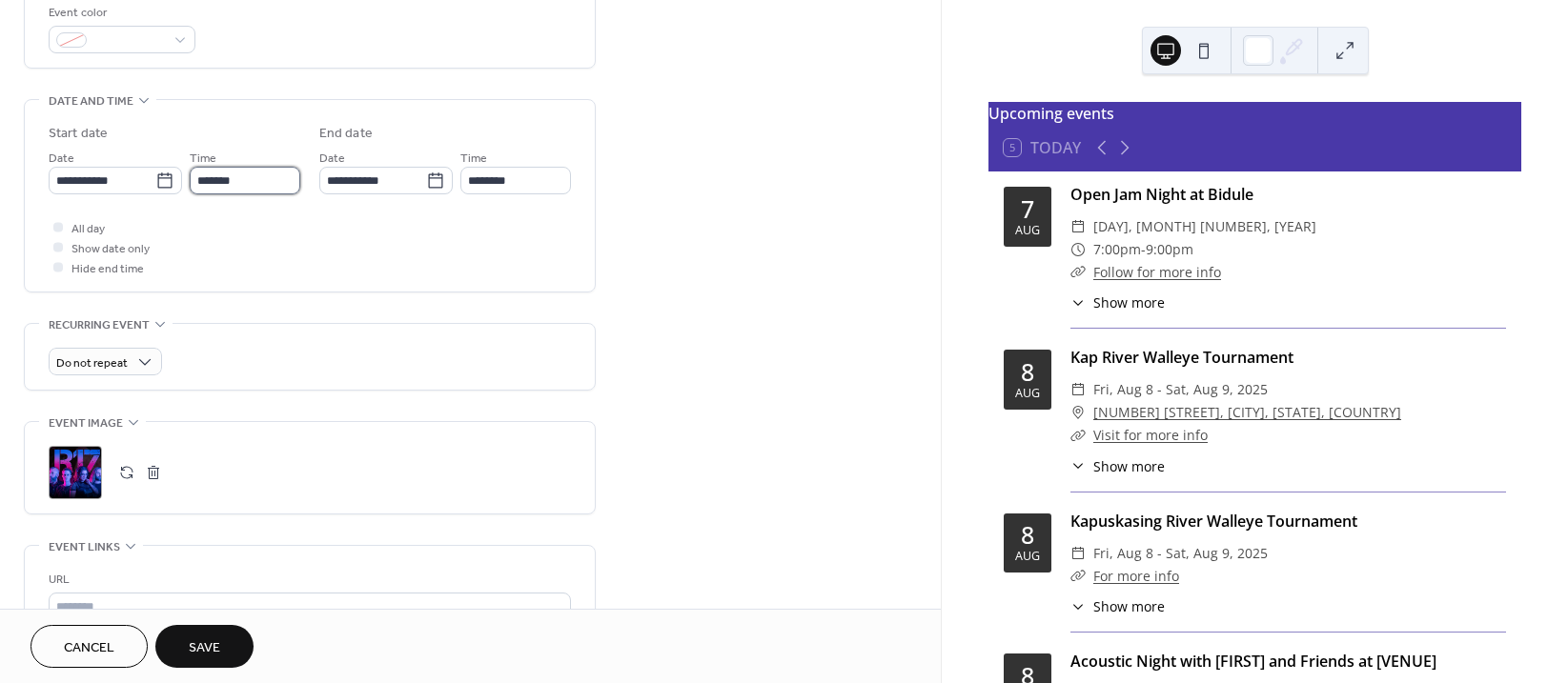 click on "*******" at bounding box center [245, 180] 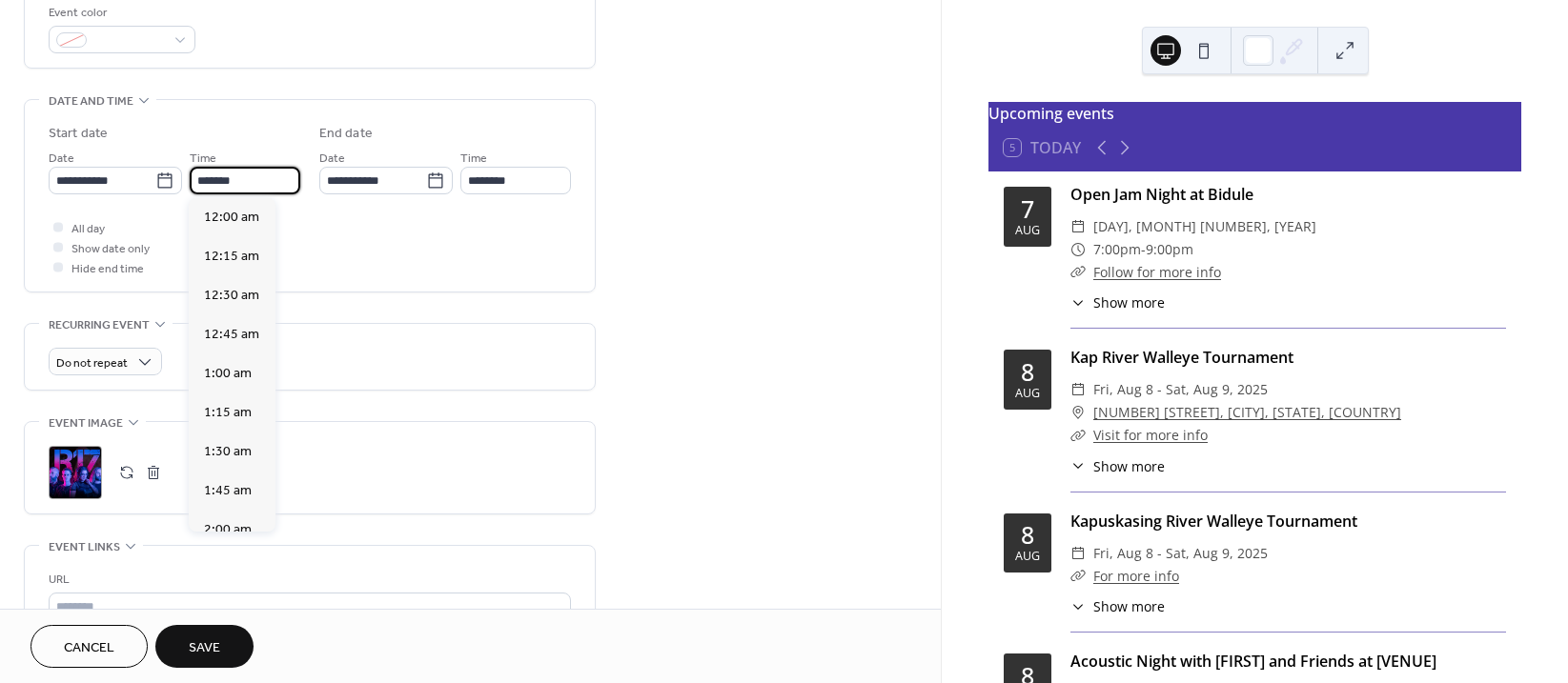 scroll, scrollTop: 2734, scrollLeft: 0, axis: vertical 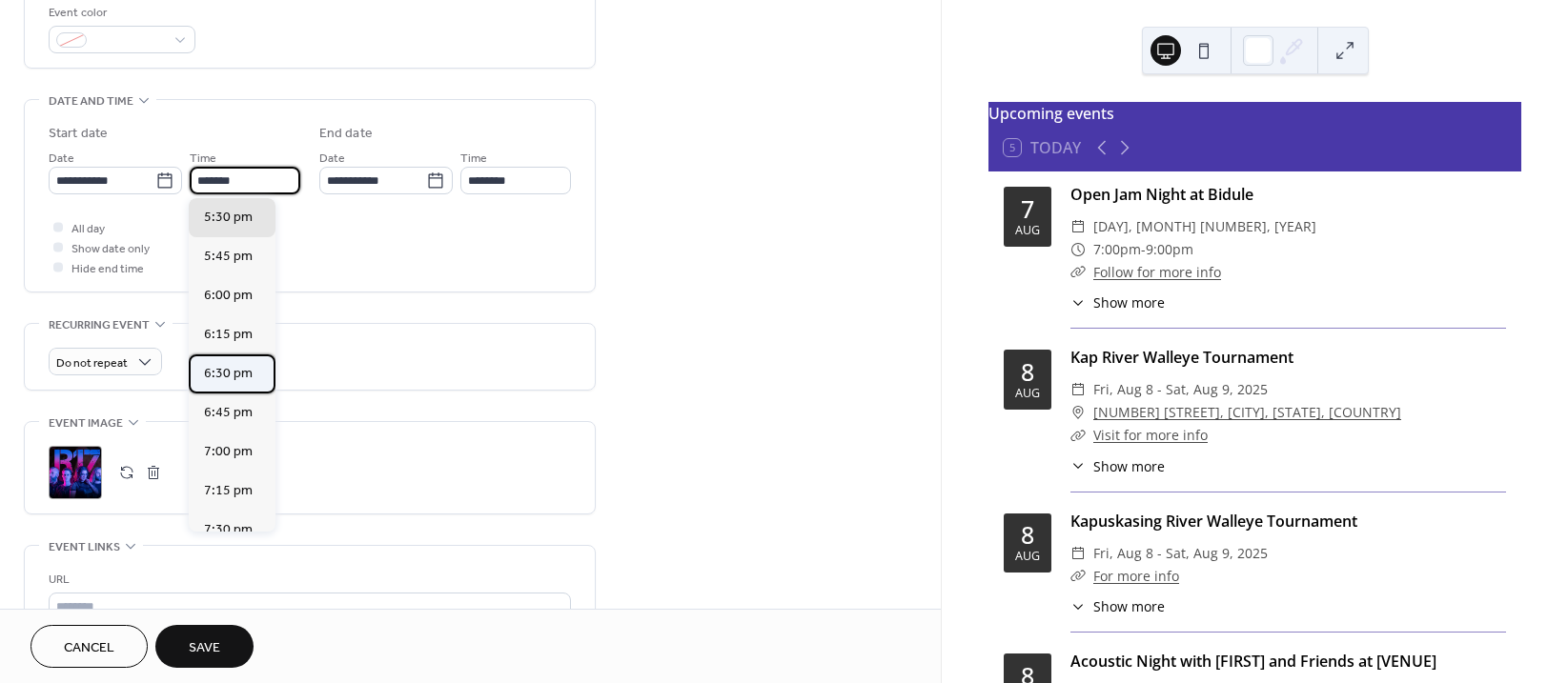 click on "6:30 pm" at bounding box center (228, 373) 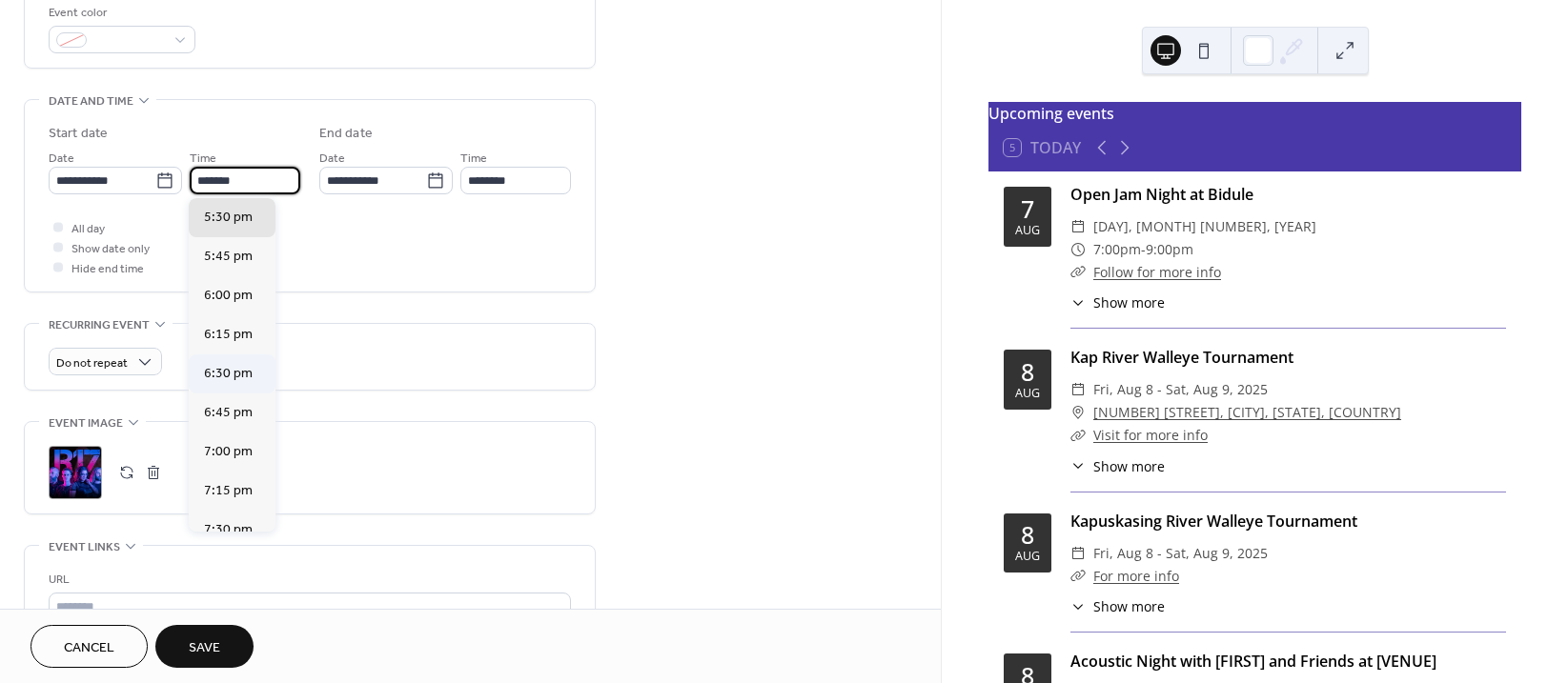 type on "*******" 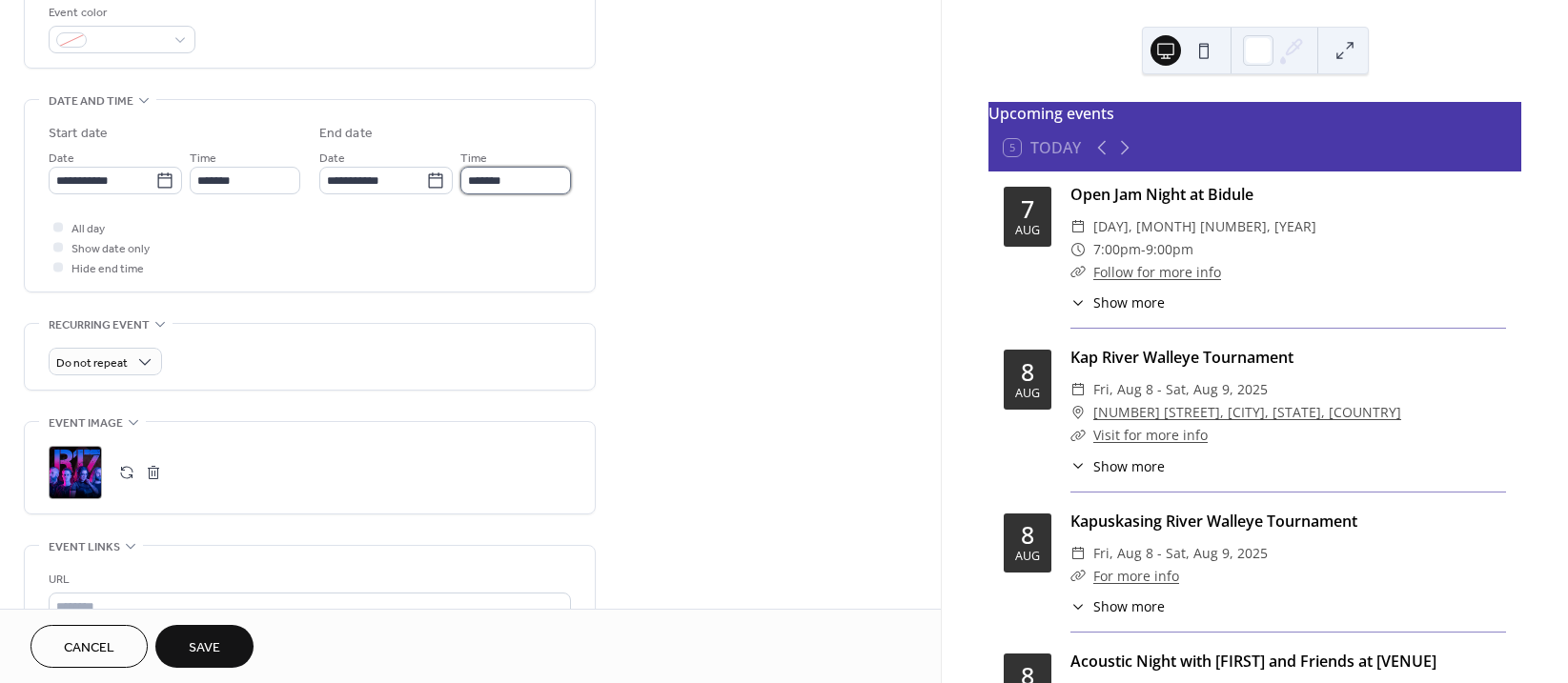 click on "*******" at bounding box center (516, 180) 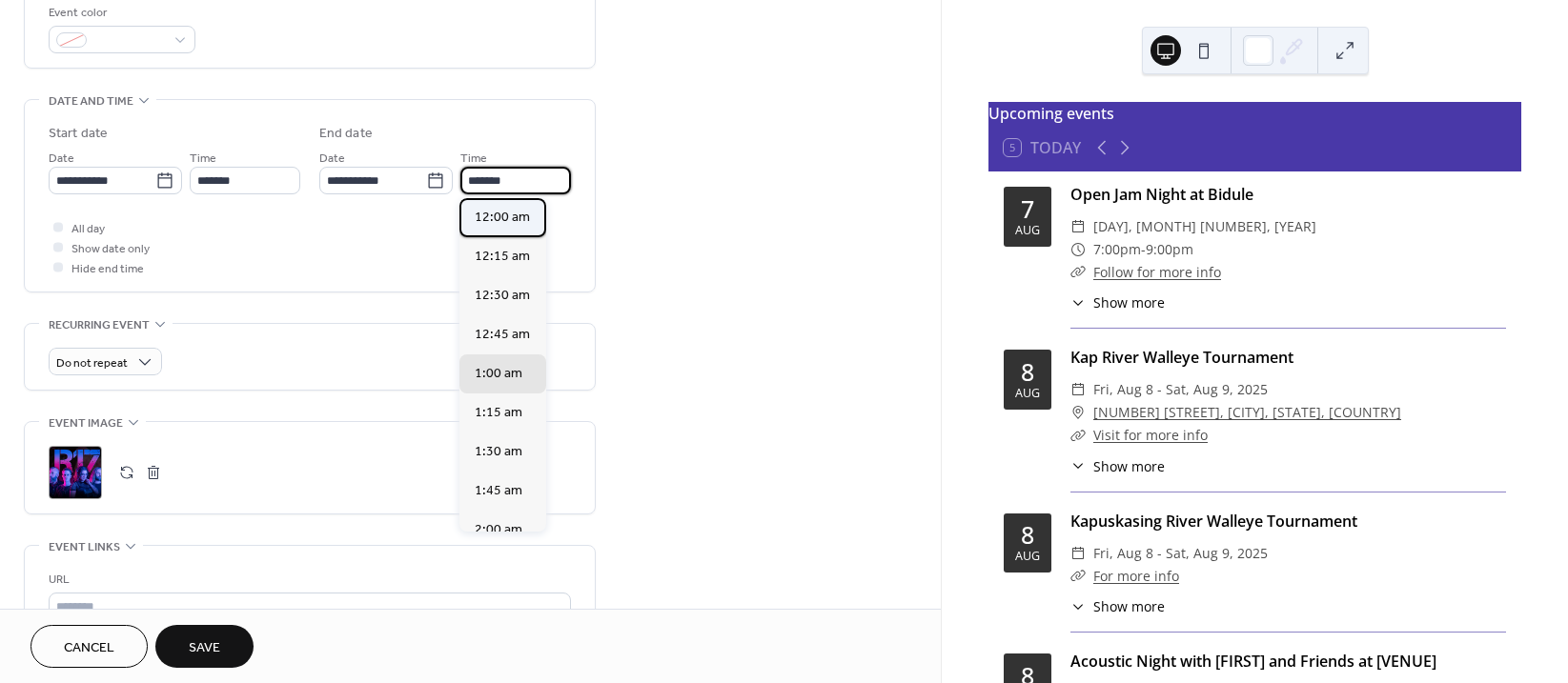 click on "12:00 am" at bounding box center (502, 217) 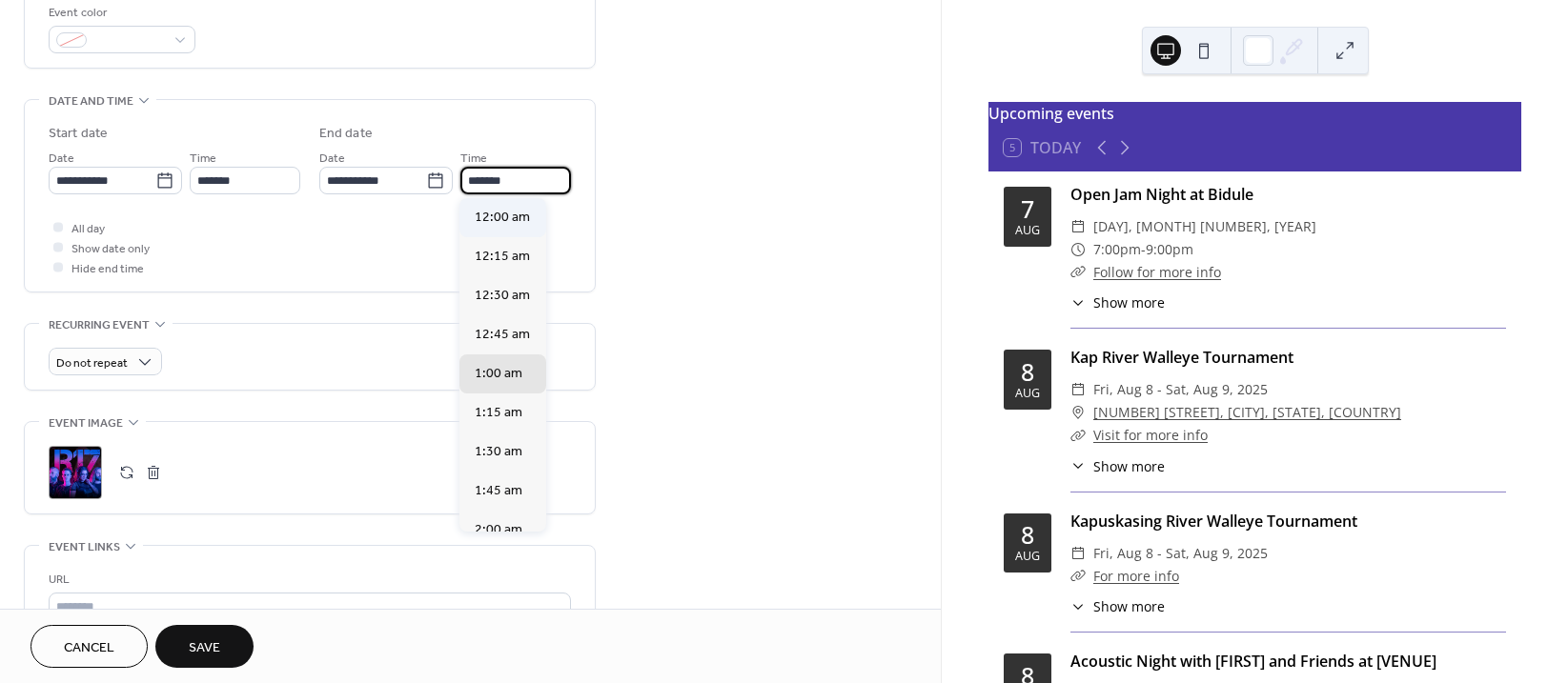 type on "********" 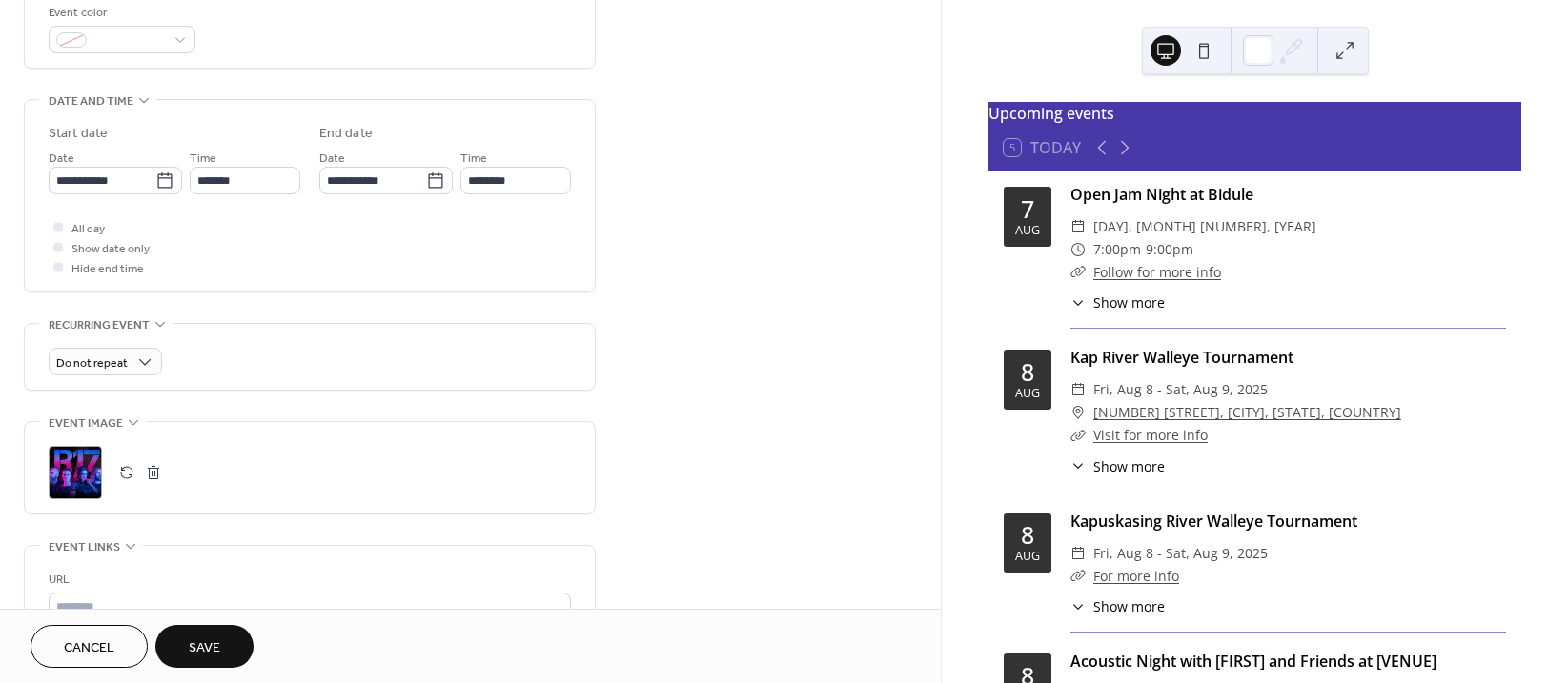 click on "All day Show date only Hide end time" at bounding box center (310, 247) 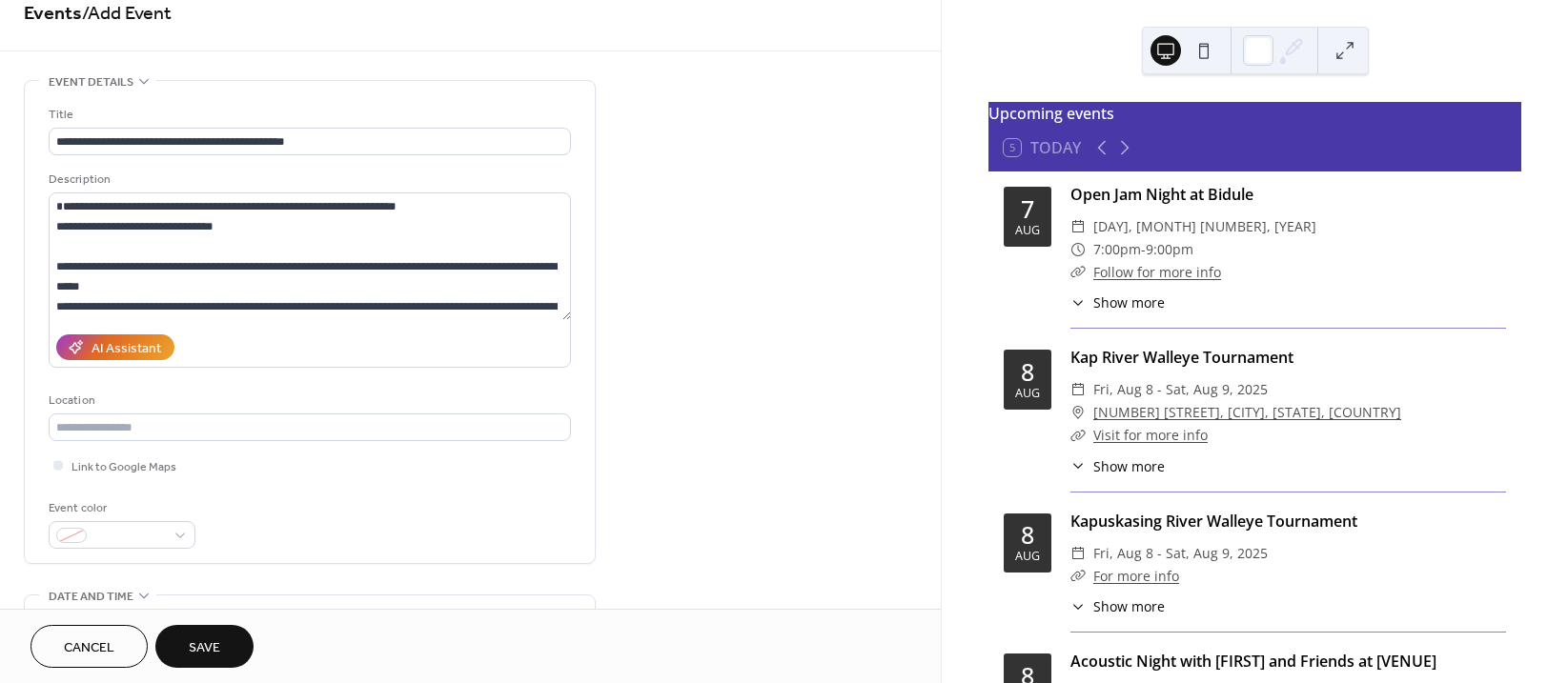 scroll, scrollTop: 0, scrollLeft: 0, axis: both 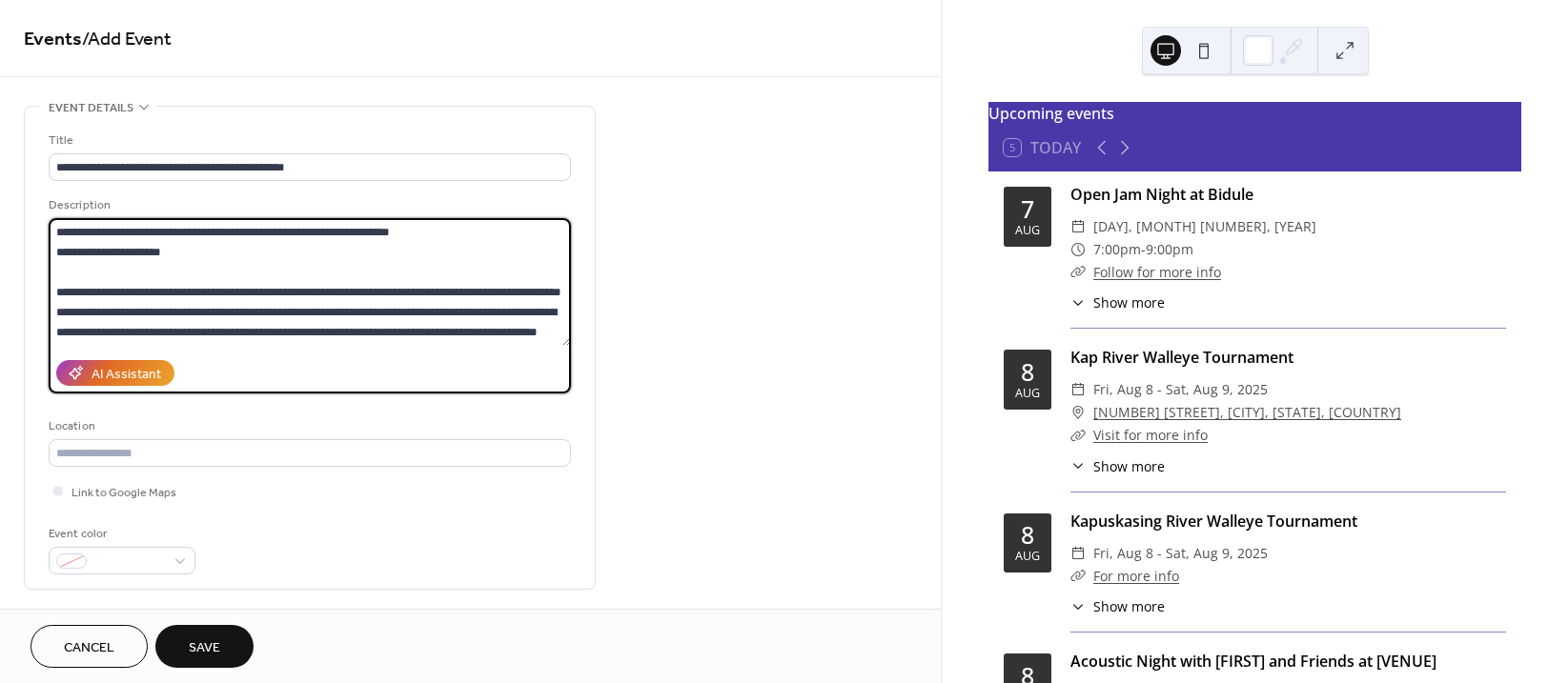 drag, startPoint x: 54, startPoint y: 228, endPoint x: 311, endPoint y: 392, distance: 304.86882 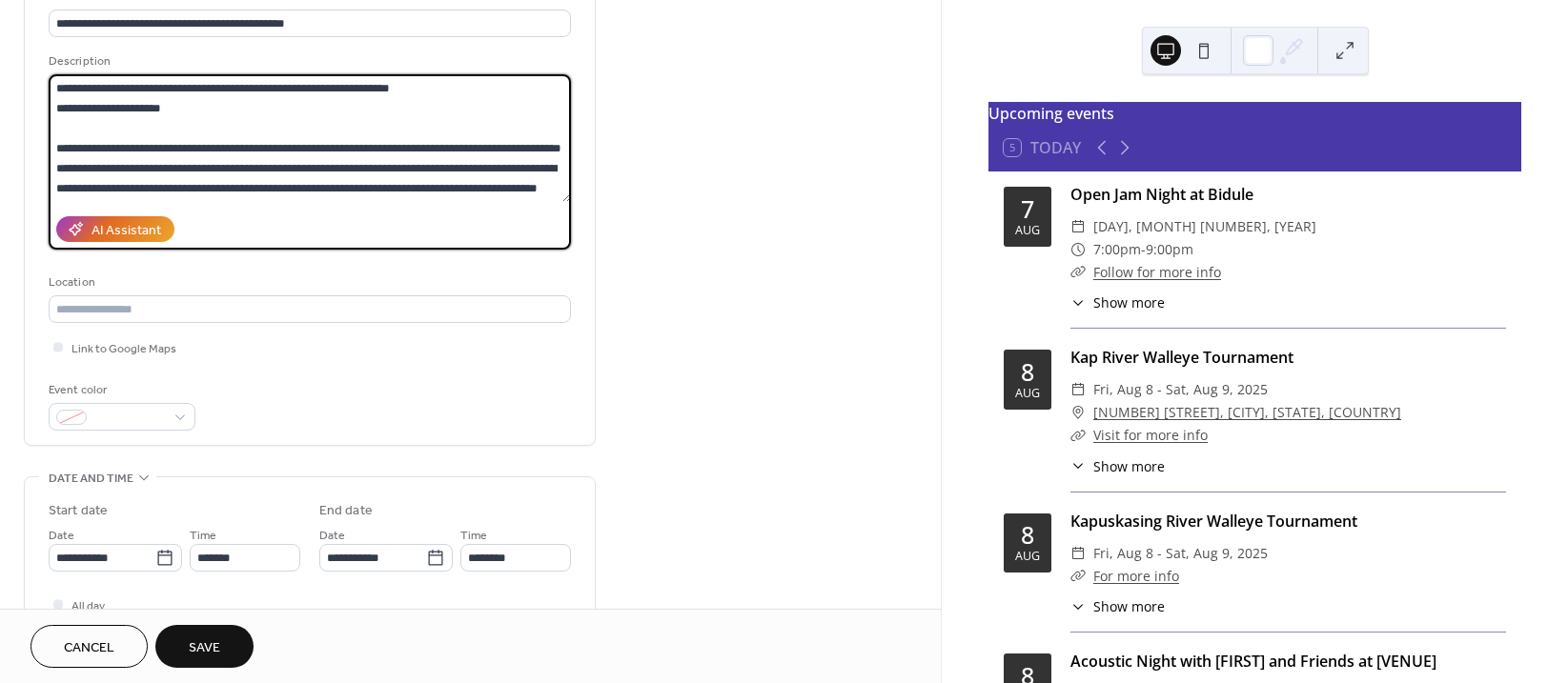 scroll, scrollTop: 191, scrollLeft: 0, axis: vertical 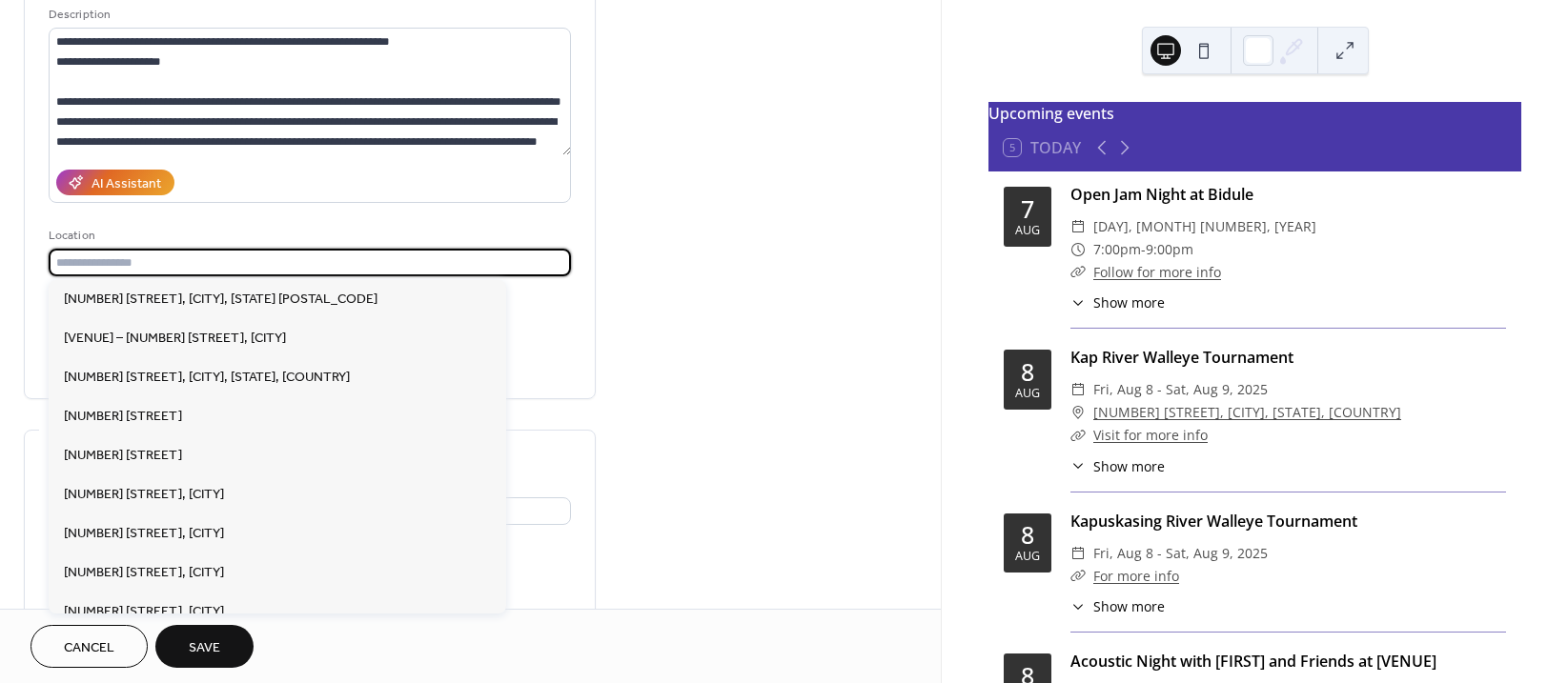 click at bounding box center (310, 262) 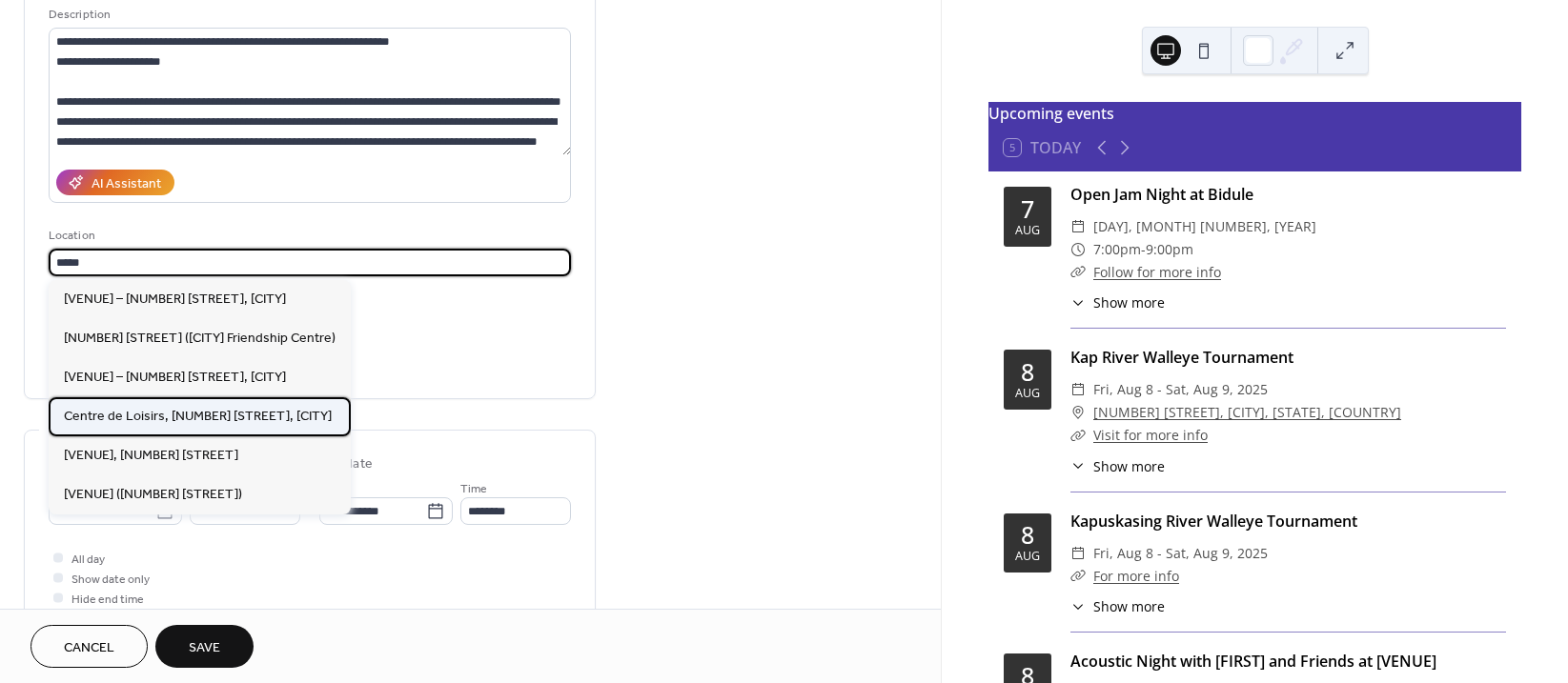 click on "Centre de Loisirs, 7 Aurora Avenue, Kapuskasing" at bounding box center [197, 416] 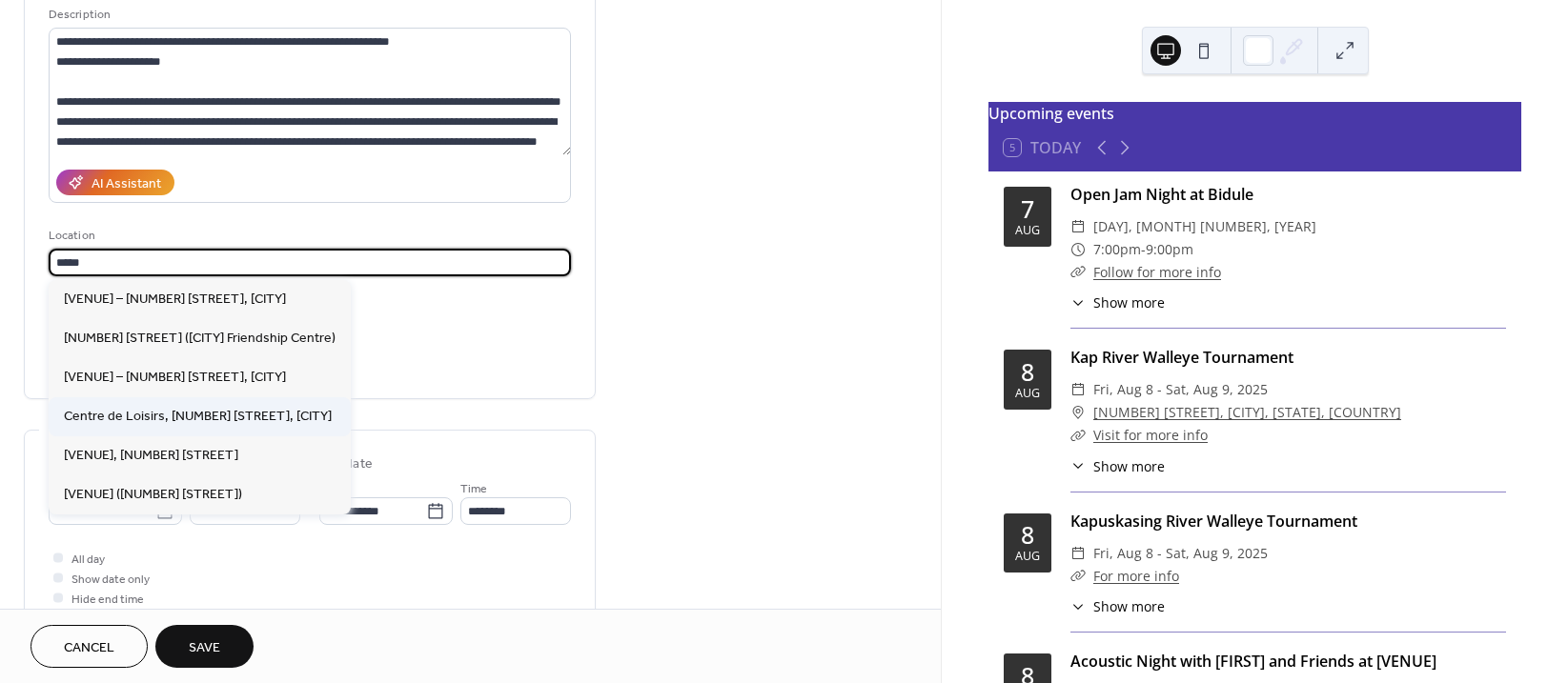 type on "**********" 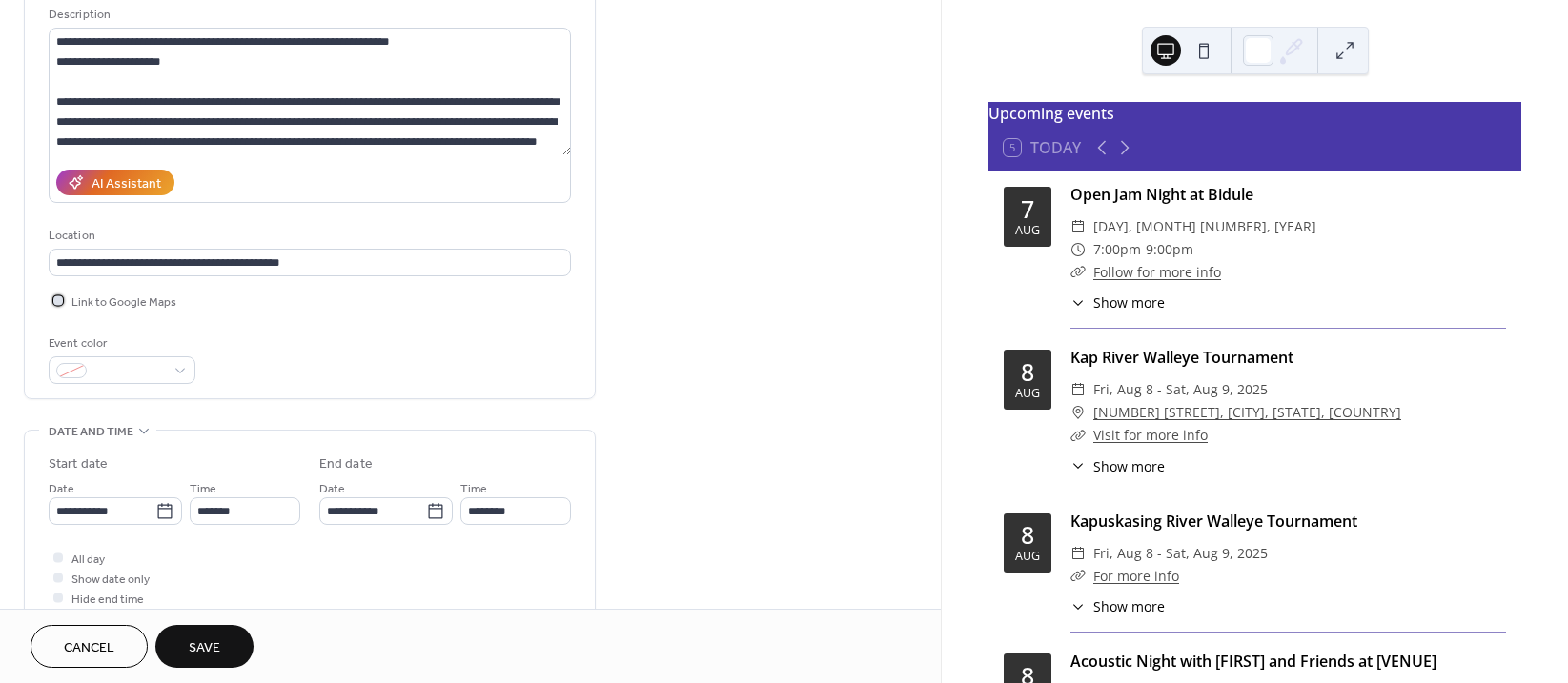 click at bounding box center [58, 300] 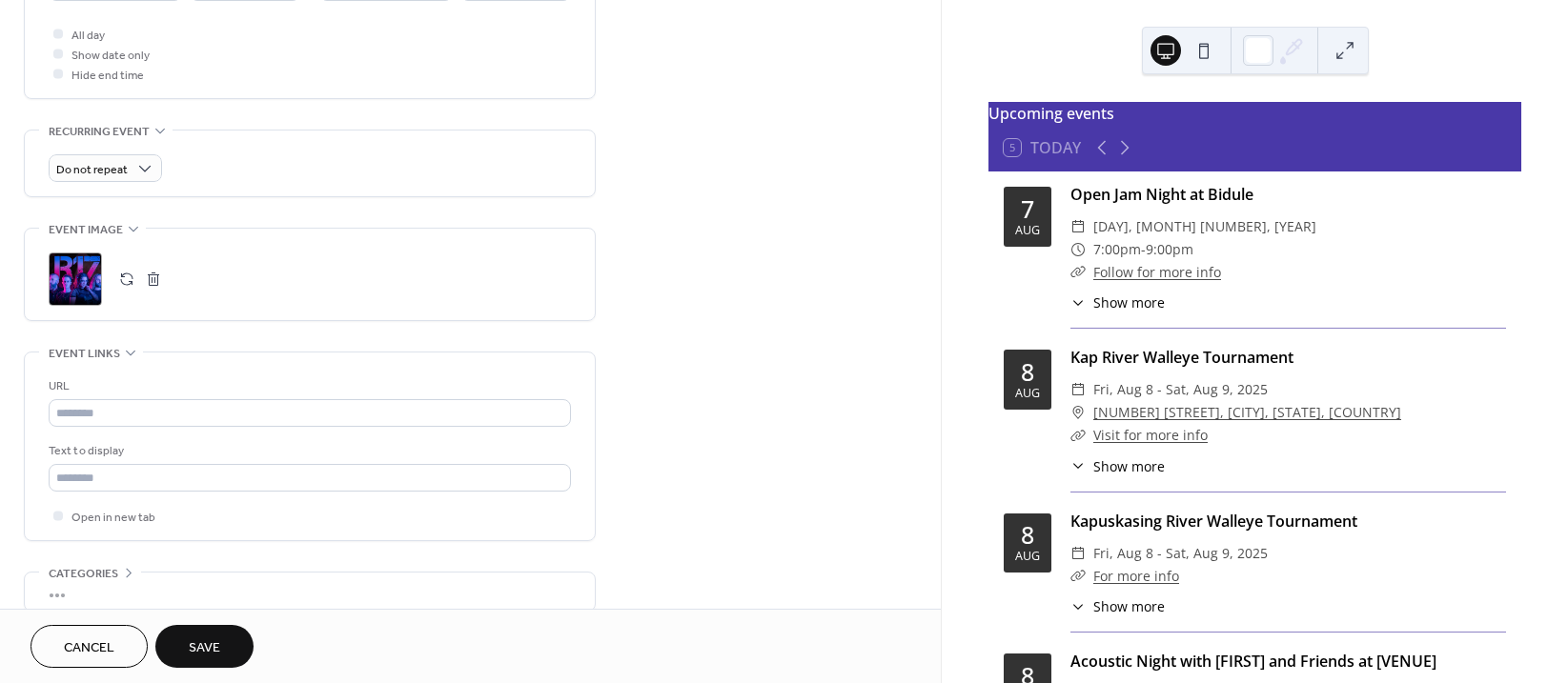 scroll, scrollTop: 762, scrollLeft: 0, axis: vertical 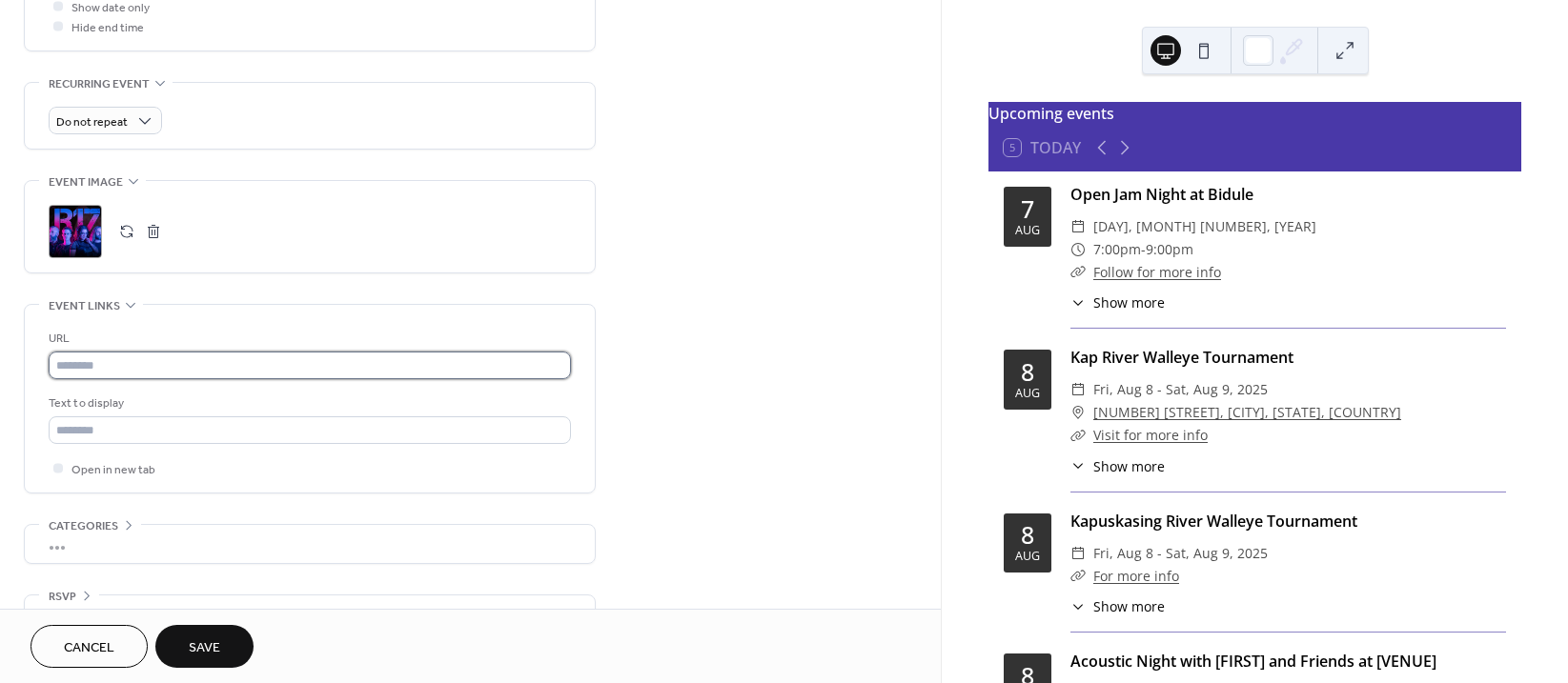 click at bounding box center [310, 365] 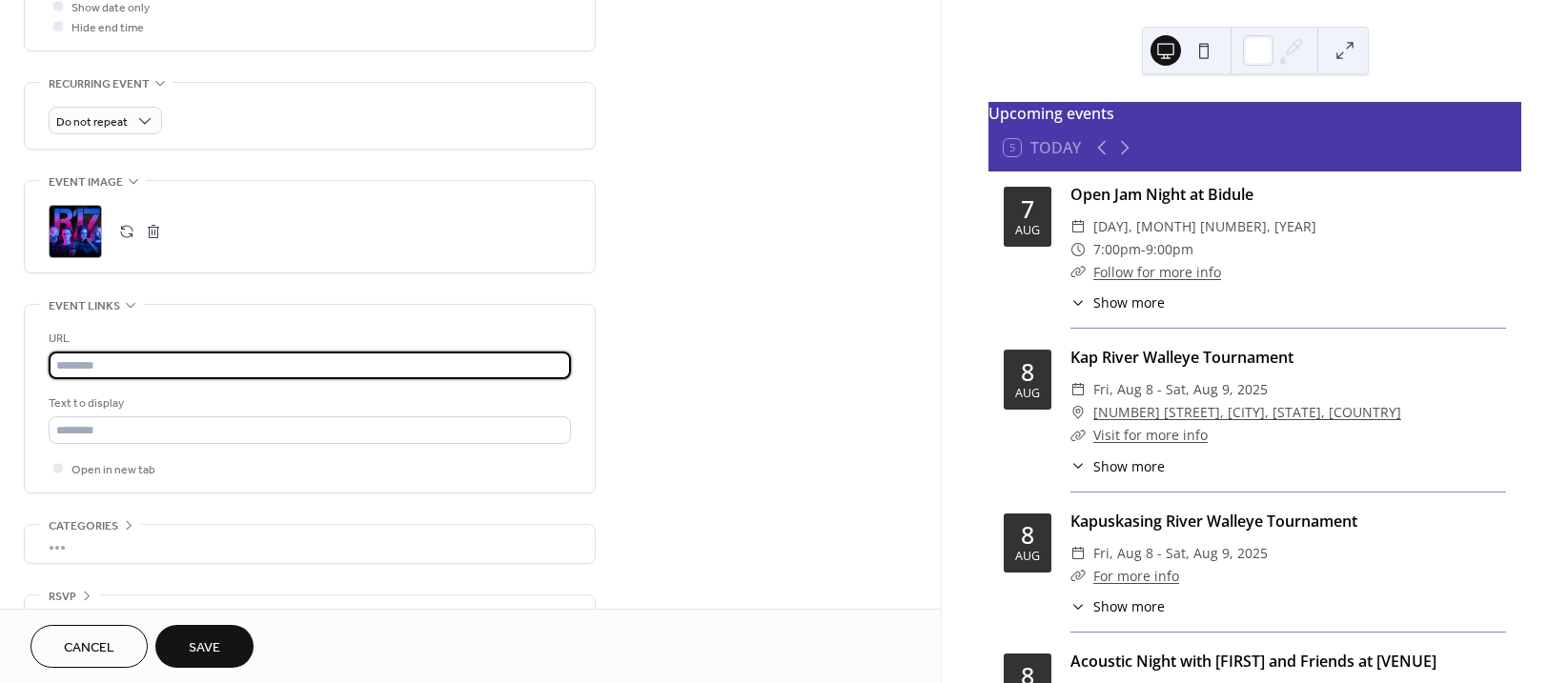 paste on "**********" 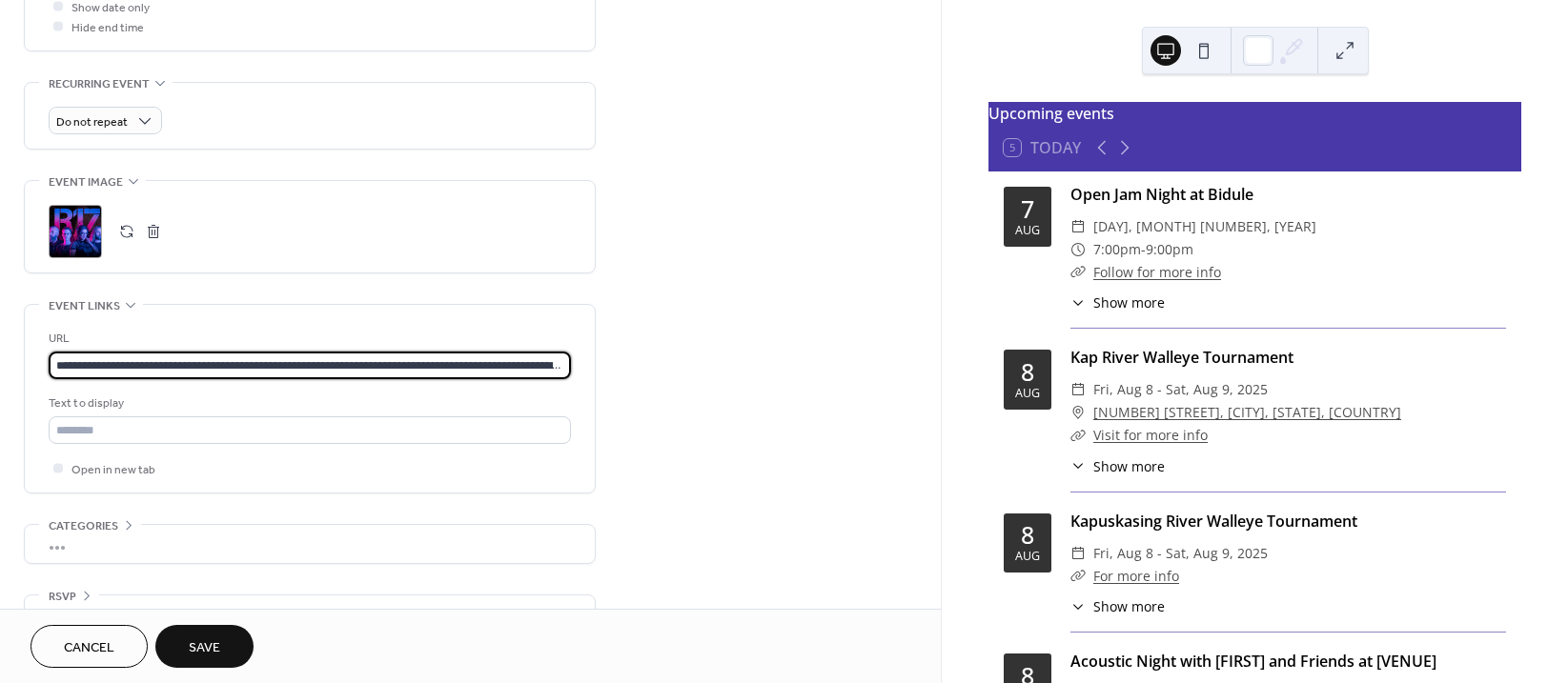 scroll, scrollTop: 0, scrollLeft: 1062, axis: horizontal 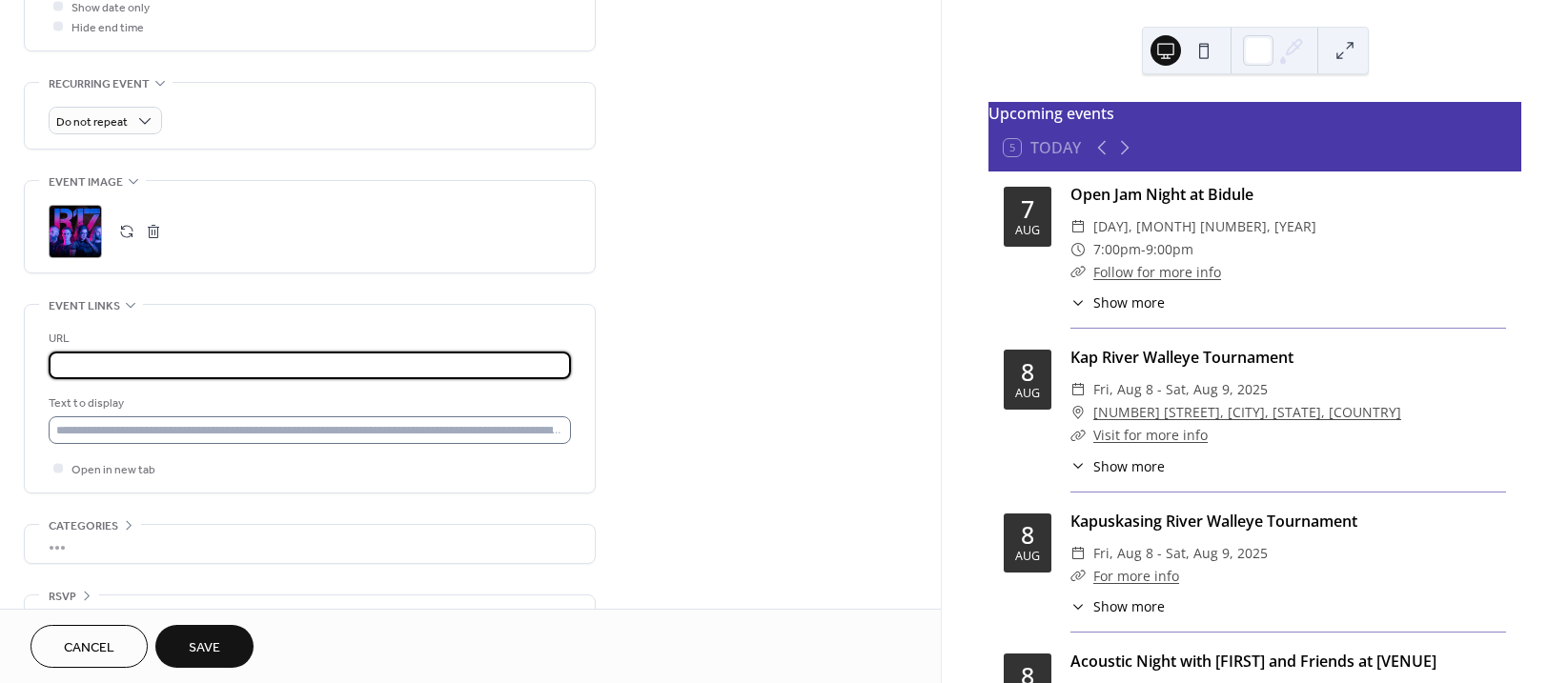 type on "**********" 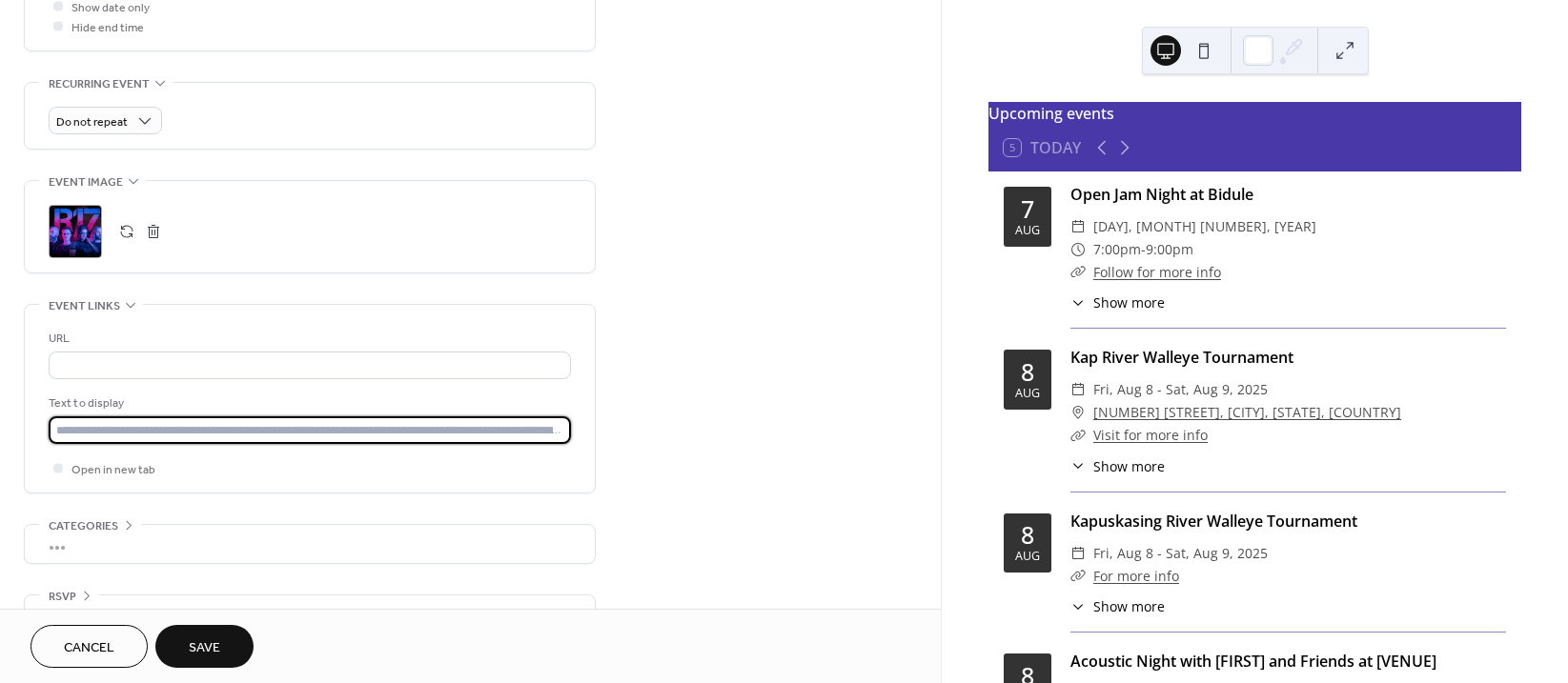 click at bounding box center (310, 430) 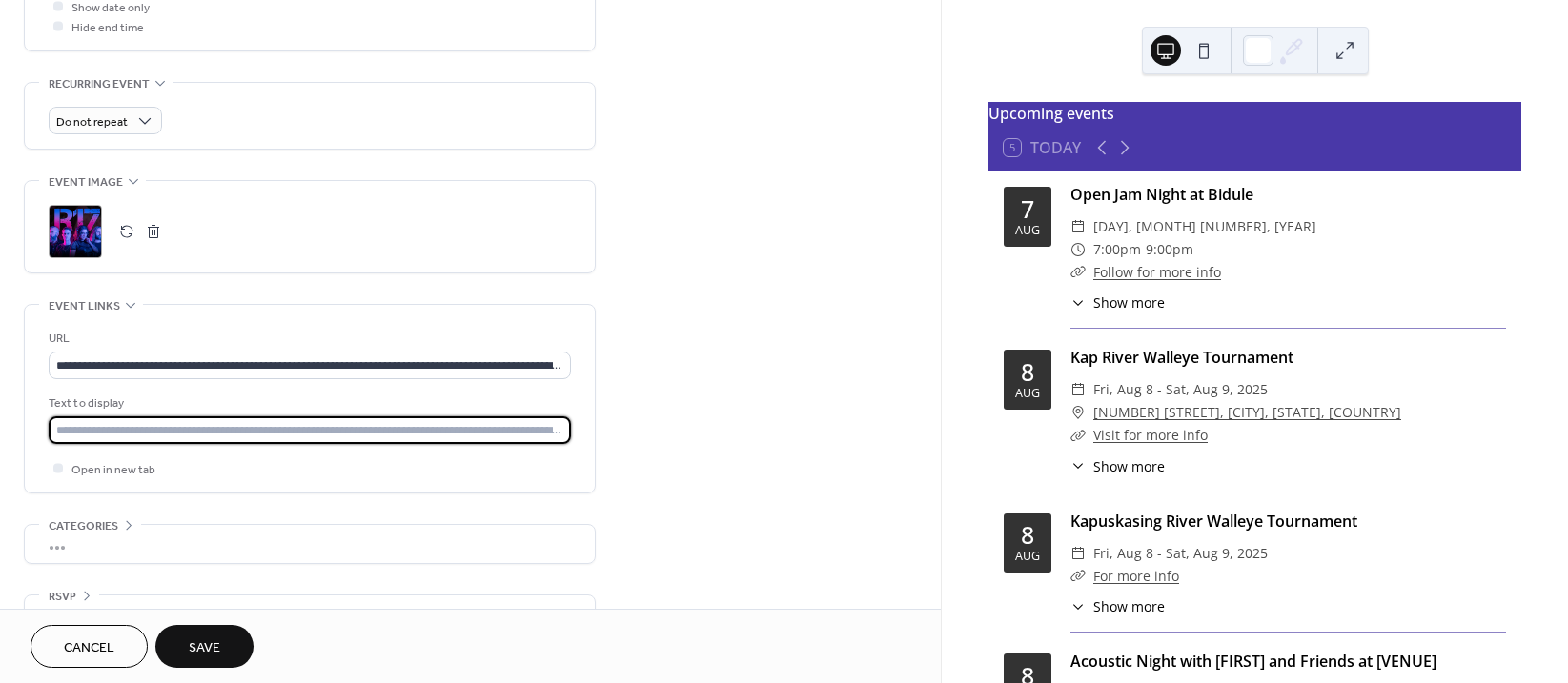 type on "**********" 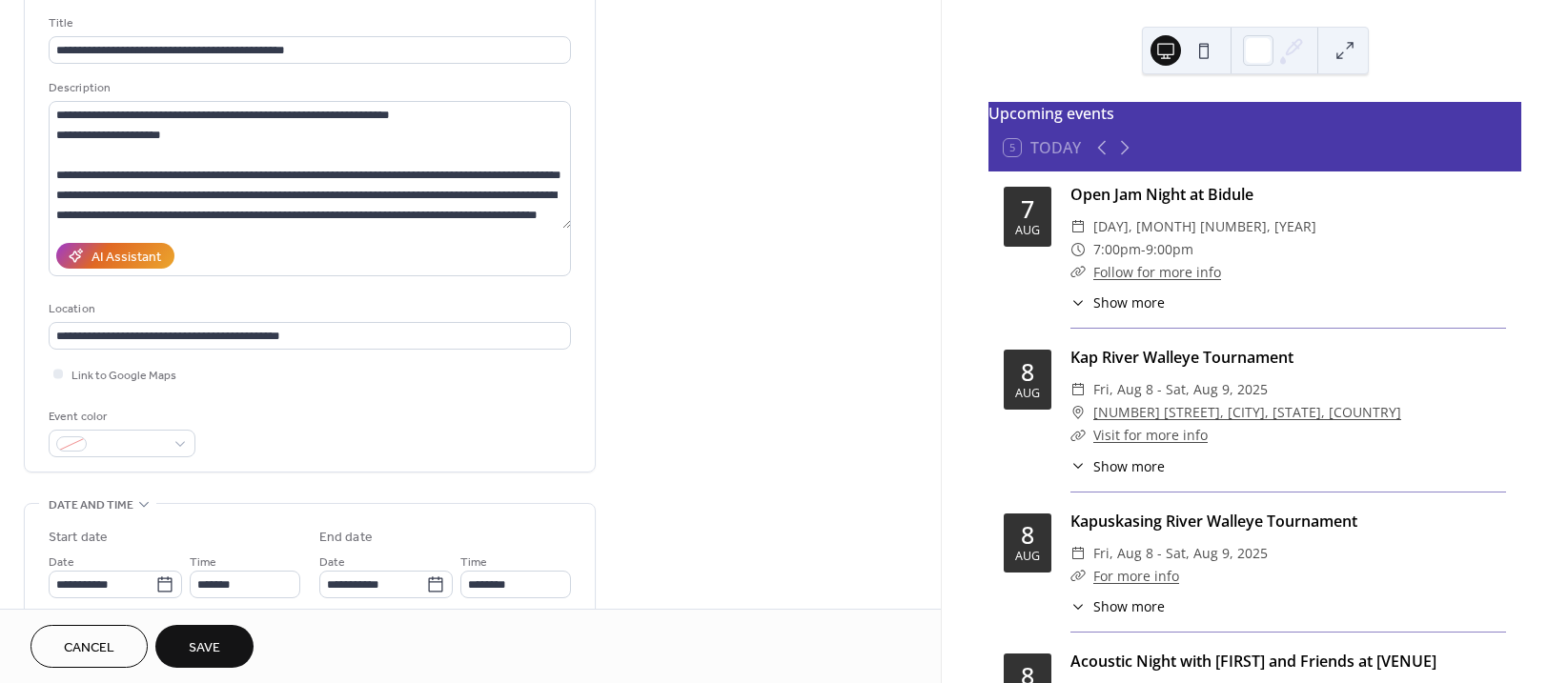 scroll, scrollTop: 95, scrollLeft: 0, axis: vertical 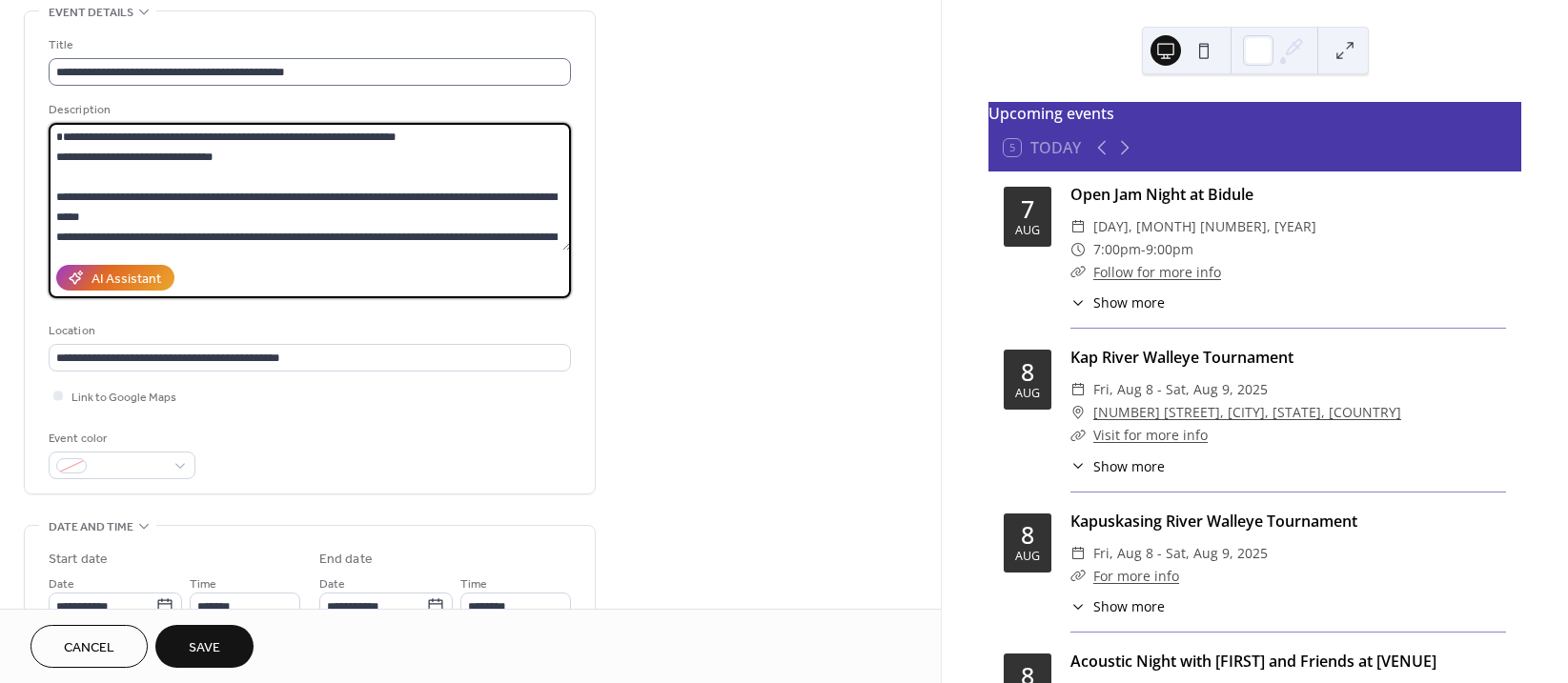 drag, startPoint x: 134, startPoint y: 235, endPoint x: 52, endPoint y: 75, distance: 179.78876 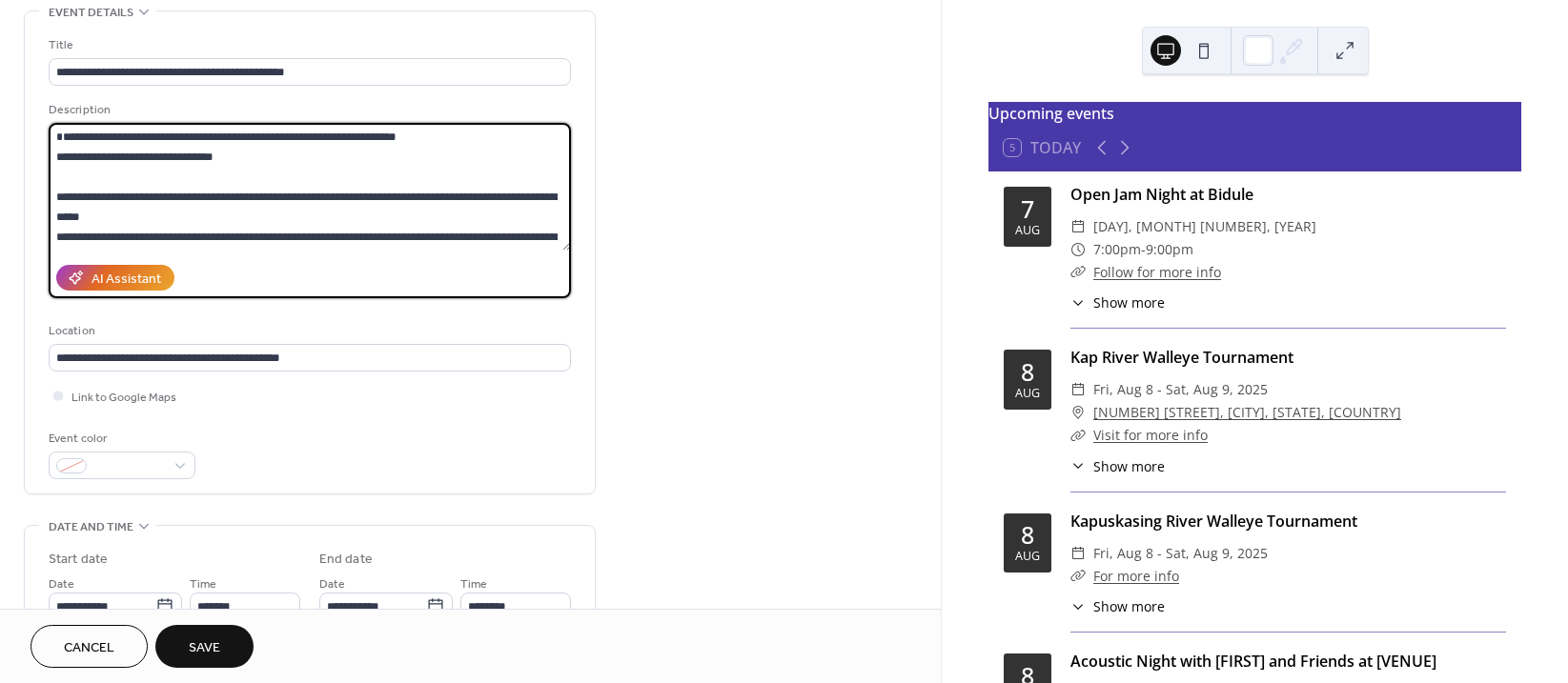 click on "**********" at bounding box center (310, 187) 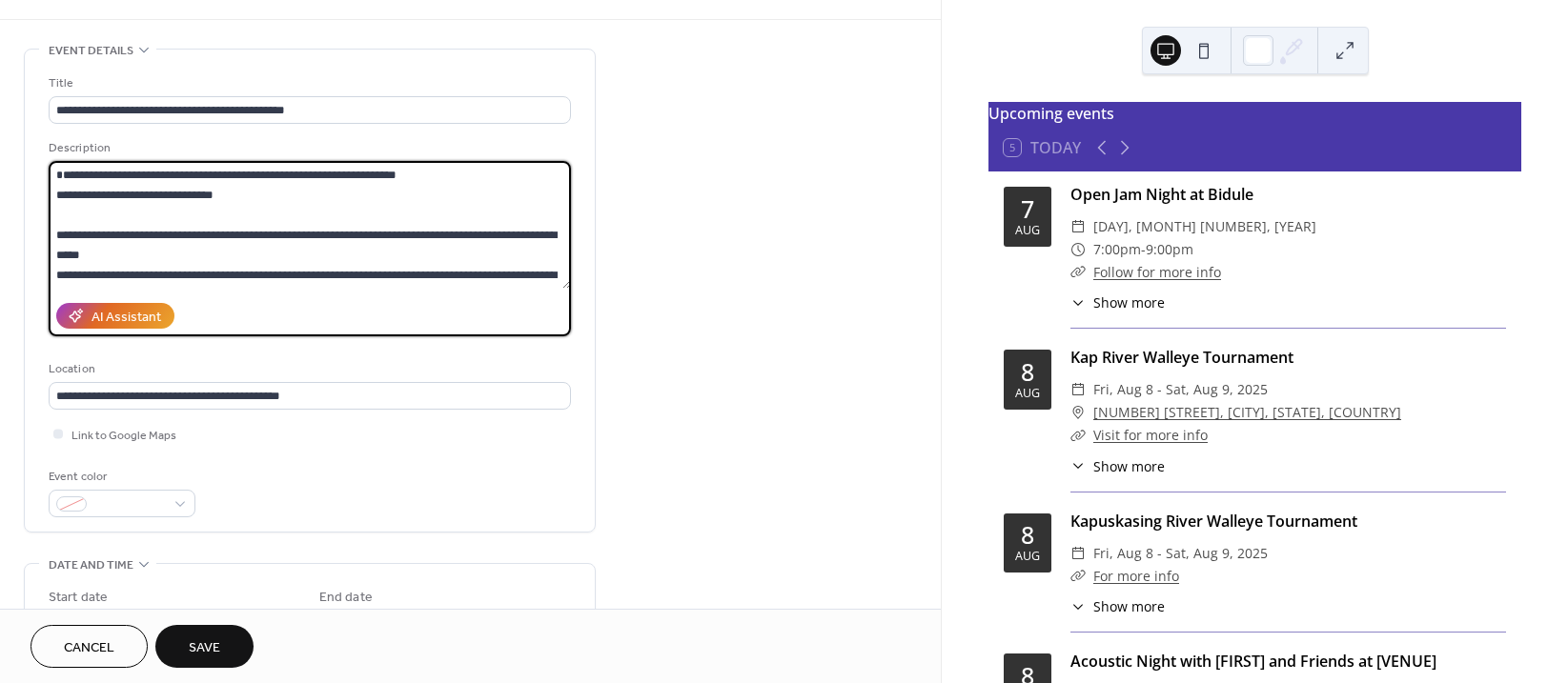 scroll, scrollTop: 0, scrollLeft: 0, axis: both 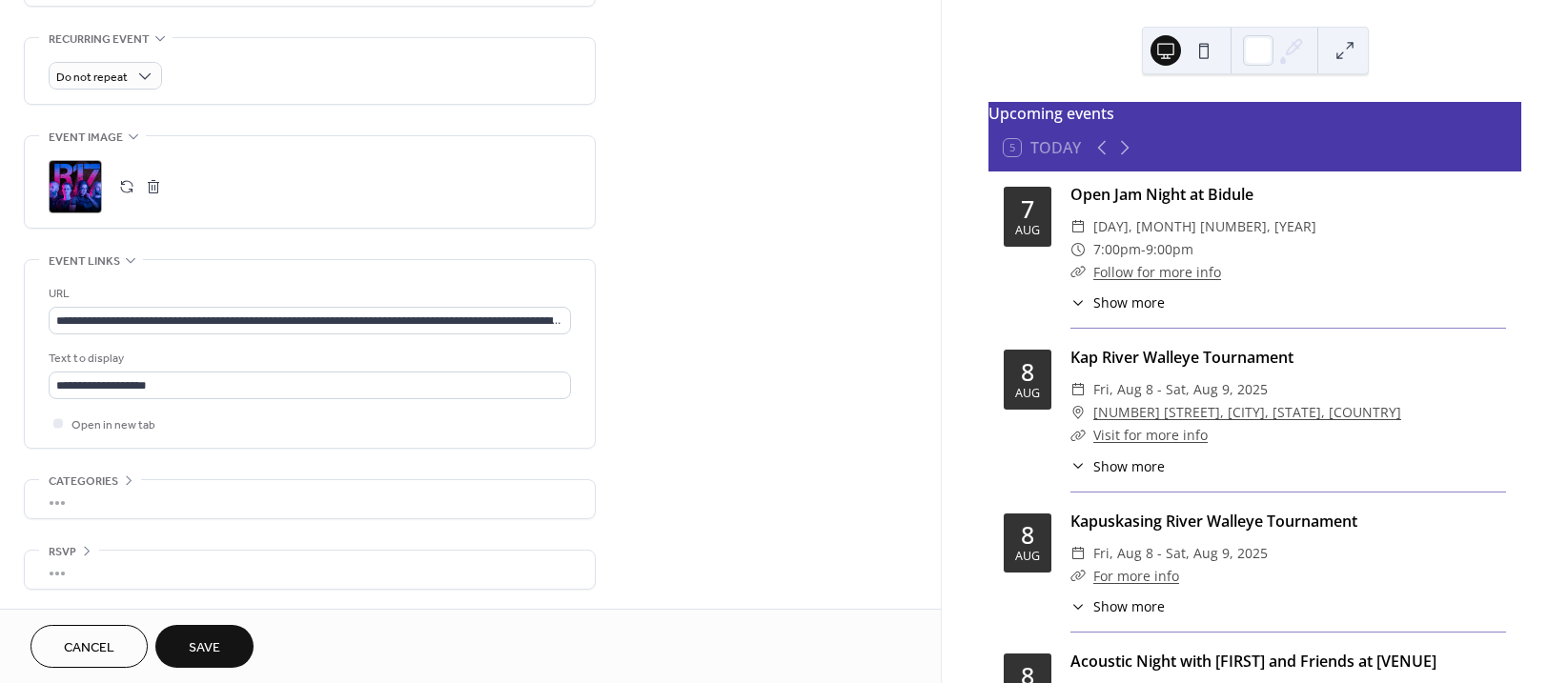 click on "Save" at bounding box center (204, 648) 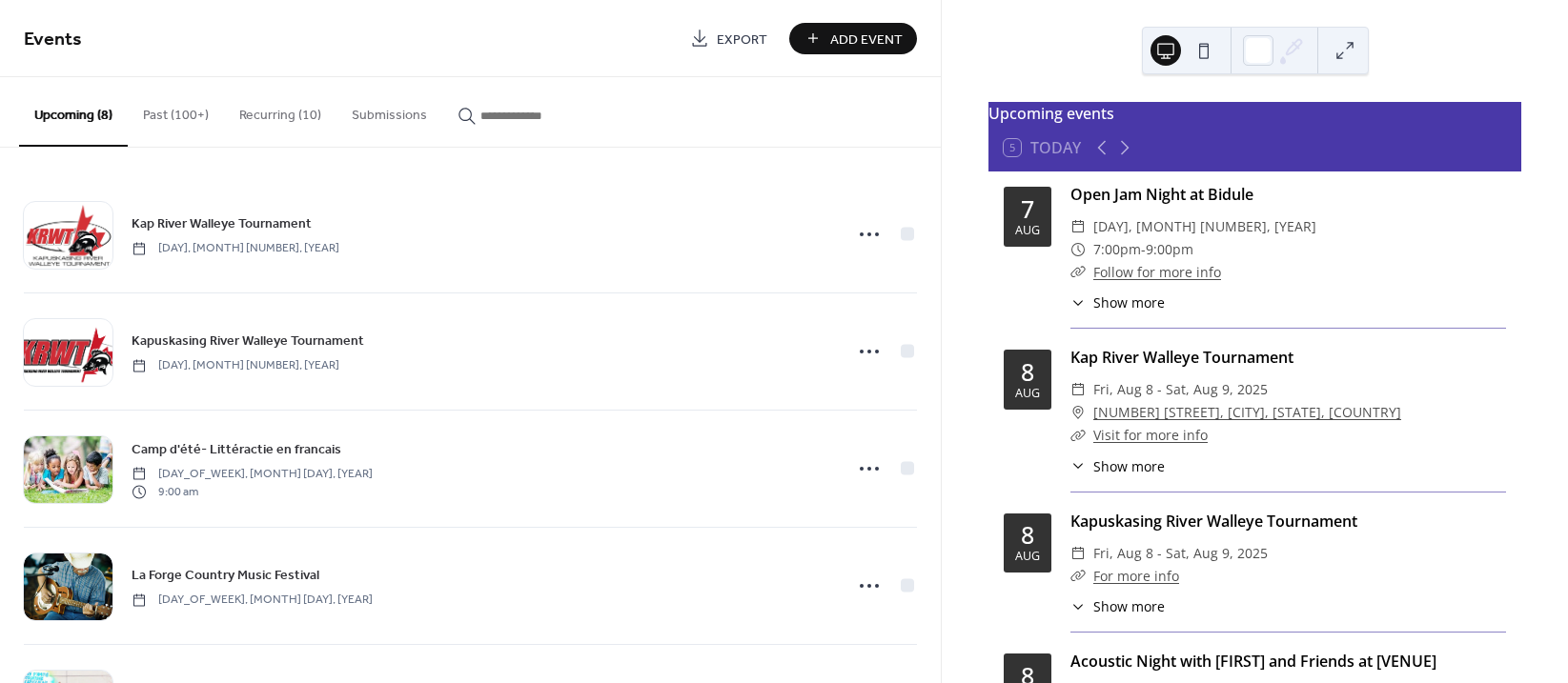 click on "Add Event" at bounding box center [866, 39] 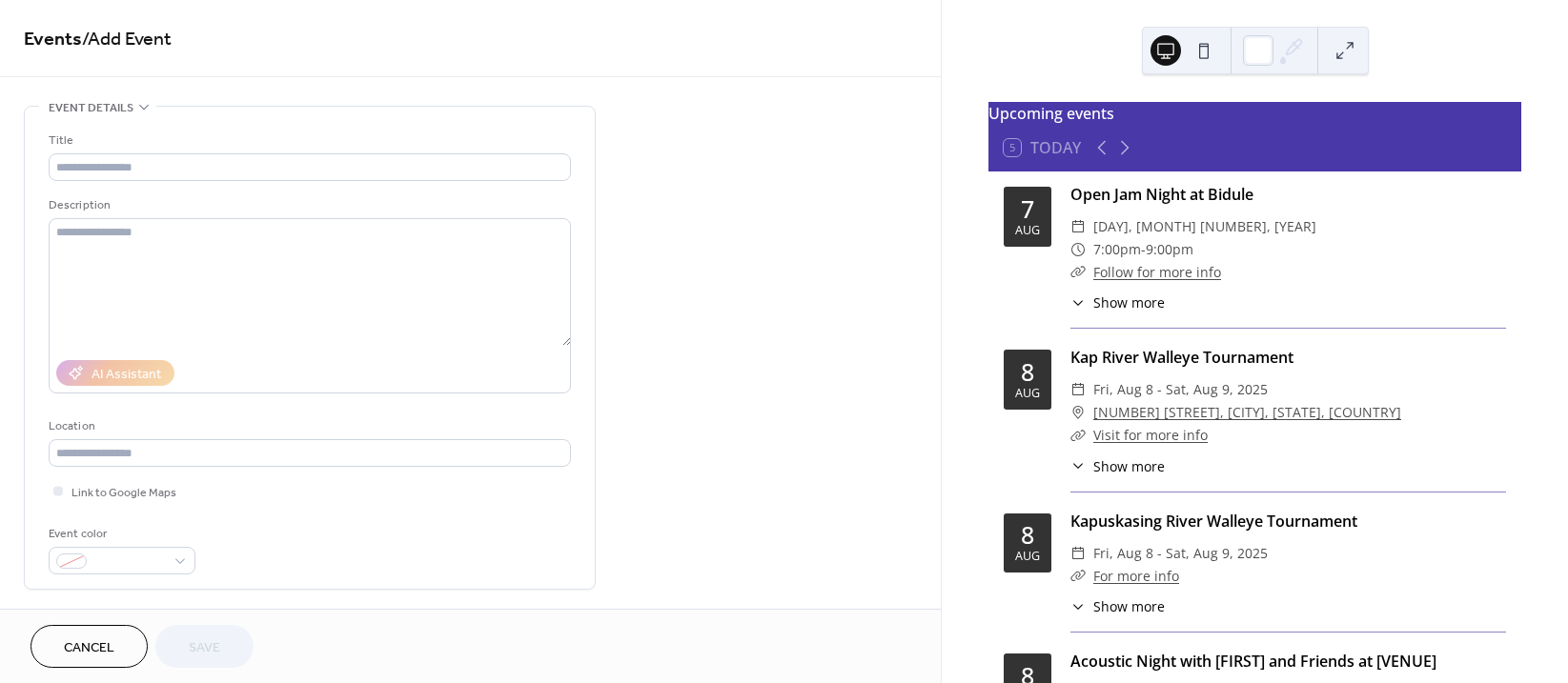 click on "**********" at bounding box center (470, 760) 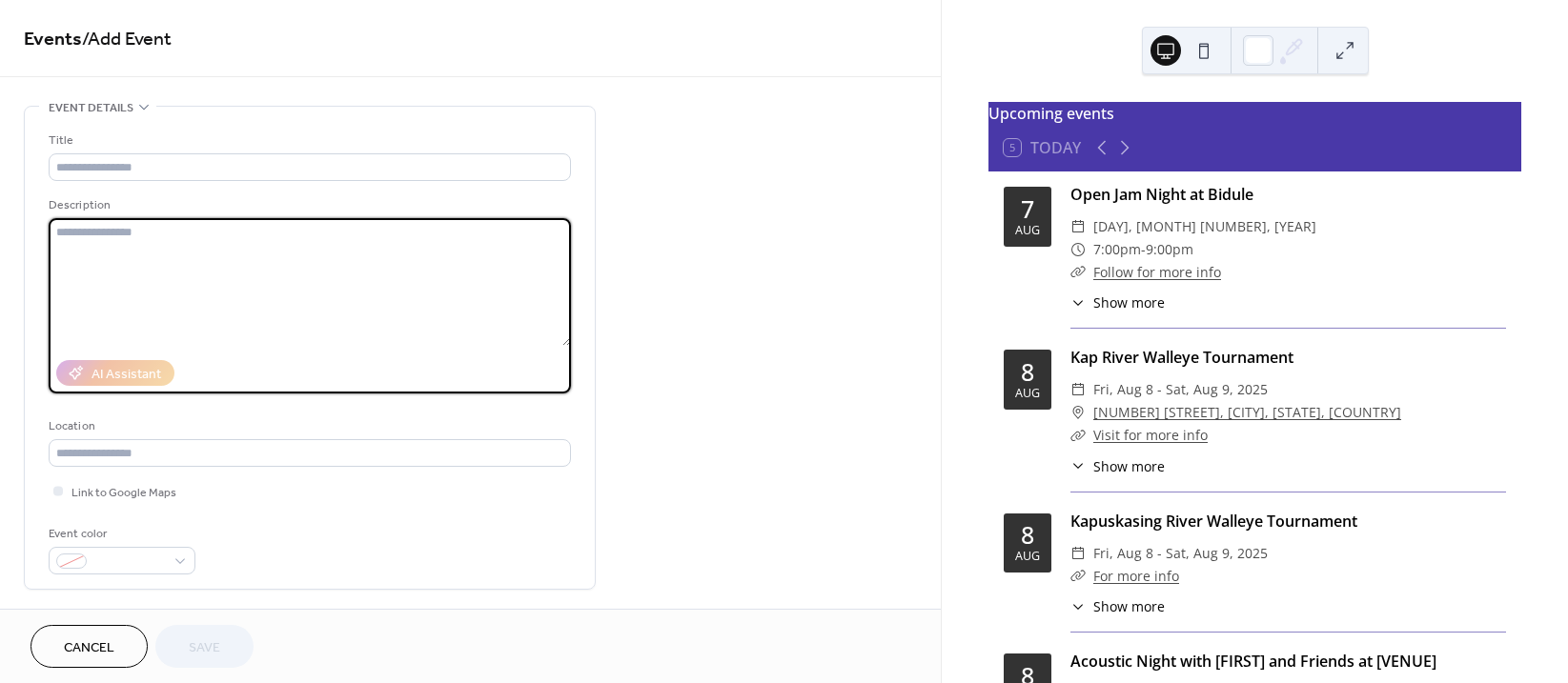 type on "**********" 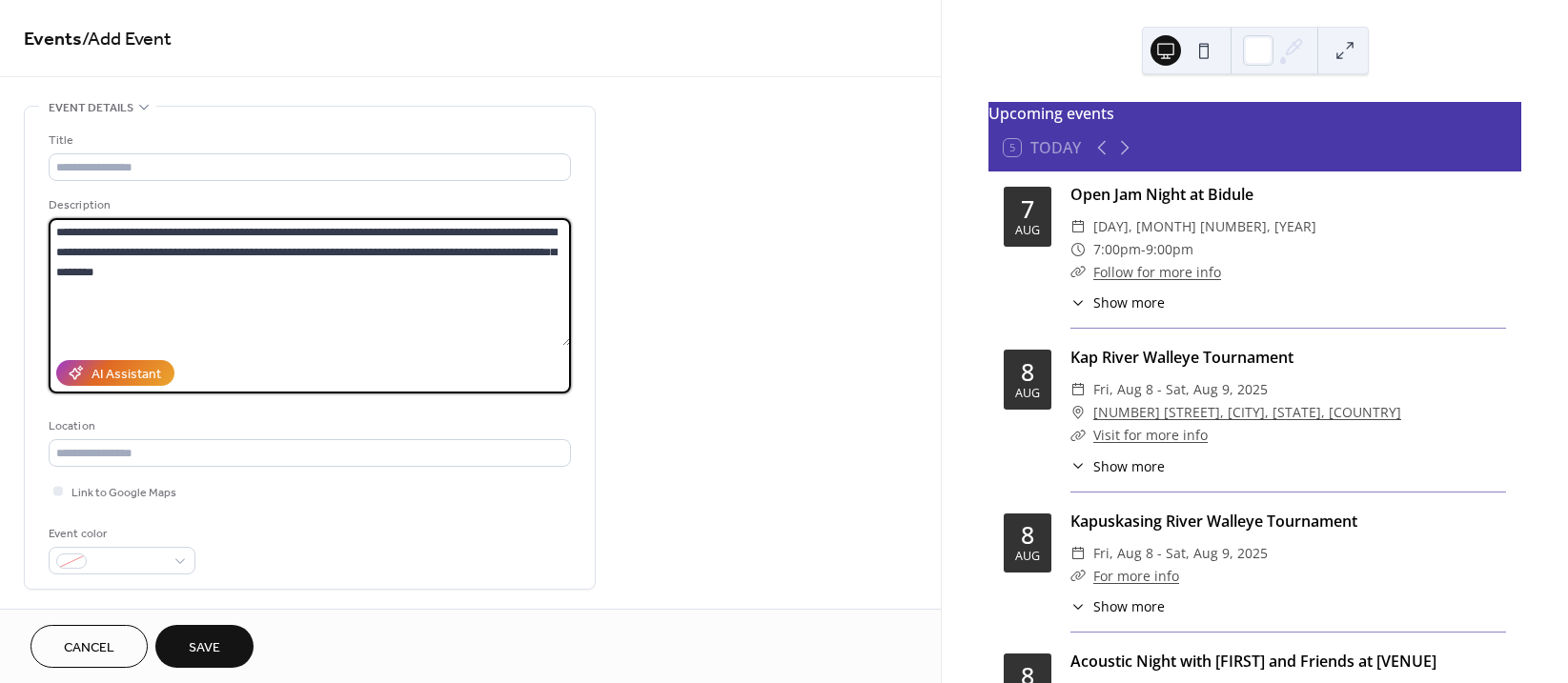 type 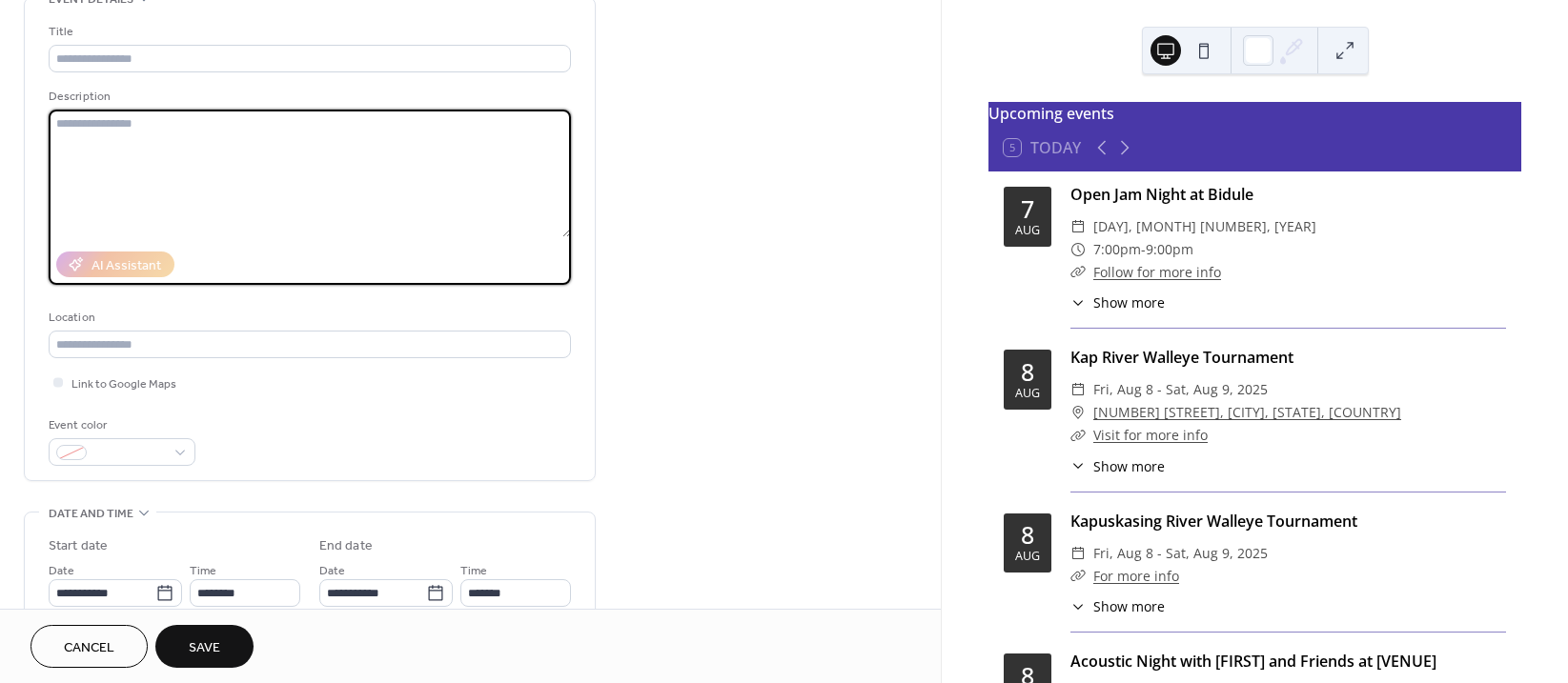 scroll, scrollTop: 476, scrollLeft: 0, axis: vertical 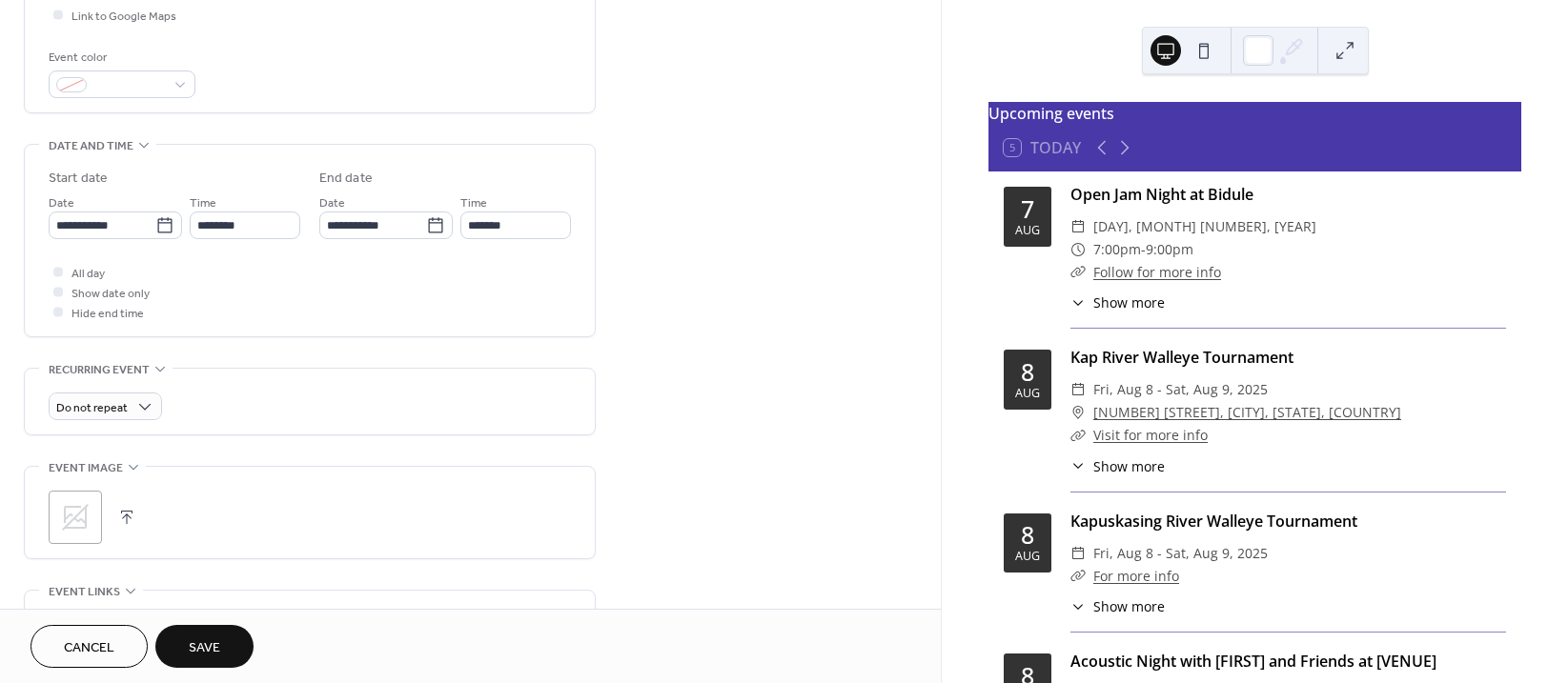 click 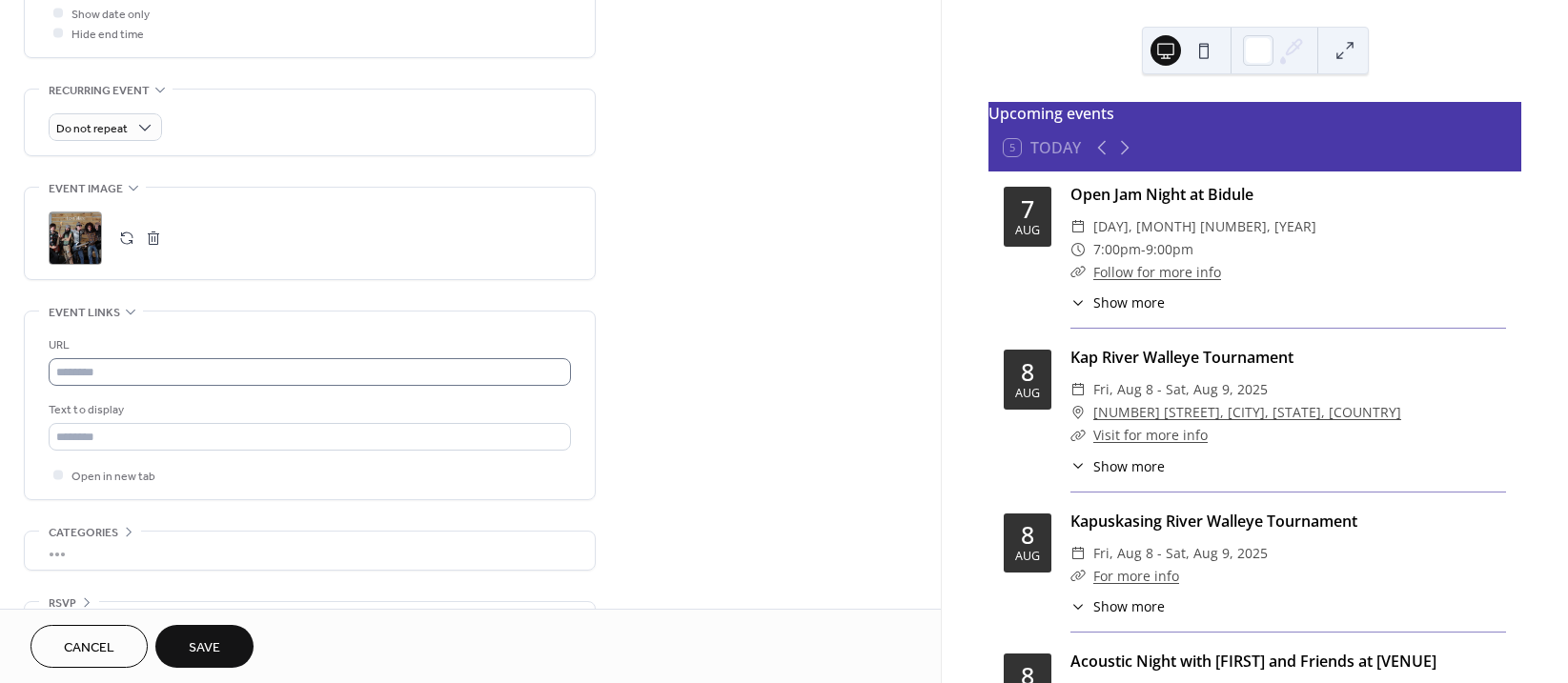 scroll, scrollTop: 762, scrollLeft: 0, axis: vertical 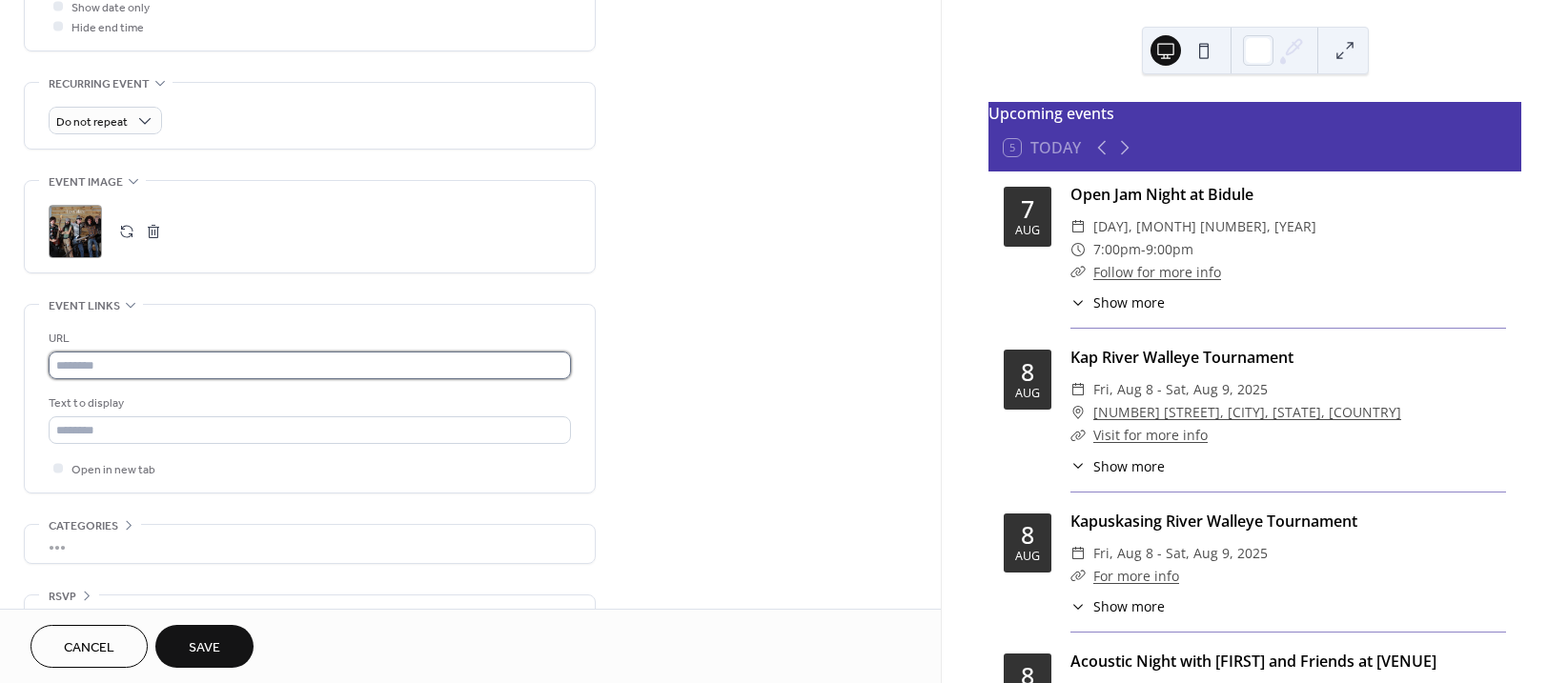 click at bounding box center (310, 365) 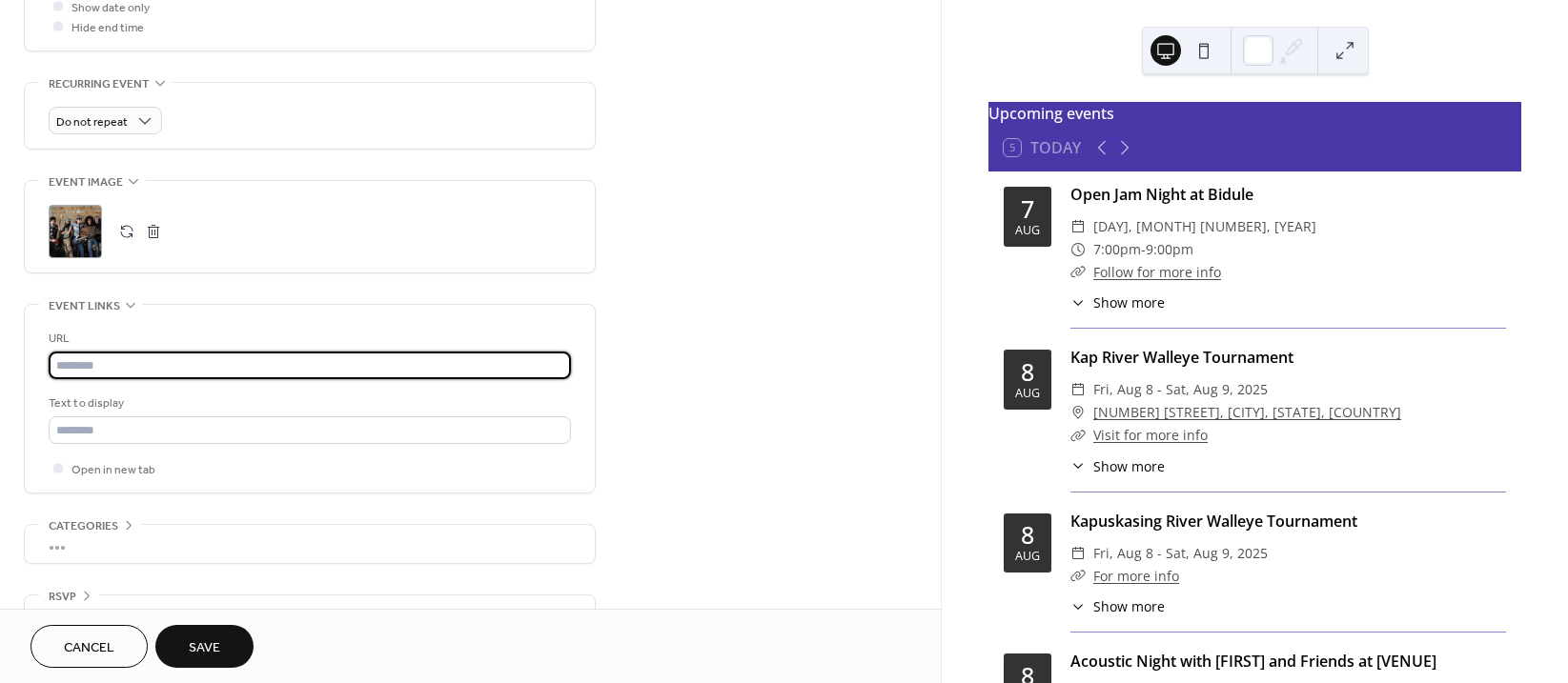 paste on "**********" 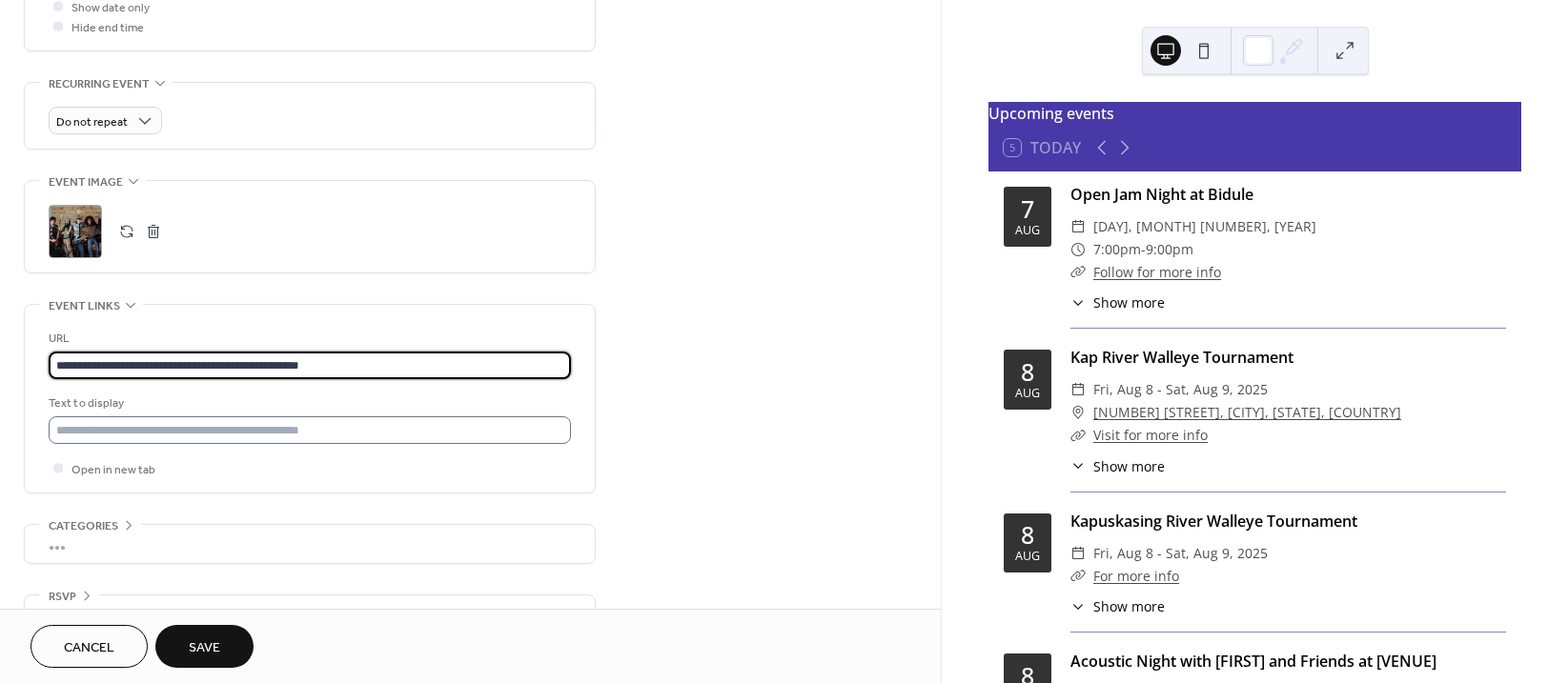 type on "**********" 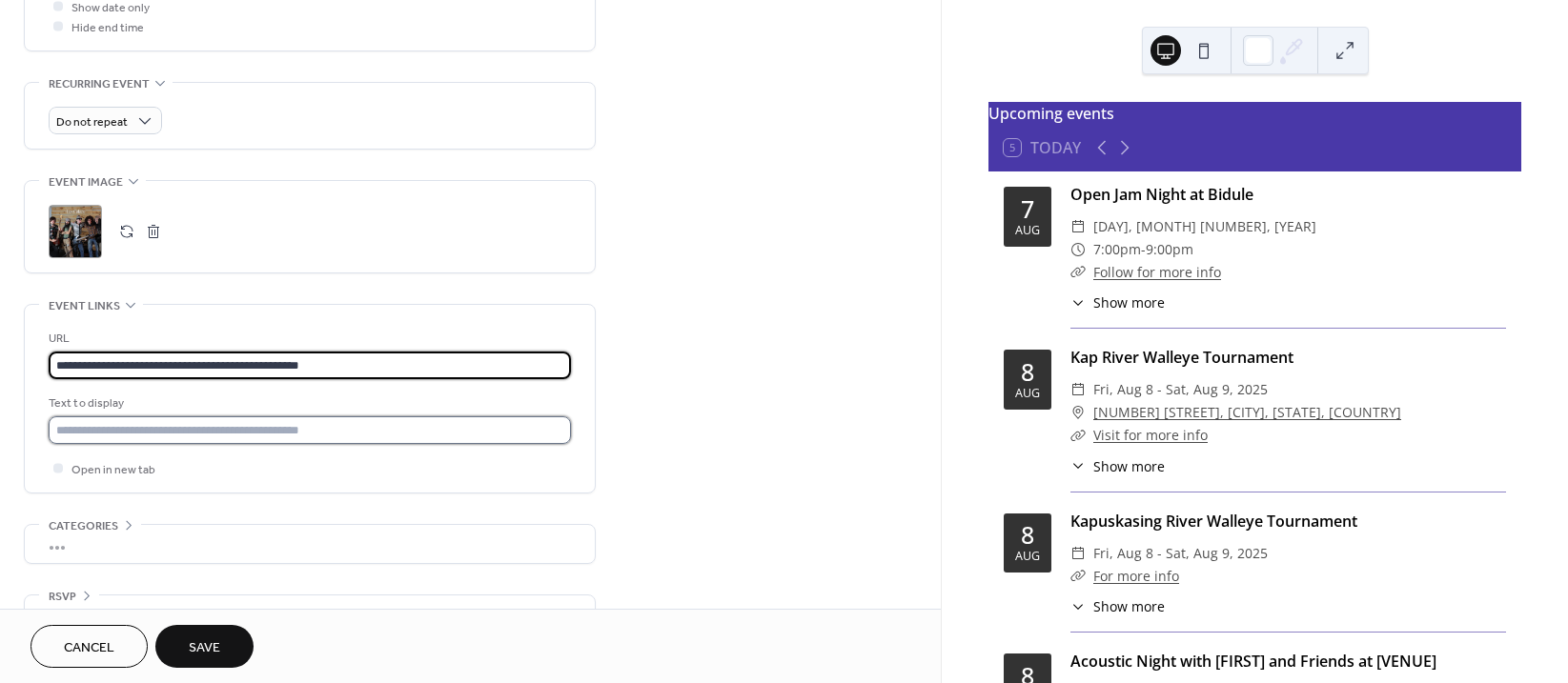 click at bounding box center (310, 430) 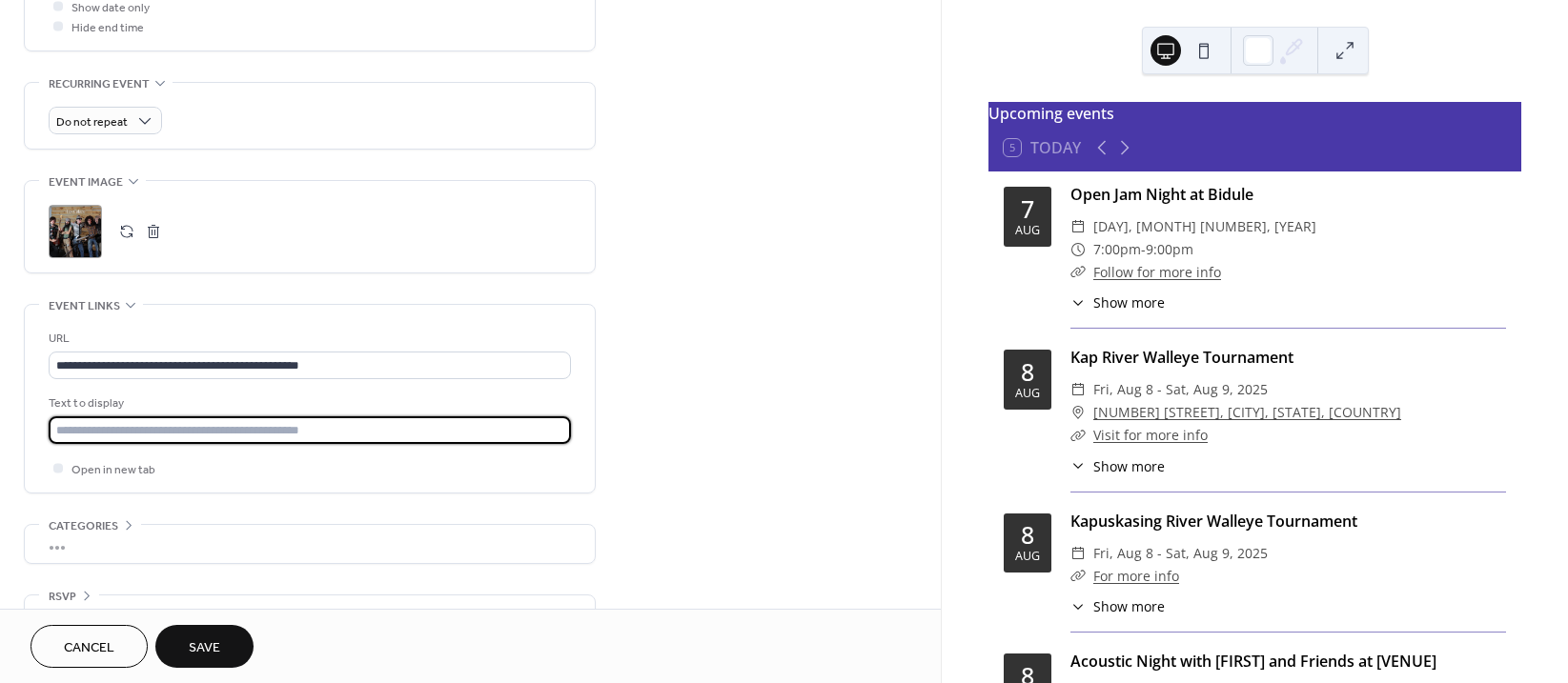 type on "**********" 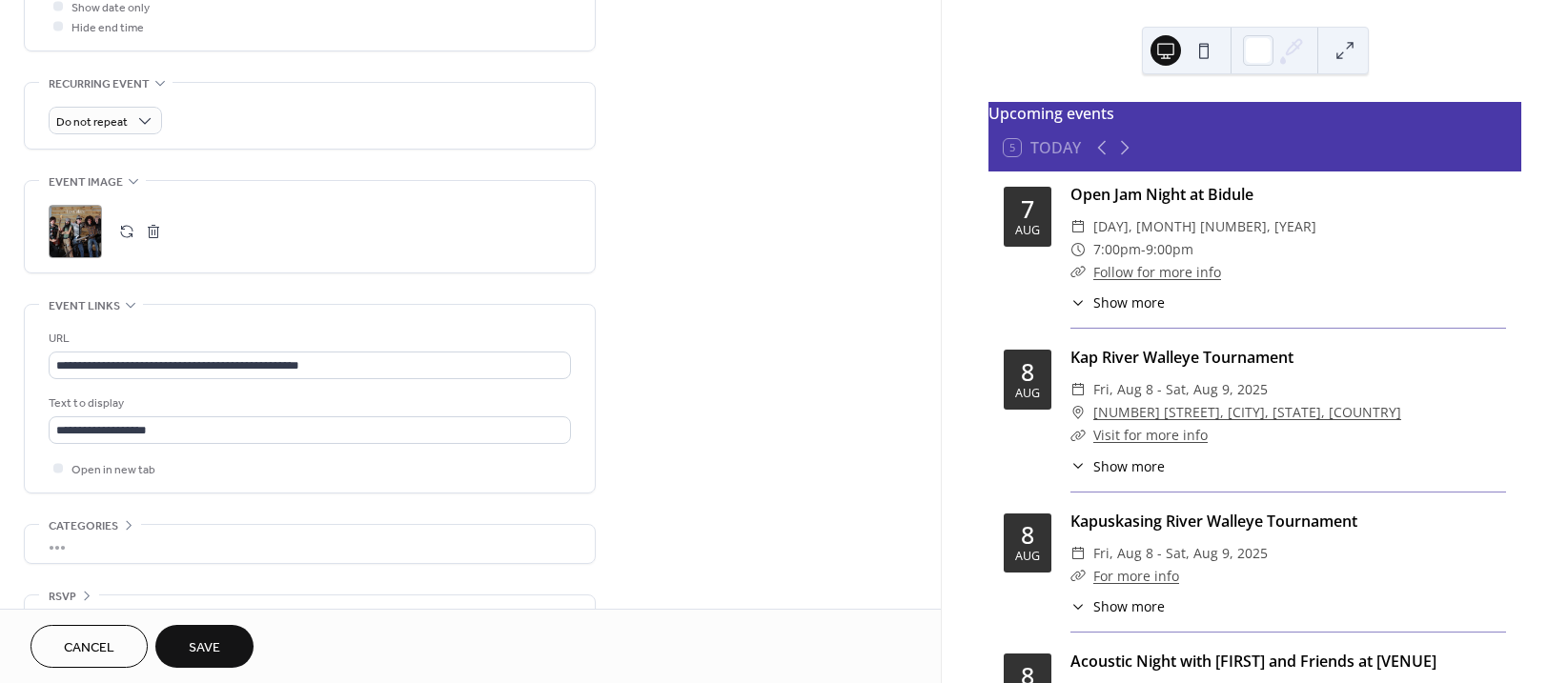 click on ";" at bounding box center [310, 227] 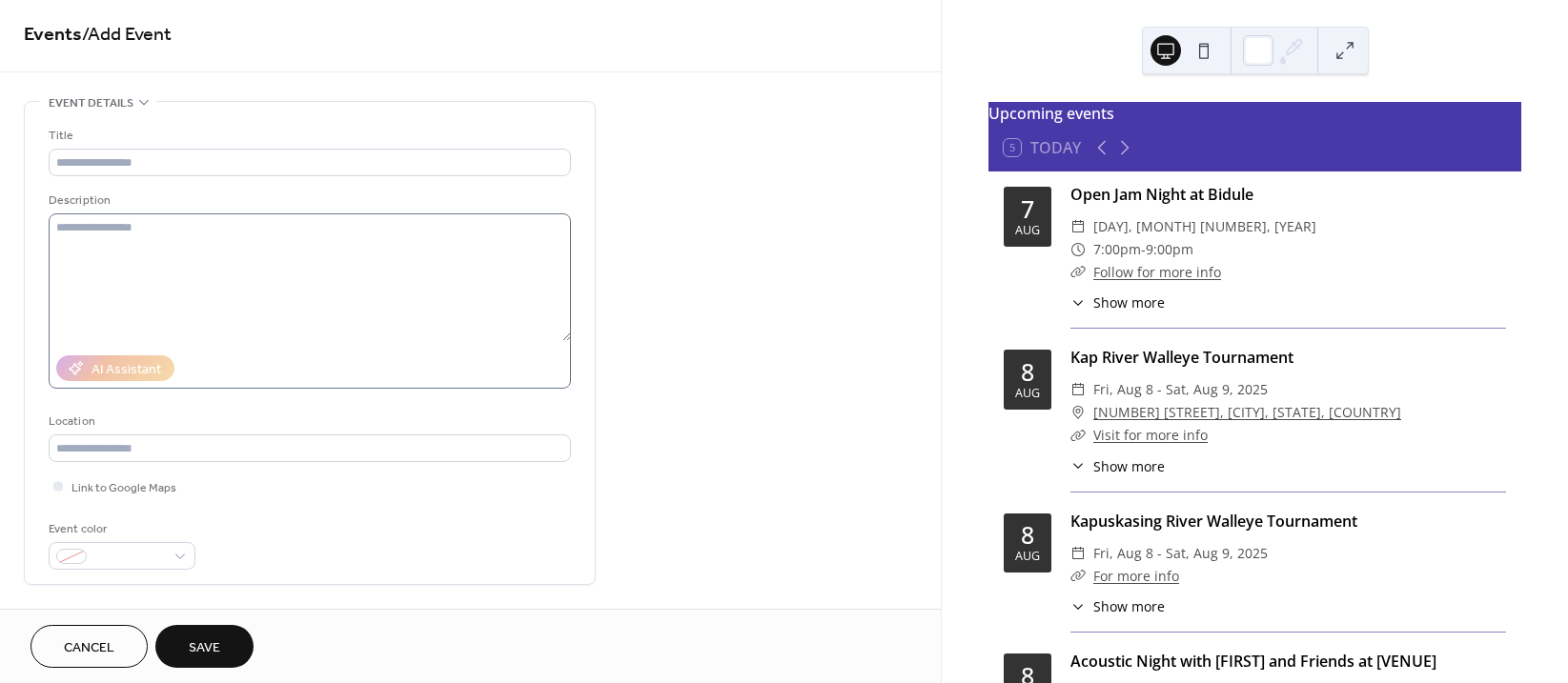 scroll, scrollTop: 0, scrollLeft: 0, axis: both 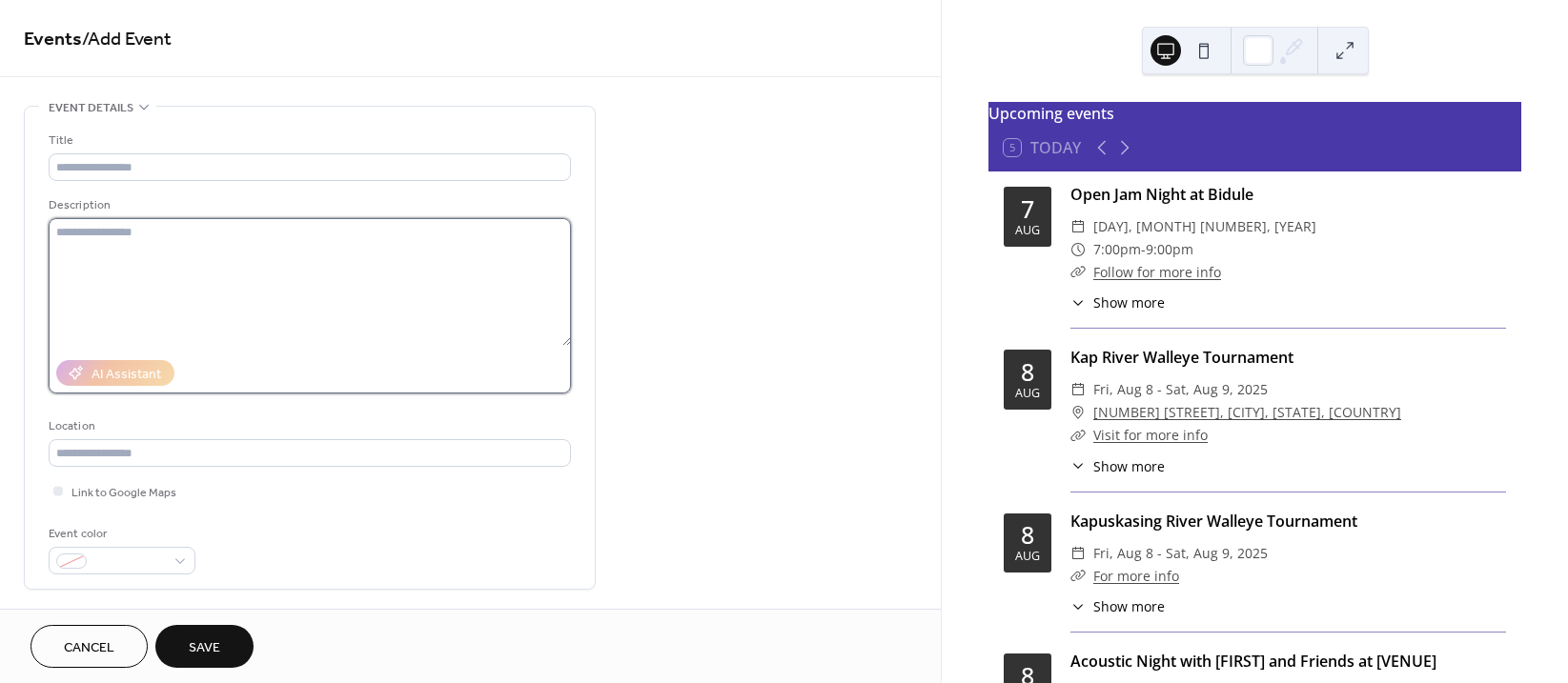 click at bounding box center [310, 282] 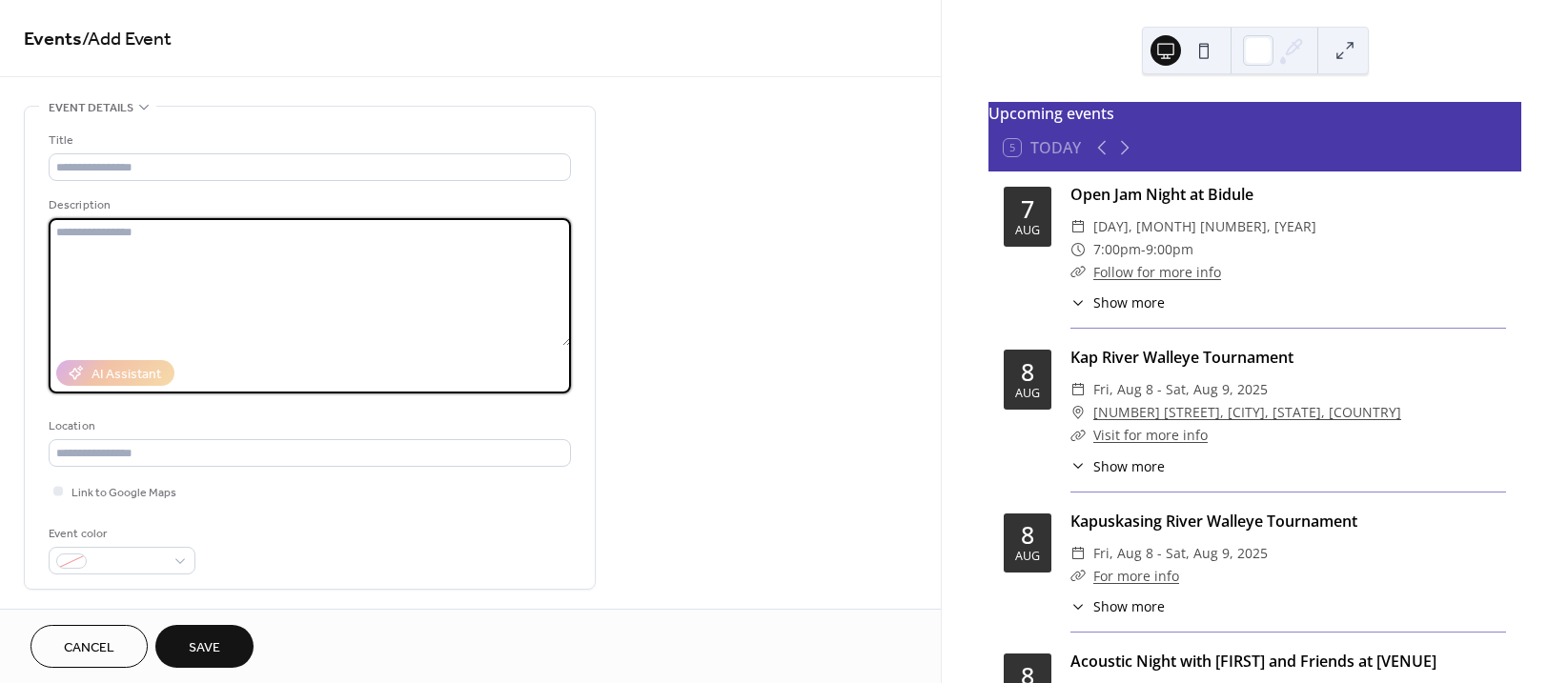 paste on "**********" 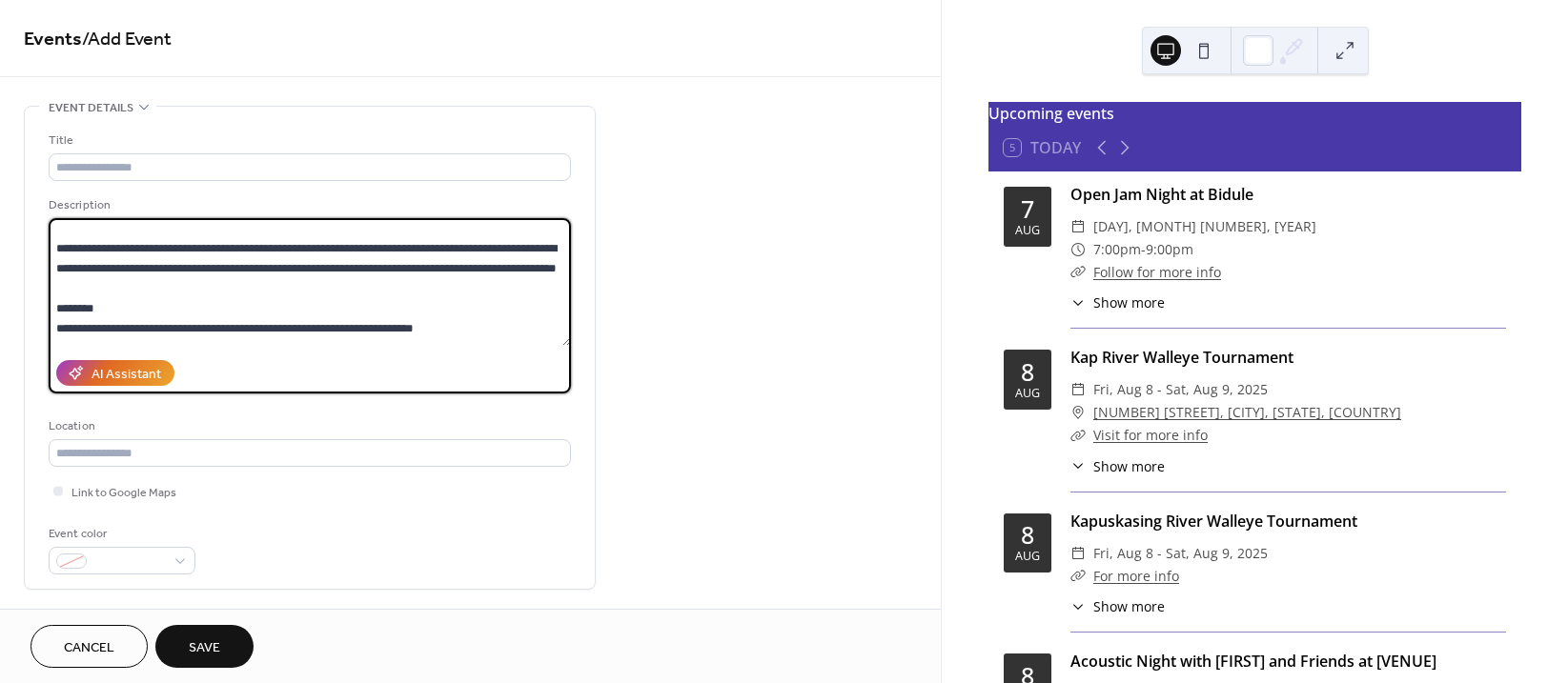 scroll, scrollTop: 0, scrollLeft: 0, axis: both 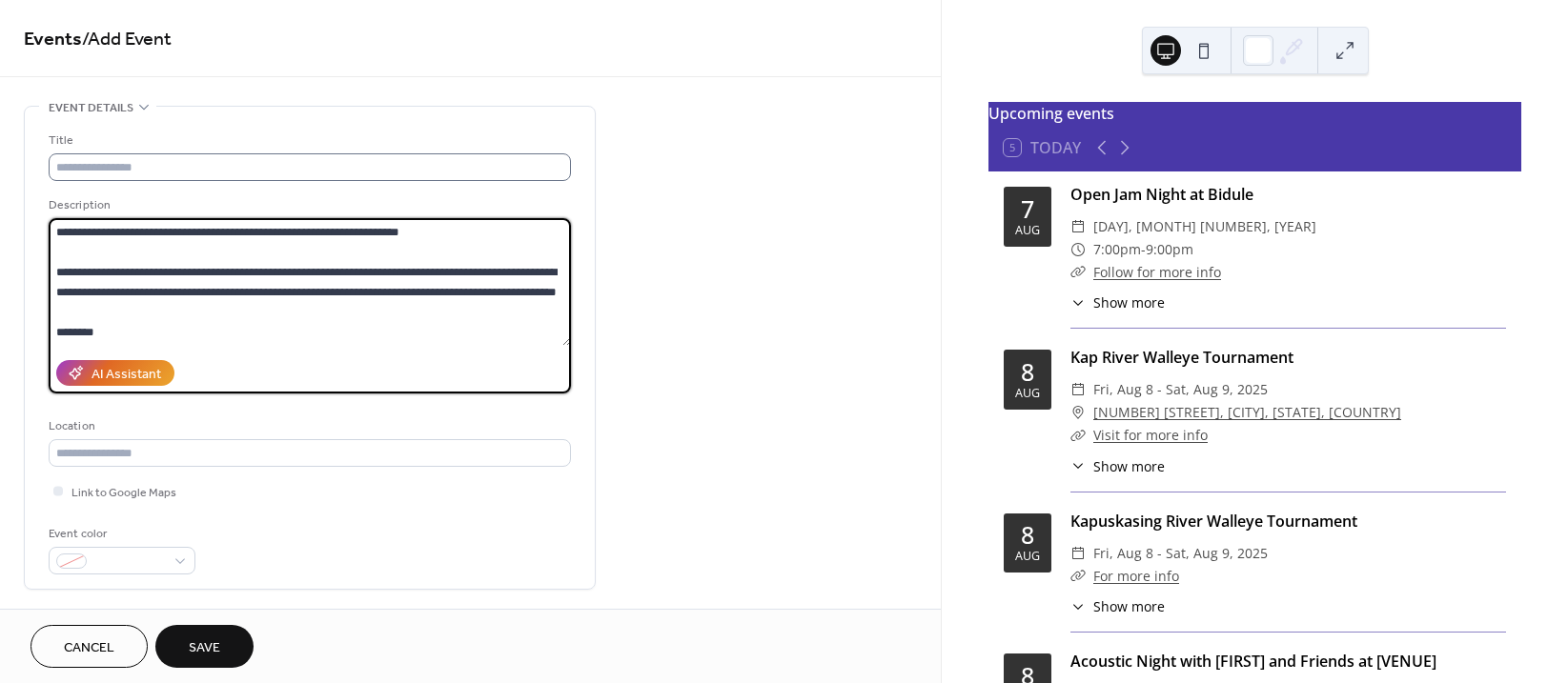 type on "**********" 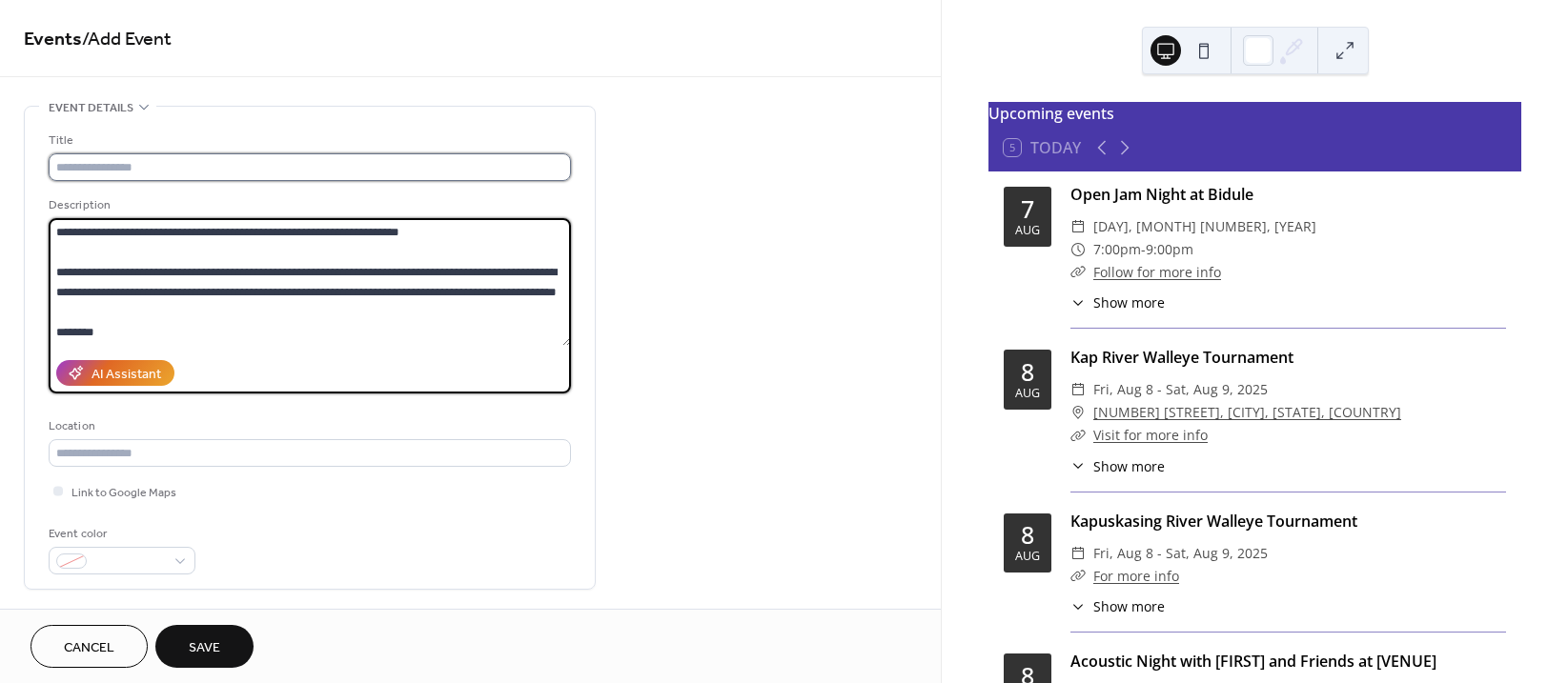 click at bounding box center (310, 167) 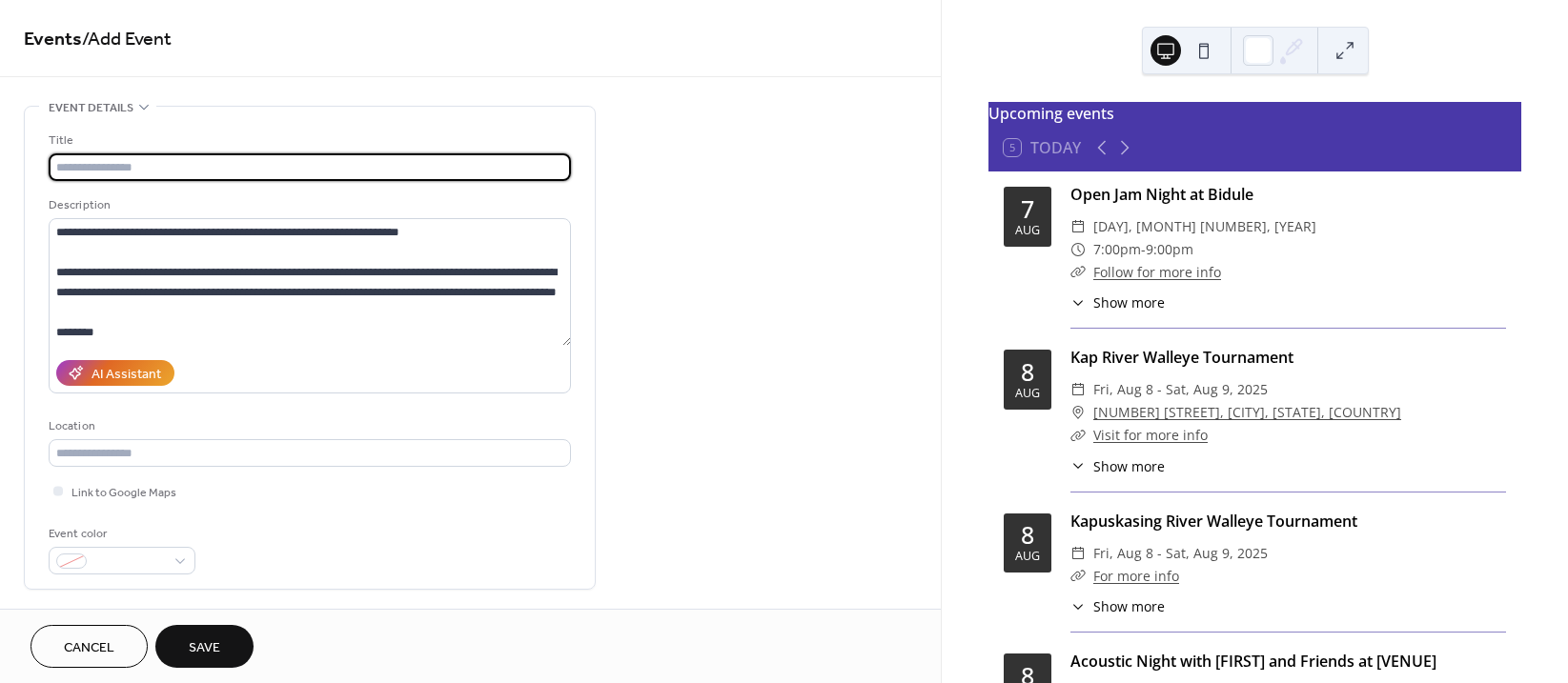 click at bounding box center (310, 167) 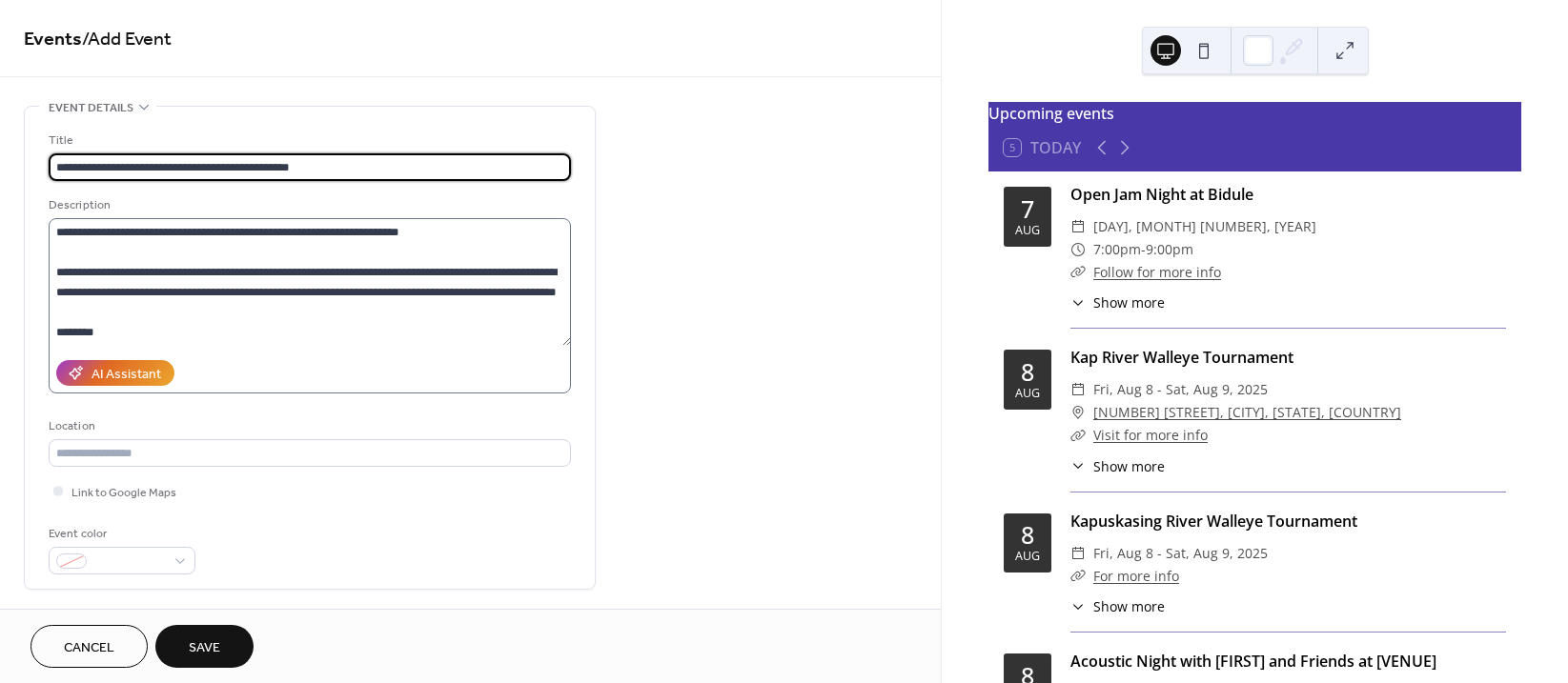 type on "**********" 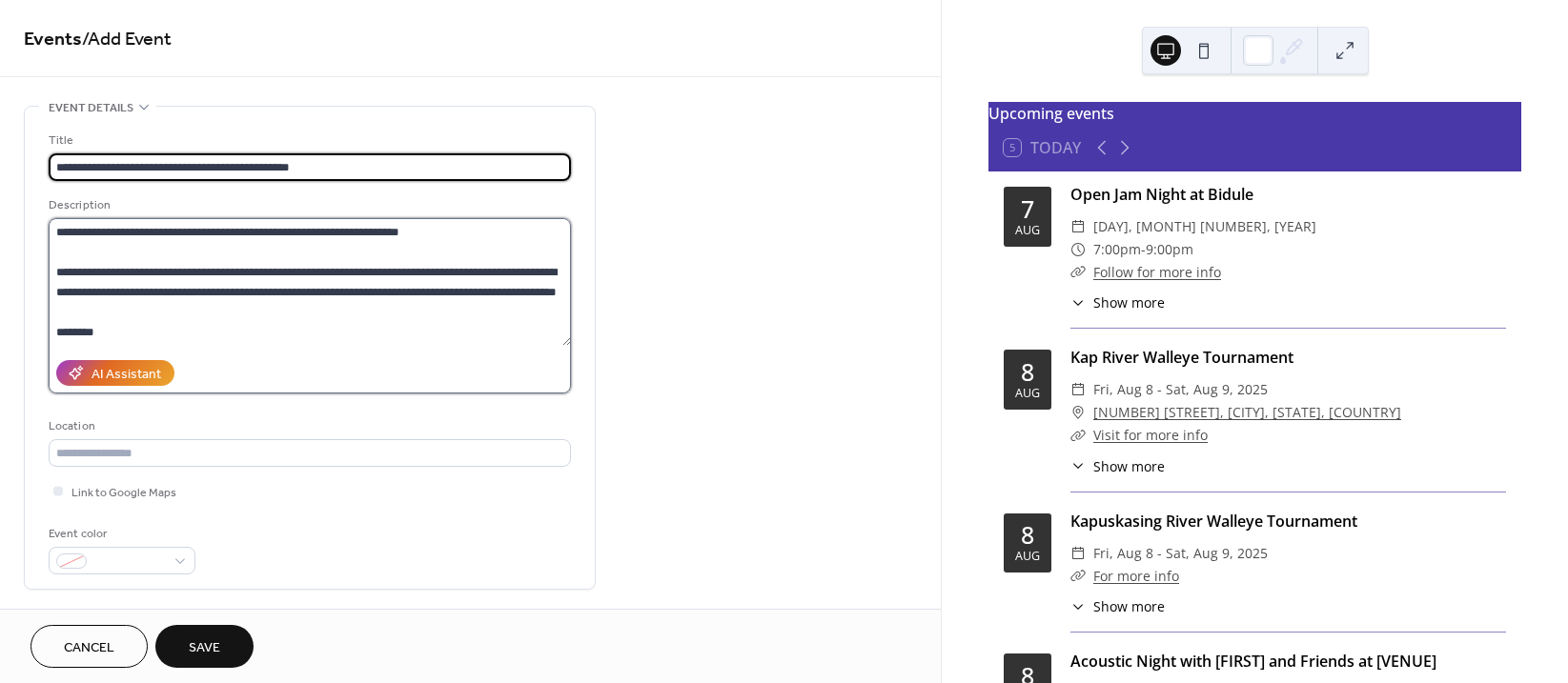 click on "**********" at bounding box center [310, 282] 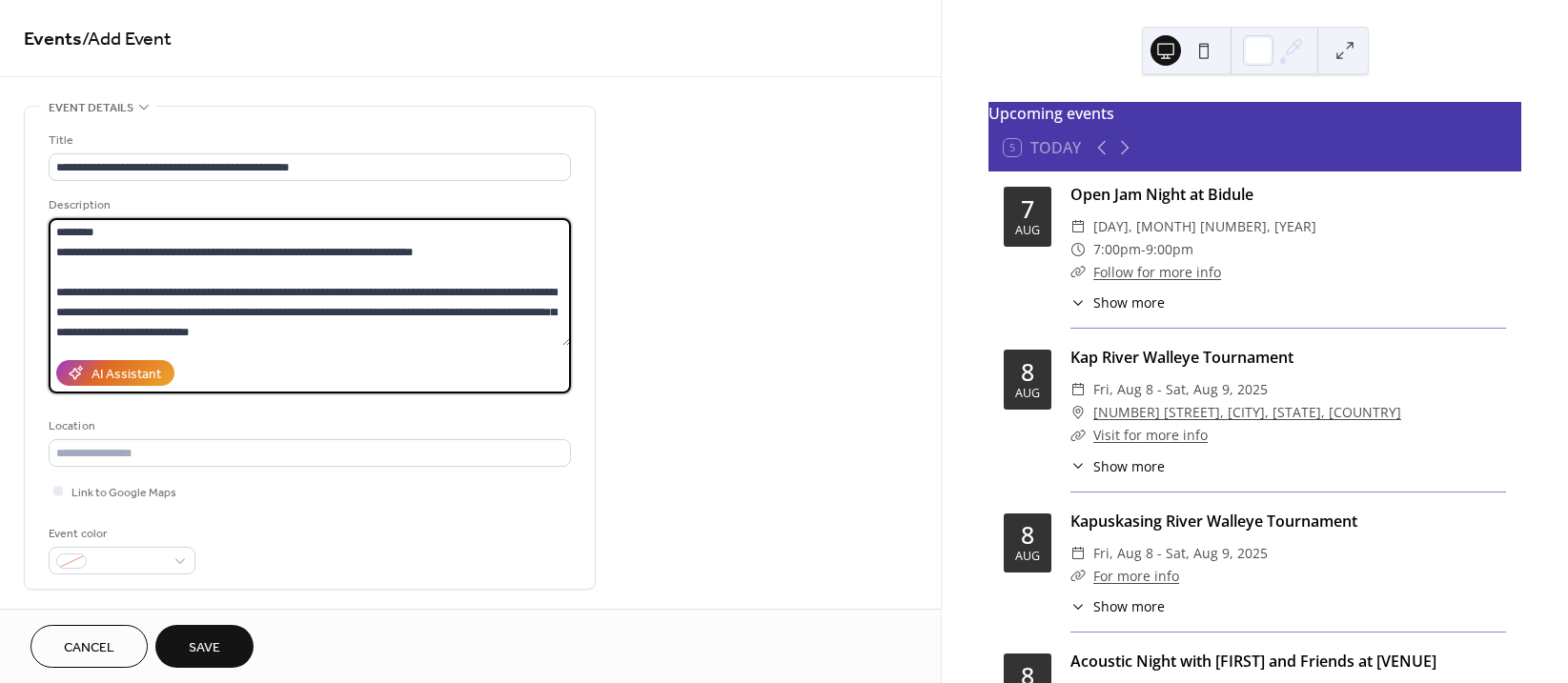 scroll, scrollTop: 140, scrollLeft: 0, axis: vertical 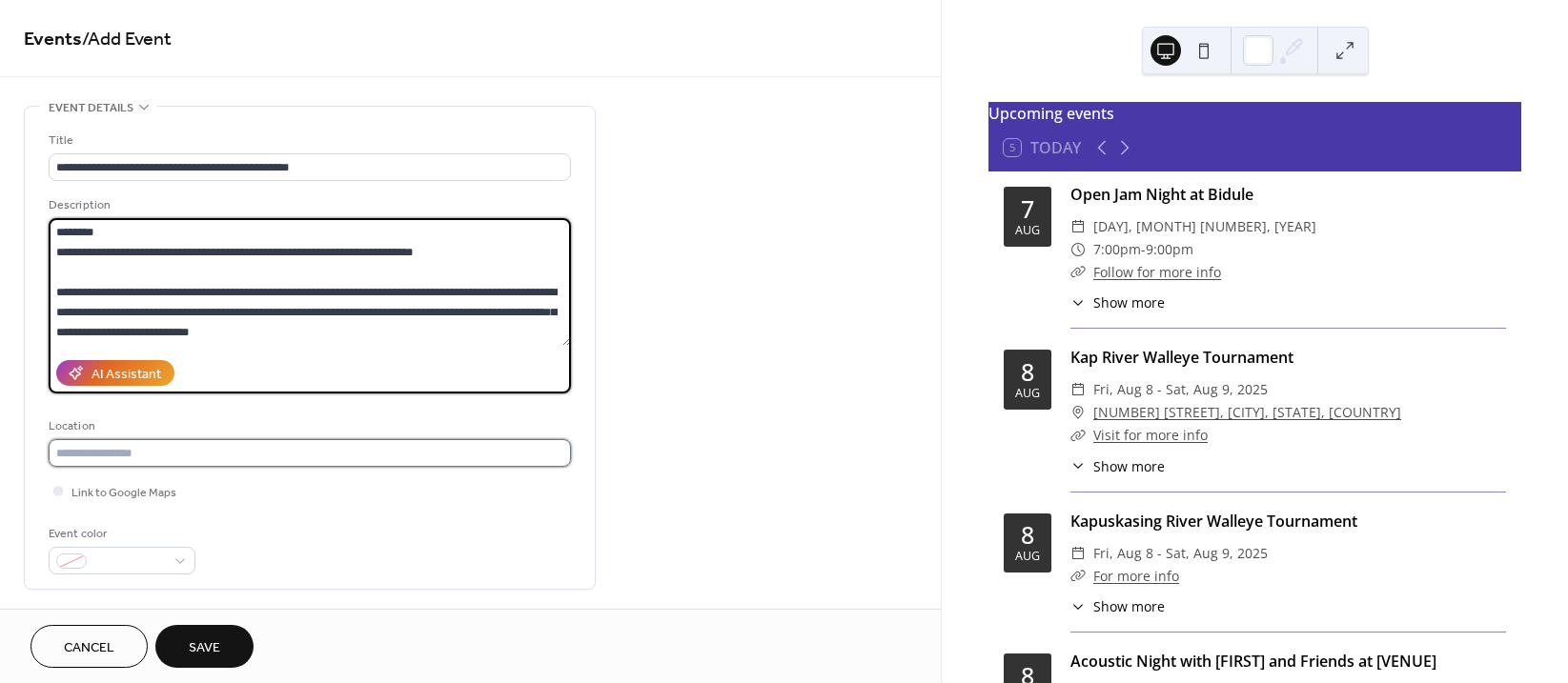 click at bounding box center [310, 452] 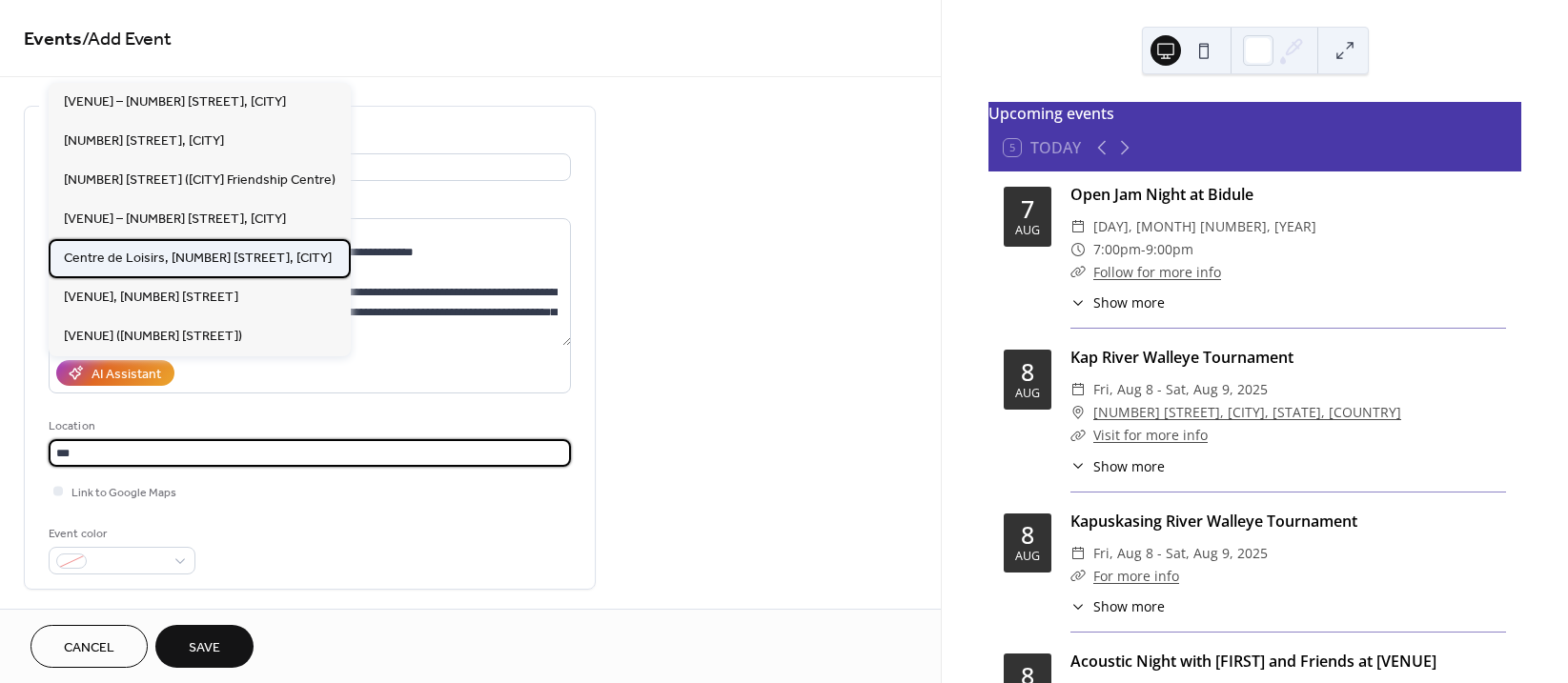 click on "Centre de Loisirs, 7 Aurora Avenue, Kapuskasing" at bounding box center (197, 258) 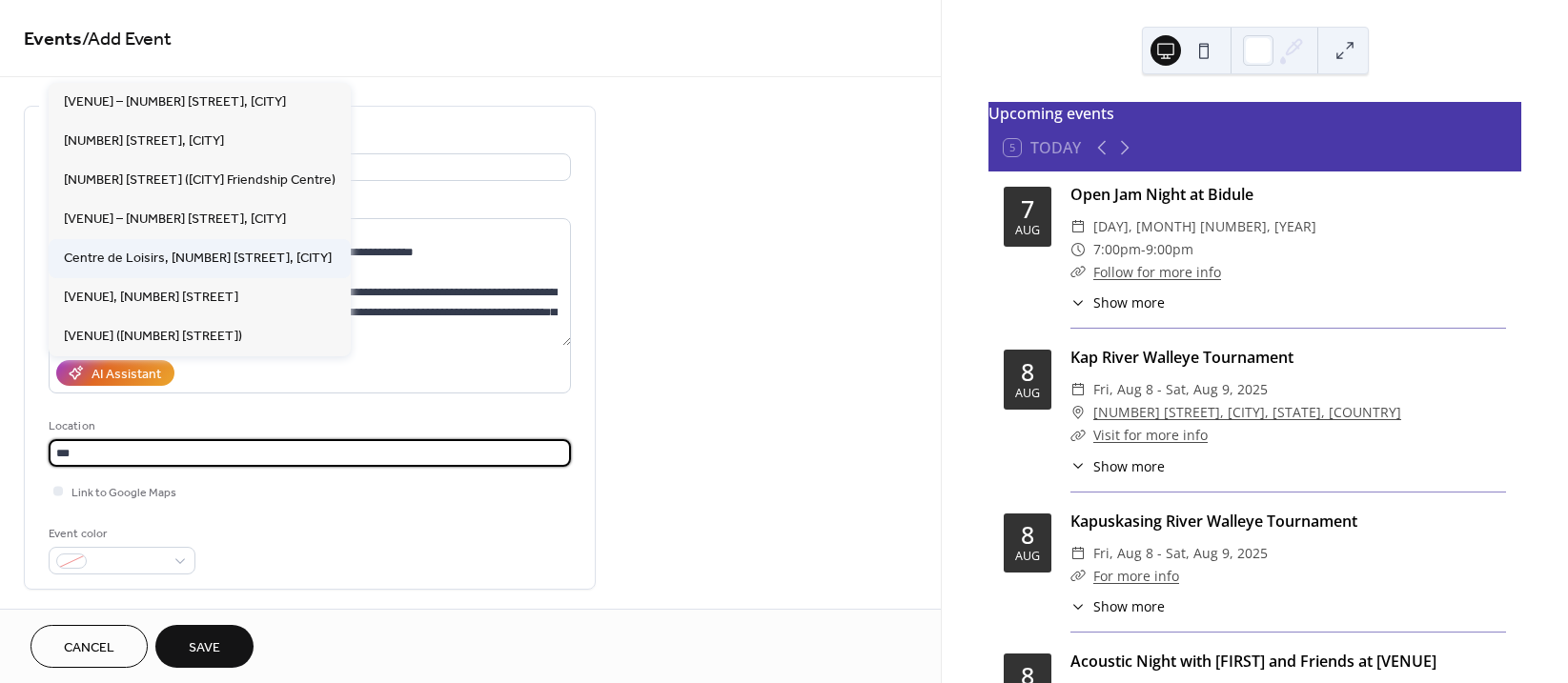 type on "**********" 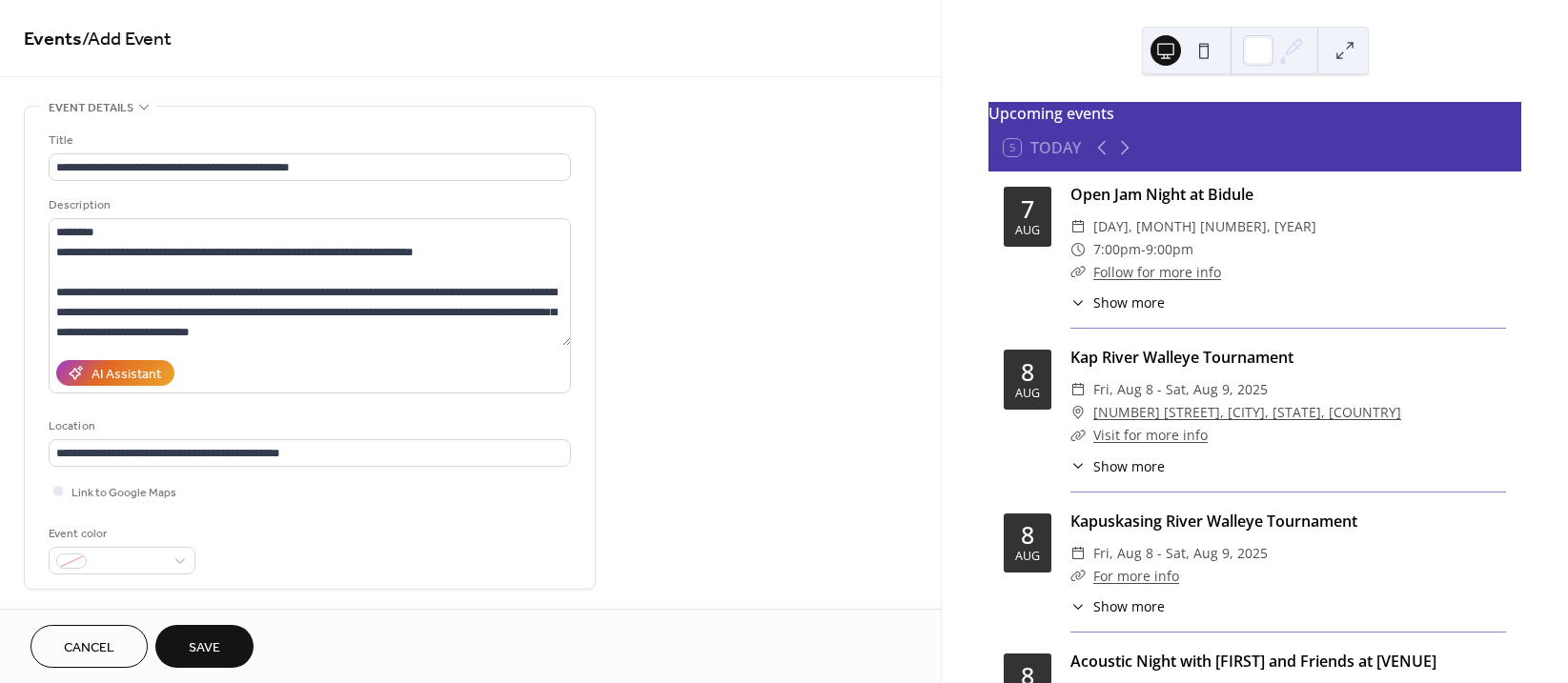 click on "**********" at bounding box center (310, 348) 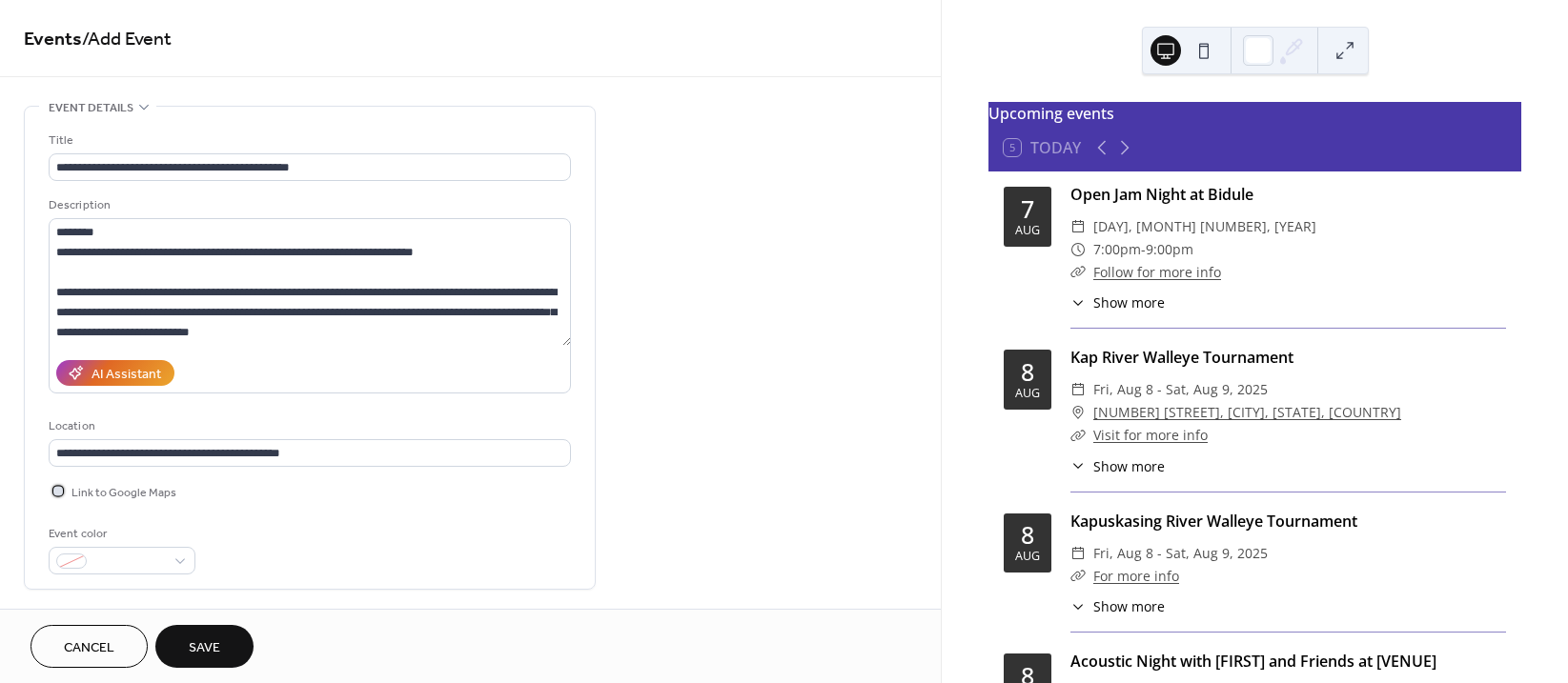 click at bounding box center [58, 491] 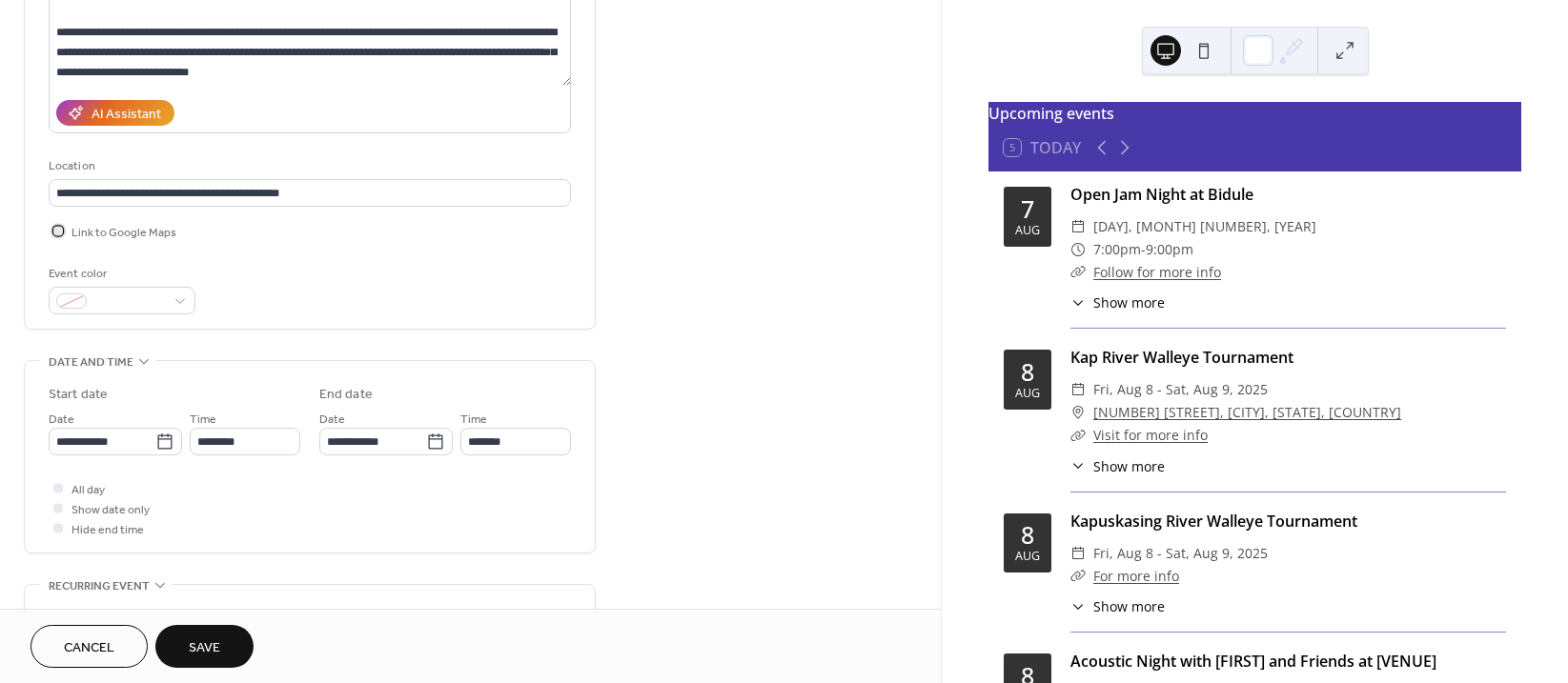 scroll, scrollTop: 286, scrollLeft: 0, axis: vertical 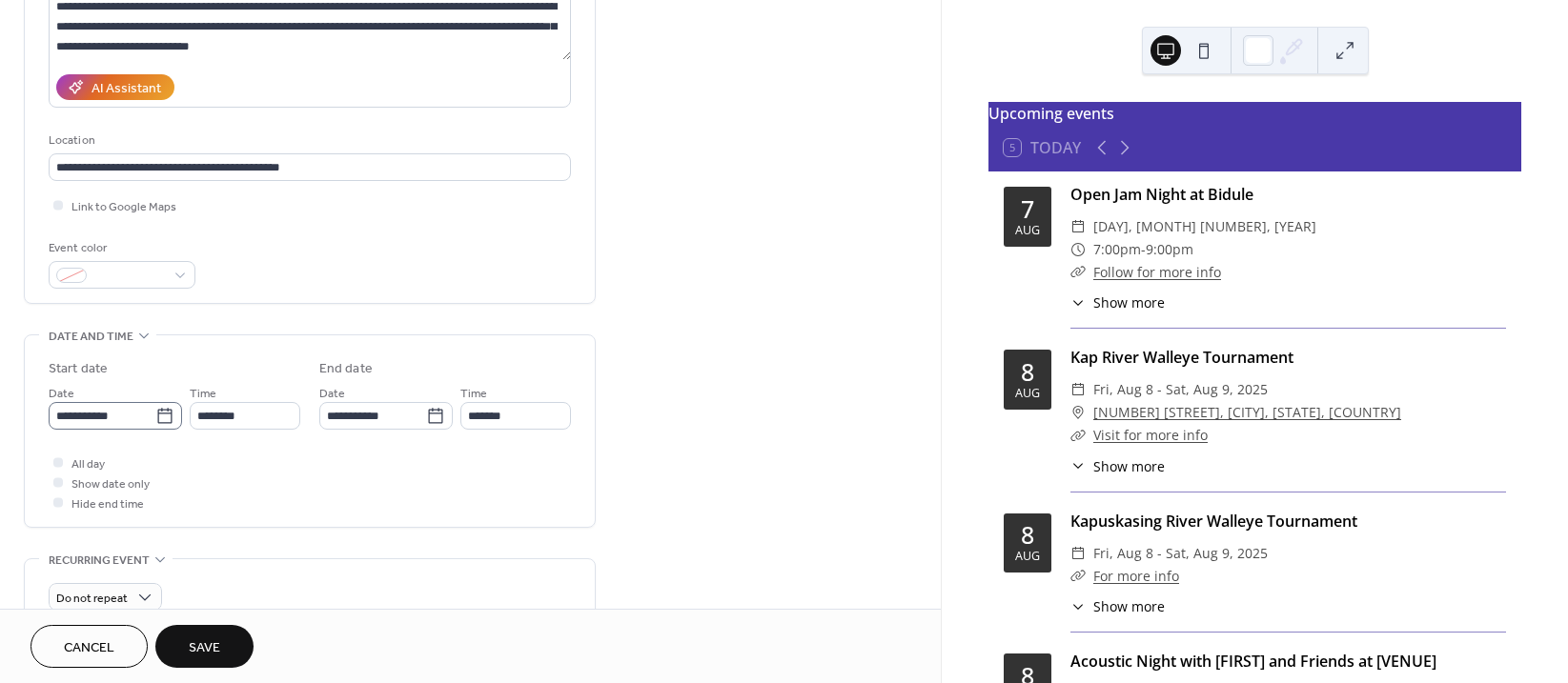 click 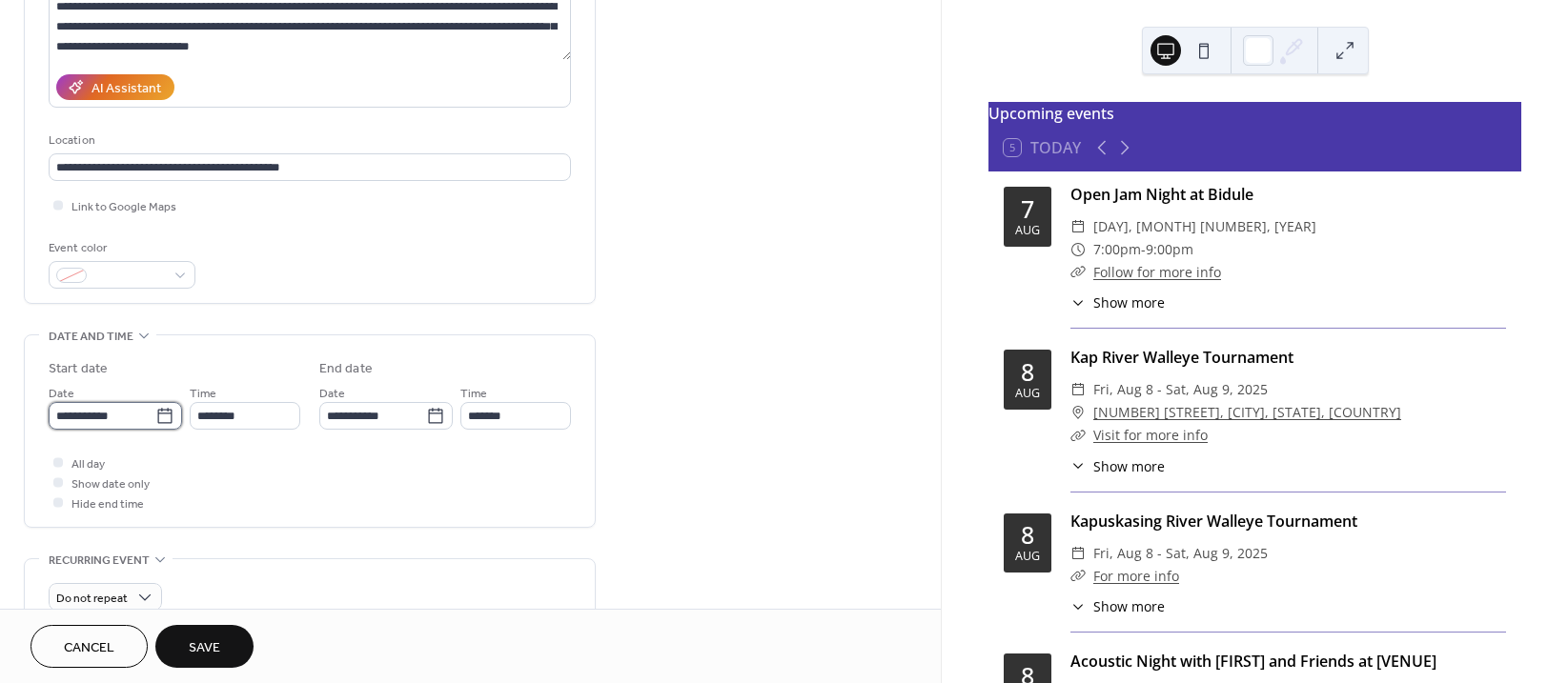 click on "**********" at bounding box center [102, 415] 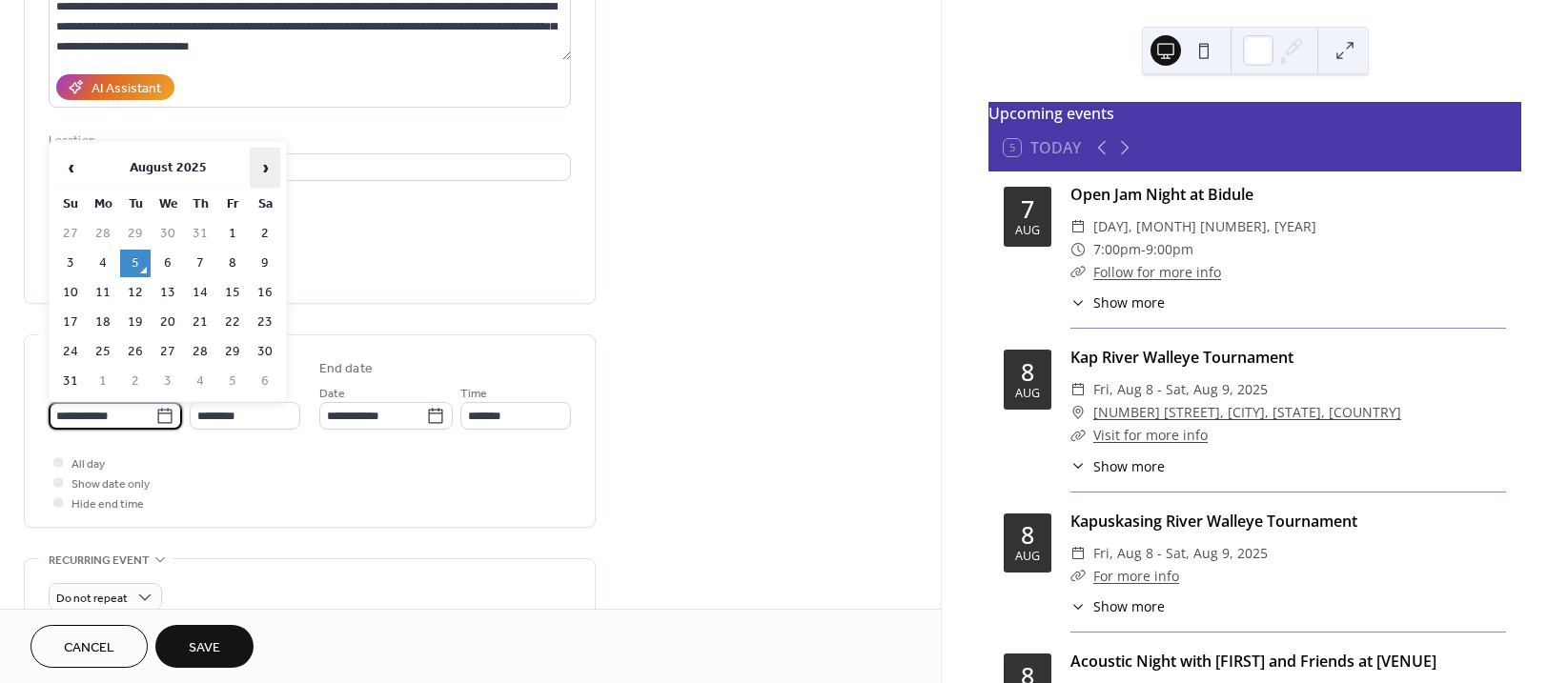 click on "›" at bounding box center (265, 168) 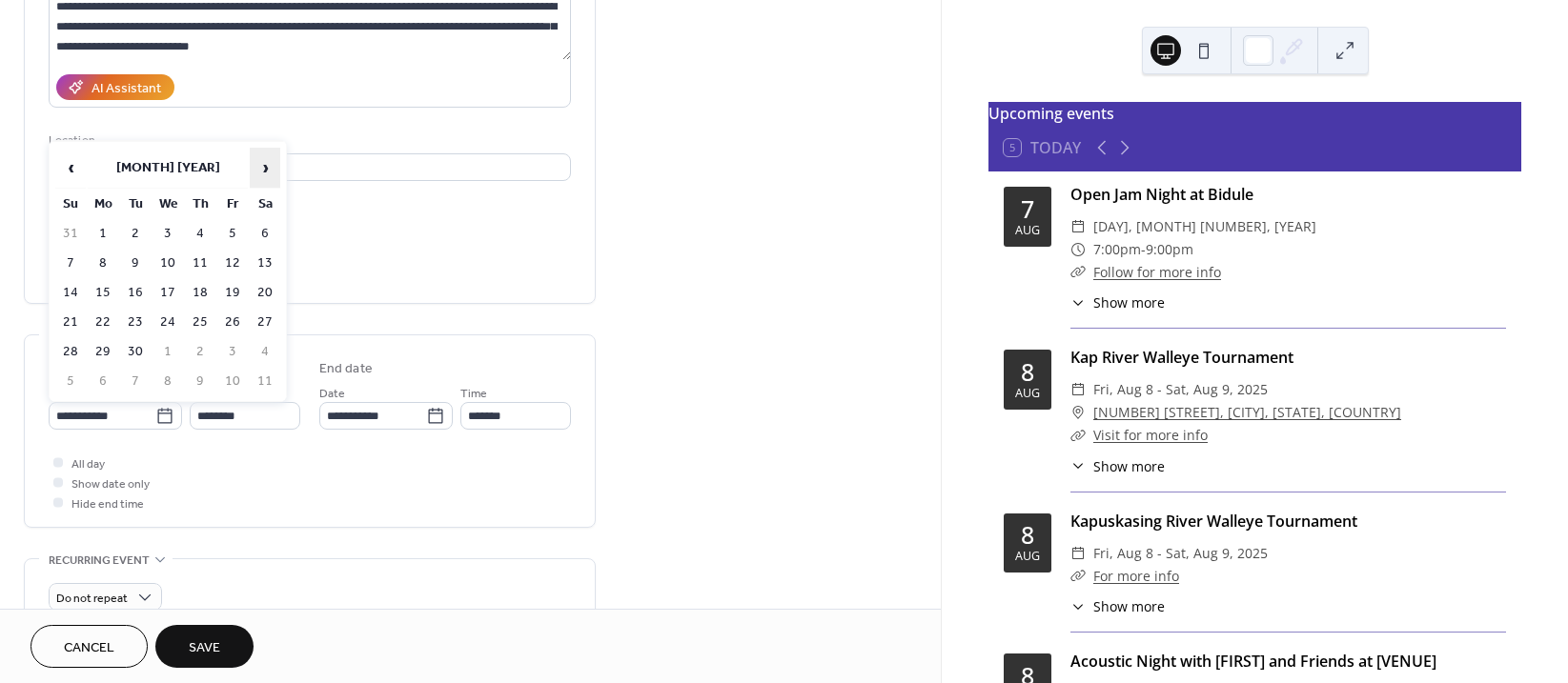 click on "›" at bounding box center (265, 168) 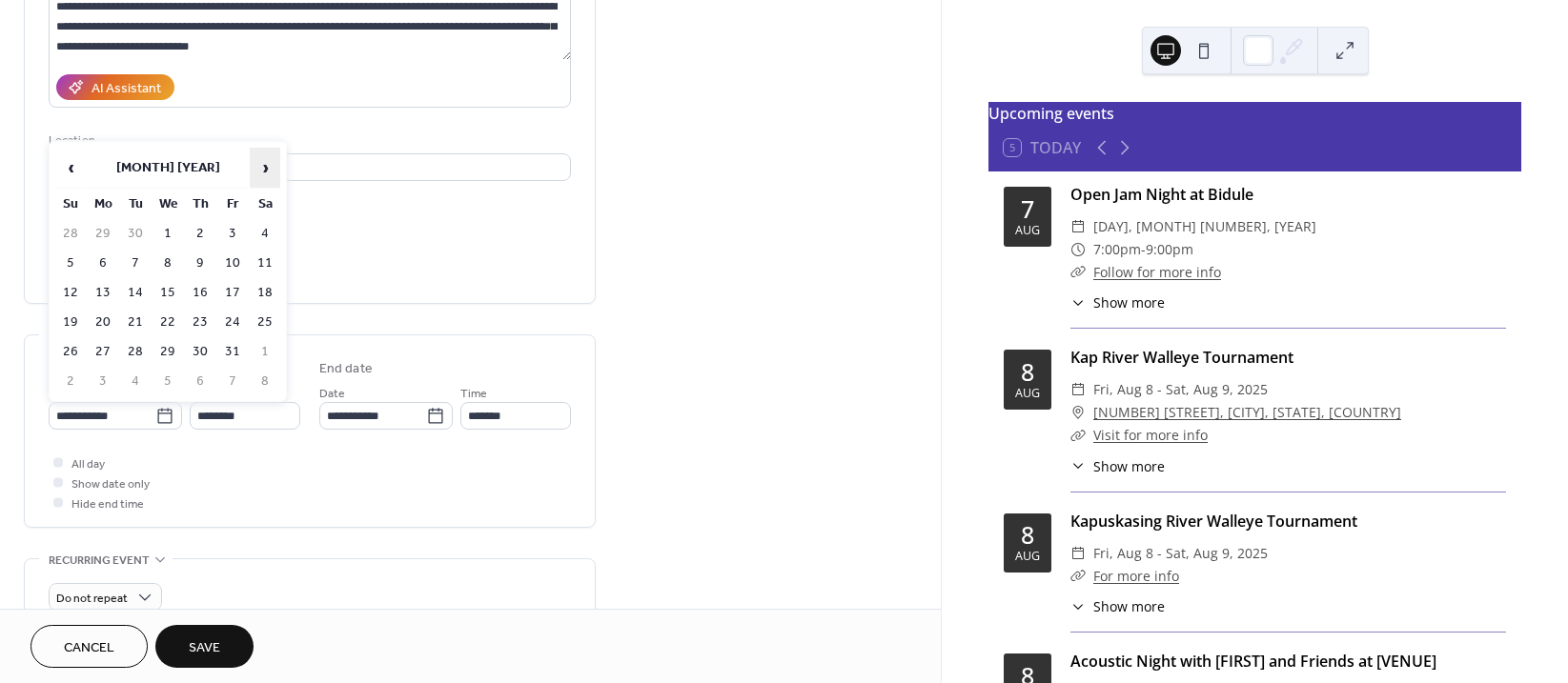 click on "›" at bounding box center (265, 168) 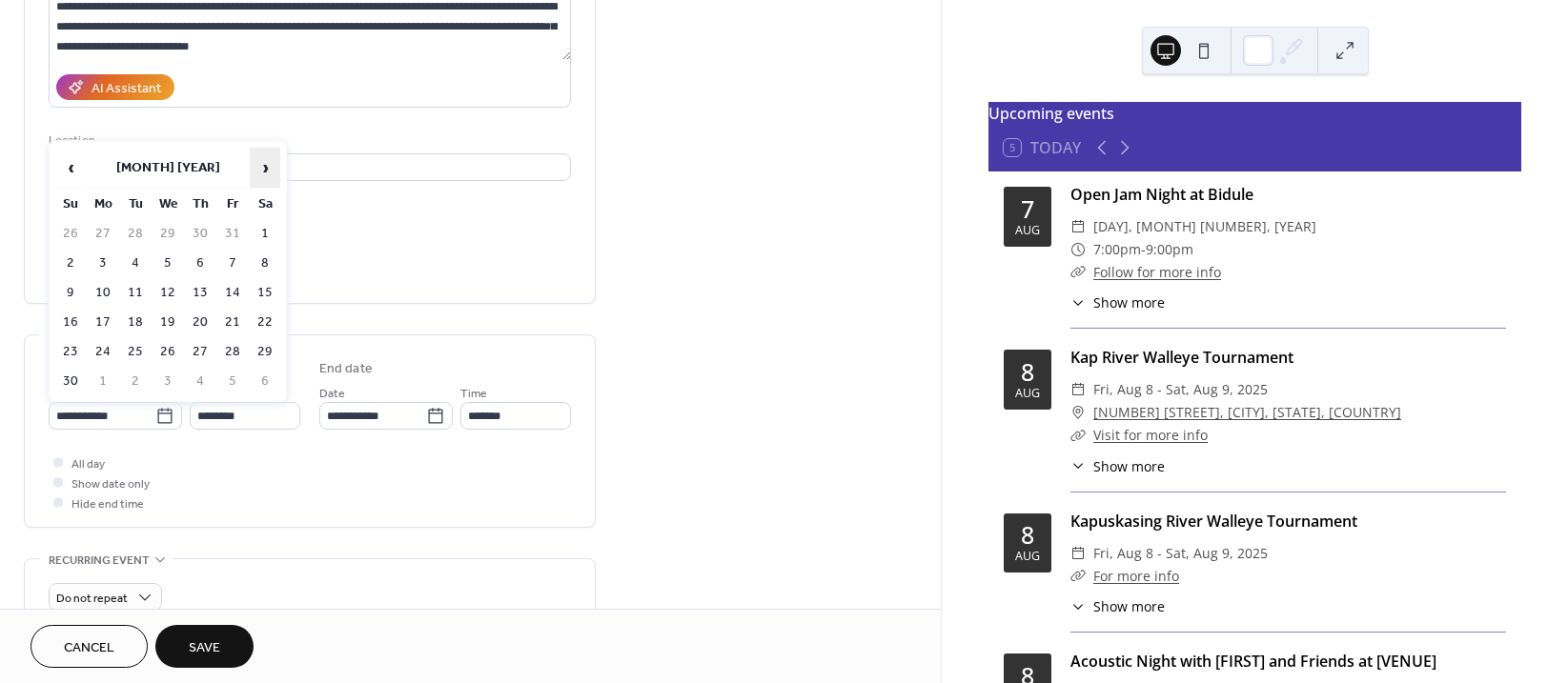 click on "›" at bounding box center (265, 168) 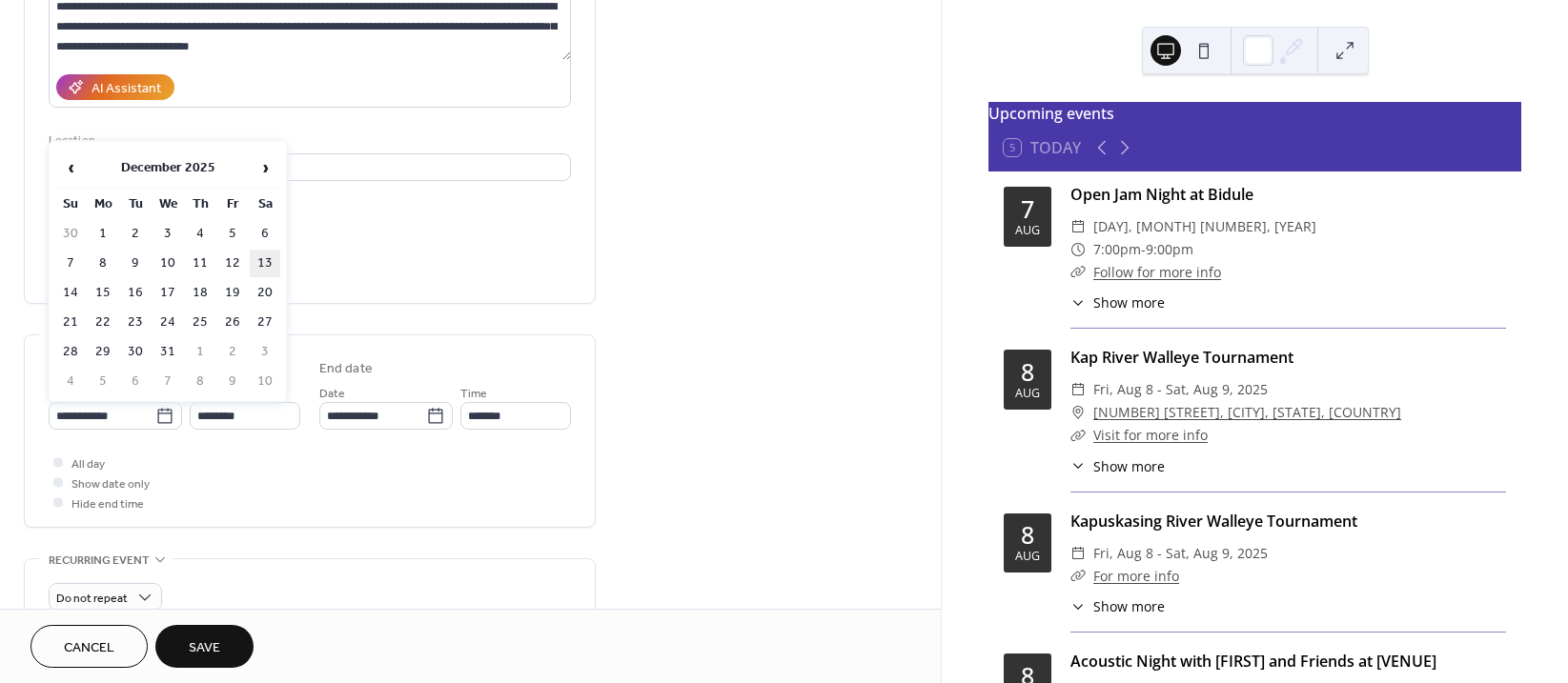 click on "13" at bounding box center (265, 263) 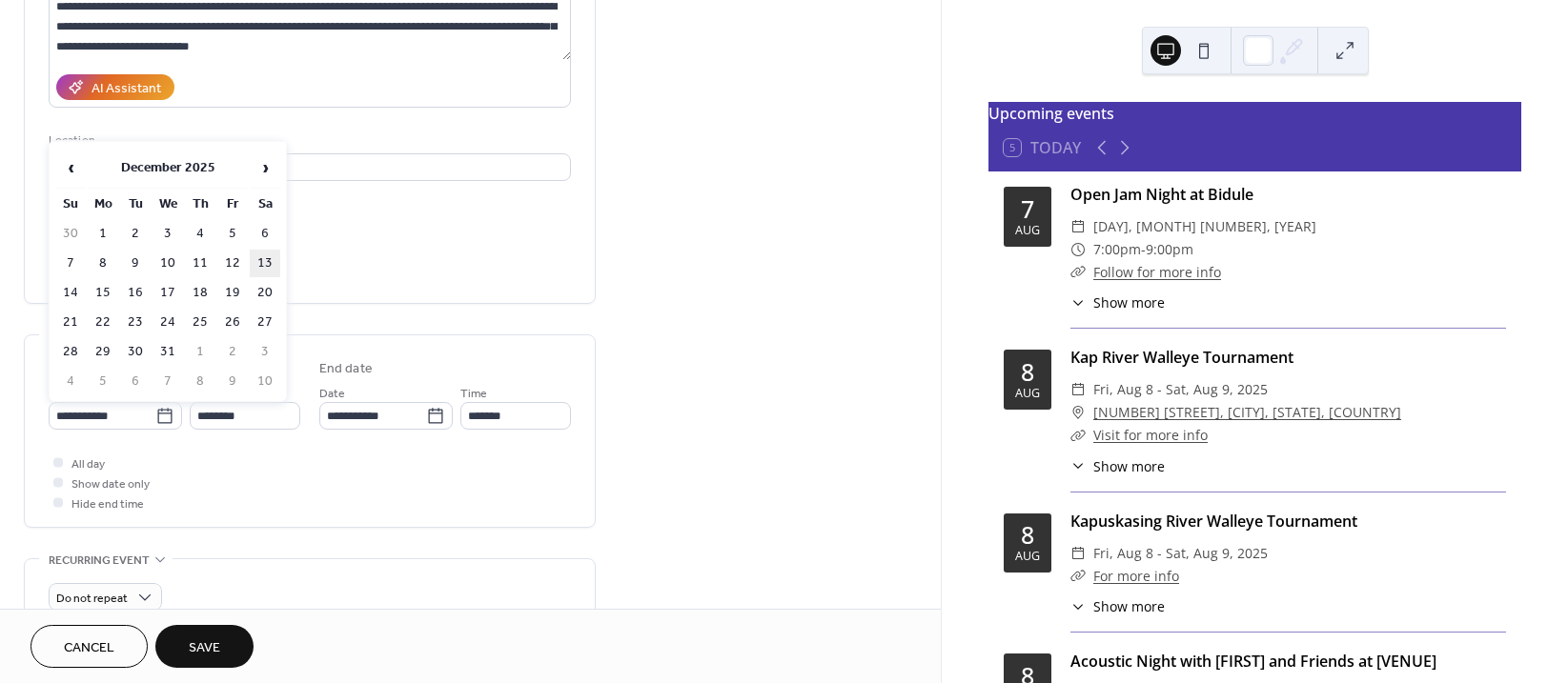 type on "**********" 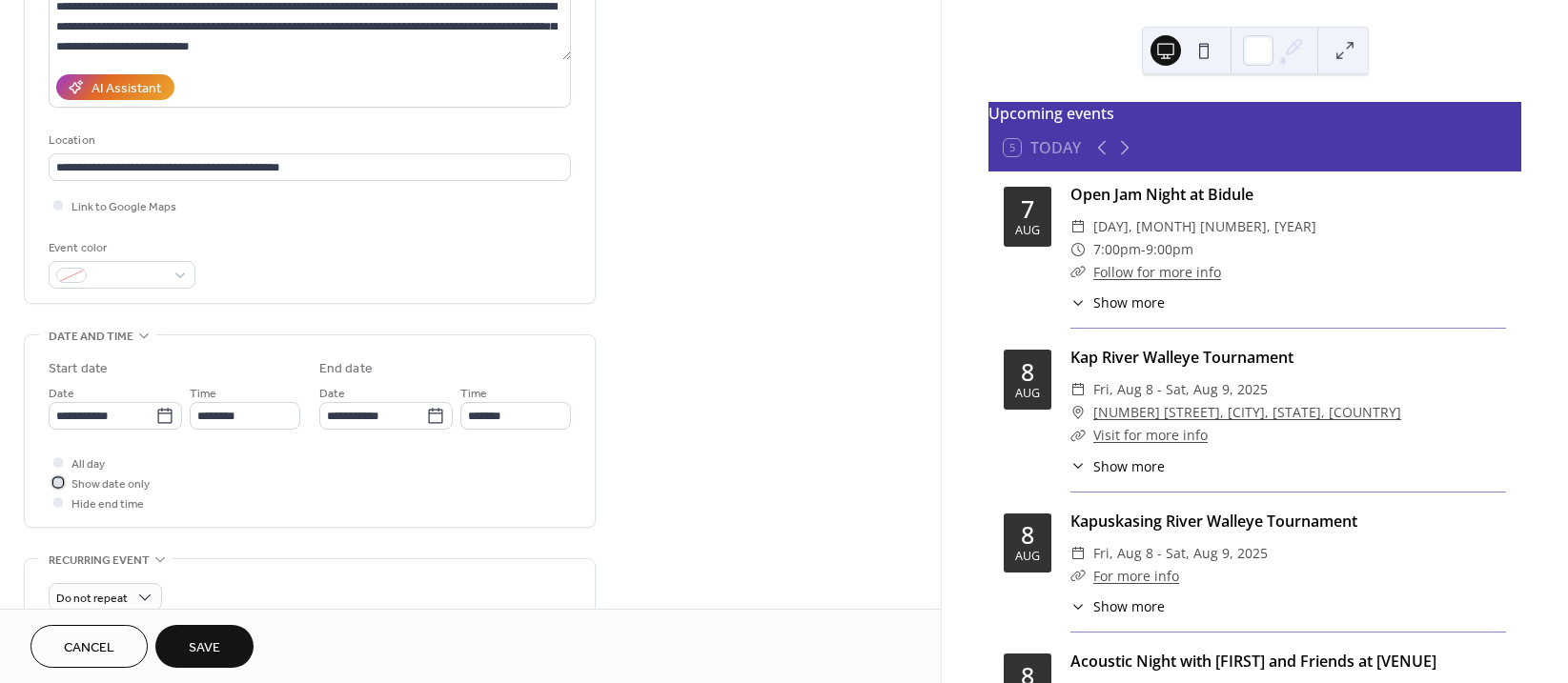 click at bounding box center [58, 482] 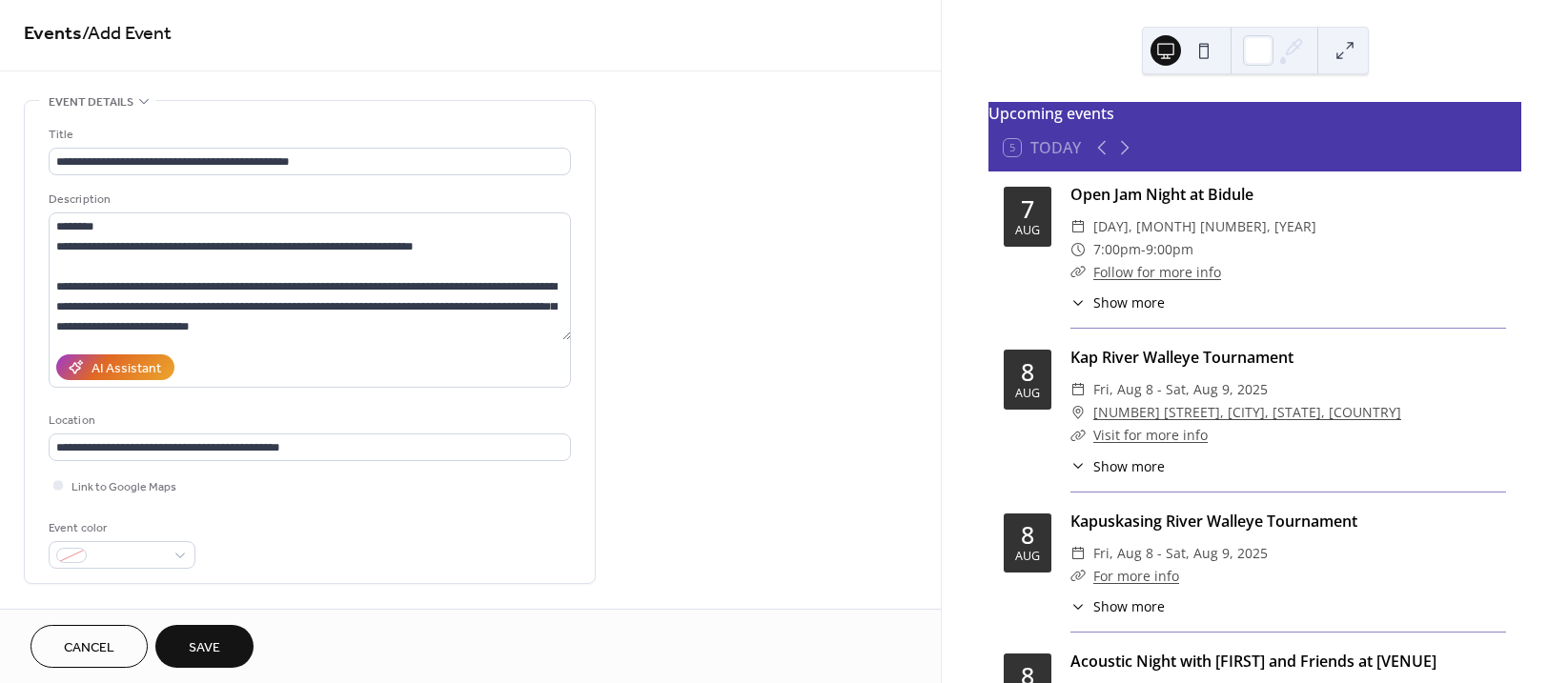 scroll, scrollTop: 0, scrollLeft: 0, axis: both 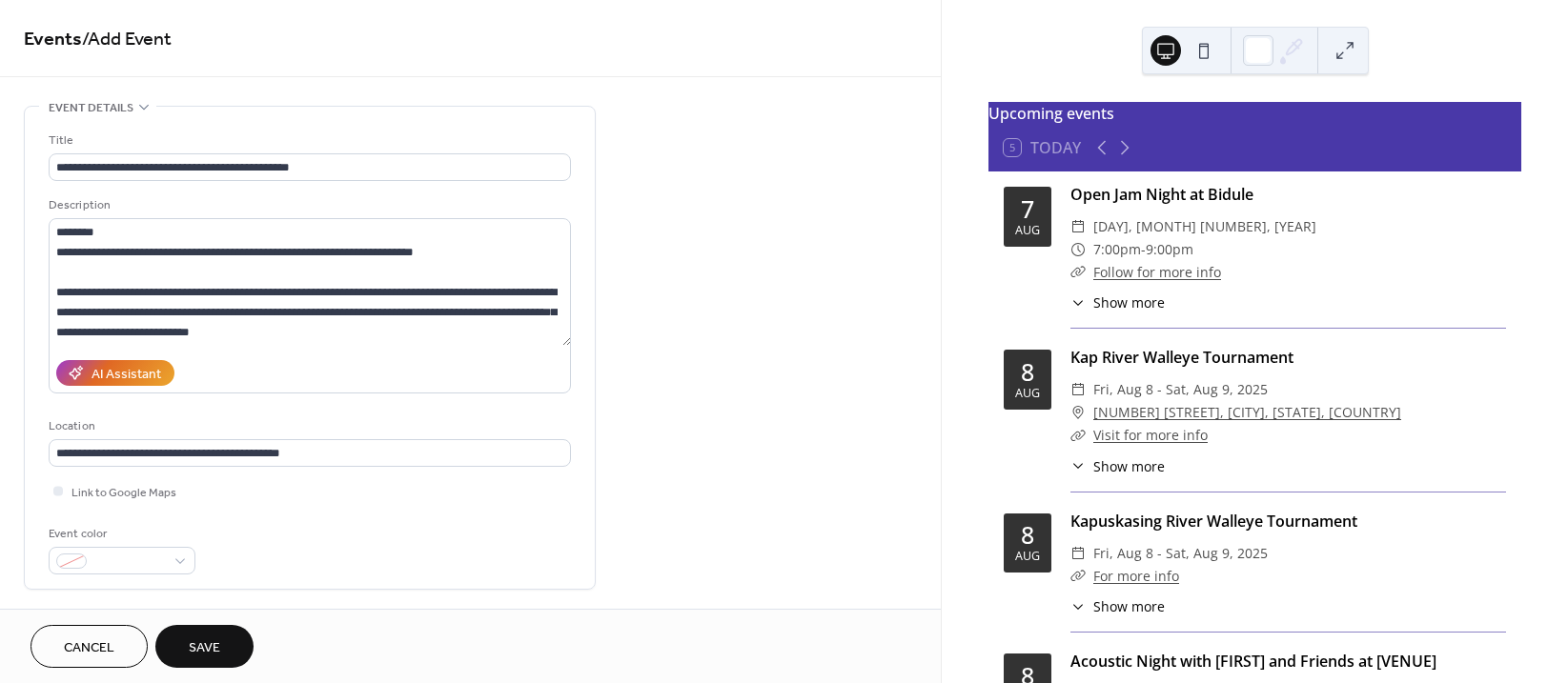 click on "Save" at bounding box center [204, 648] 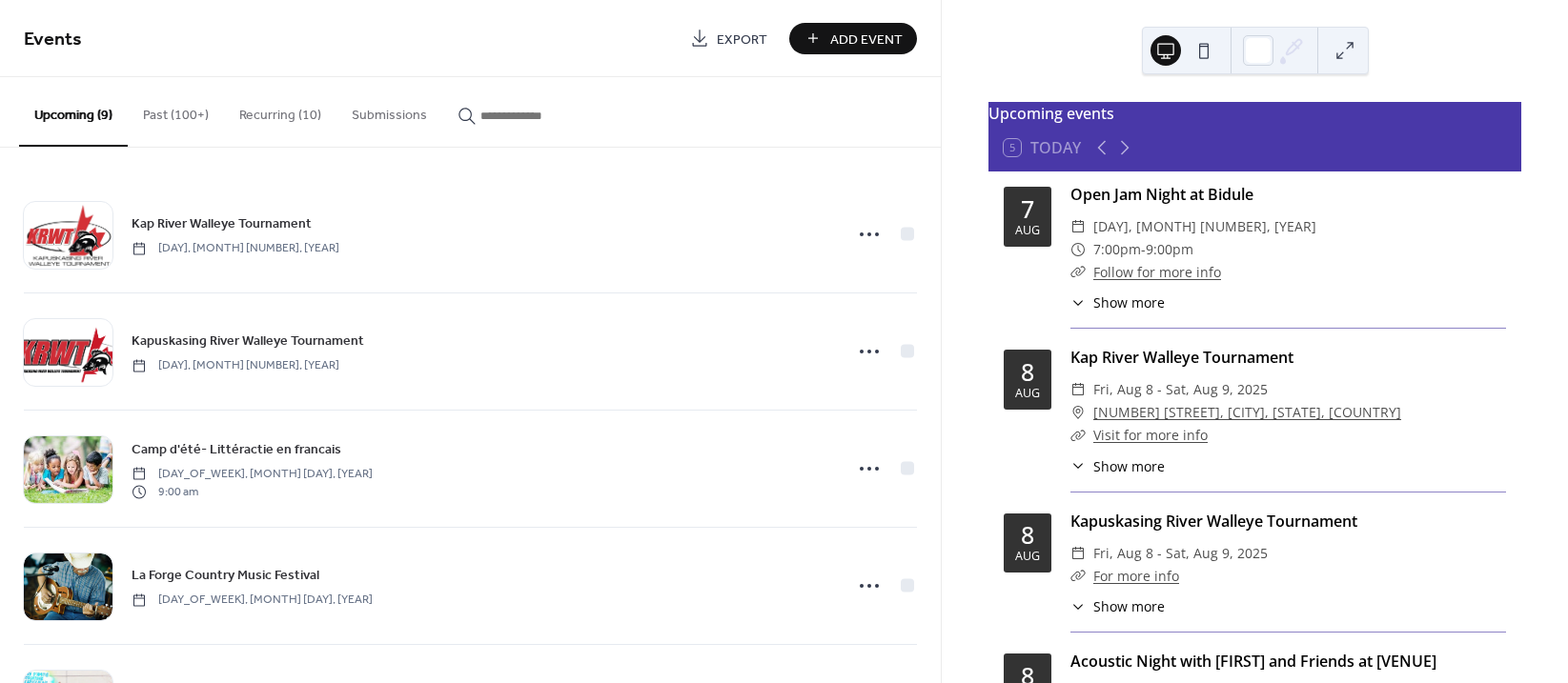 click on "Add Event" at bounding box center (866, 39) 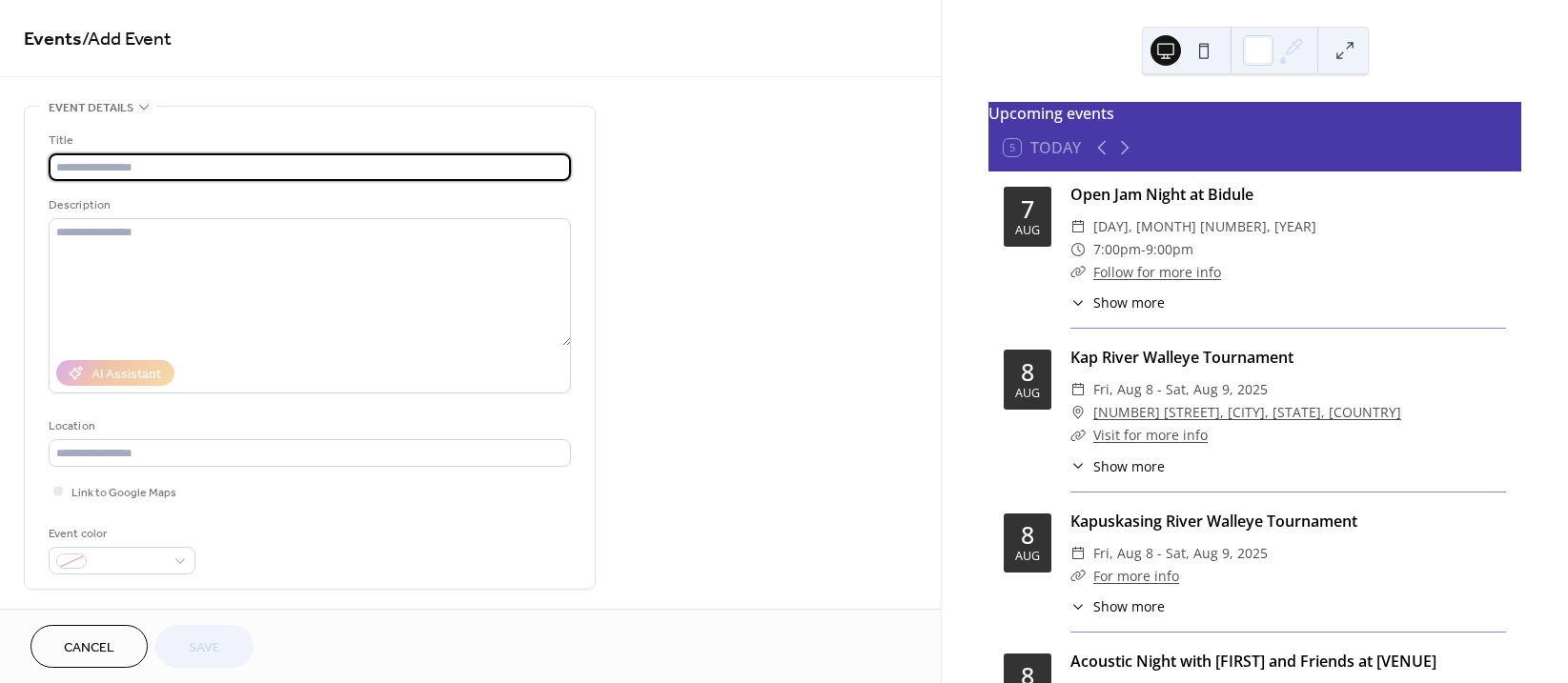 click on "**********" at bounding box center (470, 760) 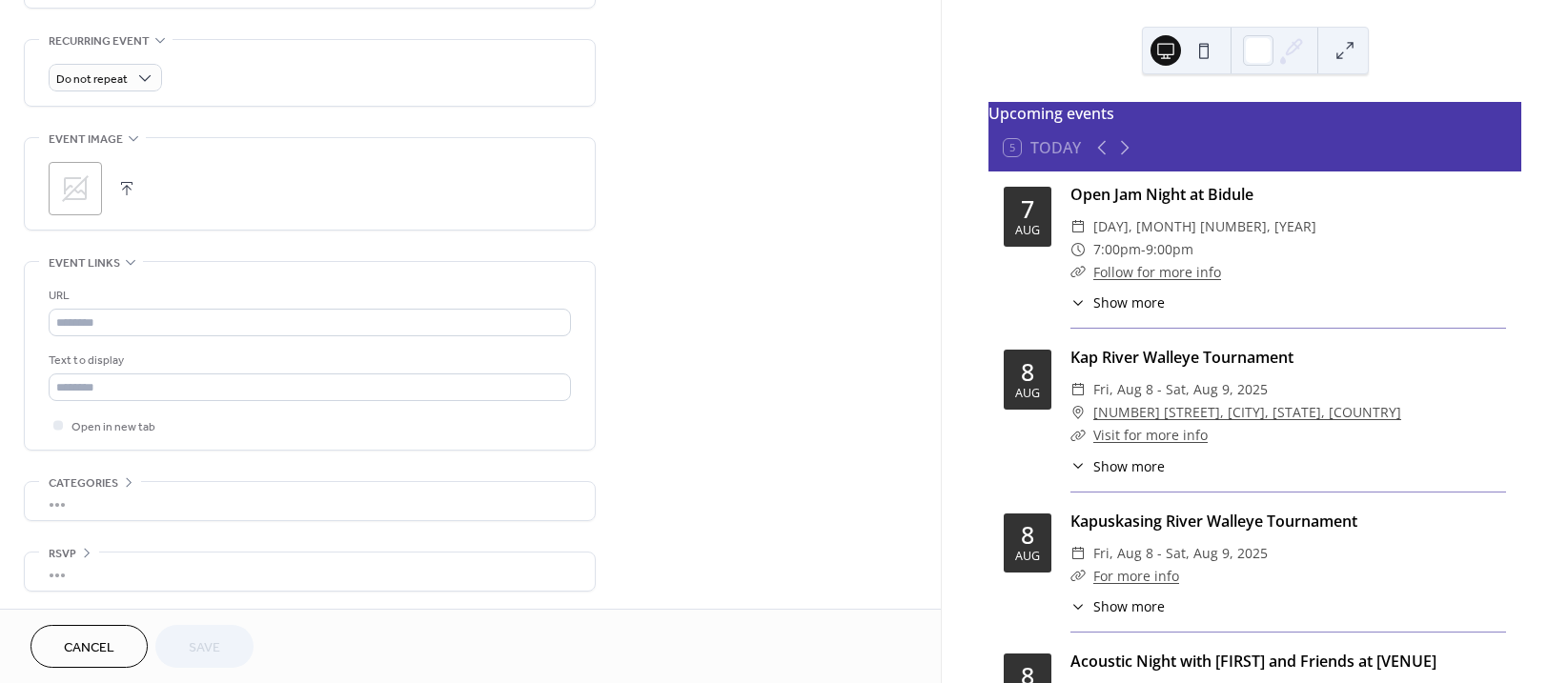 scroll, scrollTop: 807, scrollLeft: 0, axis: vertical 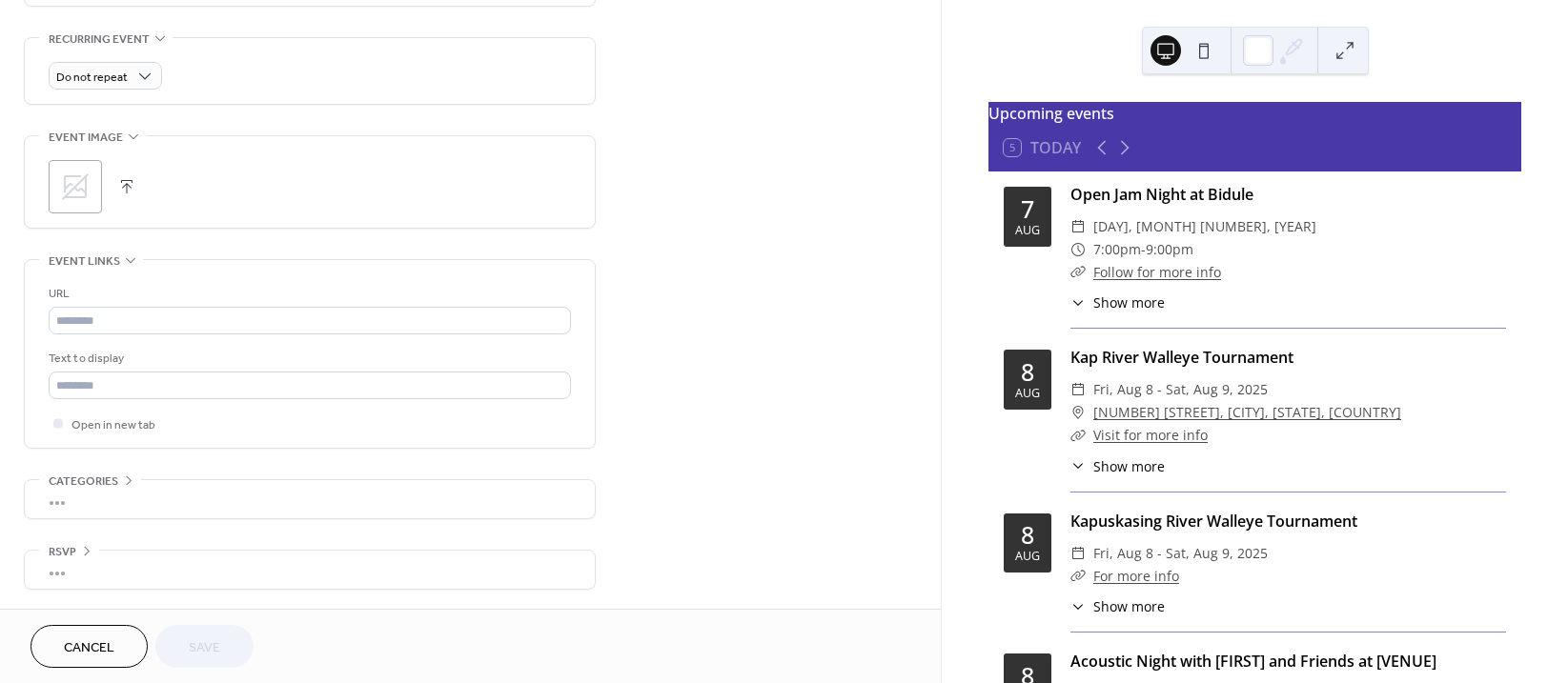 click 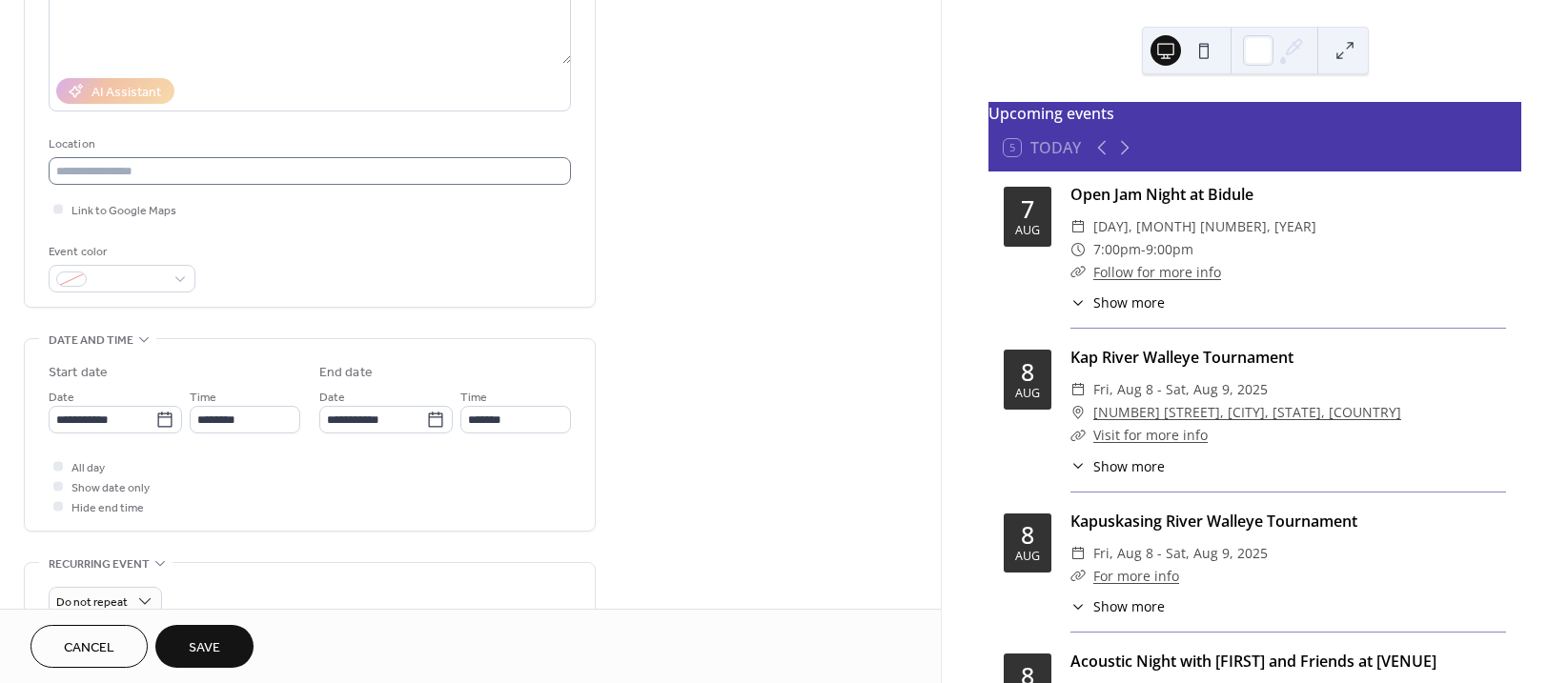 scroll, scrollTop: 140, scrollLeft: 0, axis: vertical 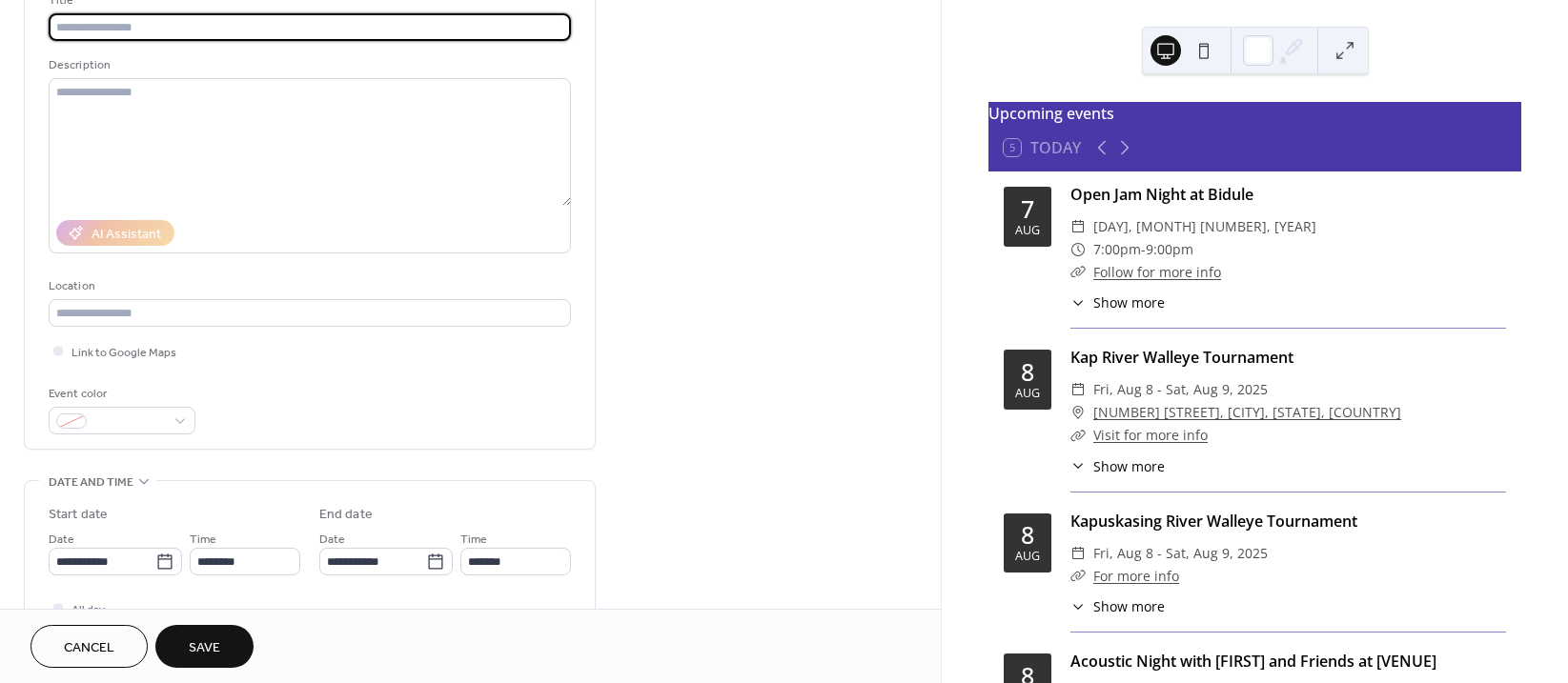 click at bounding box center [310, 27] 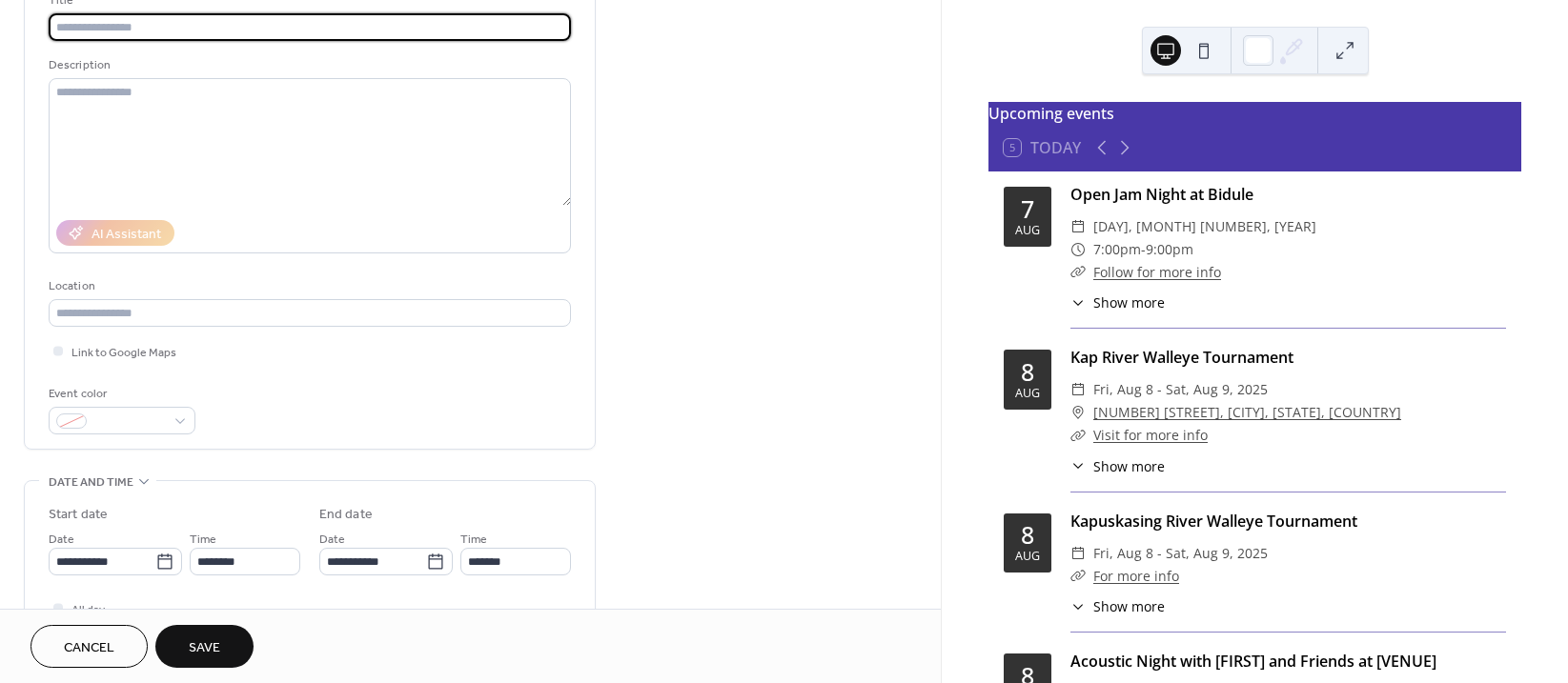paste on "**********" 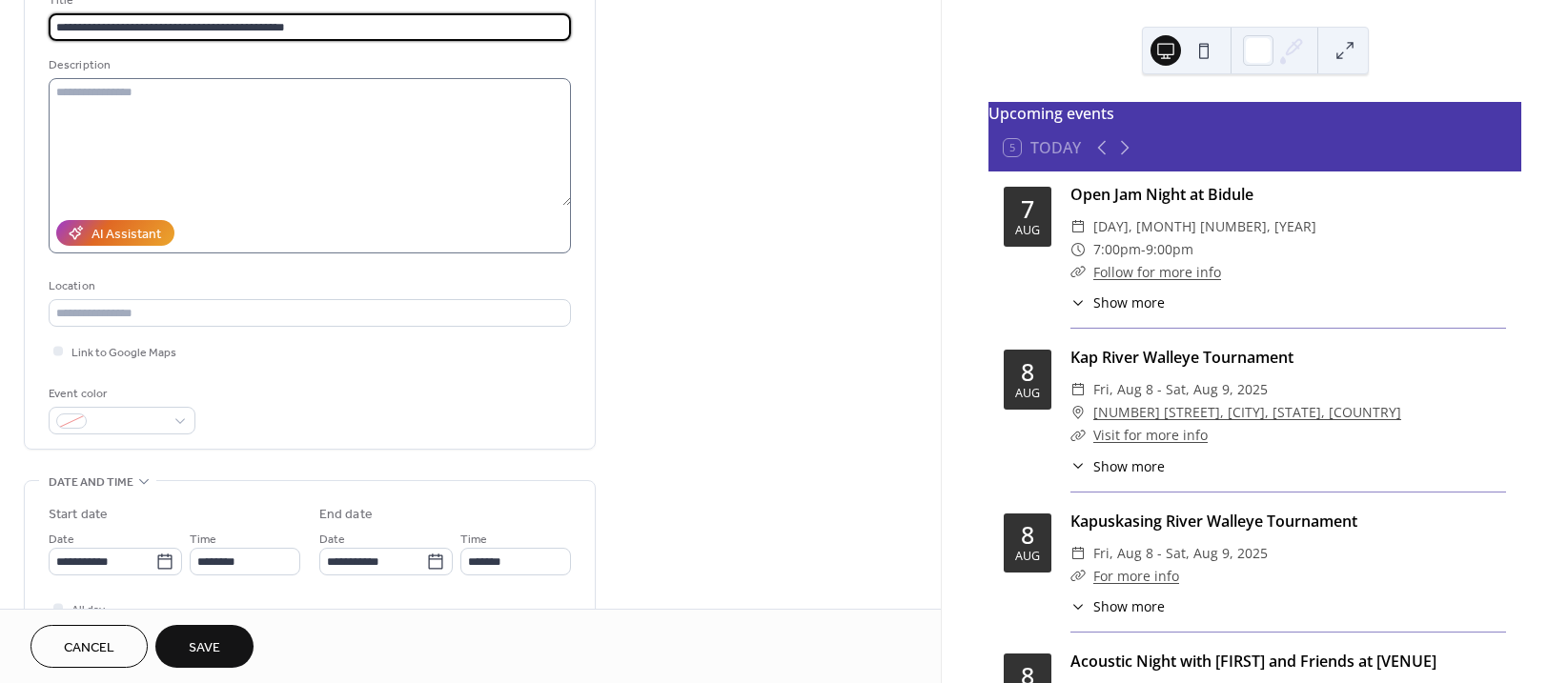 type on "**********" 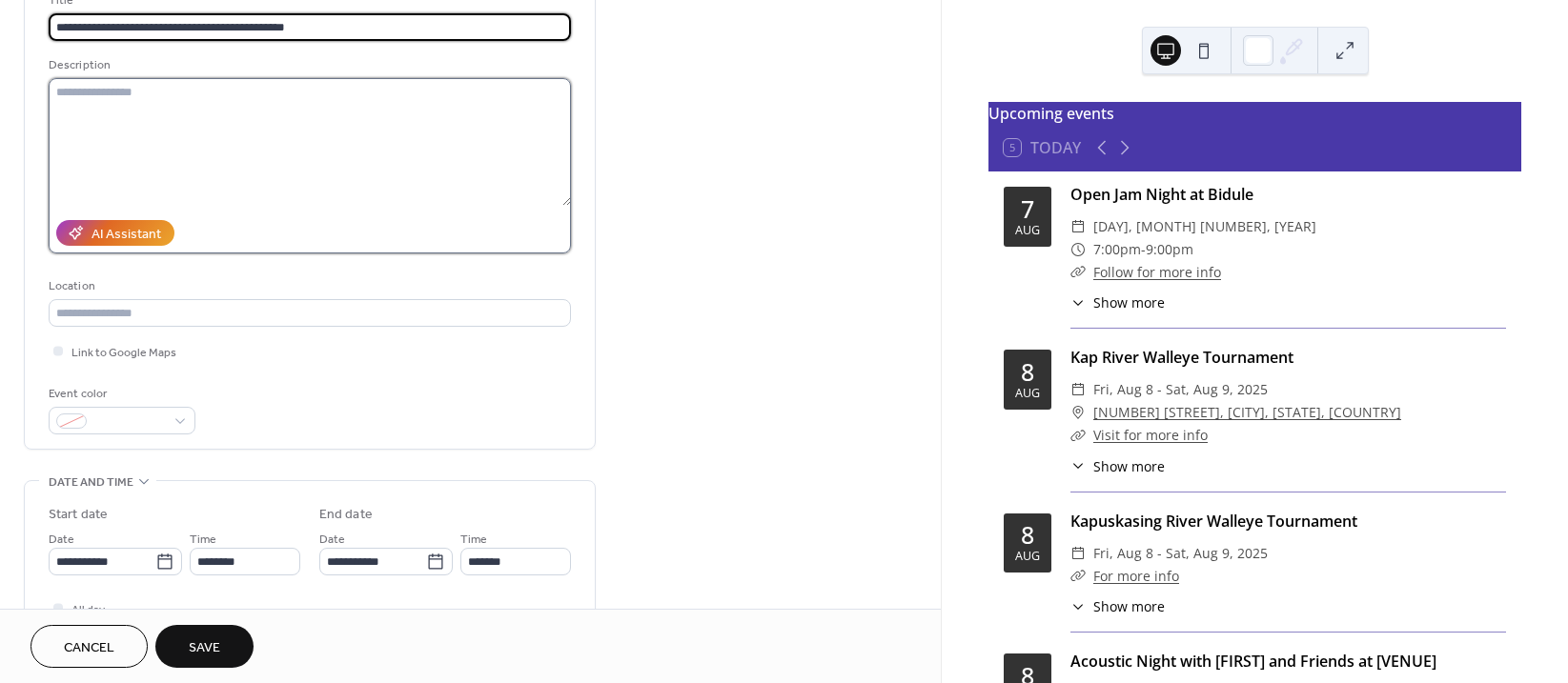 click at bounding box center [310, 142] 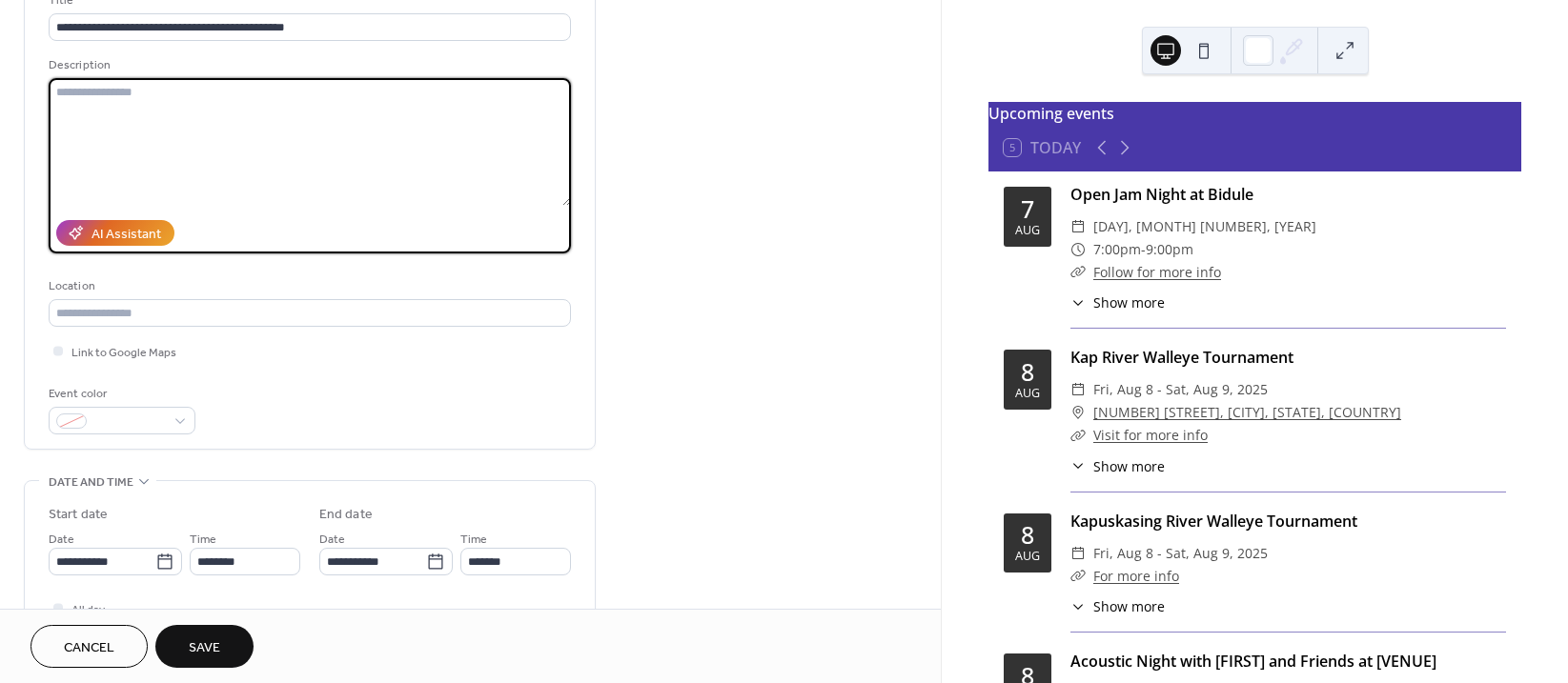 click at bounding box center [310, 142] 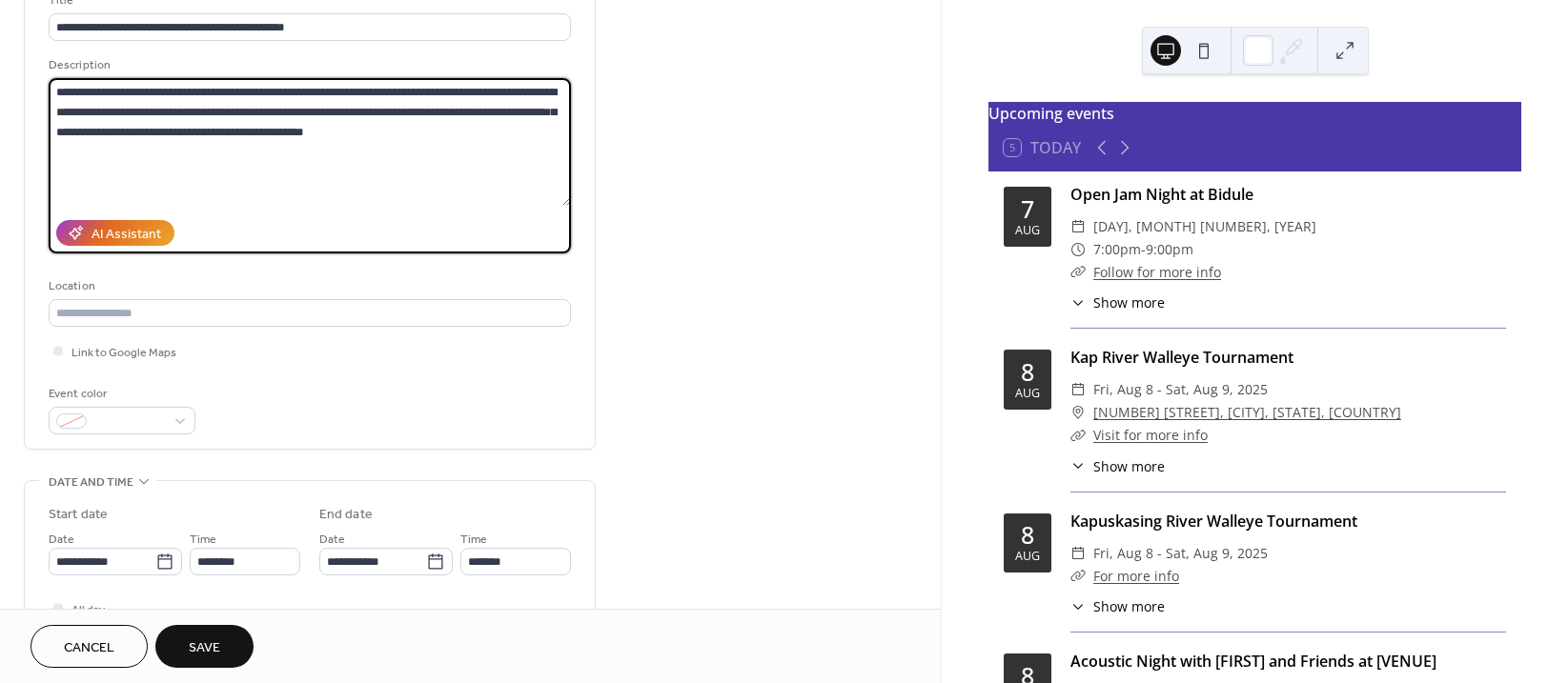 click on "**********" at bounding box center (310, 142) 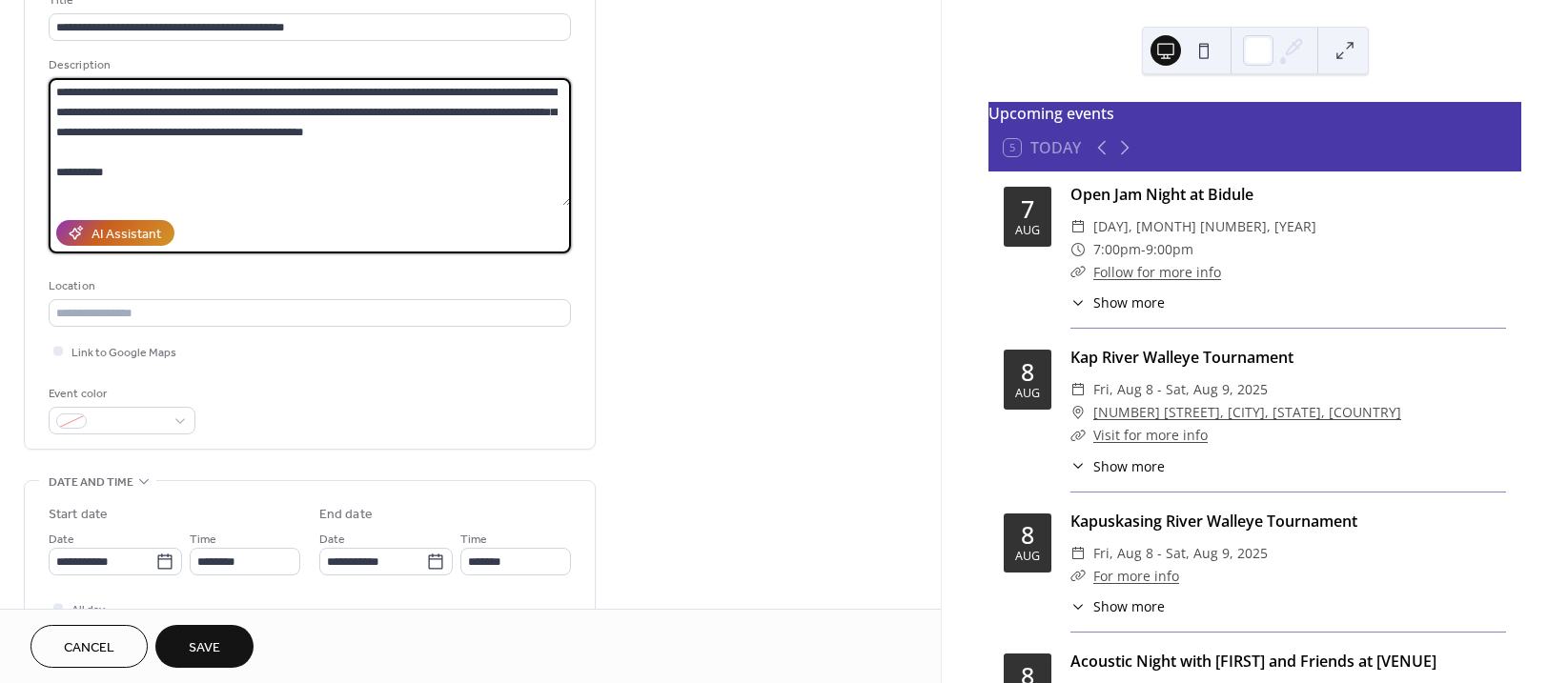 scroll, scrollTop: 17, scrollLeft: 0, axis: vertical 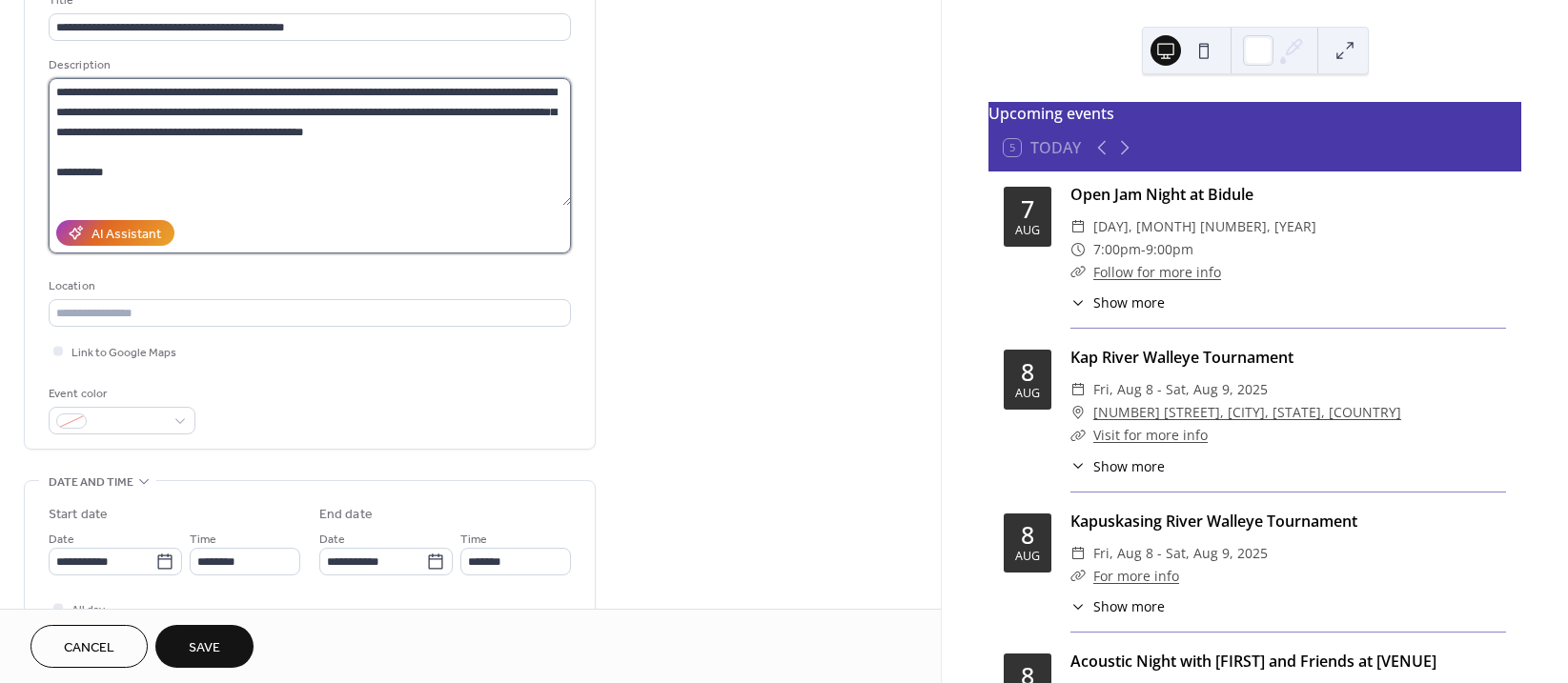 click on "**********" at bounding box center [310, 142] 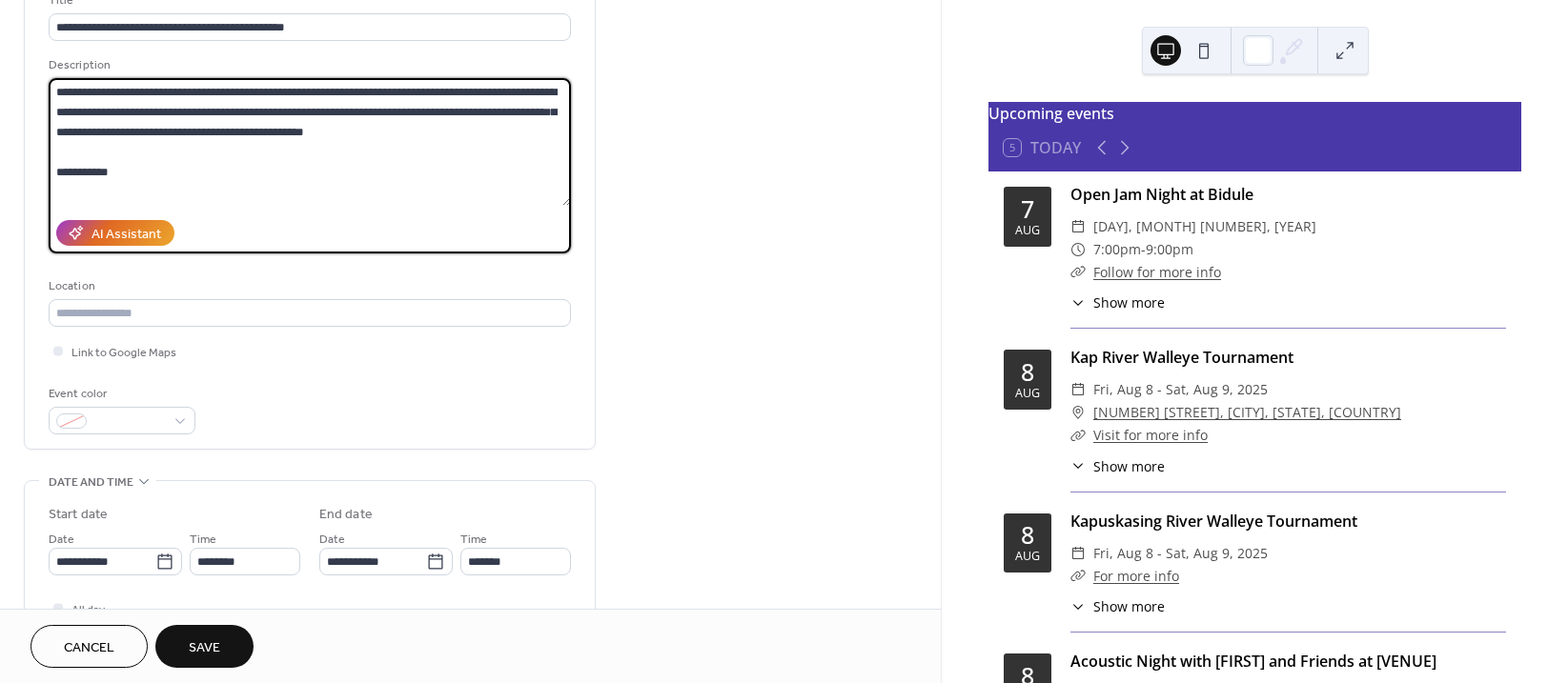 paste on "**********" 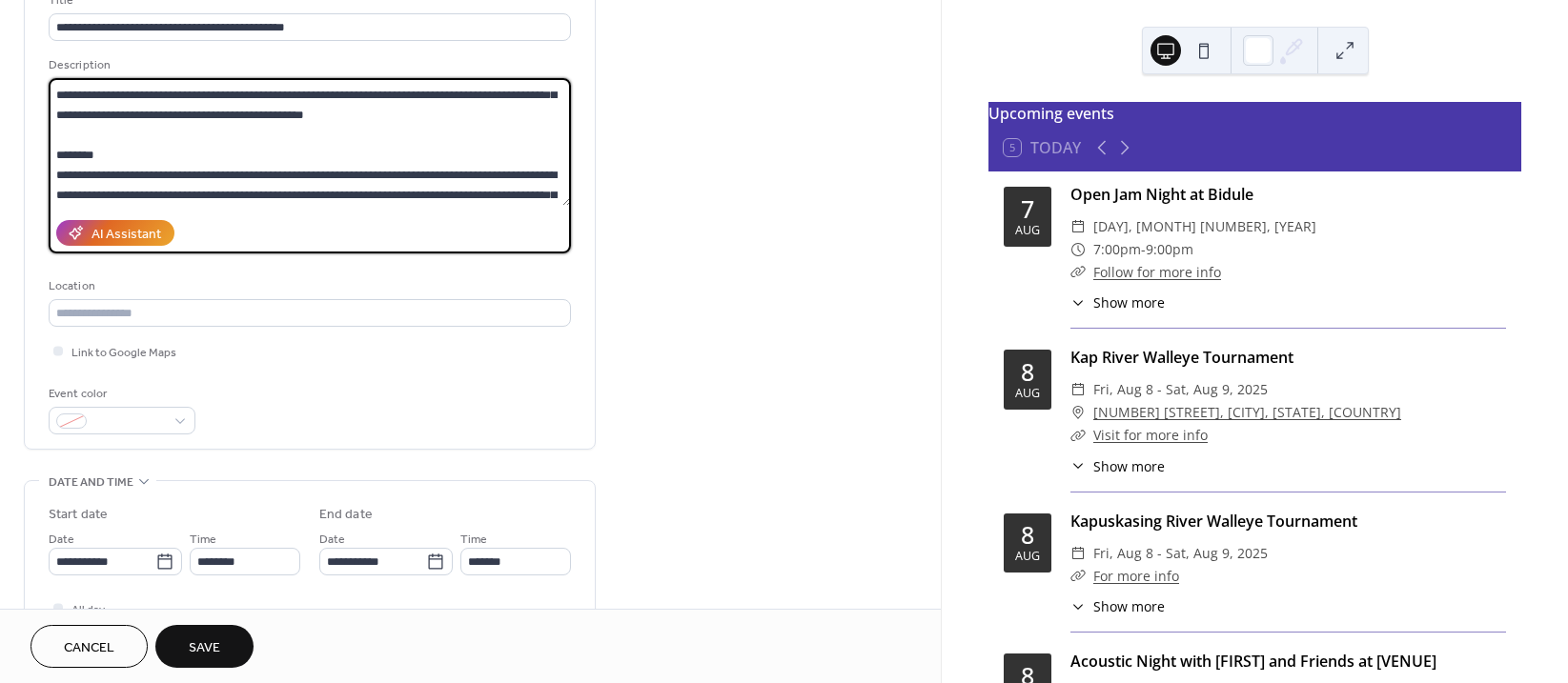scroll, scrollTop: 37, scrollLeft: 0, axis: vertical 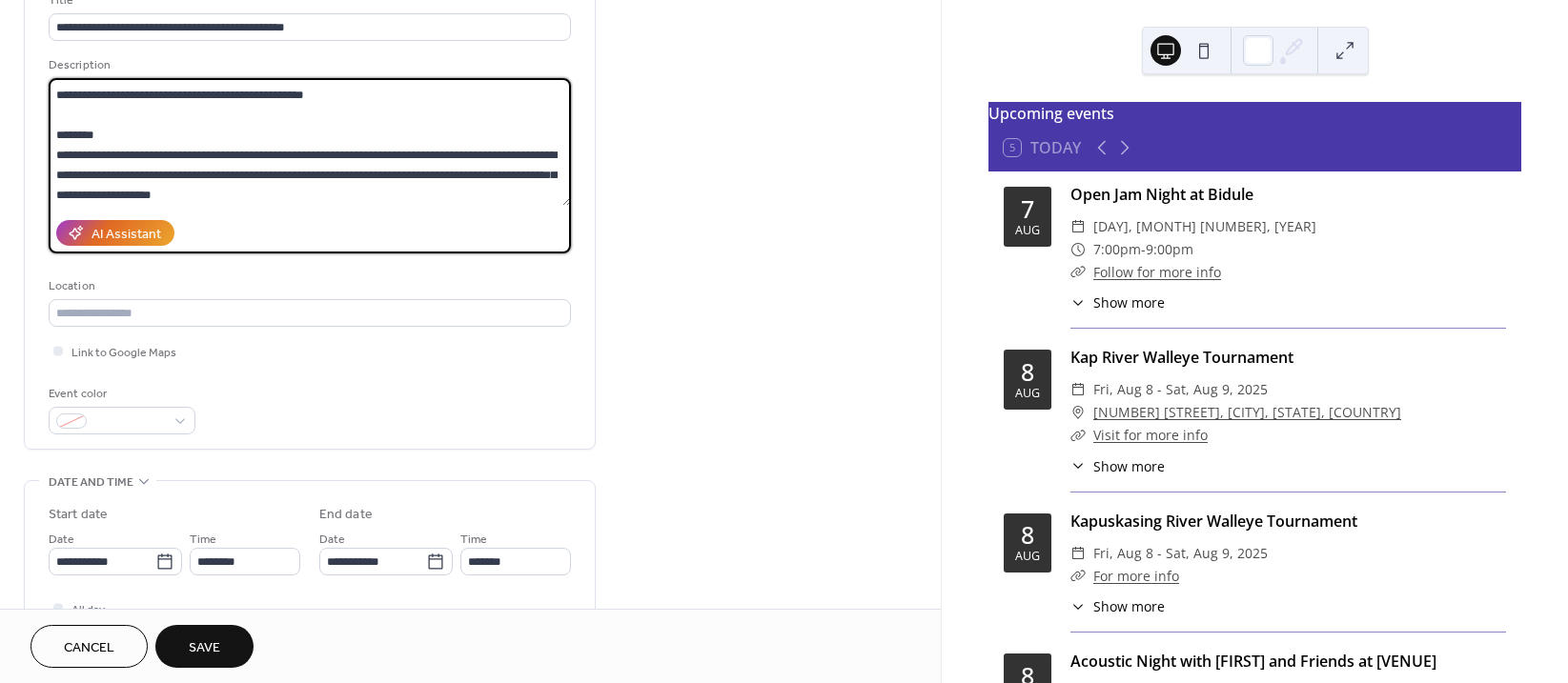 click on "**********" at bounding box center (310, 142) 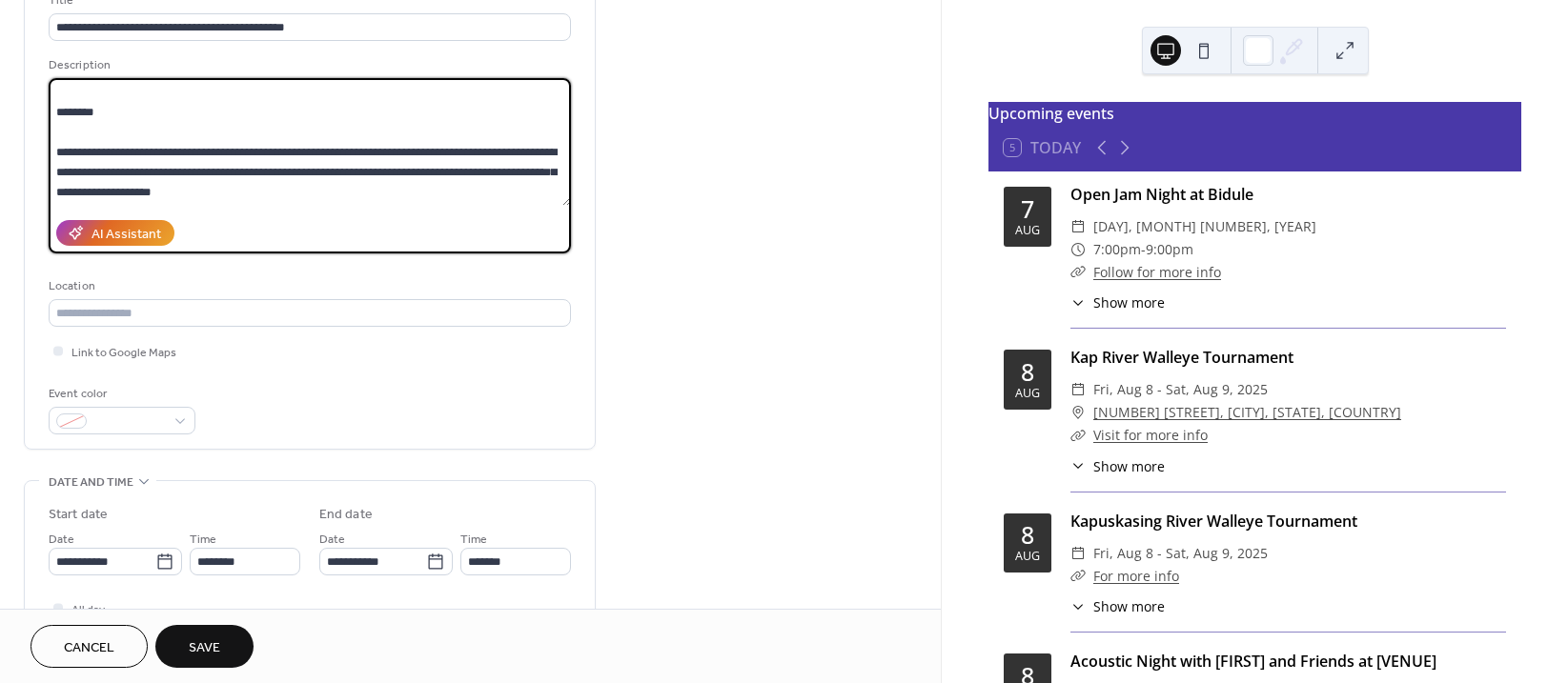 scroll, scrollTop: 100, scrollLeft: 0, axis: vertical 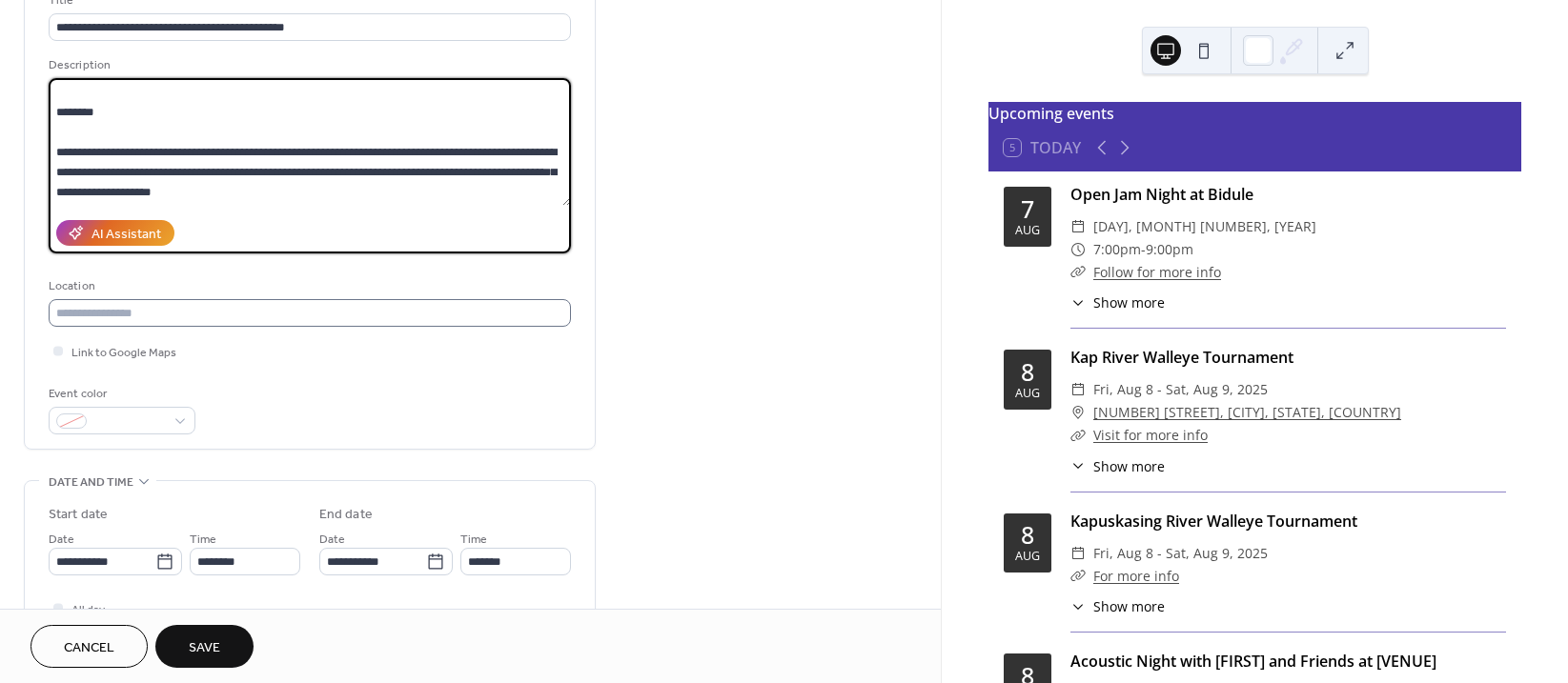 type on "**********" 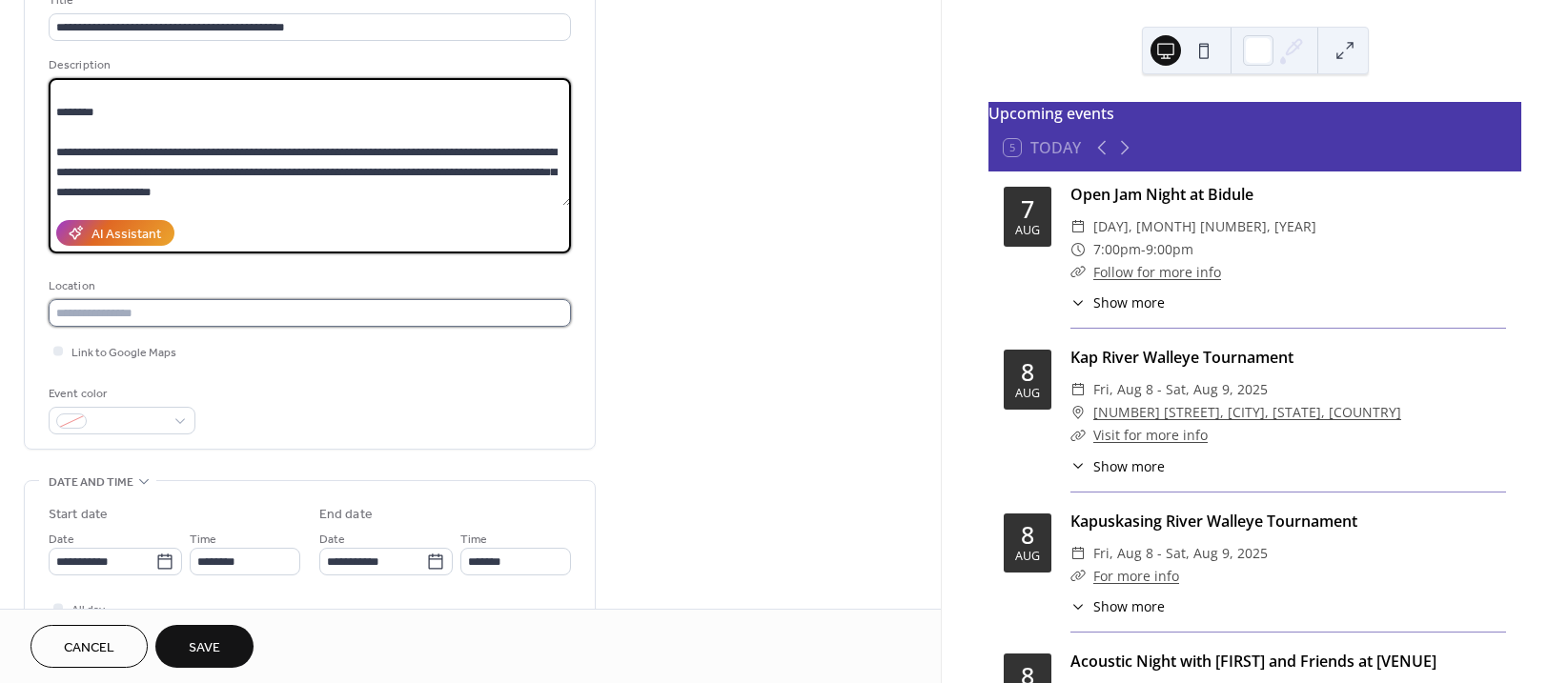 click at bounding box center [310, 312] 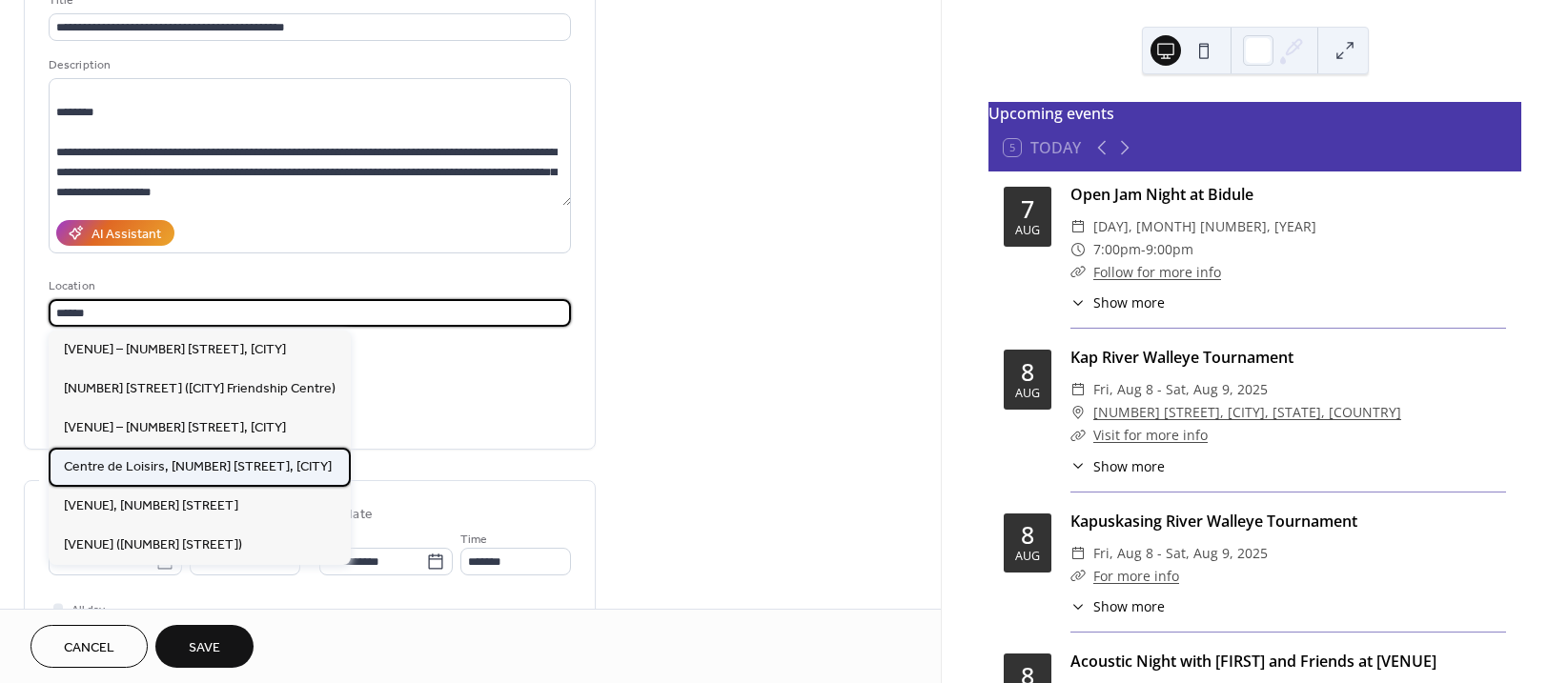 click on "Centre de Loisirs, 7 Aurora Avenue, Kapuskasing" at bounding box center (197, 467) 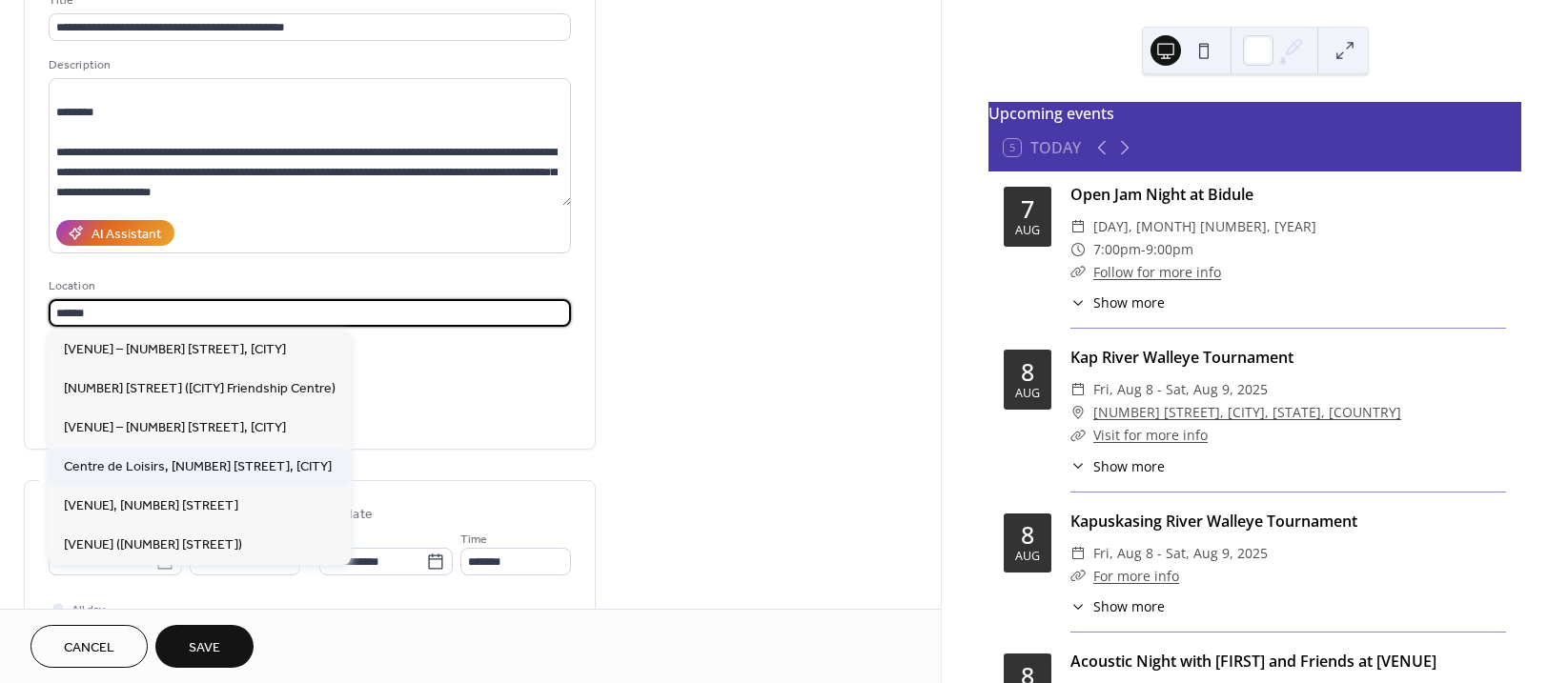 type on "**********" 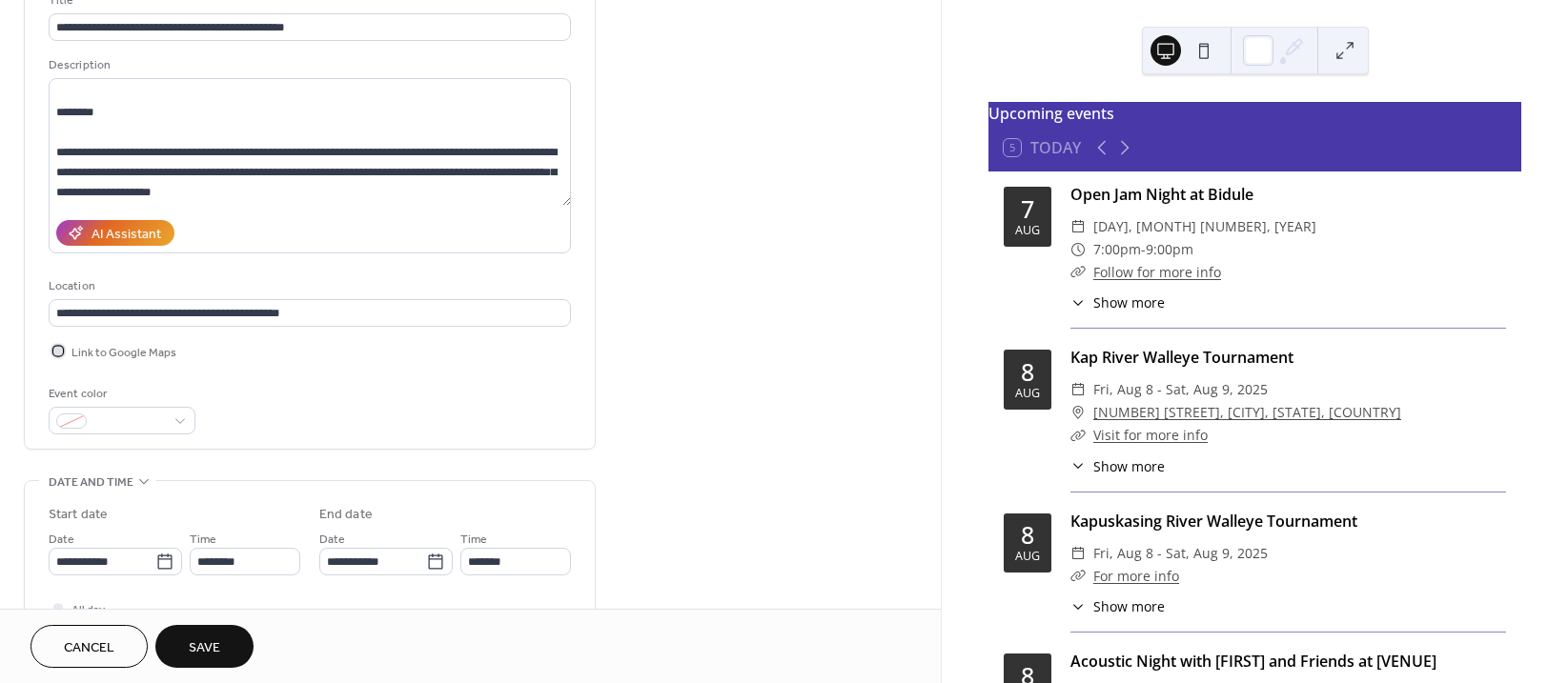 click at bounding box center (58, 351) 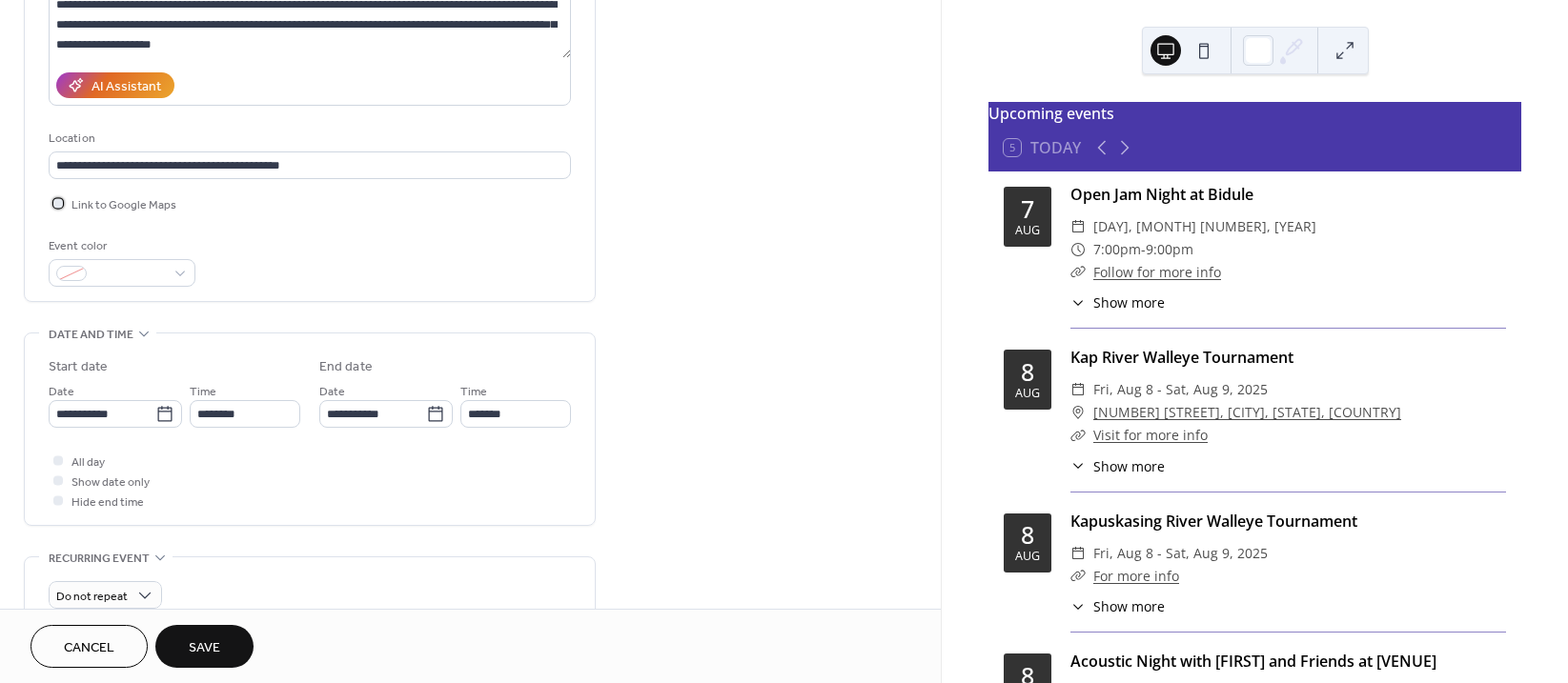 scroll, scrollTop: 331, scrollLeft: 0, axis: vertical 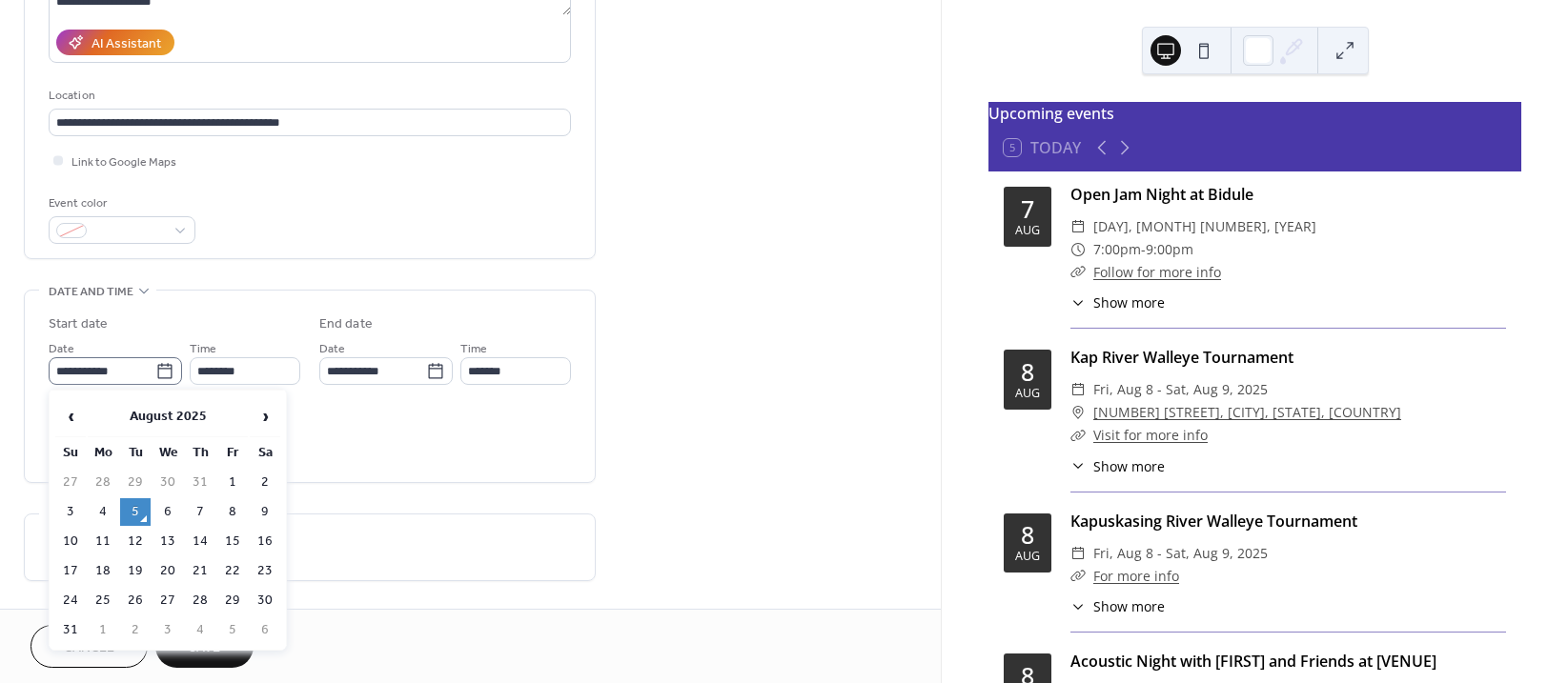 click 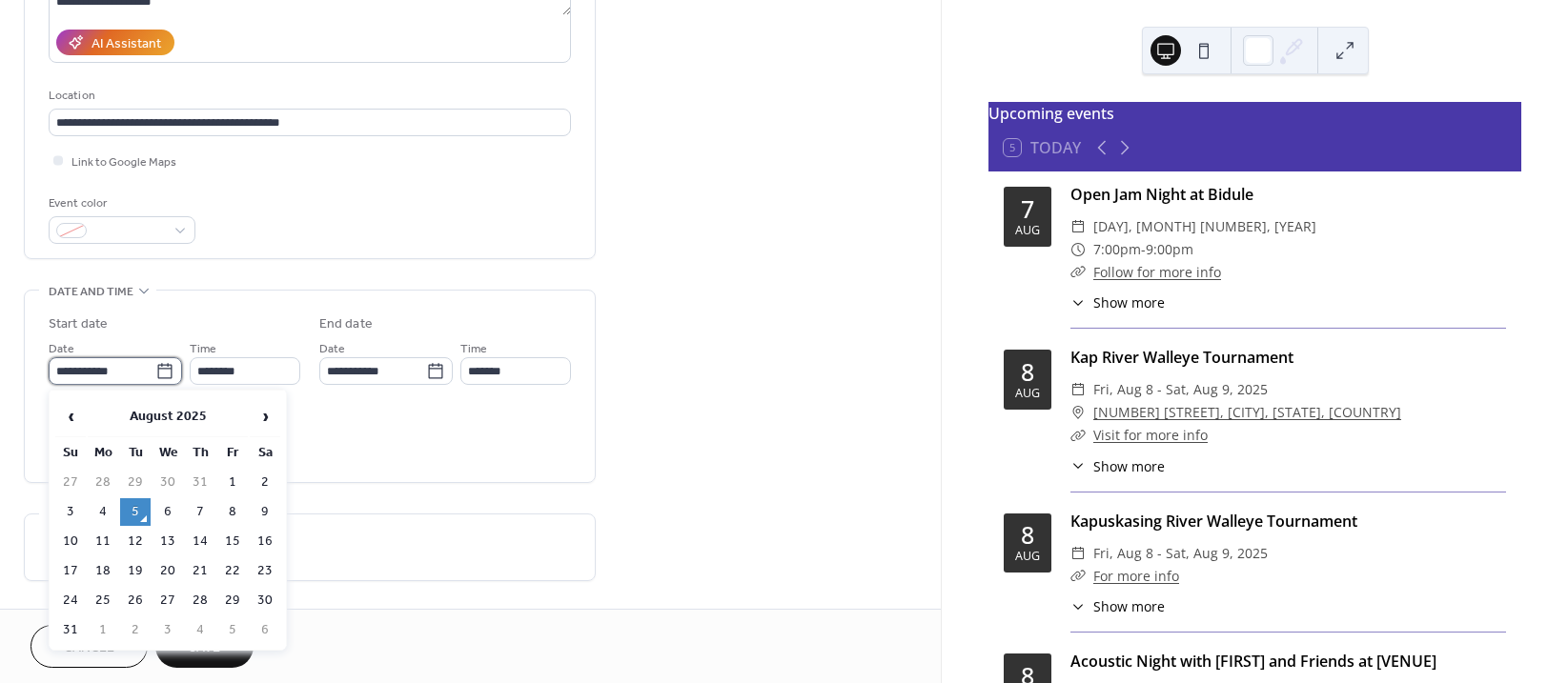click on "**********" at bounding box center (102, 371) 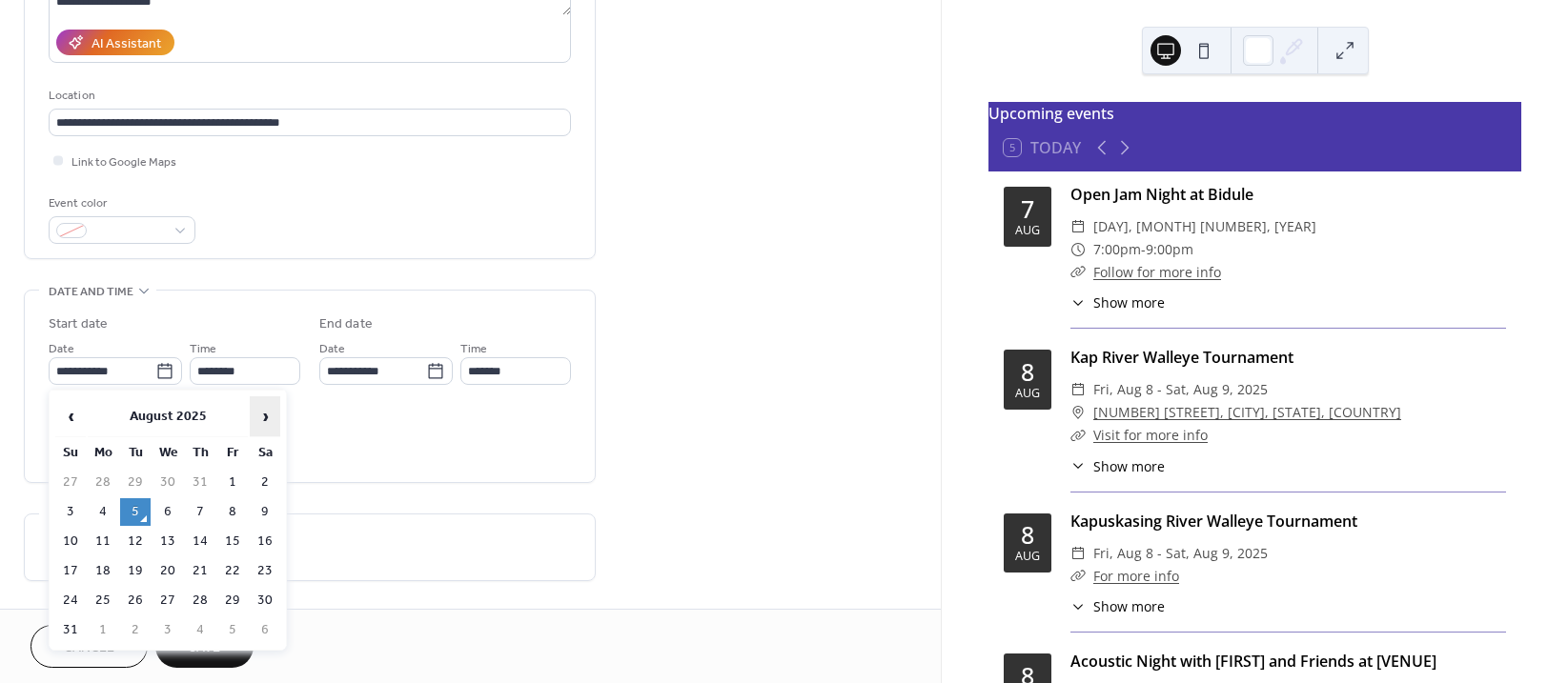 click on "›" at bounding box center (265, 416) 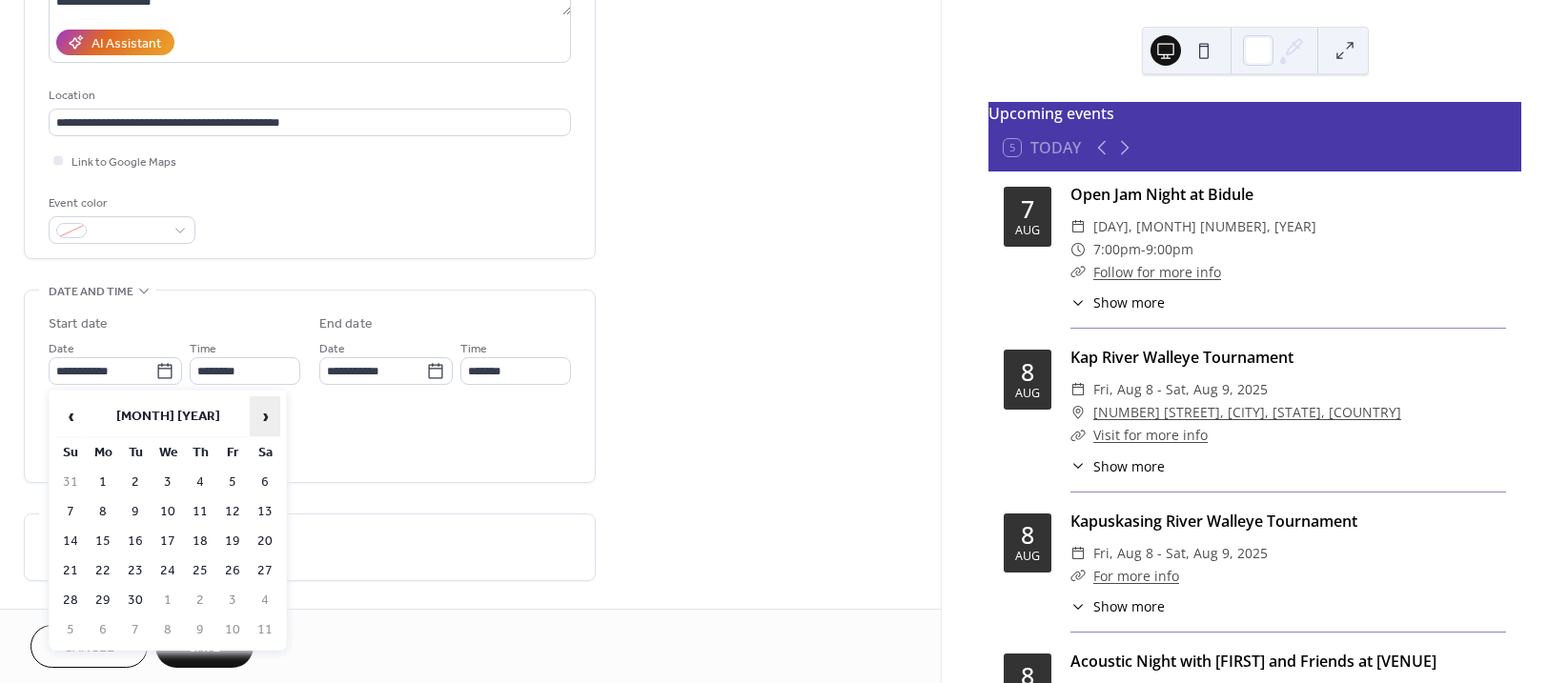 click on "›" at bounding box center [265, 416] 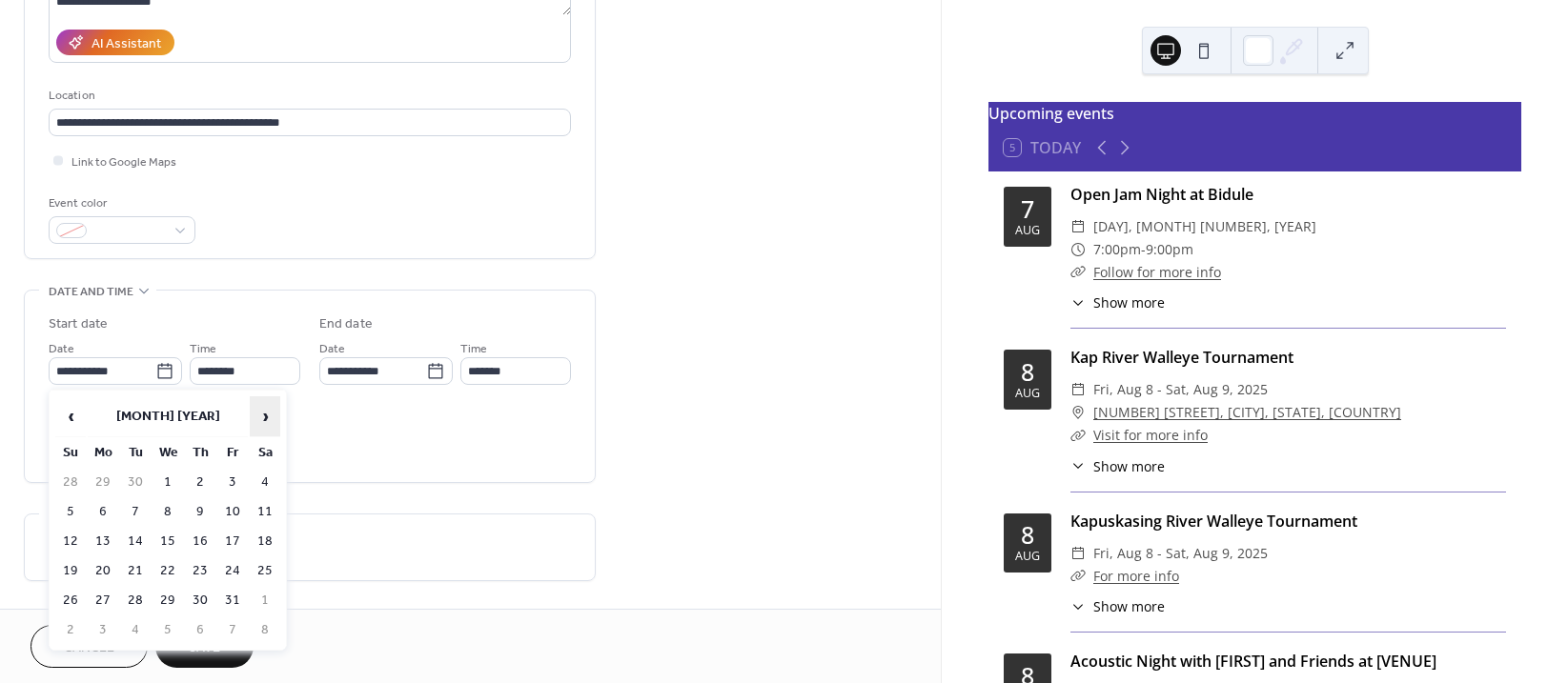 click on "›" at bounding box center (265, 416) 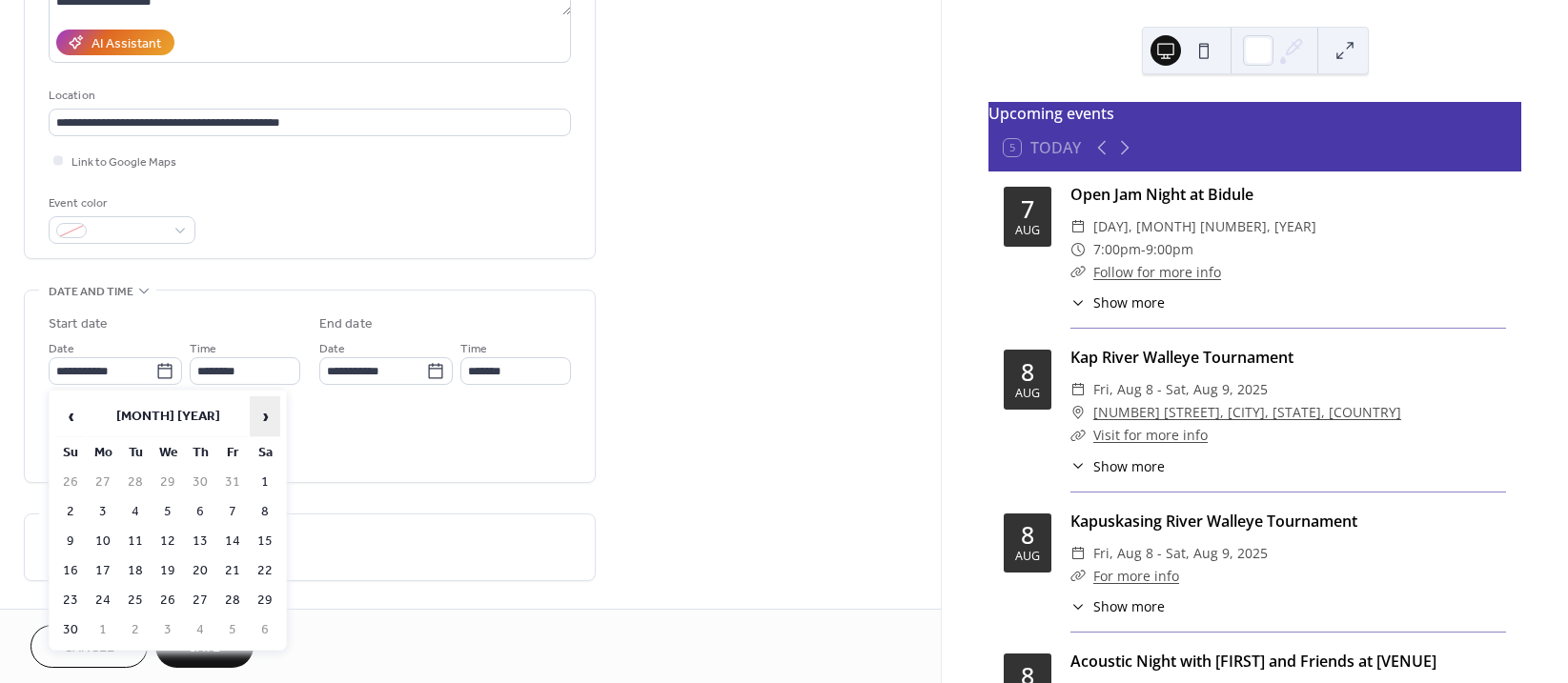 click on "›" at bounding box center [265, 416] 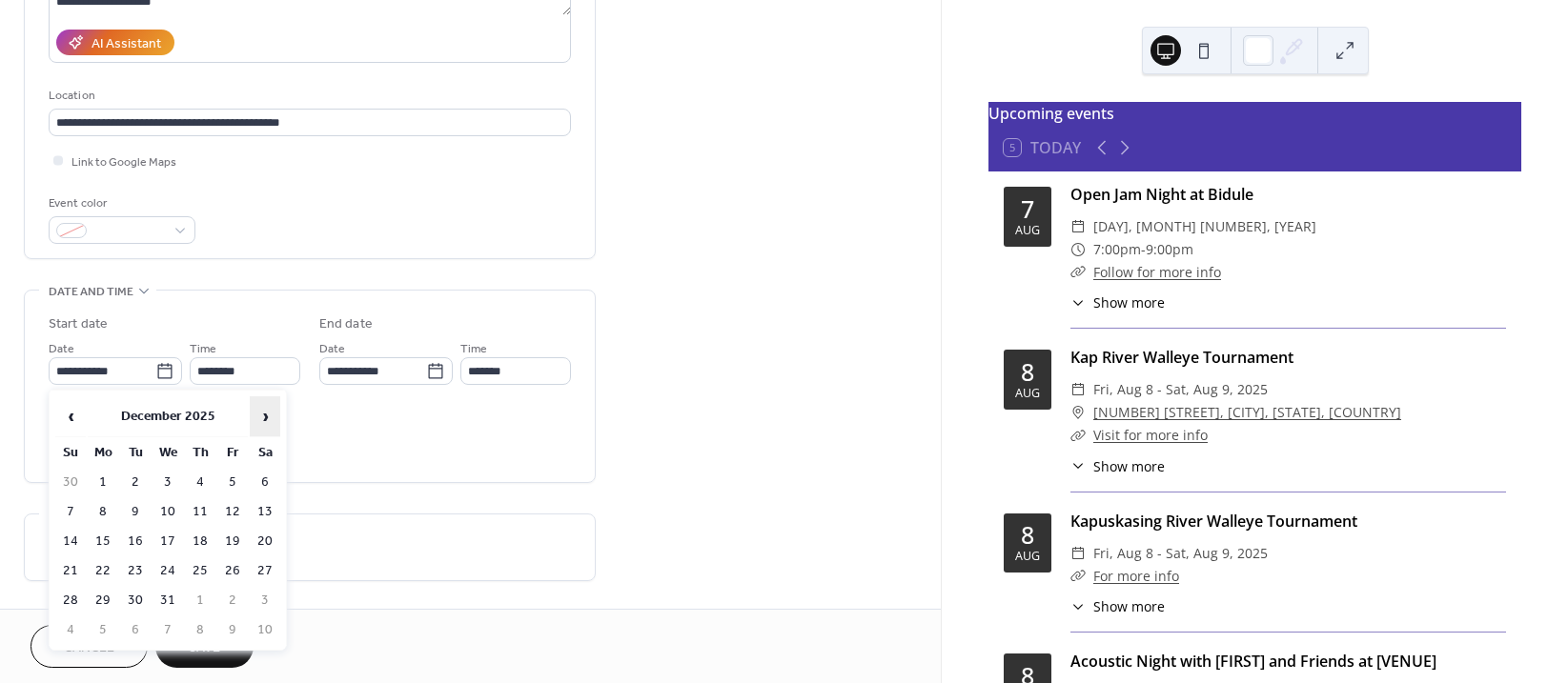 click on "›" at bounding box center [265, 416] 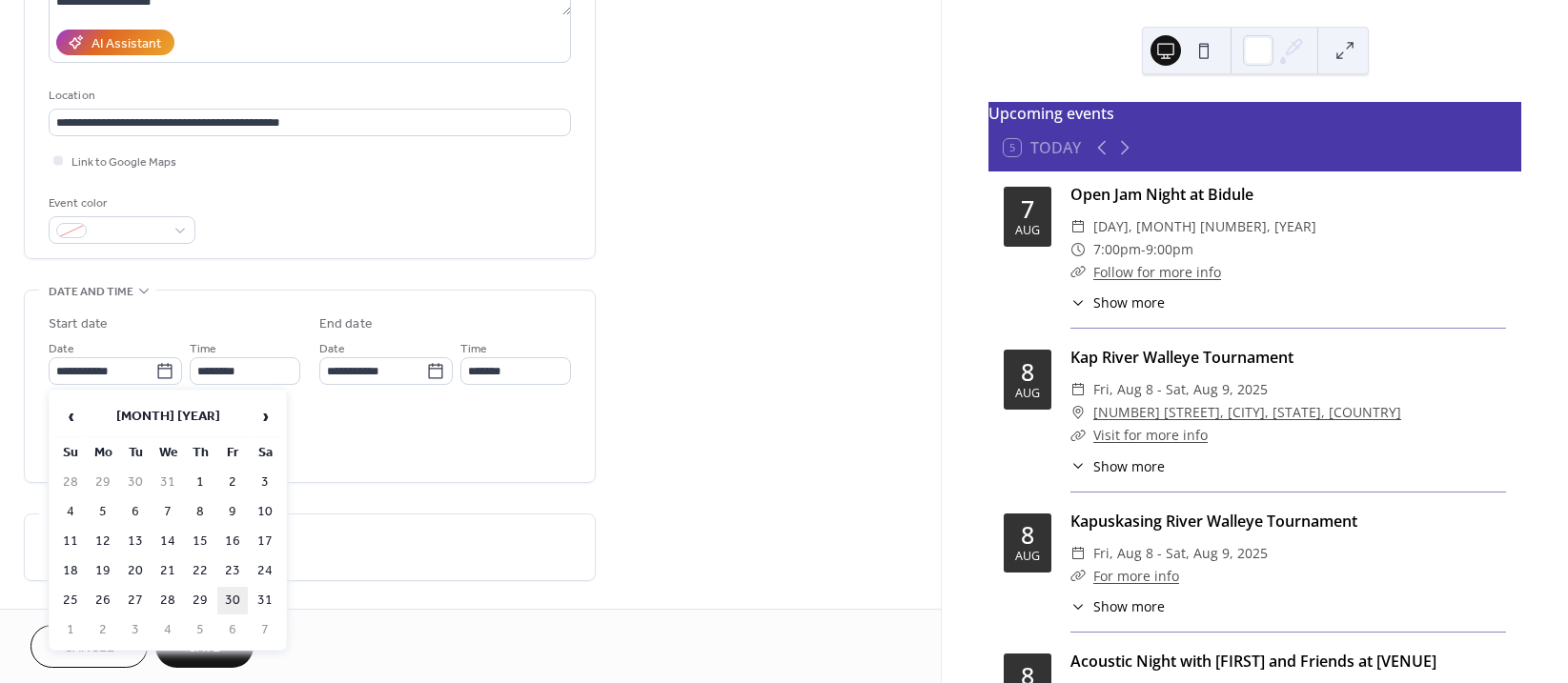 click on "30" at bounding box center (233, 600) 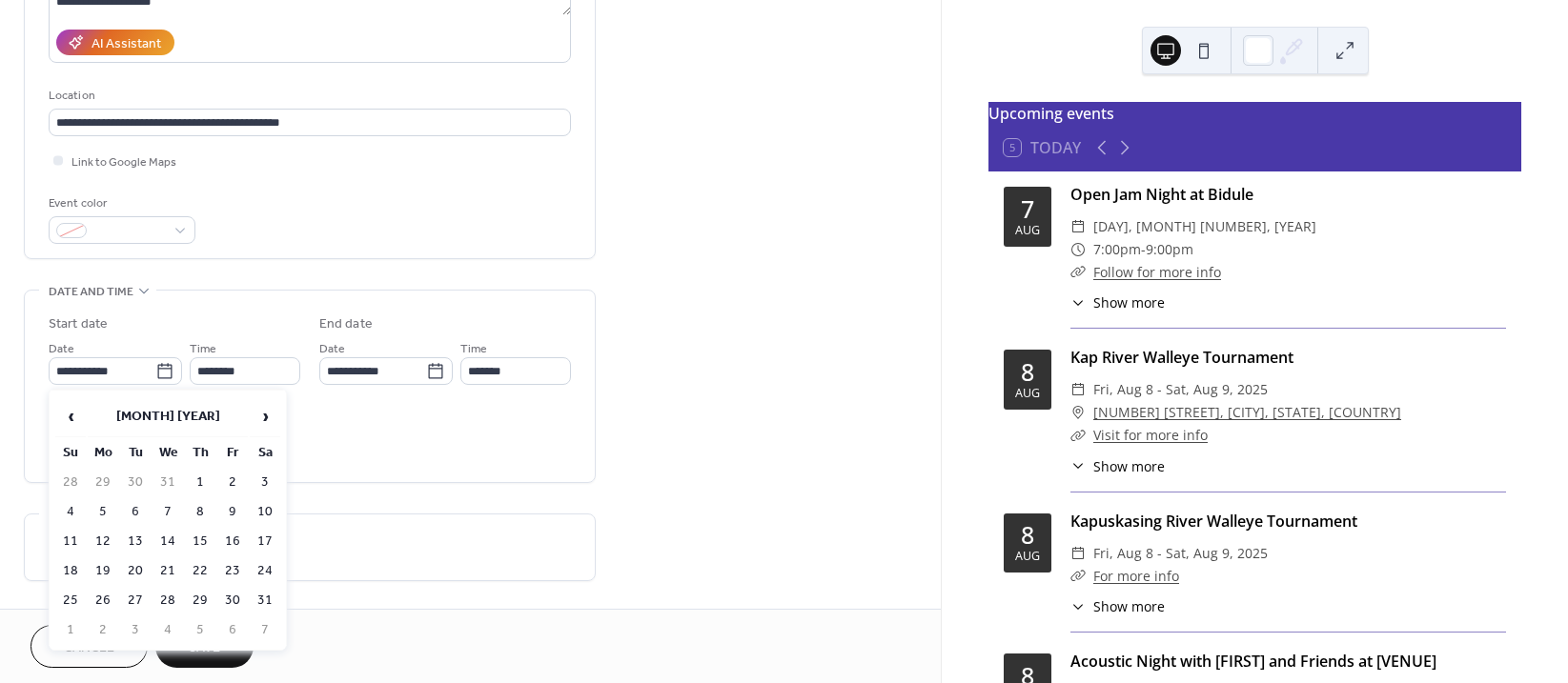type on "**********" 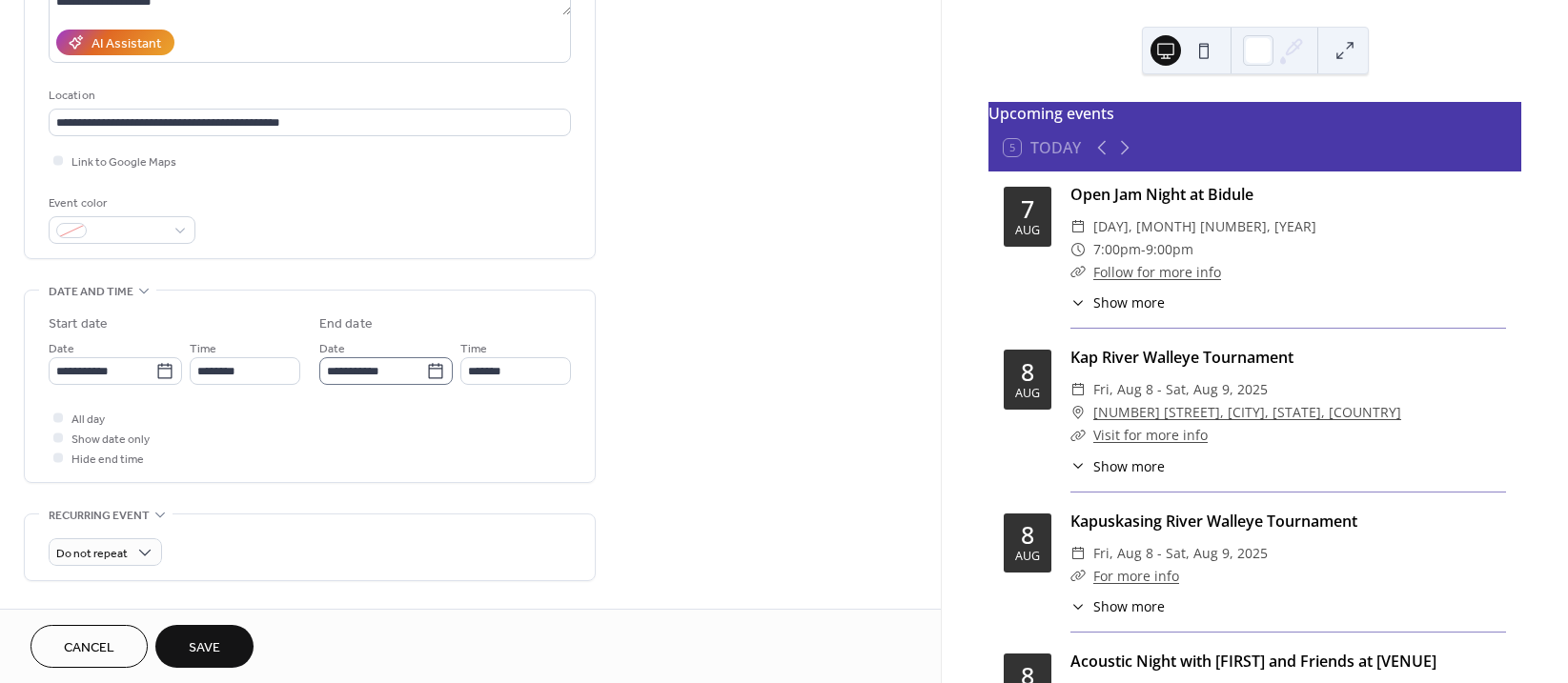click 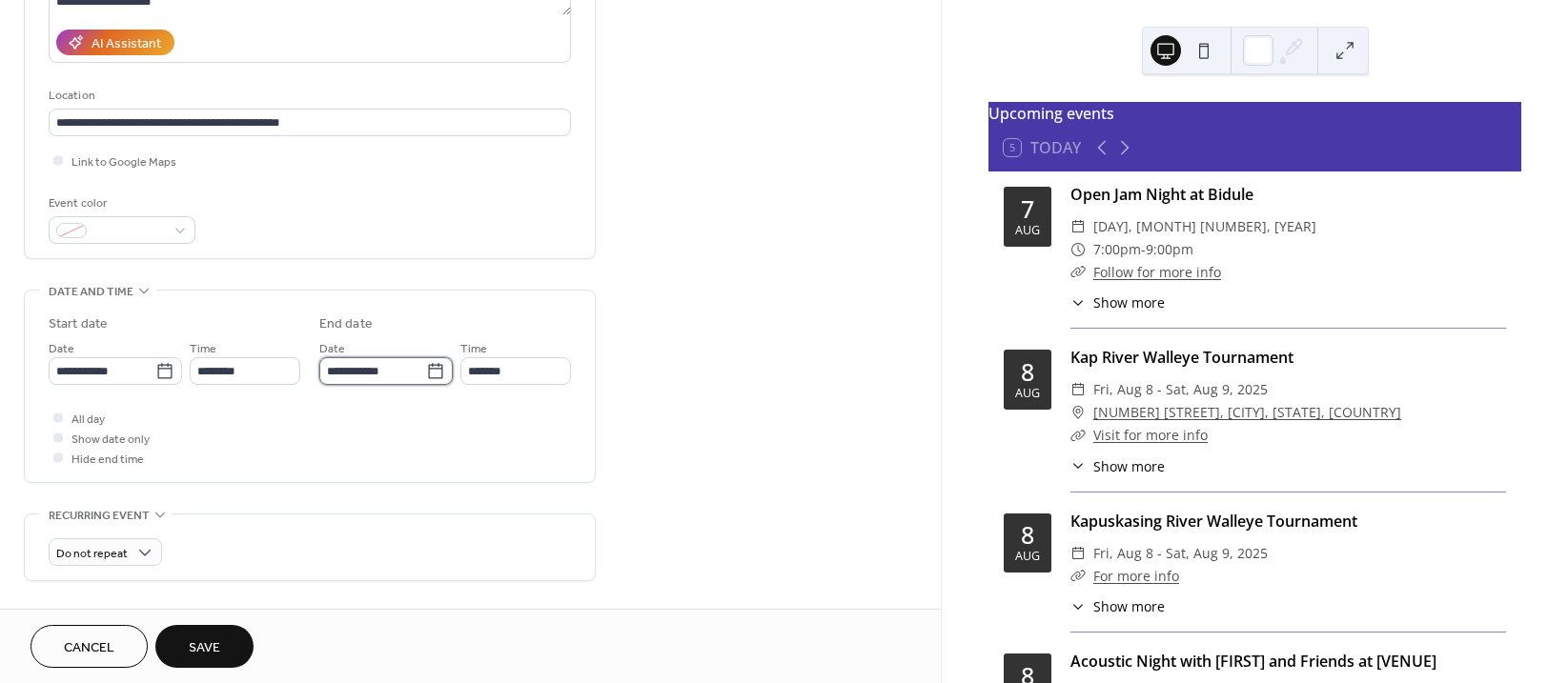 click on "**********" at bounding box center (373, 371) 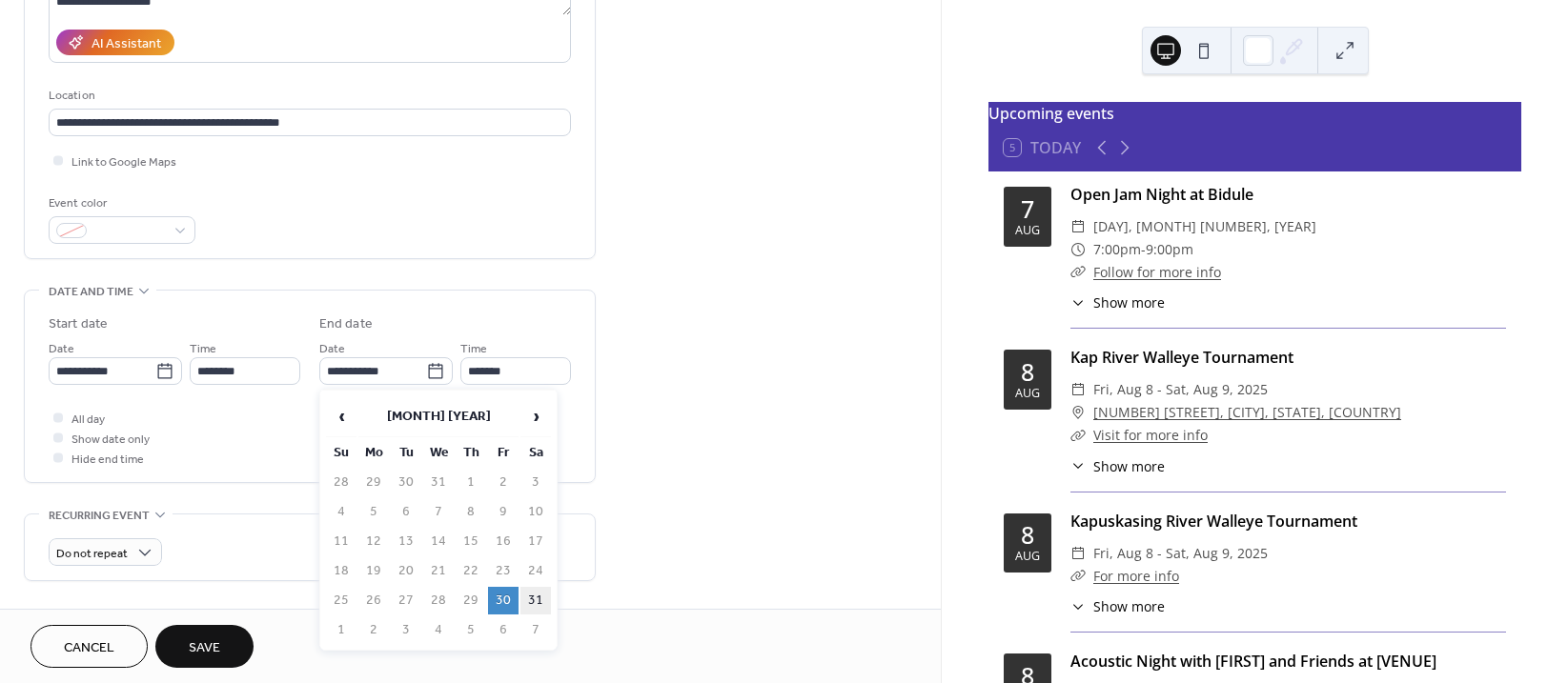 click on "31" at bounding box center [536, 600] 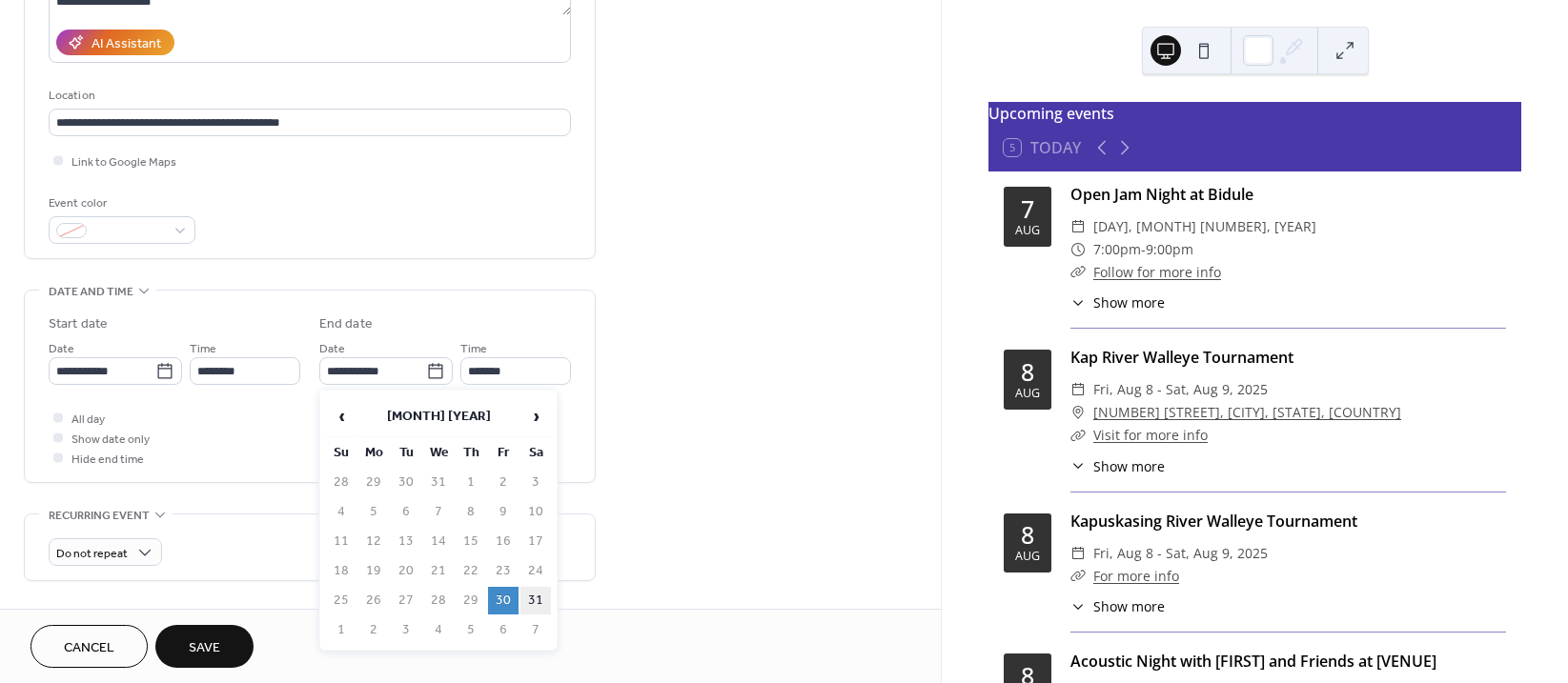 type on "**********" 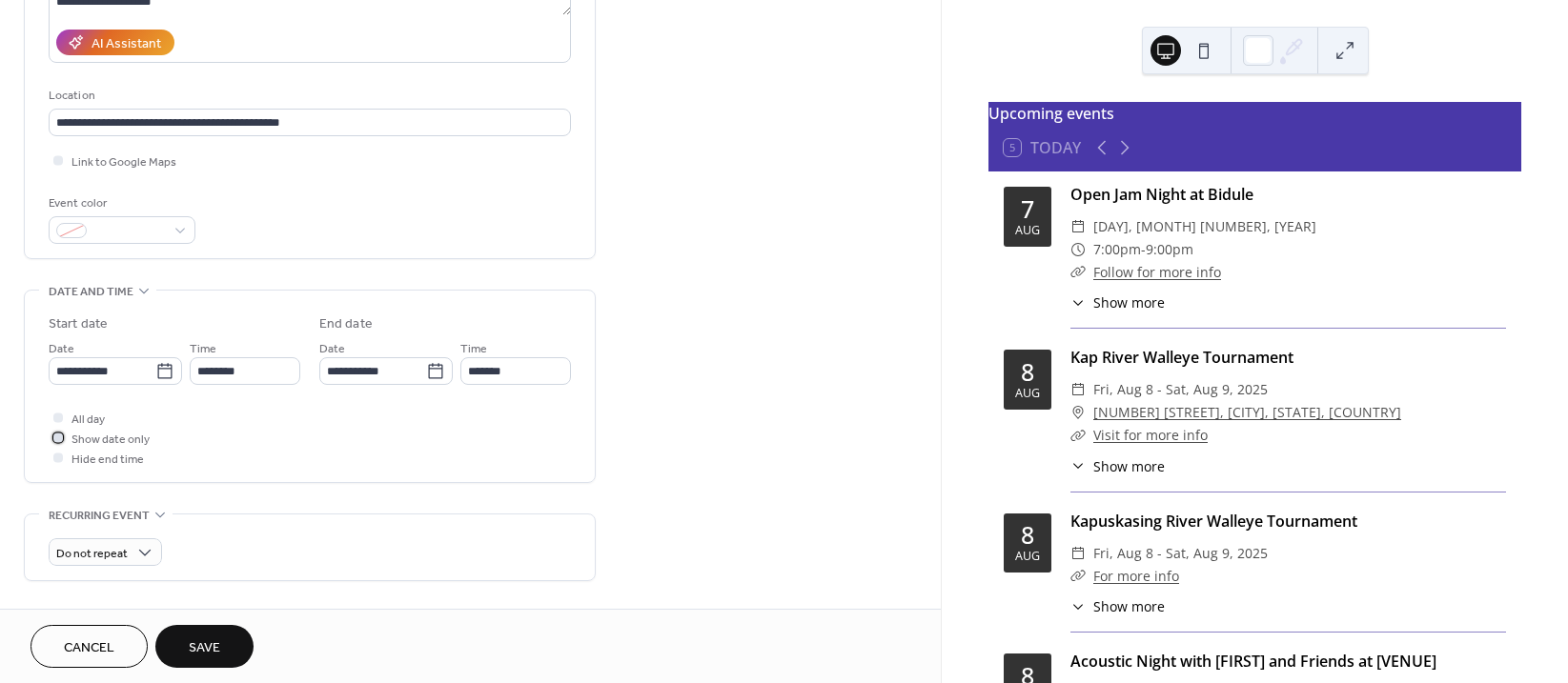 click at bounding box center (58, 437) 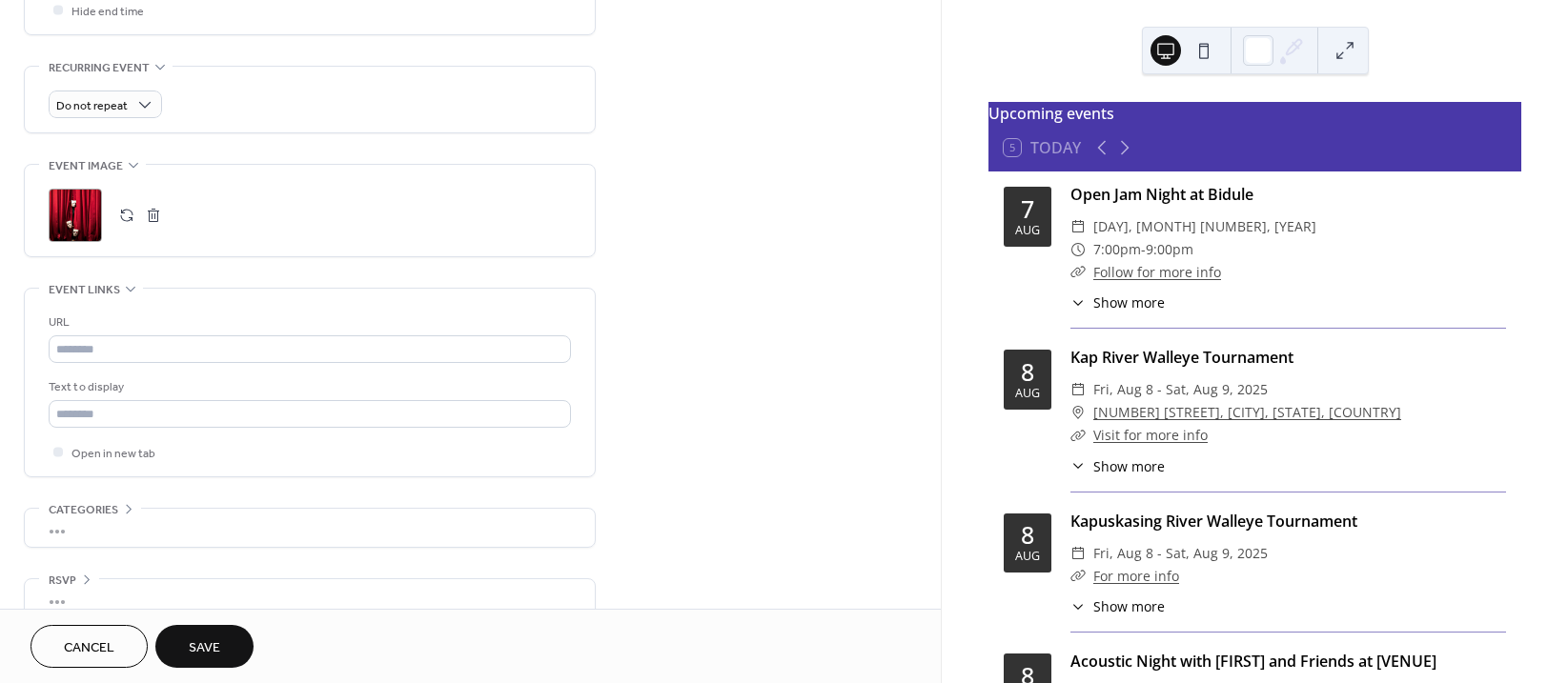 scroll, scrollTop: 807, scrollLeft: 0, axis: vertical 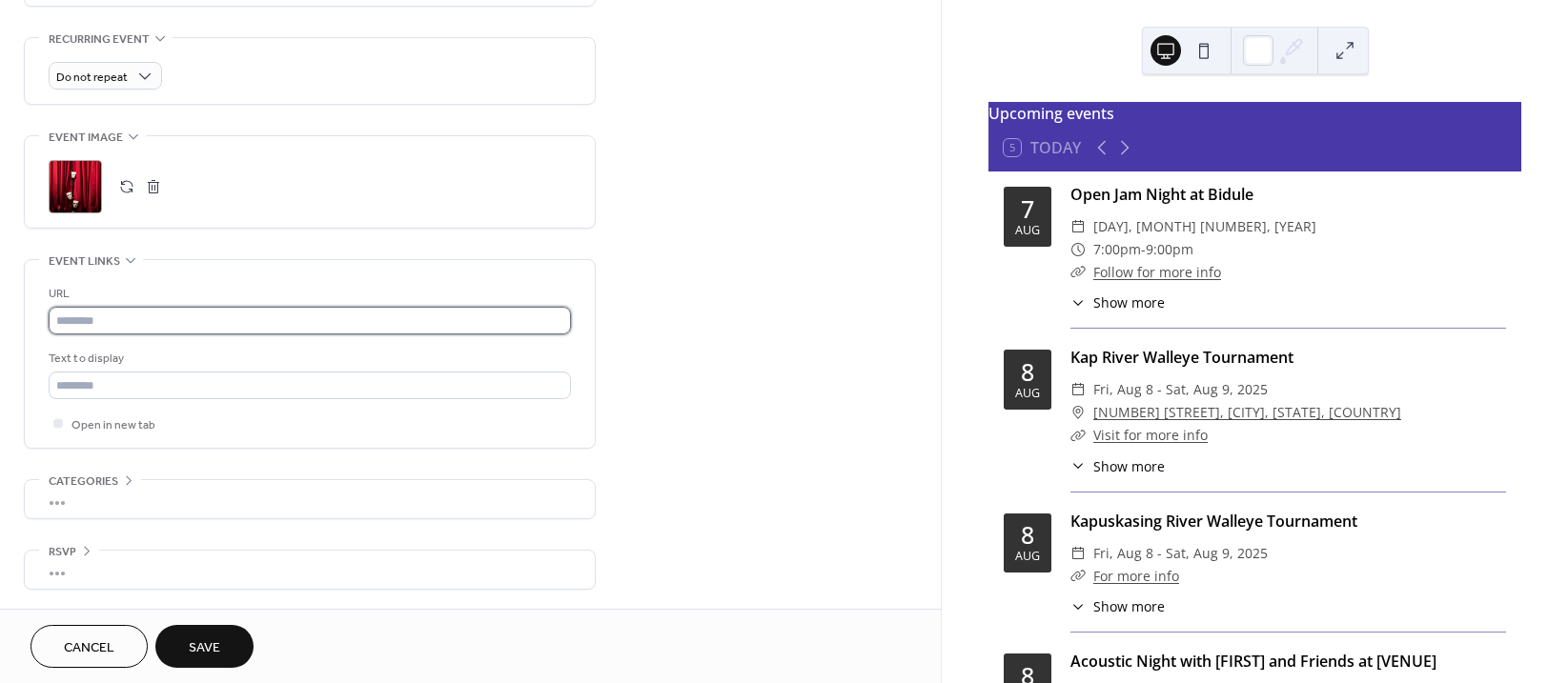 click at bounding box center (310, 320) 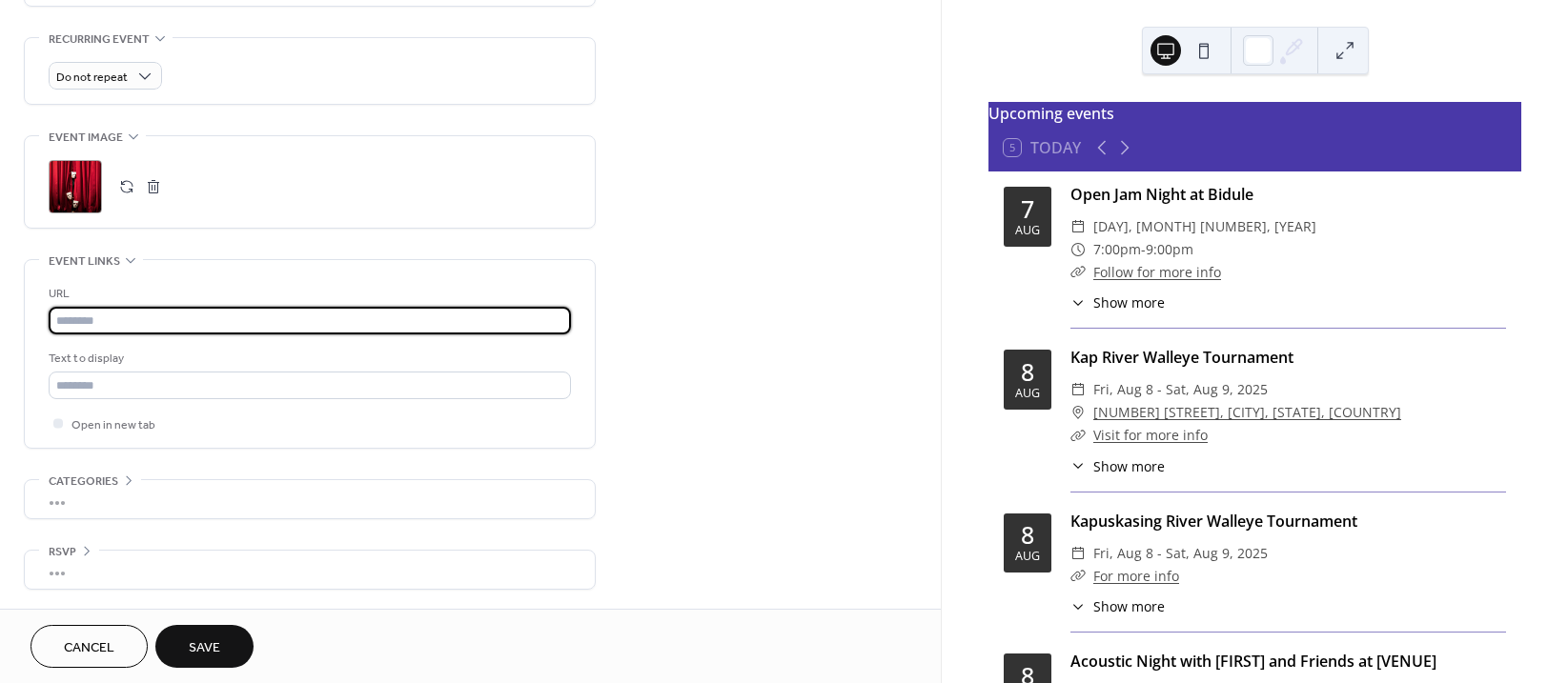 paste on "**********" 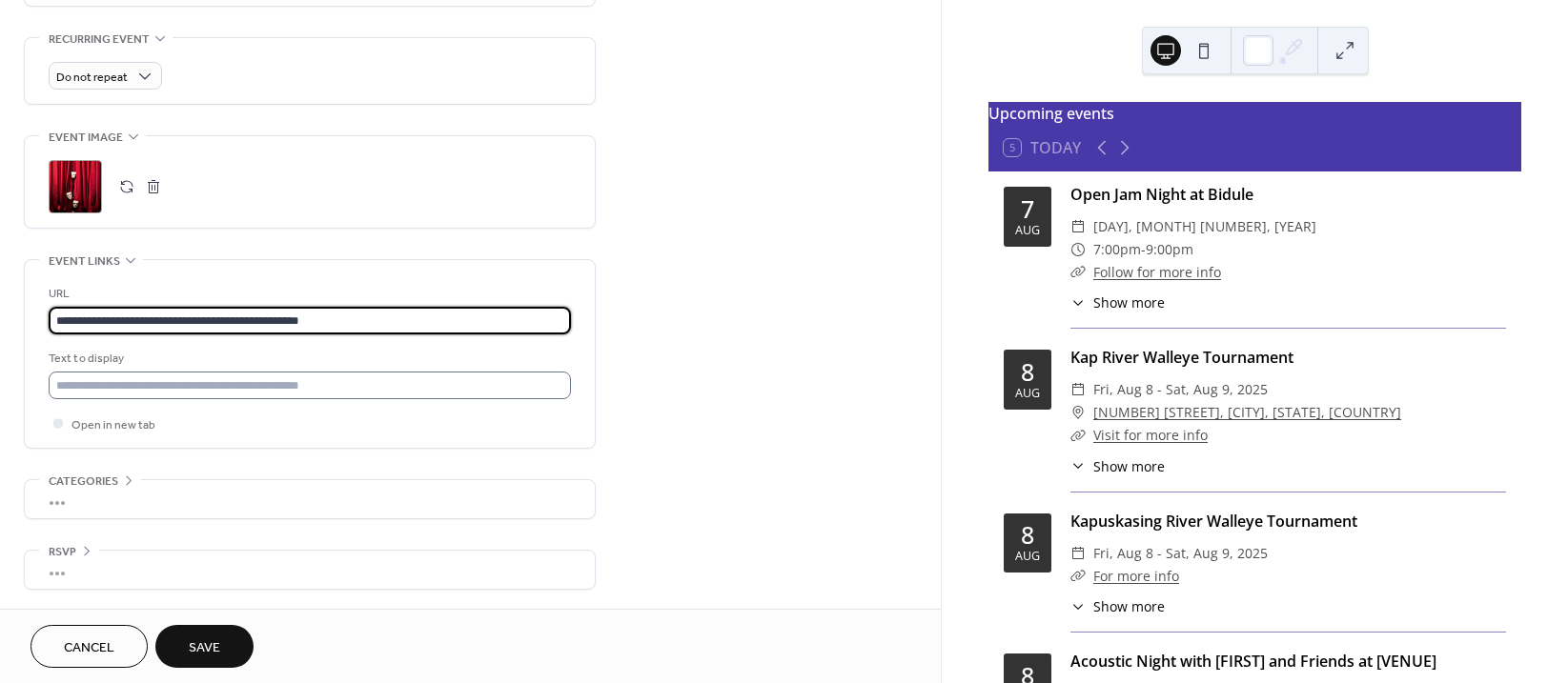 type on "**********" 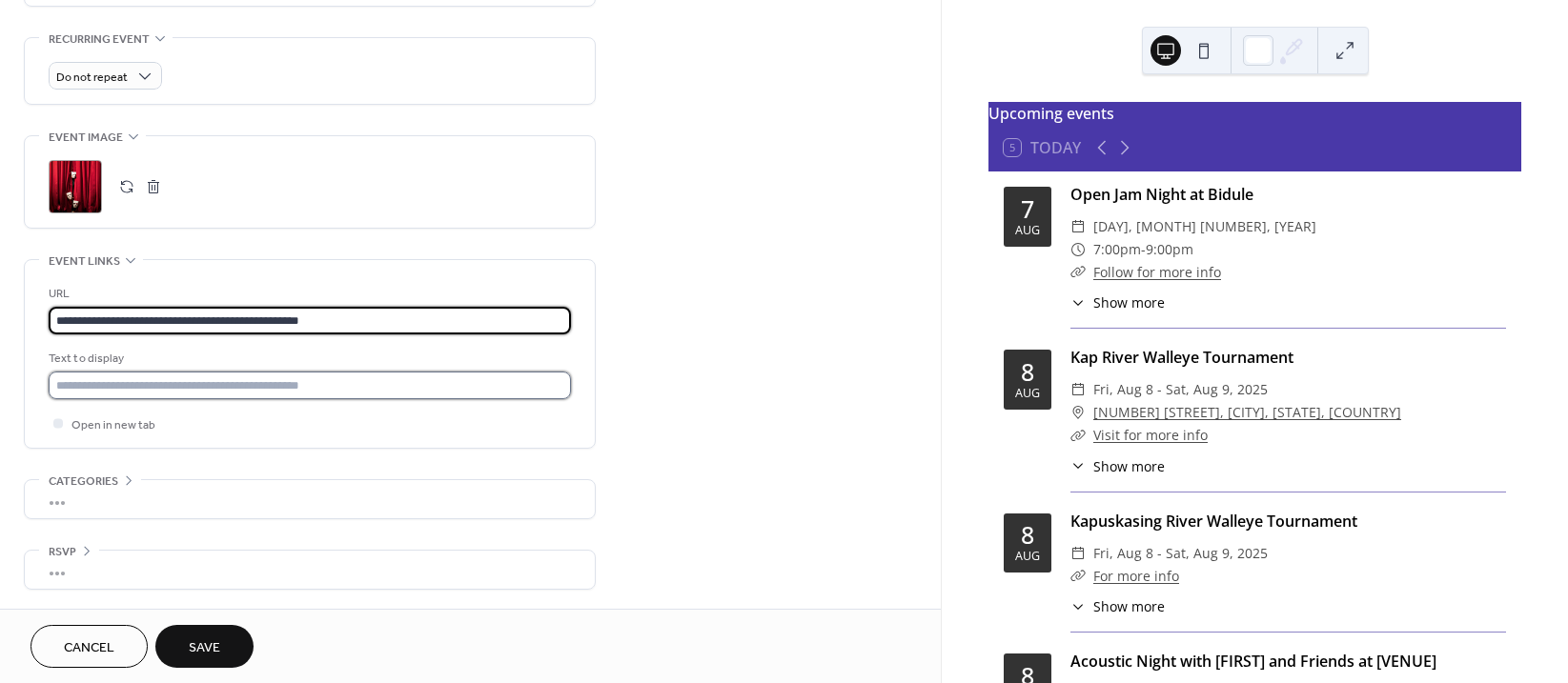 click at bounding box center [310, 385] 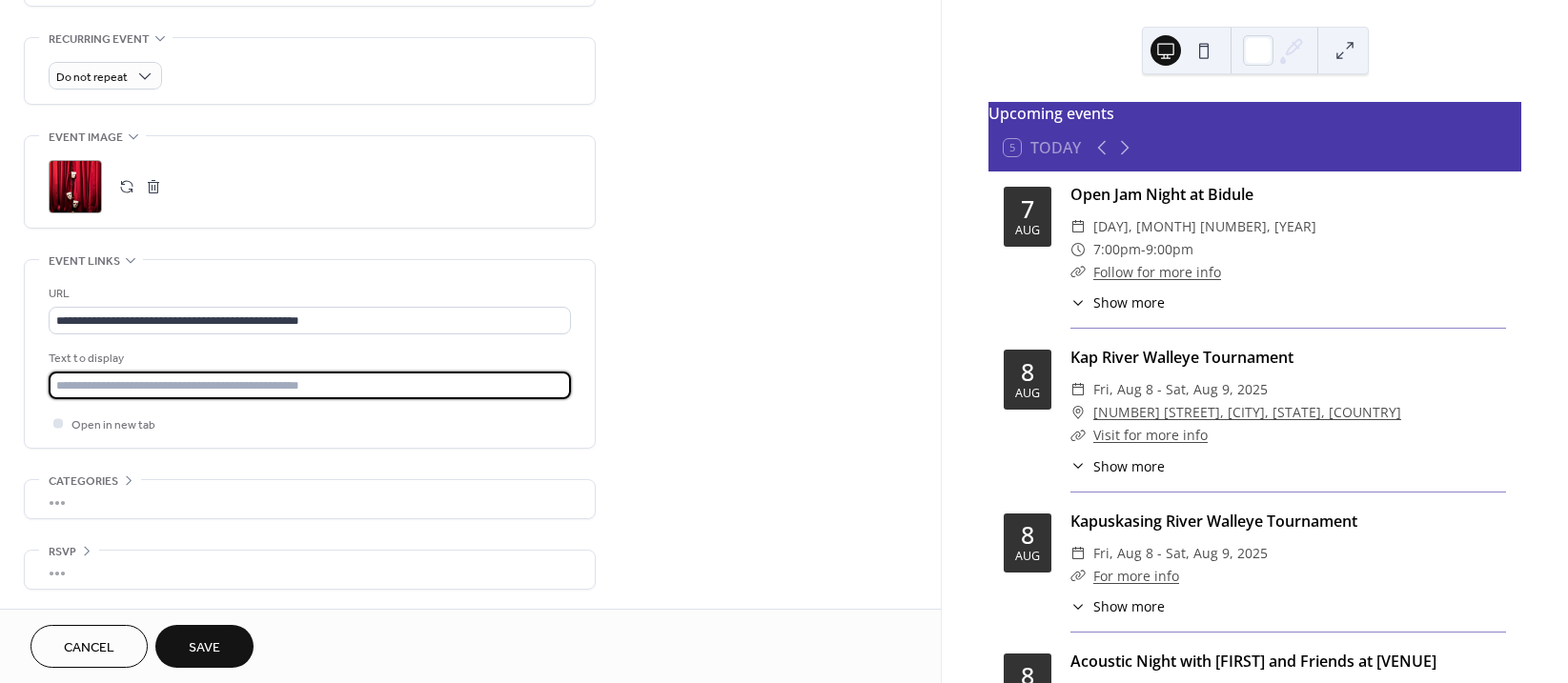 type on "**********" 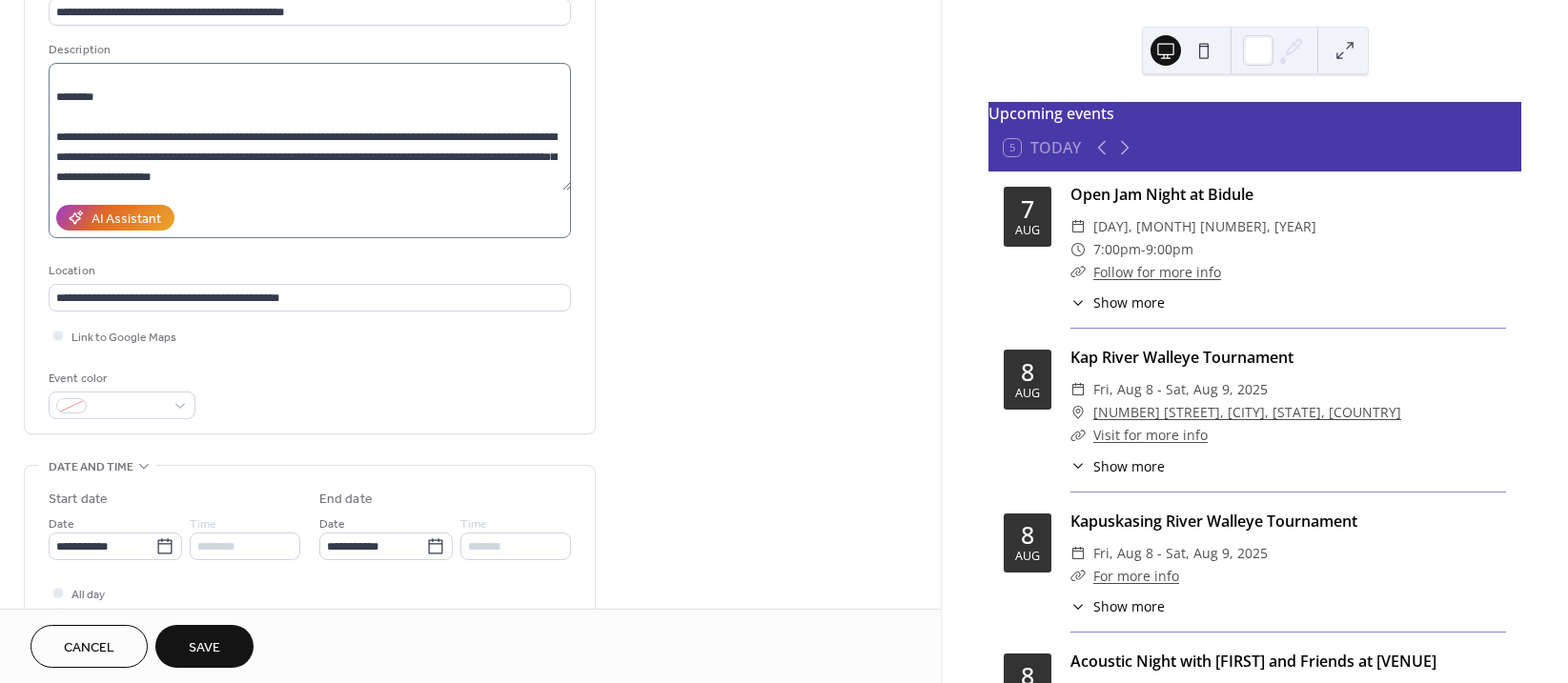 scroll, scrollTop: 140, scrollLeft: 0, axis: vertical 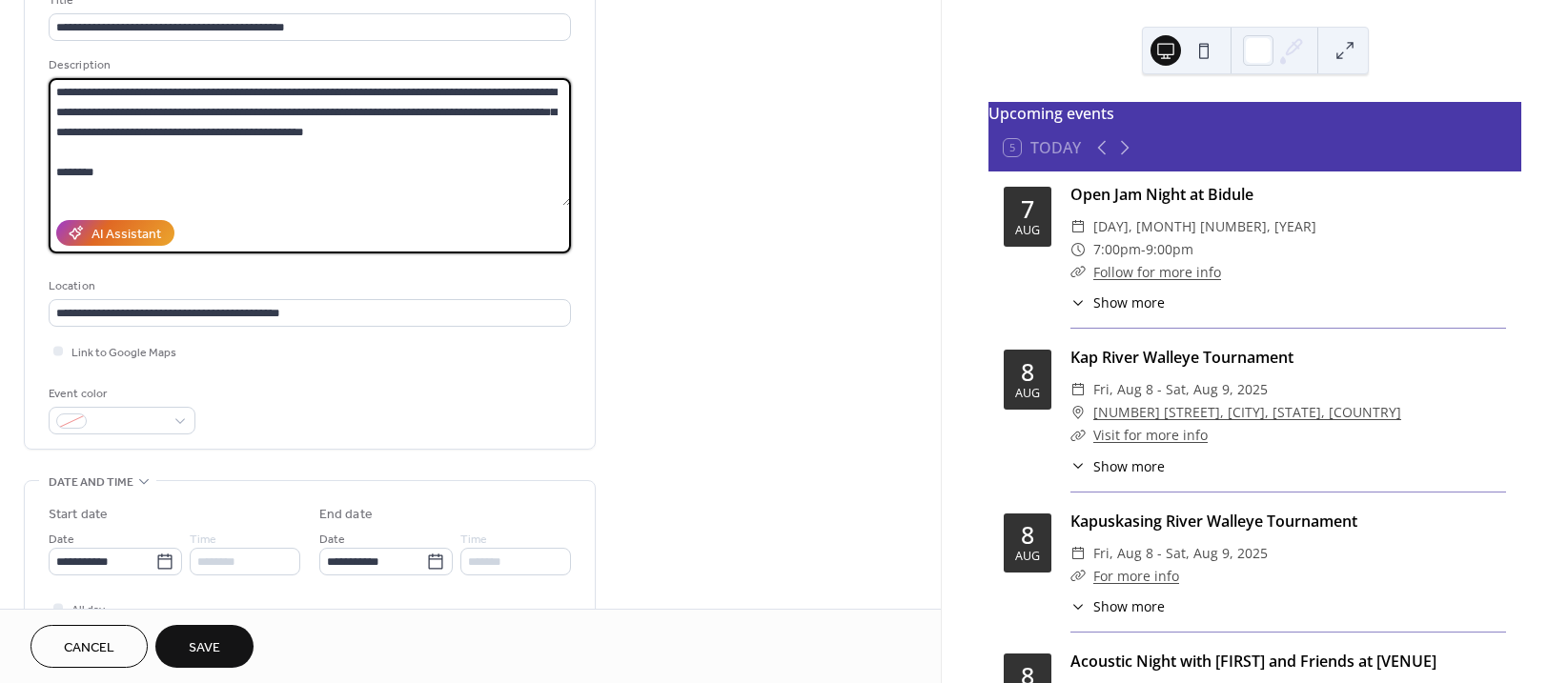 drag, startPoint x: 224, startPoint y: 159, endPoint x: 39, endPoint y: 29, distance: 226.10838 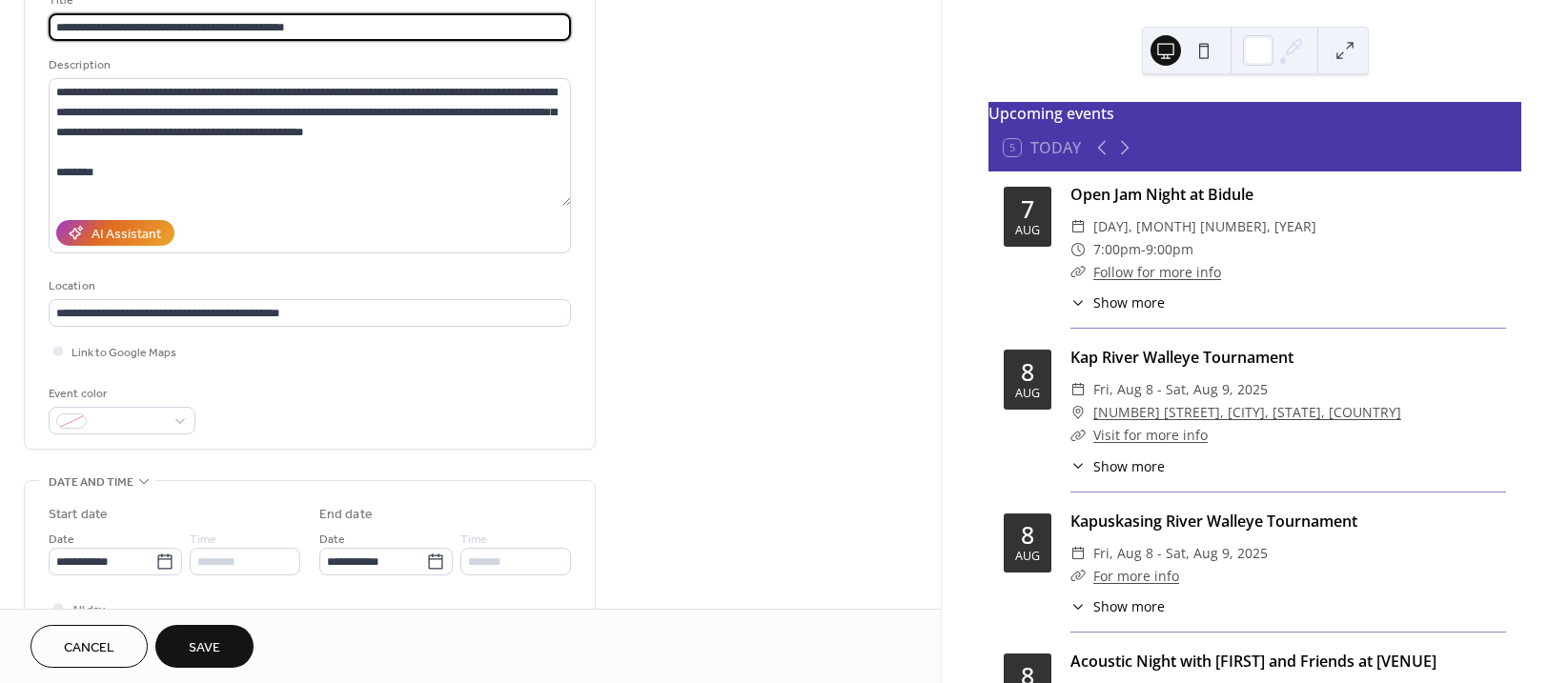 drag, startPoint x: 346, startPoint y: 19, endPoint x: 52, endPoint y: 27, distance: 294.10882 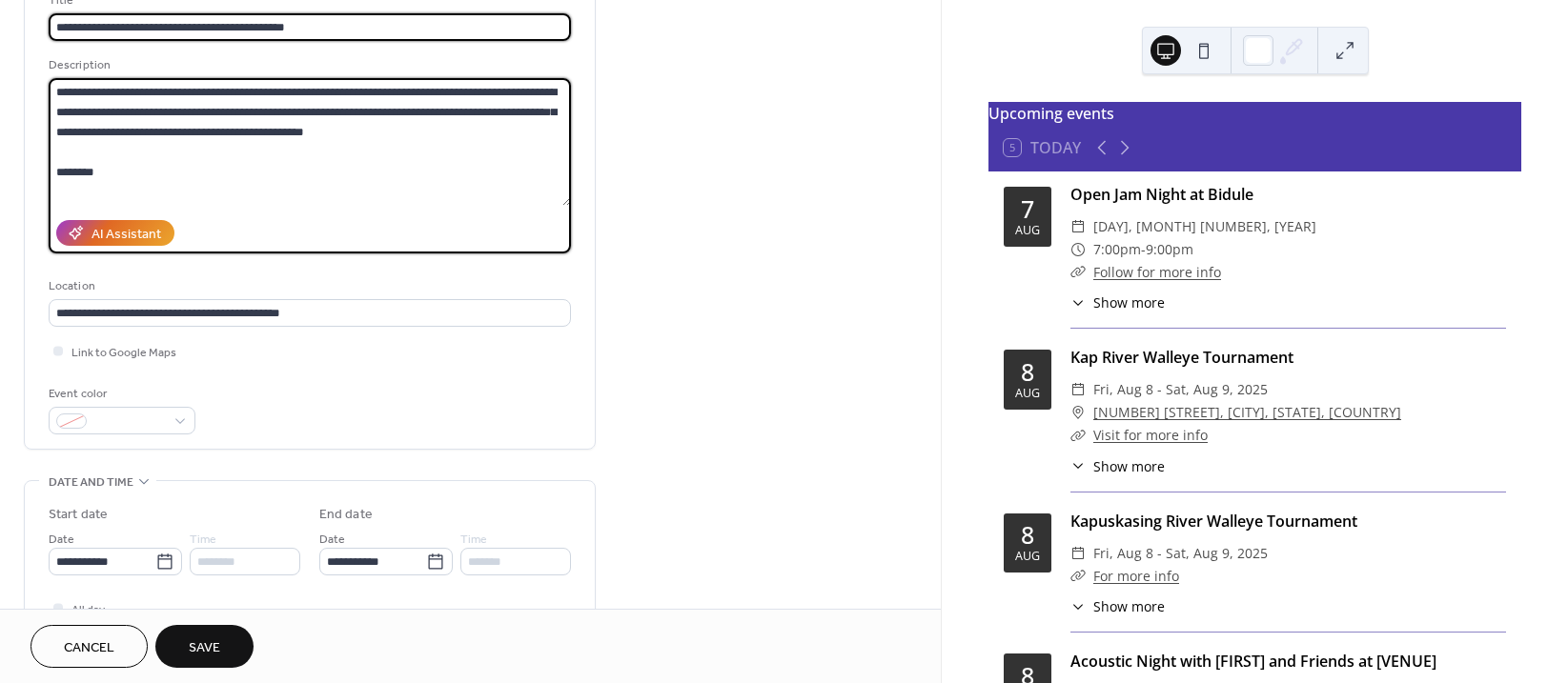 click on "**********" at bounding box center (310, 142) 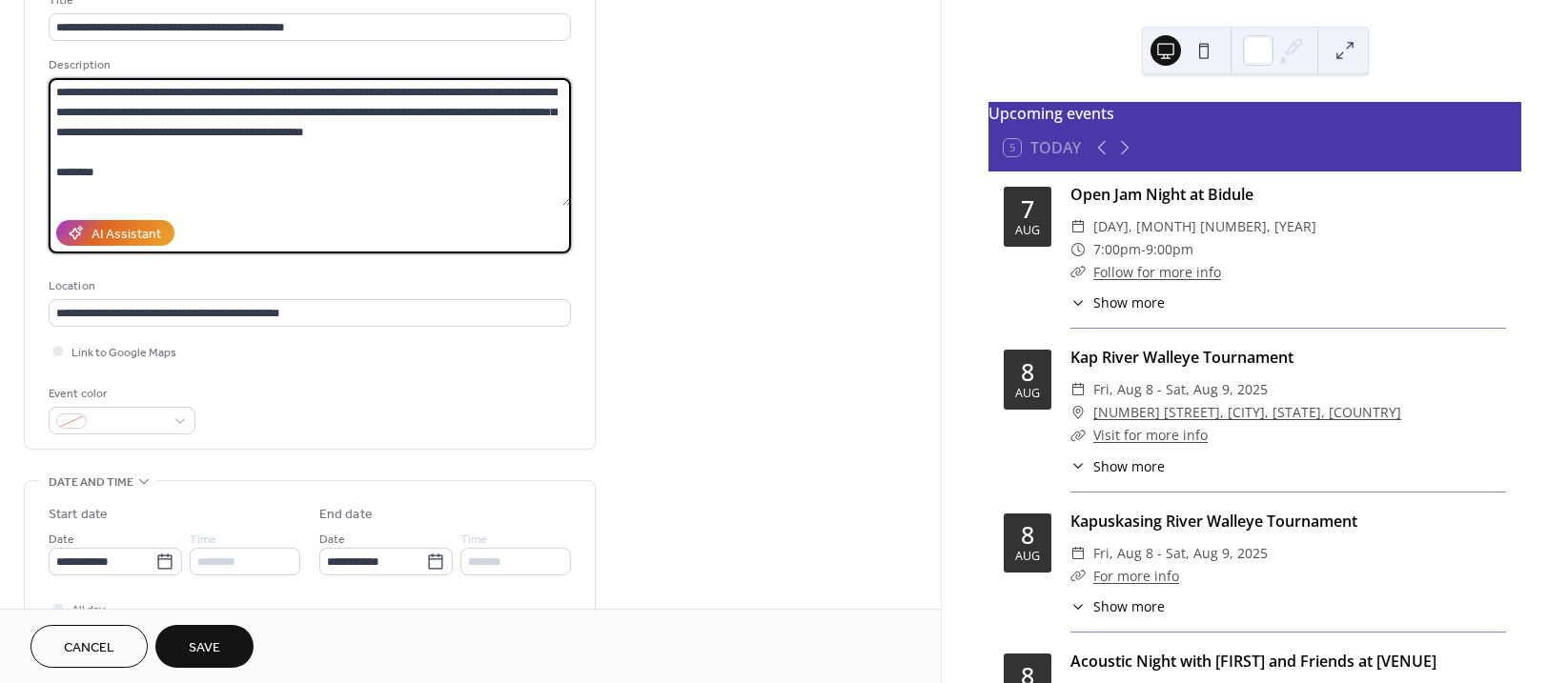 click on "**********" at bounding box center [310, 142] 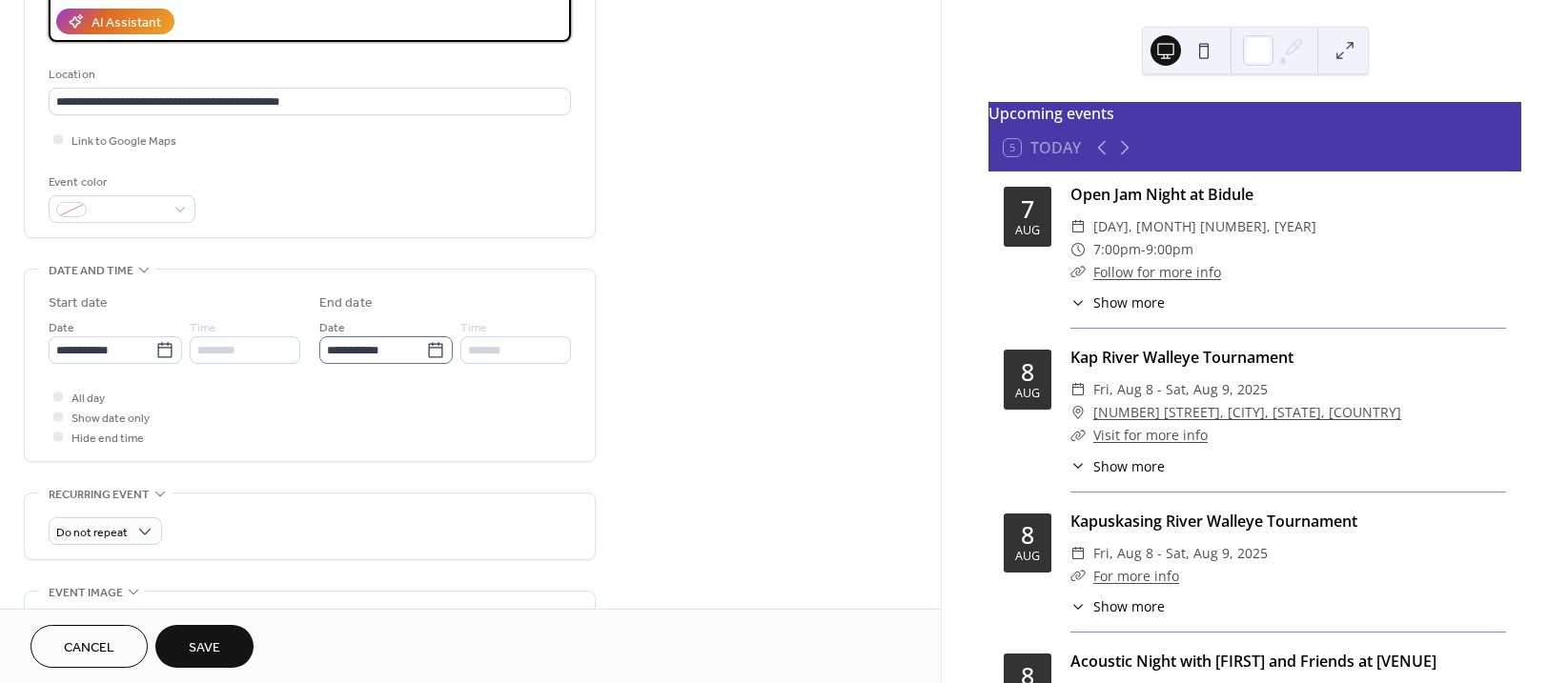 scroll, scrollTop: 426, scrollLeft: 0, axis: vertical 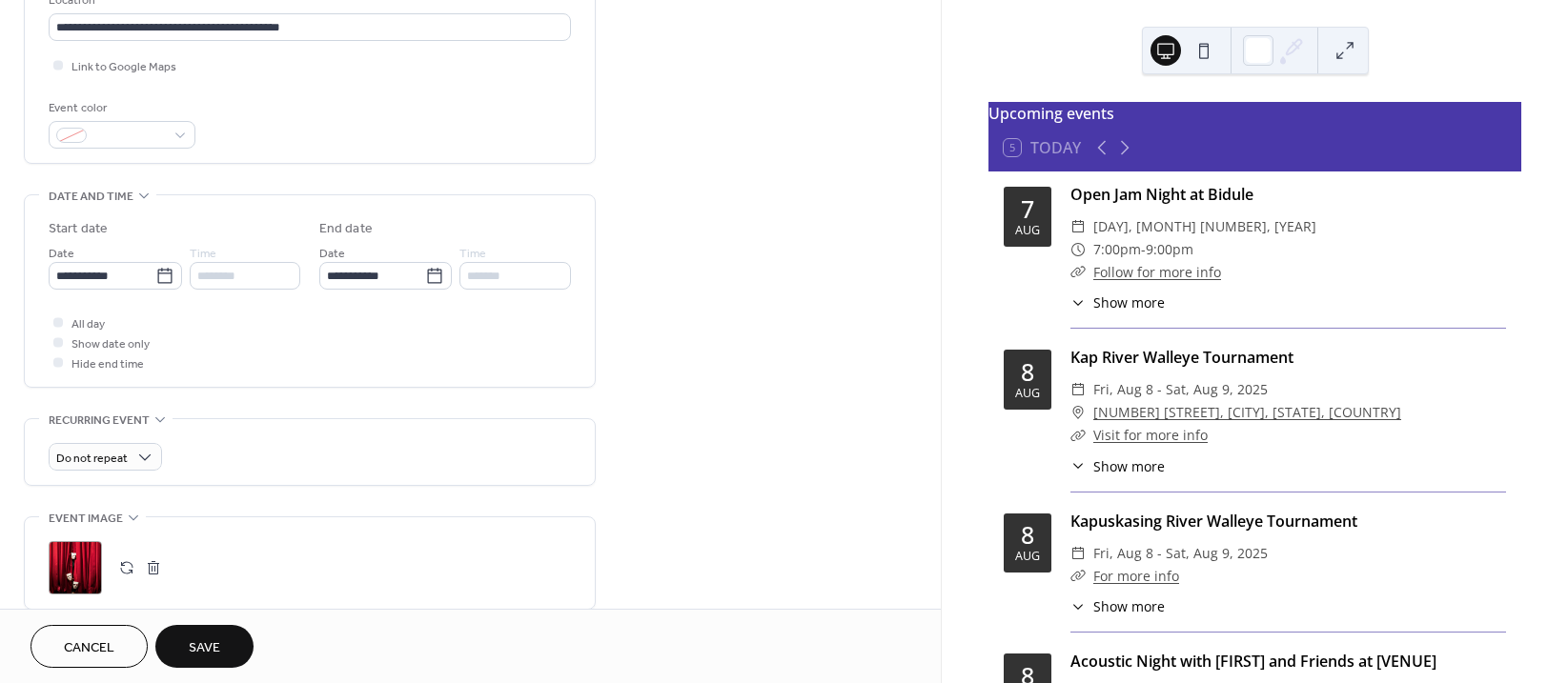 click on "Save" at bounding box center [204, 646] 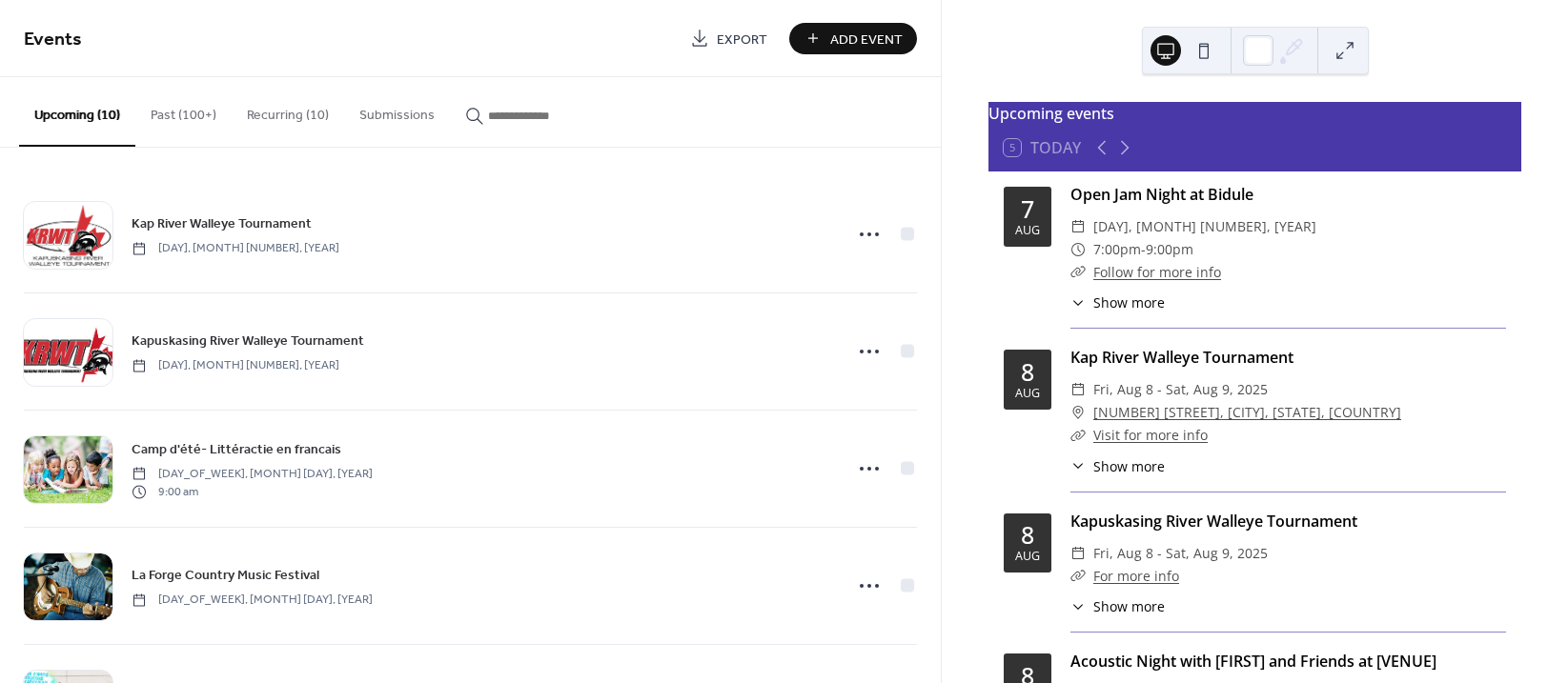 click on "Add Event" at bounding box center [866, 39] 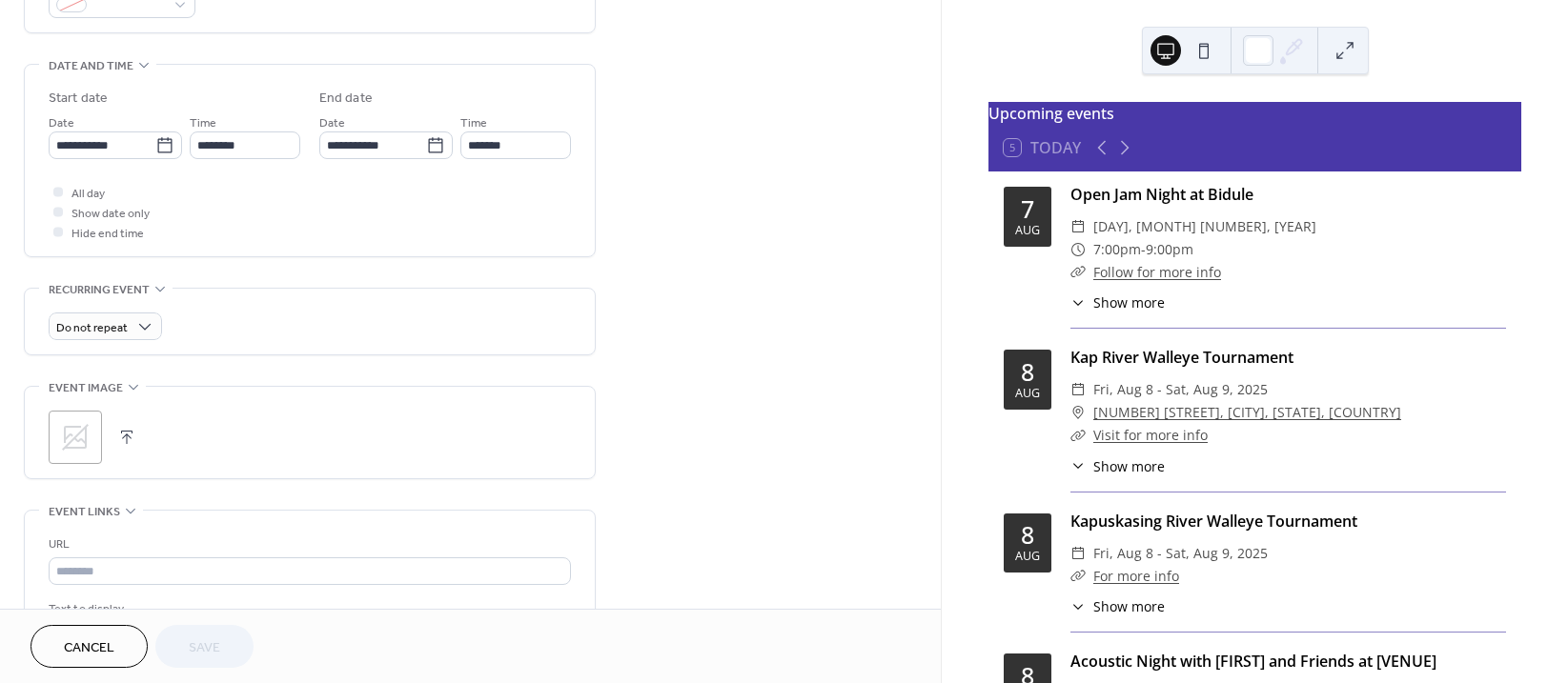 scroll, scrollTop: 572, scrollLeft: 0, axis: vertical 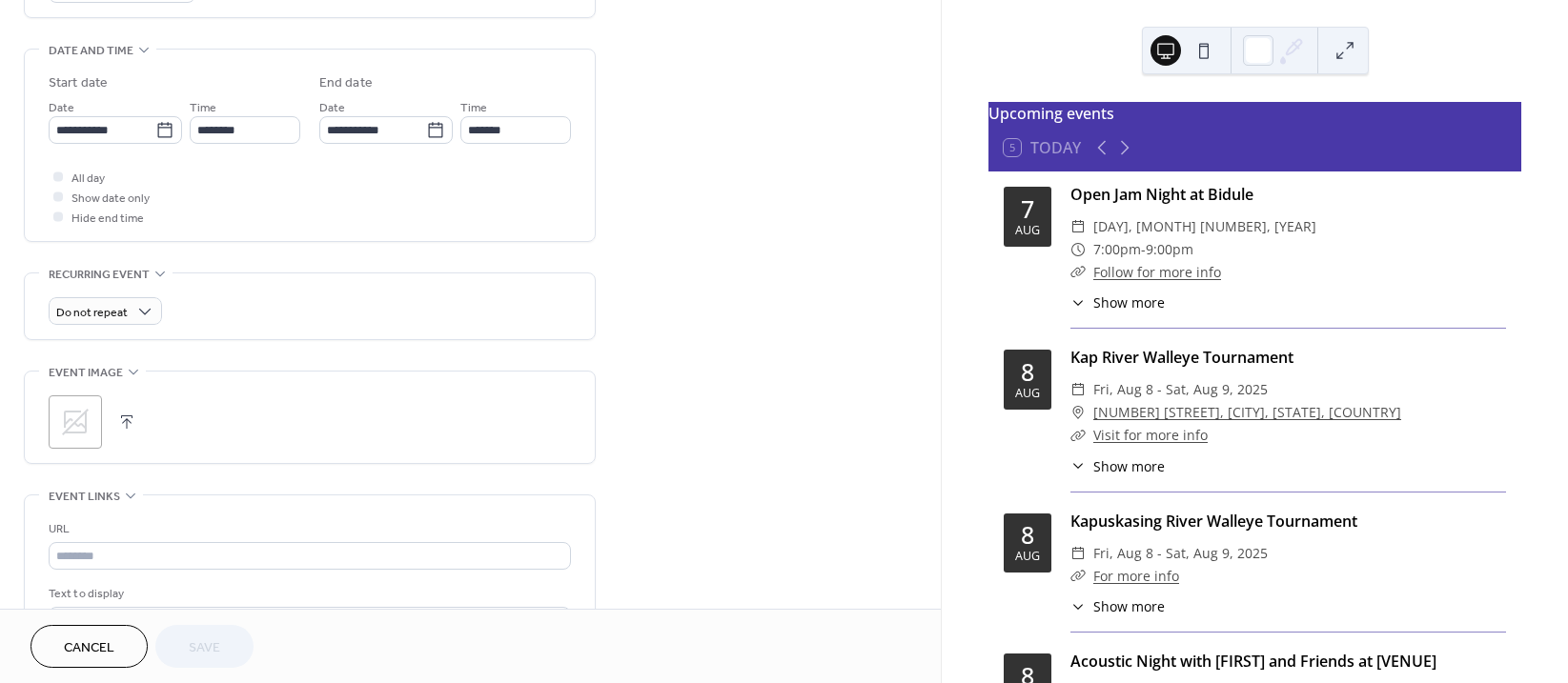 click on ";" at bounding box center (75, 422) 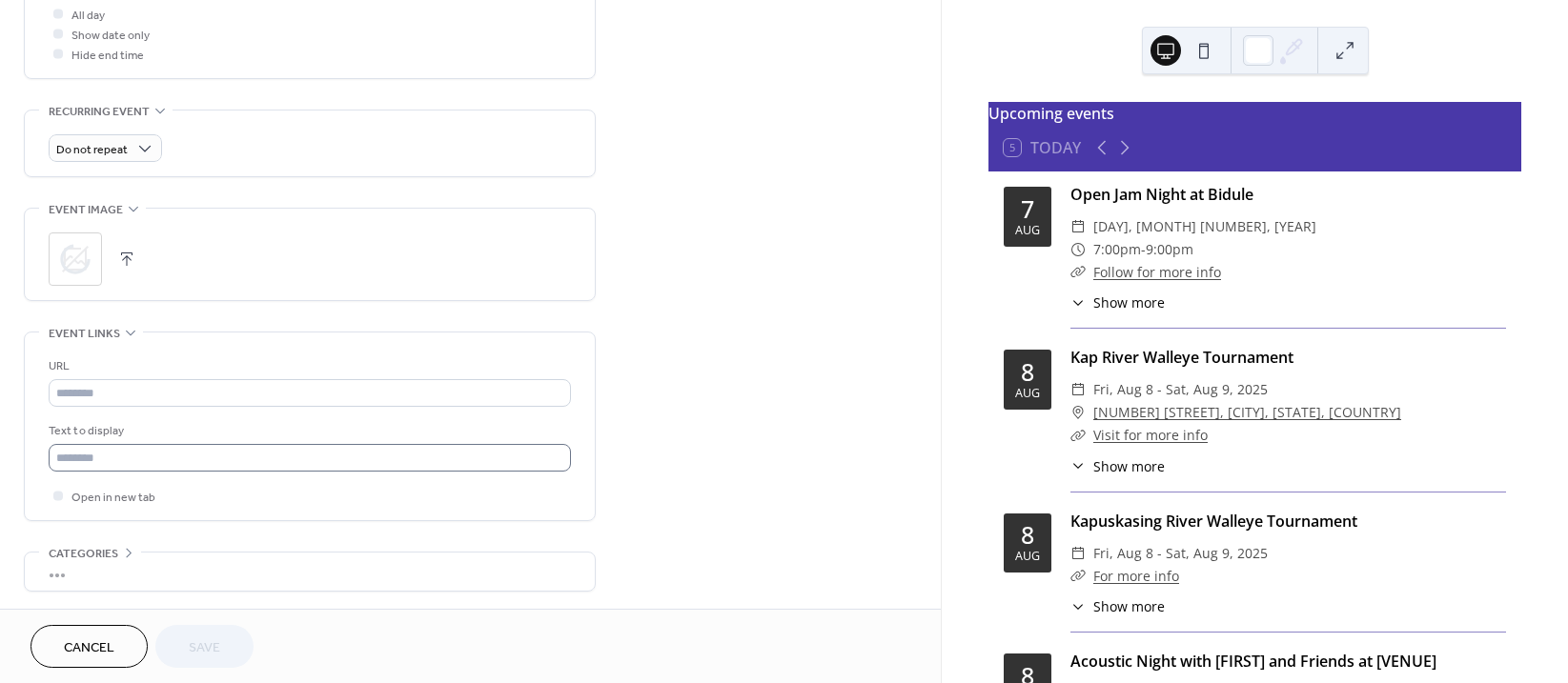 scroll, scrollTop: 807, scrollLeft: 0, axis: vertical 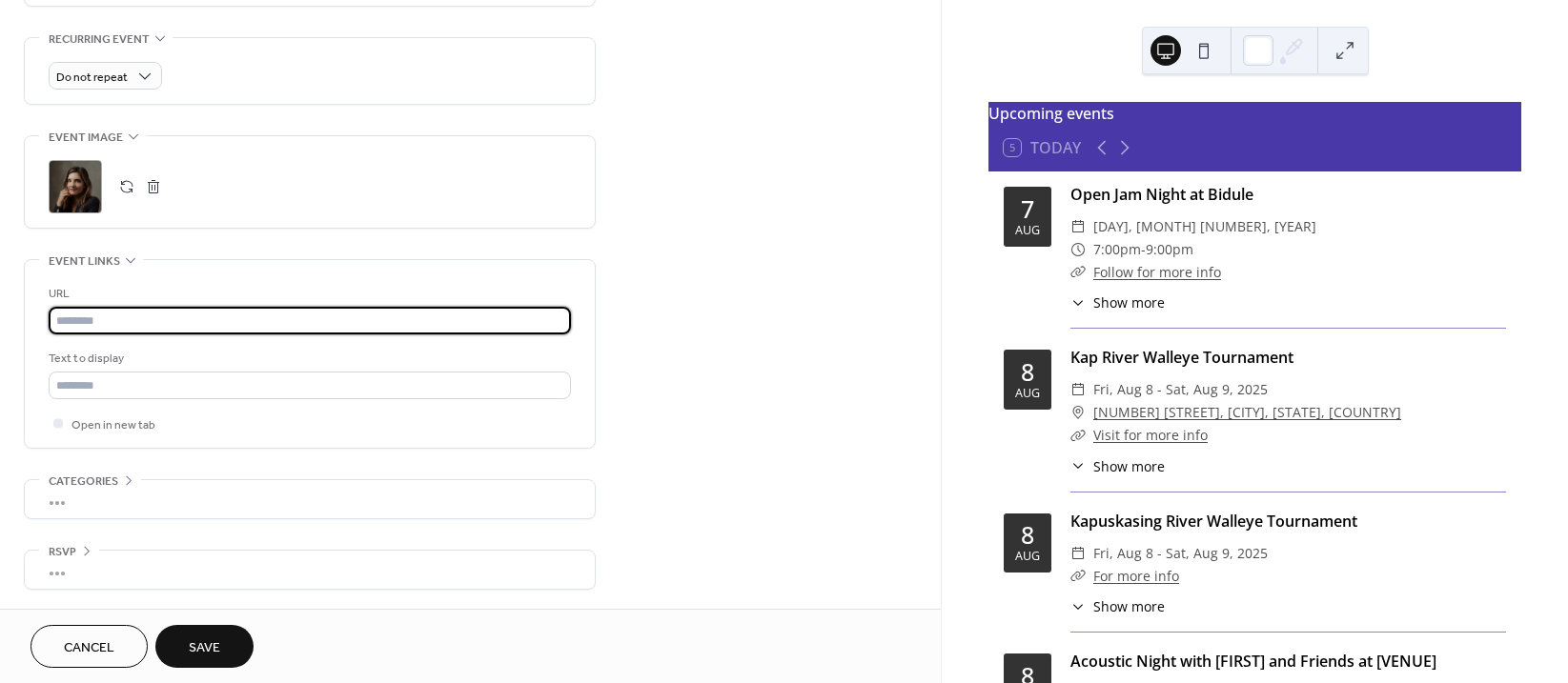 click at bounding box center [310, 320] 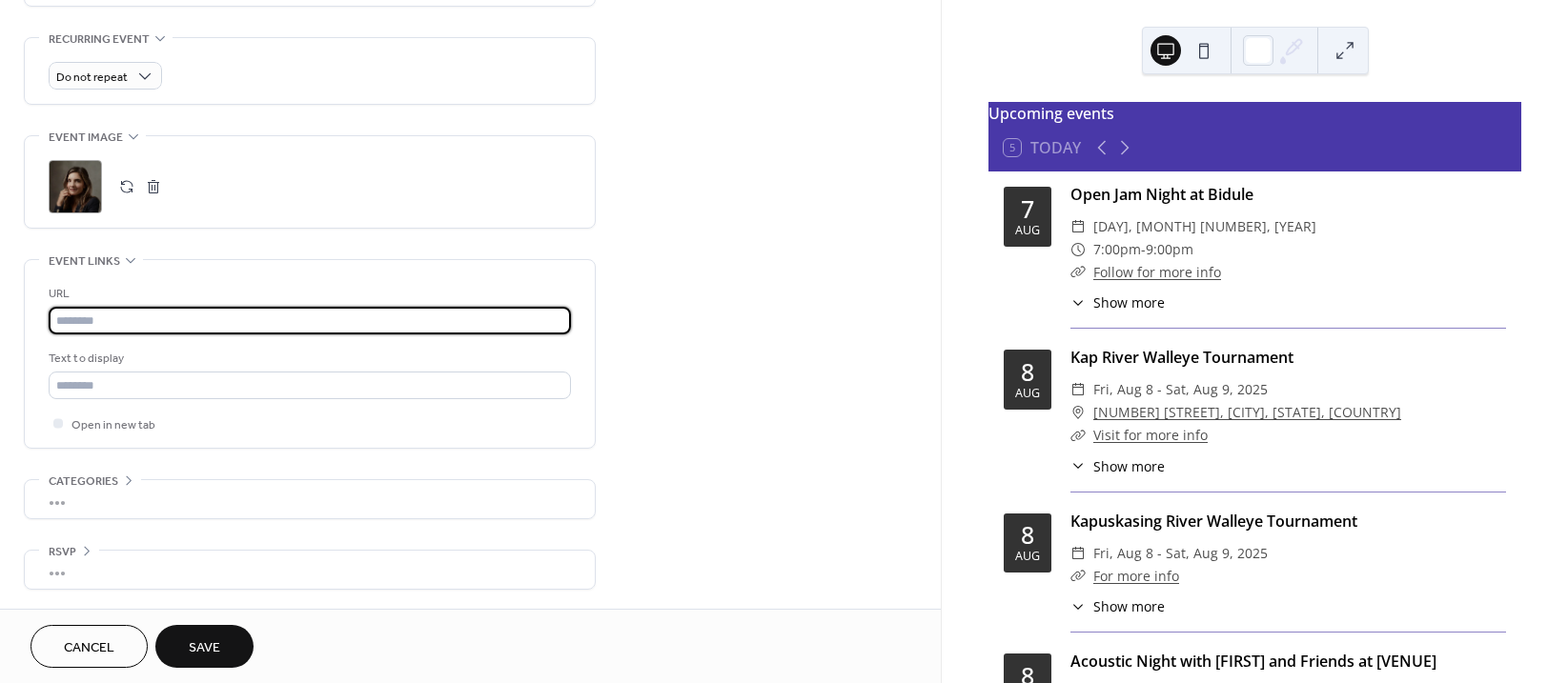 paste on "**********" 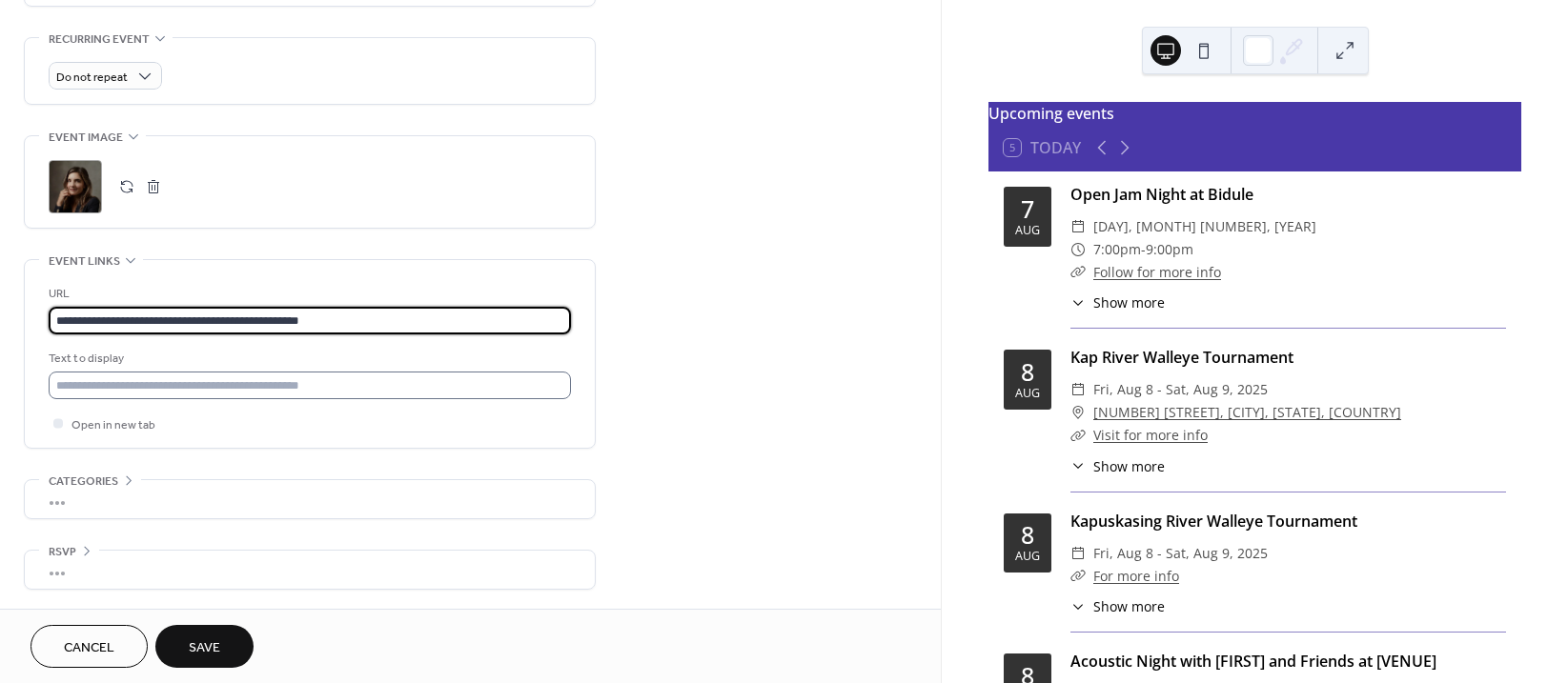 type on "**********" 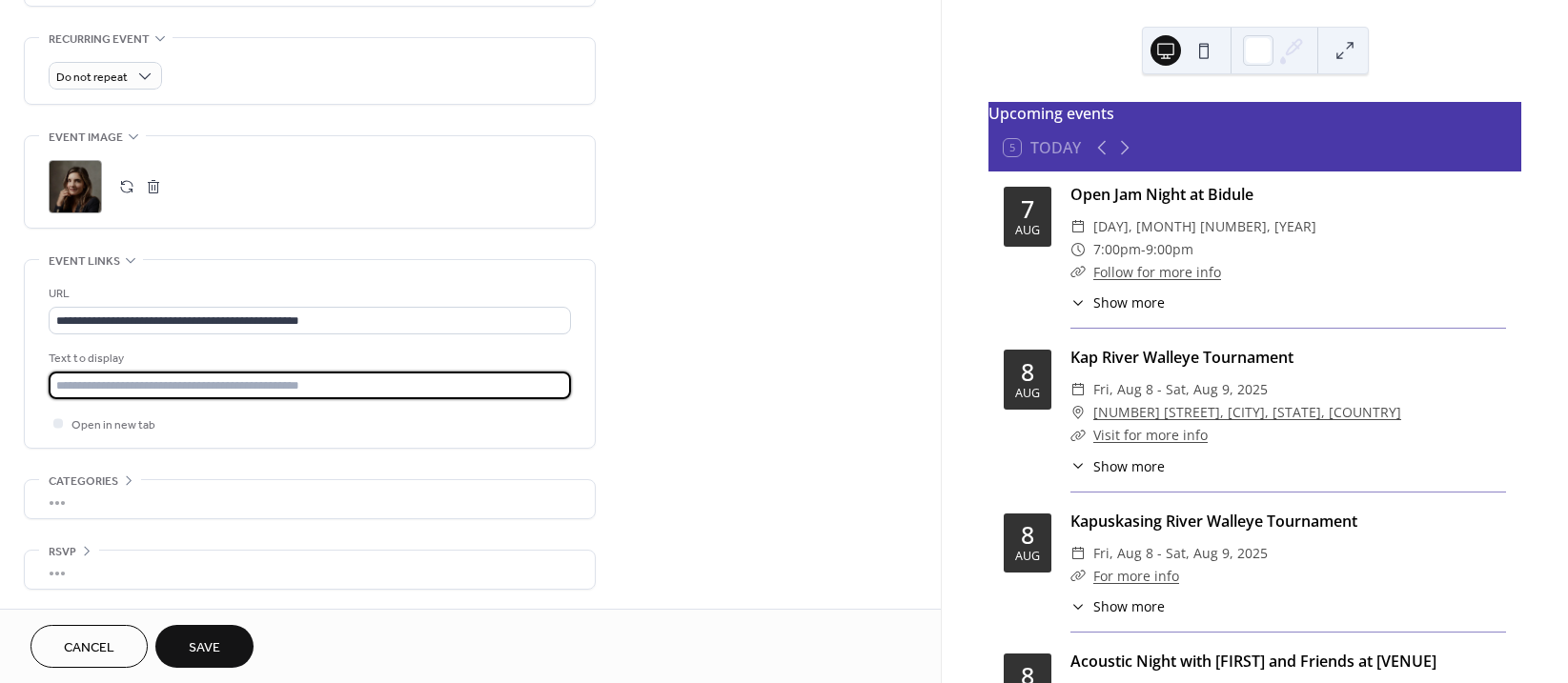 click at bounding box center (310, 385) 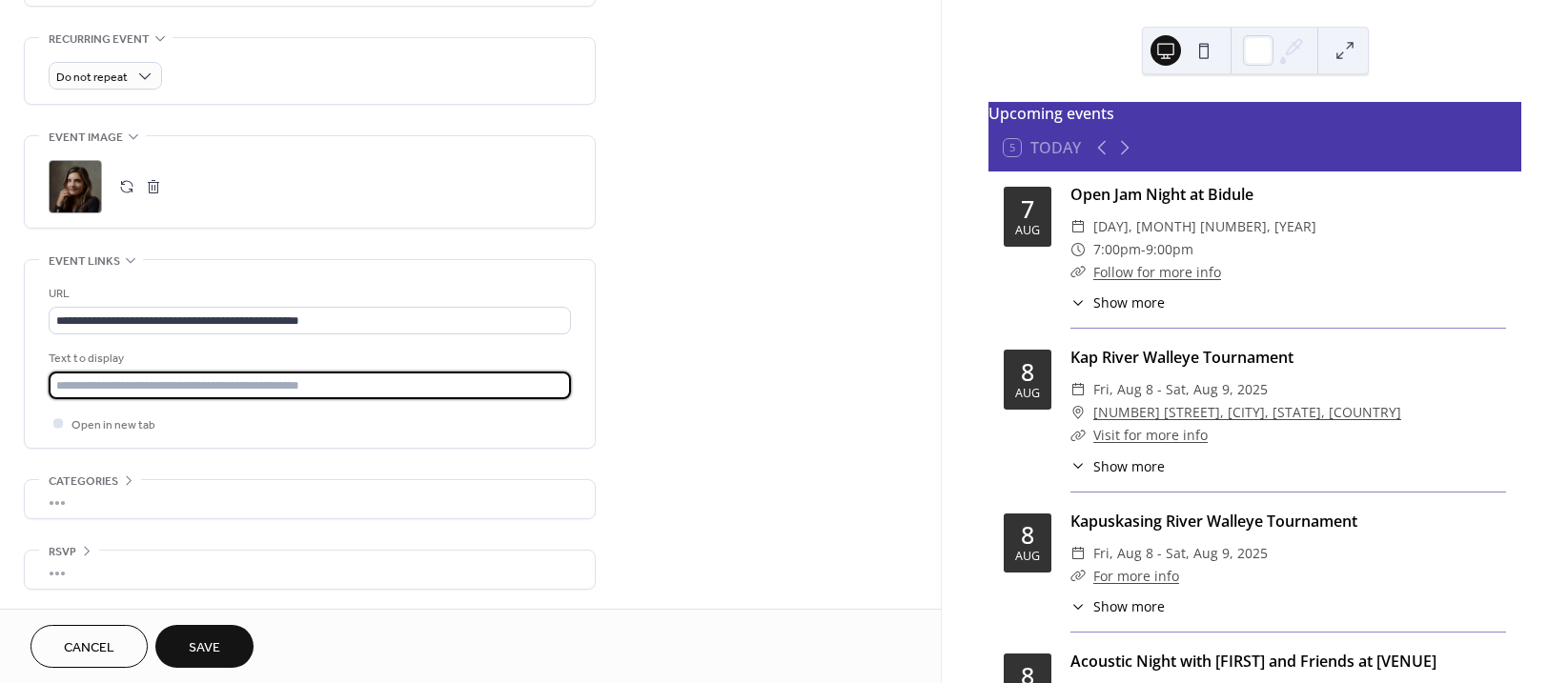 type on "**********" 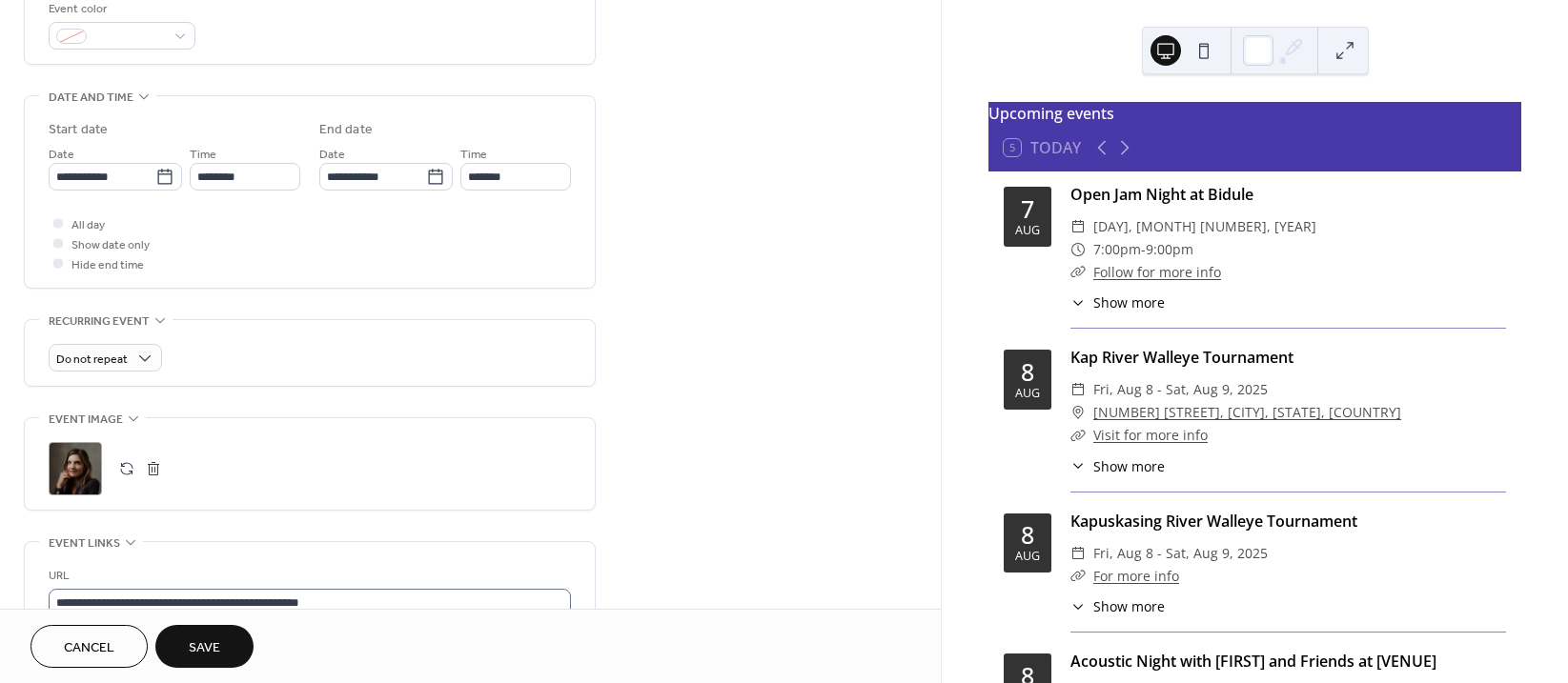 scroll, scrollTop: 521, scrollLeft: 0, axis: vertical 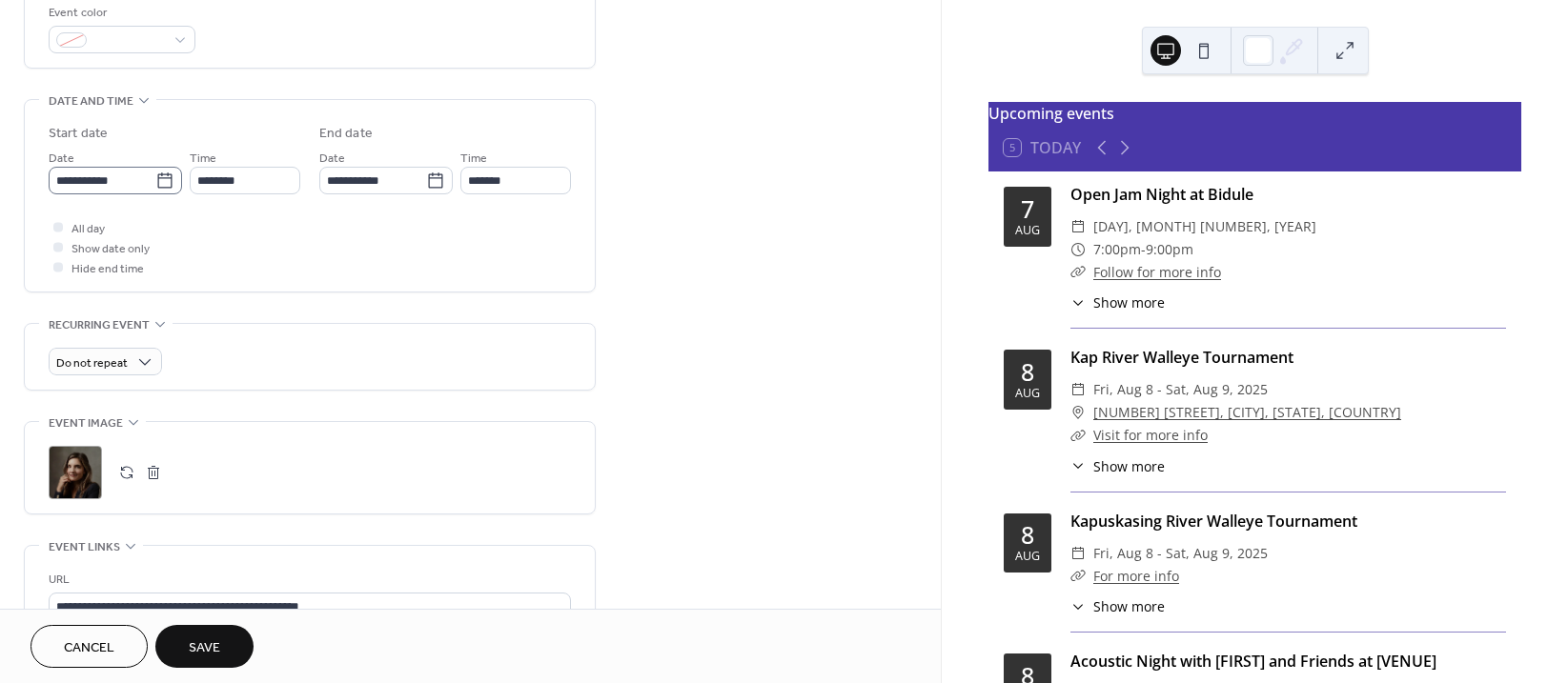 click 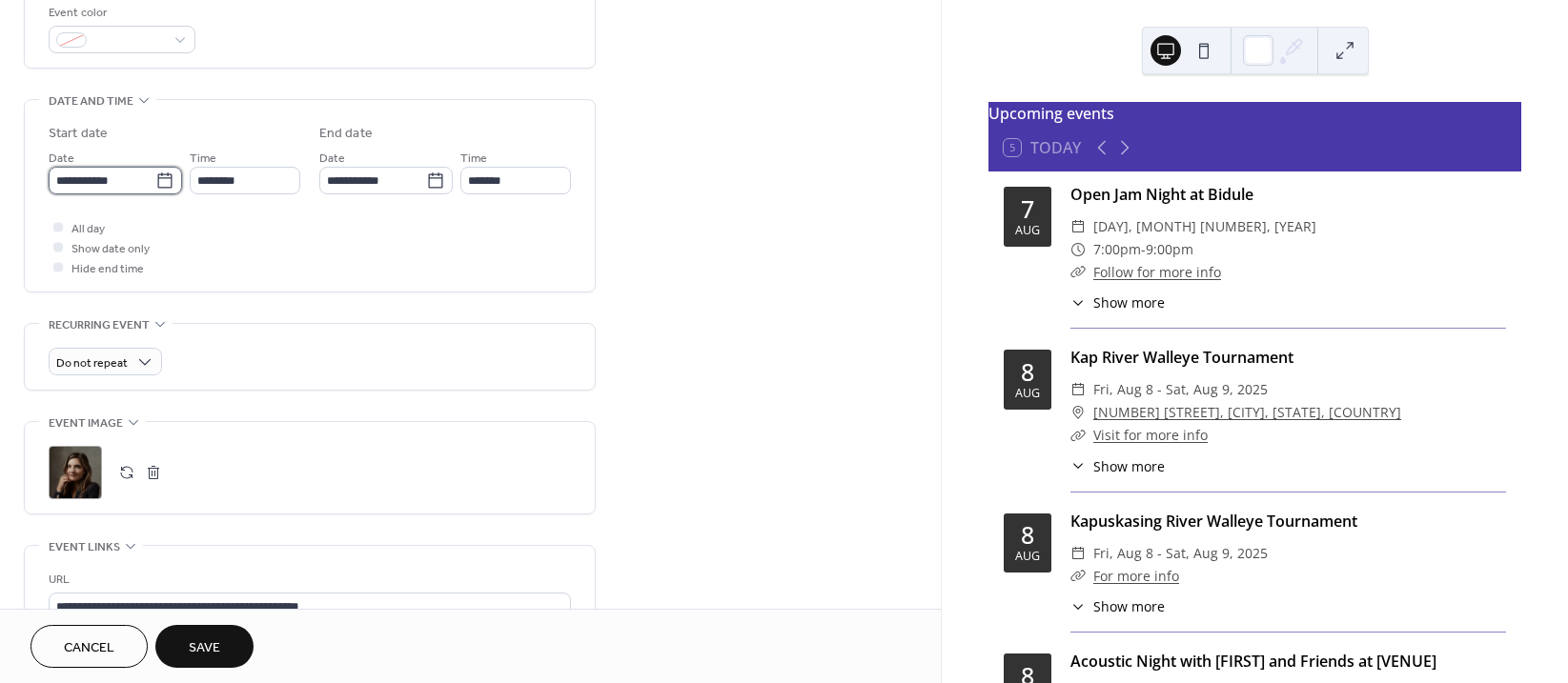 click on "**********" at bounding box center [102, 180] 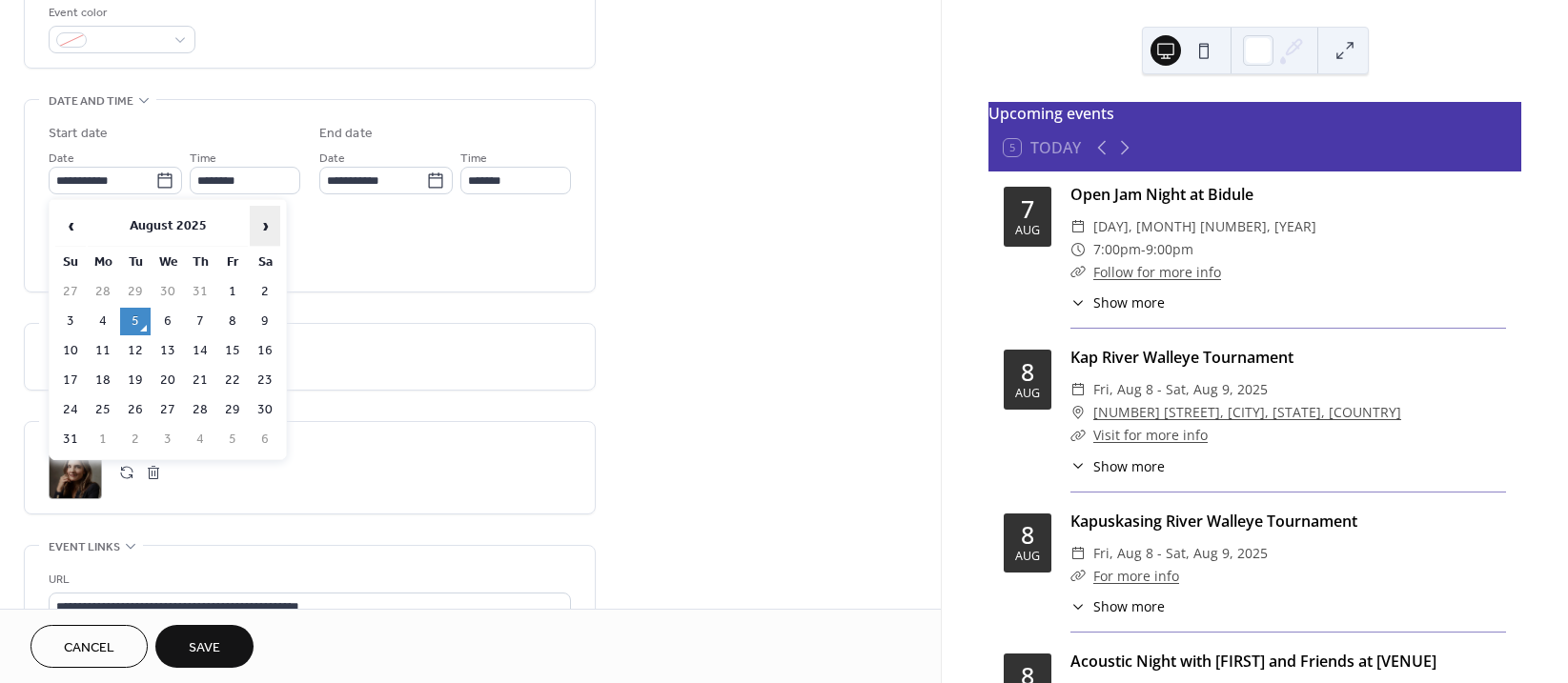 click on "›" at bounding box center (265, 226) 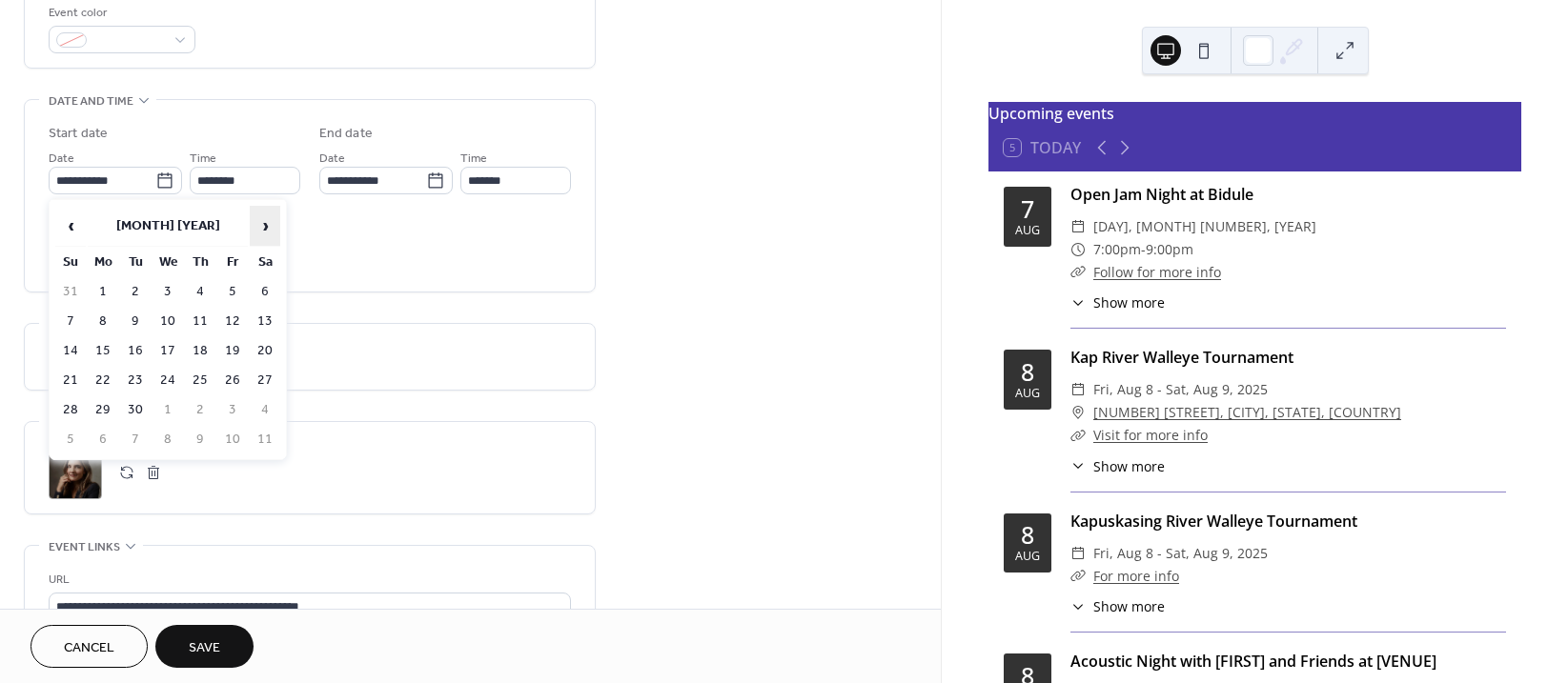 click on "›" at bounding box center (265, 226) 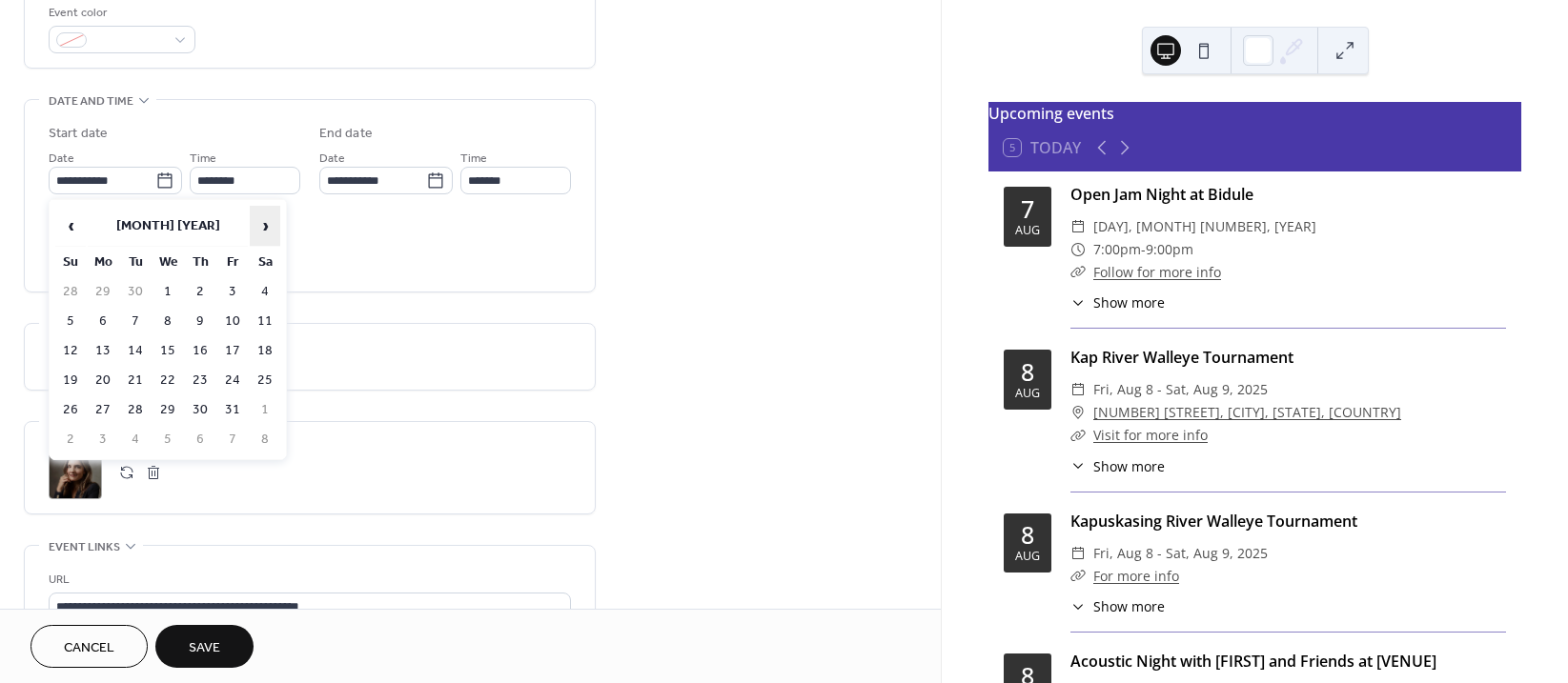 click on "›" at bounding box center (265, 226) 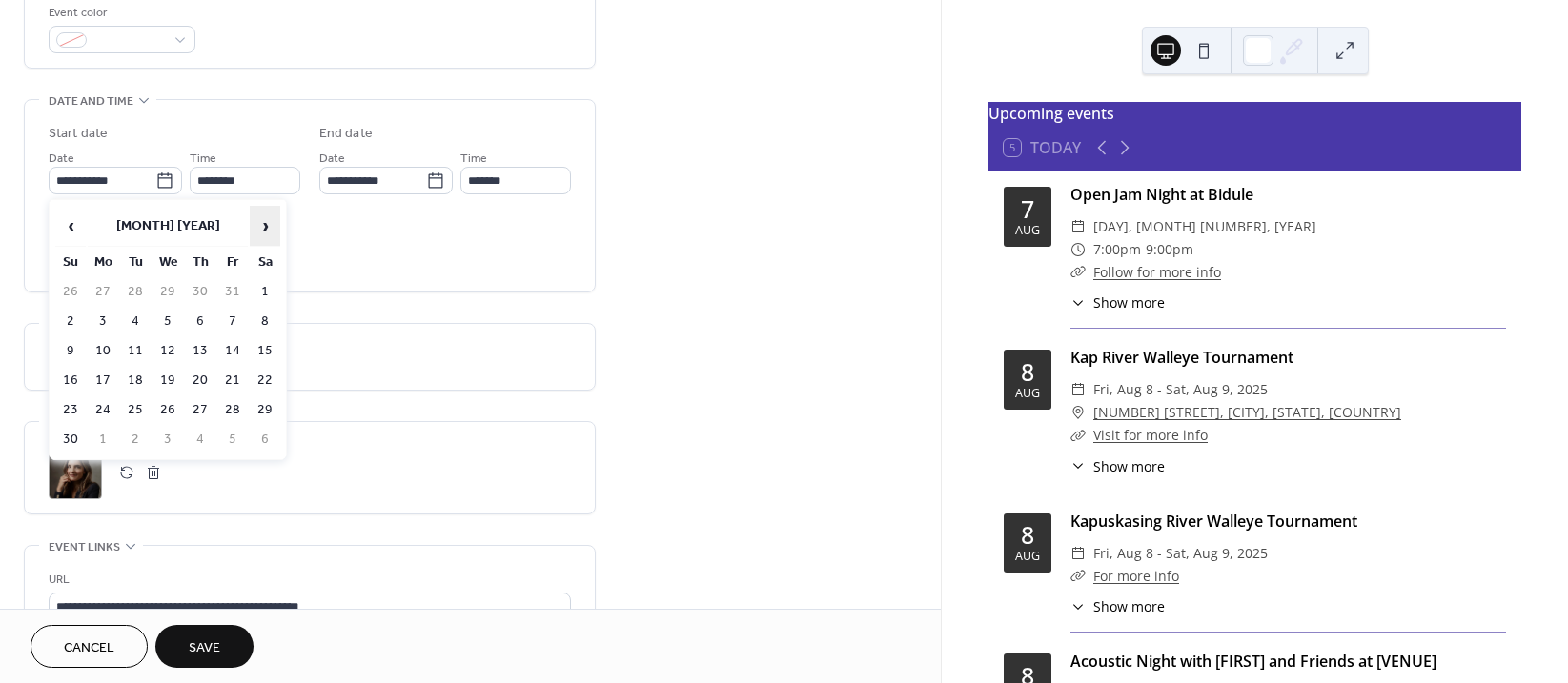 click on "›" at bounding box center (265, 226) 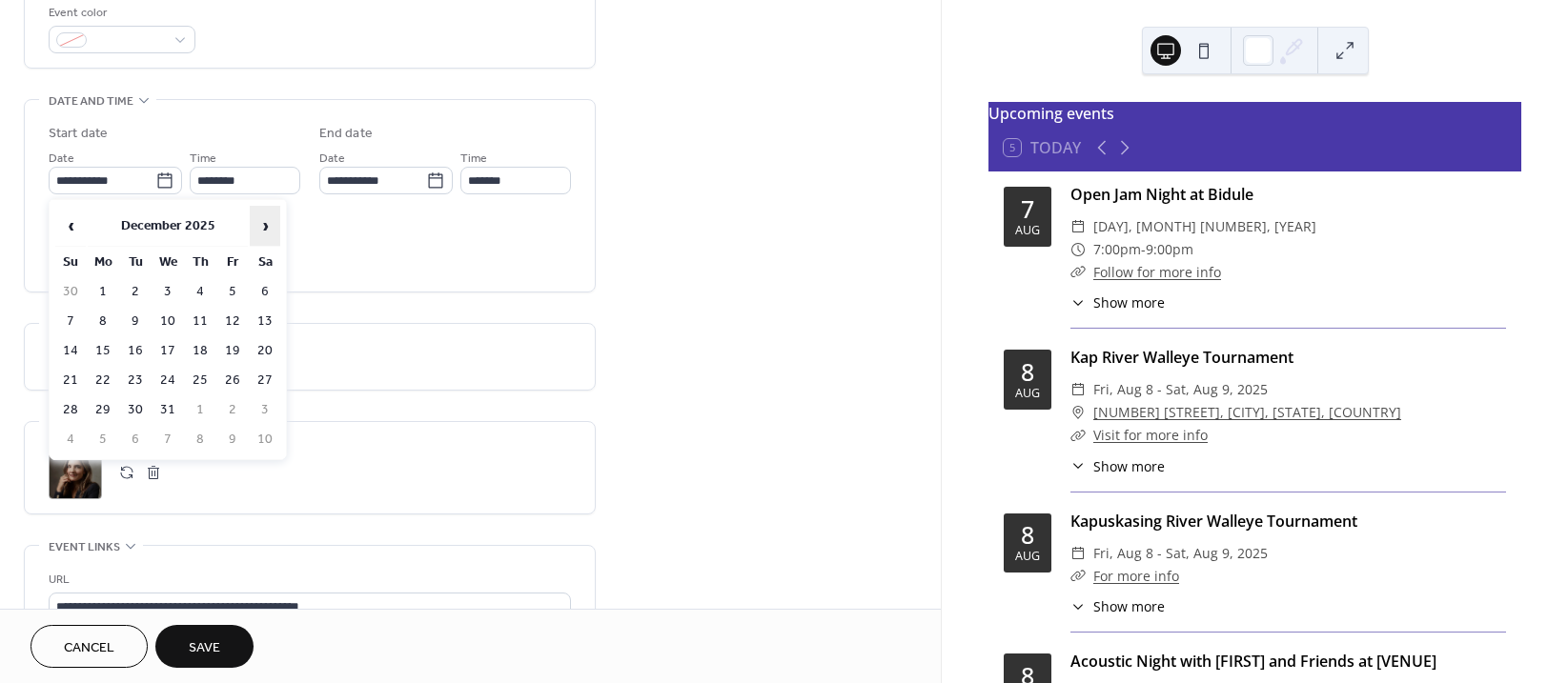 click on "›" at bounding box center [265, 226] 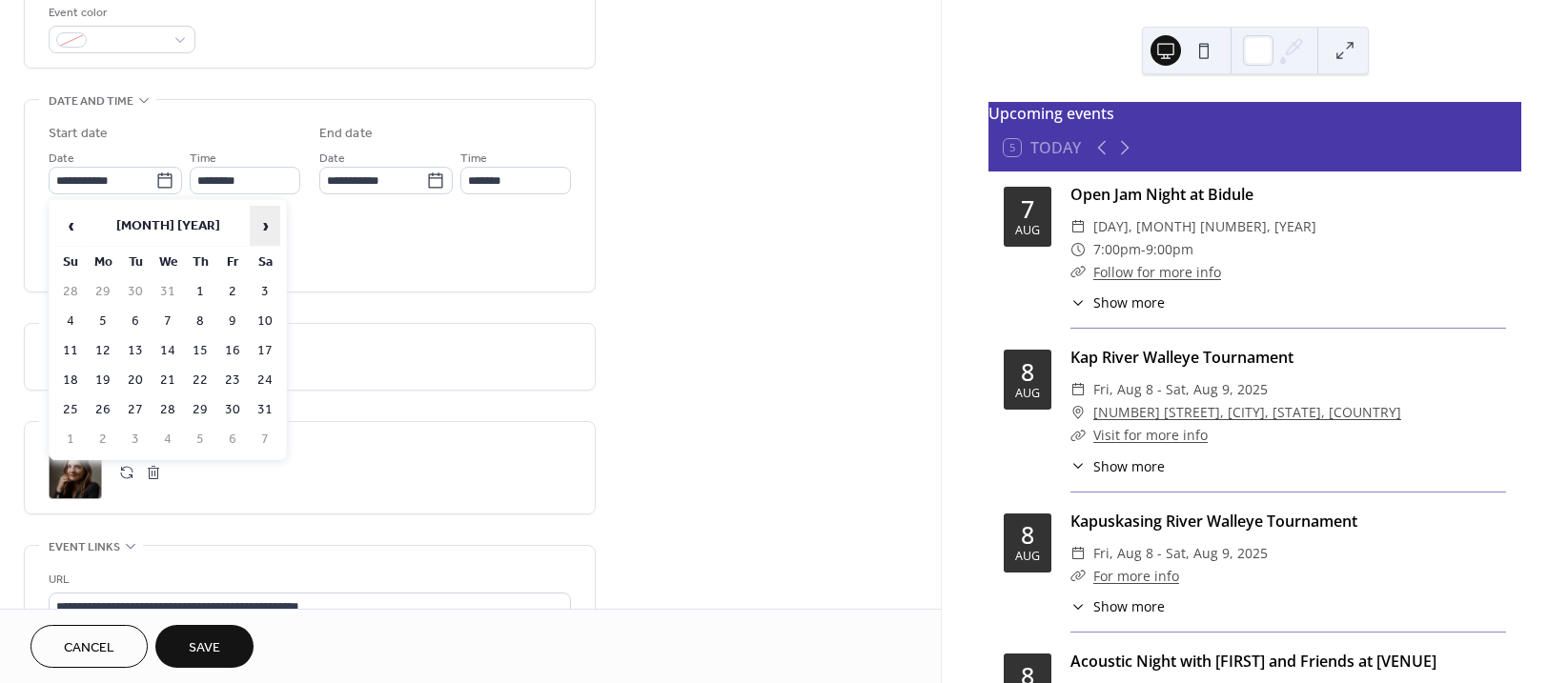 click on "›" at bounding box center [265, 226] 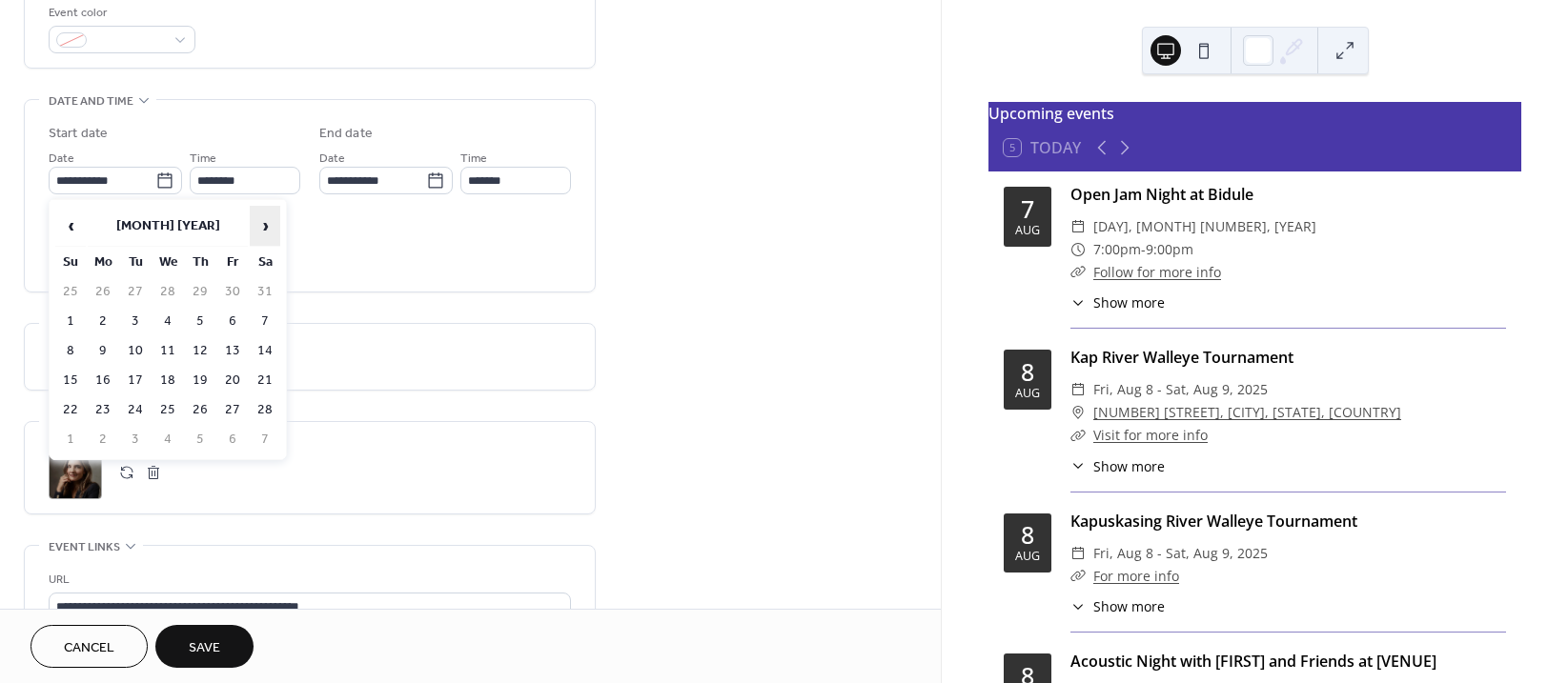 click on "›" at bounding box center (265, 226) 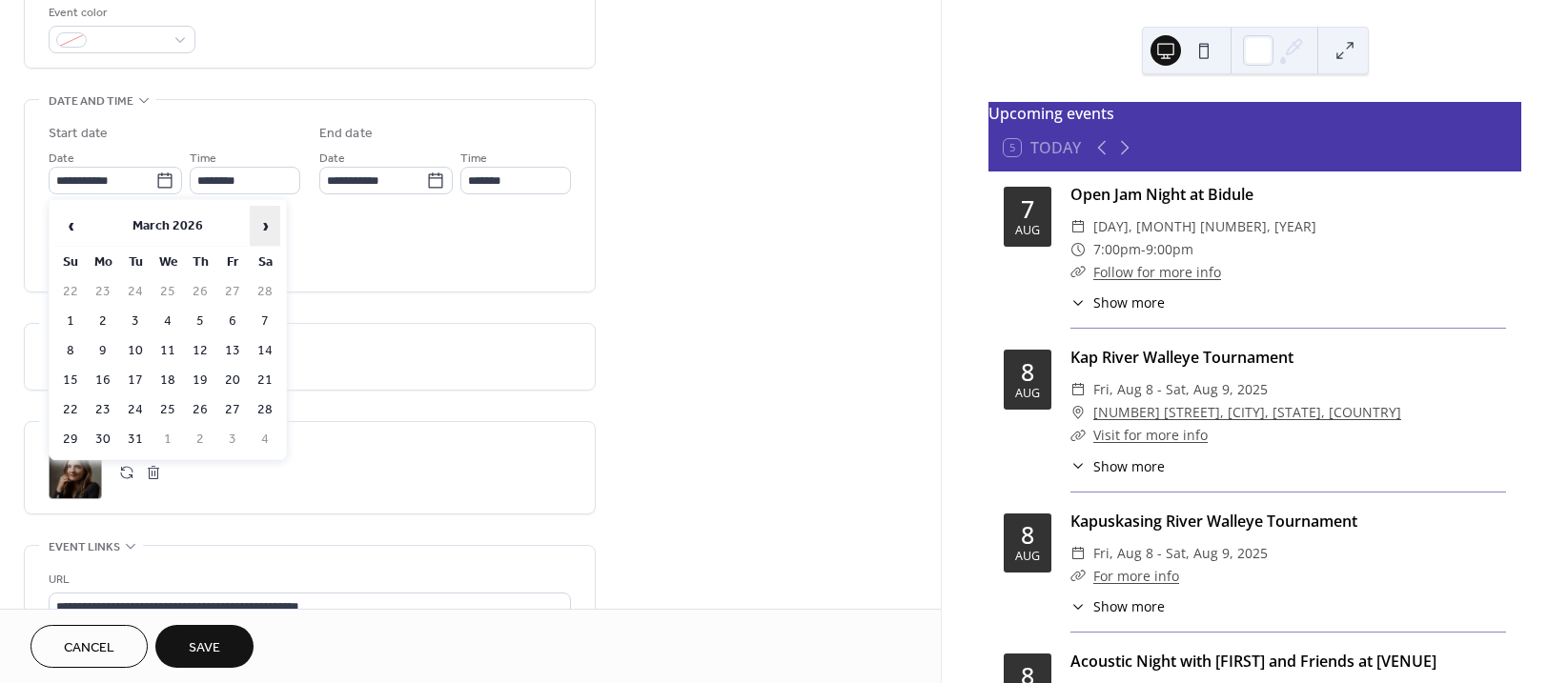 click on "›" at bounding box center (265, 226) 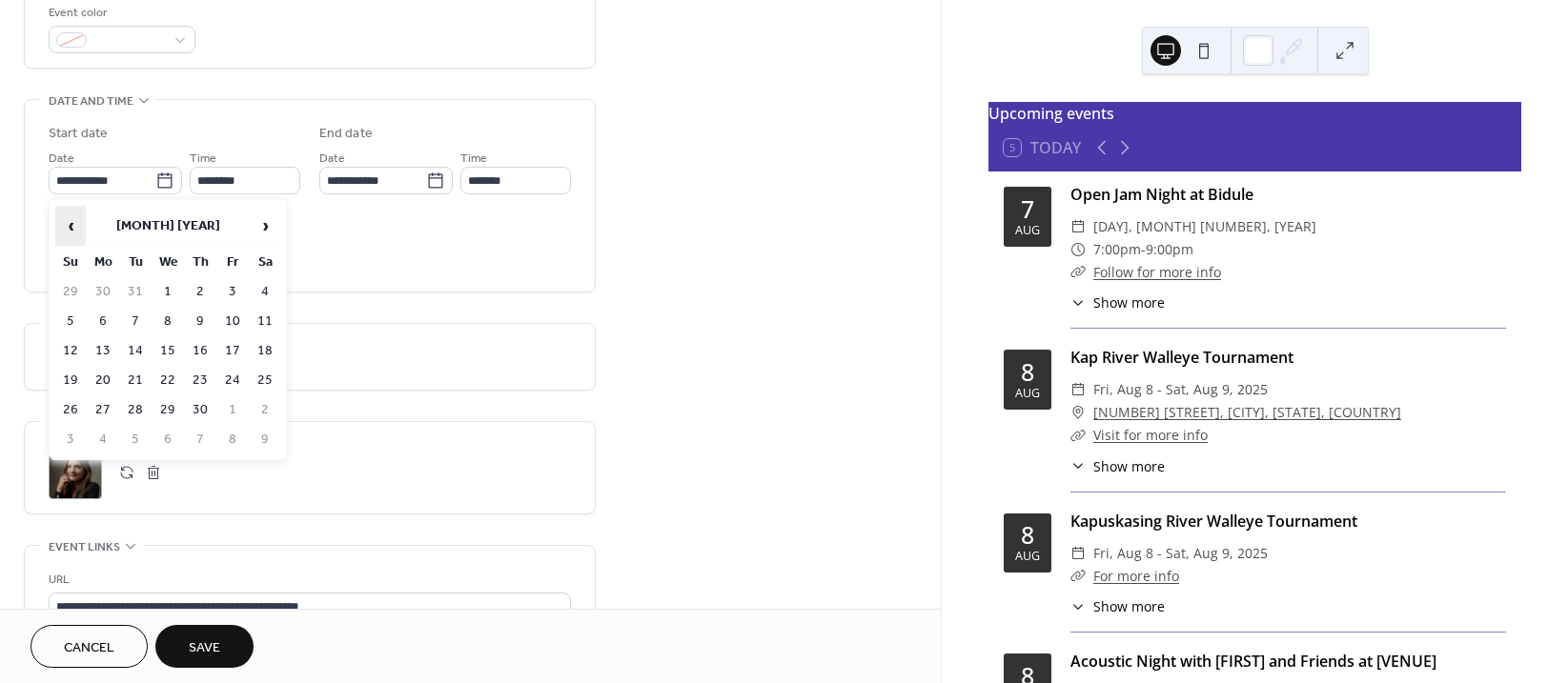 click on "‹" at bounding box center (71, 226) 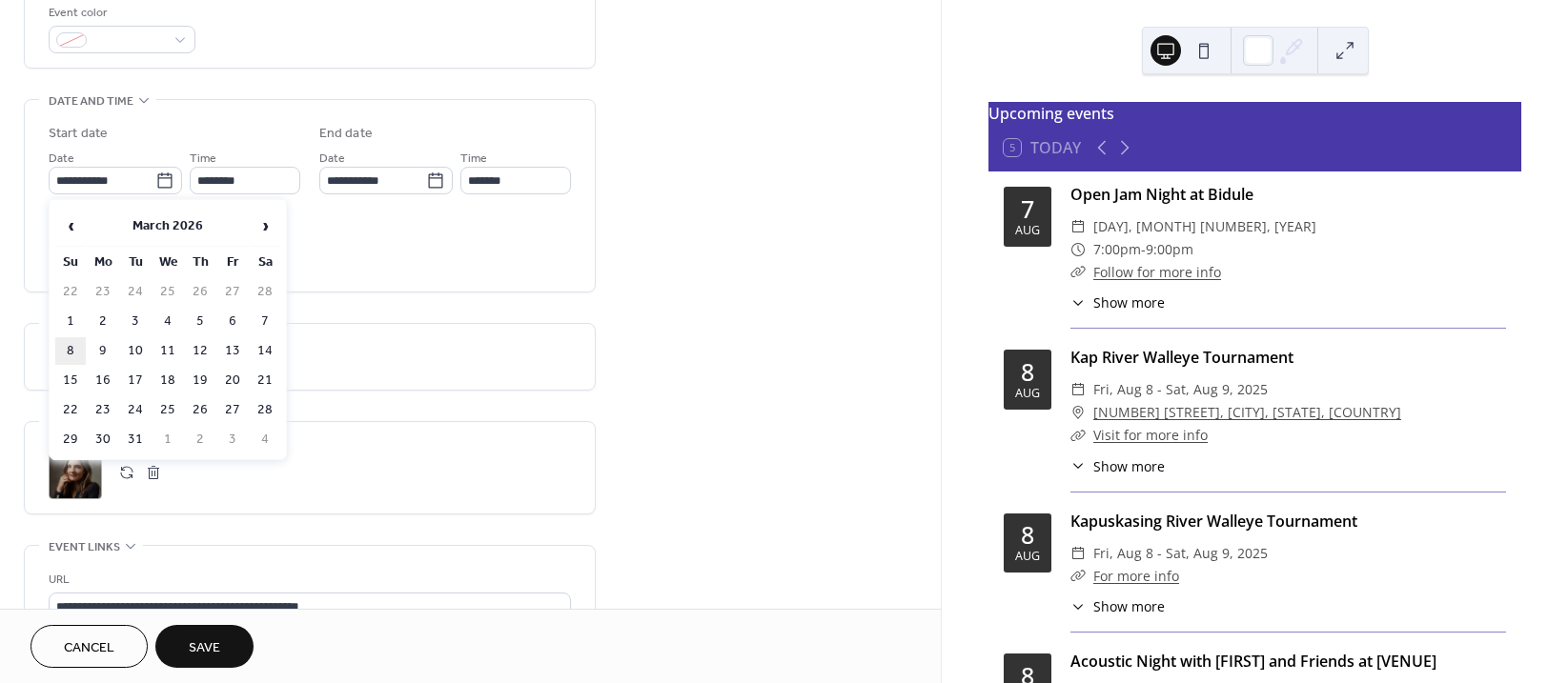 click on "8" at bounding box center [71, 351] 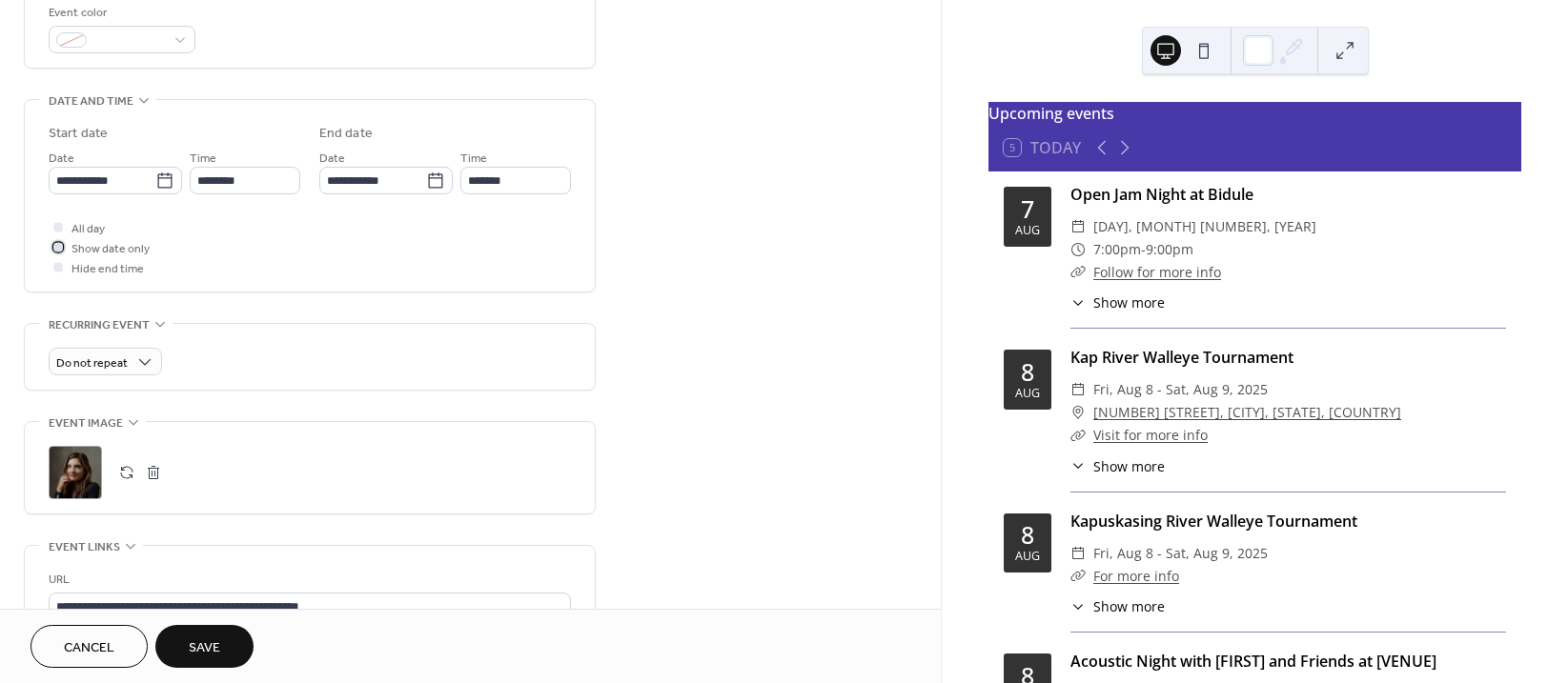 click at bounding box center [58, 247] 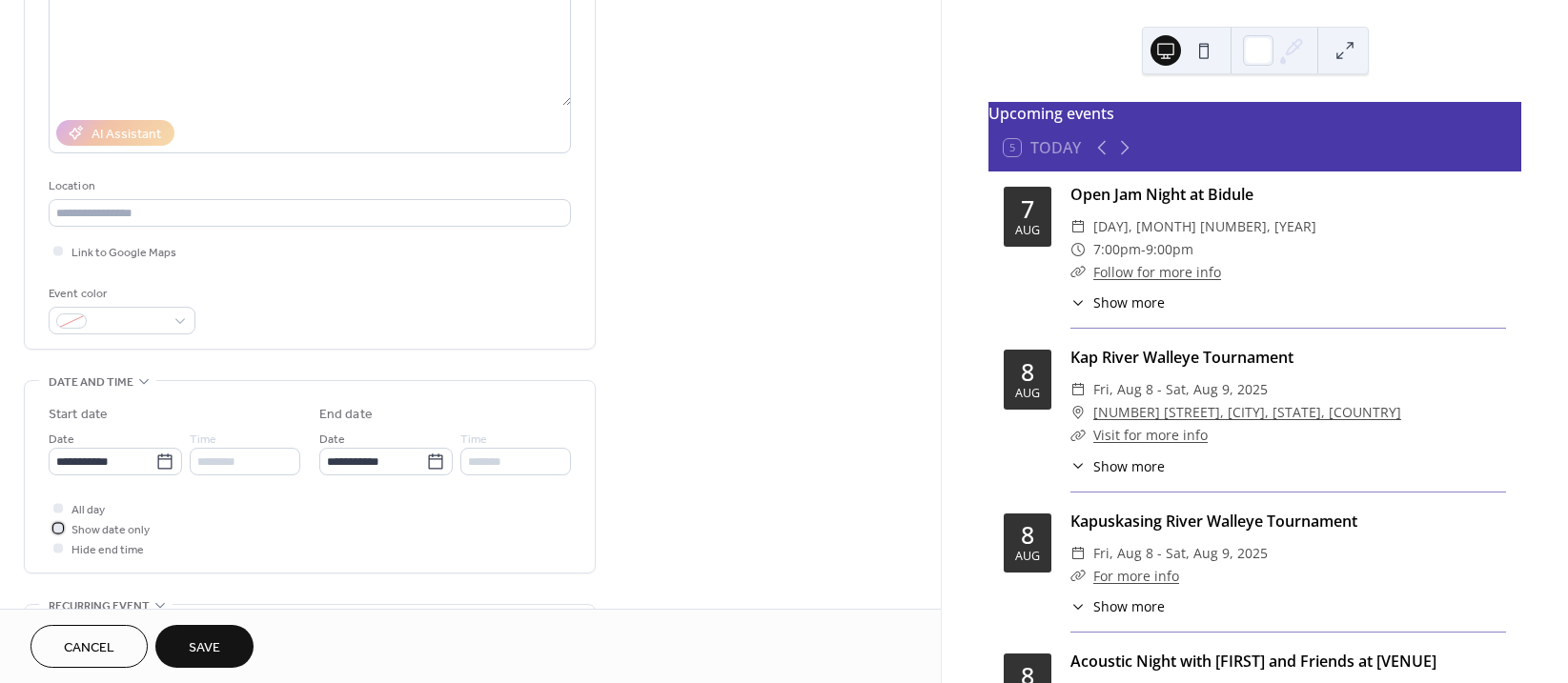 scroll, scrollTop: 235, scrollLeft: 0, axis: vertical 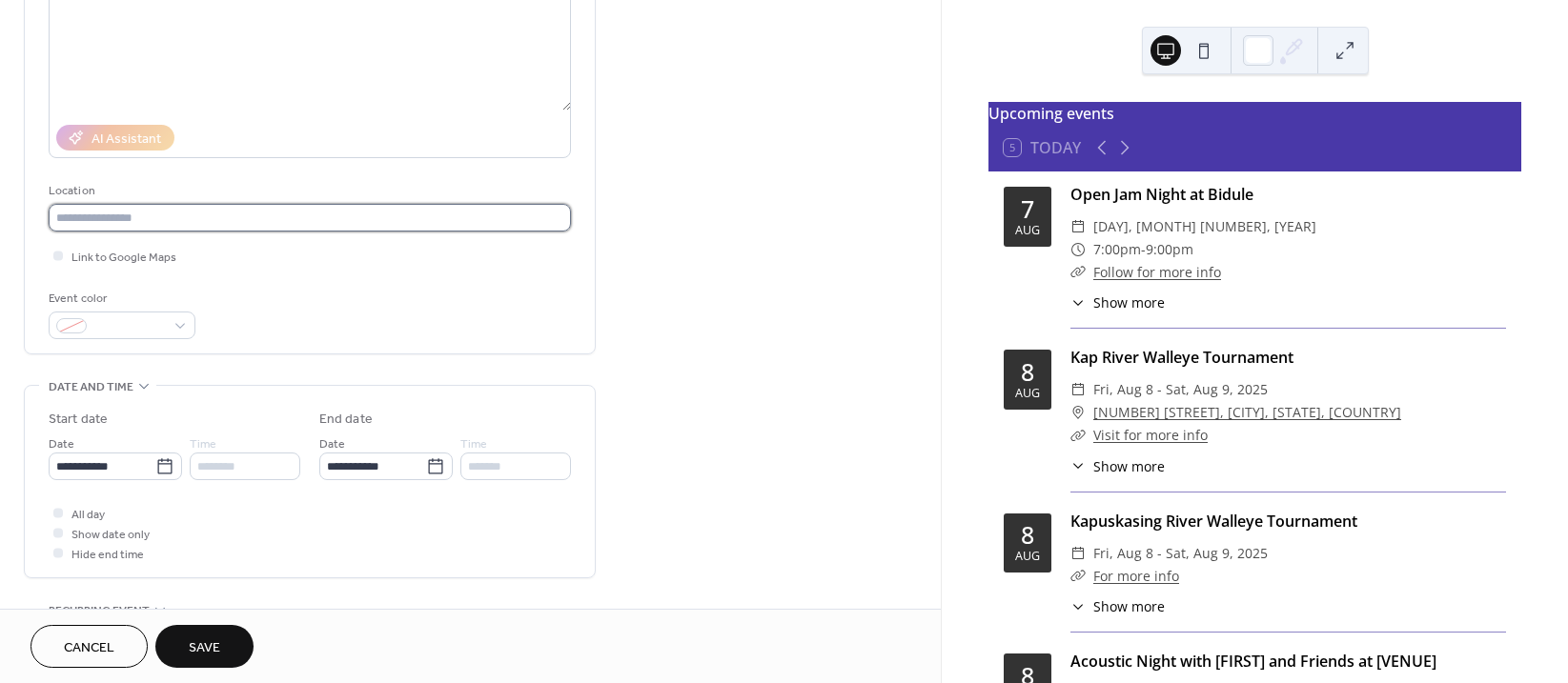 click at bounding box center [310, 217] 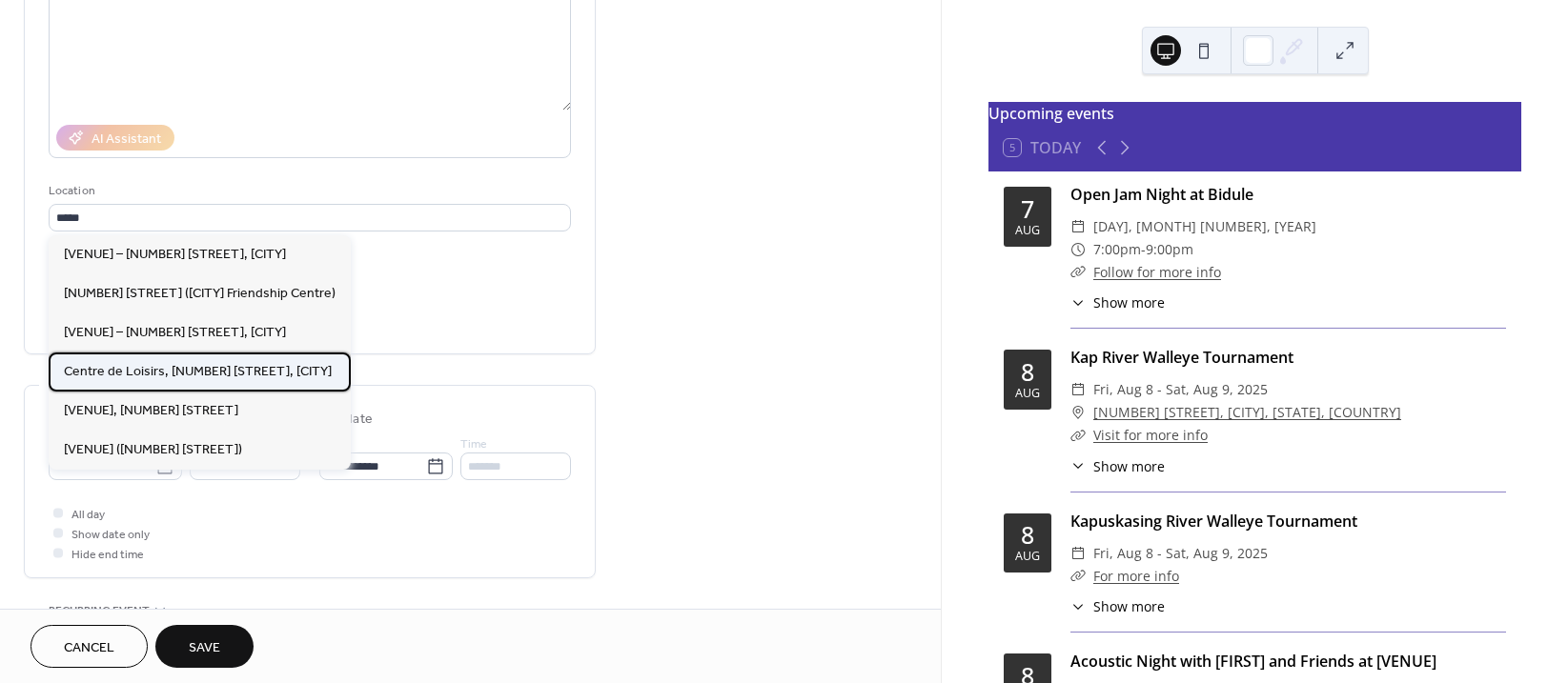 click on "Centre de Loisirs, 7 Aurora Avenue, Kapuskasing" at bounding box center [197, 372] 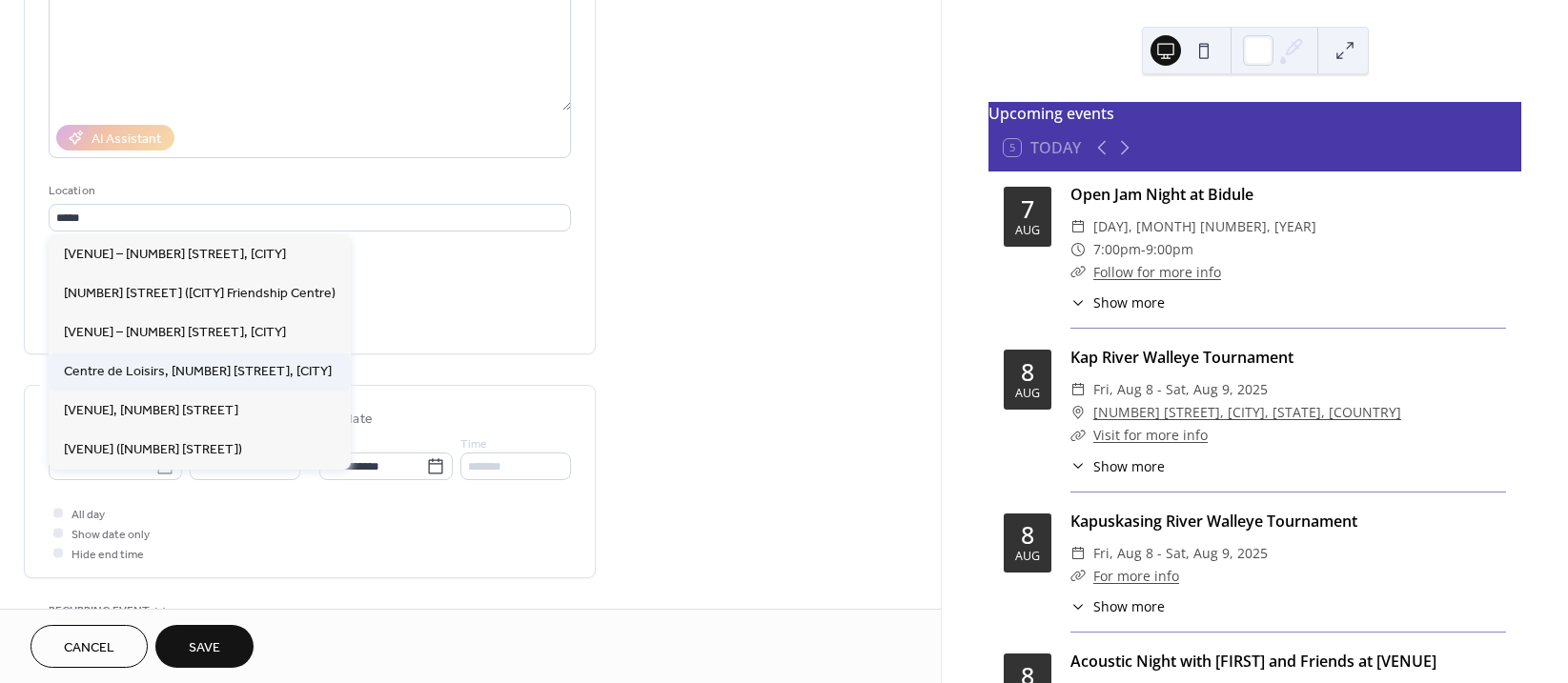 type on "**********" 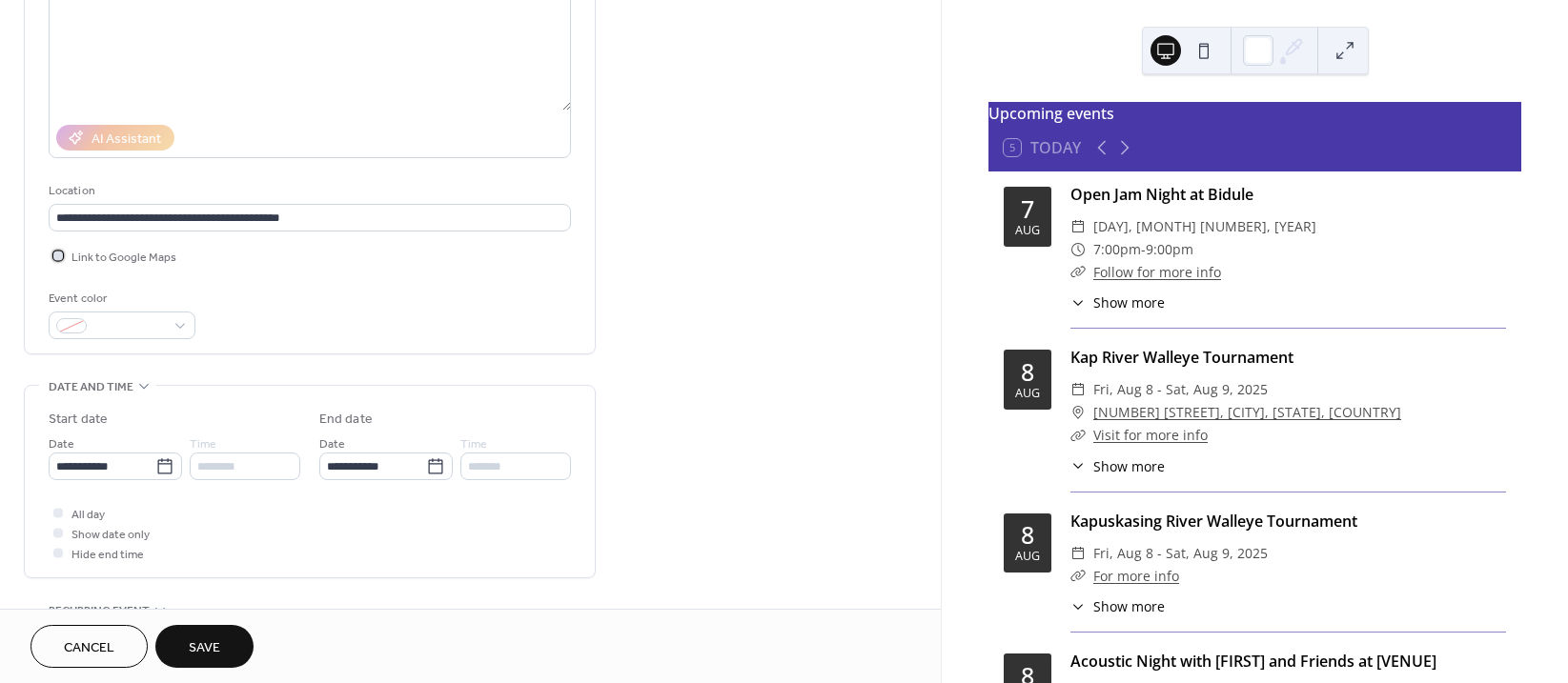click at bounding box center (58, 255) 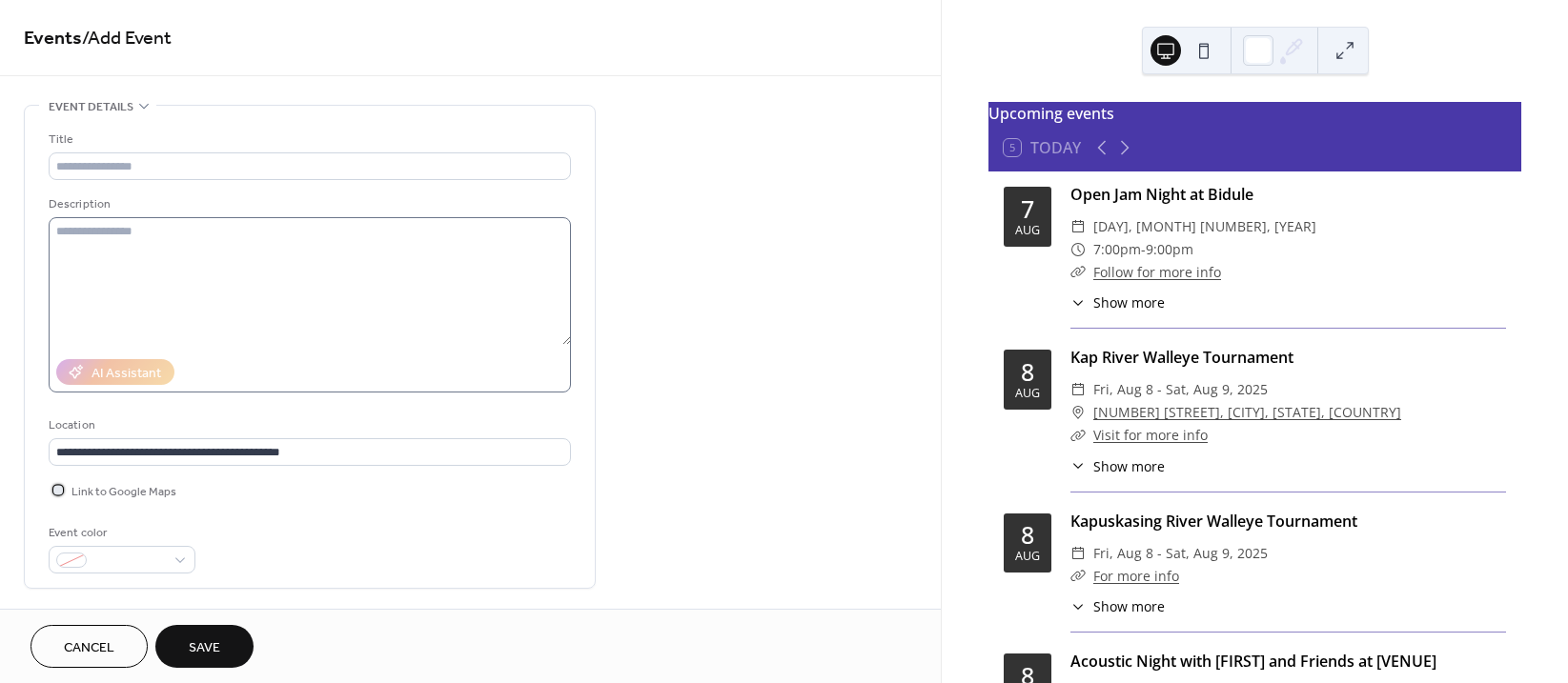 scroll, scrollTop: 0, scrollLeft: 0, axis: both 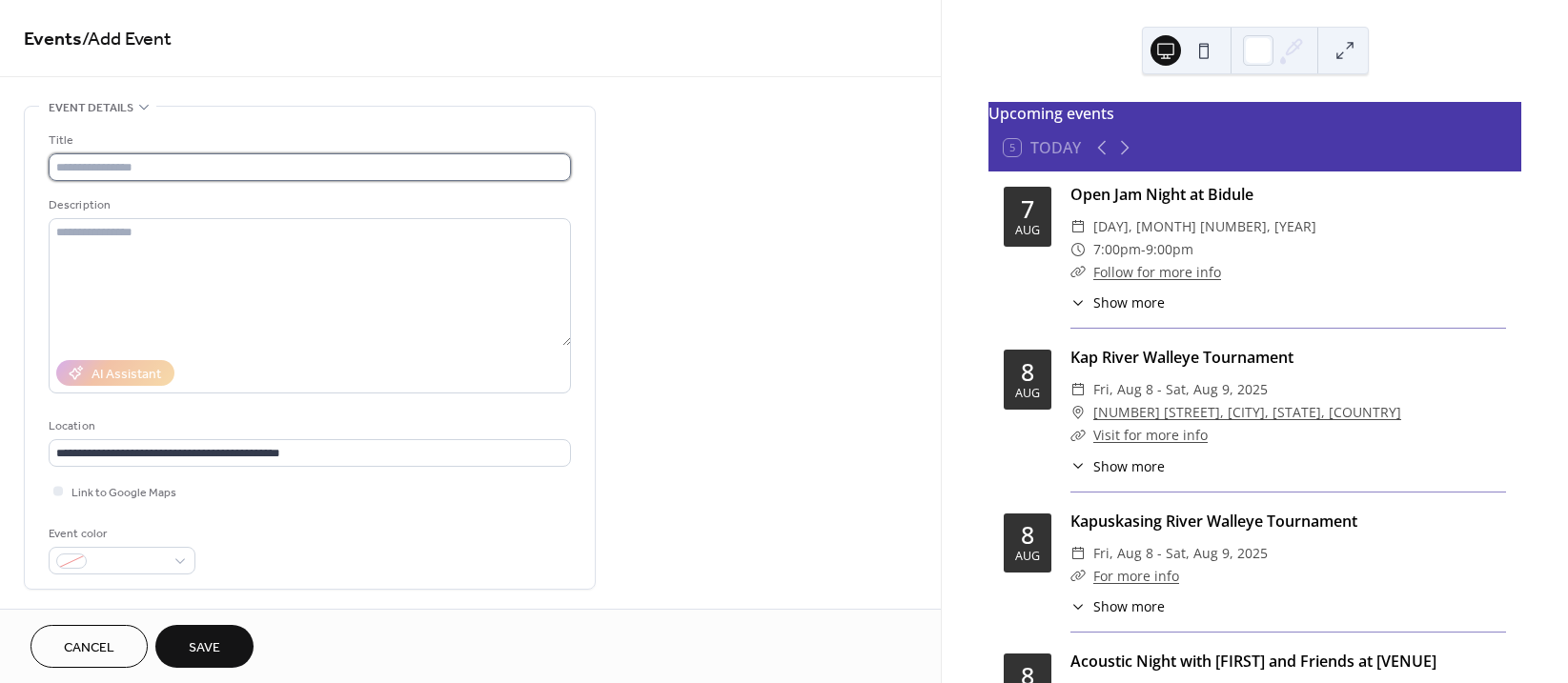 click at bounding box center [310, 167] 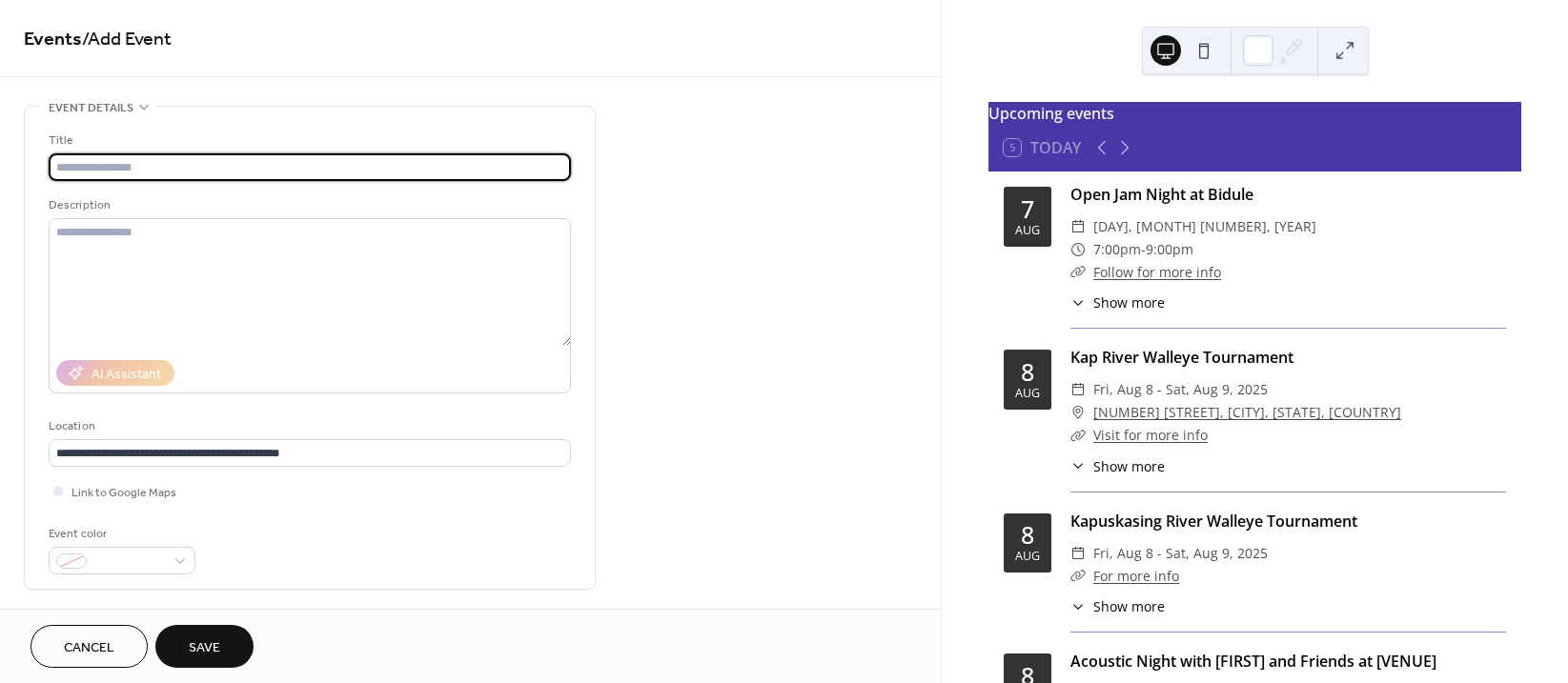 paste on "**********" 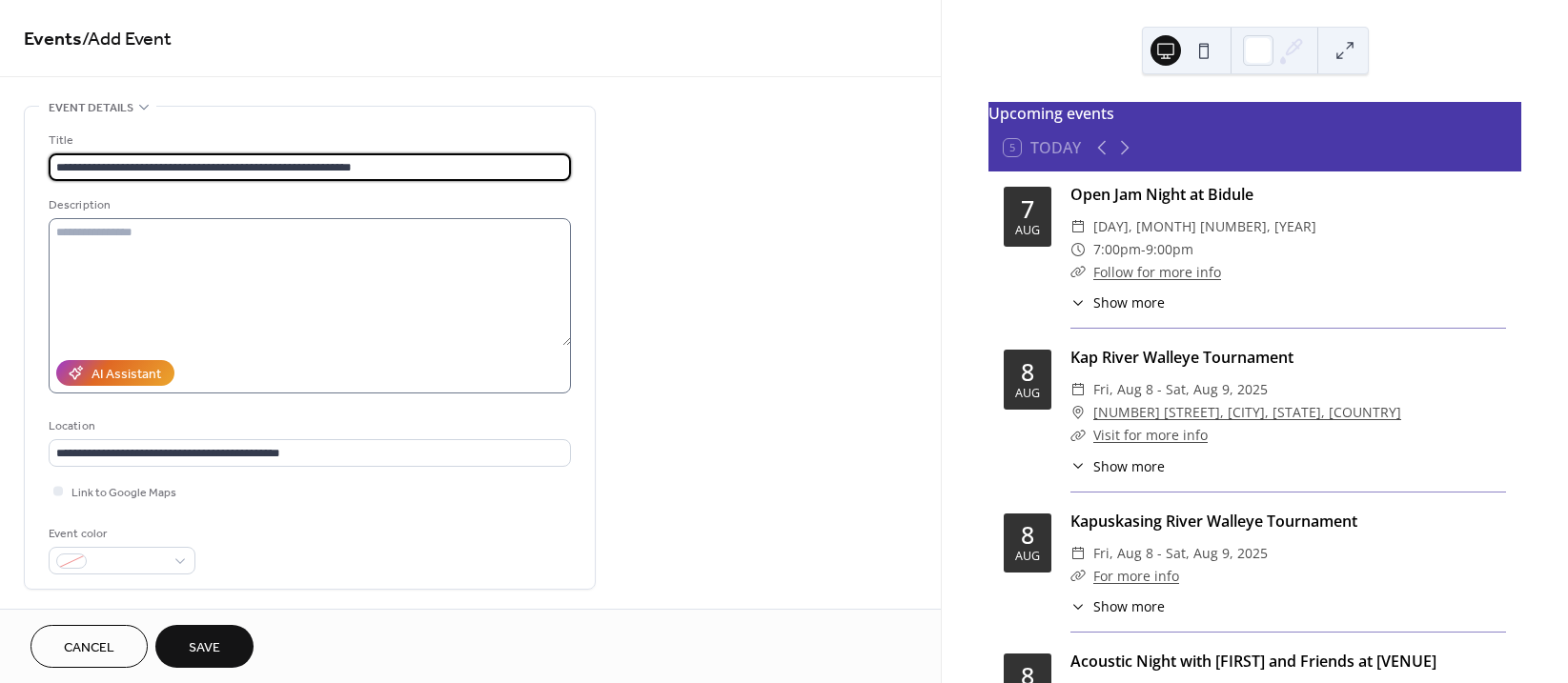 type on "**********" 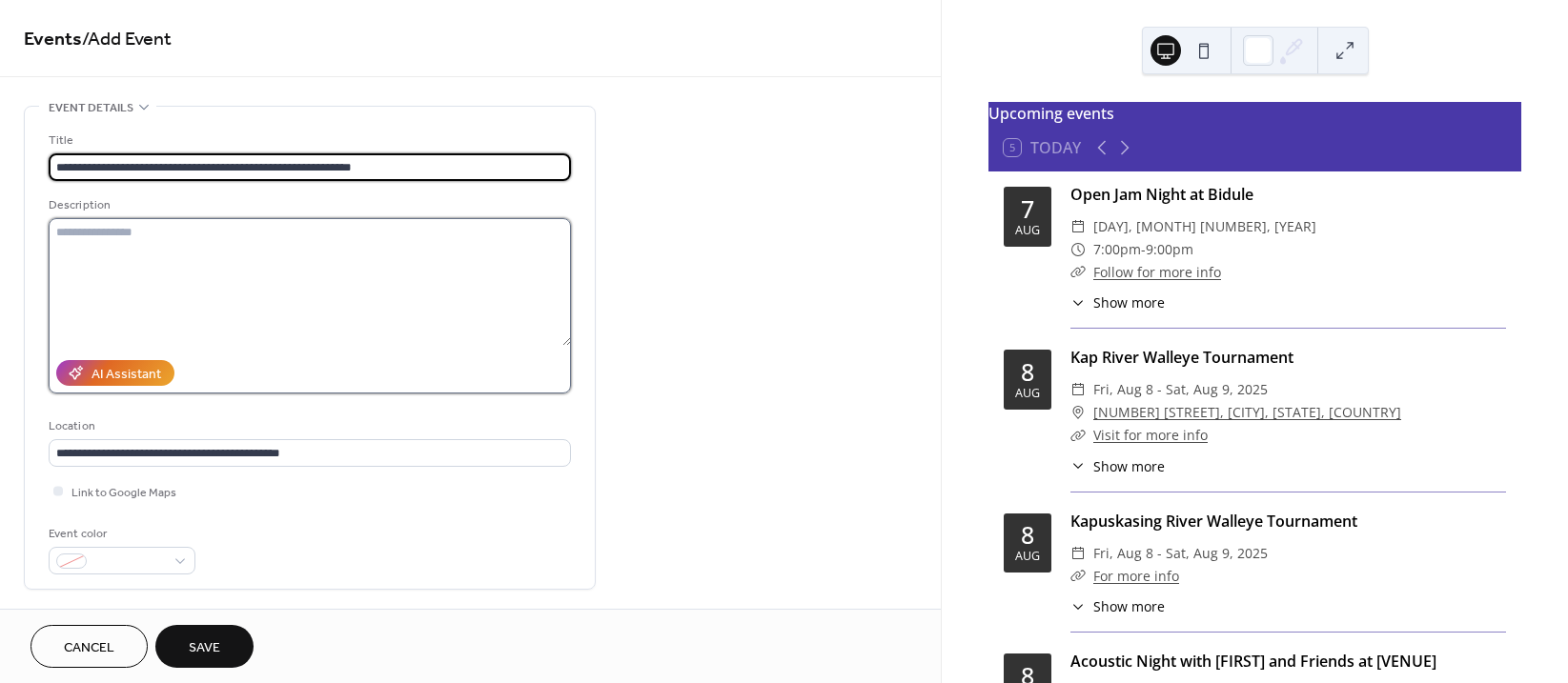 click at bounding box center (310, 282) 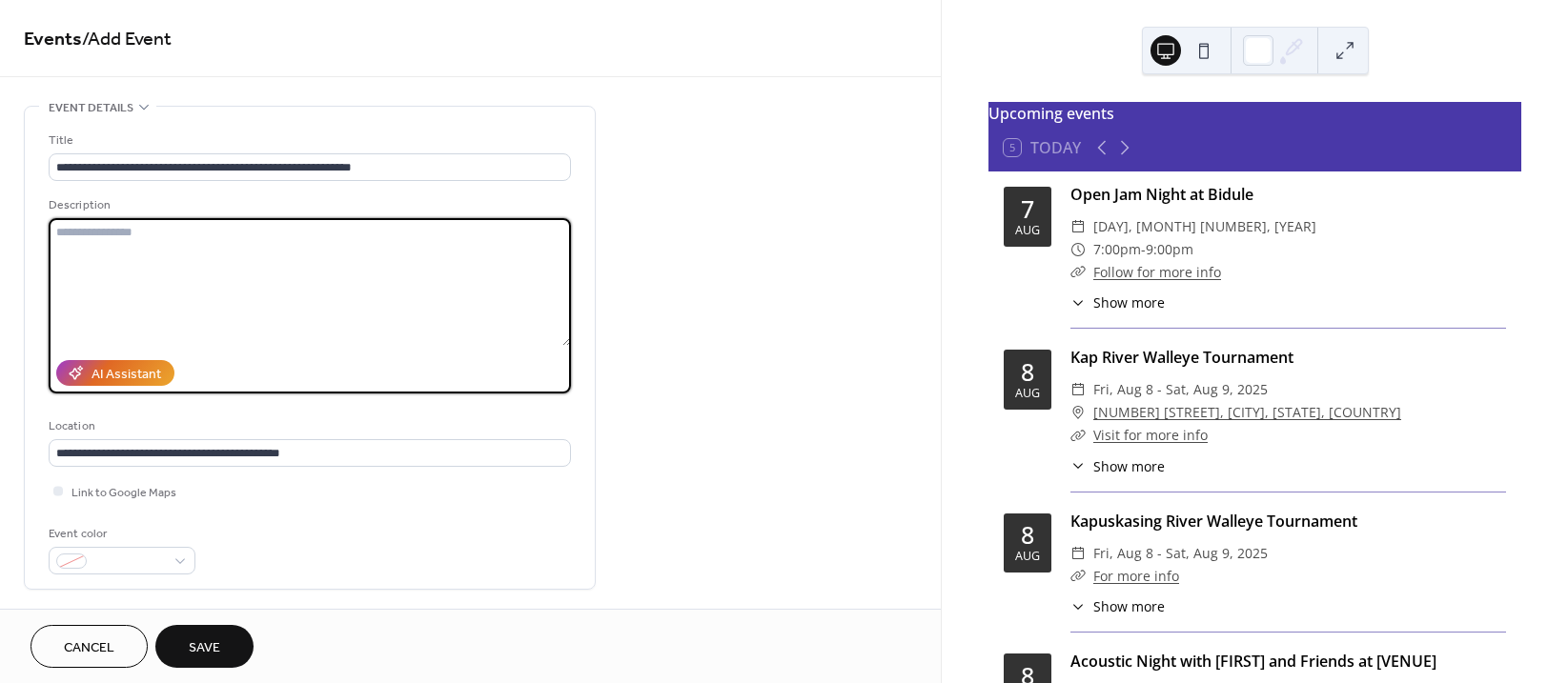 click at bounding box center (310, 282) 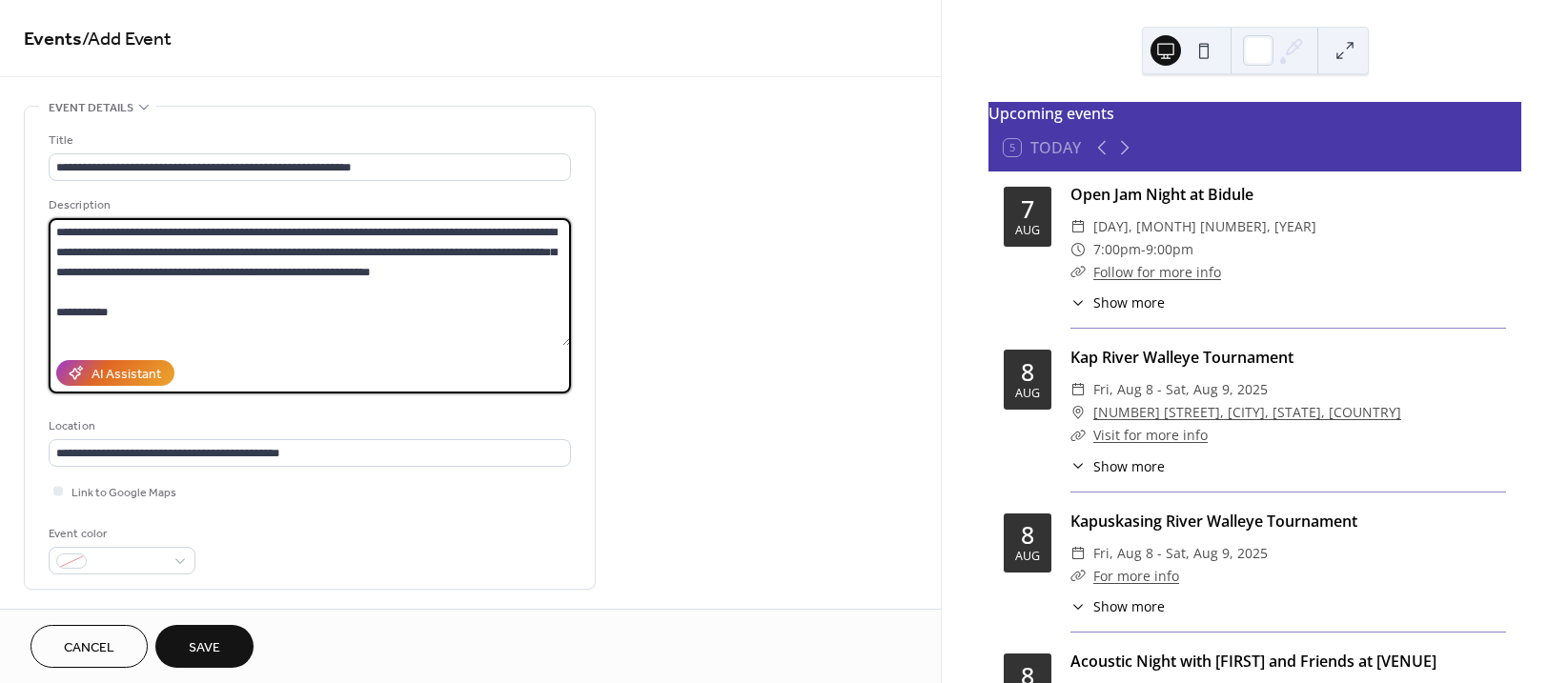 scroll, scrollTop: 37, scrollLeft: 0, axis: vertical 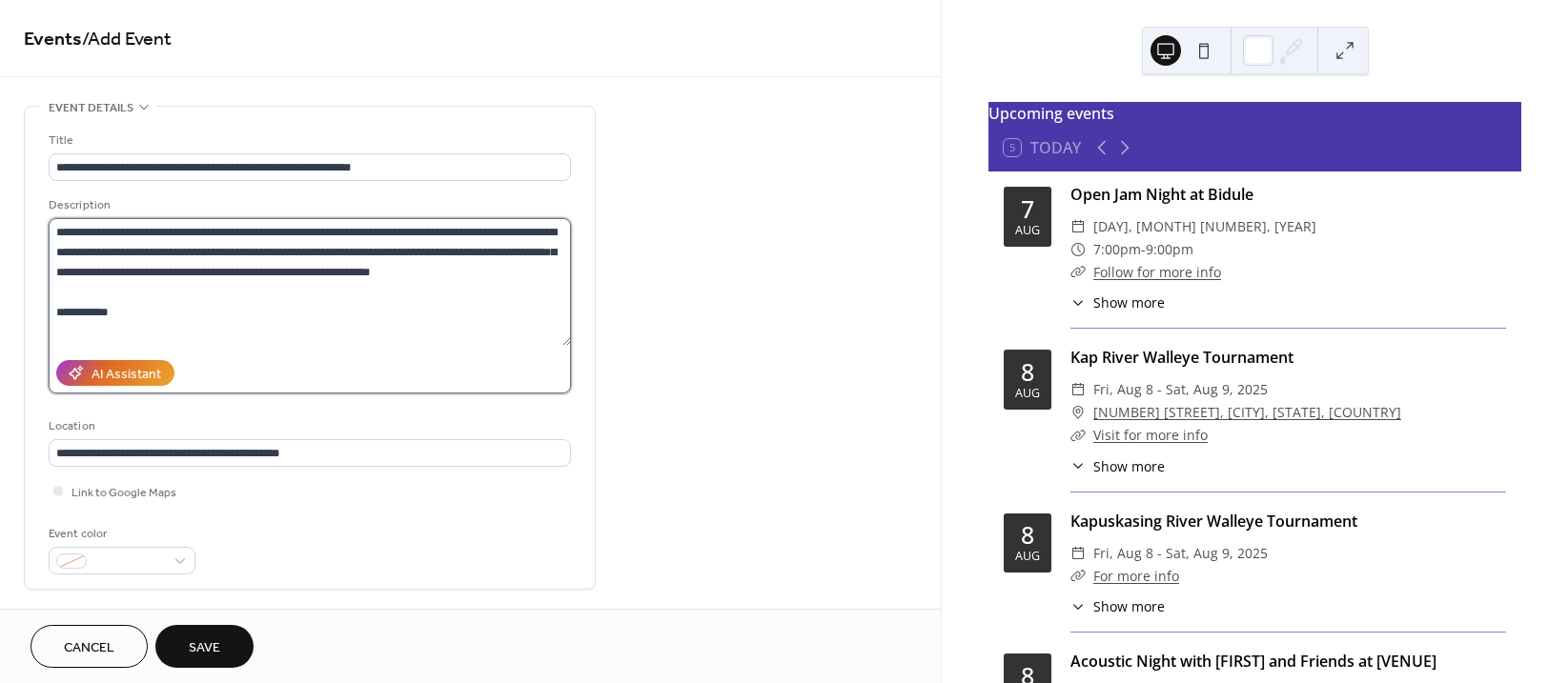 click on "**********" at bounding box center [310, 282] 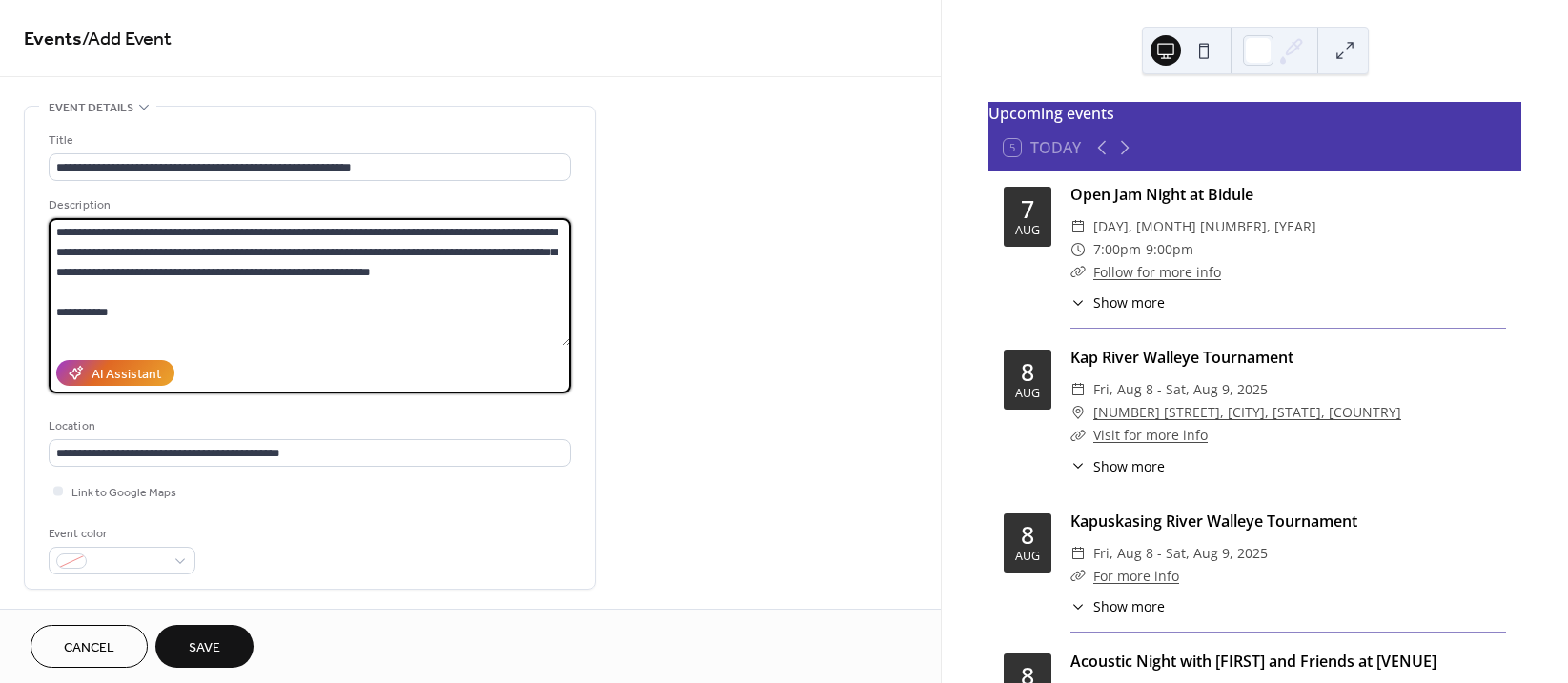 paste on "**********" 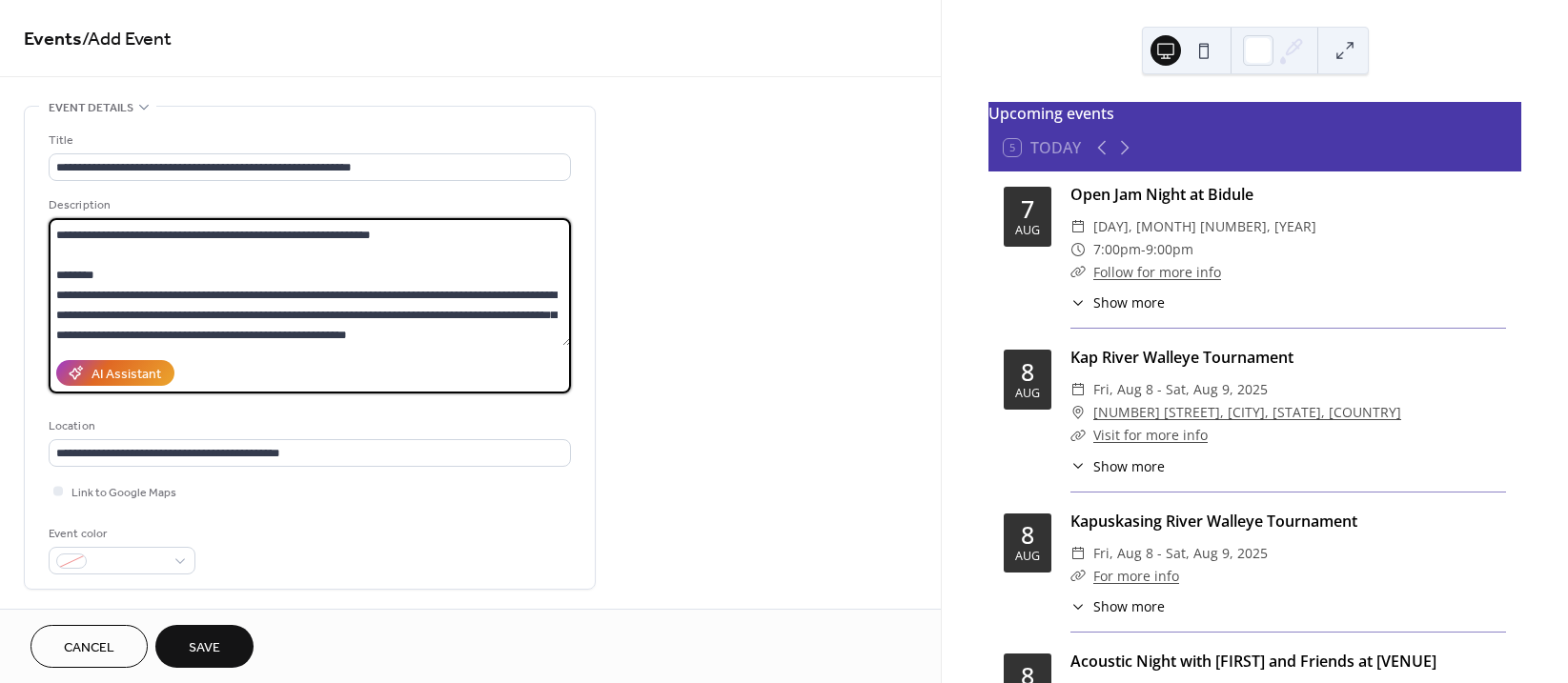 click on "**********" at bounding box center [310, 282] 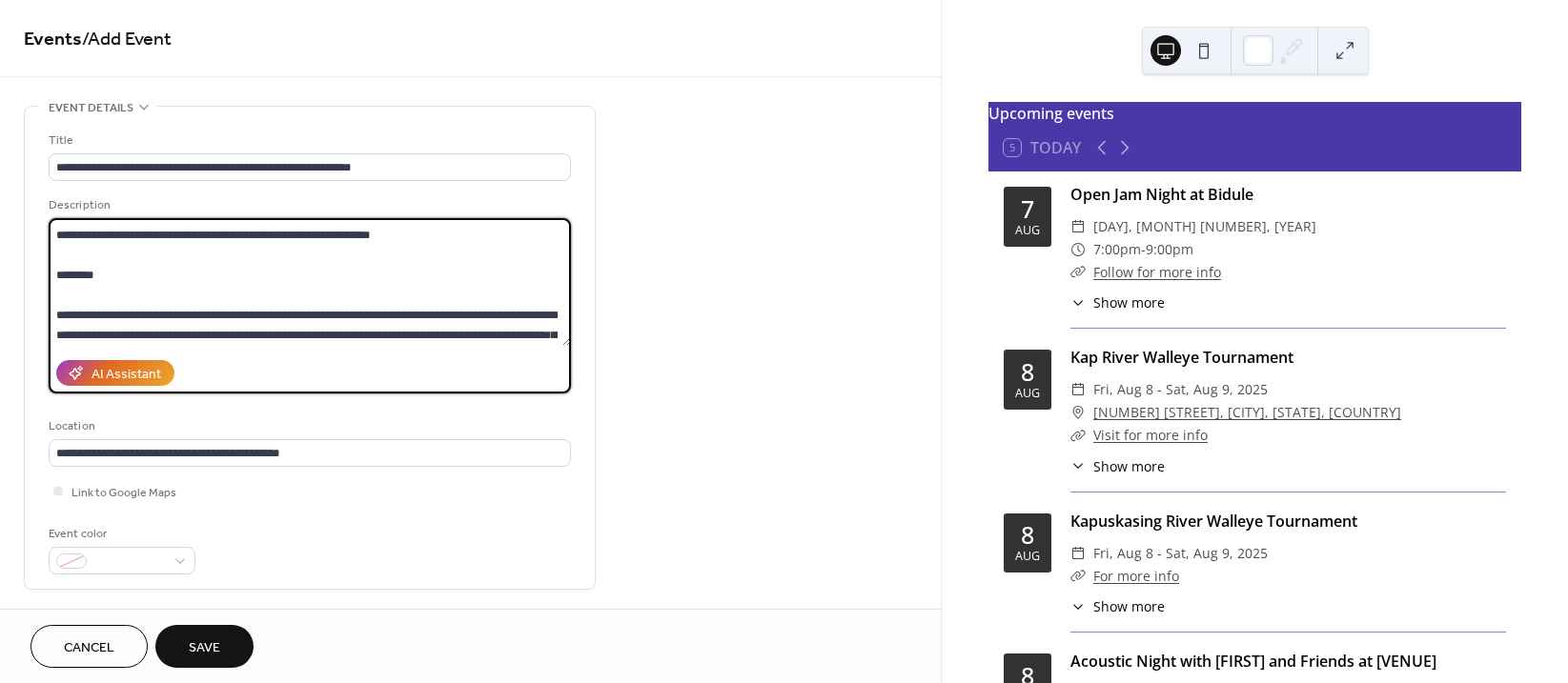 type on "**********" 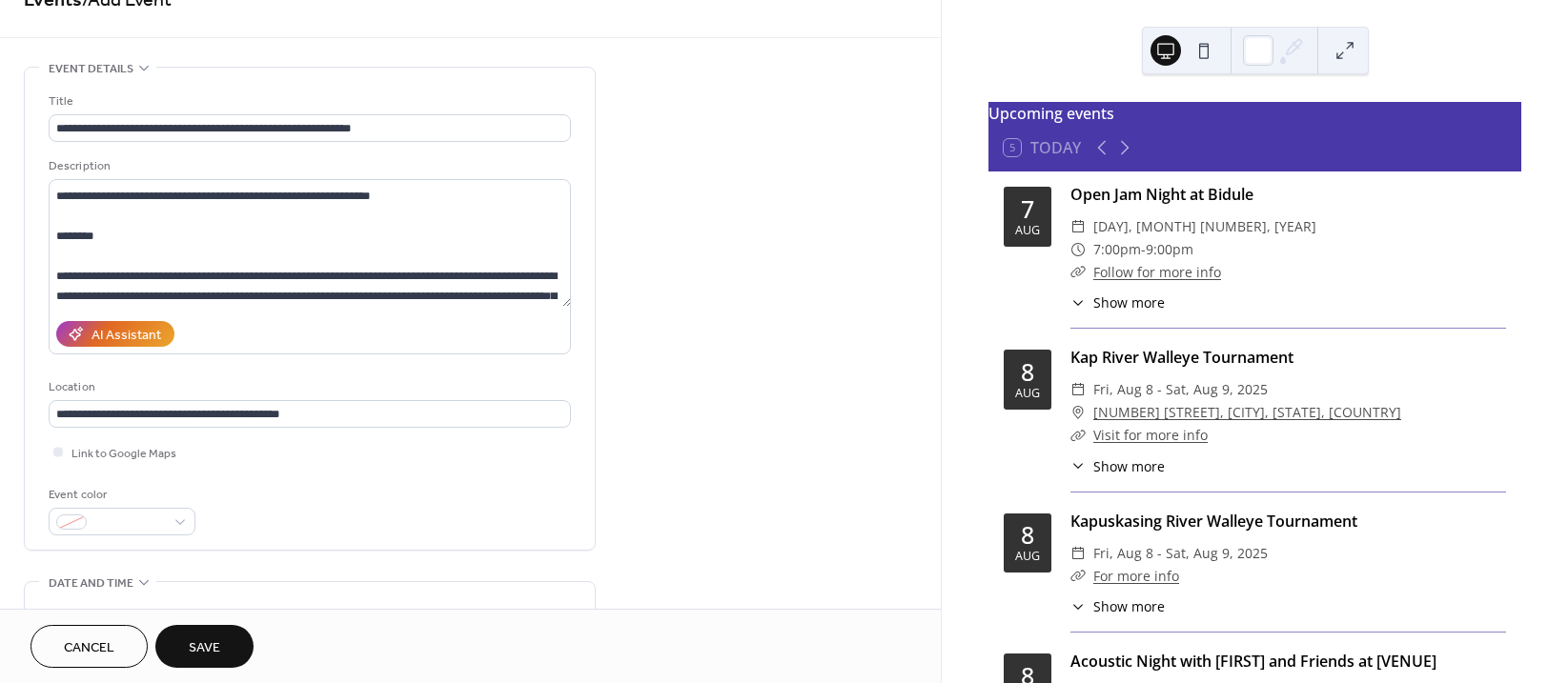 scroll, scrollTop: 0, scrollLeft: 0, axis: both 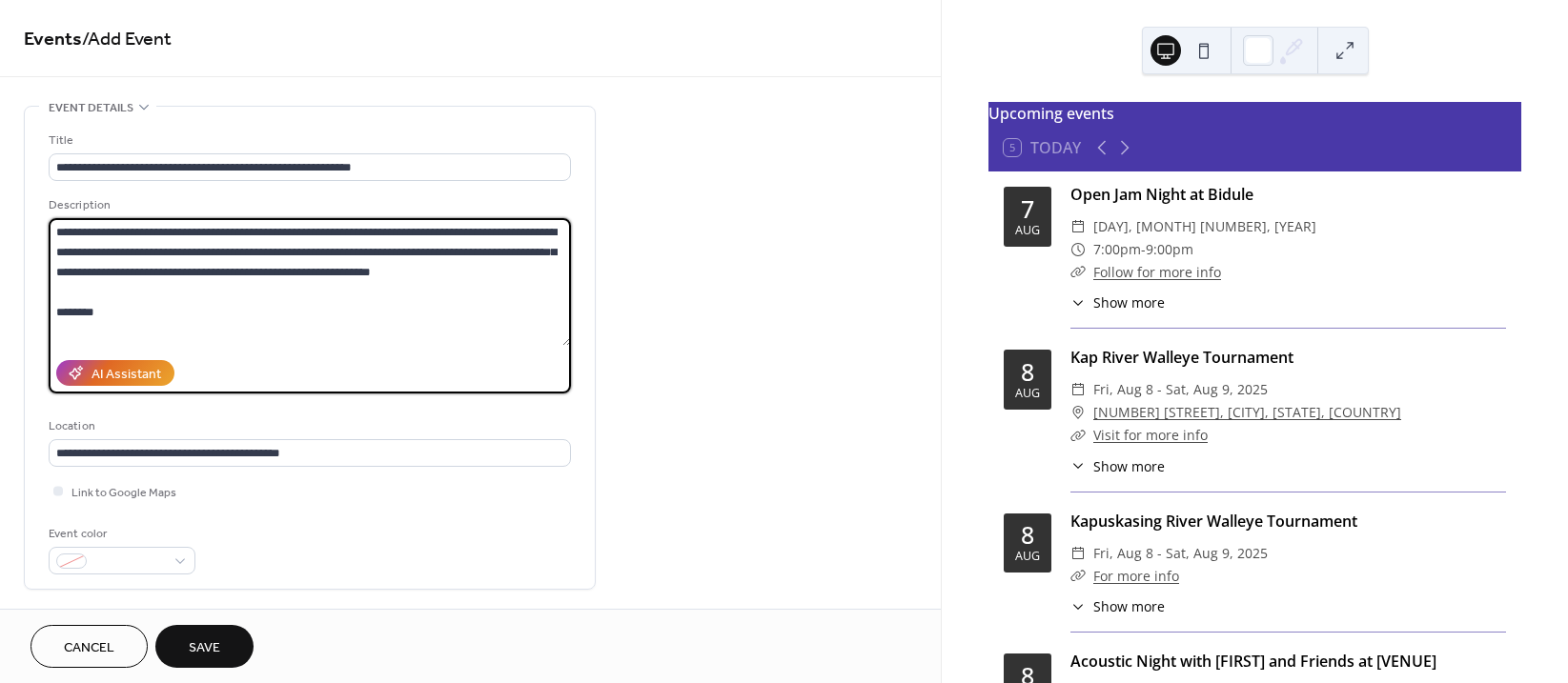 drag, startPoint x: 462, startPoint y: 302, endPoint x: -12, endPoint y: 185, distance: 488.2264 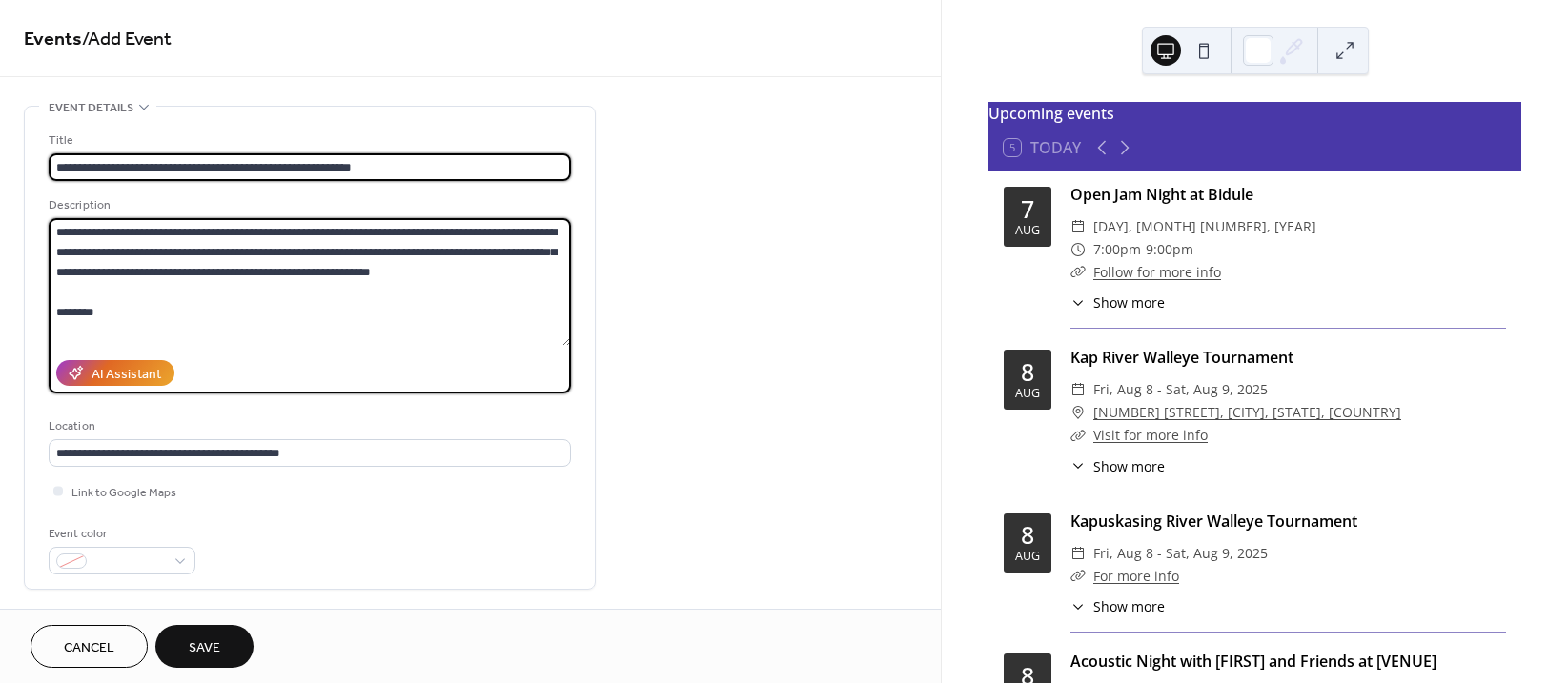 click on "**********" at bounding box center (310, 167) 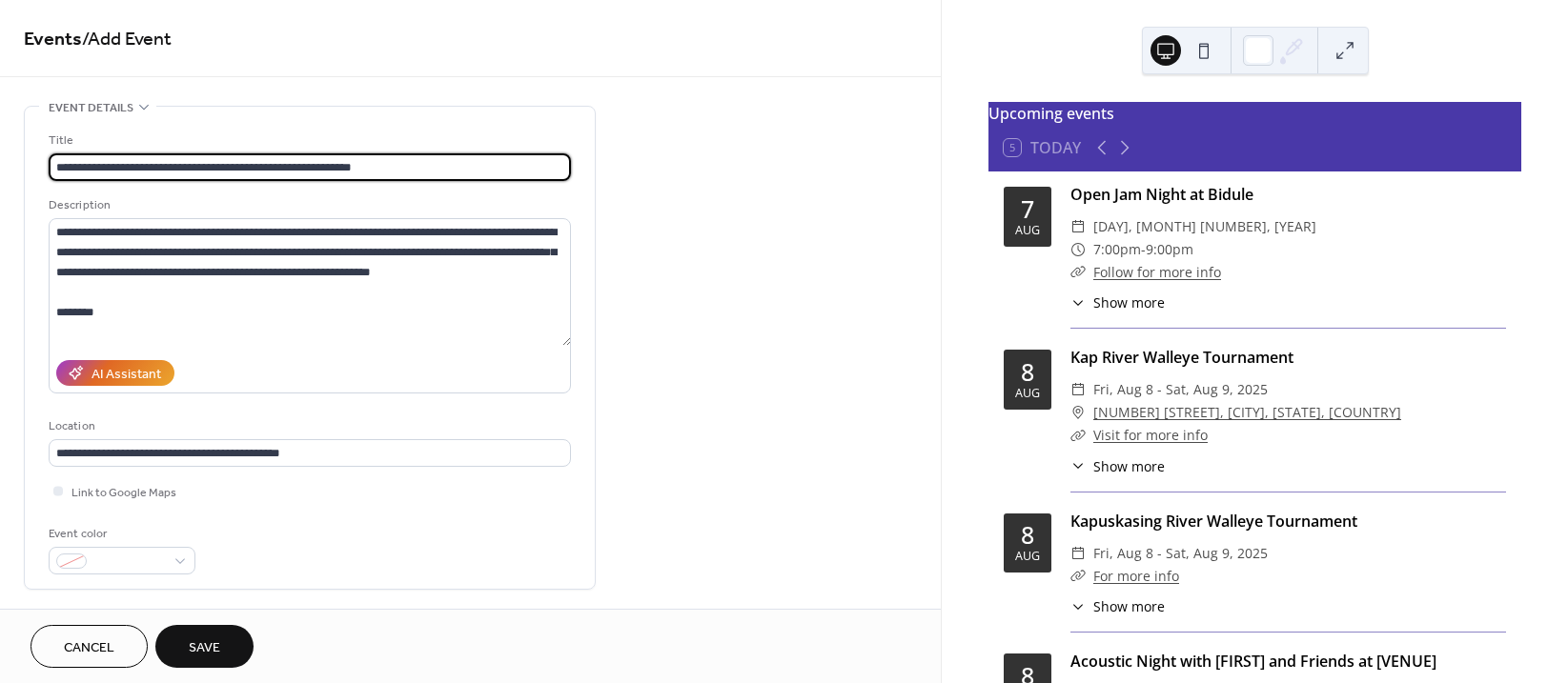 click on "**********" at bounding box center [310, 167] 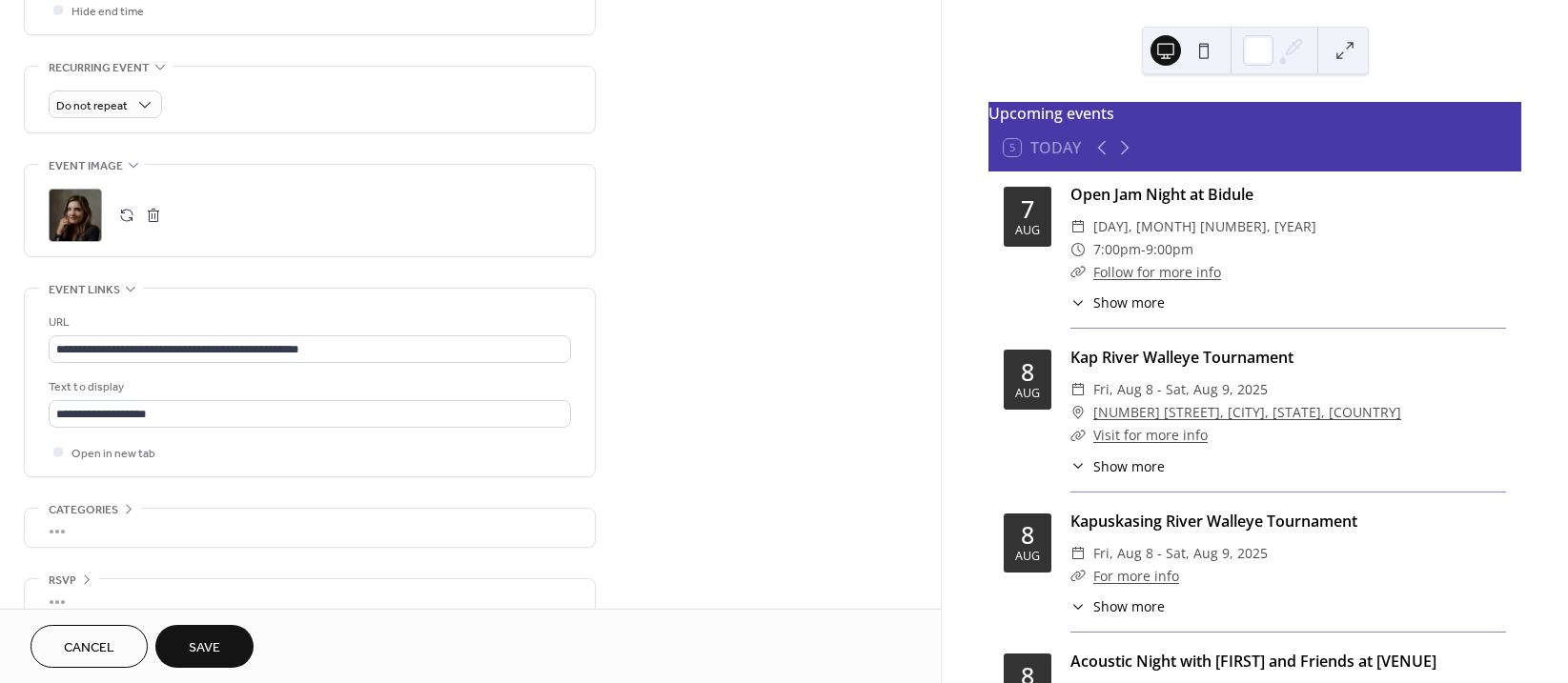 scroll, scrollTop: 807, scrollLeft: 0, axis: vertical 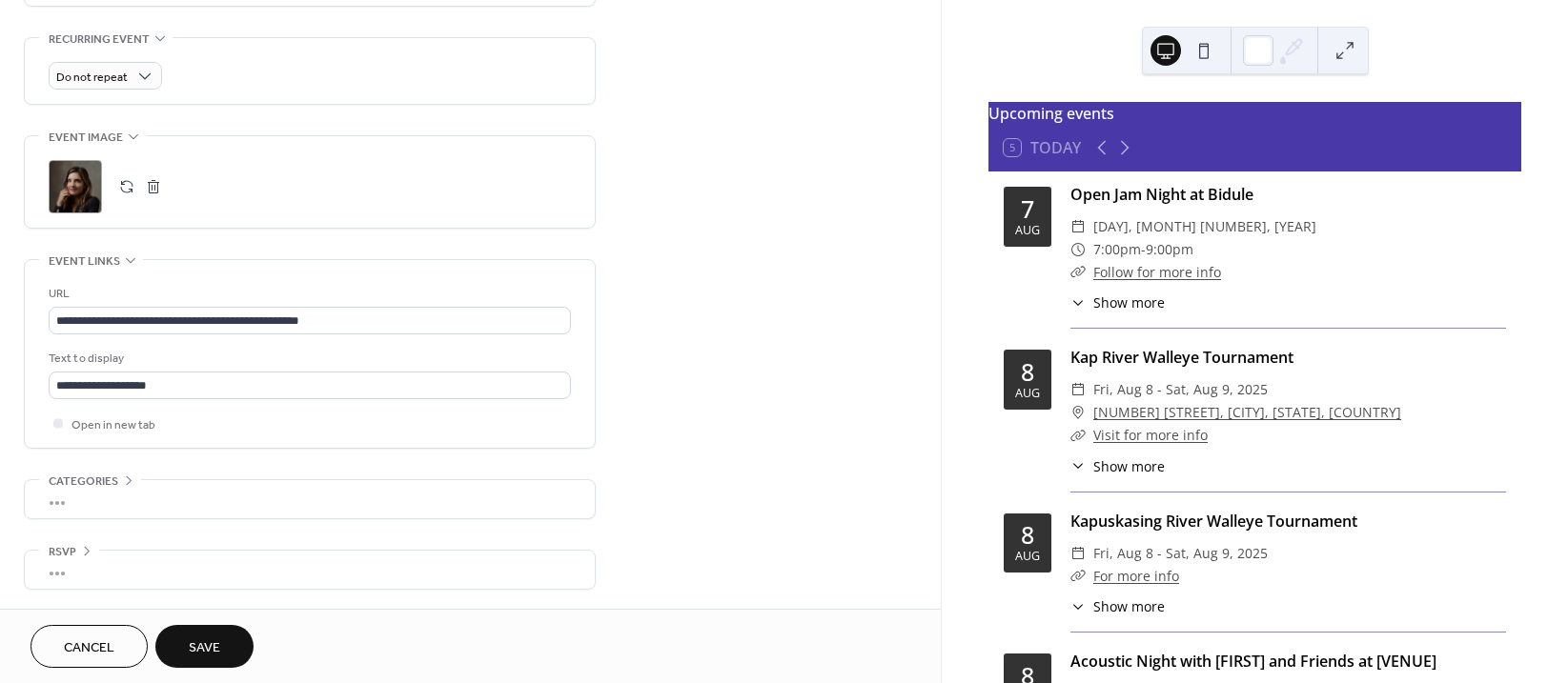 click on "Save" at bounding box center [204, 646] 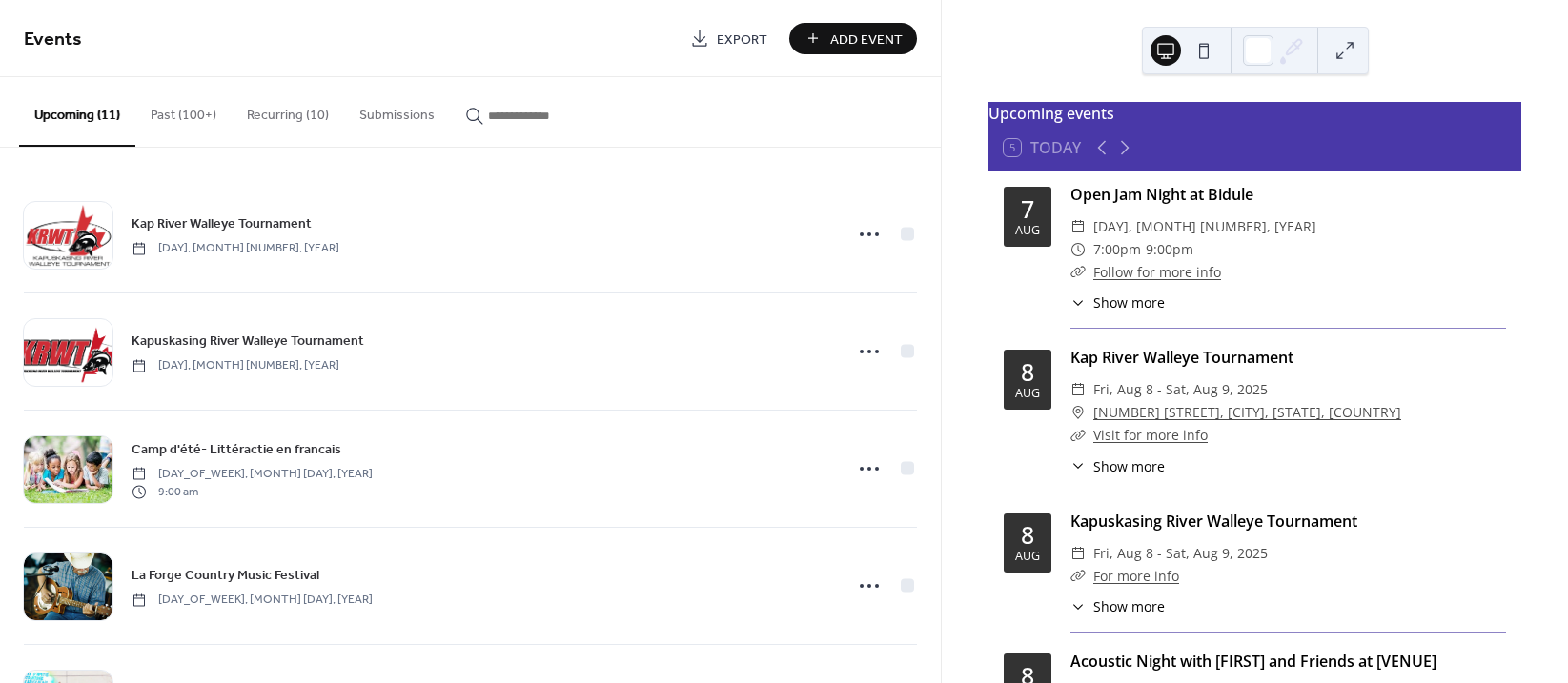 click on "Add Event" at bounding box center [866, 39] 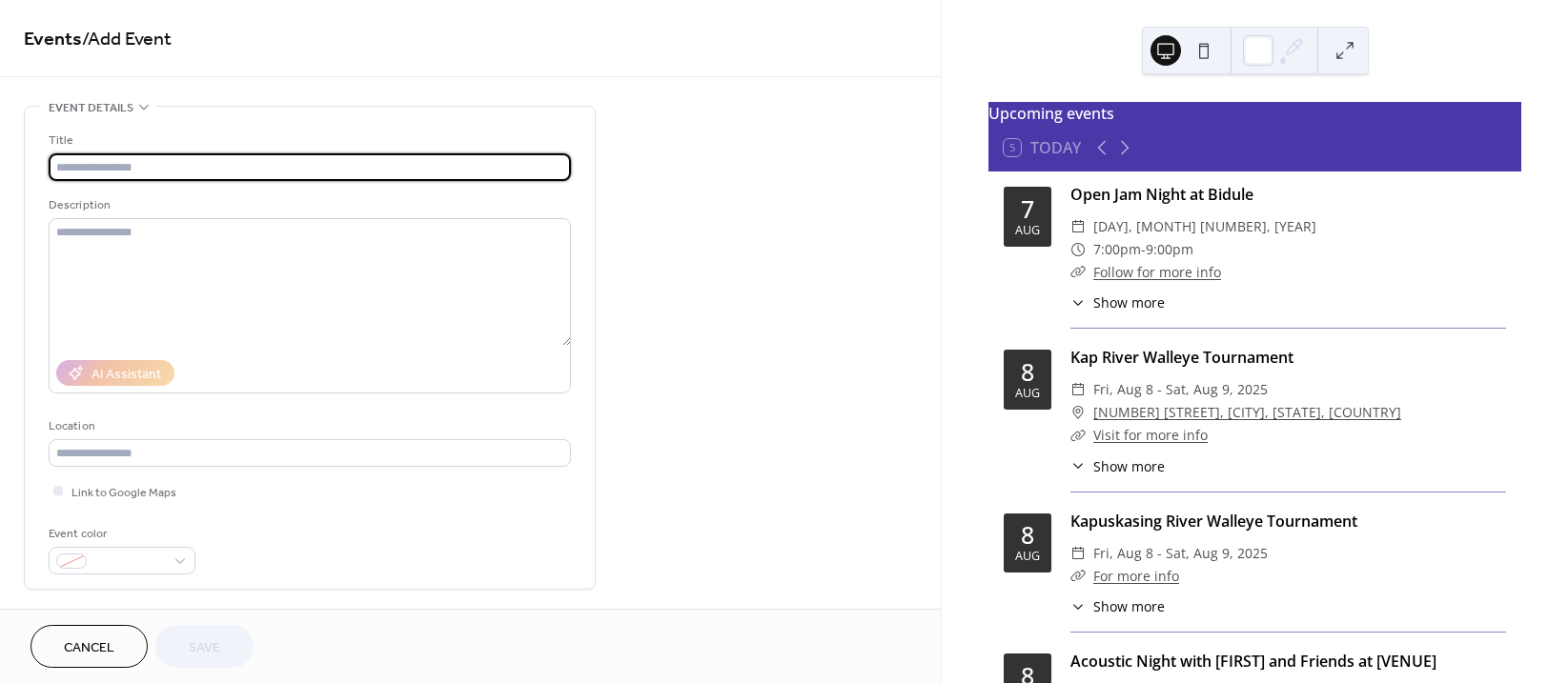 scroll, scrollTop: 807, scrollLeft: 0, axis: vertical 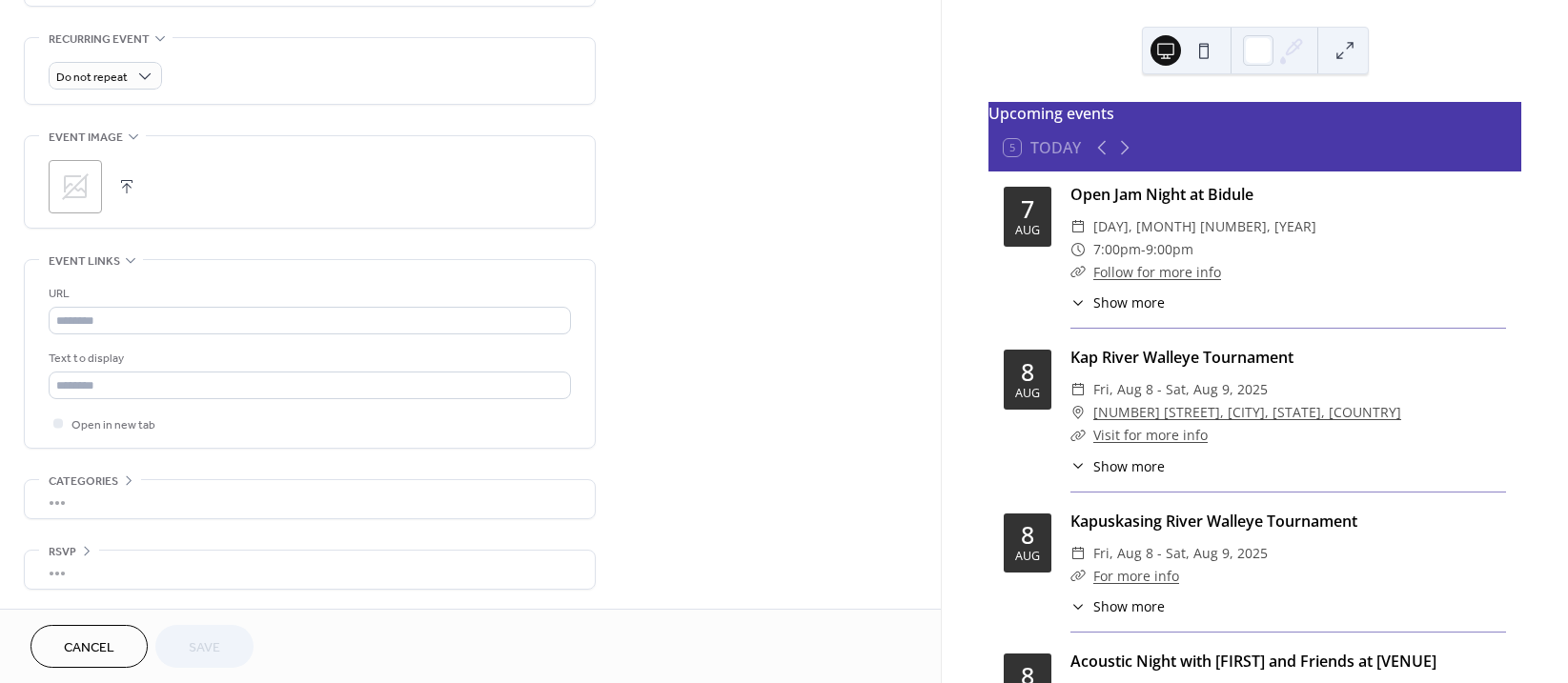 click on "URL" at bounding box center (310, 309) 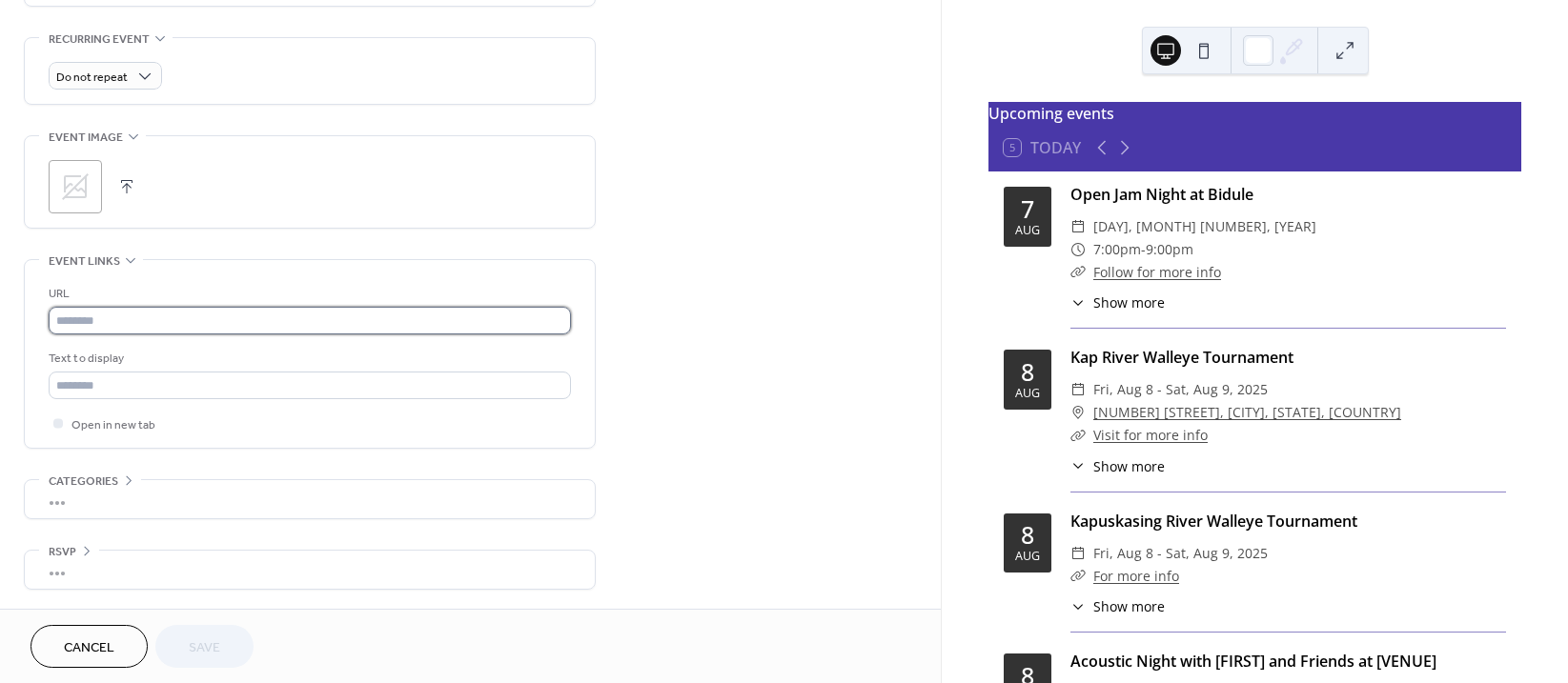 drag, startPoint x: 87, startPoint y: 321, endPoint x: 121, endPoint y: 326, distance: 34.365681 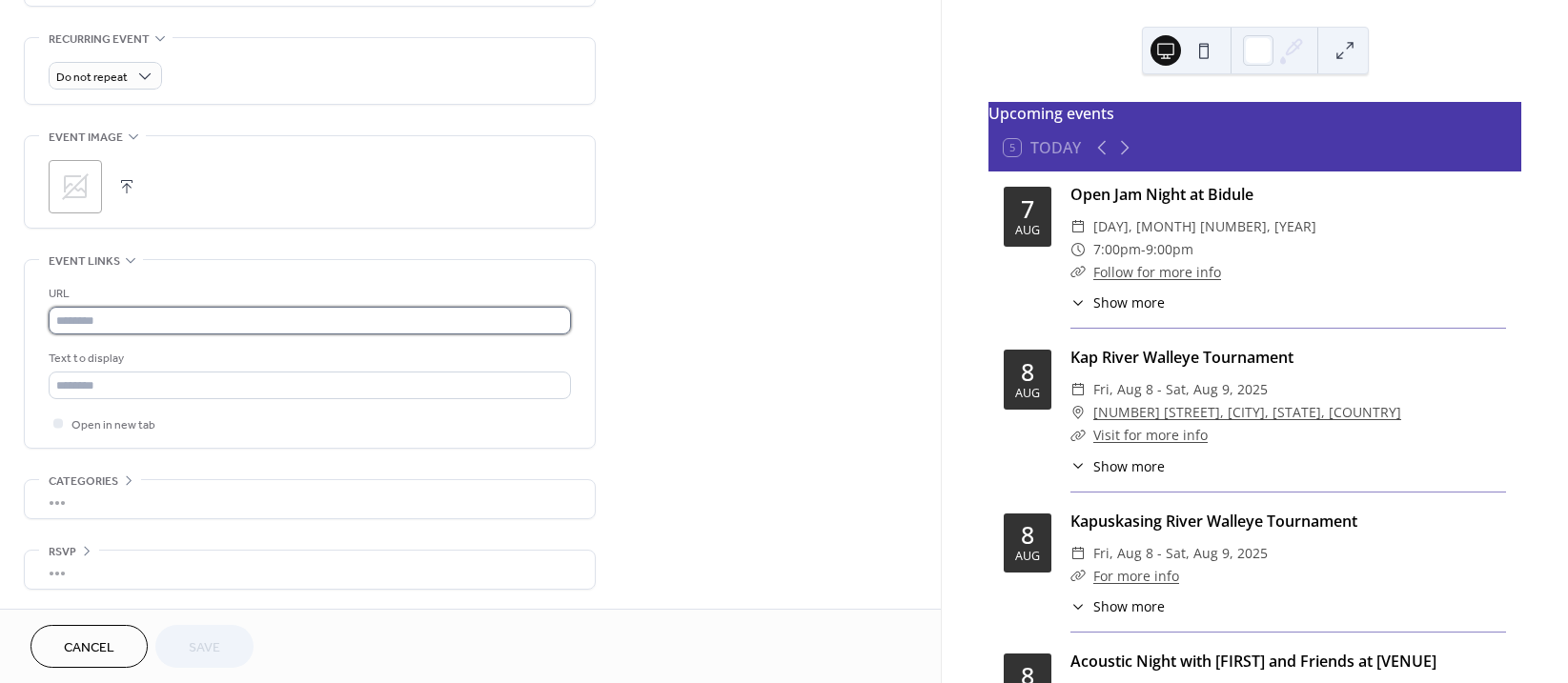 click at bounding box center [310, 320] 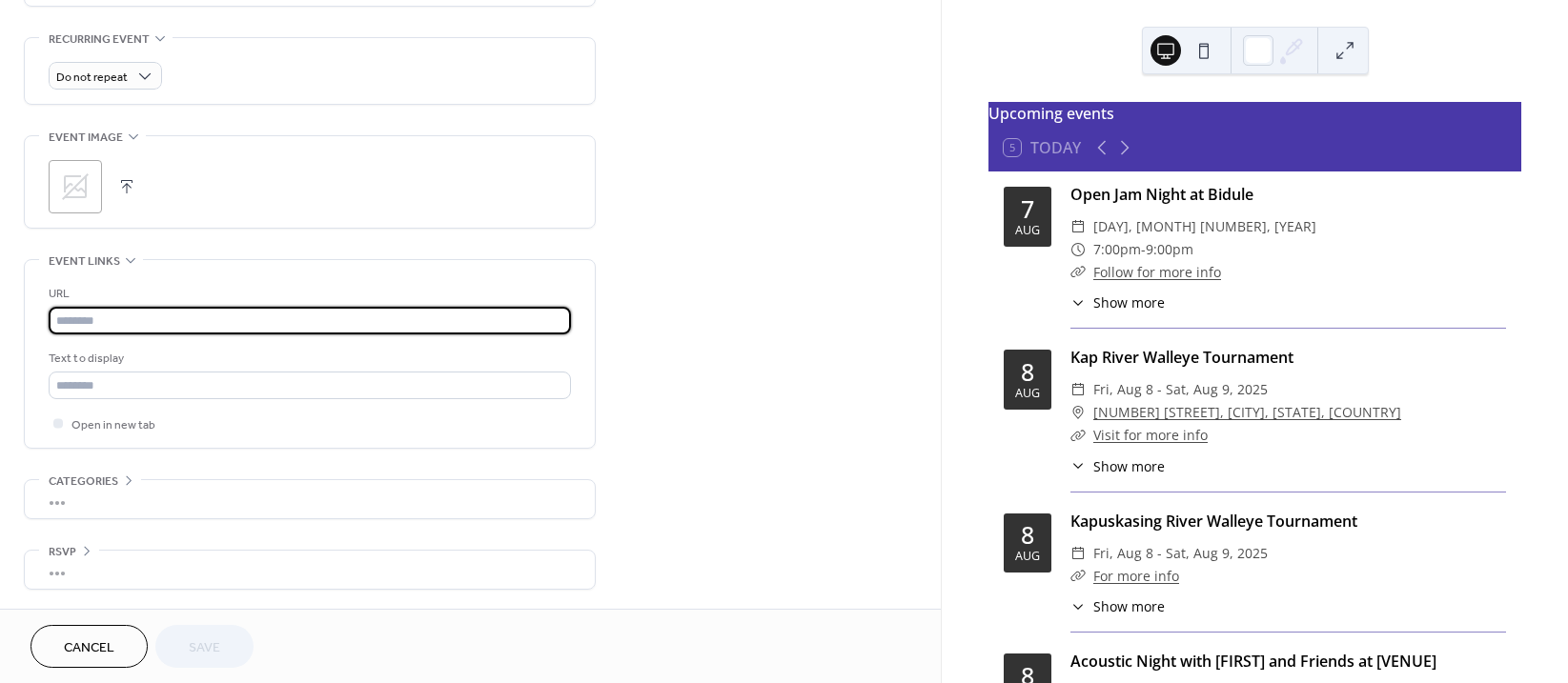 type on "**********" 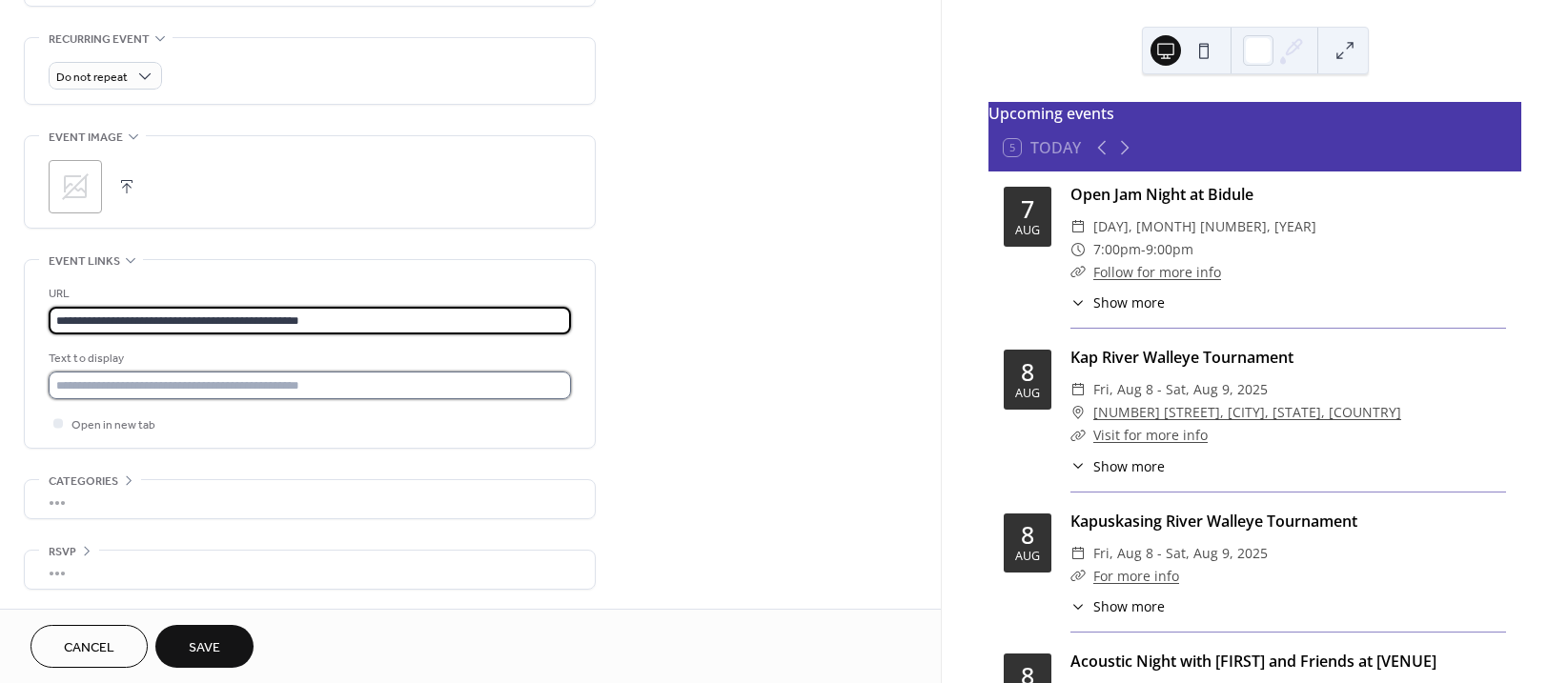 click at bounding box center (310, 385) 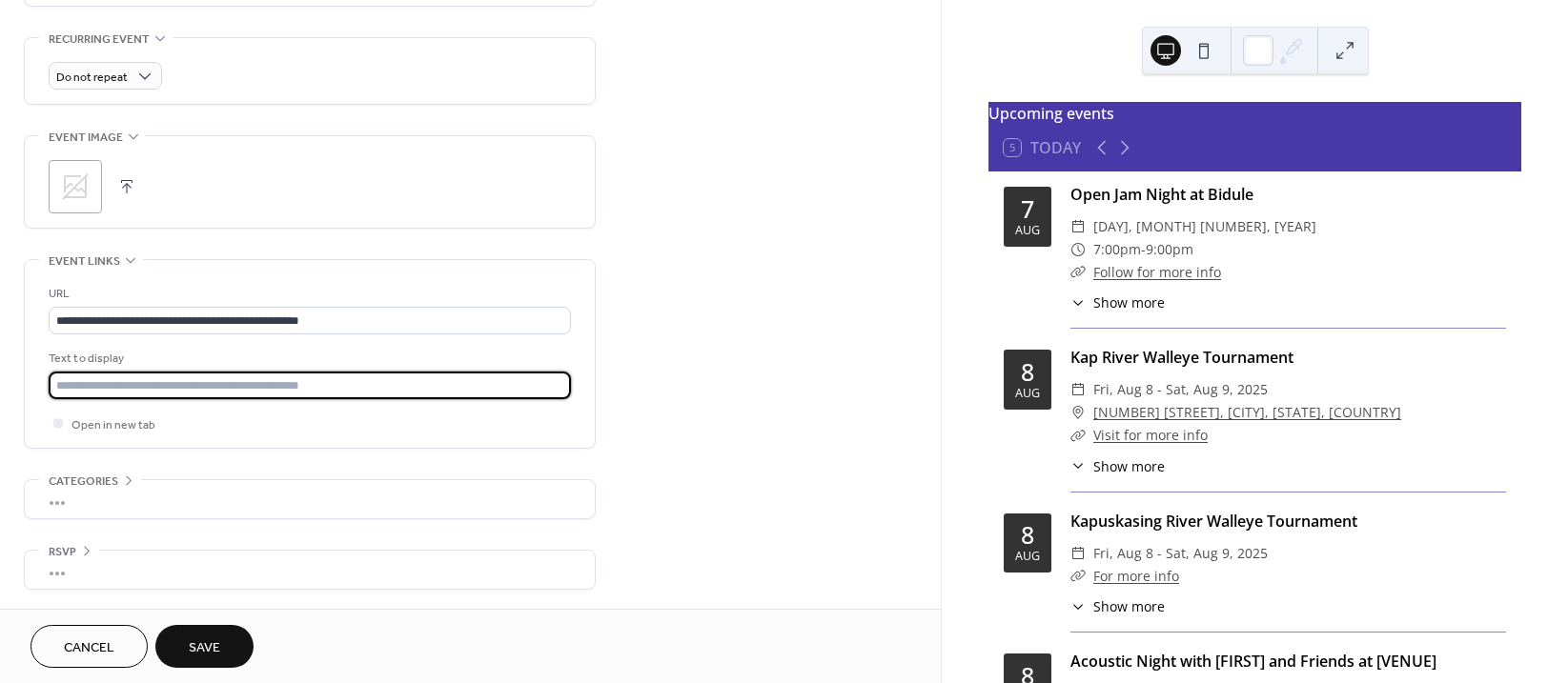type on "**********" 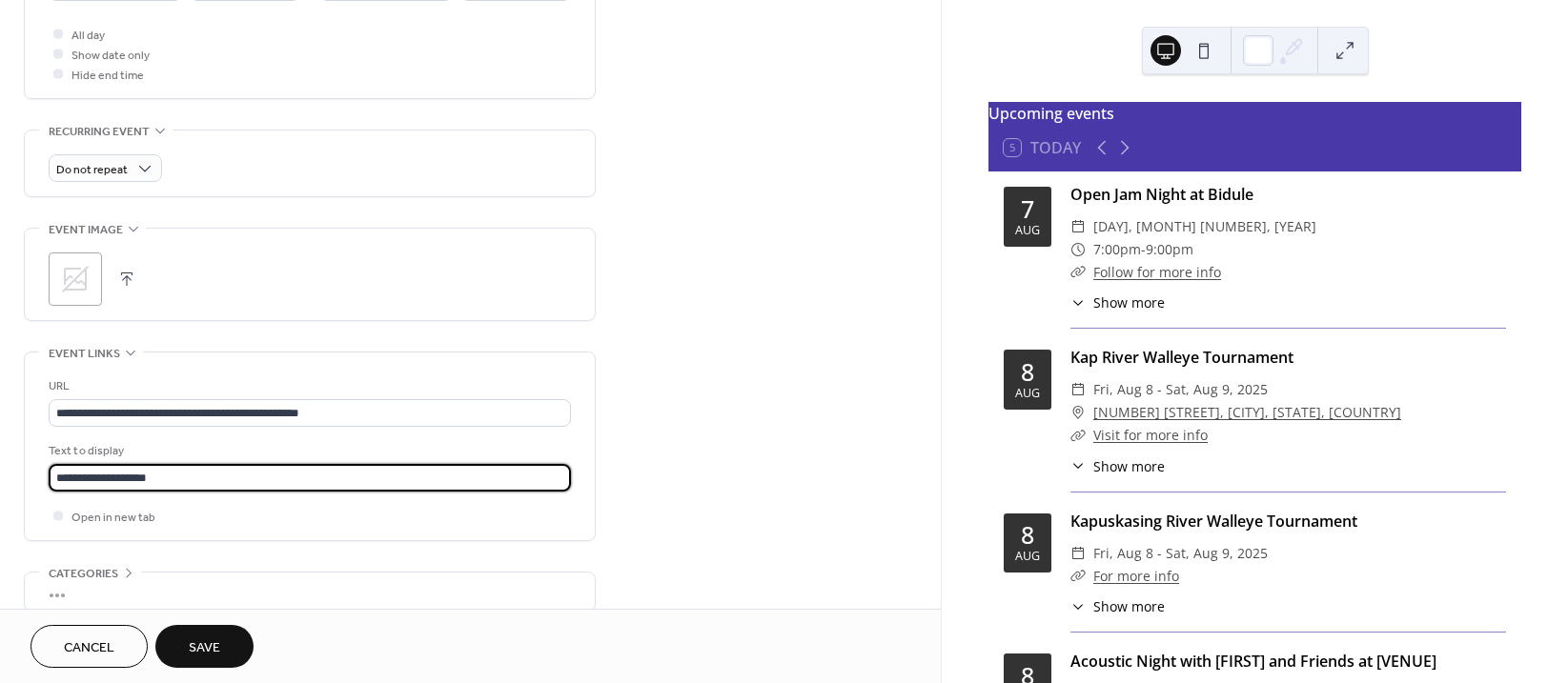 scroll, scrollTop: 712, scrollLeft: 0, axis: vertical 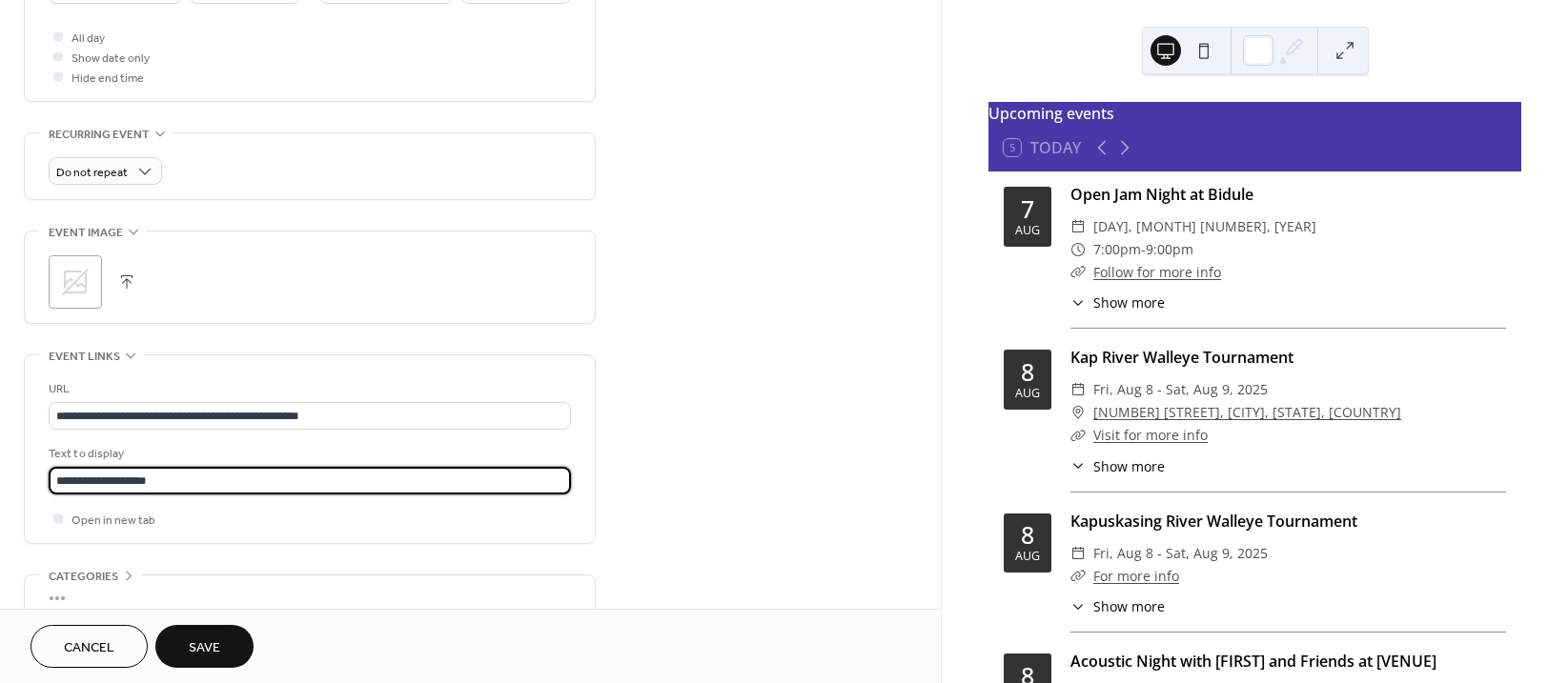 click on "Event image" at bounding box center [86, 232] 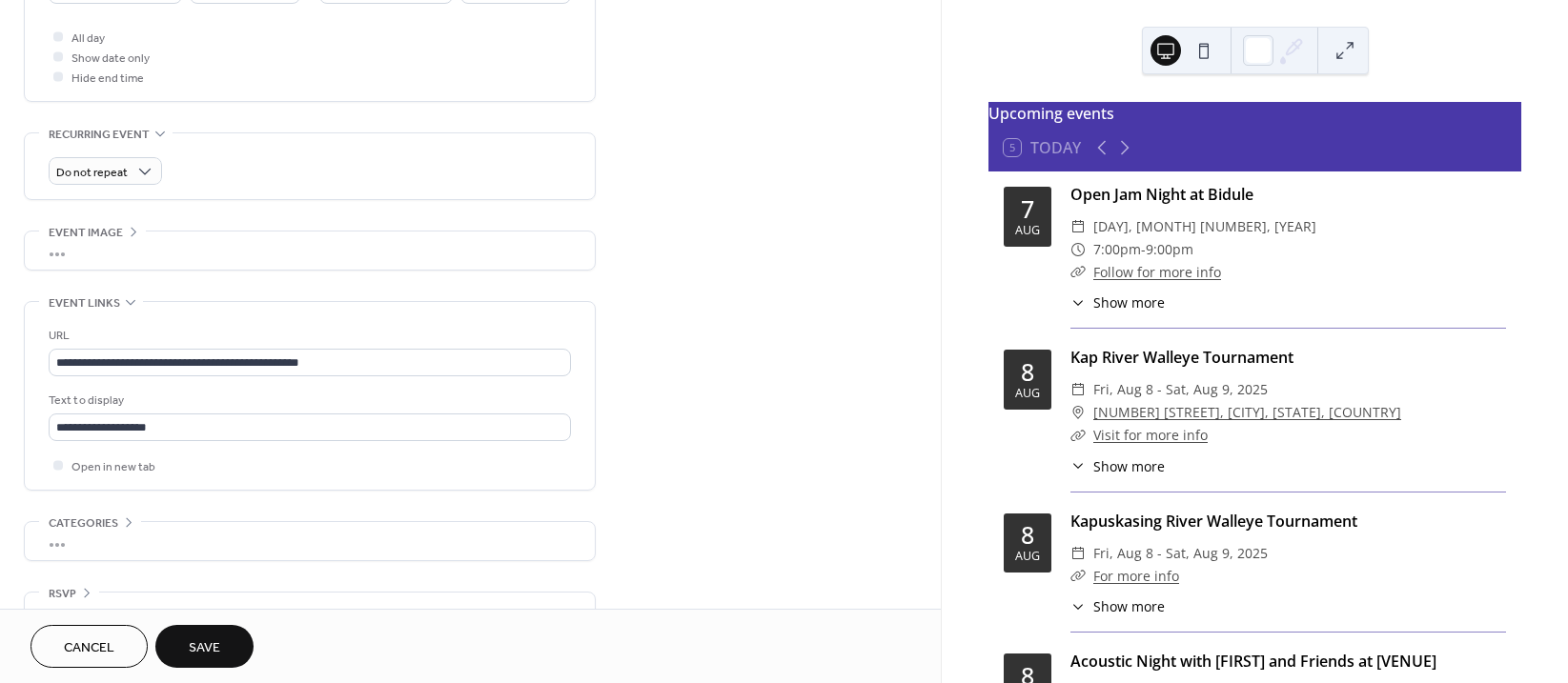 click on "**********" at bounding box center (310, 12) 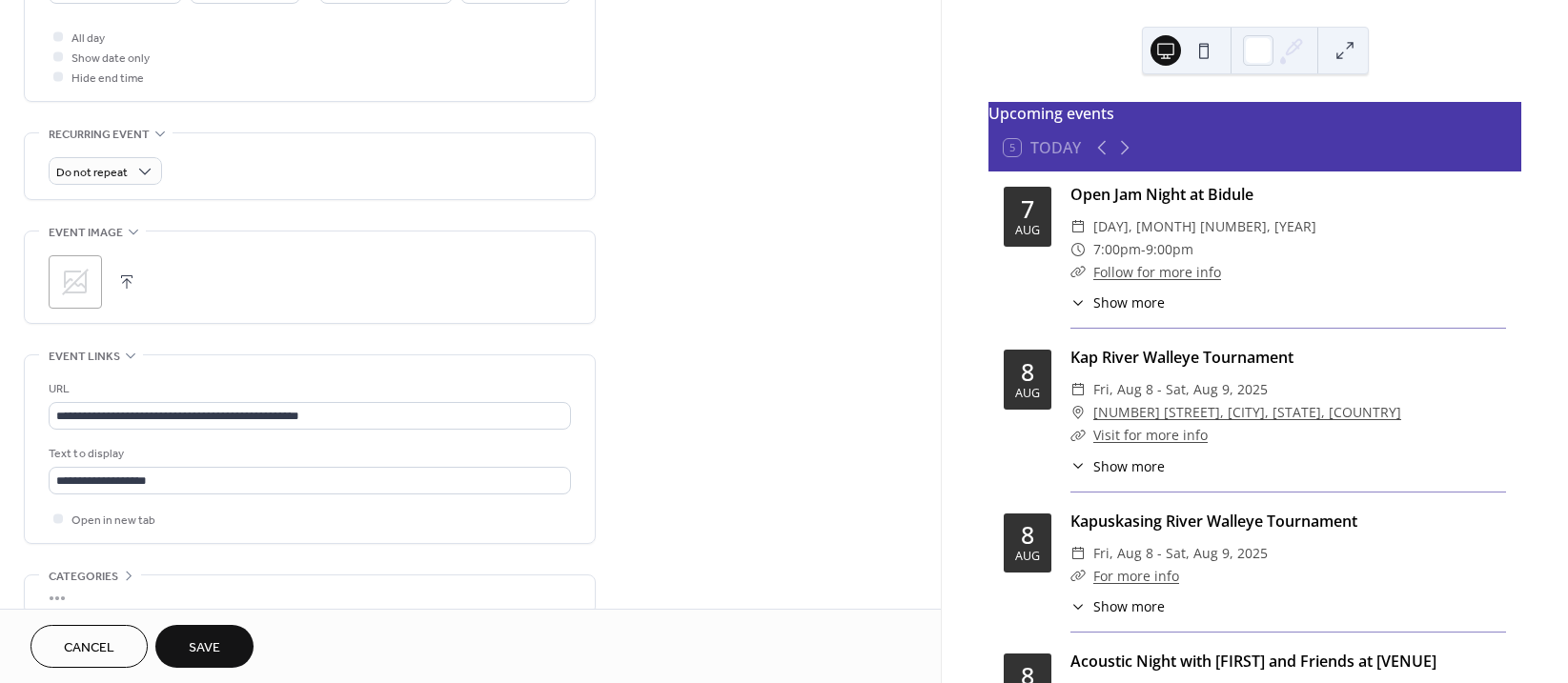 click on ";" at bounding box center (75, 282) 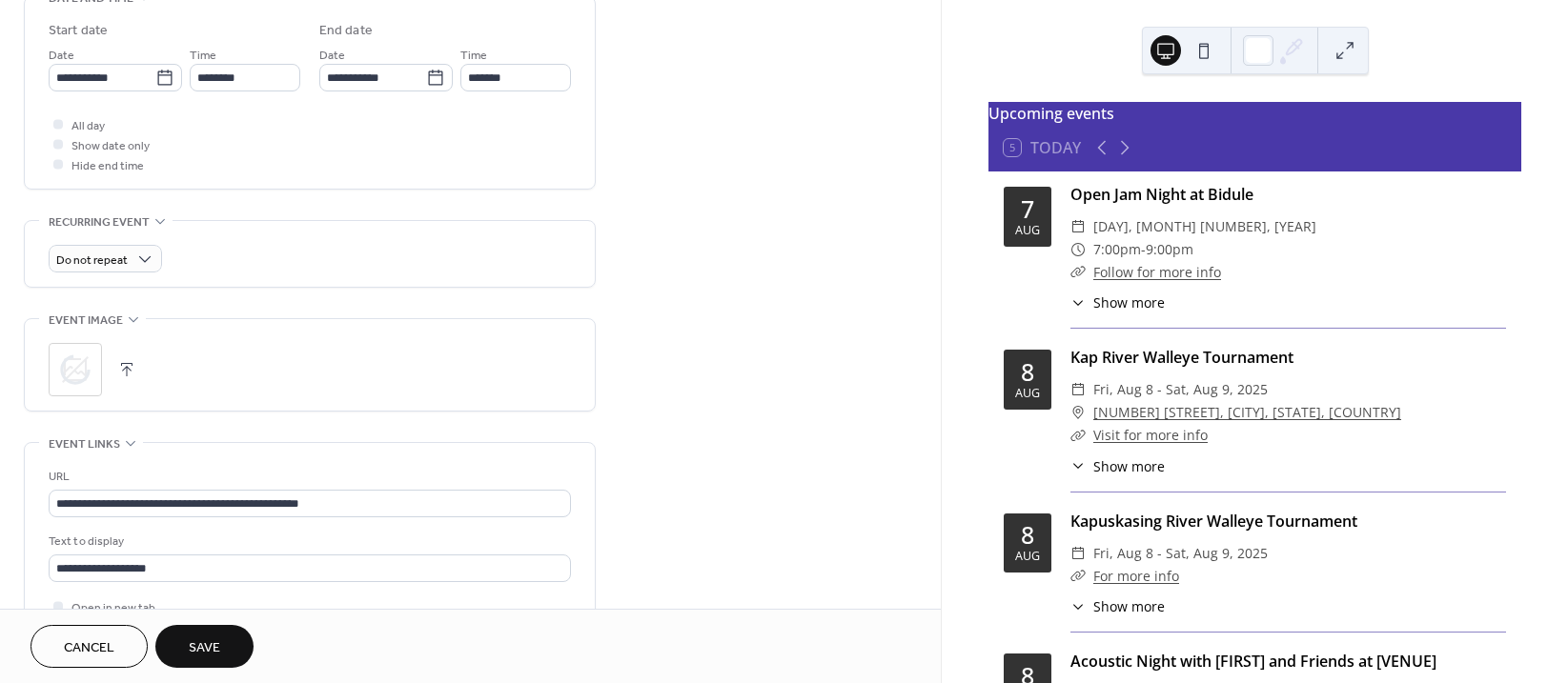 scroll, scrollTop: 521, scrollLeft: 0, axis: vertical 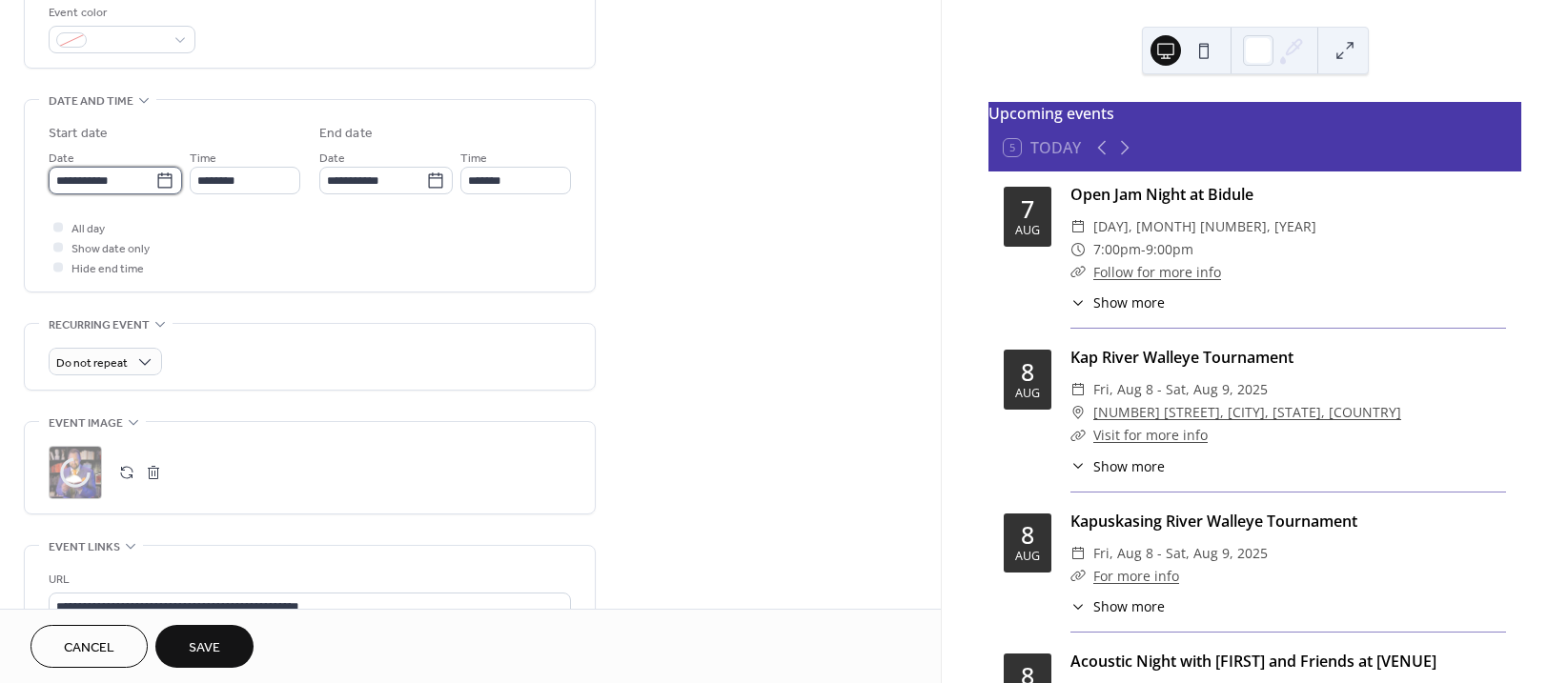 click on "**********" at bounding box center (102, 180) 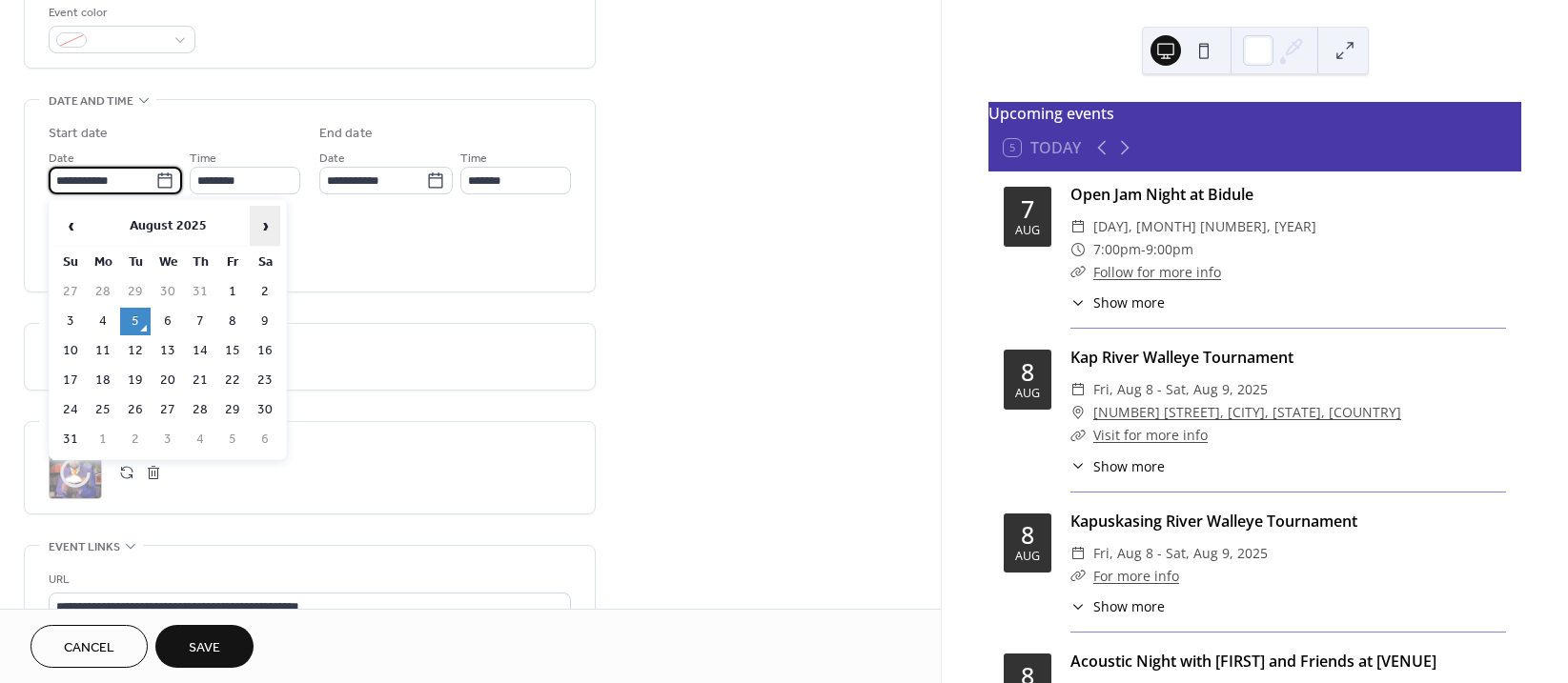 click on "›" at bounding box center (265, 226) 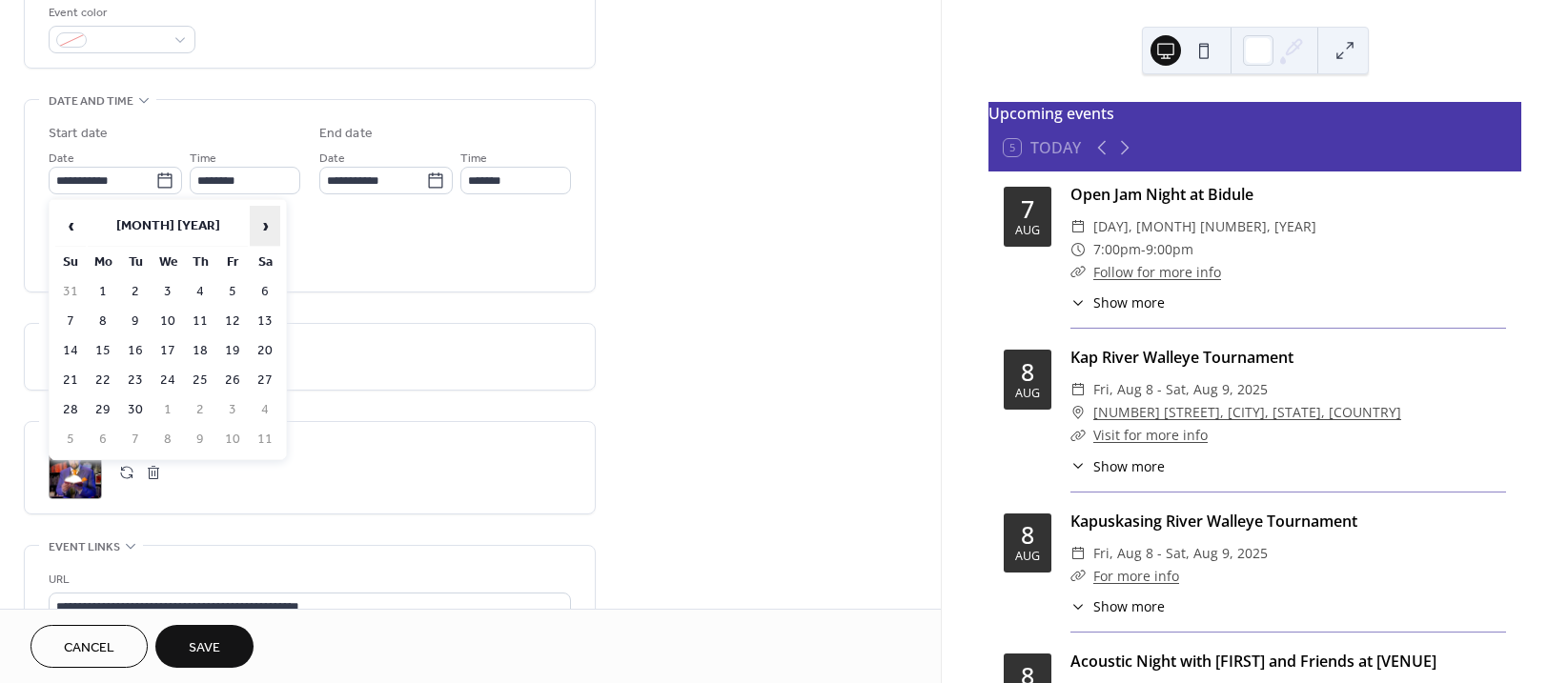 click on "›" at bounding box center [265, 226] 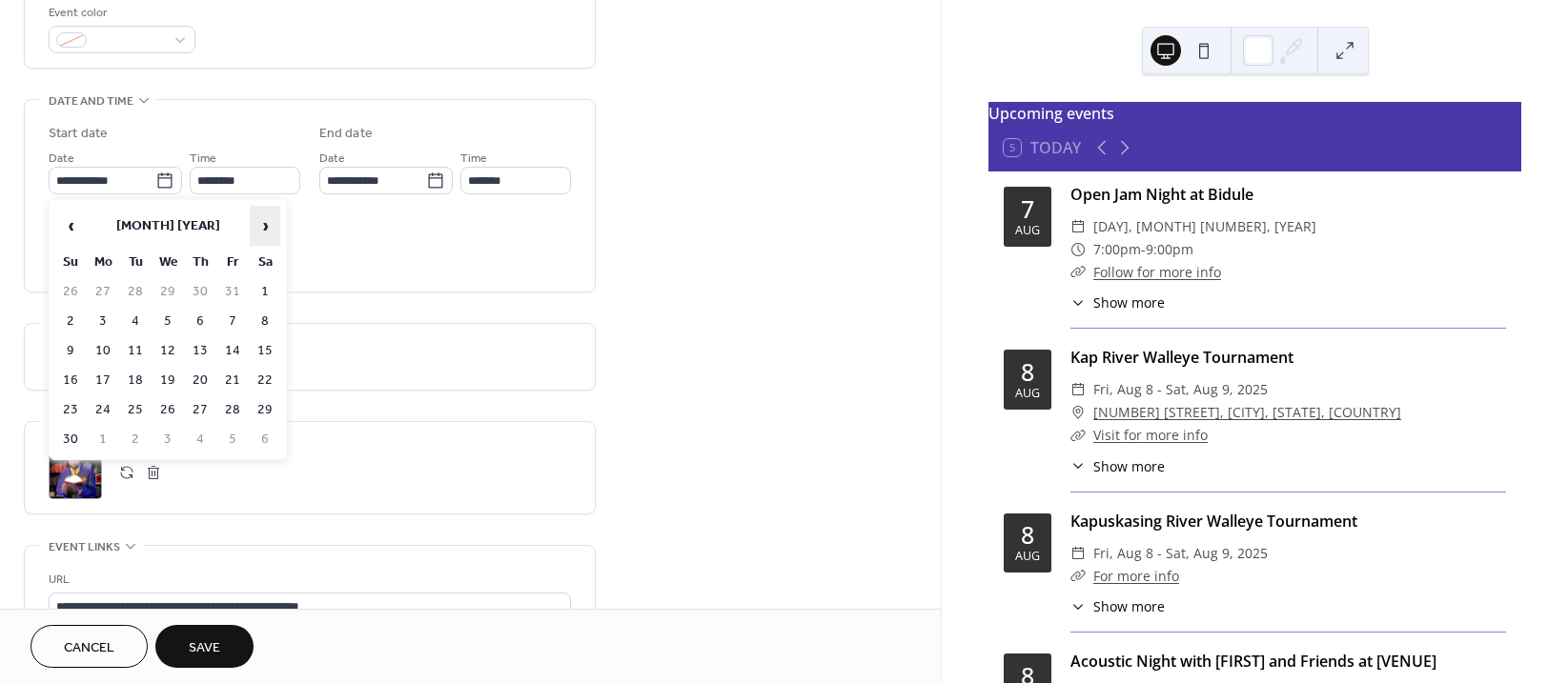 click on "›" at bounding box center [265, 226] 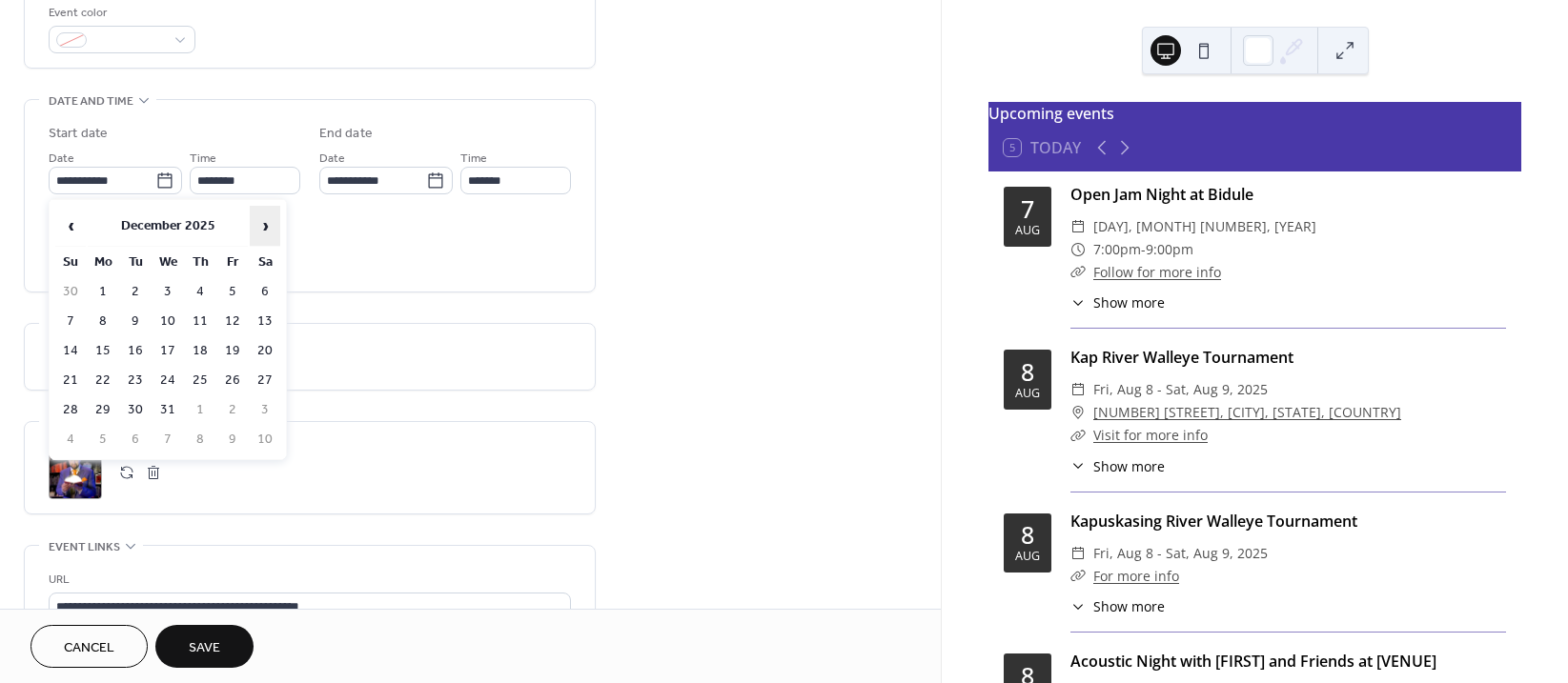 click on "›" at bounding box center [265, 226] 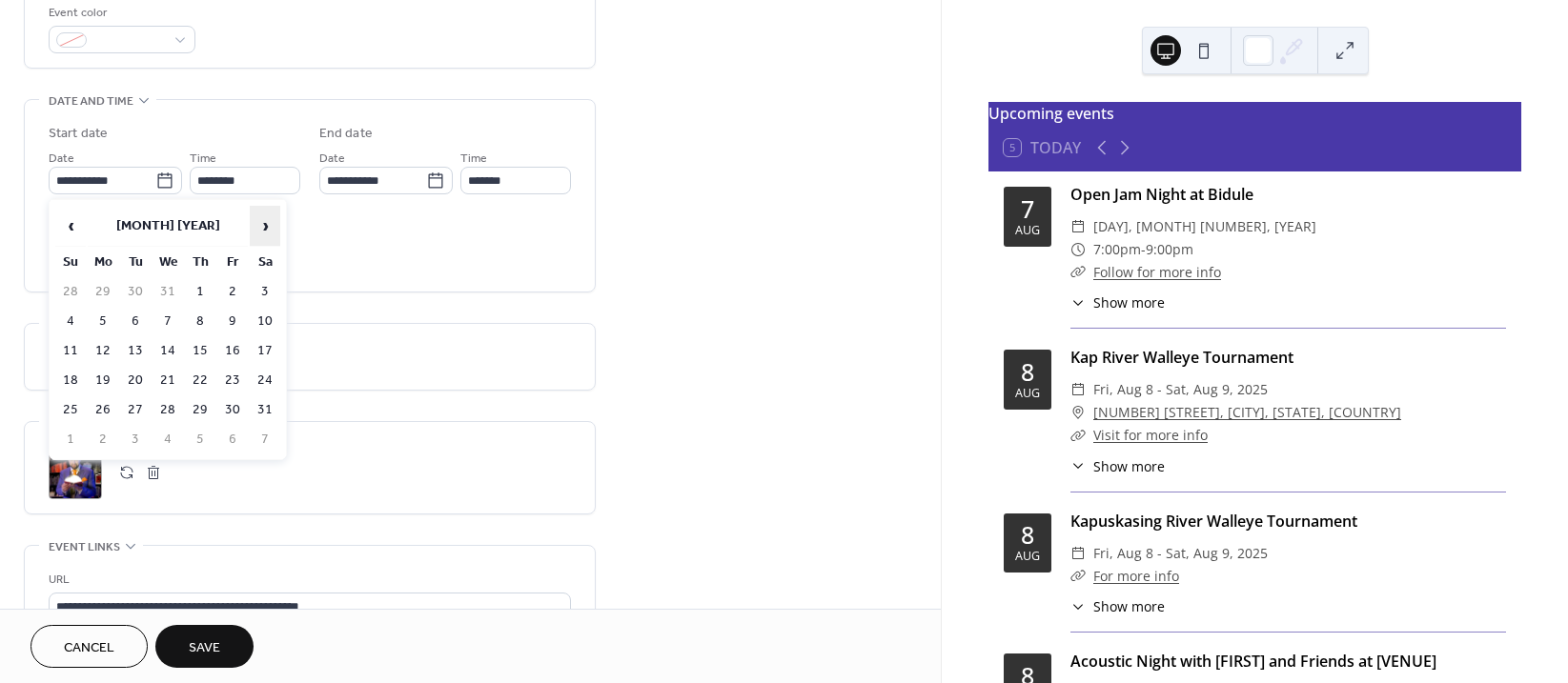 click on "›" at bounding box center (265, 226) 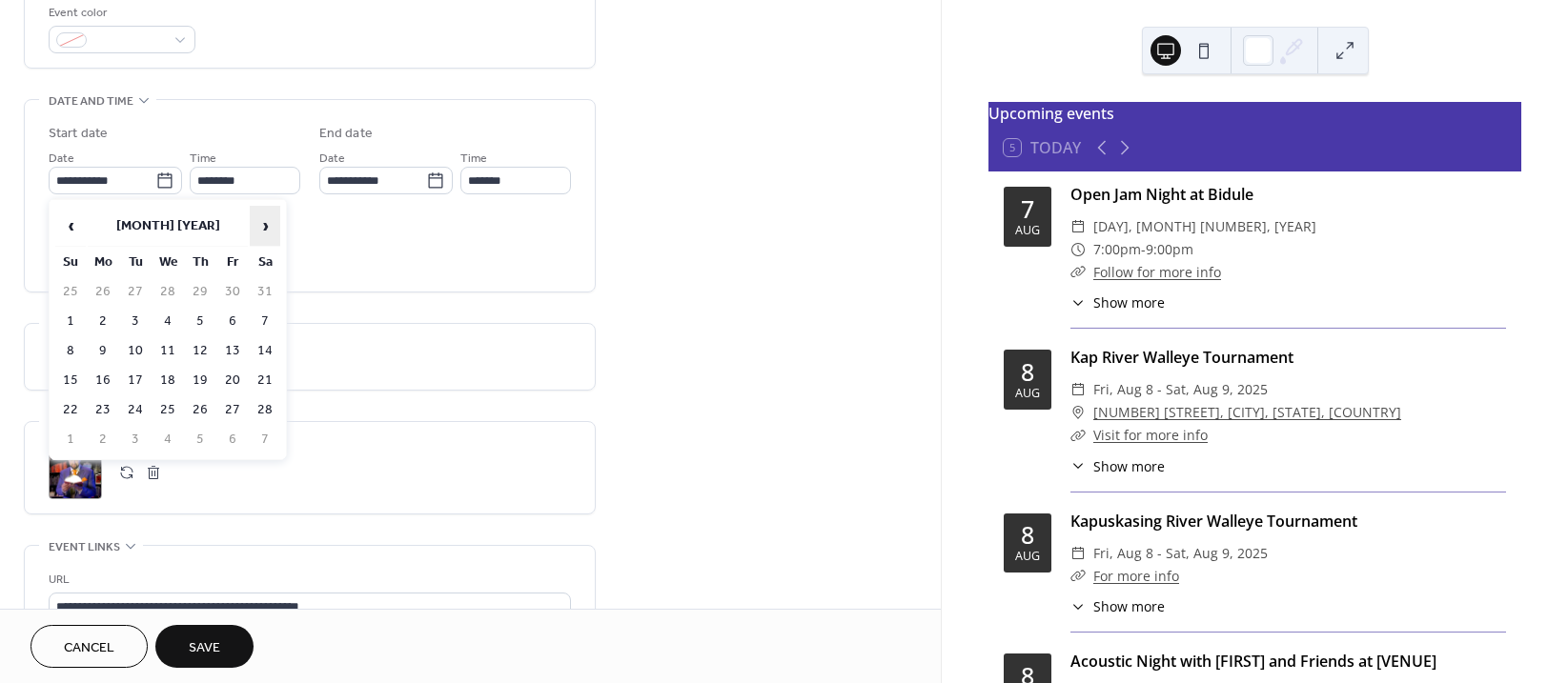 click on "›" at bounding box center (265, 226) 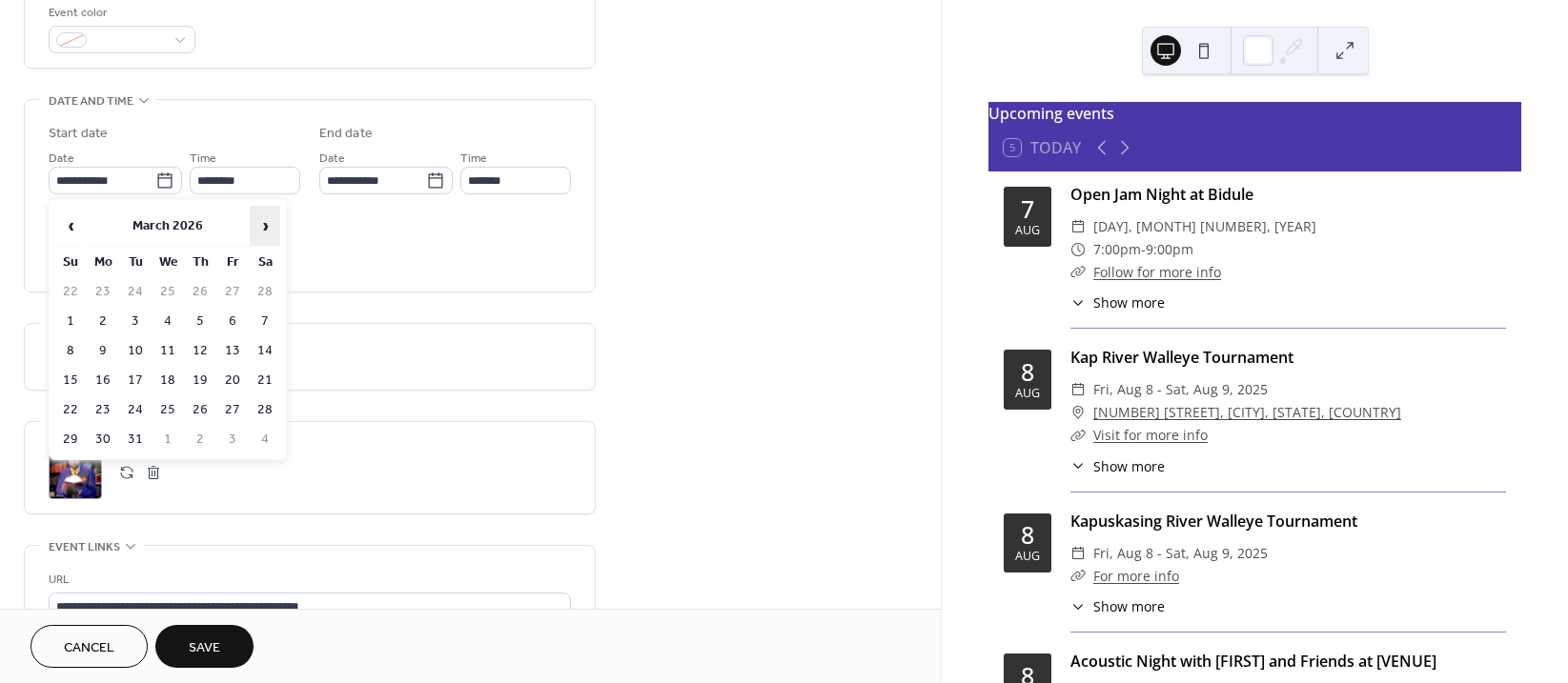 click on "›" at bounding box center (265, 226) 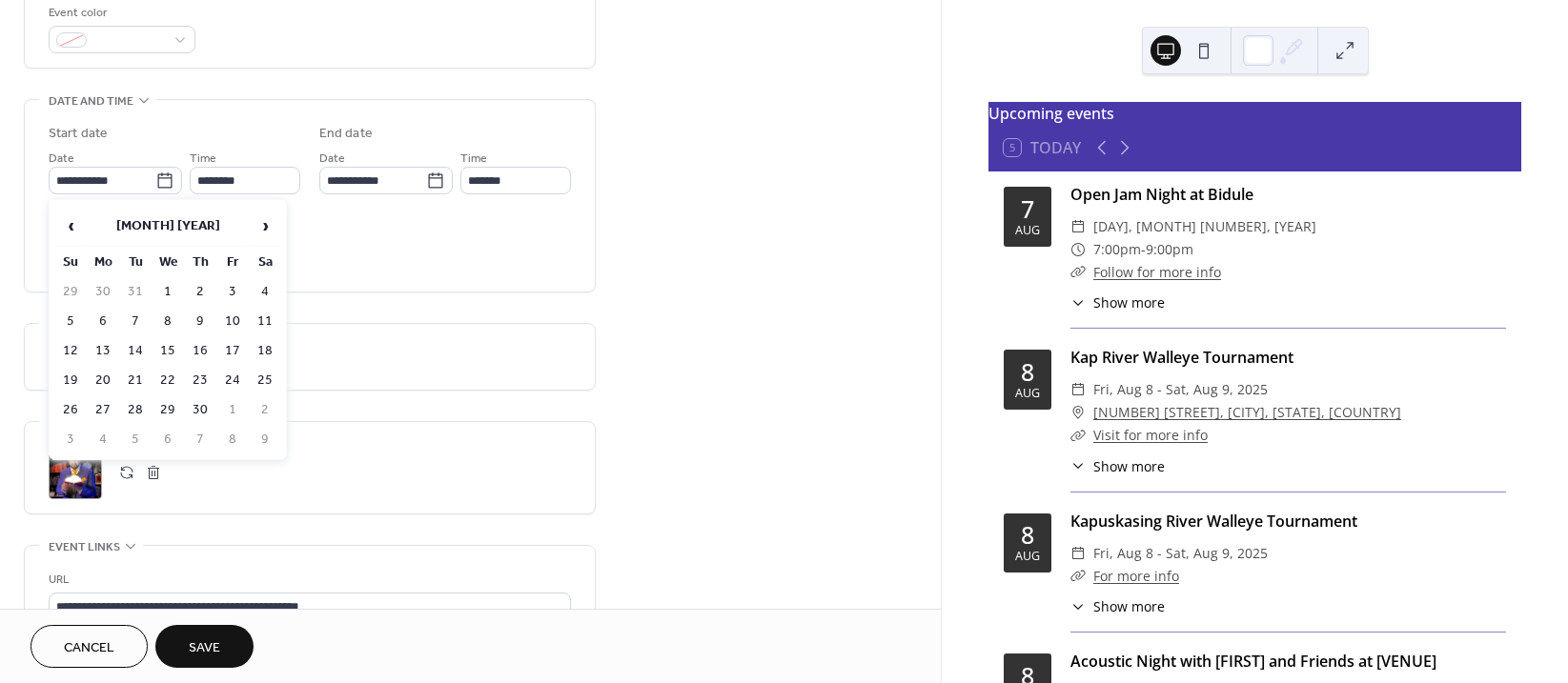 click on "17" at bounding box center [233, 351] 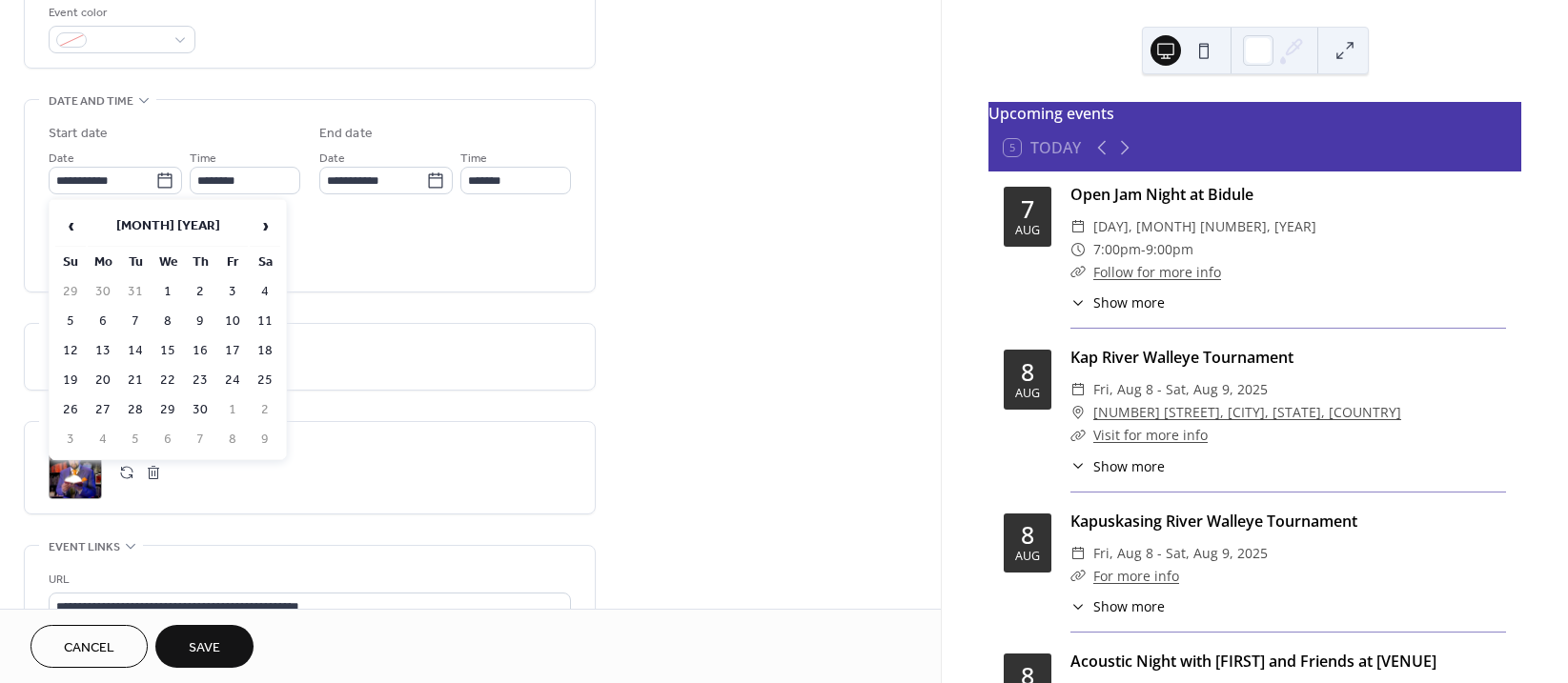 type on "**********" 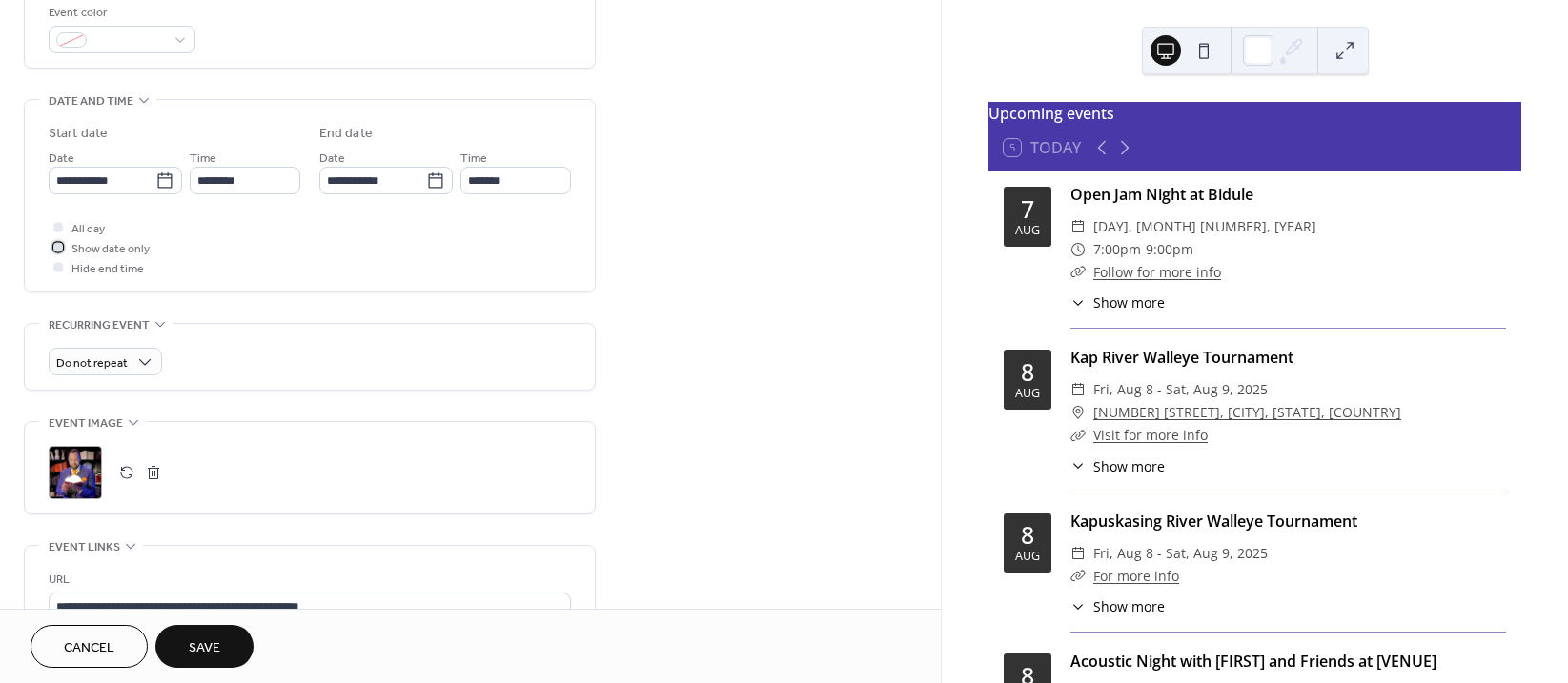 click at bounding box center [58, 247] 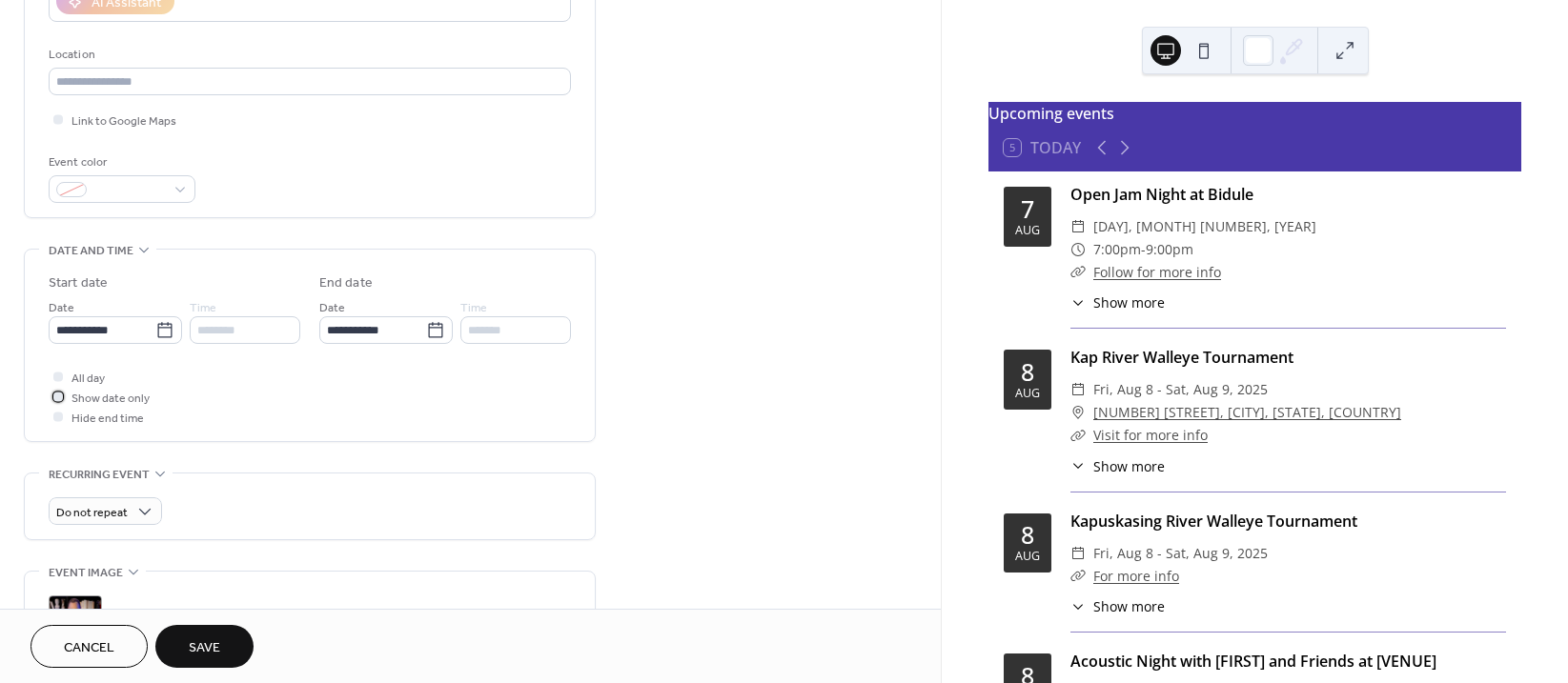 scroll, scrollTop: 331, scrollLeft: 0, axis: vertical 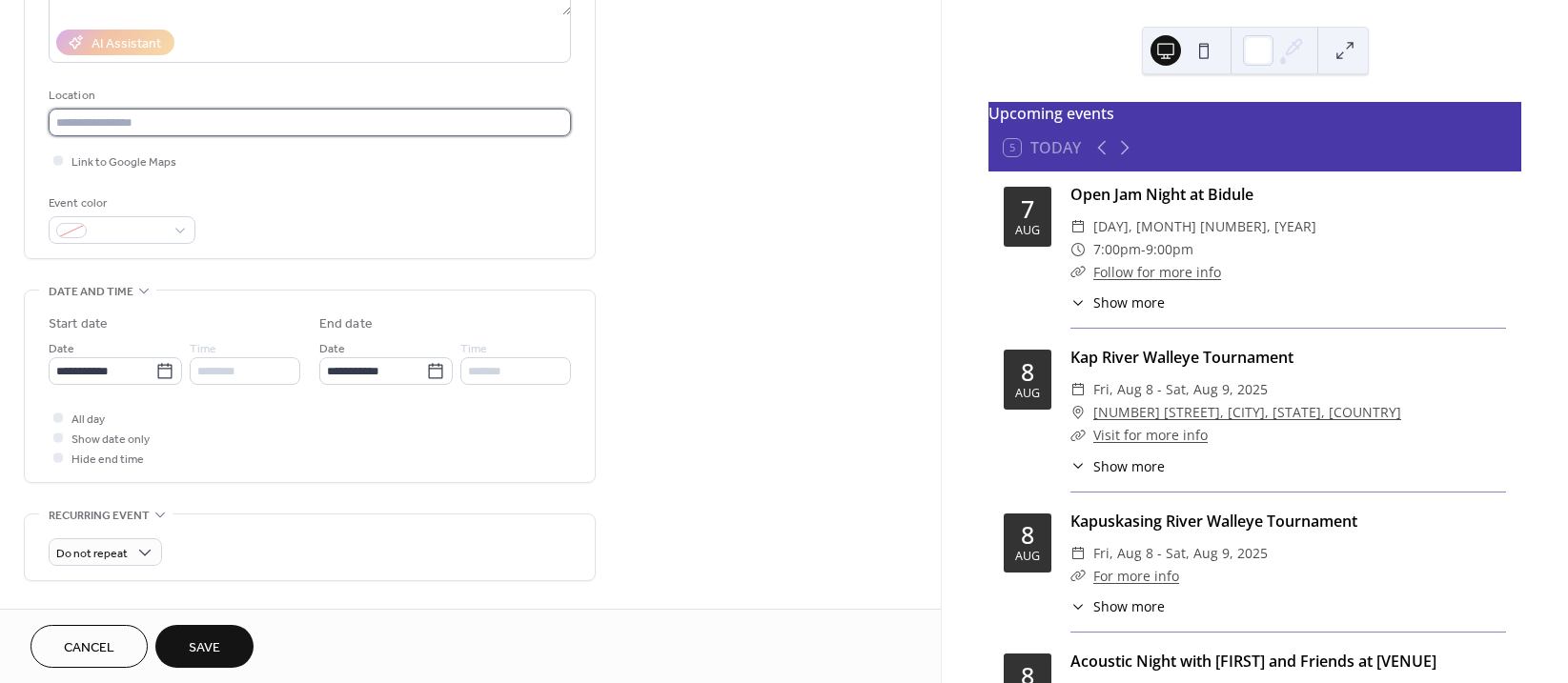 click at bounding box center (310, 122) 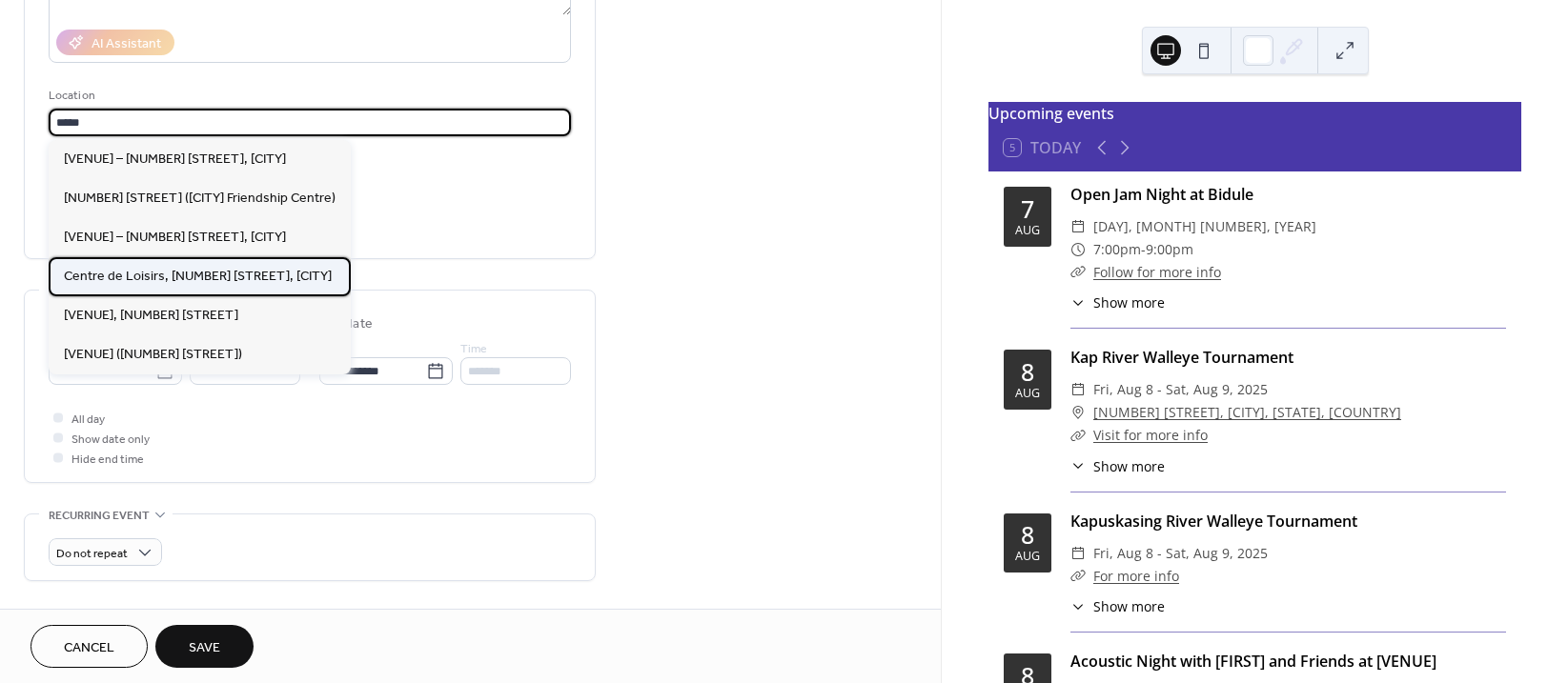 click on "Centre de Loisirs, 7 Aurora Avenue, Kapuskasing" at bounding box center (197, 276) 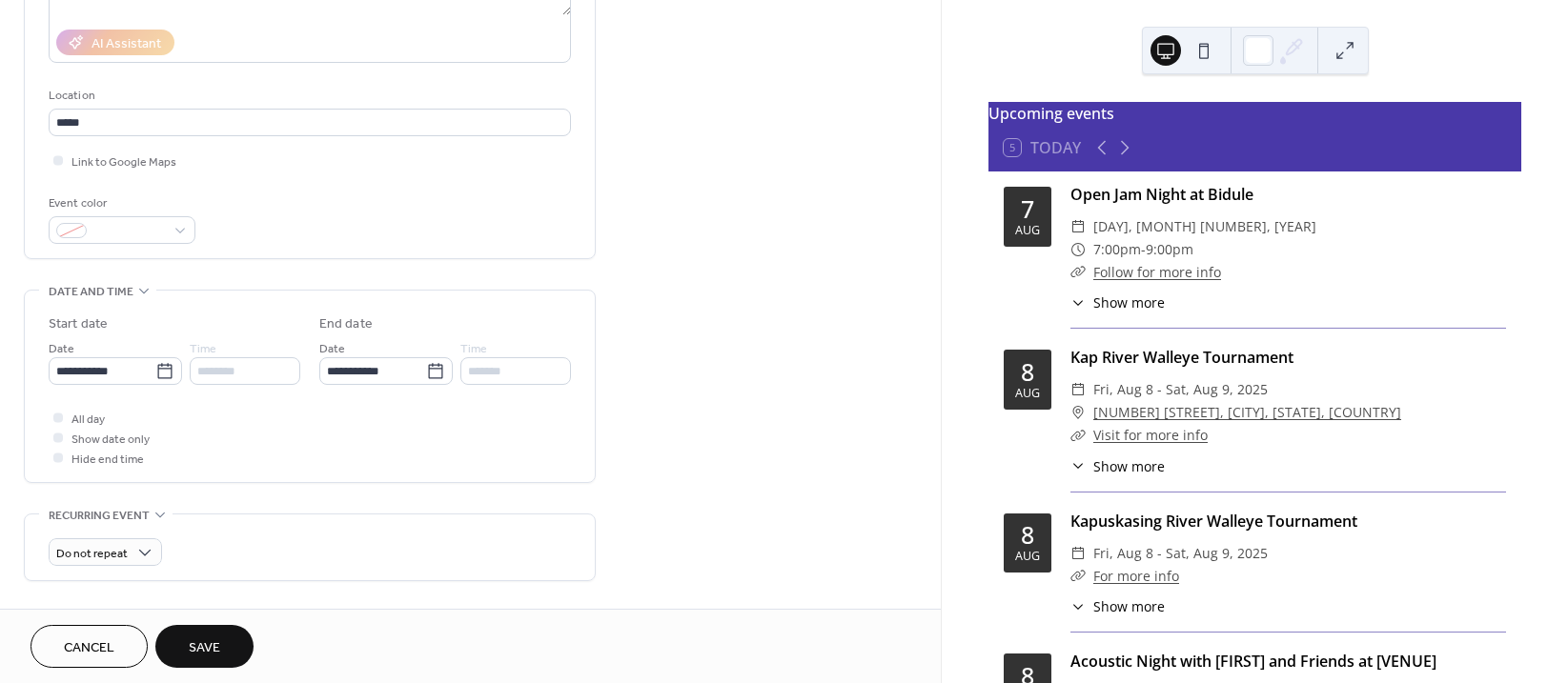 type on "**********" 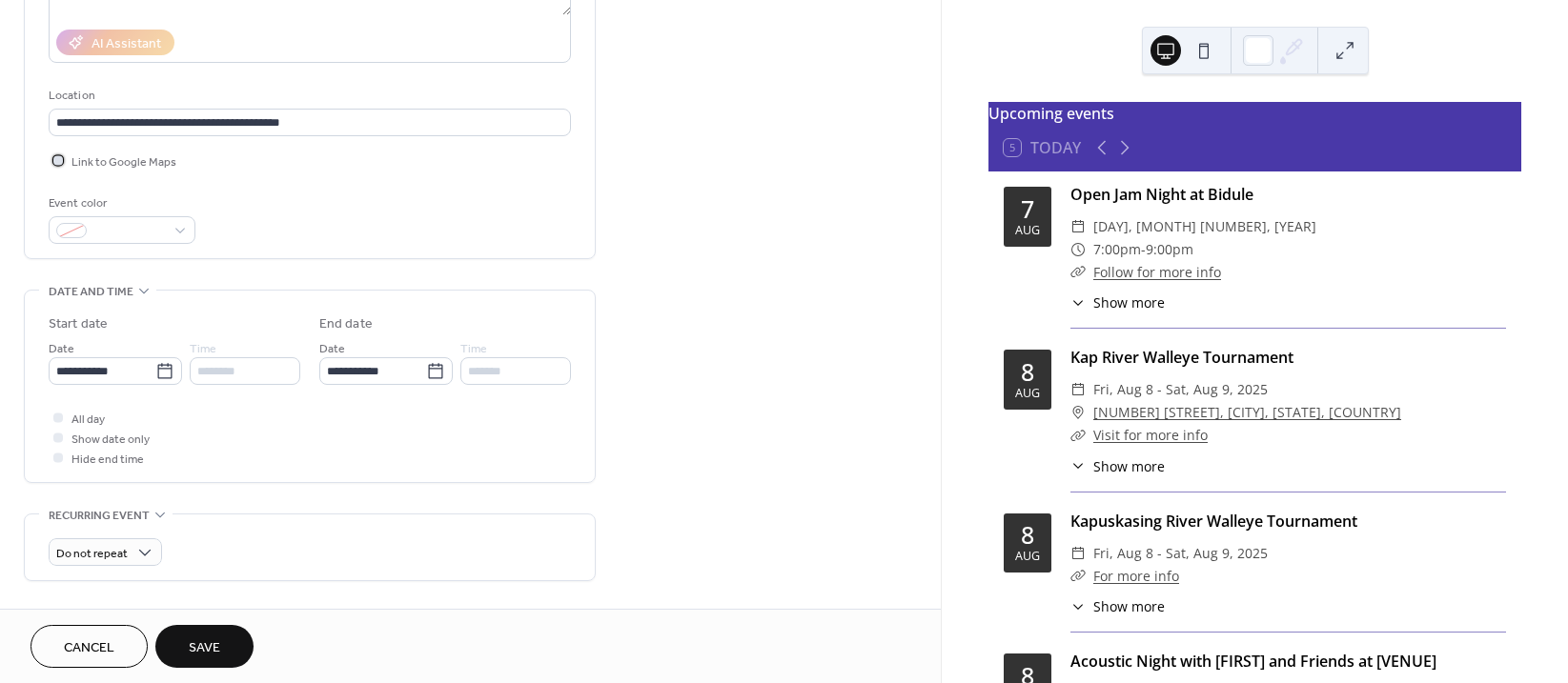 click at bounding box center [58, 160] 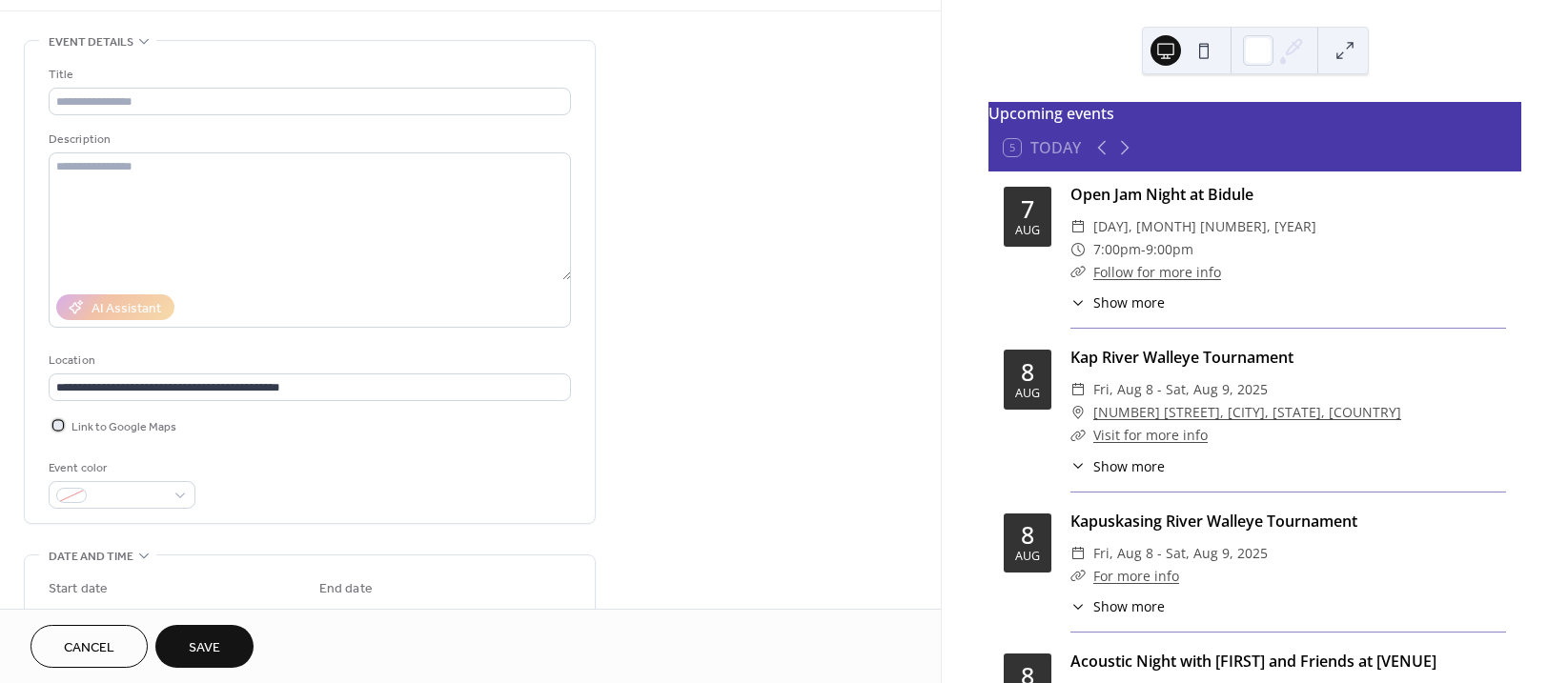 scroll, scrollTop: 45, scrollLeft: 0, axis: vertical 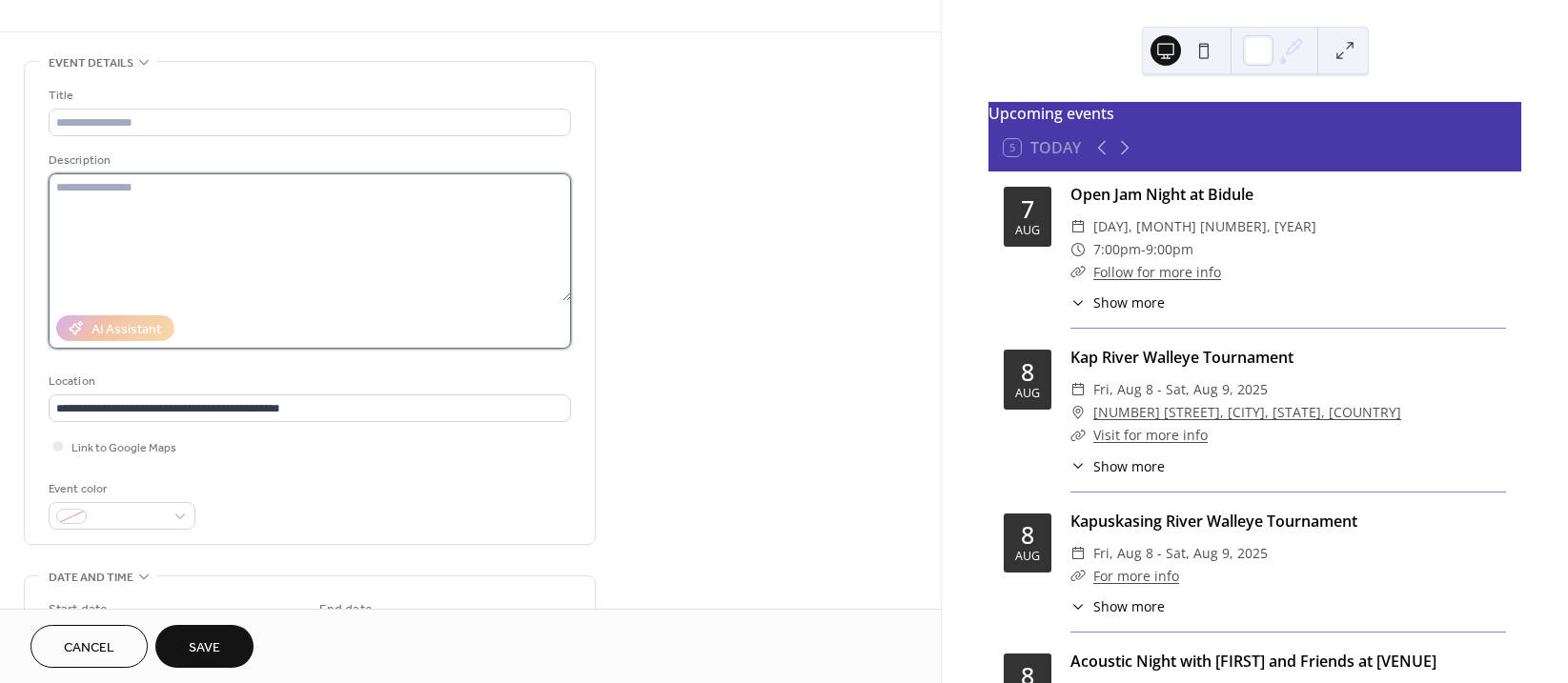 click at bounding box center [310, 237] 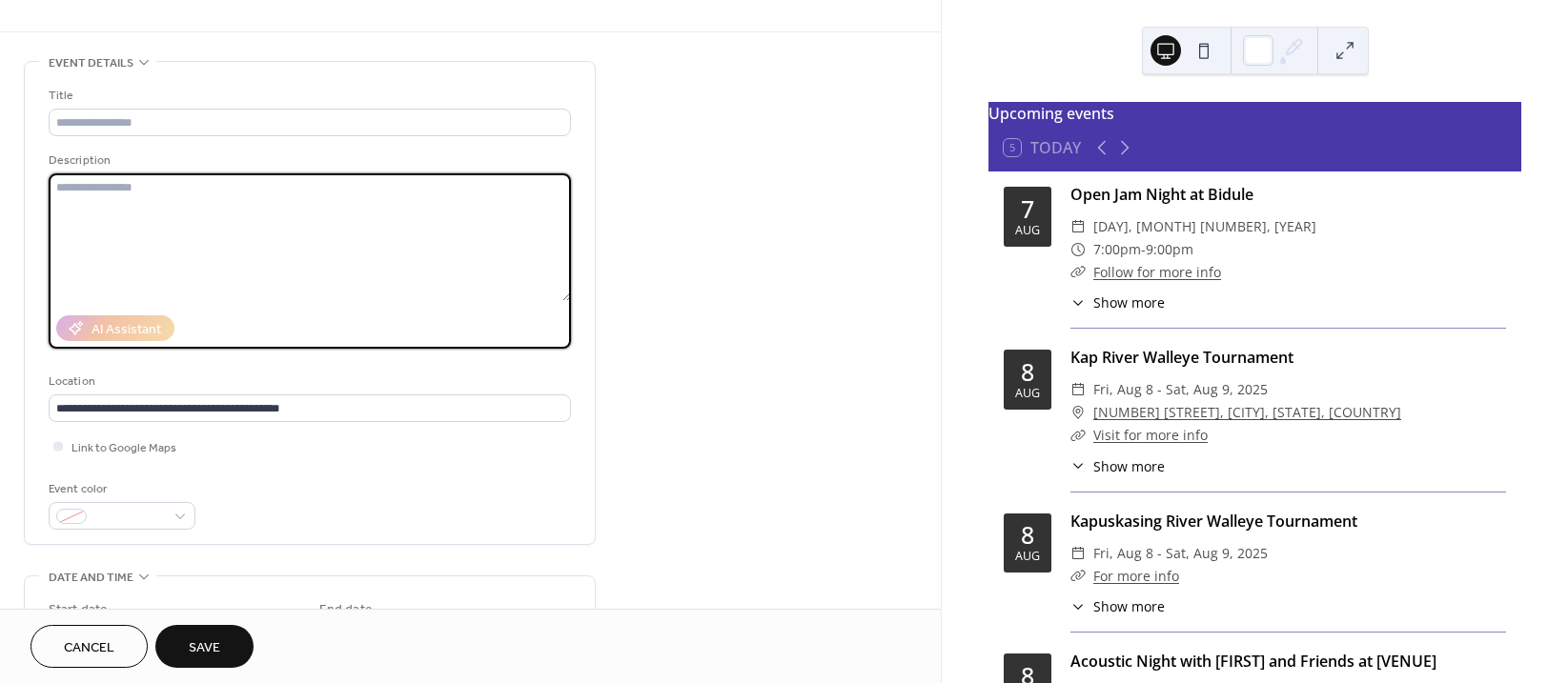 click at bounding box center [310, 237] 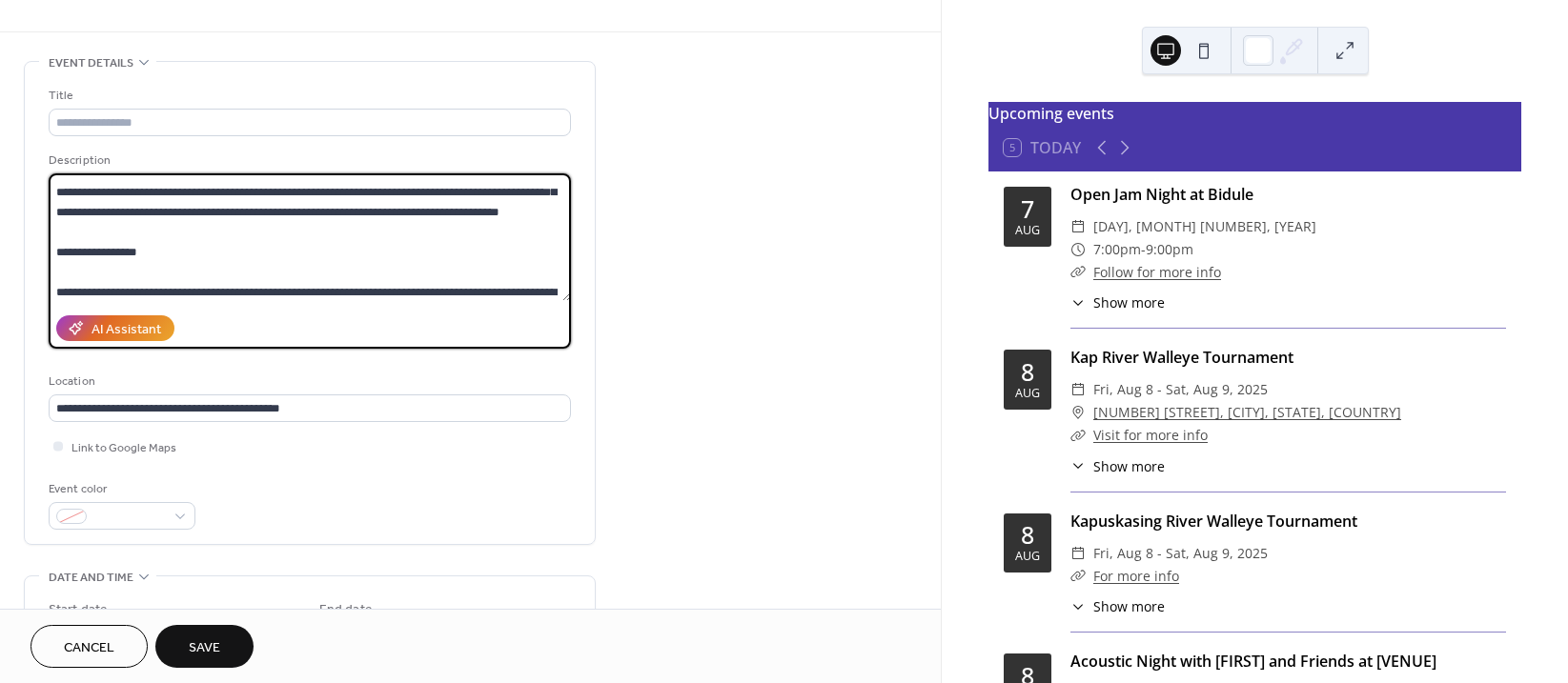 scroll, scrollTop: 0, scrollLeft: 0, axis: both 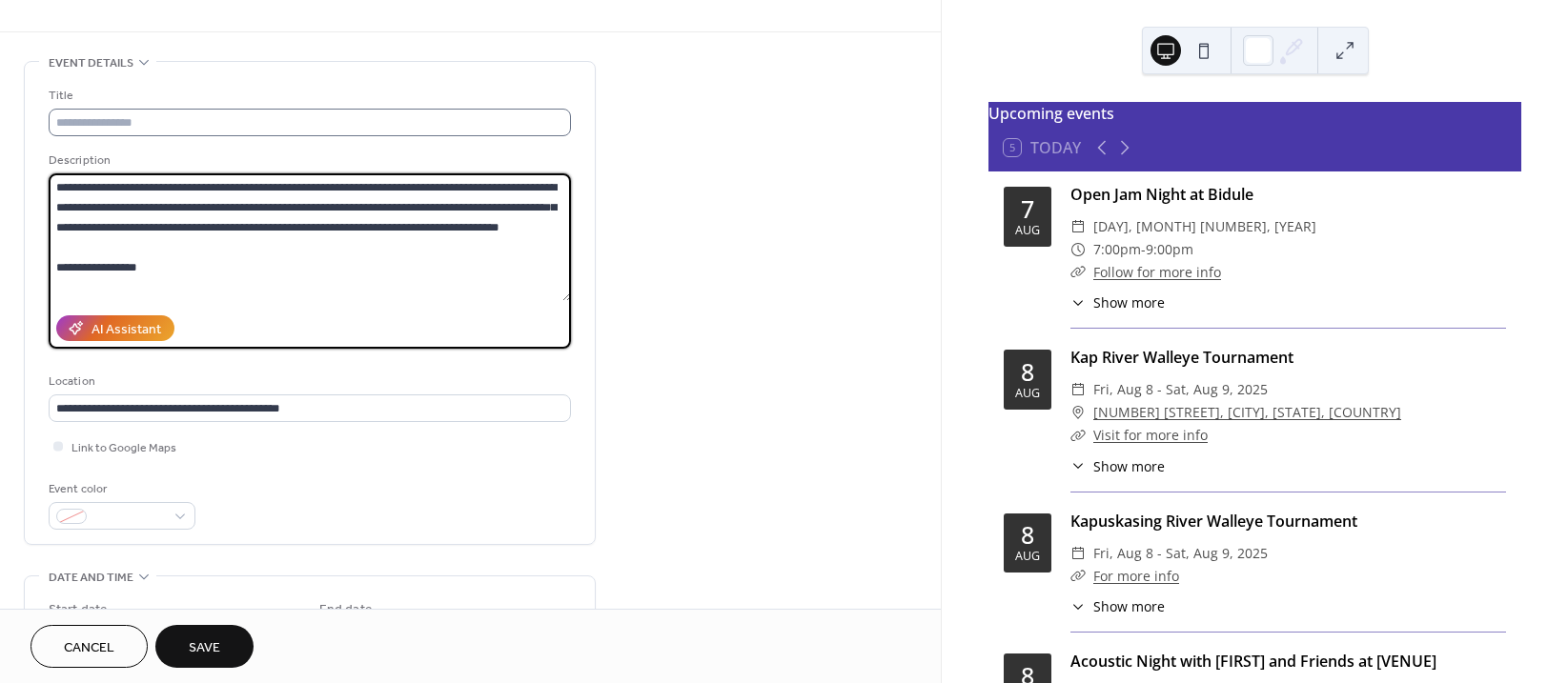 type on "**********" 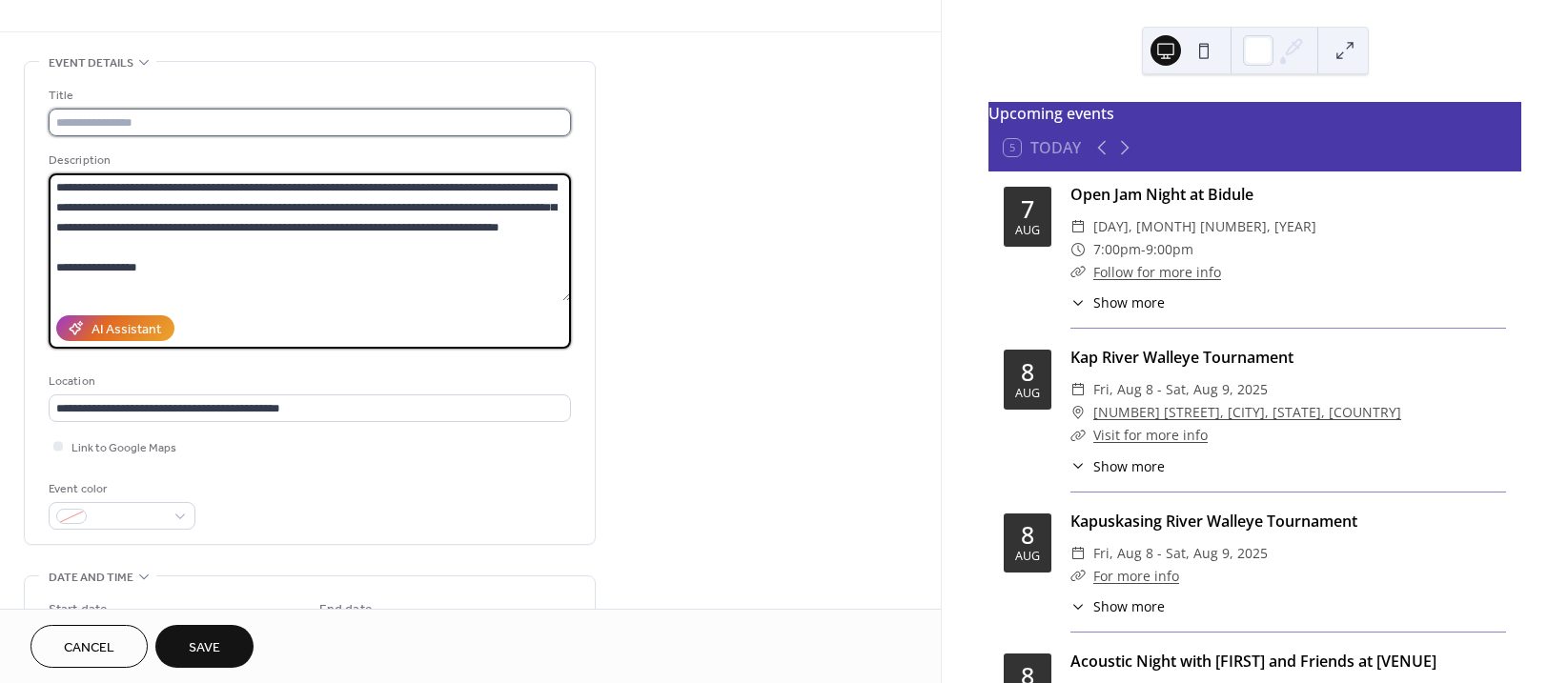 click at bounding box center [310, 122] 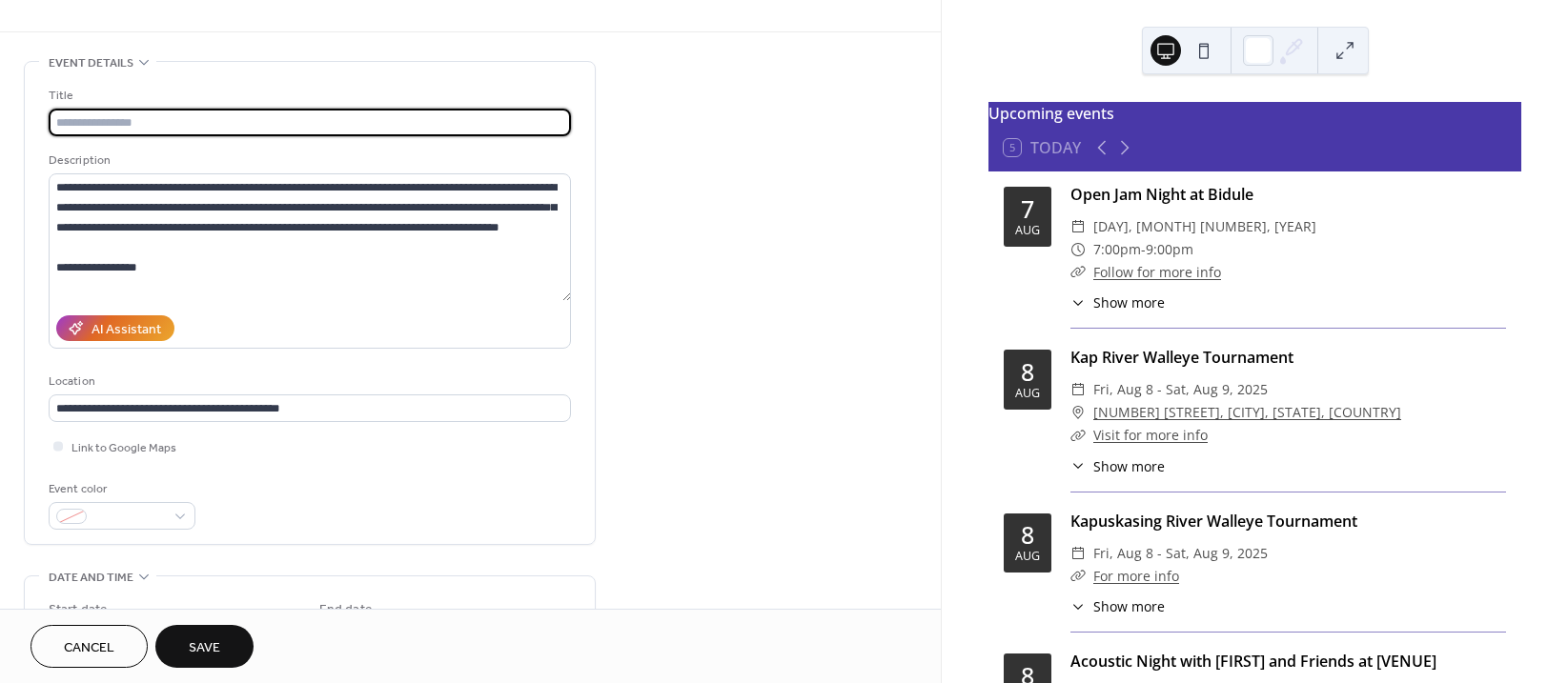 click at bounding box center [310, 122] 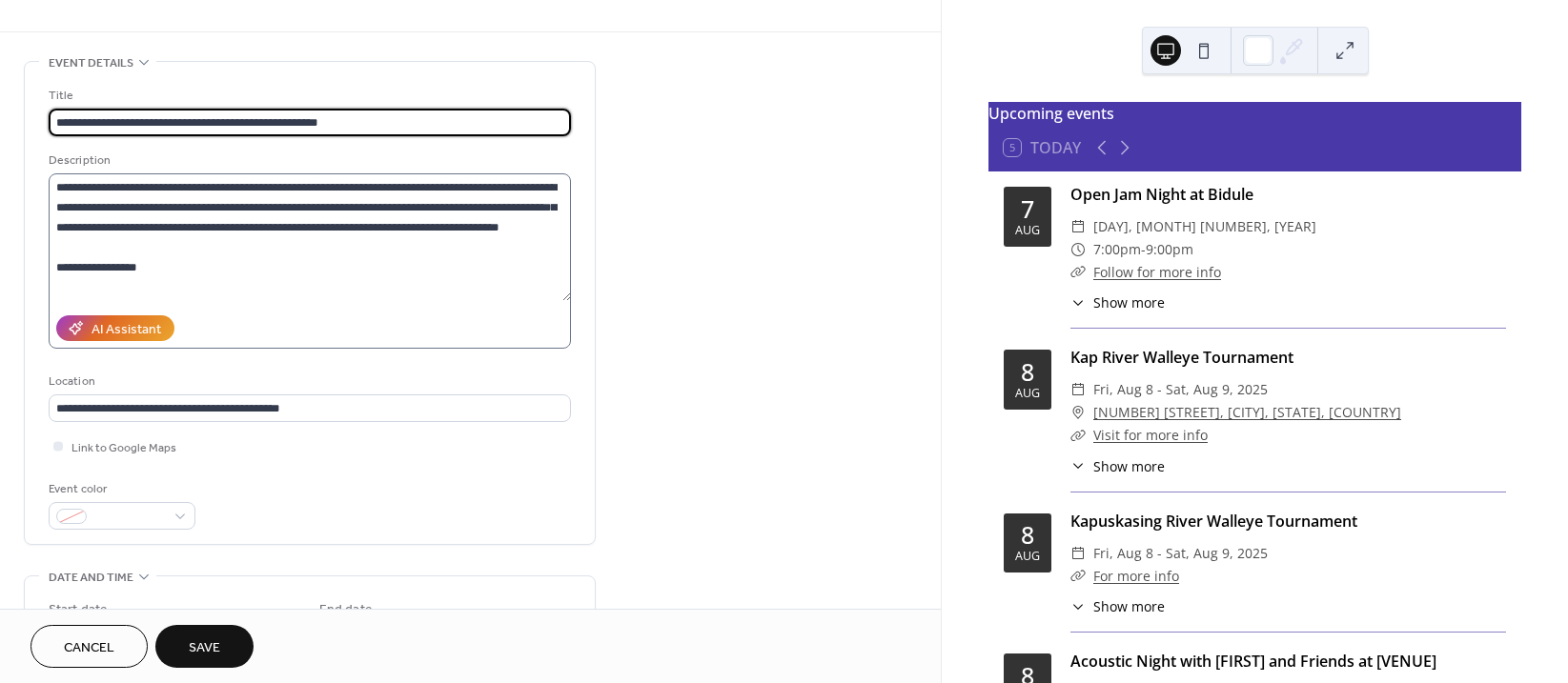 type on "**********" 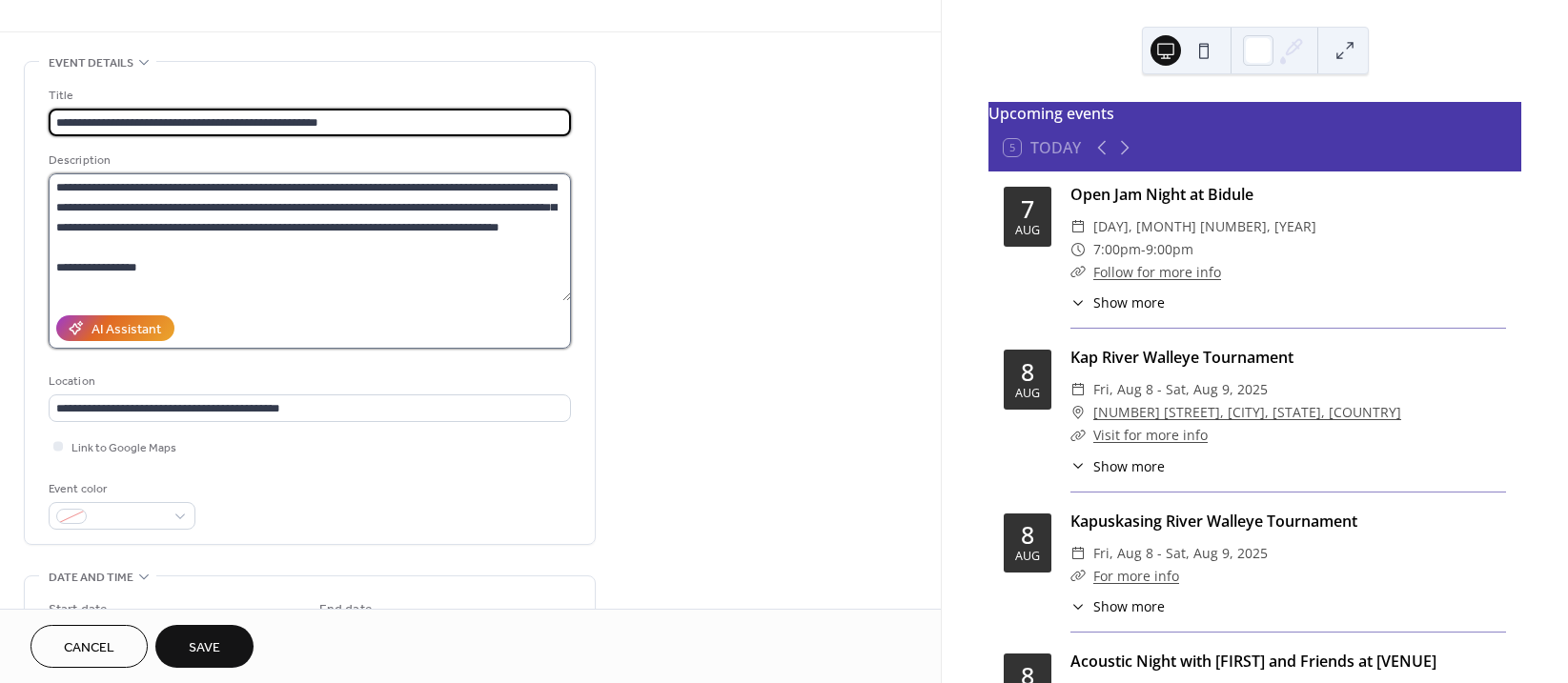click on "**********" at bounding box center (310, 237) 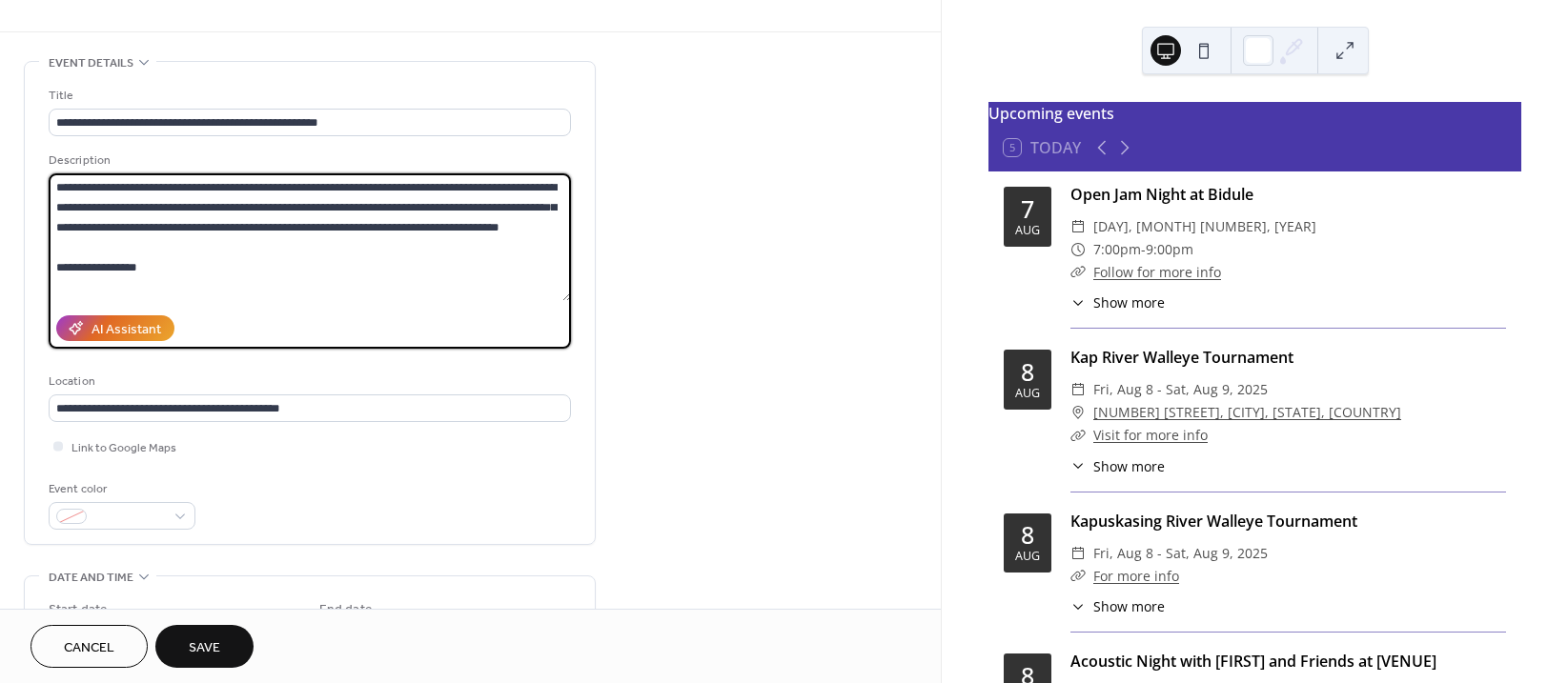 click on "Save" at bounding box center (204, 646) 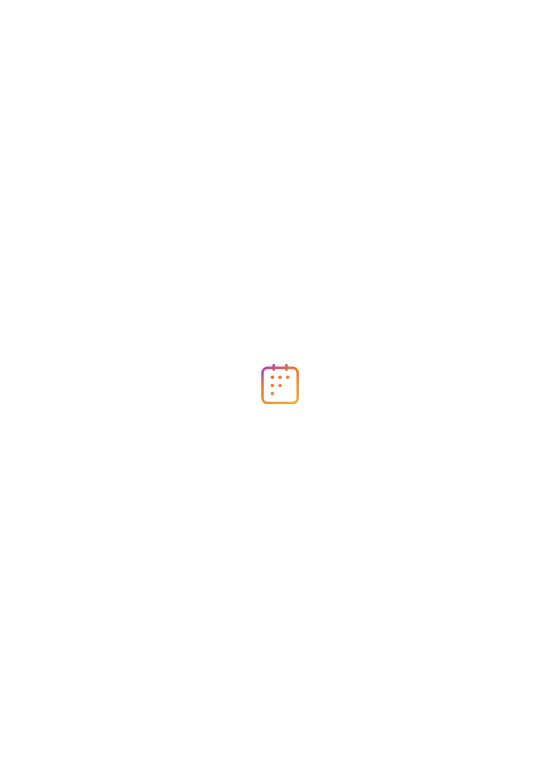 scroll, scrollTop: 0, scrollLeft: 0, axis: both 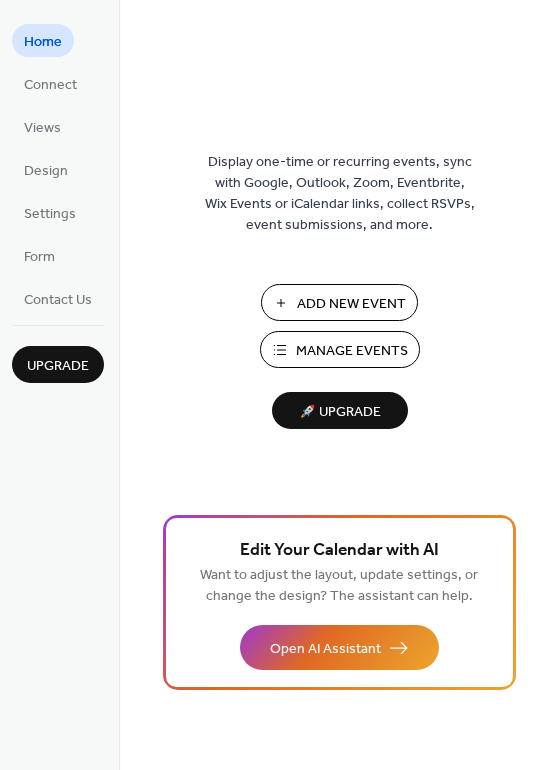 click on "Add New Event" at bounding box center (351, 304) 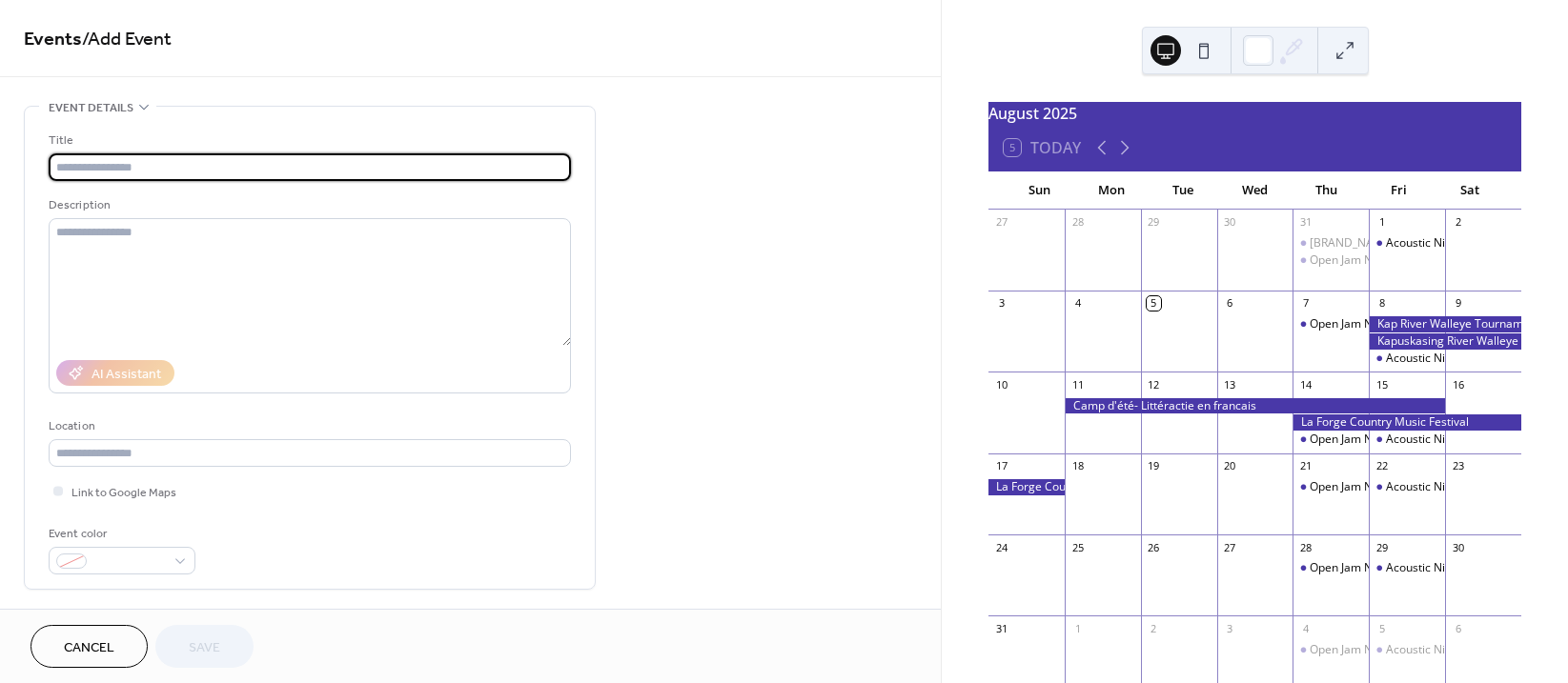 scroll, scrollTop: 0, scrollLeft: 0, axis: both 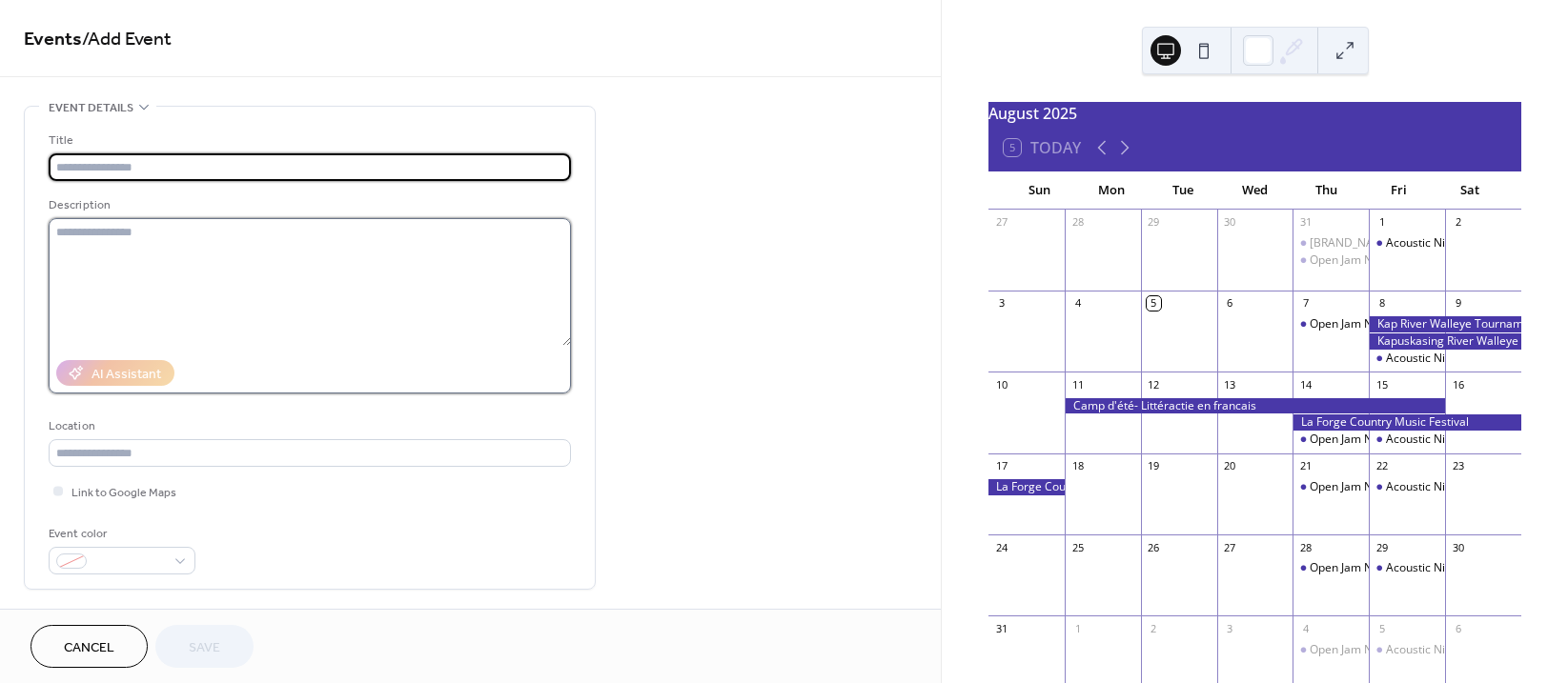click at bounding box center (310, 282) 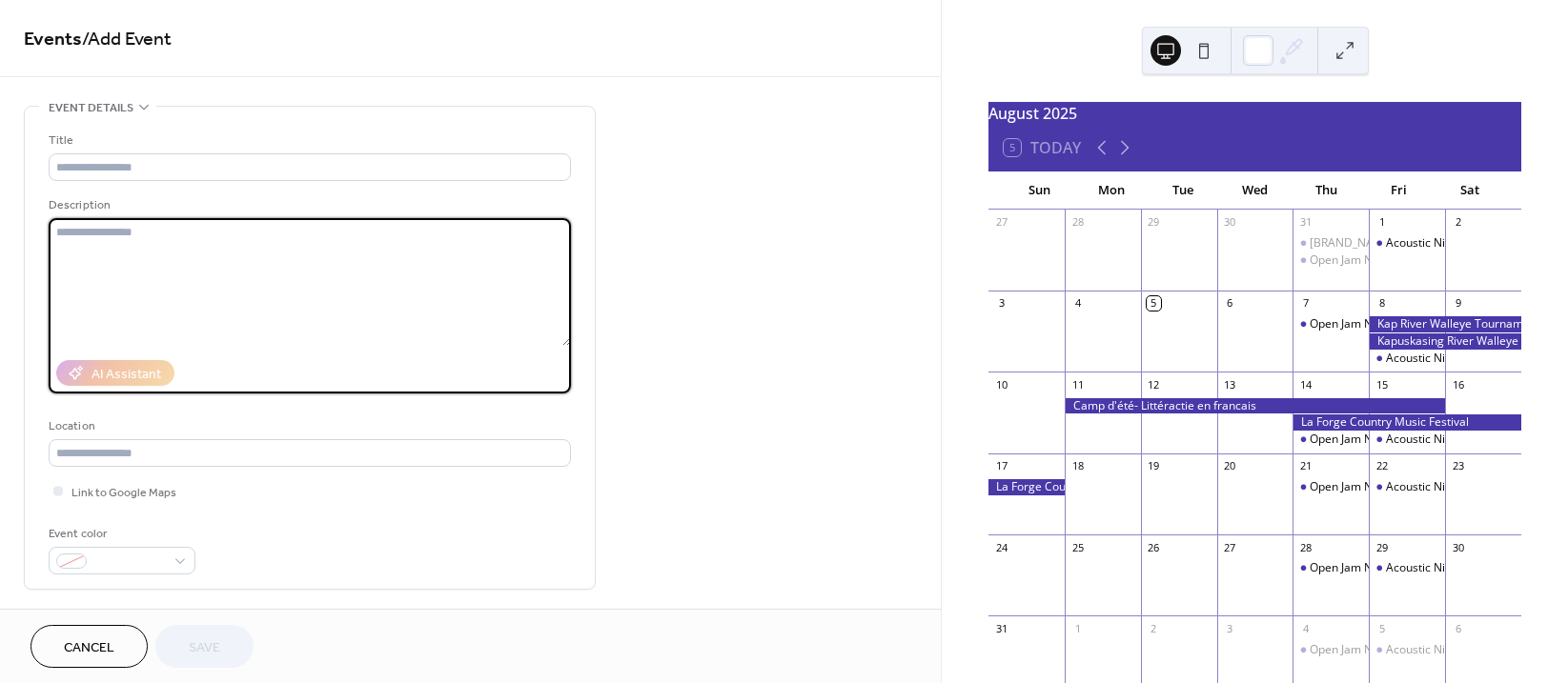 paste on "**********" 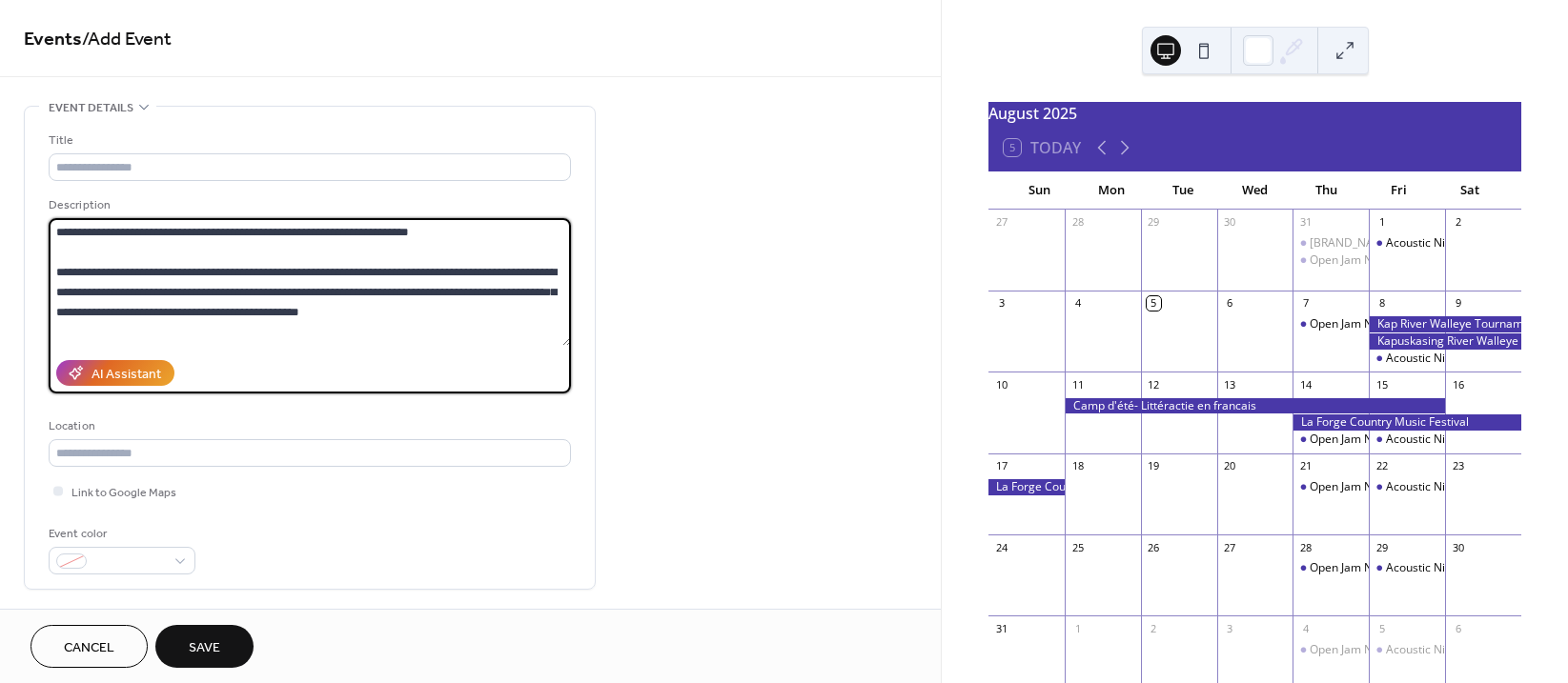 scroll, scrollTop: 157, scrollLeft: 0, axis: vertical 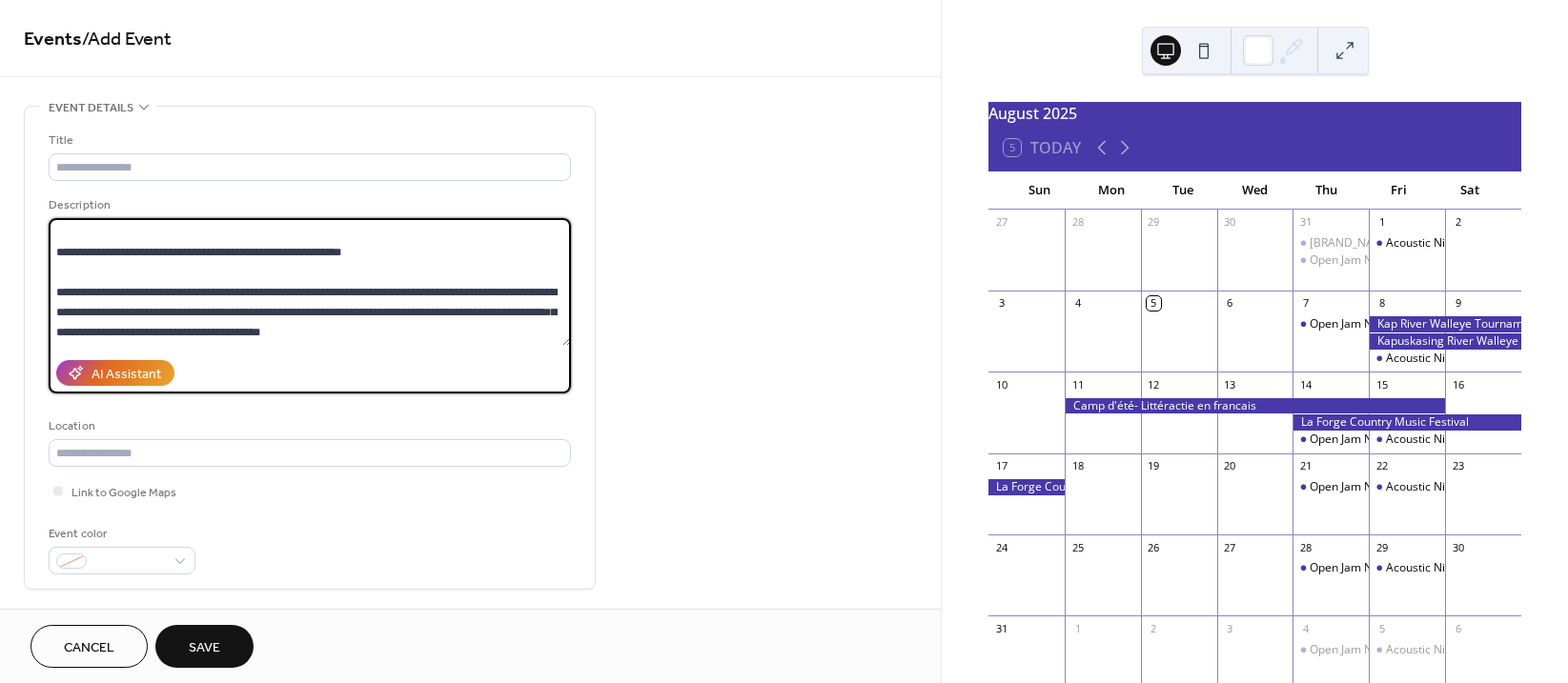 type on "**********" 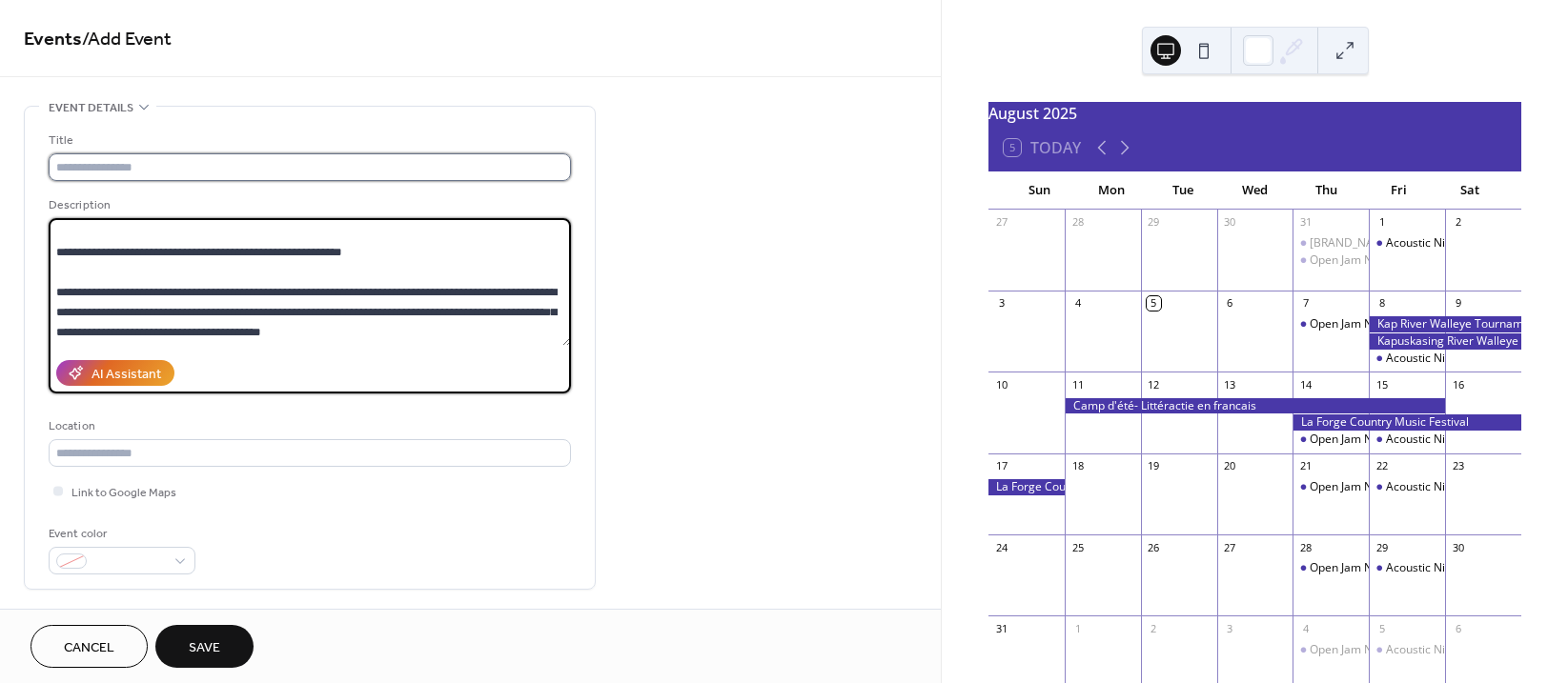 click 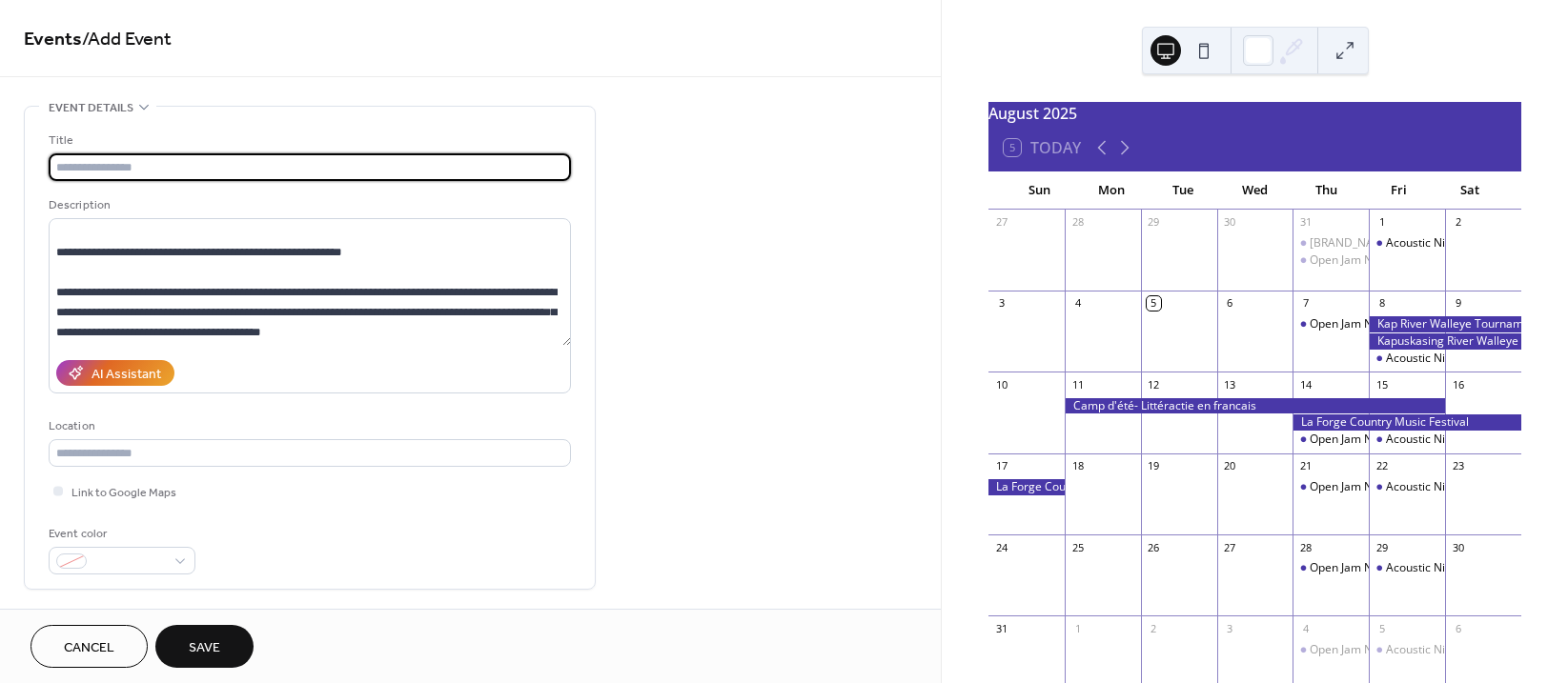 paste on "**********" 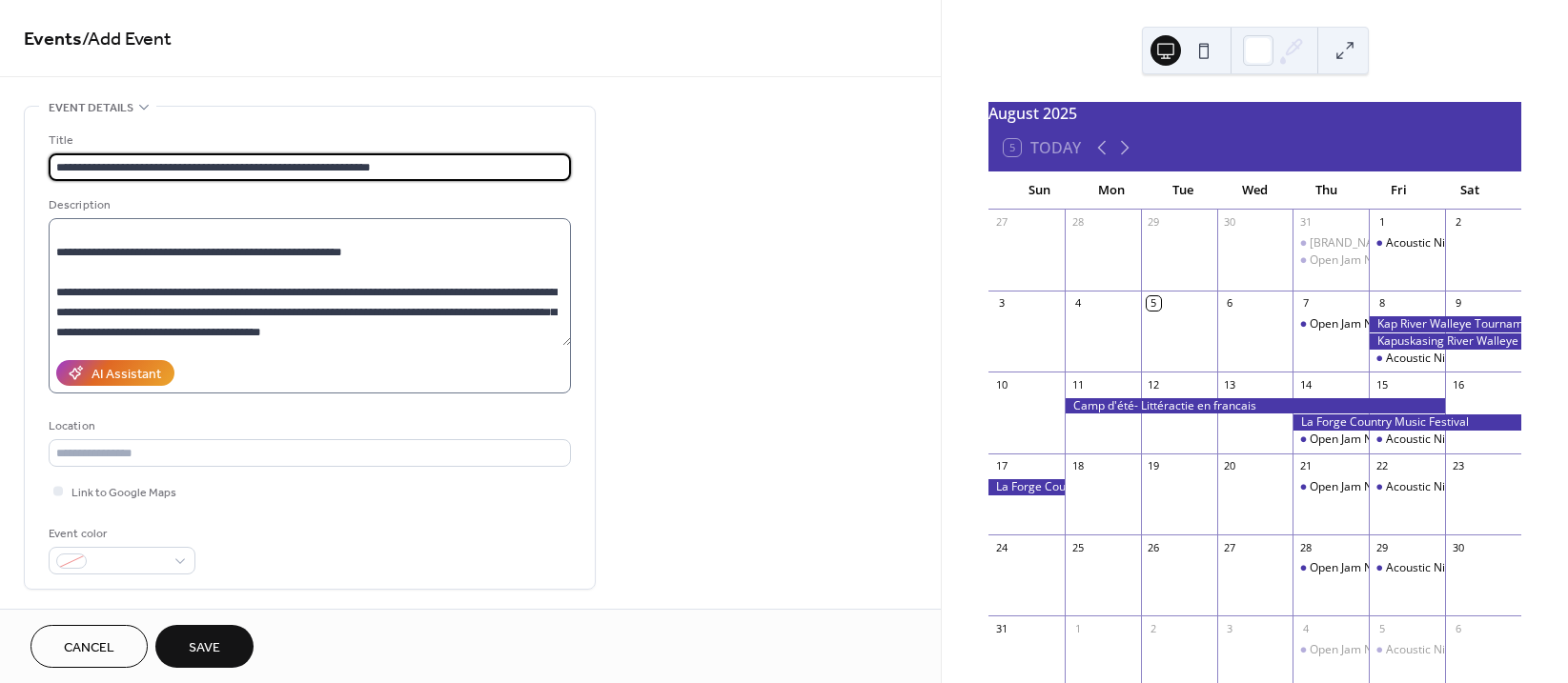 type on "**********" 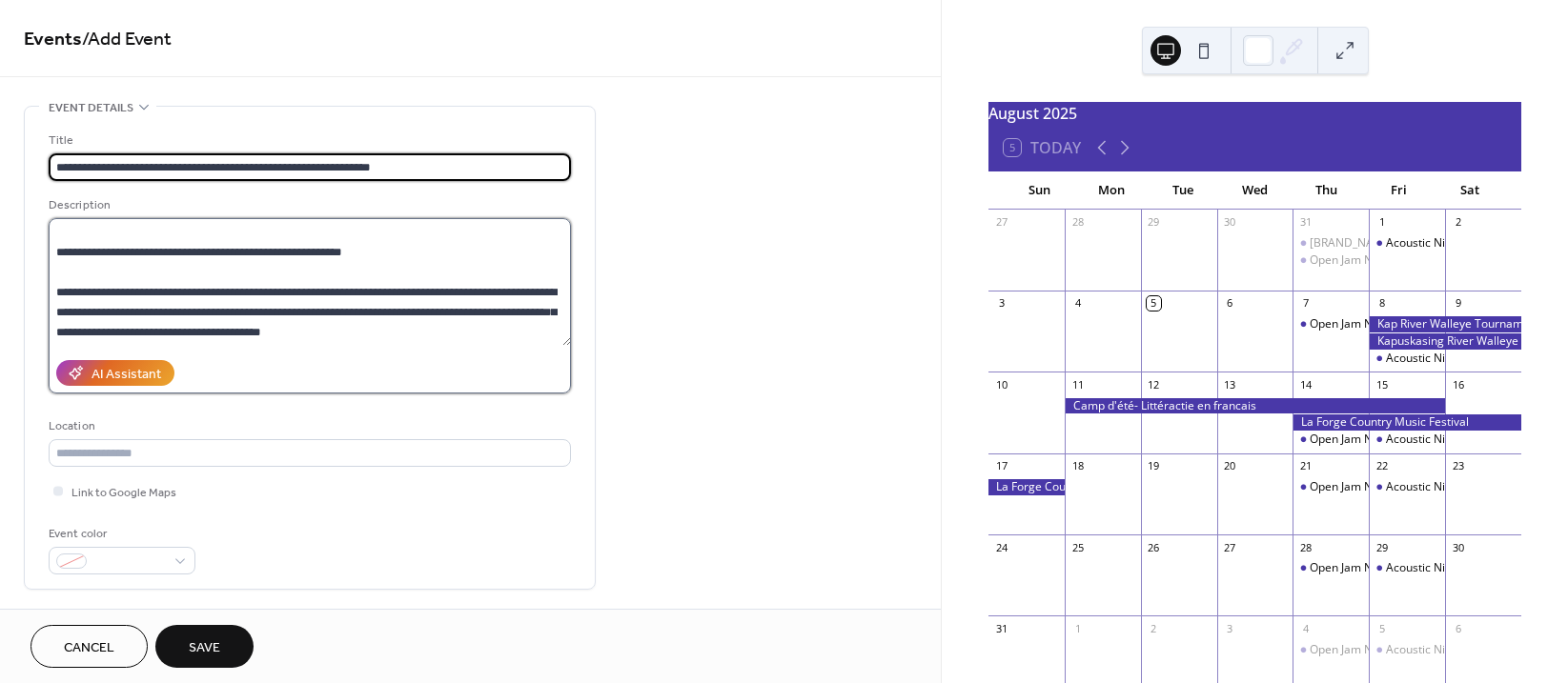 click on "**********" at bounding box center [310, 282] 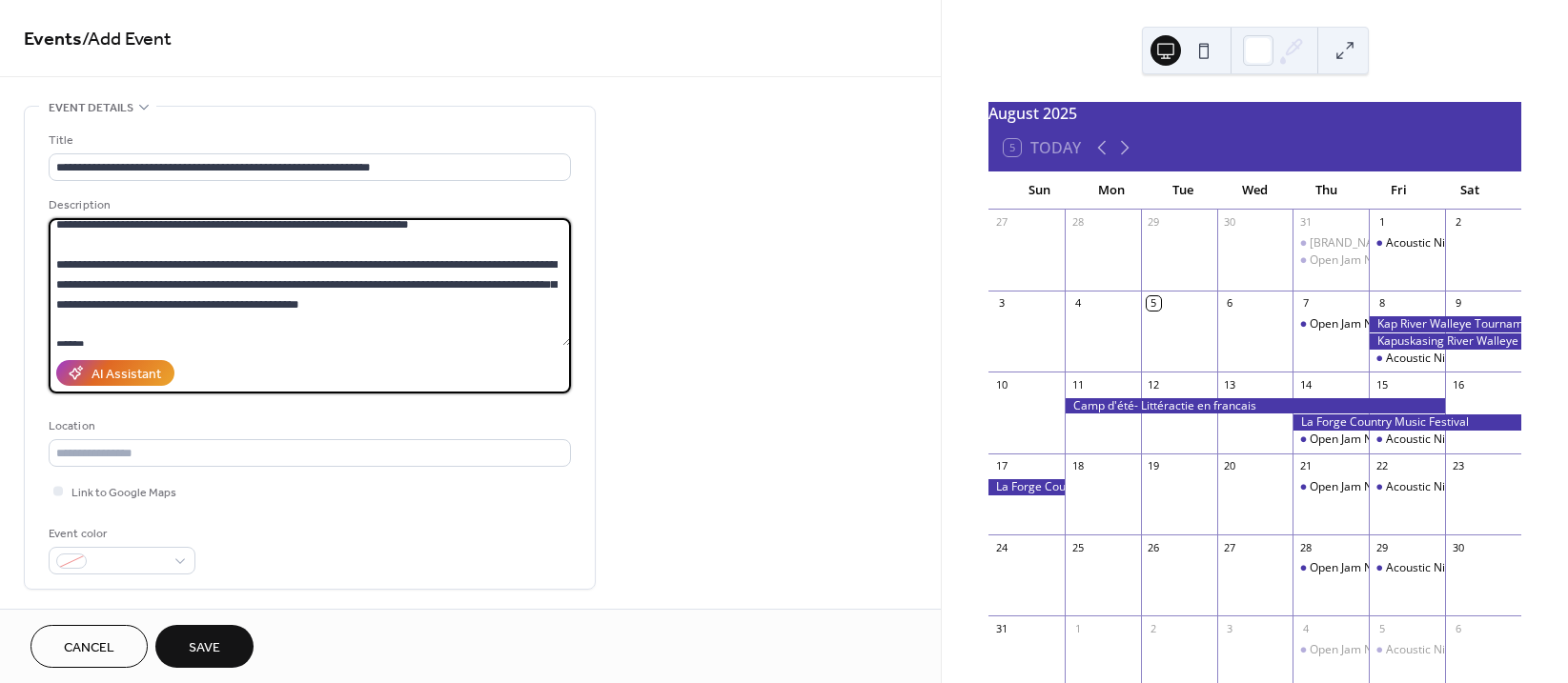 scroll, scrollTop: 0, scrollLeft: 0, axis: both 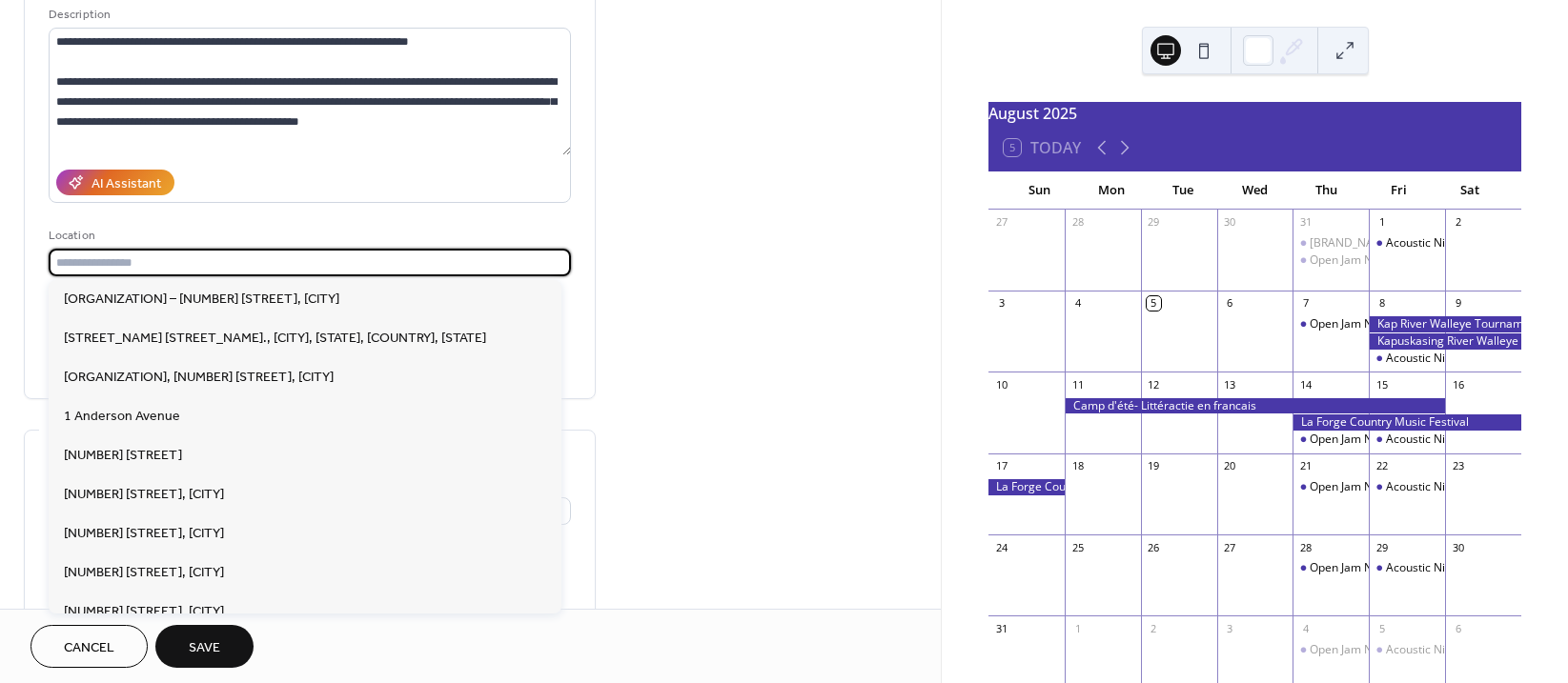 click at bounding box center [310, 262] 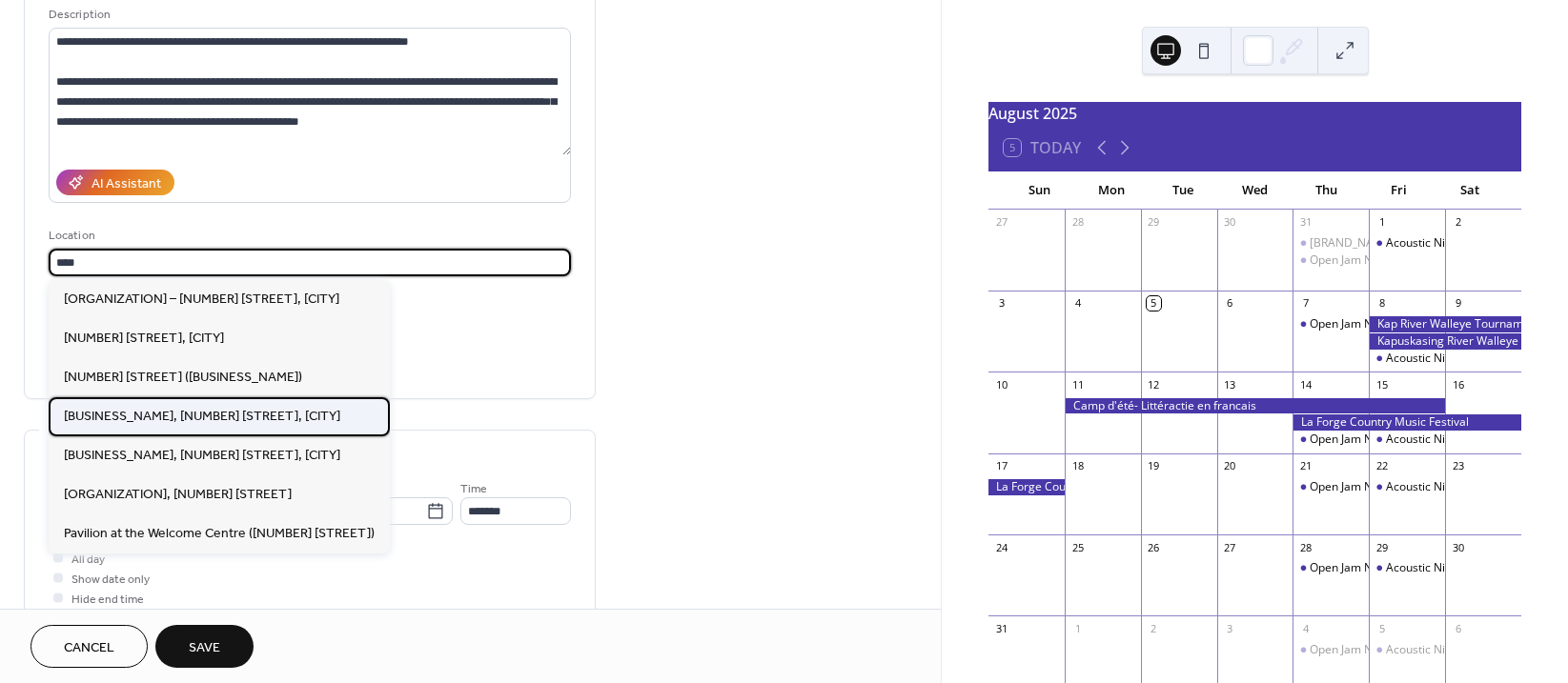 click on "Centre de Loisirs, [NUMBER] [STREET], [CITY]" at bounding box center (202, 416) 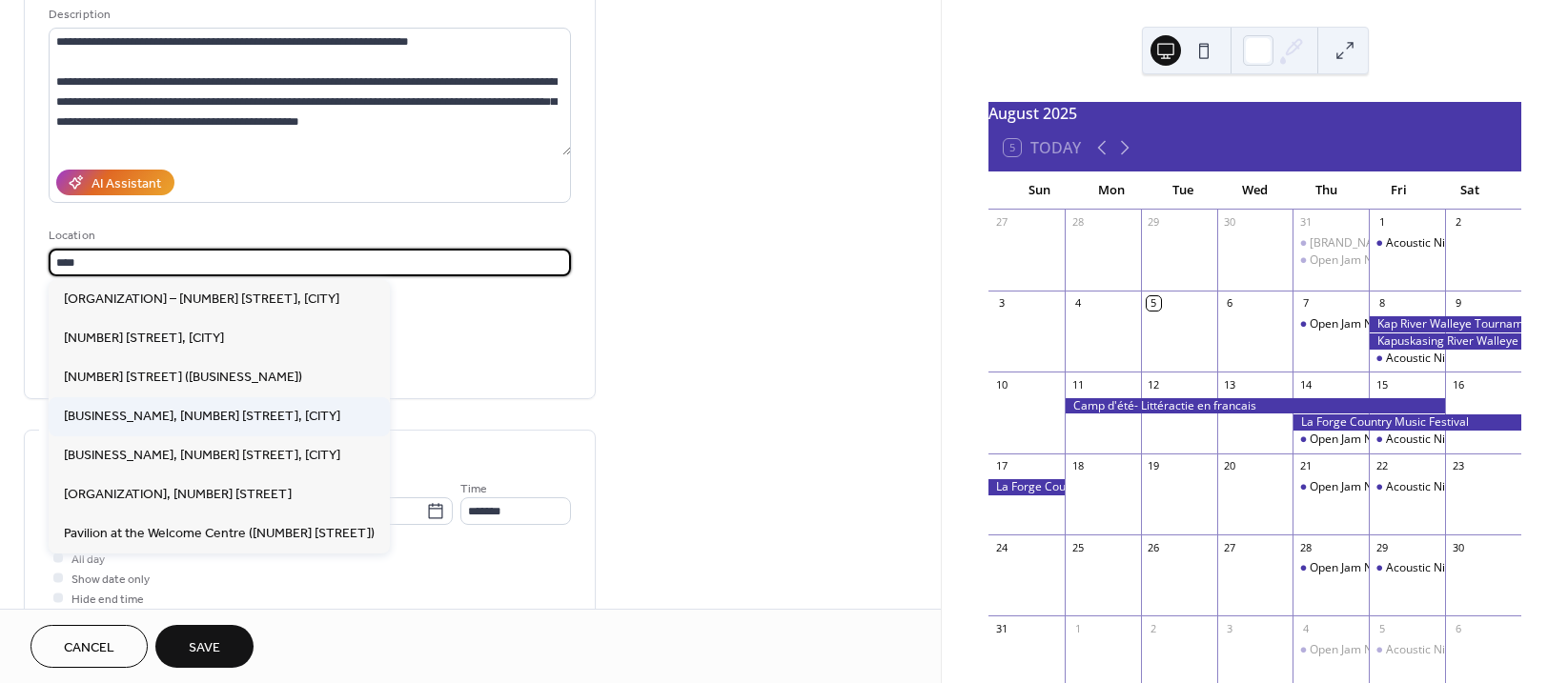 type on "**********" 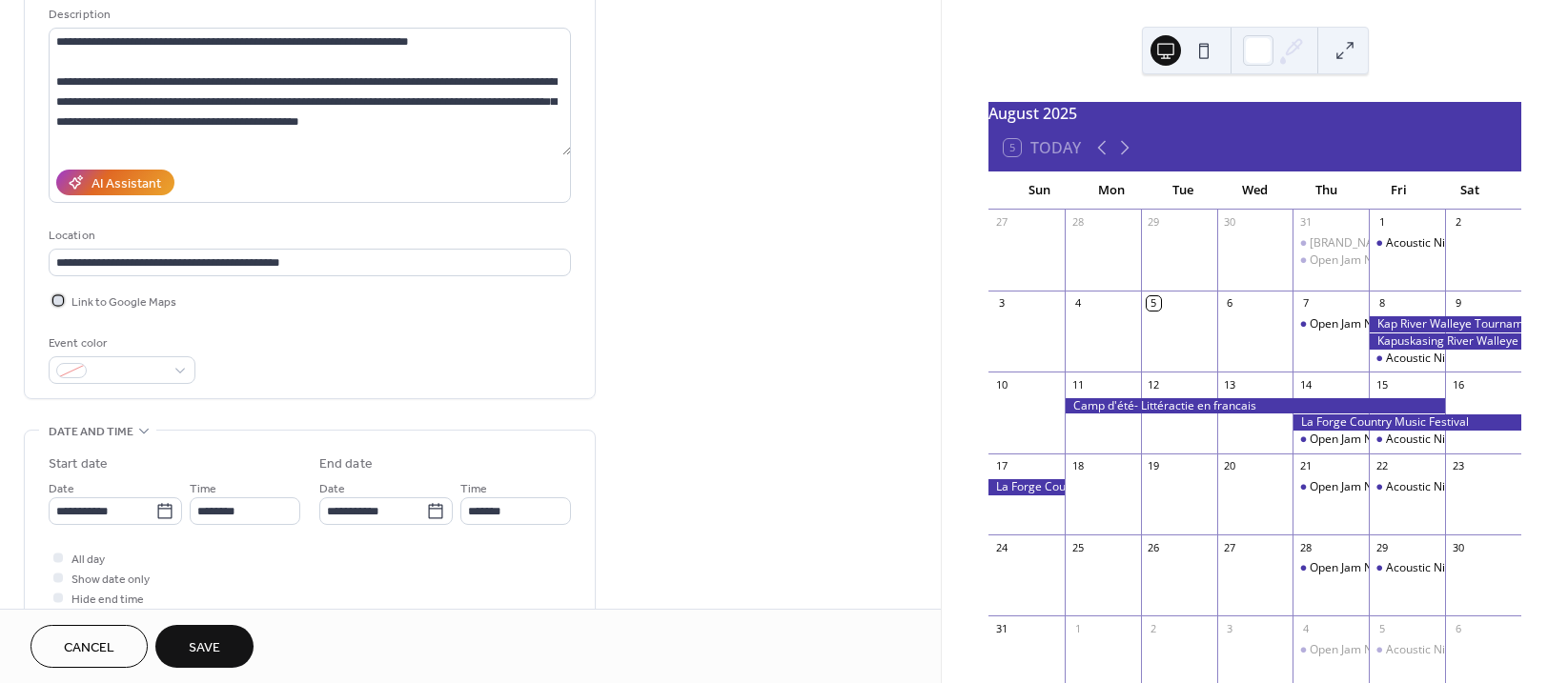 click at bounding box center [58, 300] 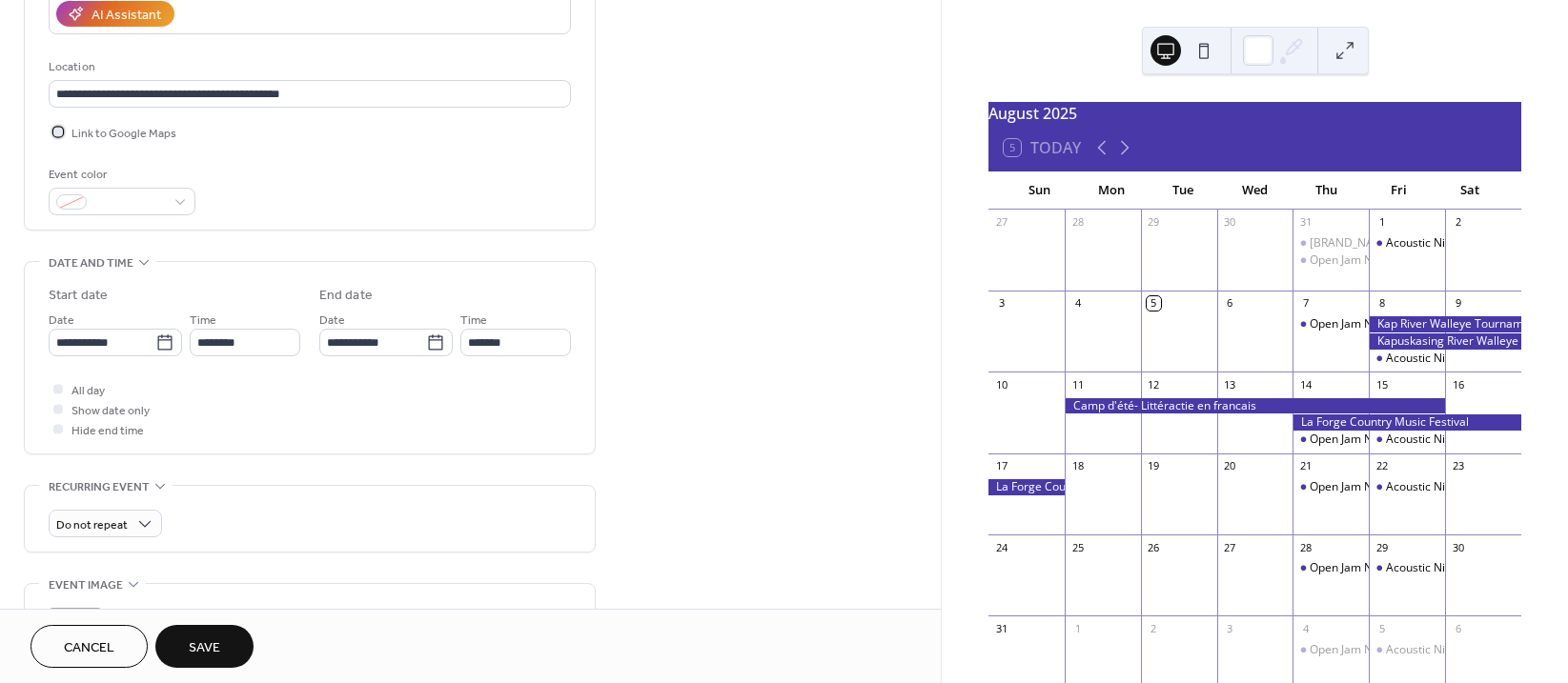 scroll, scrollTop: 381, scrollLeft: 0, axis: vertical 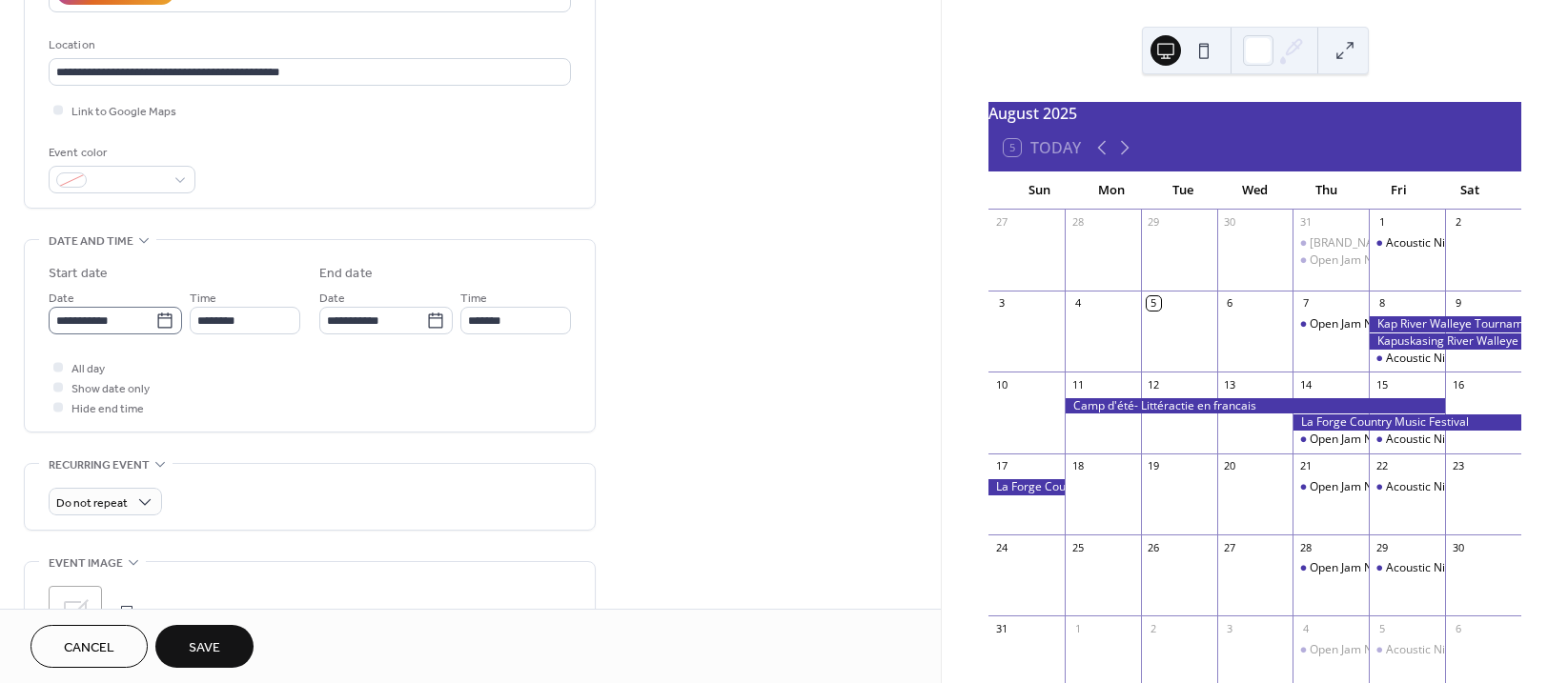click 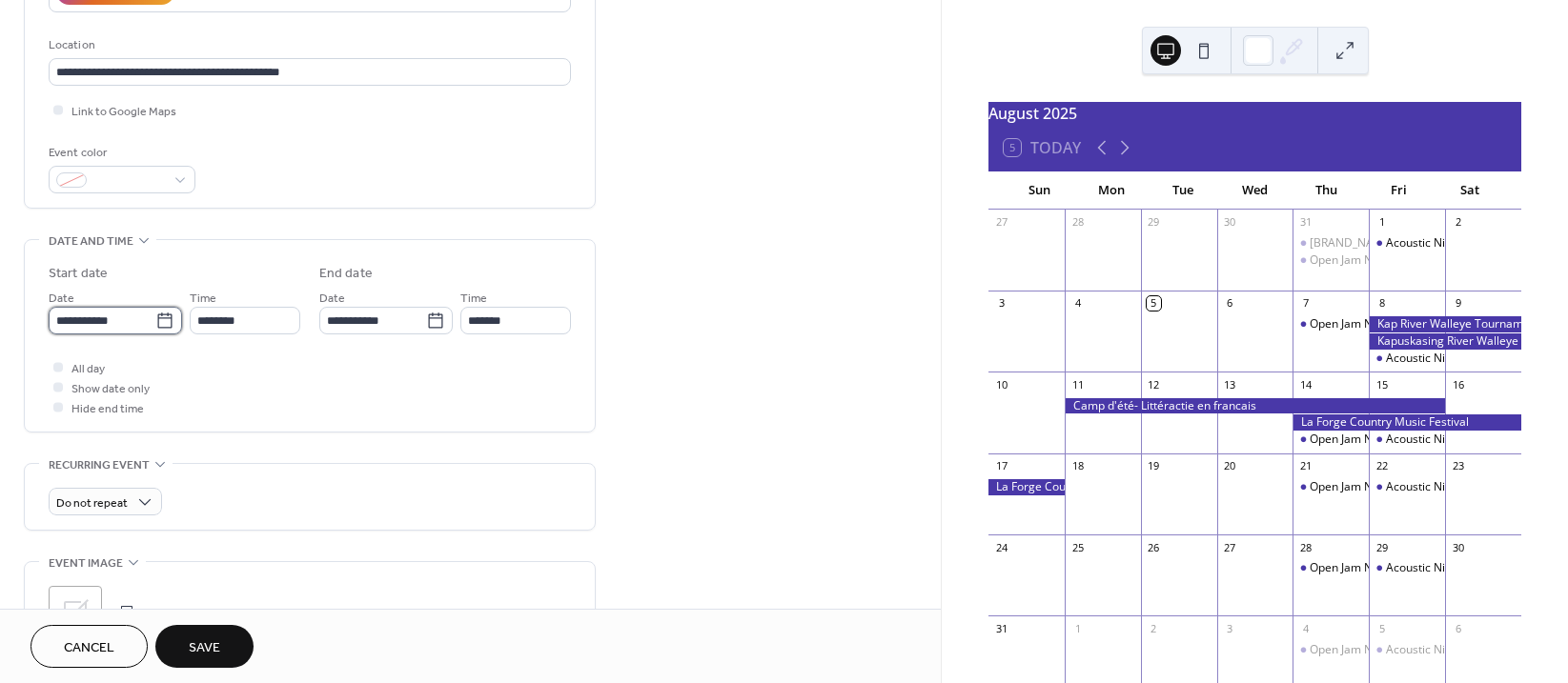 click on "**********" at bounding box center [102, 320] 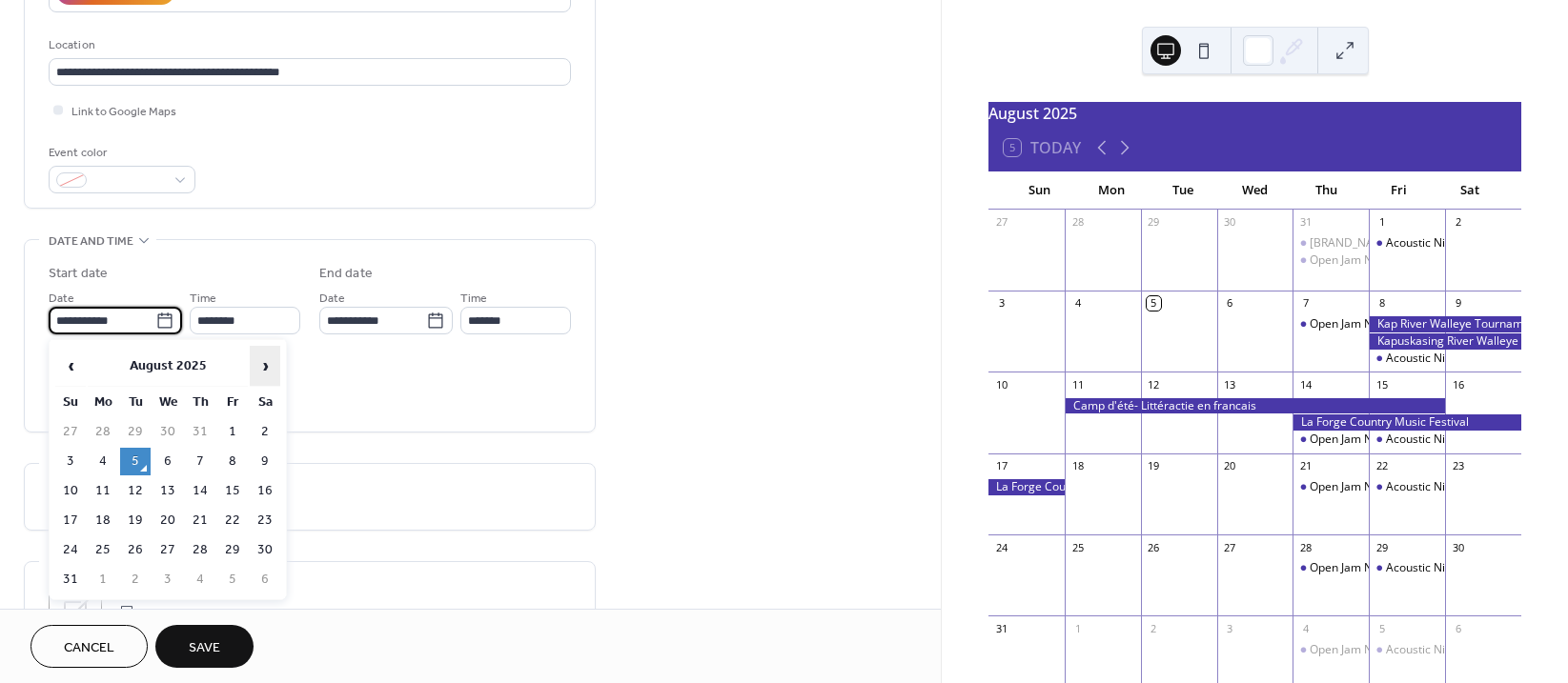 click on "›" at bounding box center [265, 366] 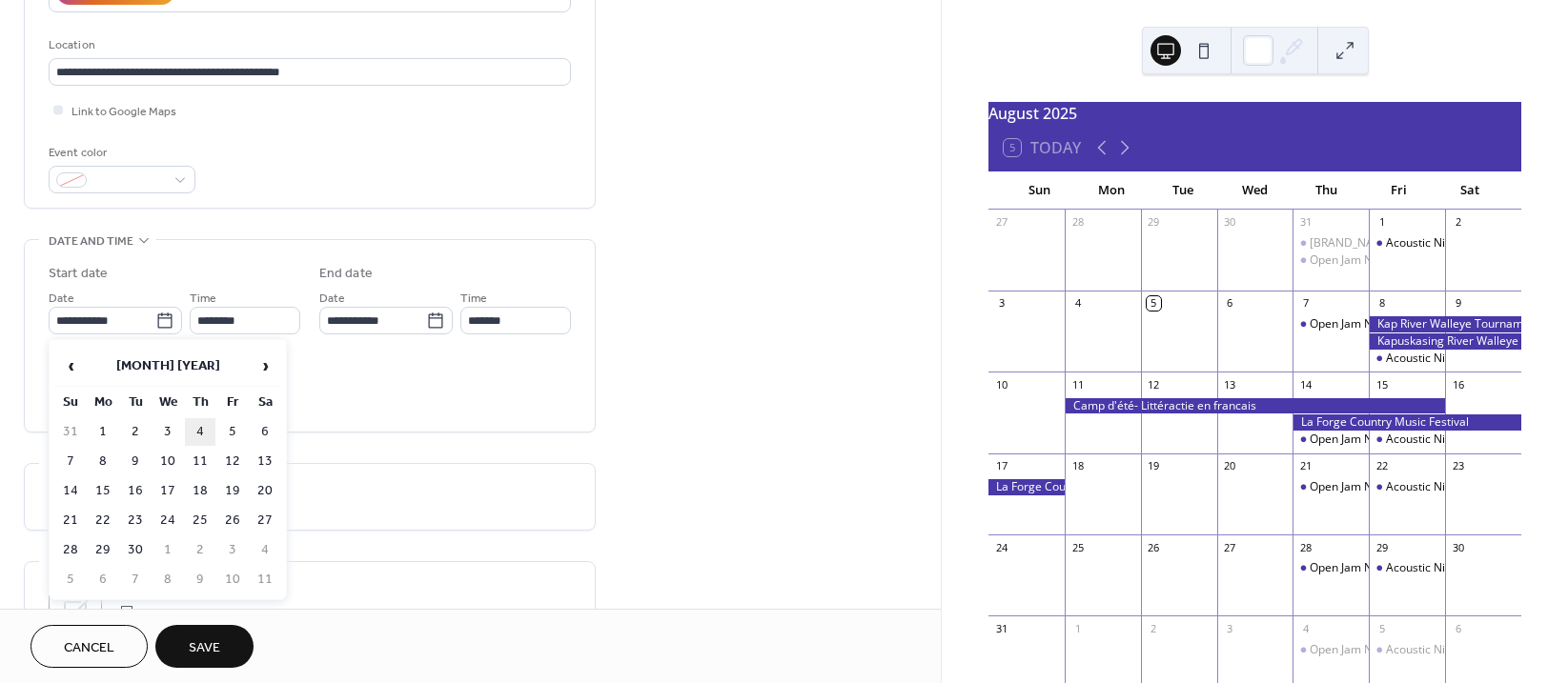 click on "4" at bounding box center (200, 432) 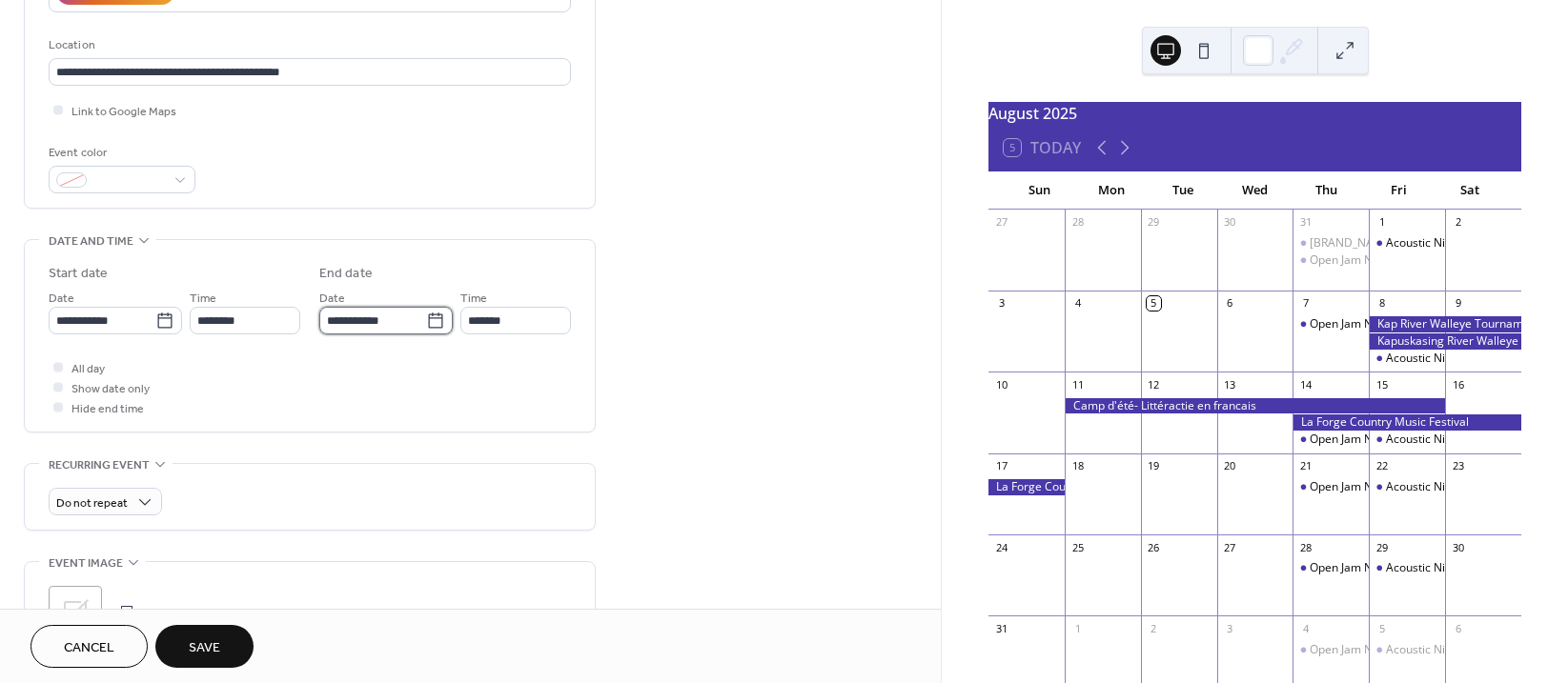 click on "**********" at bounding box center [373, 320] 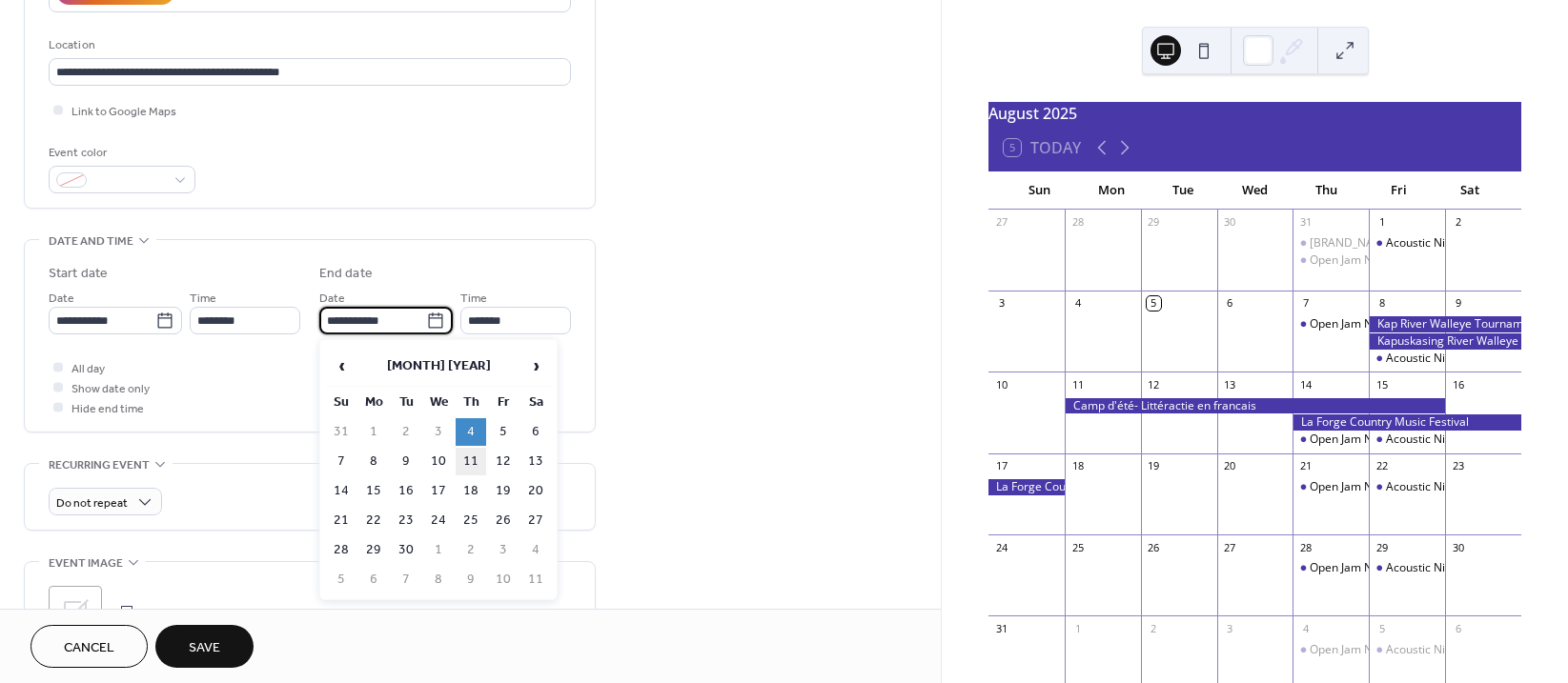 click on "11" at bounding box center [471, 461] 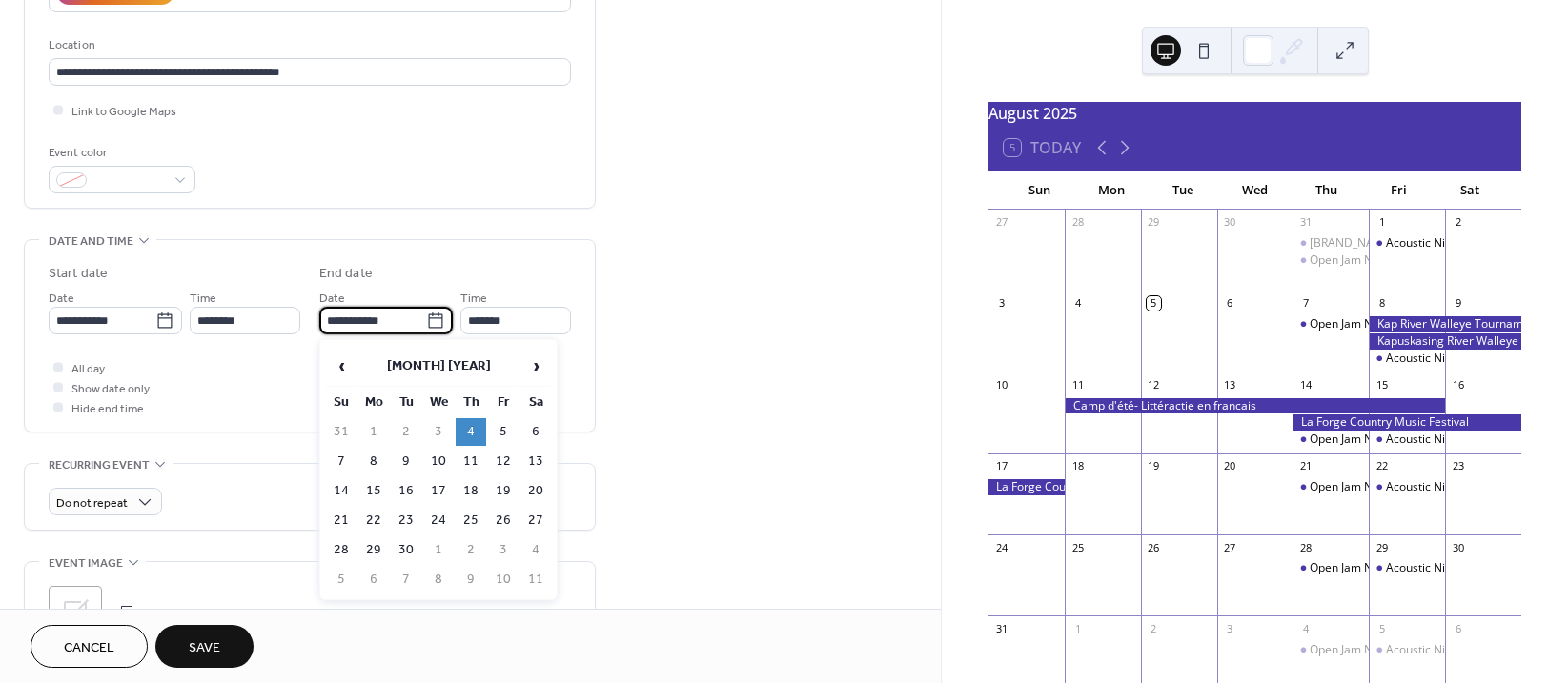 type on "**********" 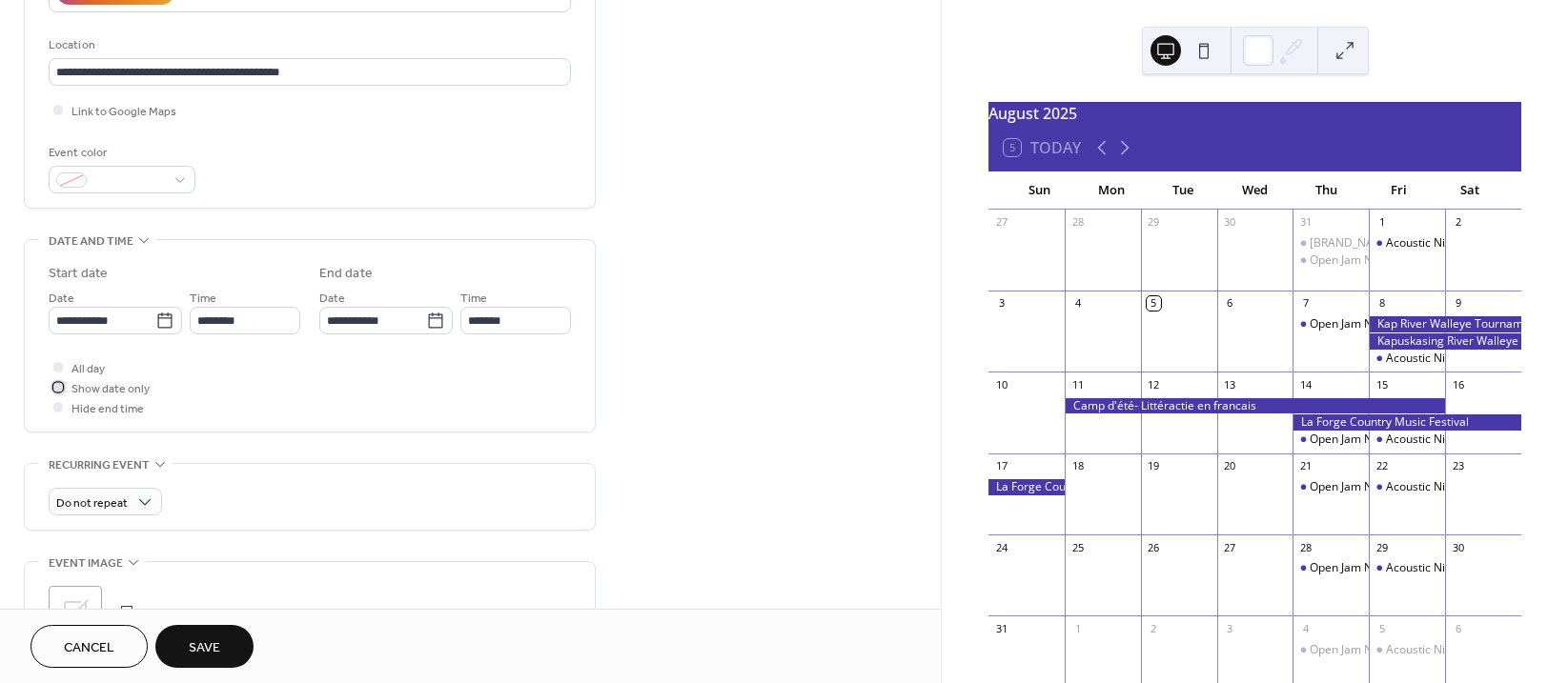 click at bounding box center [58, 387] 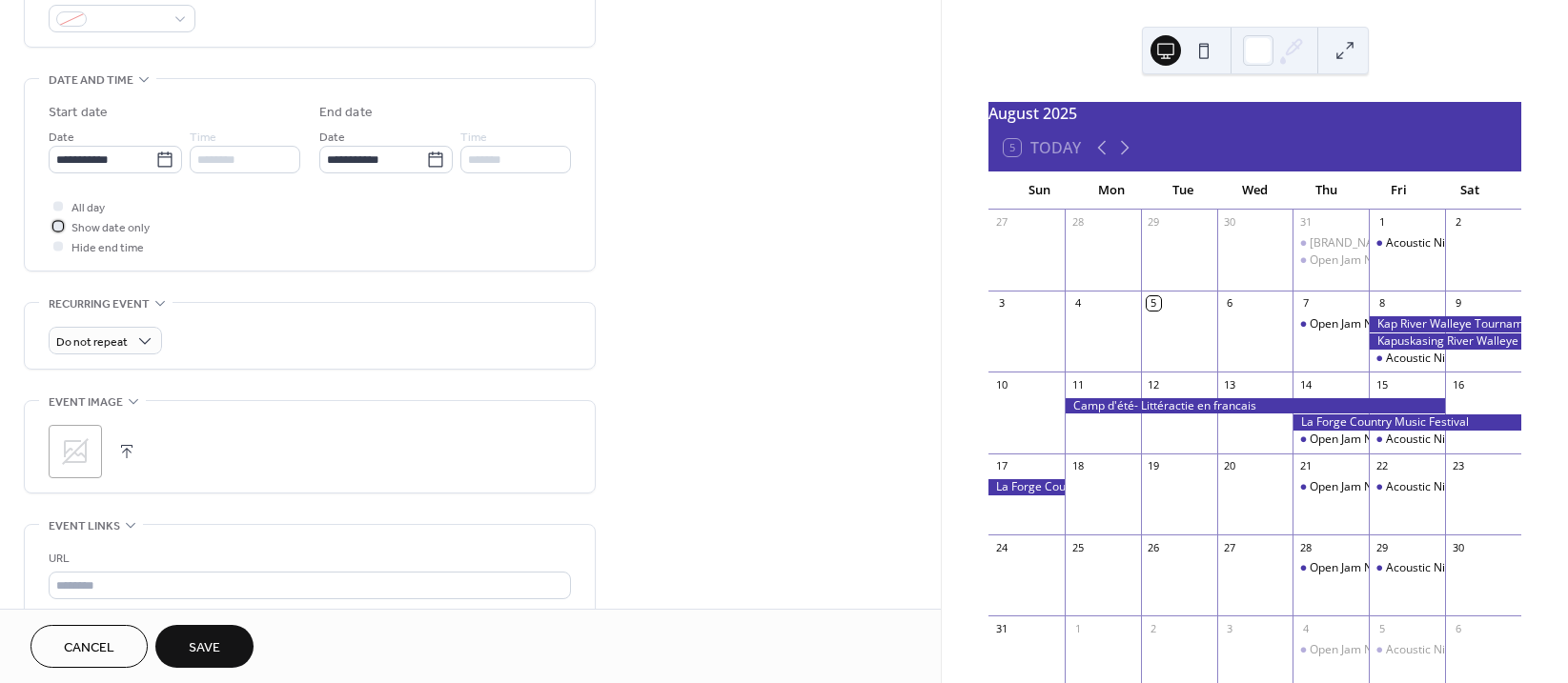 scroll, scrollTop: 572, scrollLeft: 0, axis: vertical 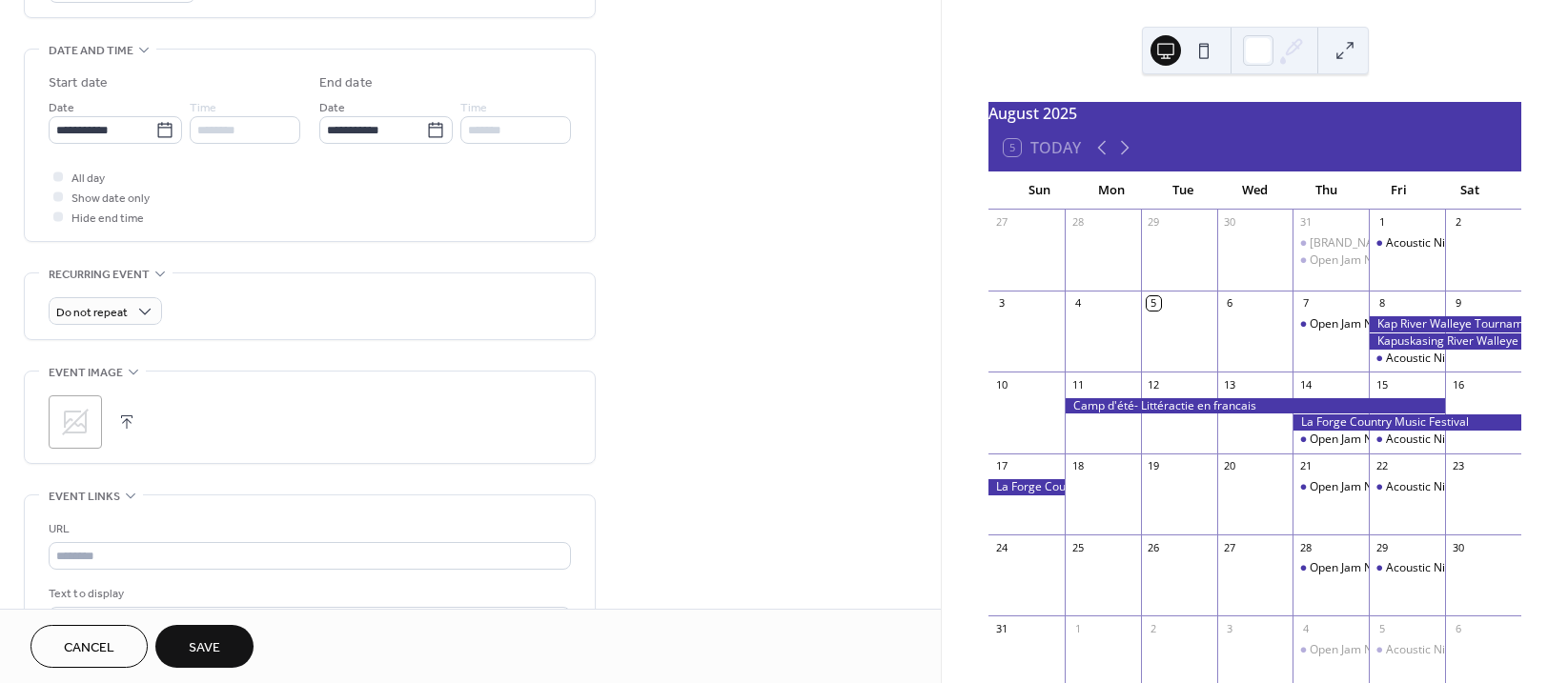 click 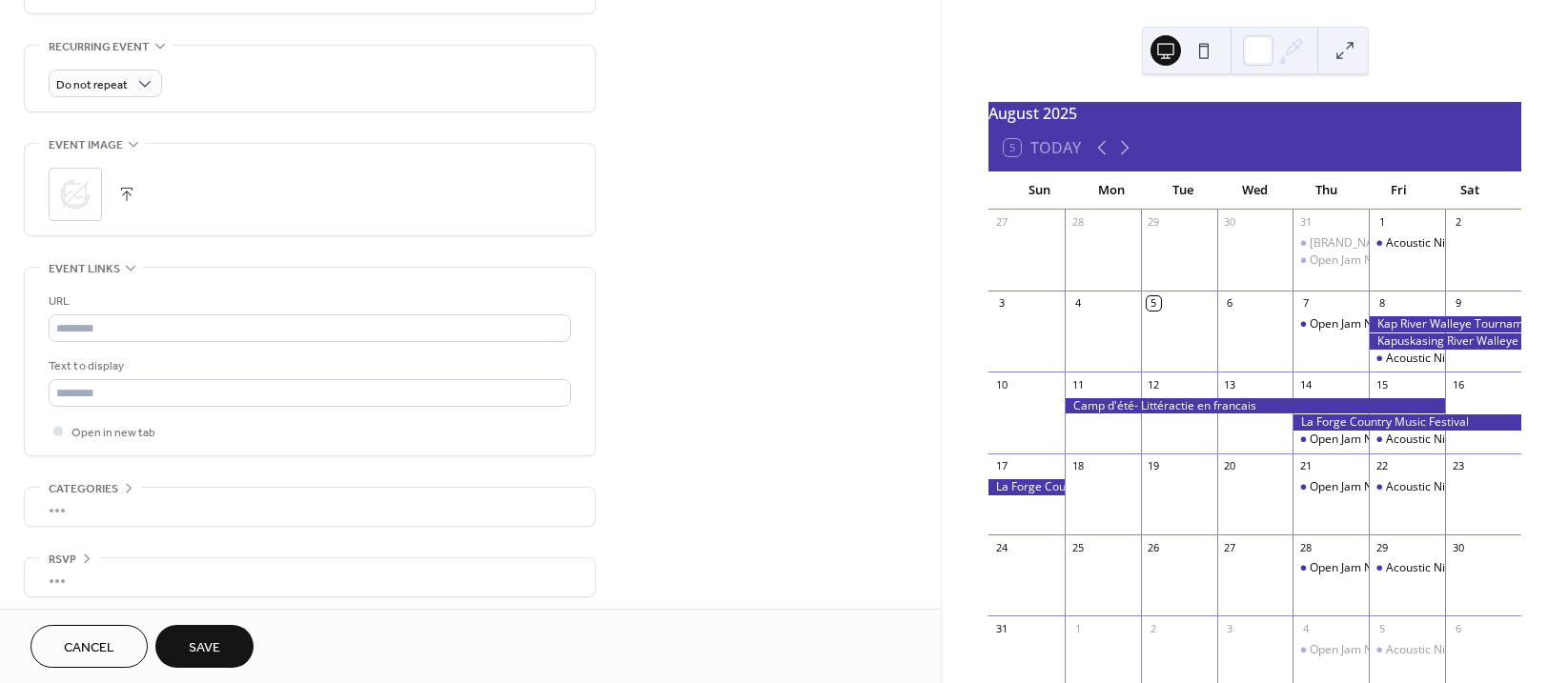scroll, scrollTop: 807, scrollLeft: 0, axis: vertical 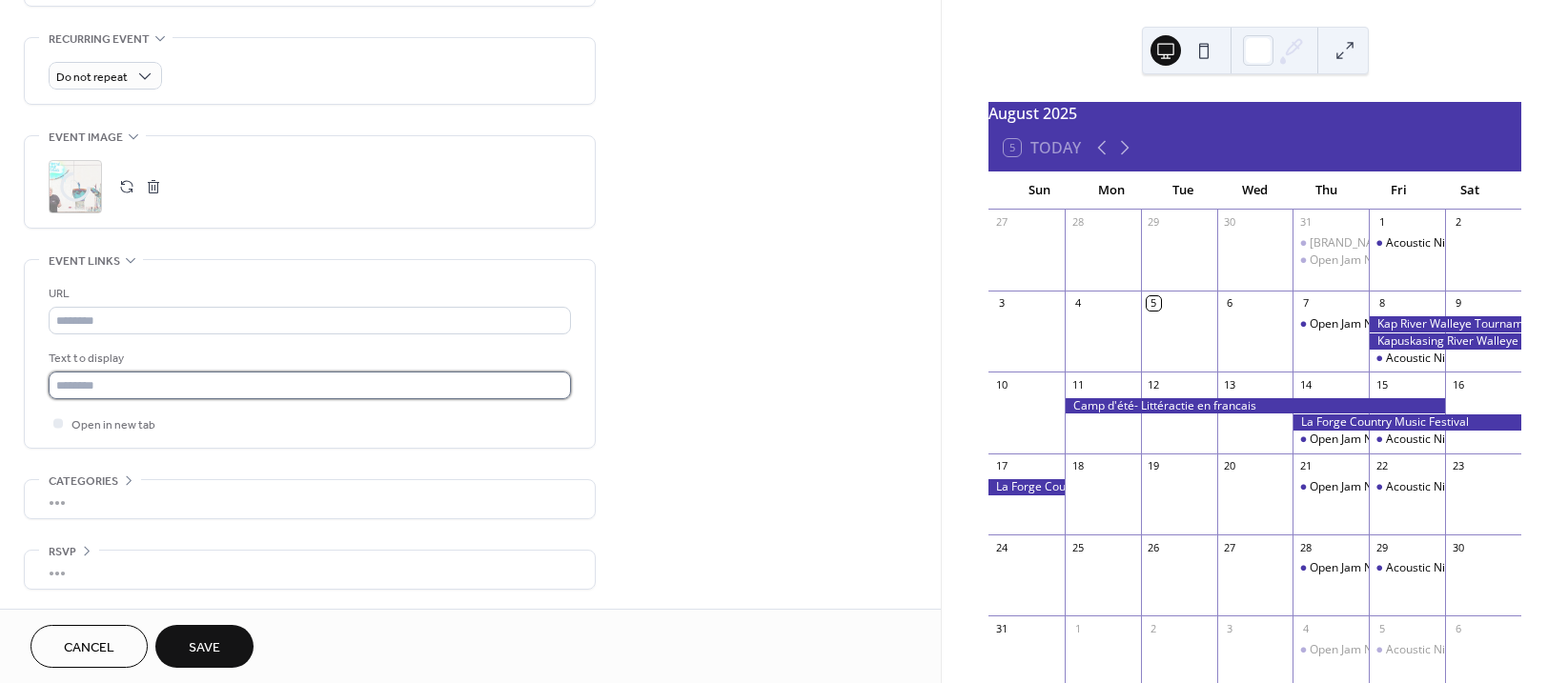 click at bounding box center (310, 385) 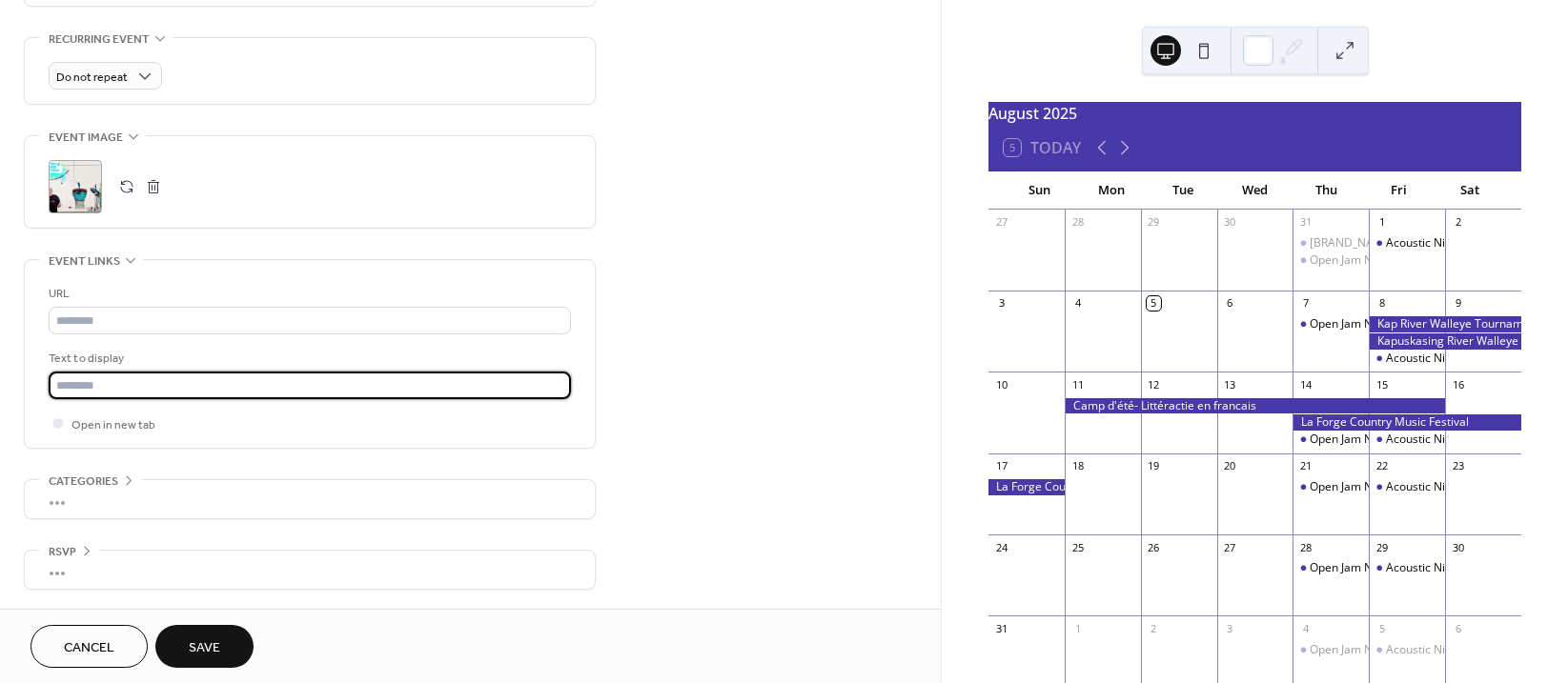 type on "**********" 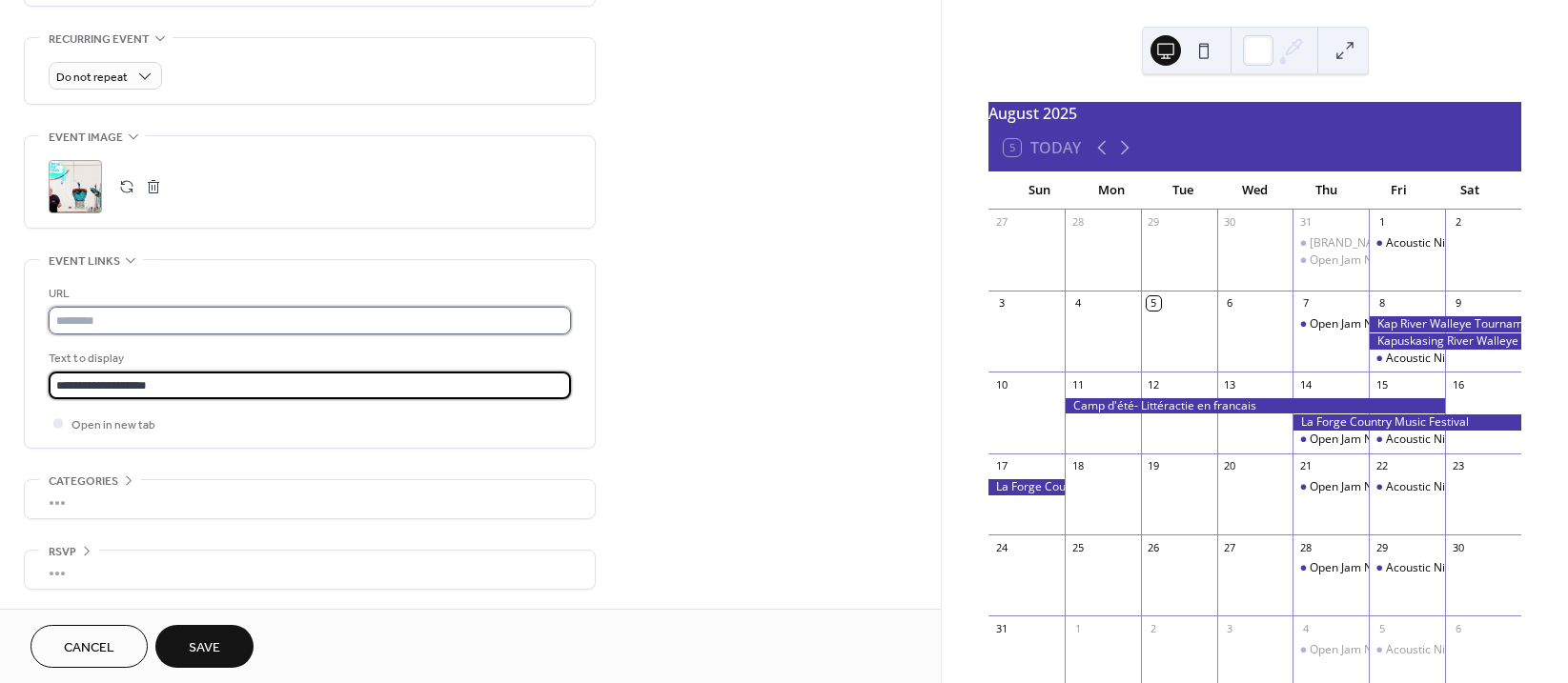 click at bounding box center (310, 320) 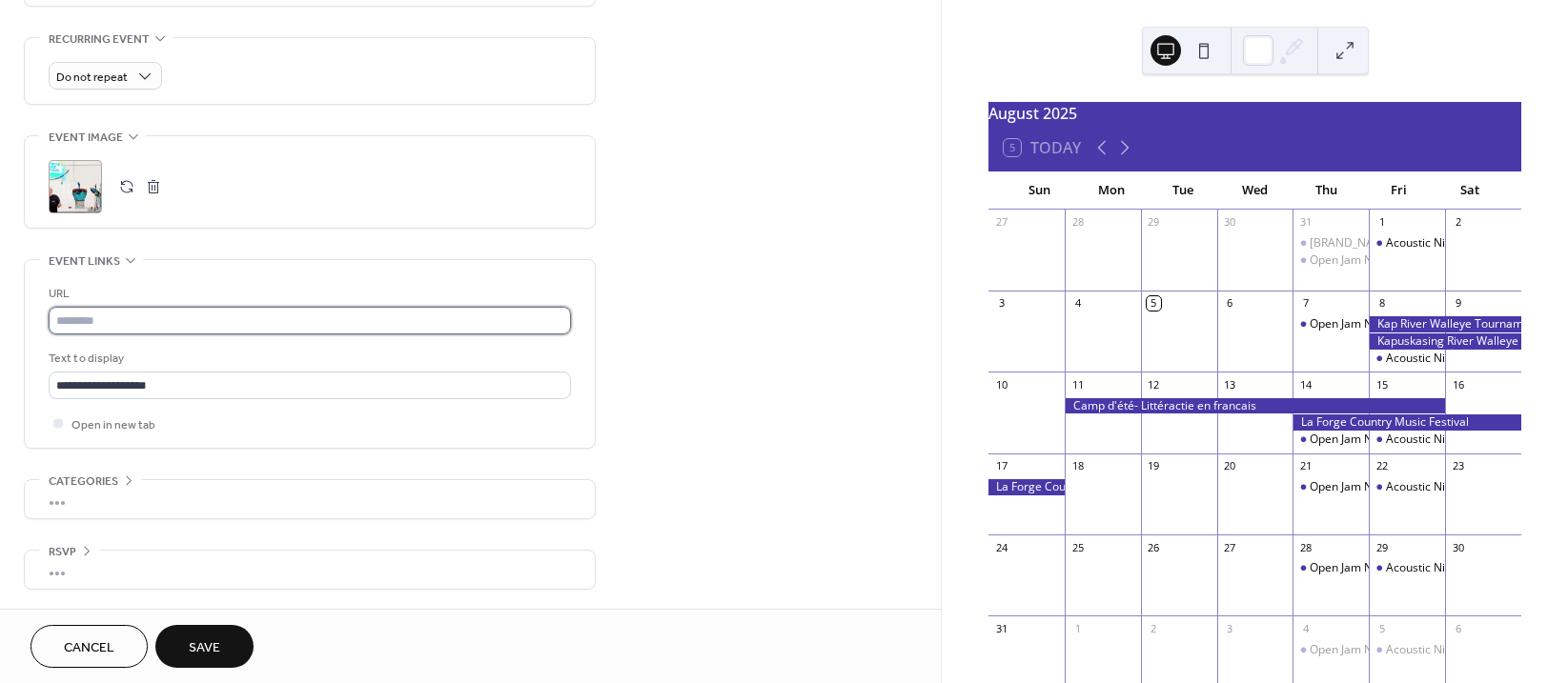 click at bounding box center (310, 320) 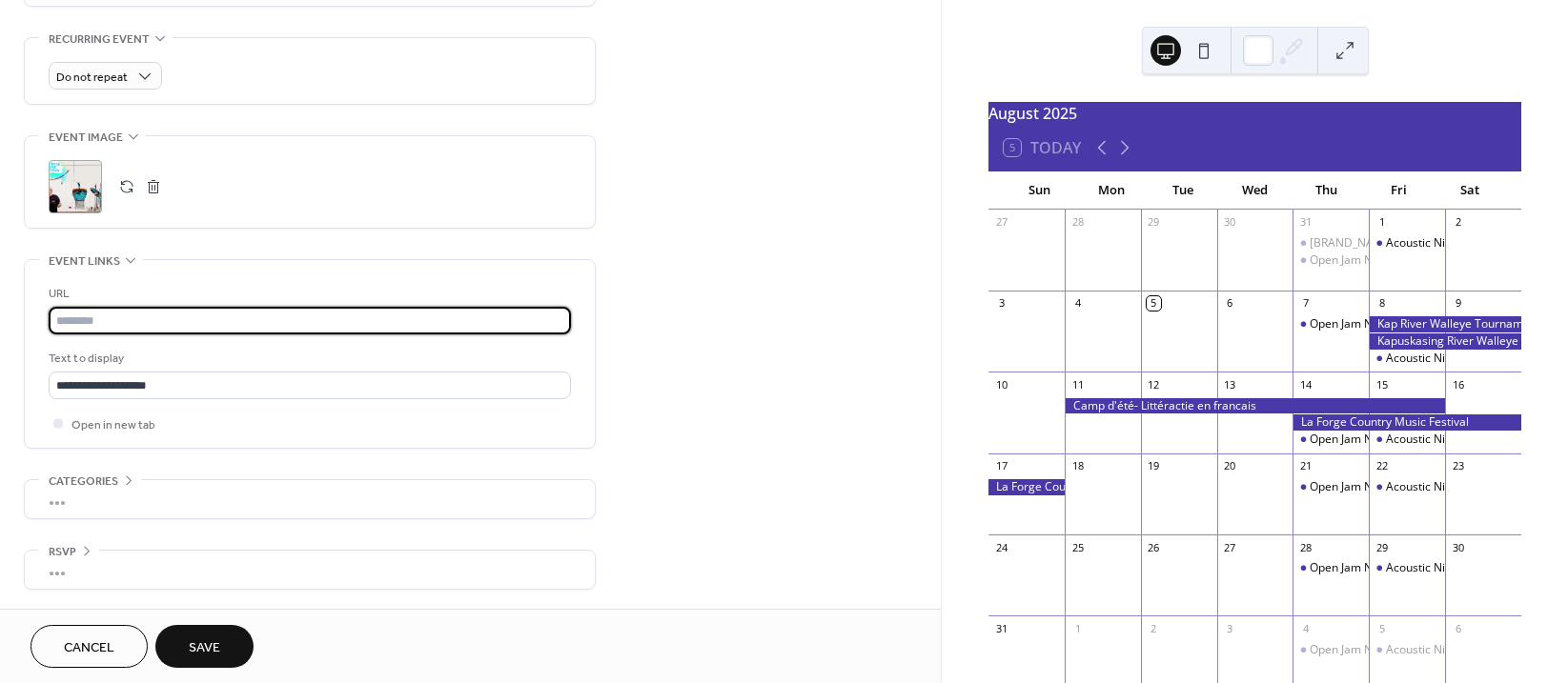 paste on "**********" 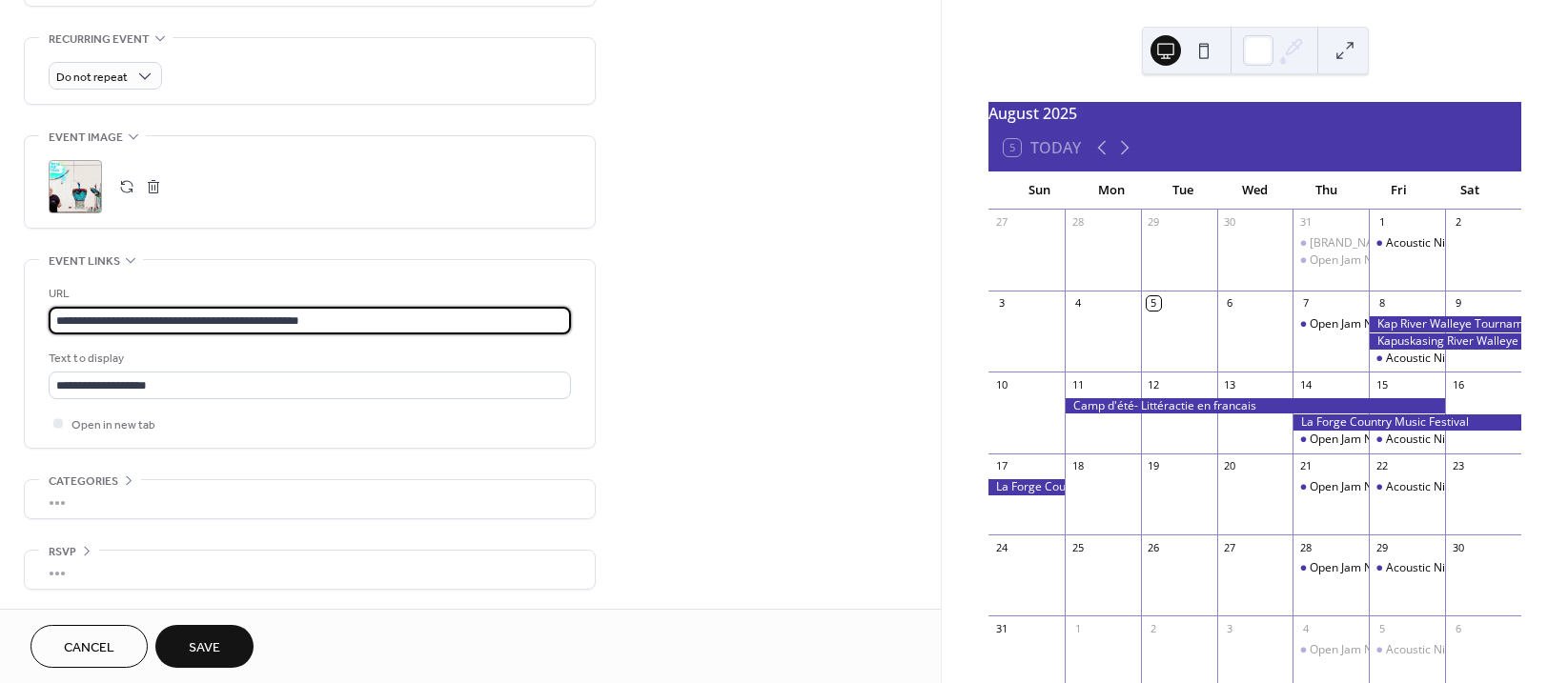 type on "**********" 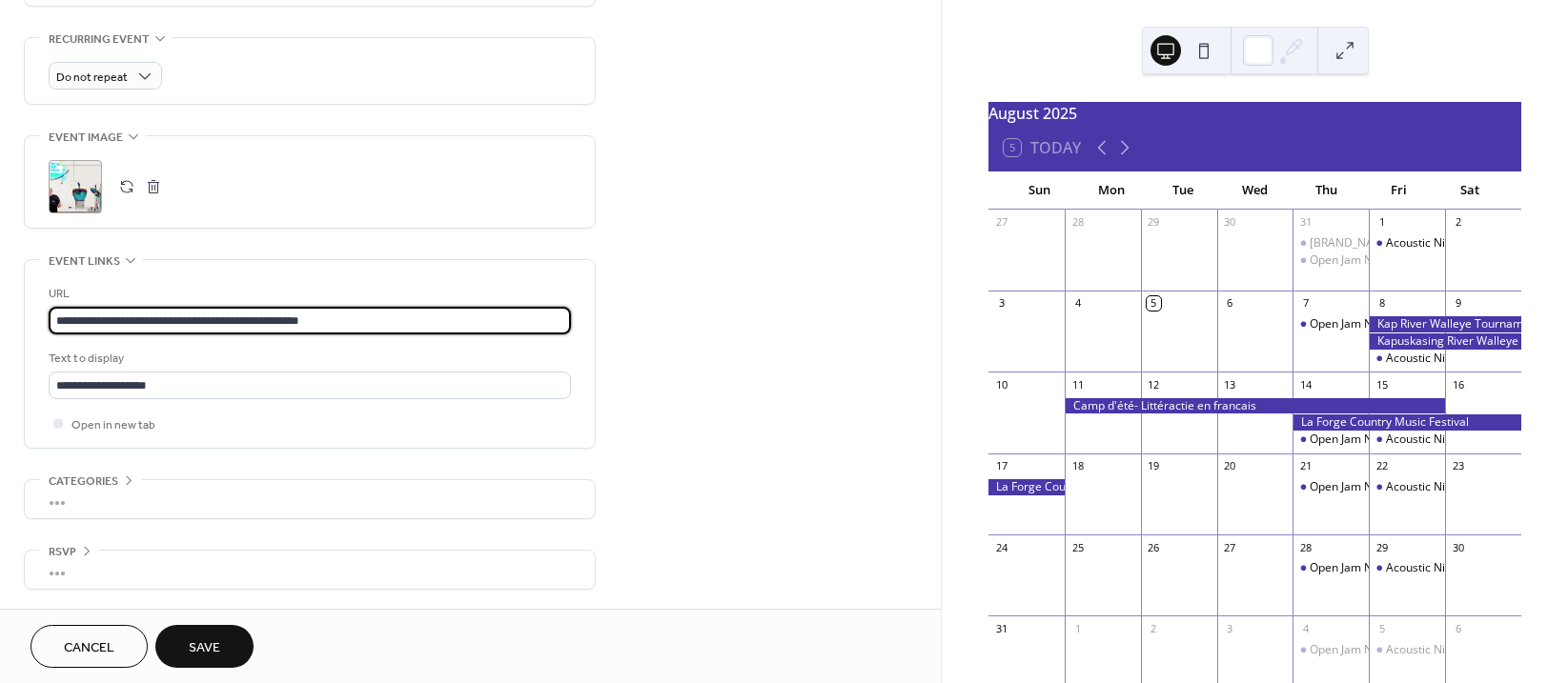 click on "**********" at bounding box center [470, -47] 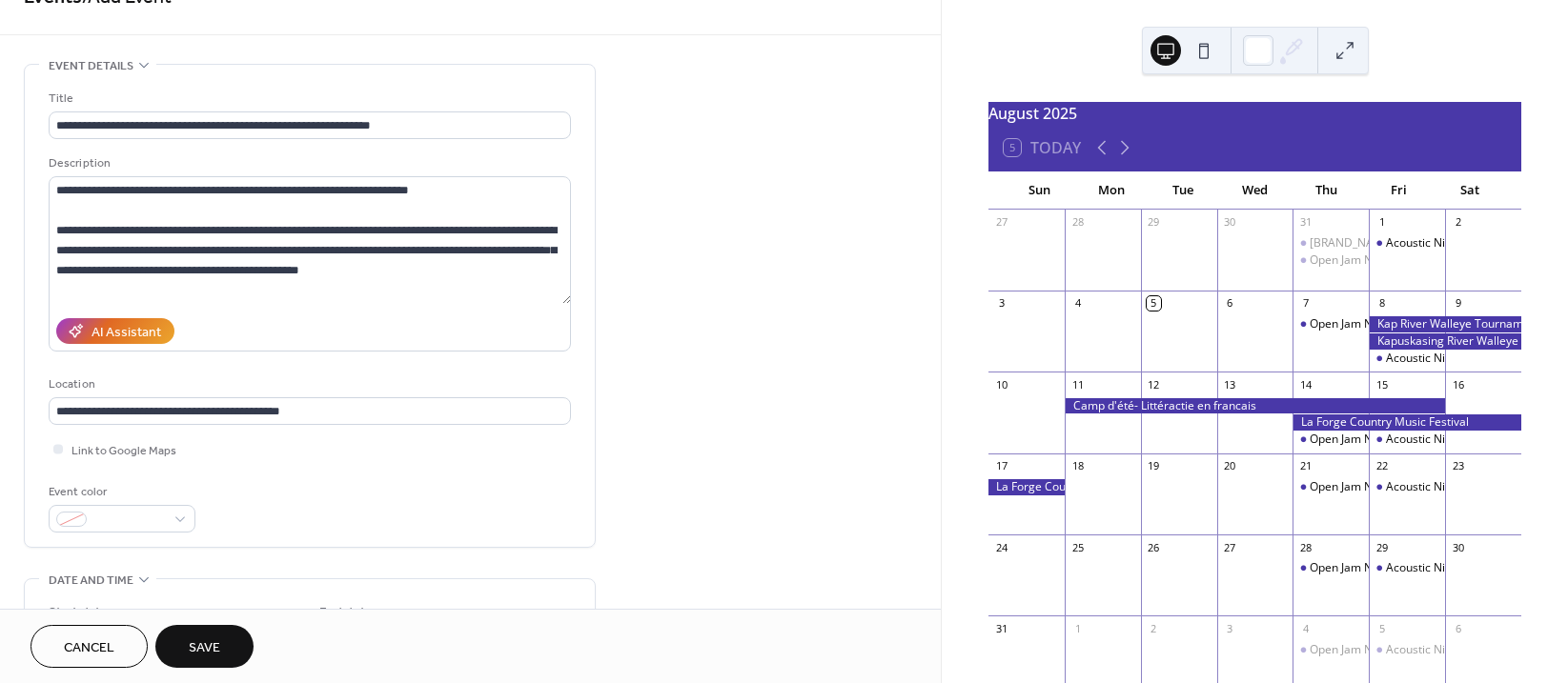 scroll, scrollTop: 0, scrollLeft: 0, axis: both 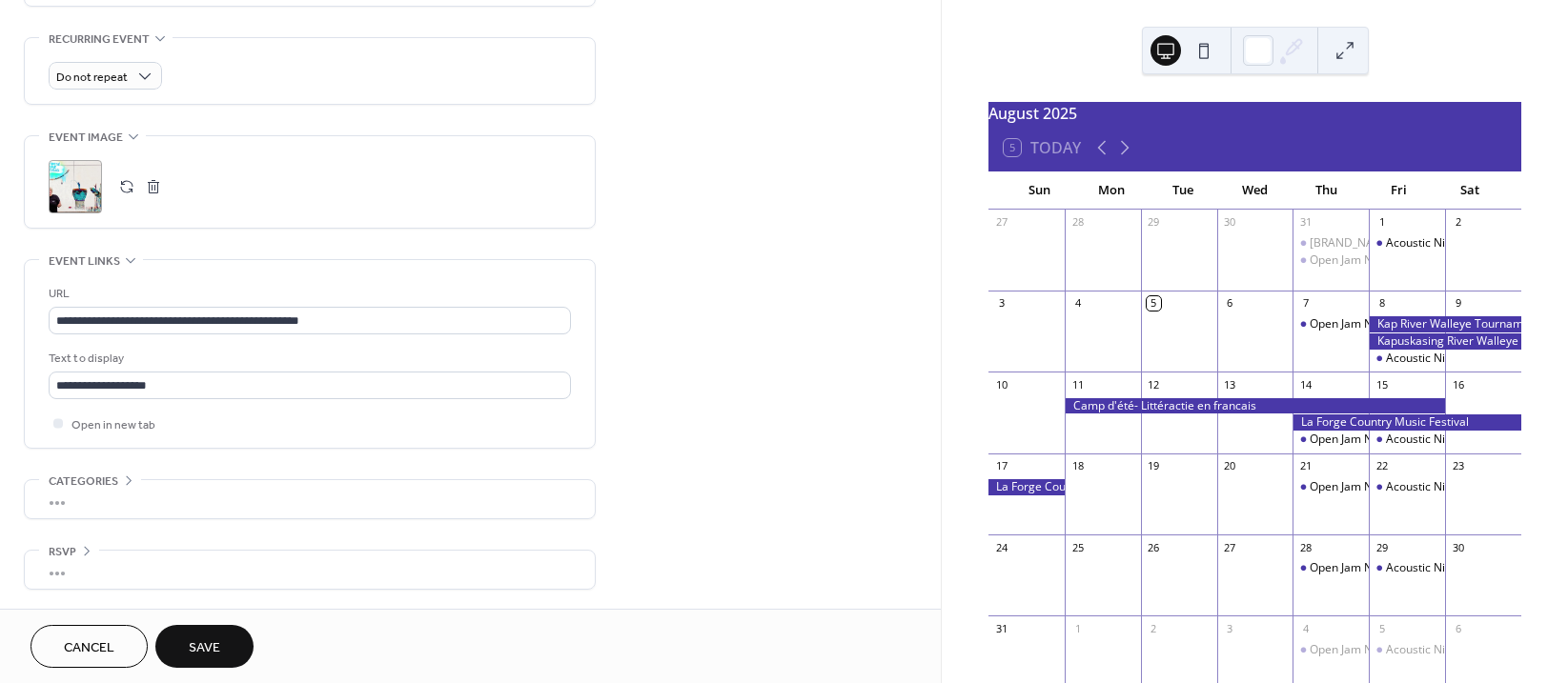 click on "Save" at bounding box center [204, 648] 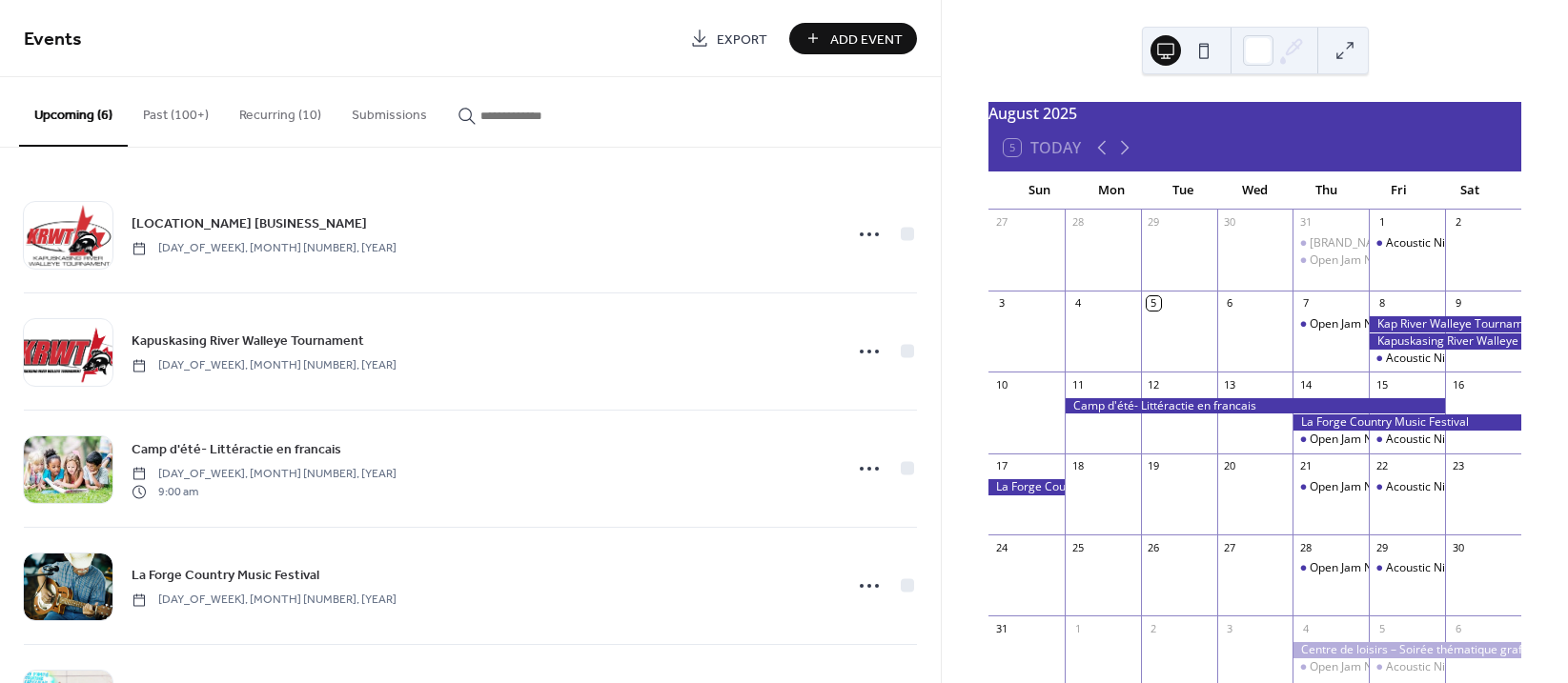 click on "Add Event" at bounding box center (866, 39) 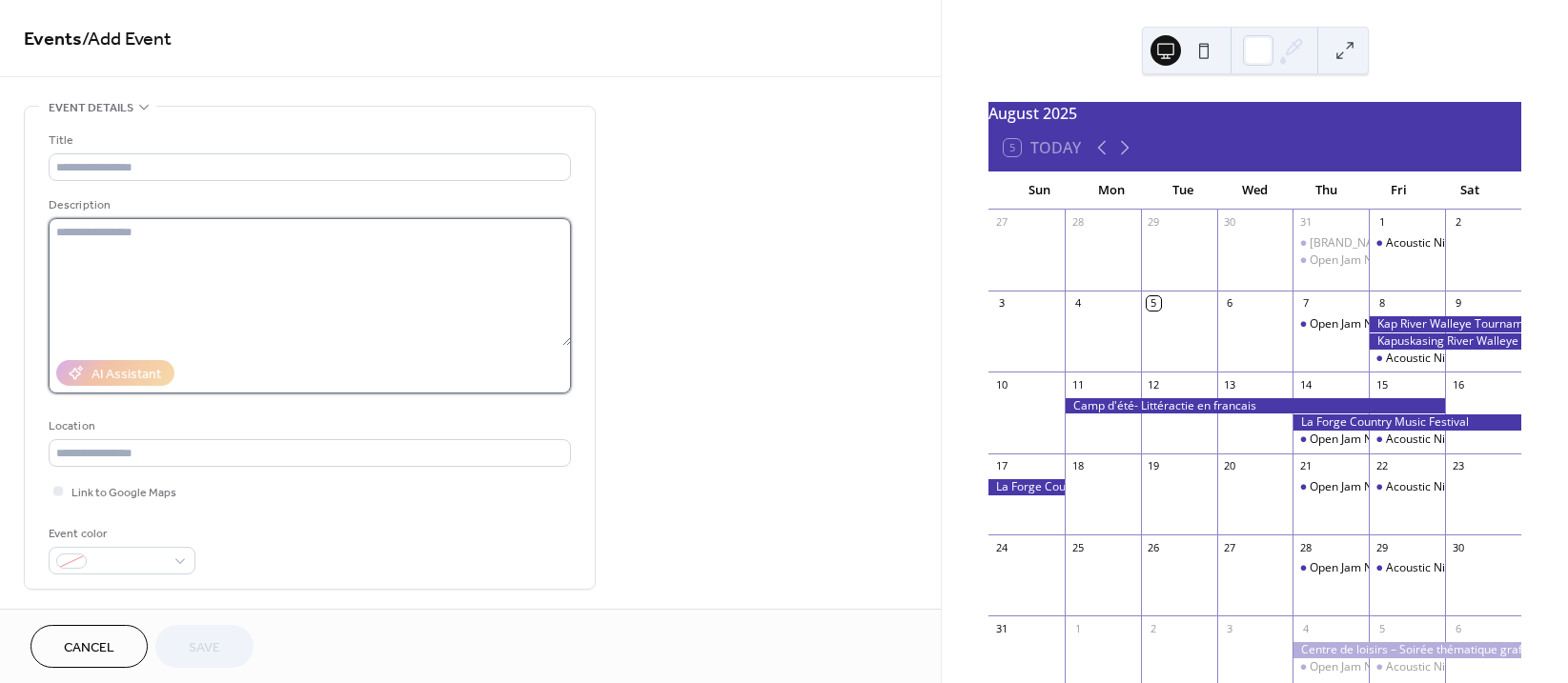 click at bounding box center (310, 282) 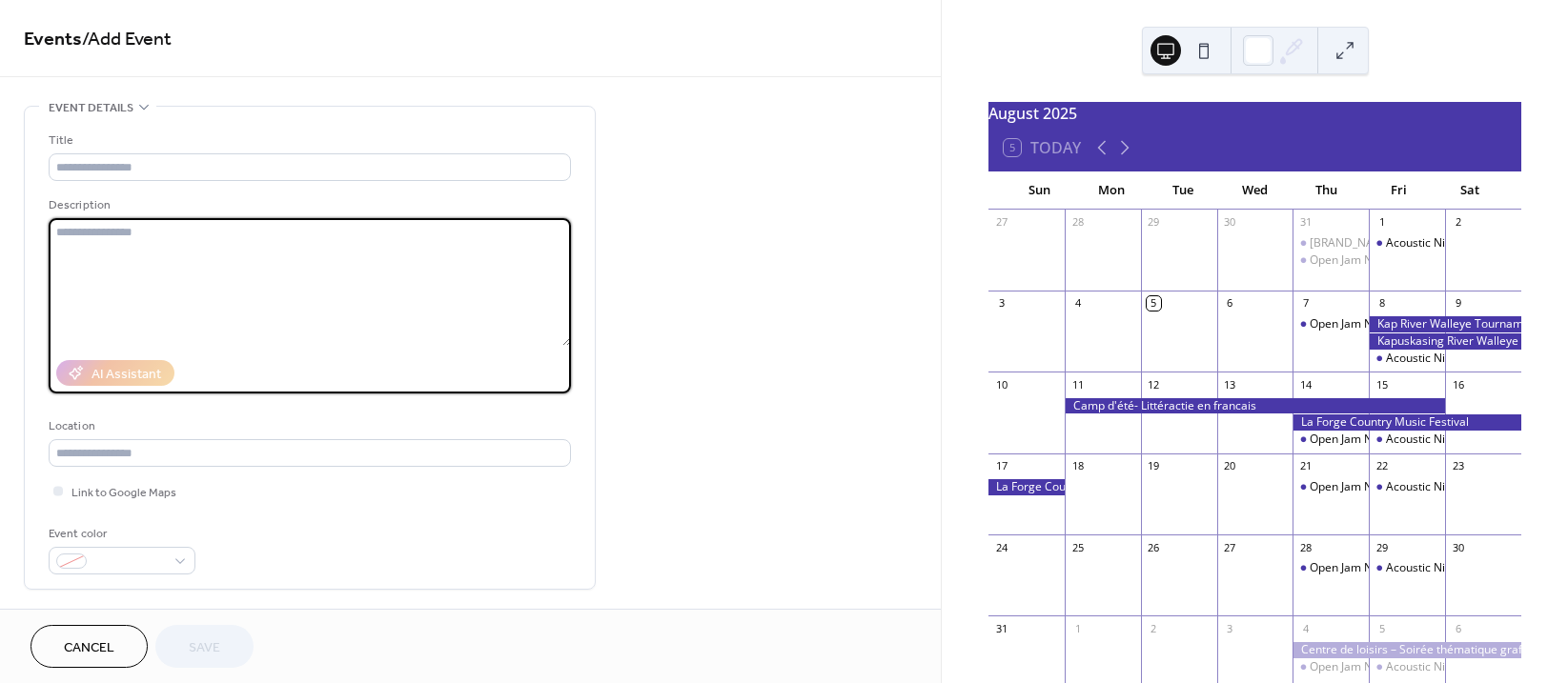 paste on "**********" 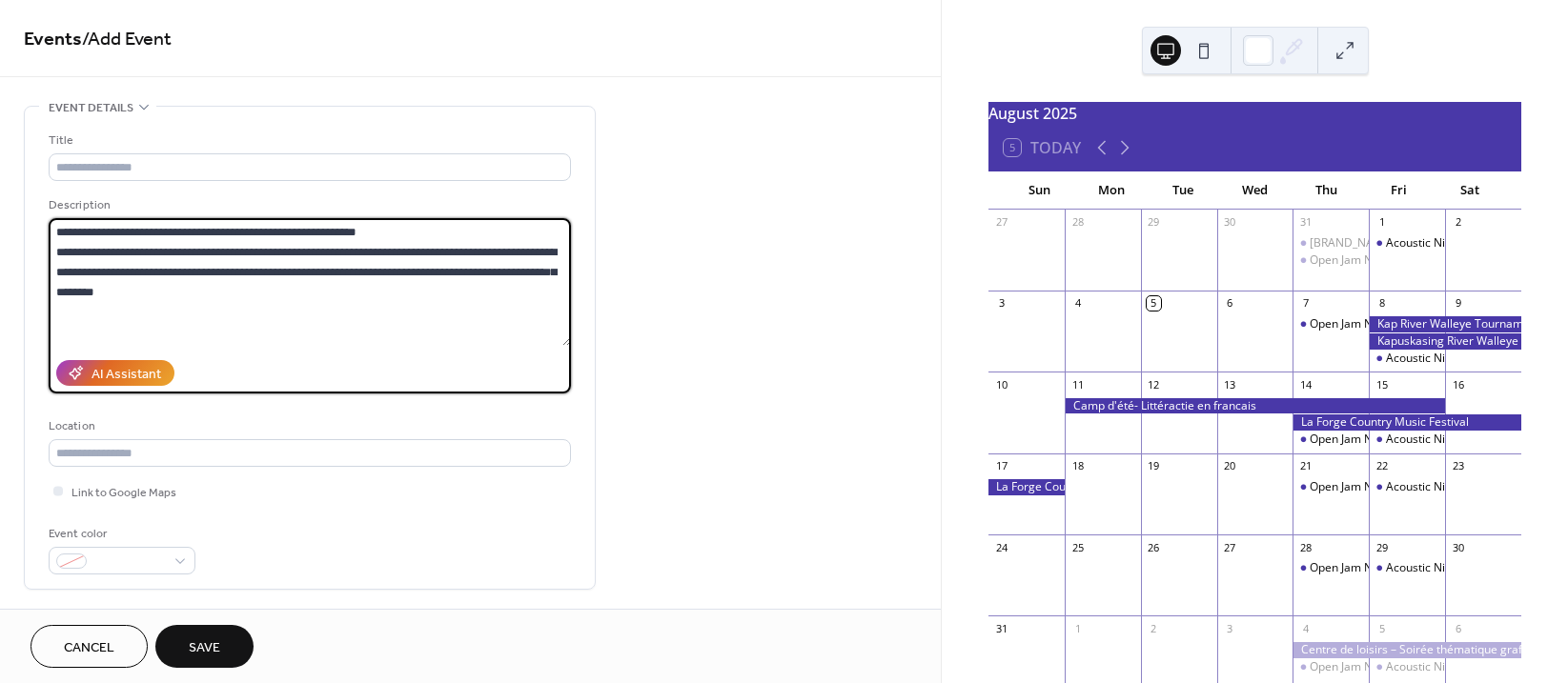 click on "**********" at bounding box center (310, 282) 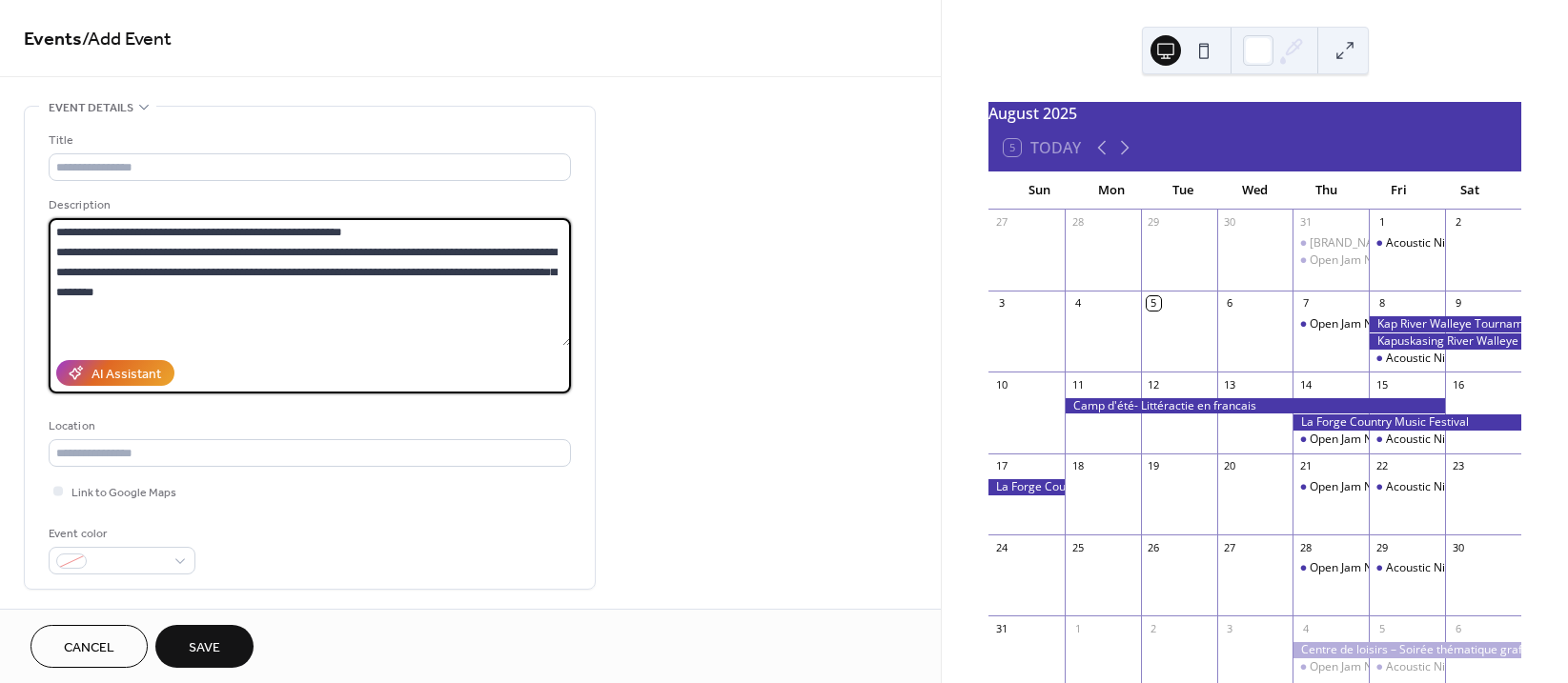 click on "**********" at bounding box center [310, 282] 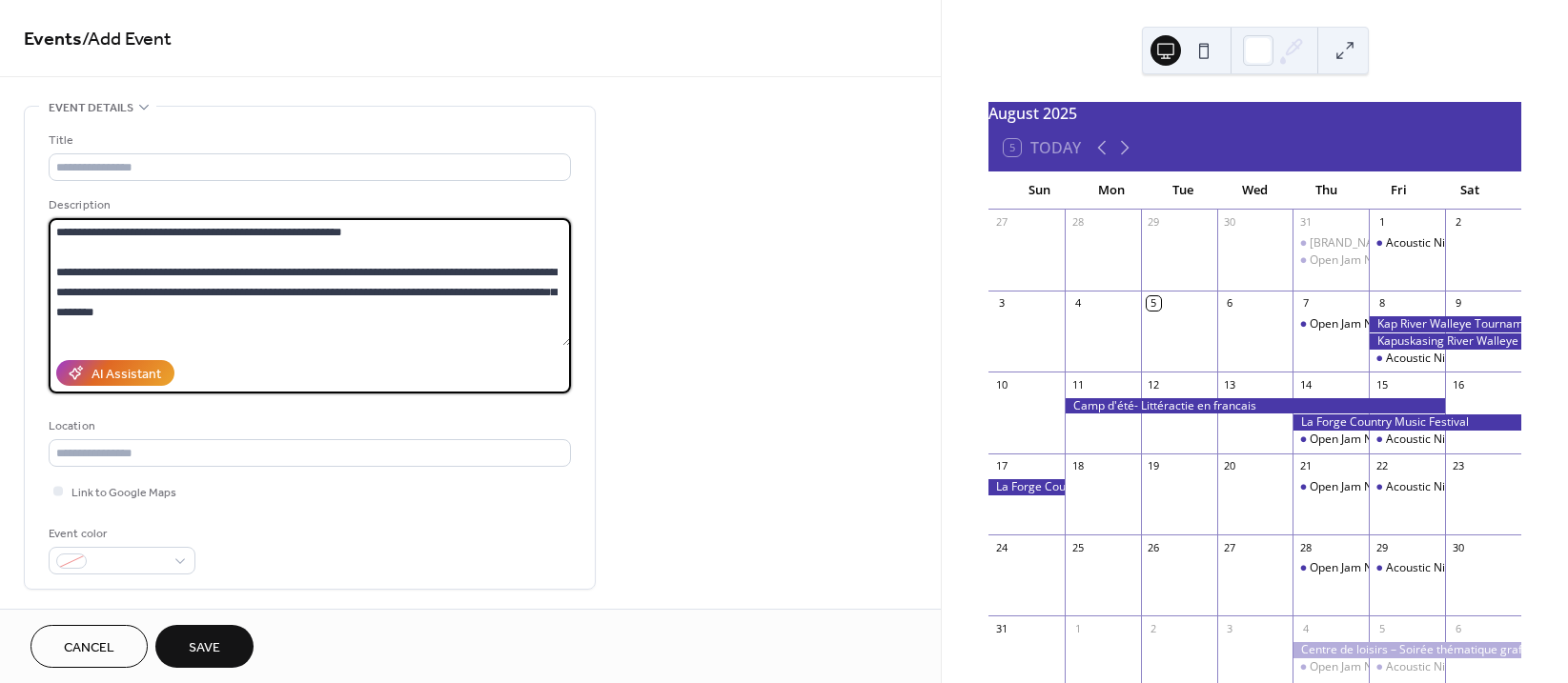 click on "**********" at bounding box center [310, 282] 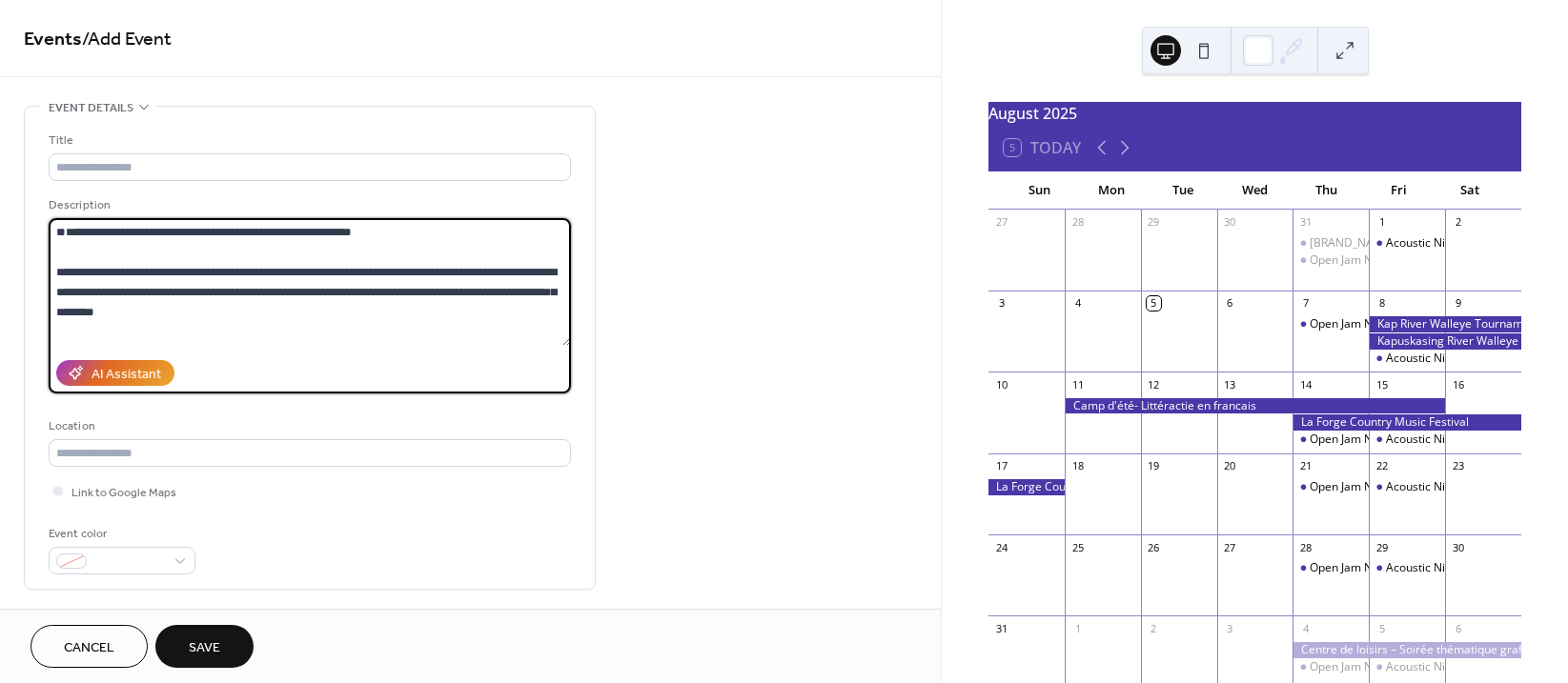 click on "**********" at bounding box center [310, 282] 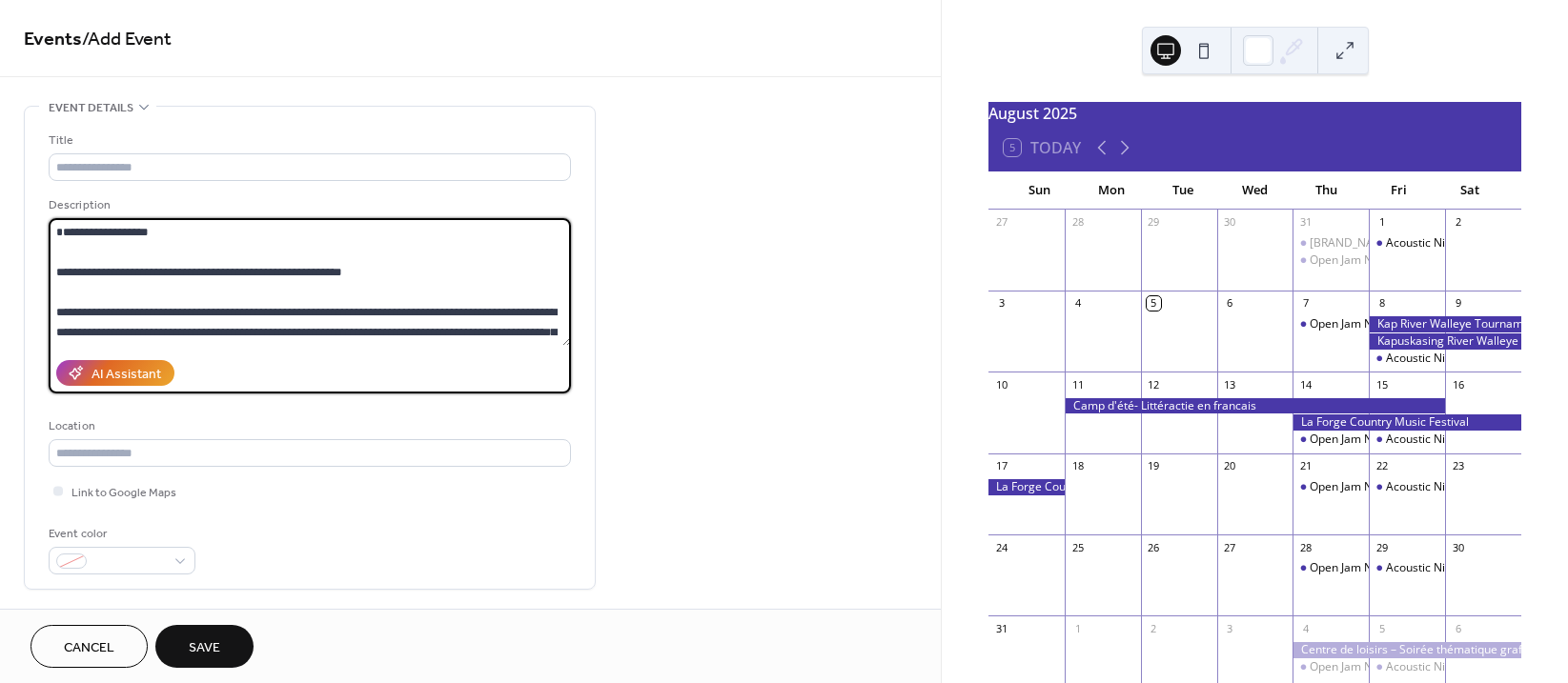click on "**********" at bounding box center (310, 282) 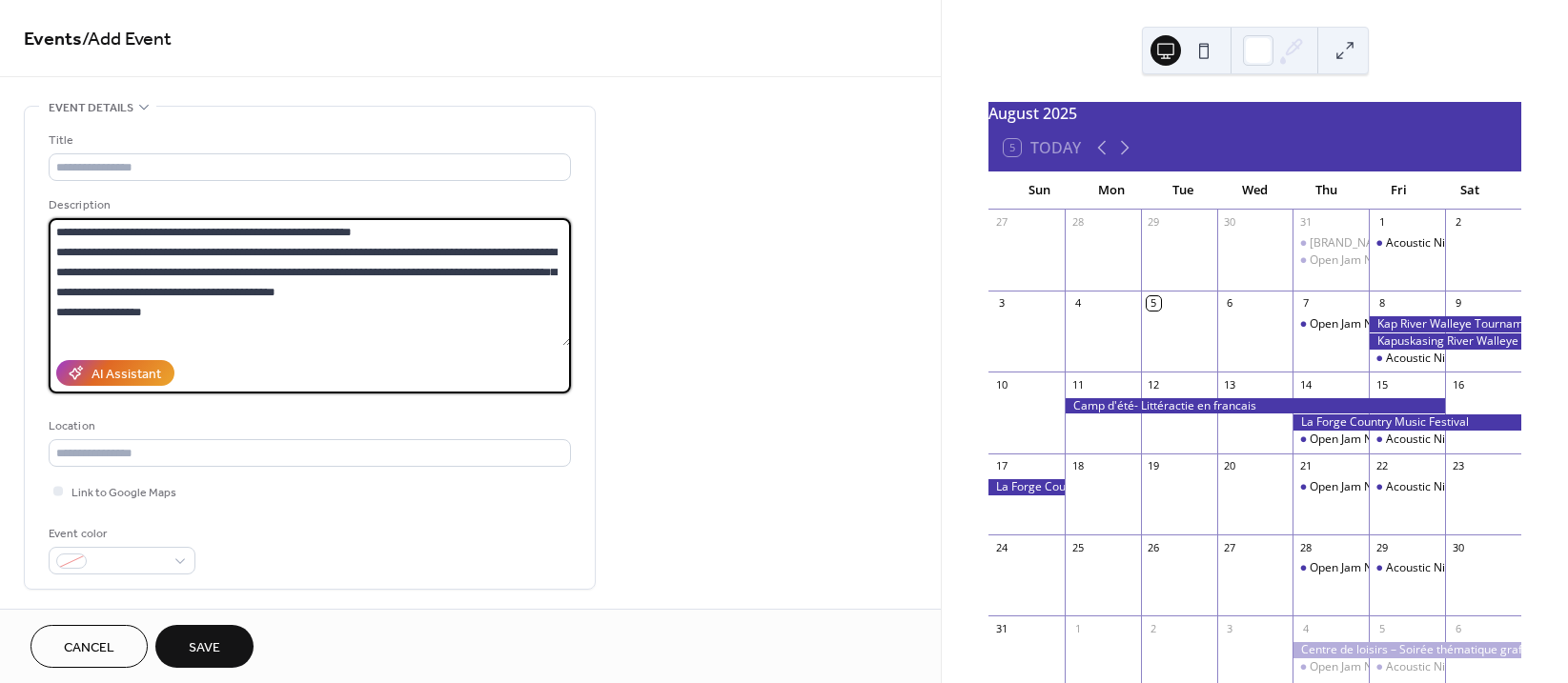 click on "**********" at bounding box center [310, 282] 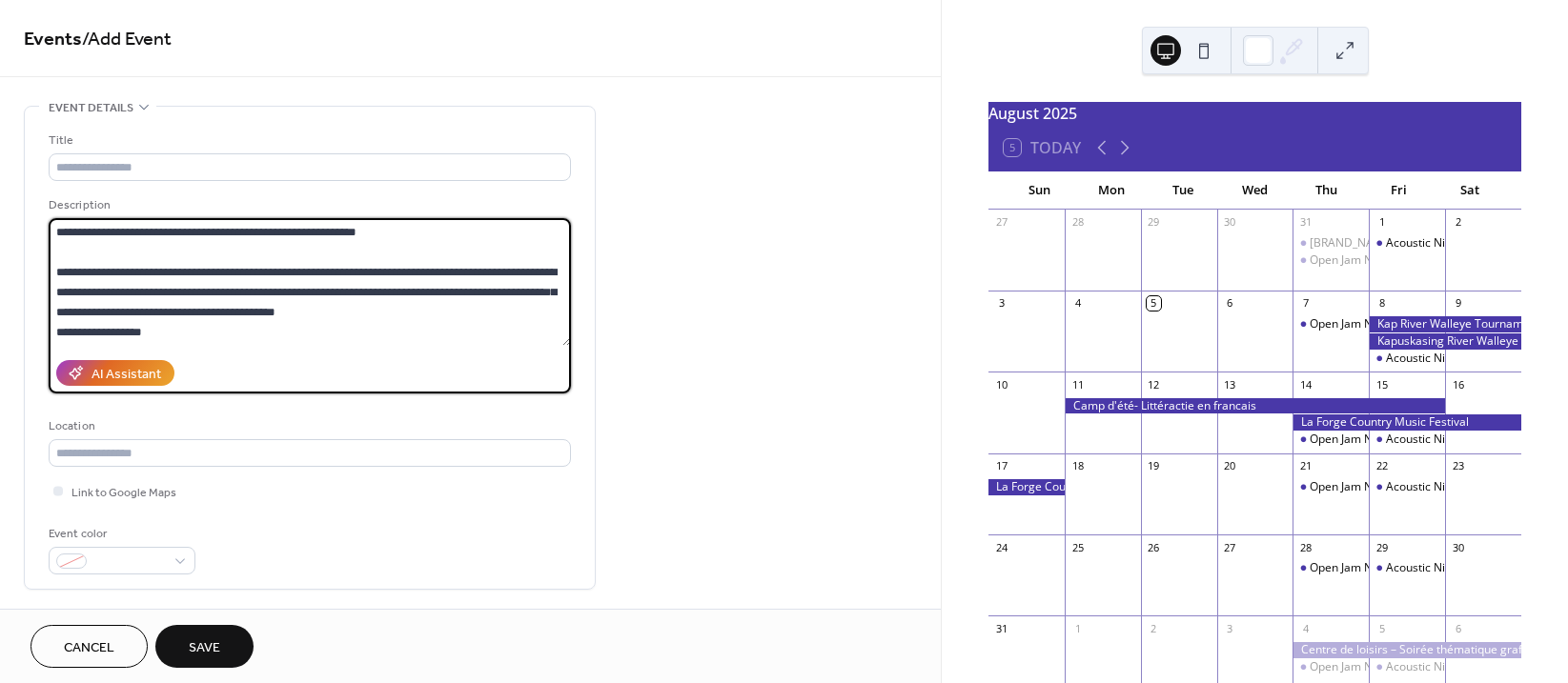 type on "**********" 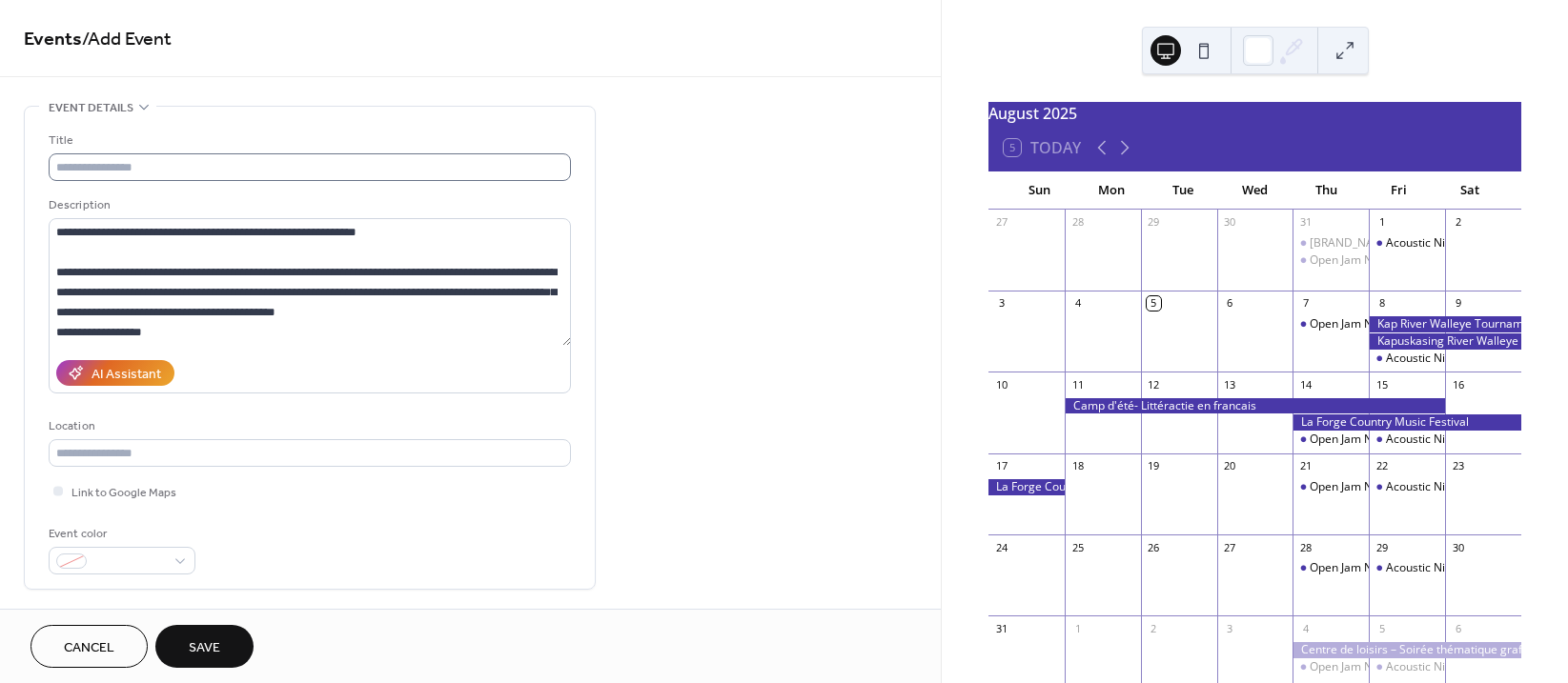 click on "Title" at bounding box center (310, 155) 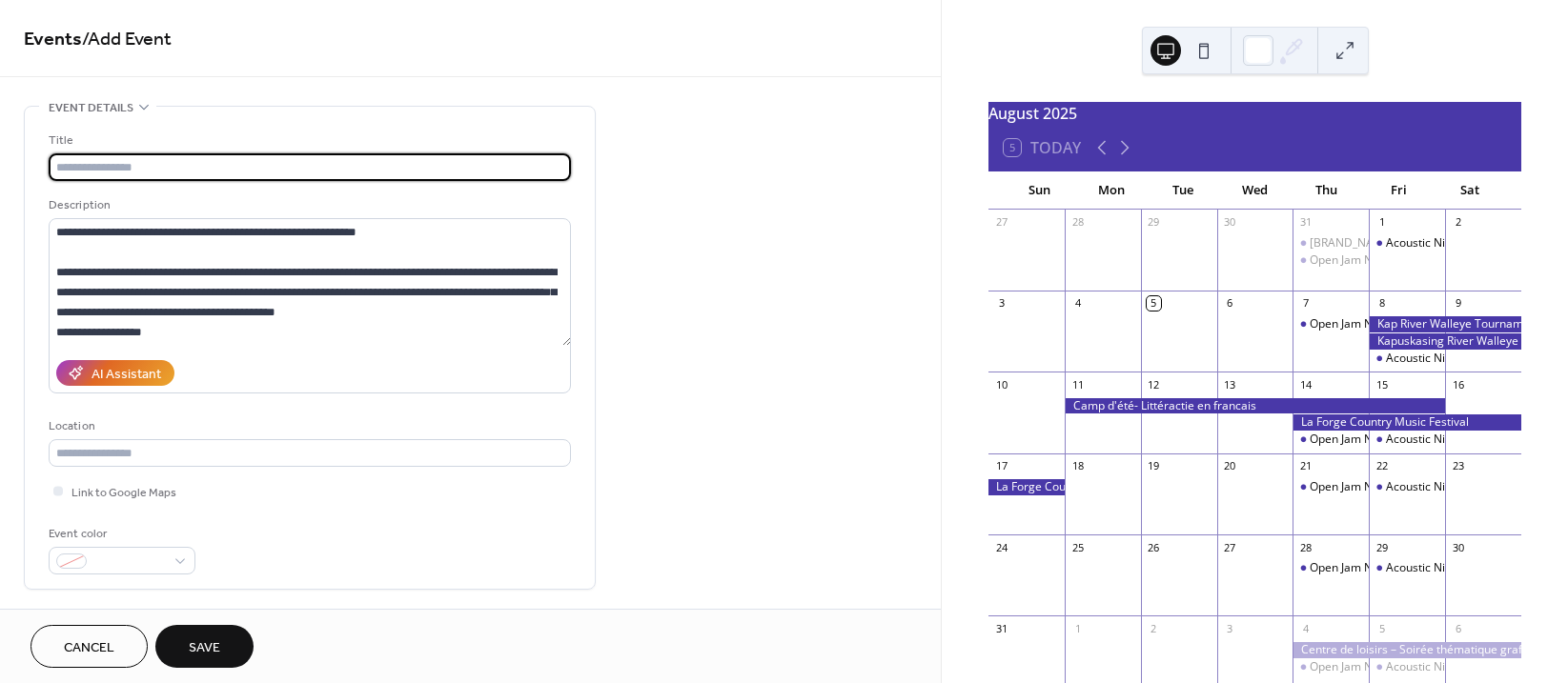 click at bounding box center (310, 167) 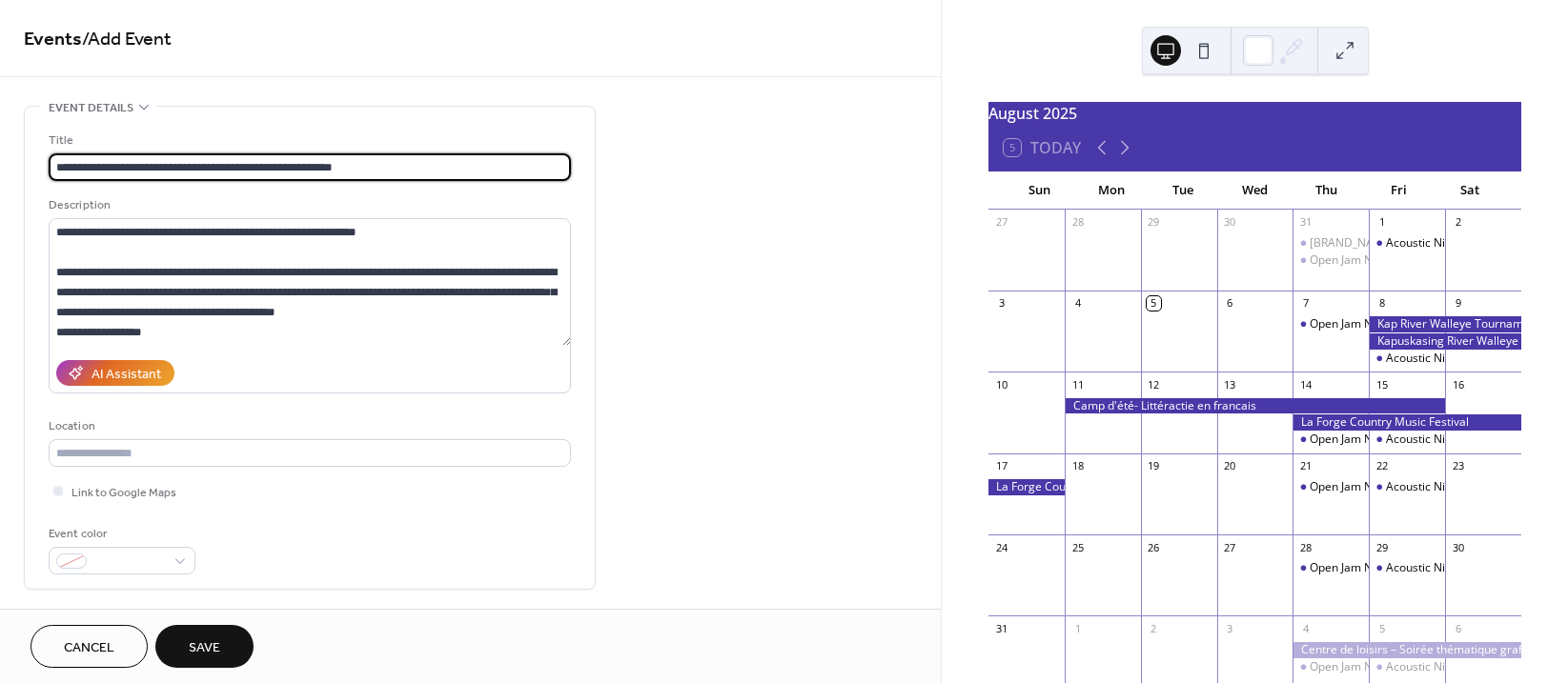 type on "**********" 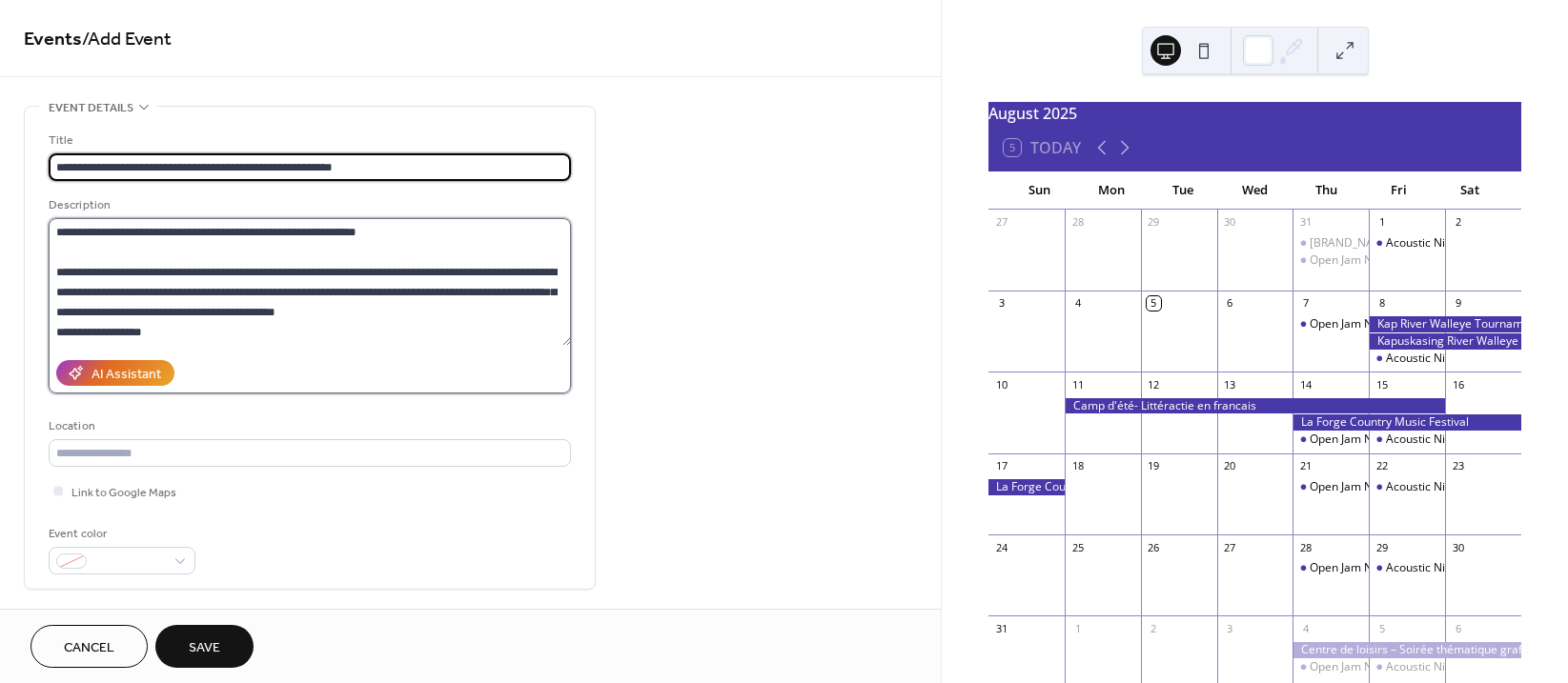 click on "**********" at bounding box center [310, 282] 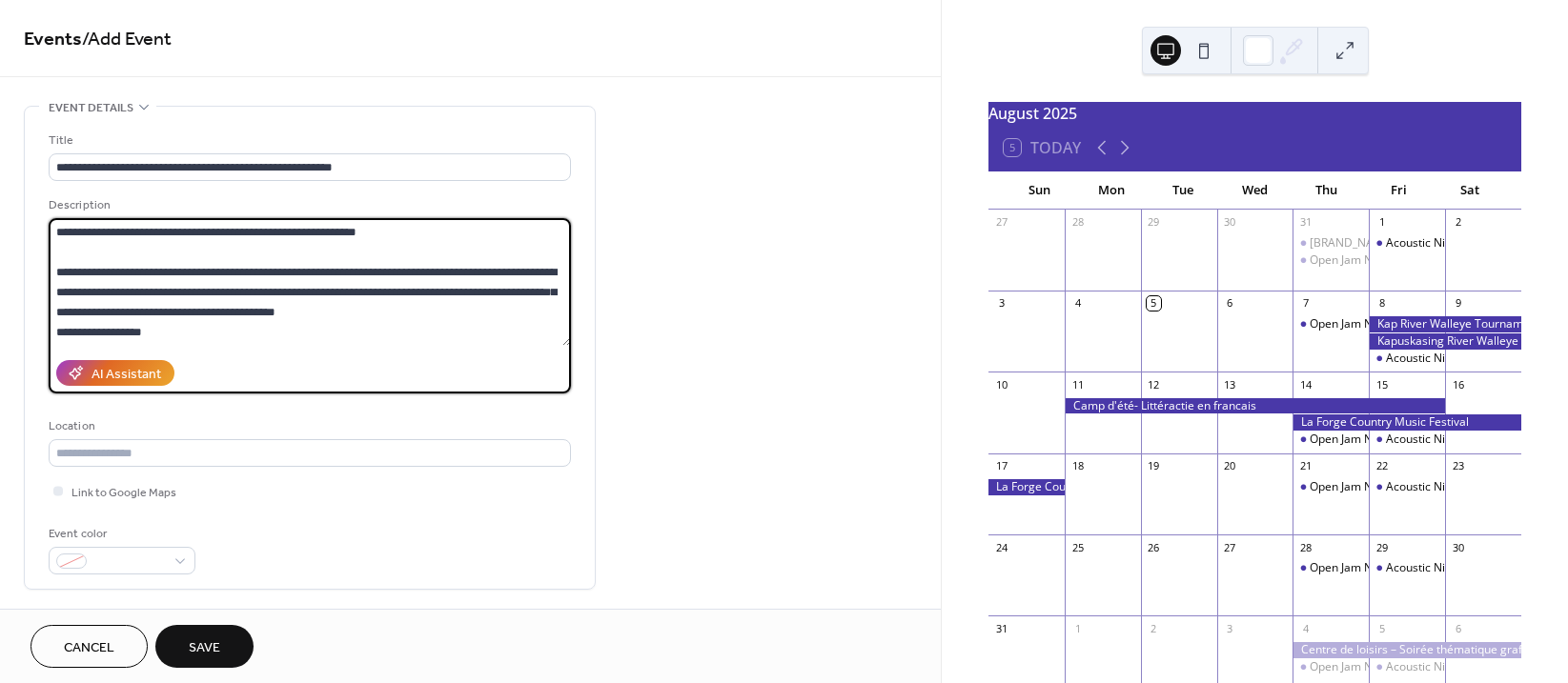 scroll, scrollTop: 120, scrollLeft: 0, axis: vertical 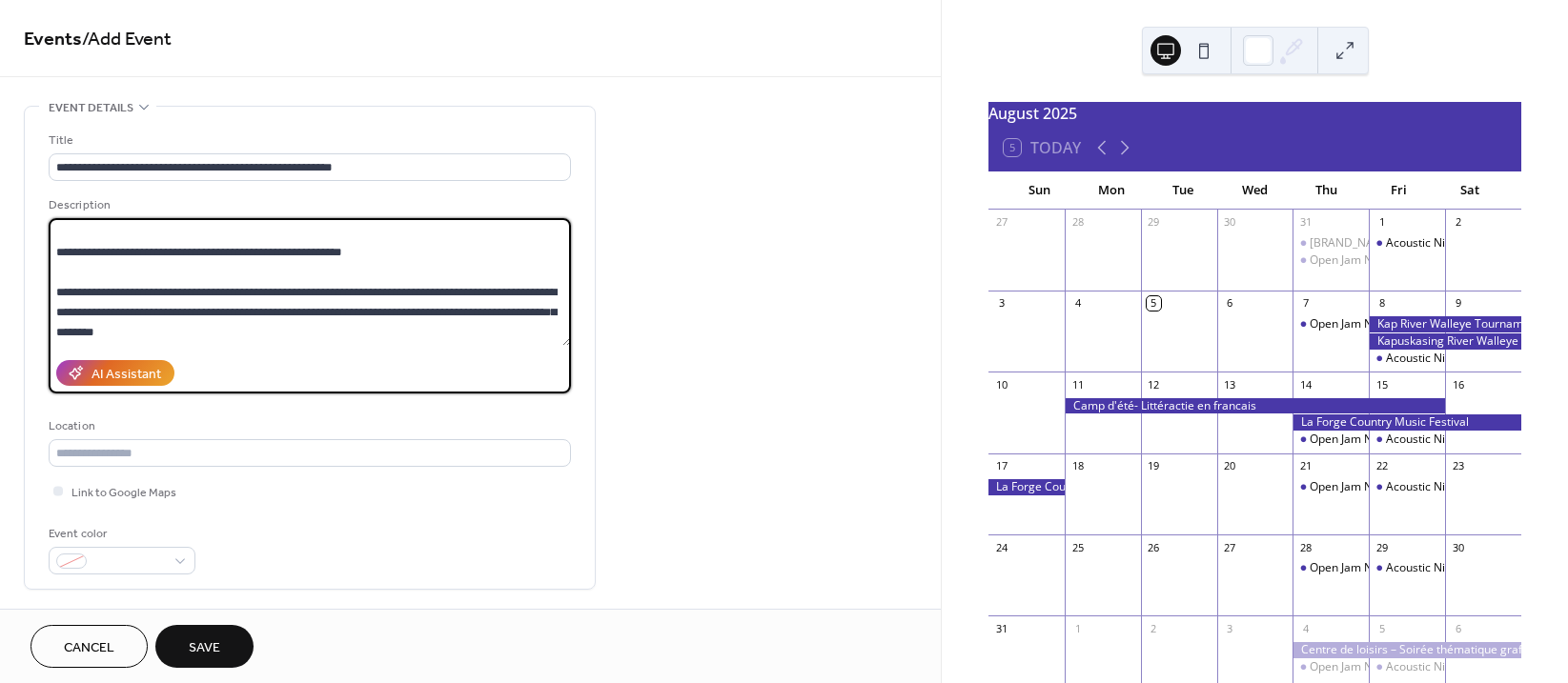drag, startPoint x: 54, startPoint y: 230, endPoint x: 310, endPoint y: 350, distance: 282.72955 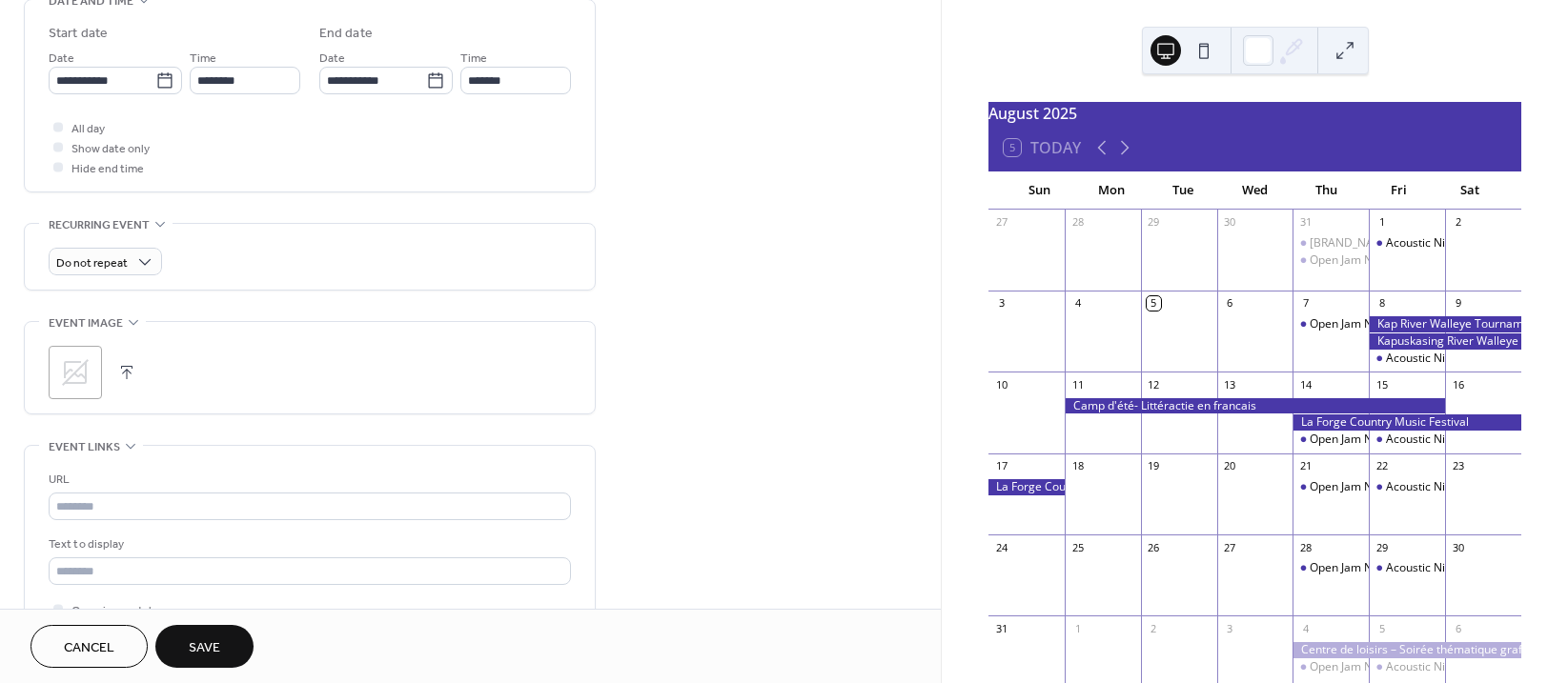 scroll, scrollTop: 667, scrollLeft: 0, axis: vertical 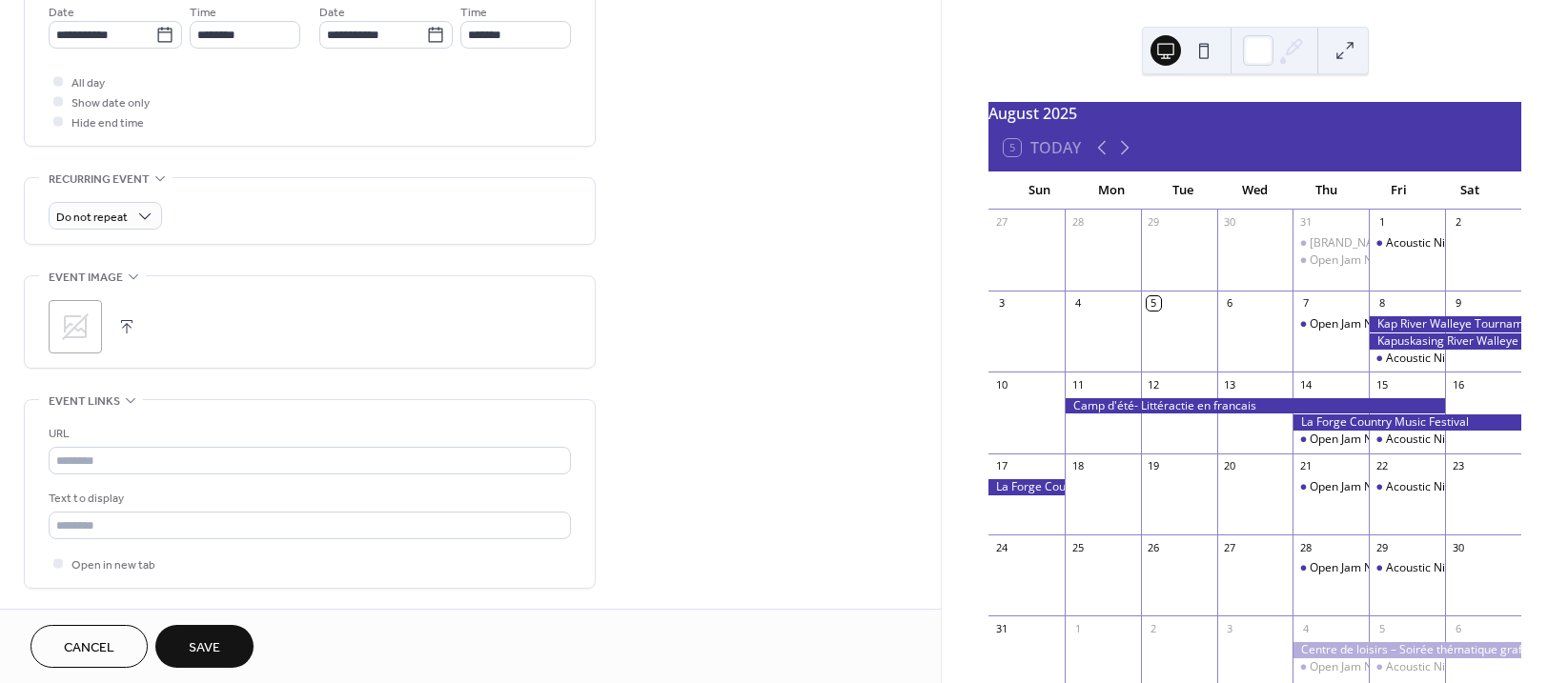 click on "URL" at bounding box center [310, 449] 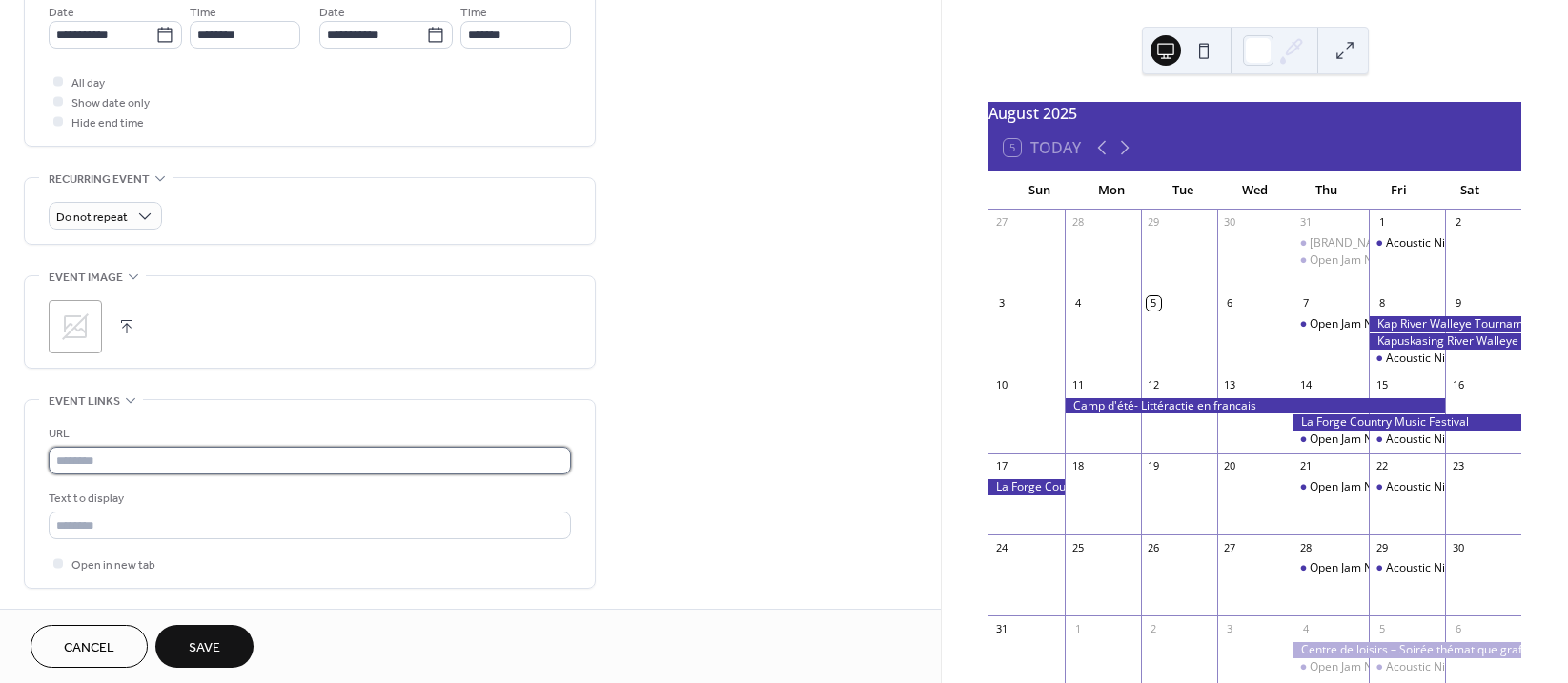 click at bounding box center (310, 460) 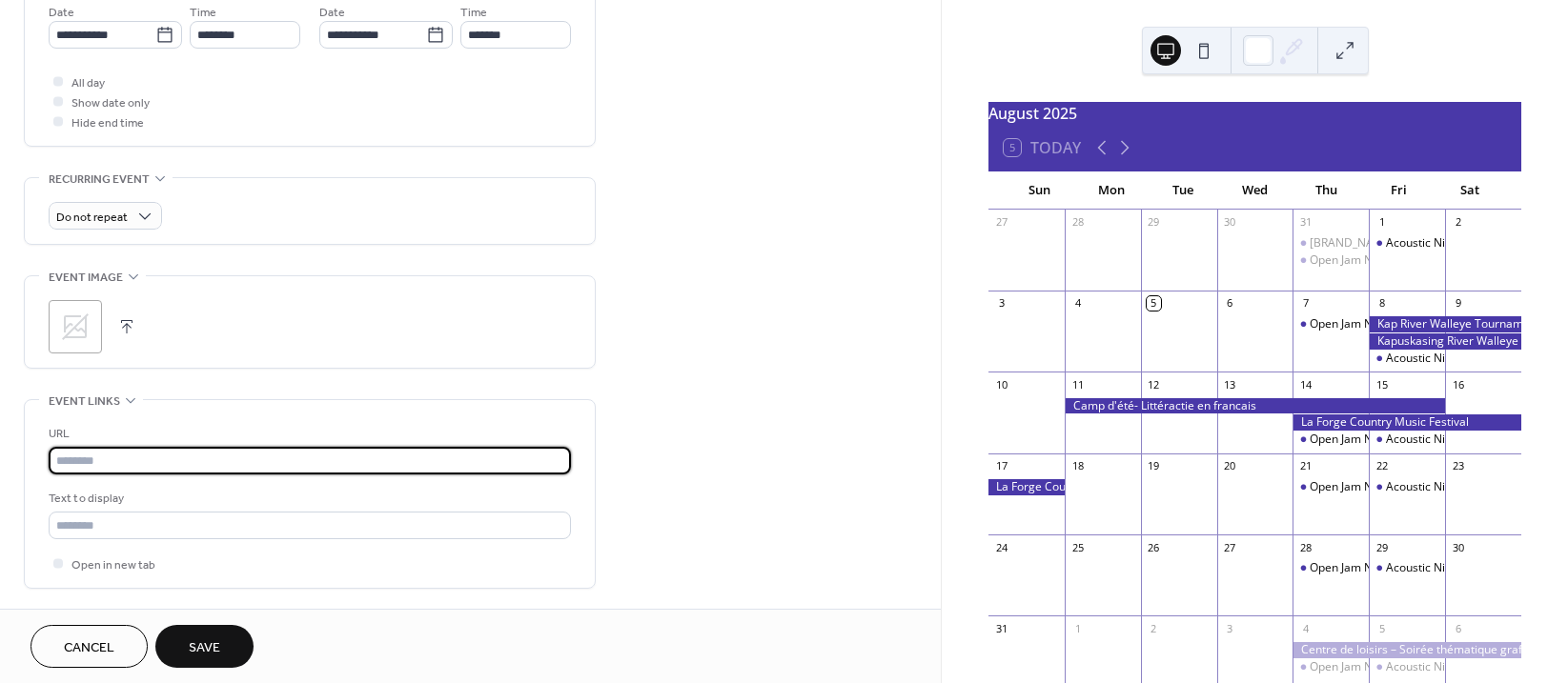 paste on "**********" 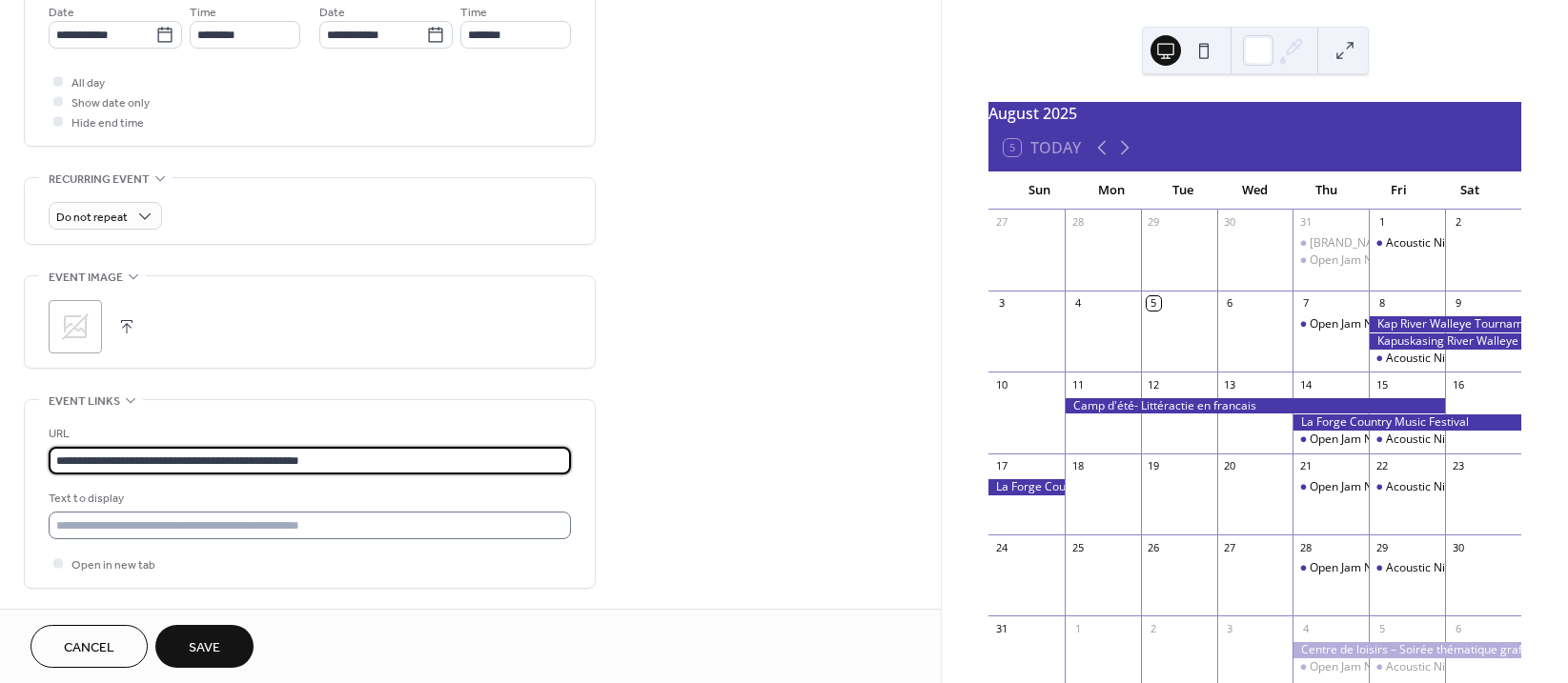 type on "**********" 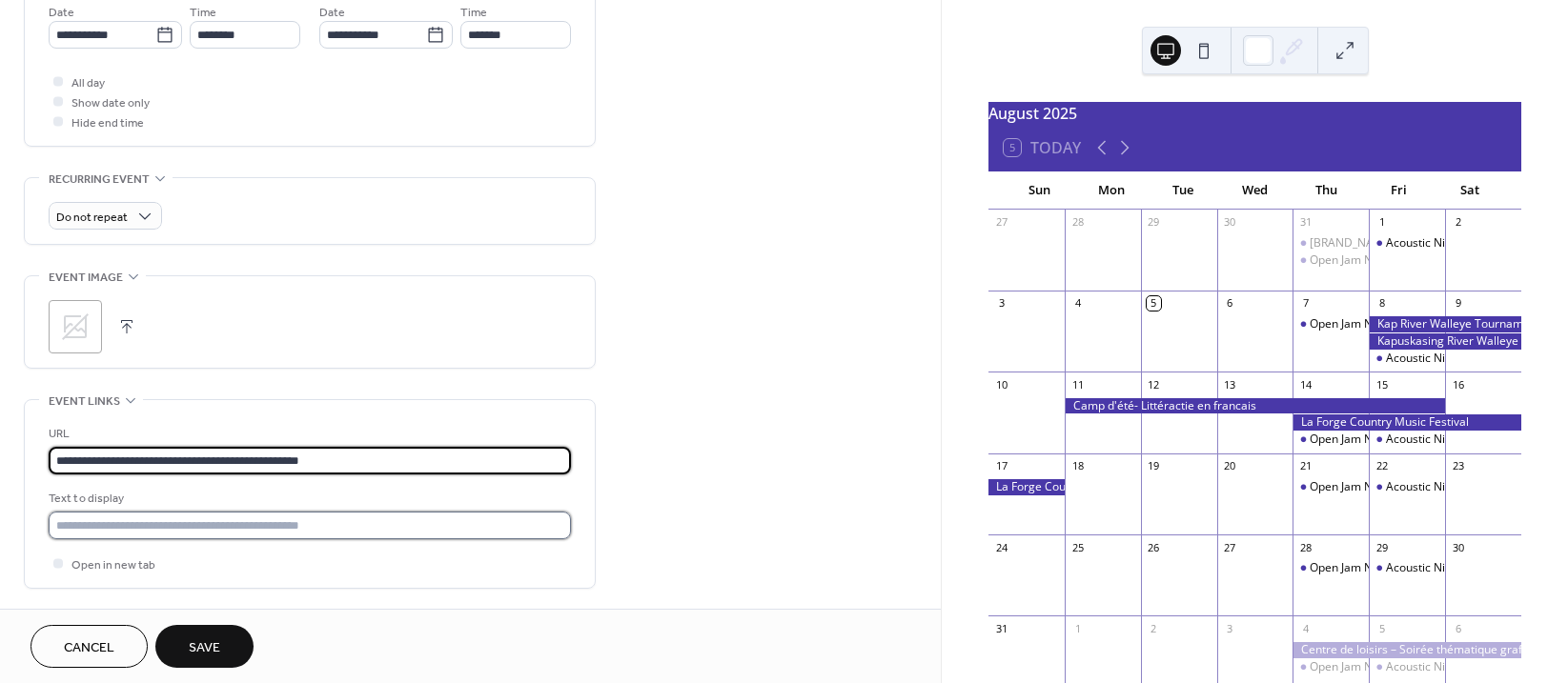 click at bounding box center (310, 525) 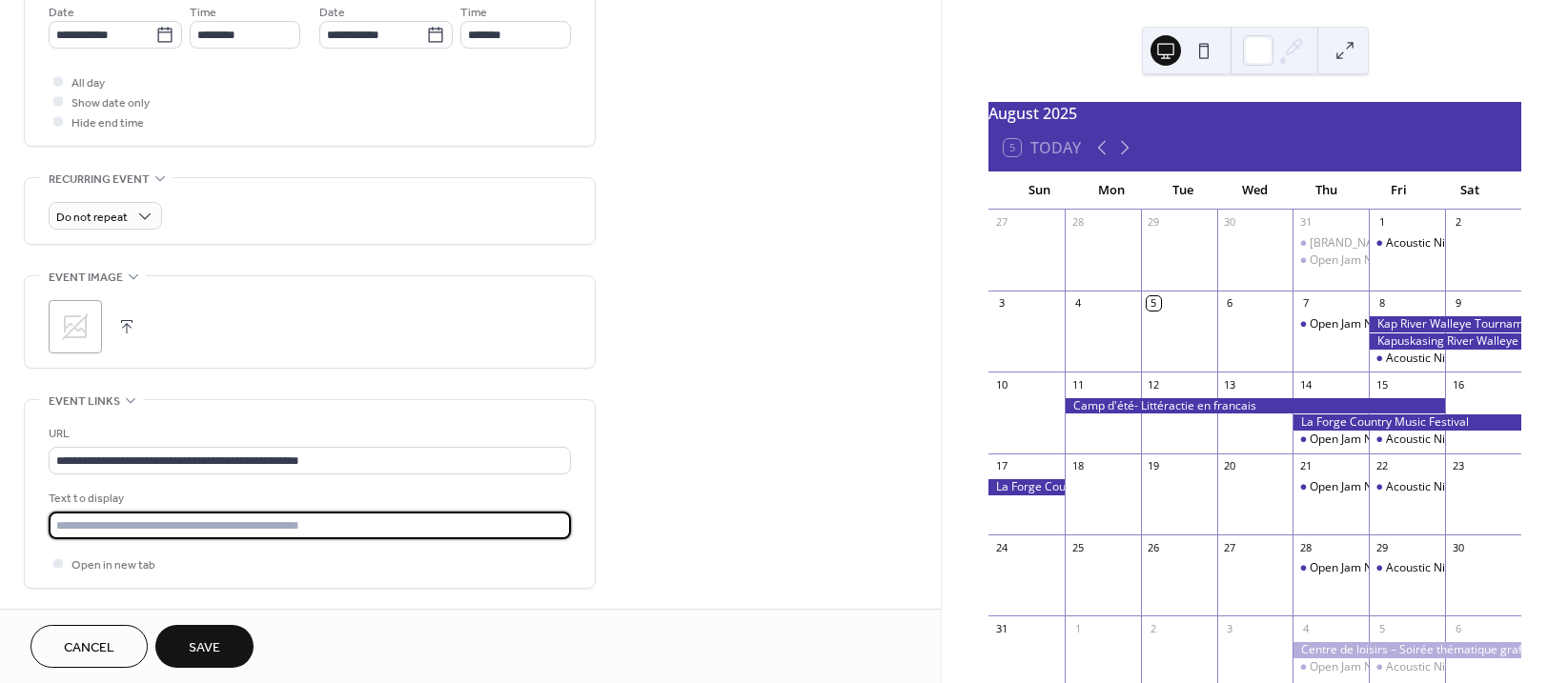 type on "**********" 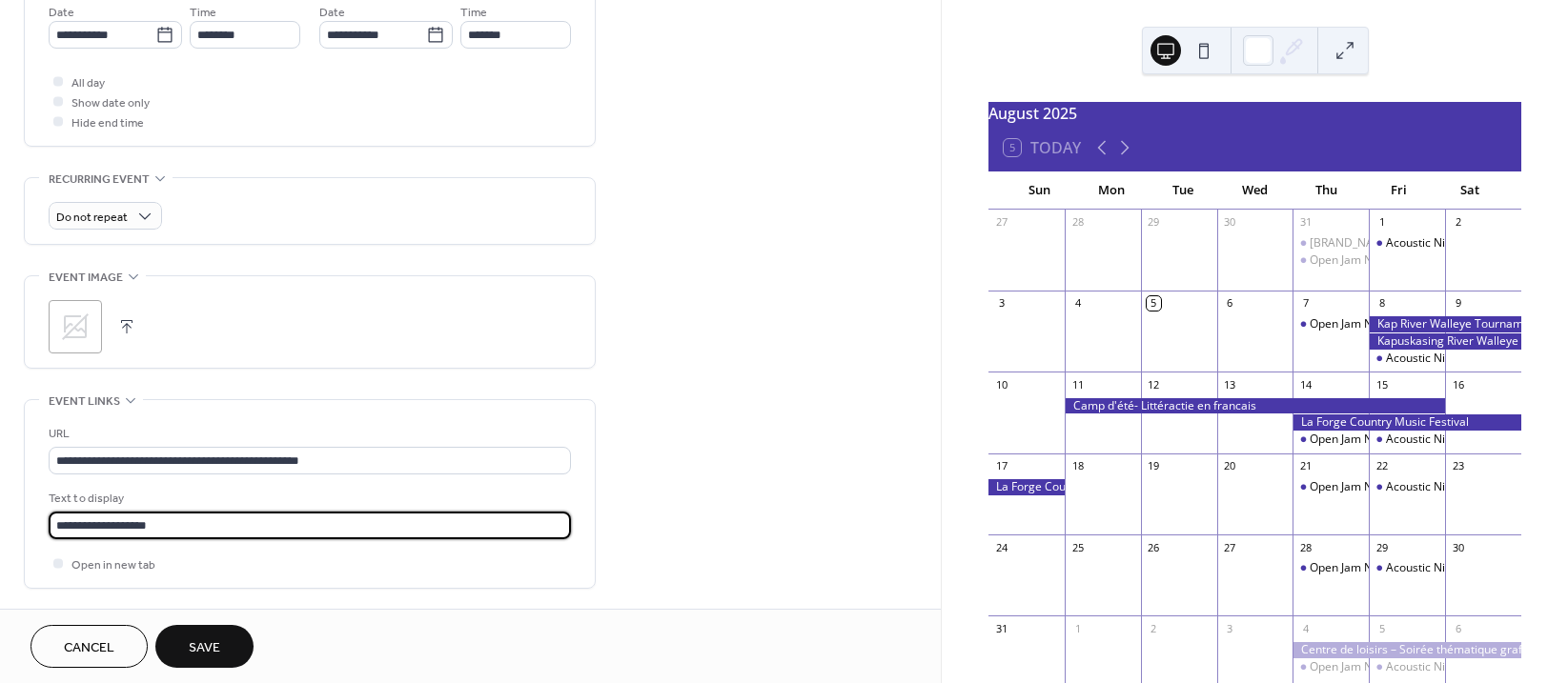 click on ";" at bounding box center (75, 327) 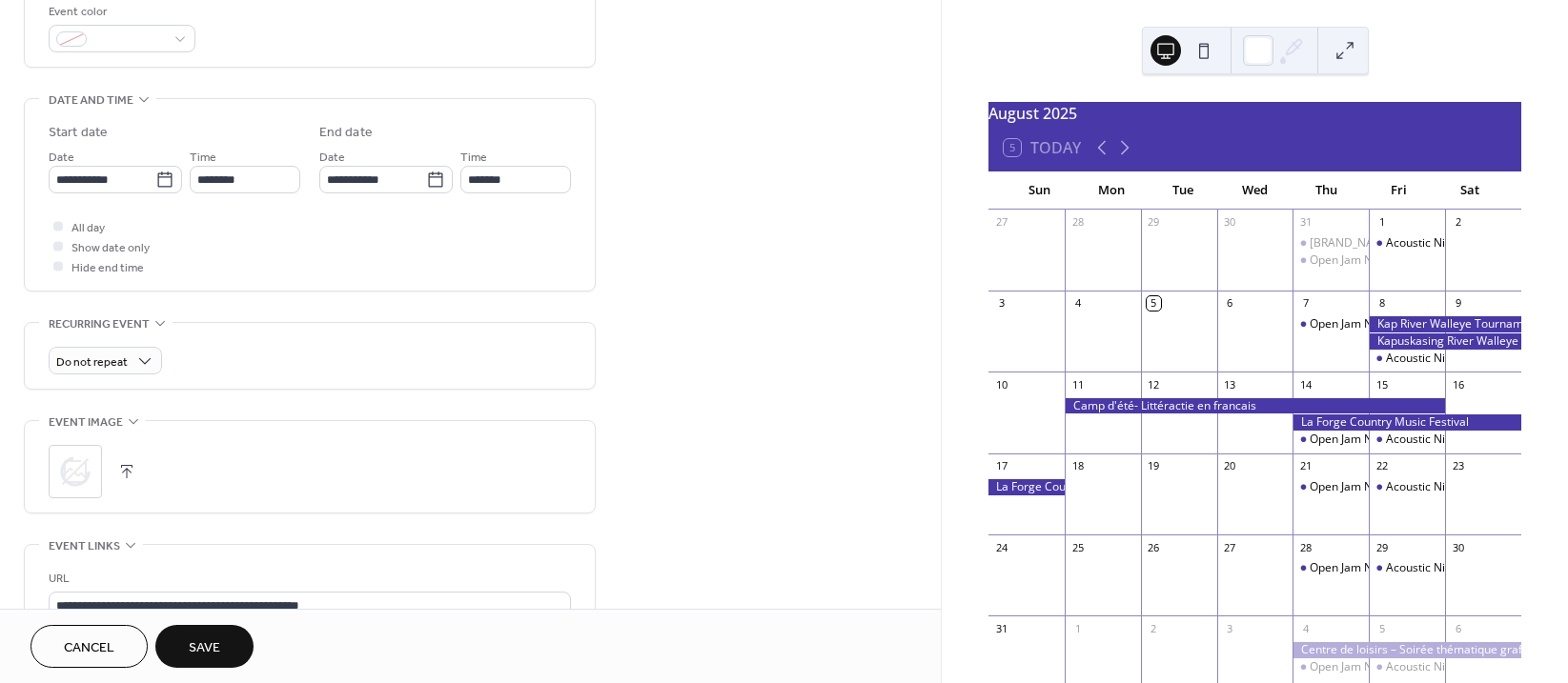 scroll, scrollTop: 476, scrollLeft: 0, axis: vertical 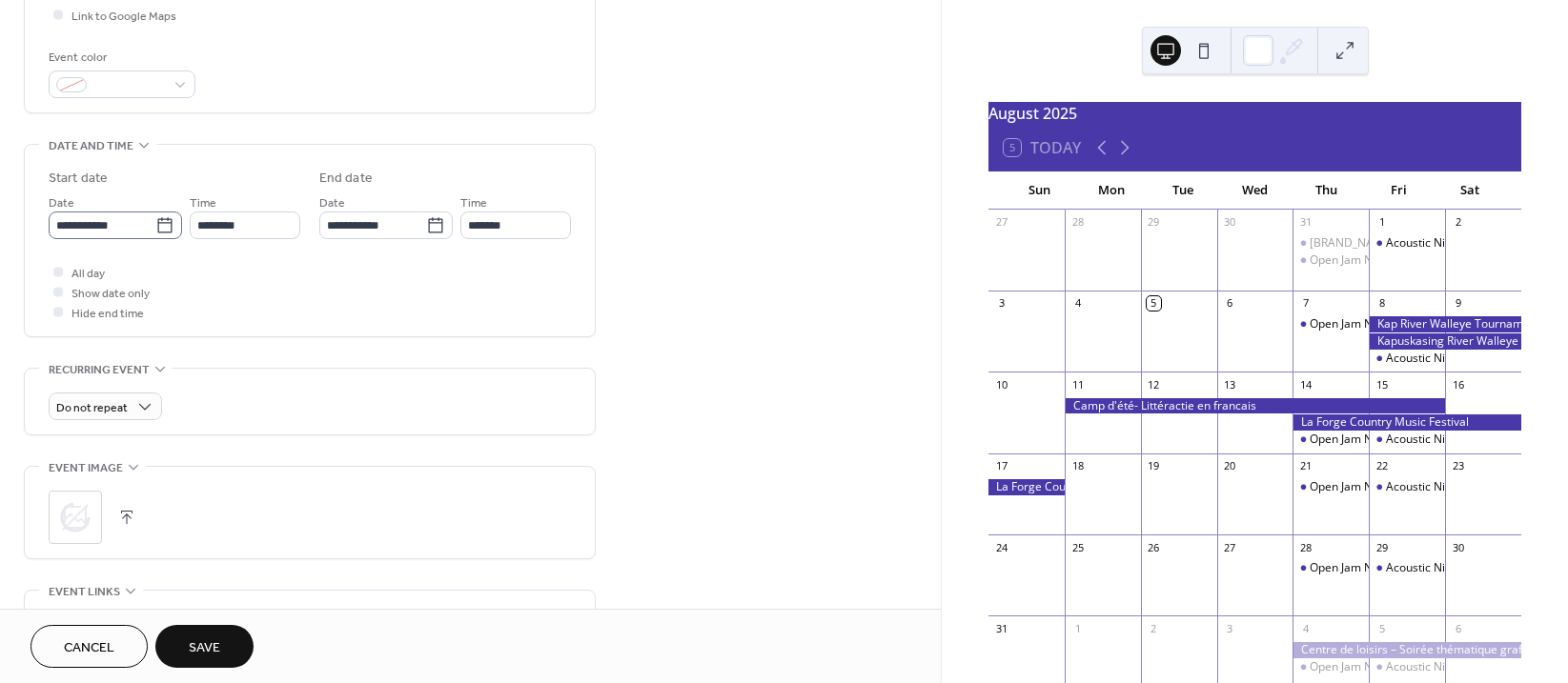 click 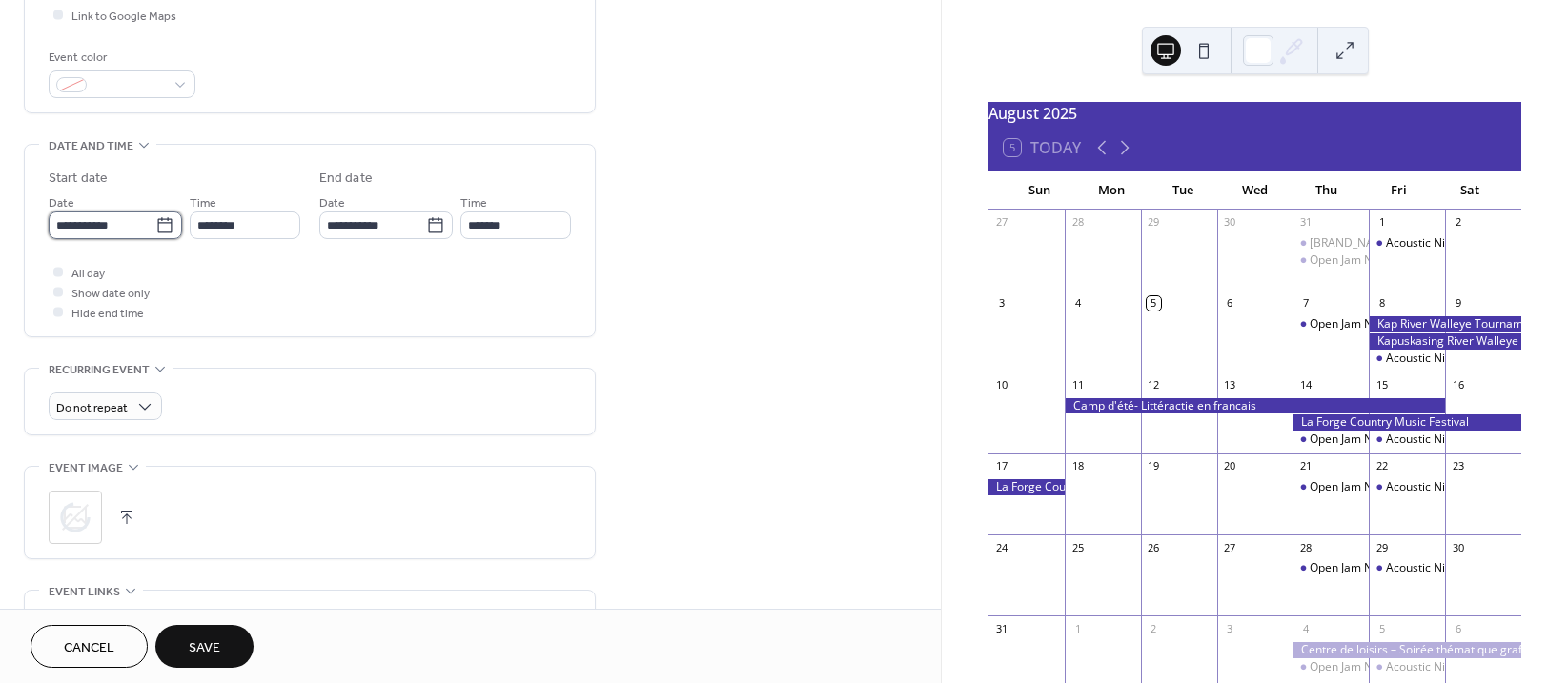click on "**********" at bounding box center (102, 225) 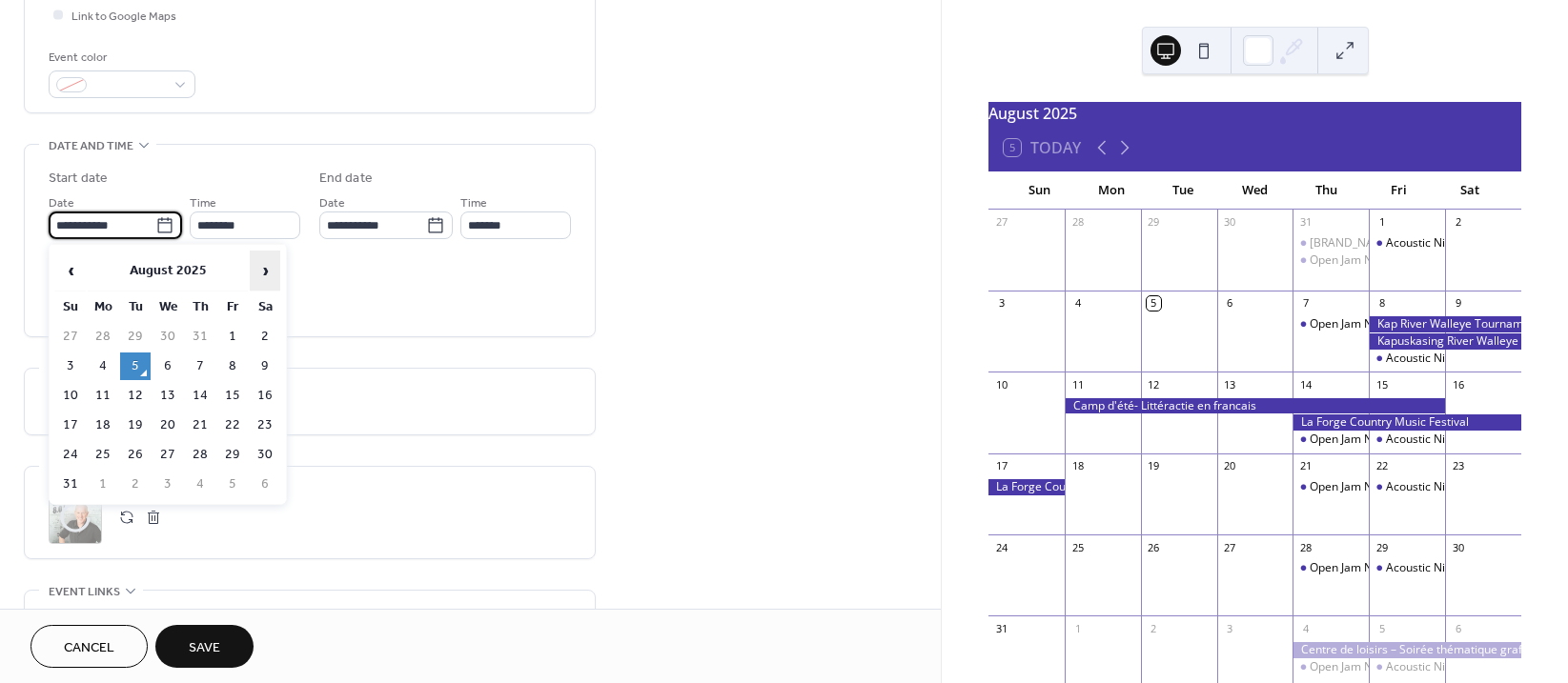 click on "›" at bounding box center [265, 271] 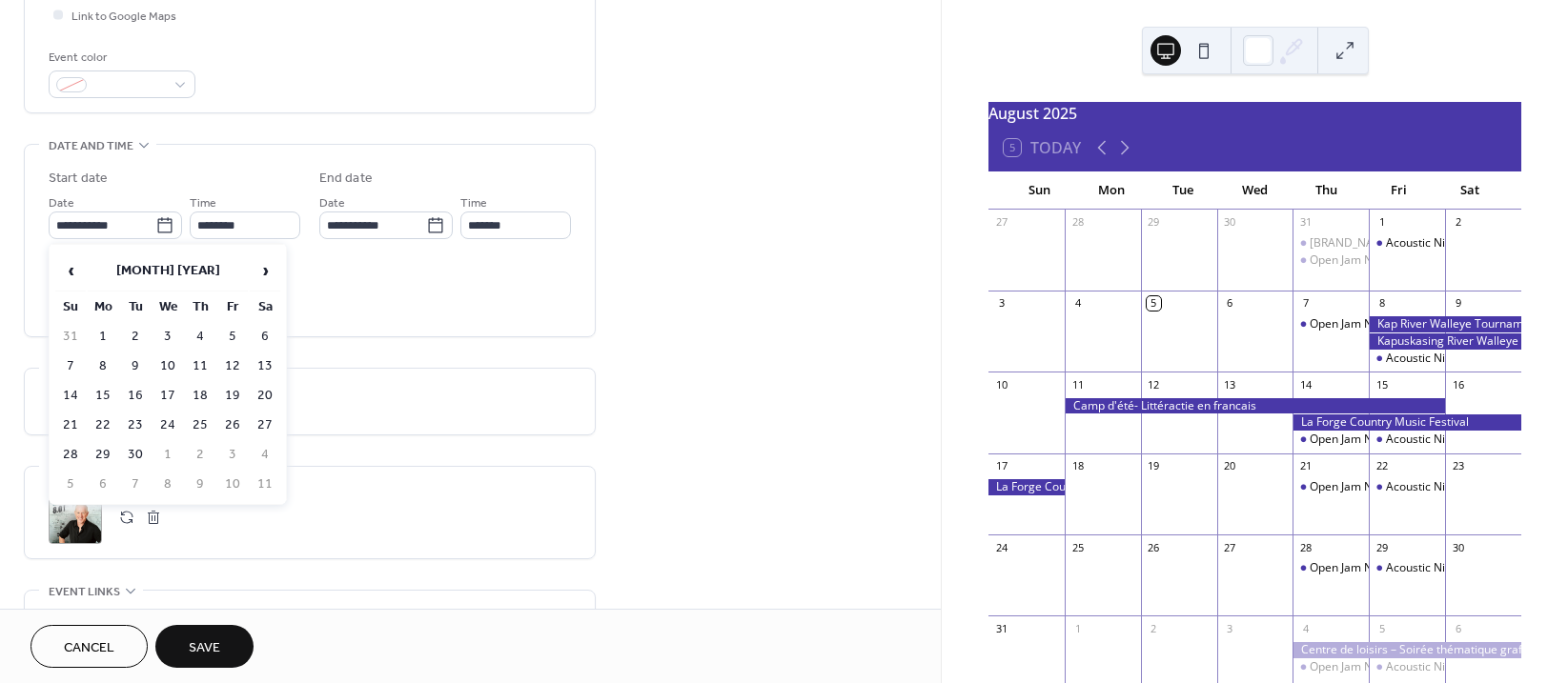click on "11" at bounding box center (200, 366) 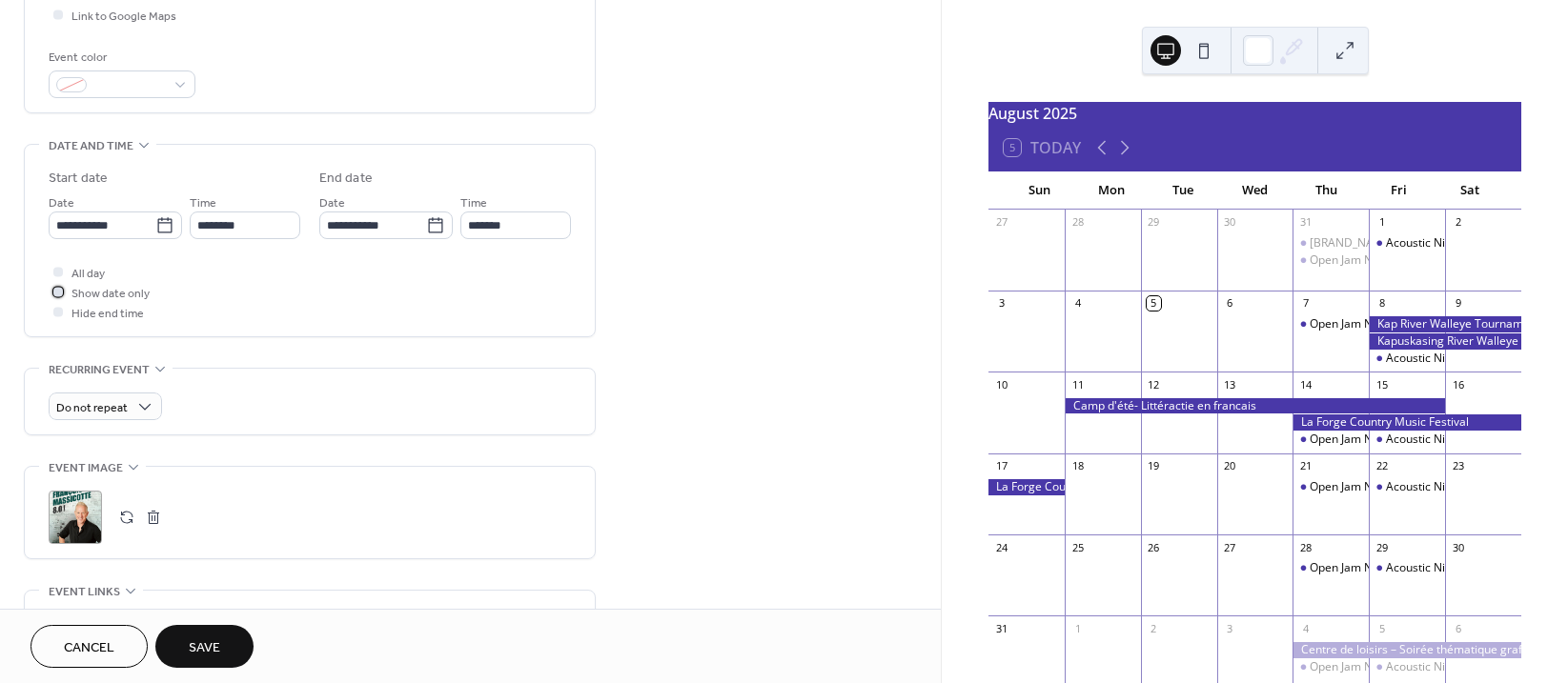 click at bounding box center [58, 291] 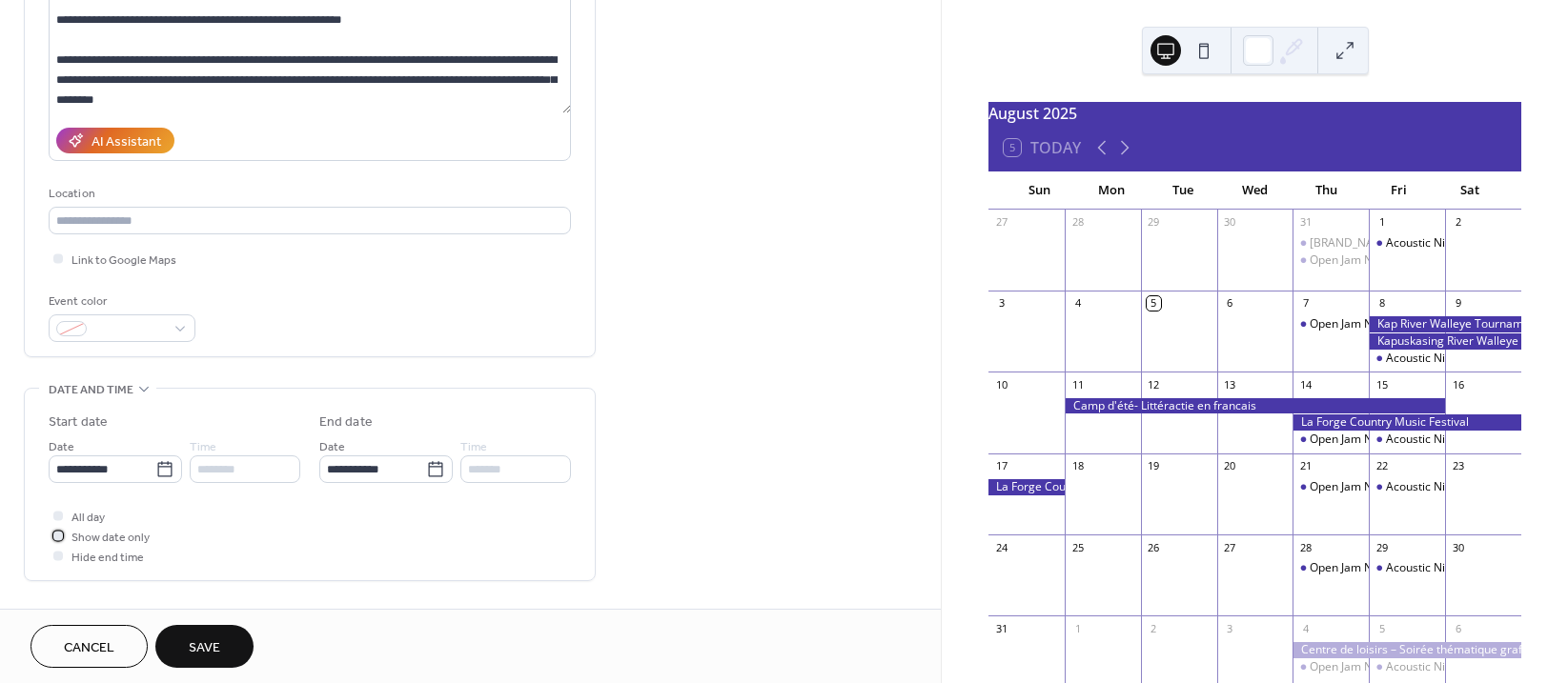 scroll, scrollTop: 191, scrollLeft: 0, axis: vertical 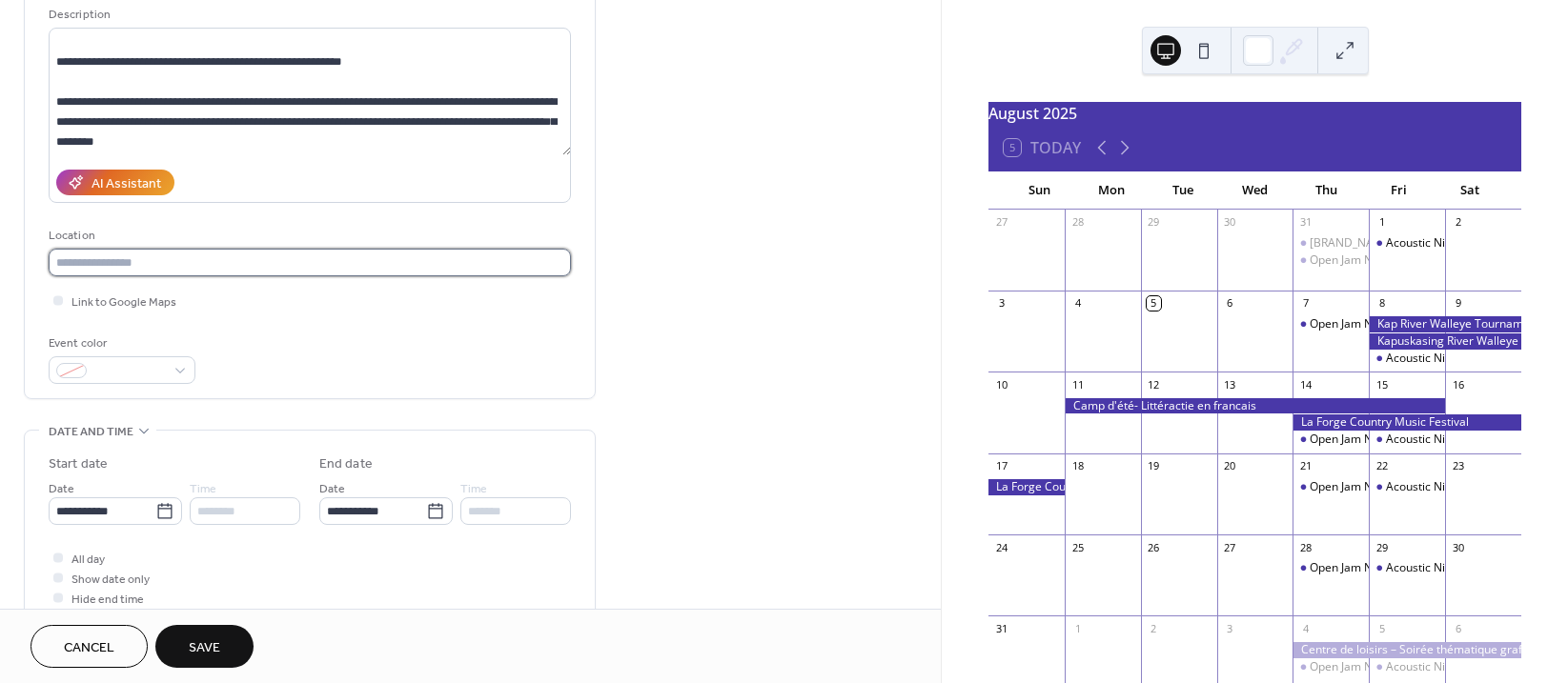 click at bounding box center (310, 262) 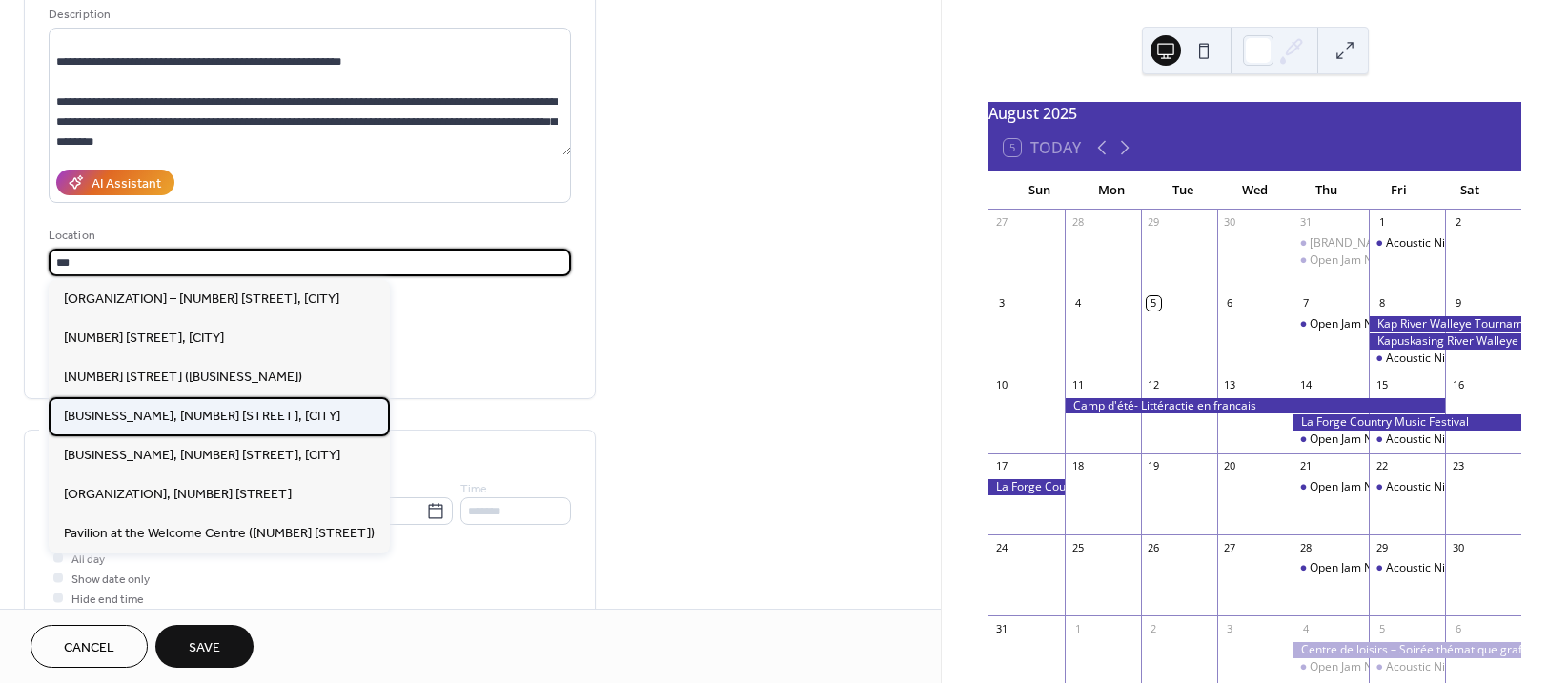 click on "Centre de Loisirs, 7 Aurora Avenue, Kapuskasing" at bounding box center [202, 416] 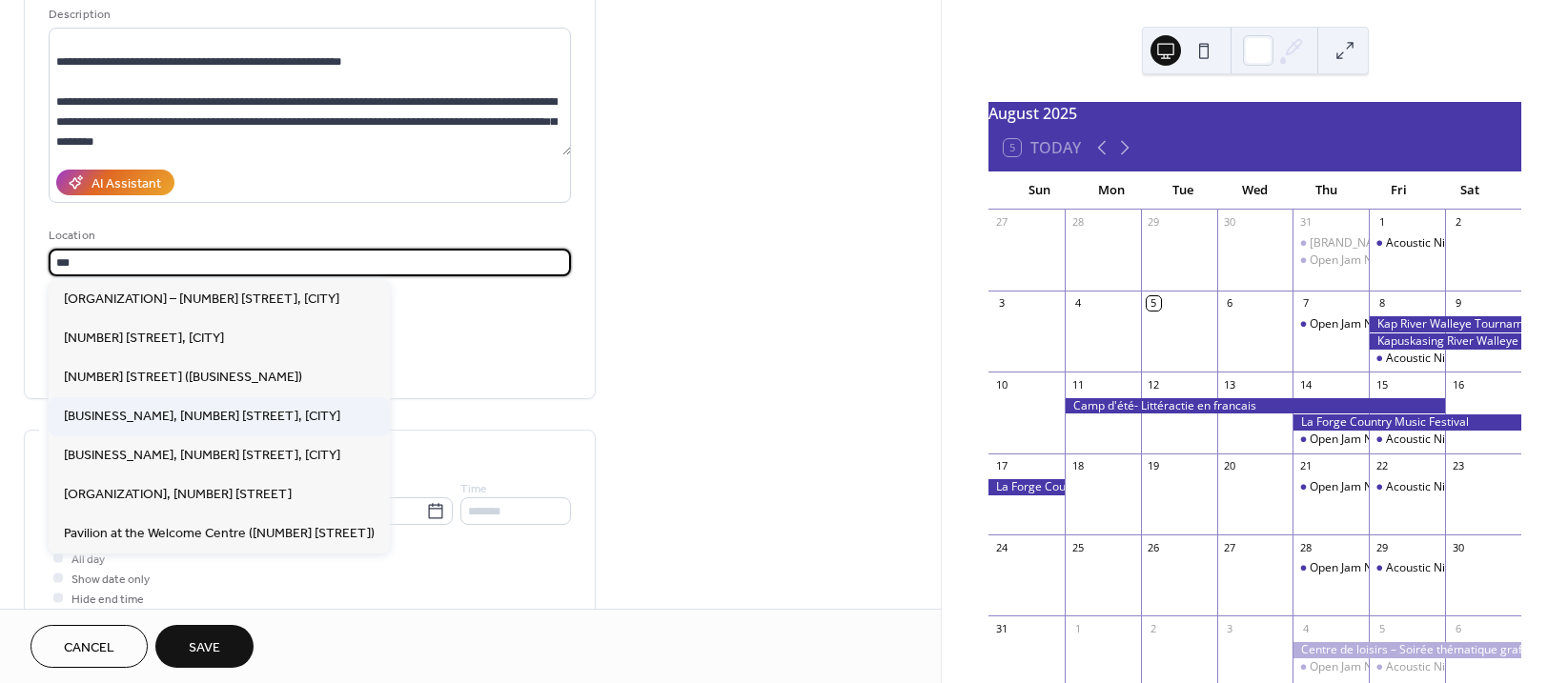 type on "**********" 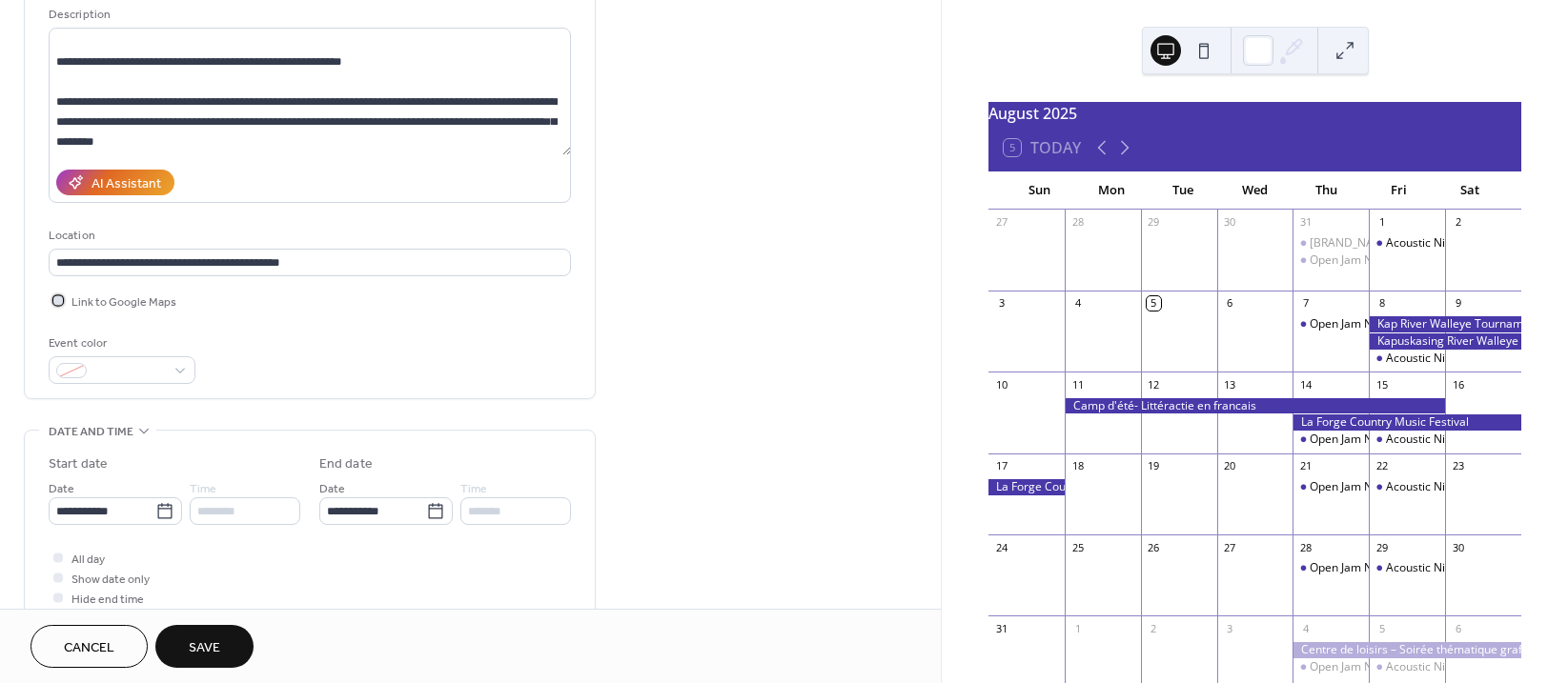 click at bounding box center [58, 300] 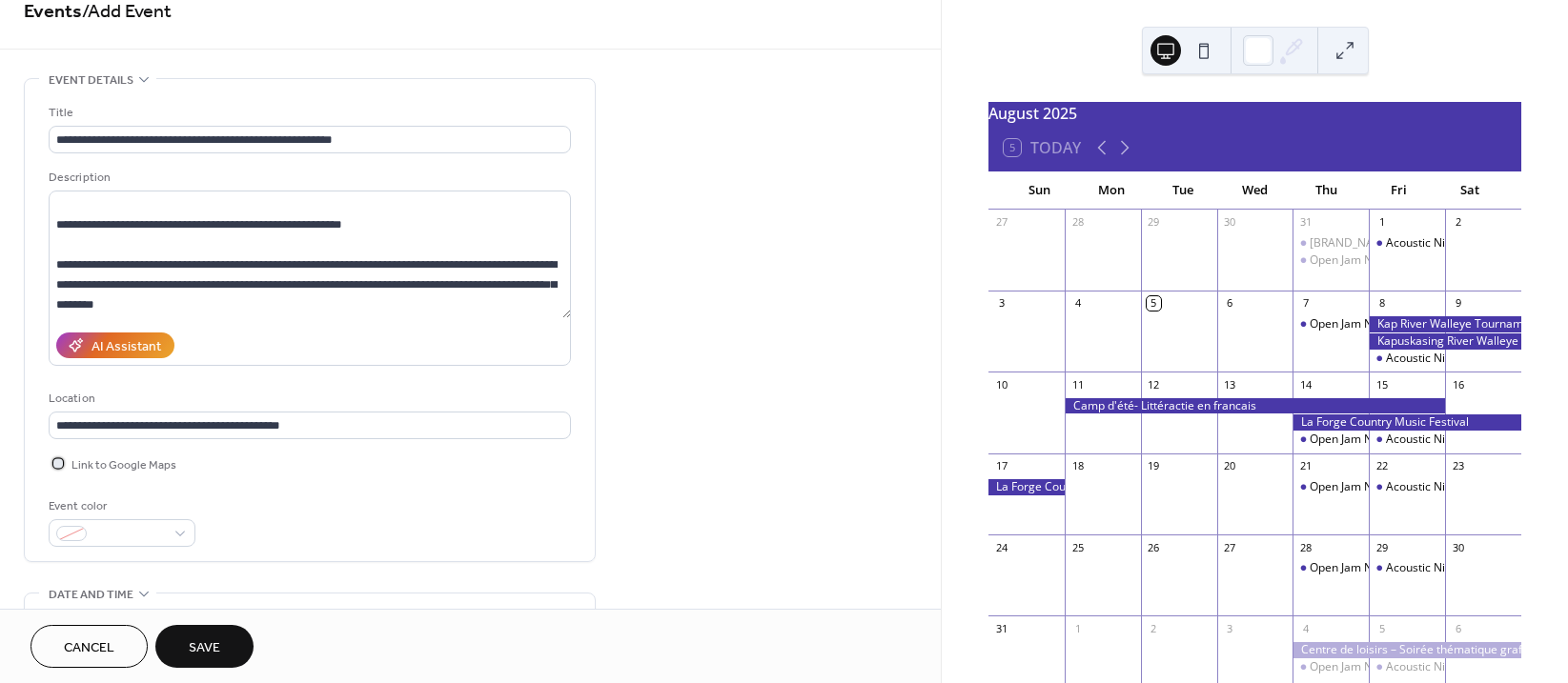scroll, scrollTop: 0, scrollLeft: 0, axis: both 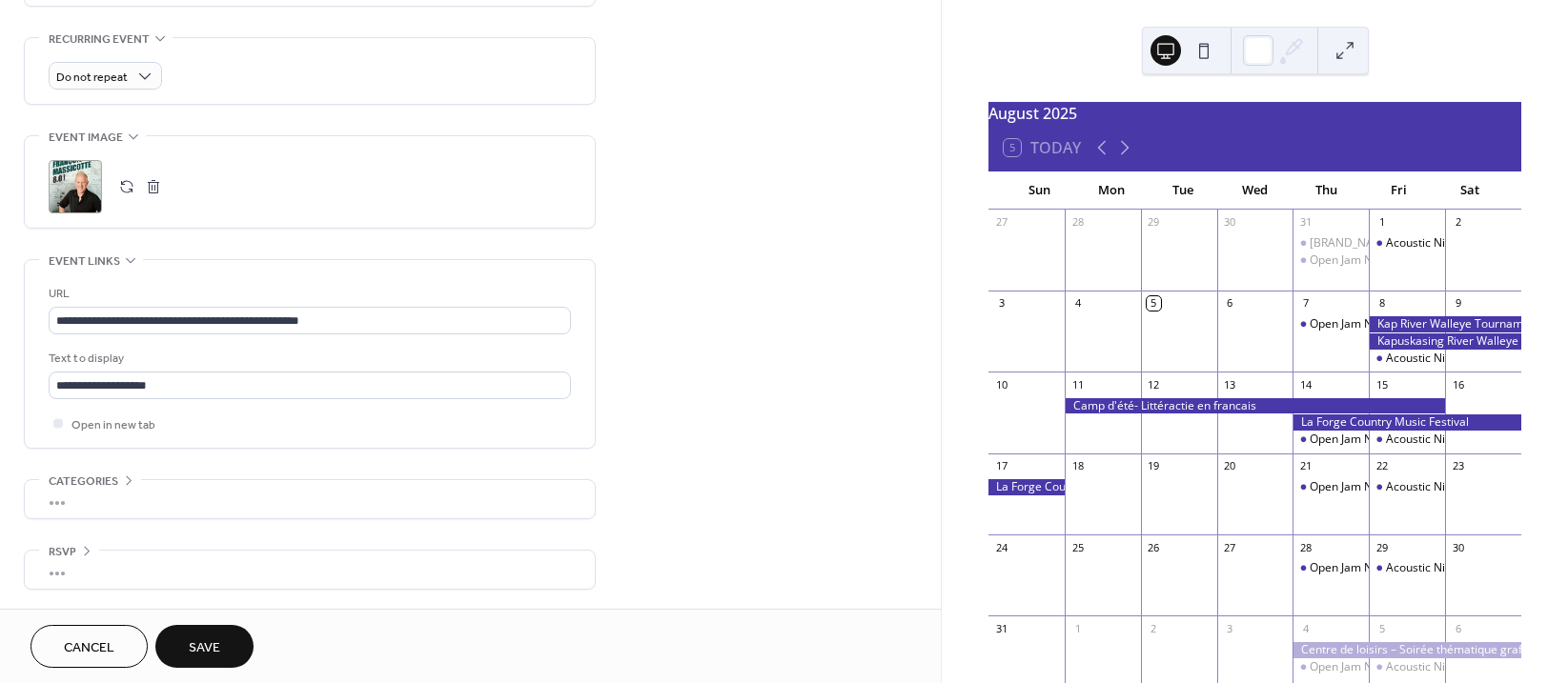 click on "Save" at bounding box center [204, 648] 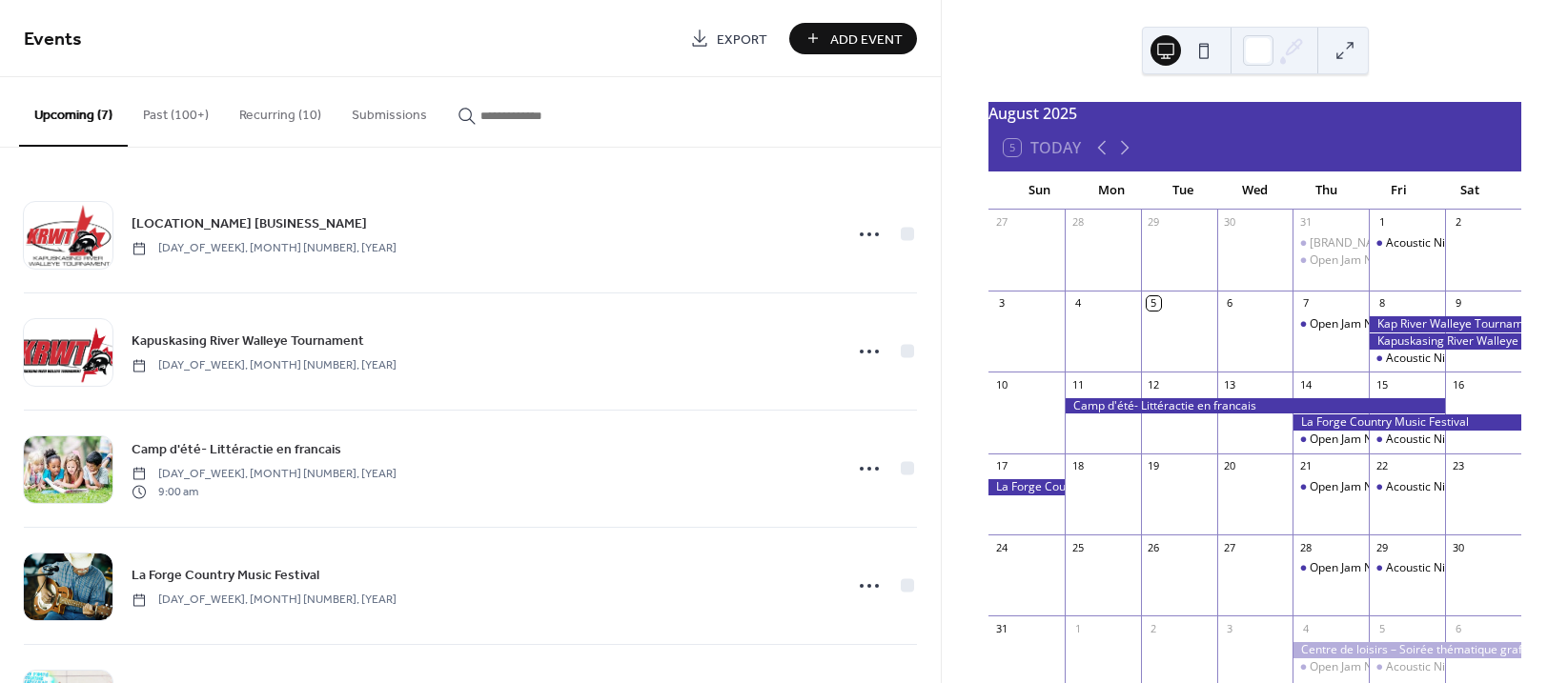 click on "Add Event" at bounding box center (866, 39) 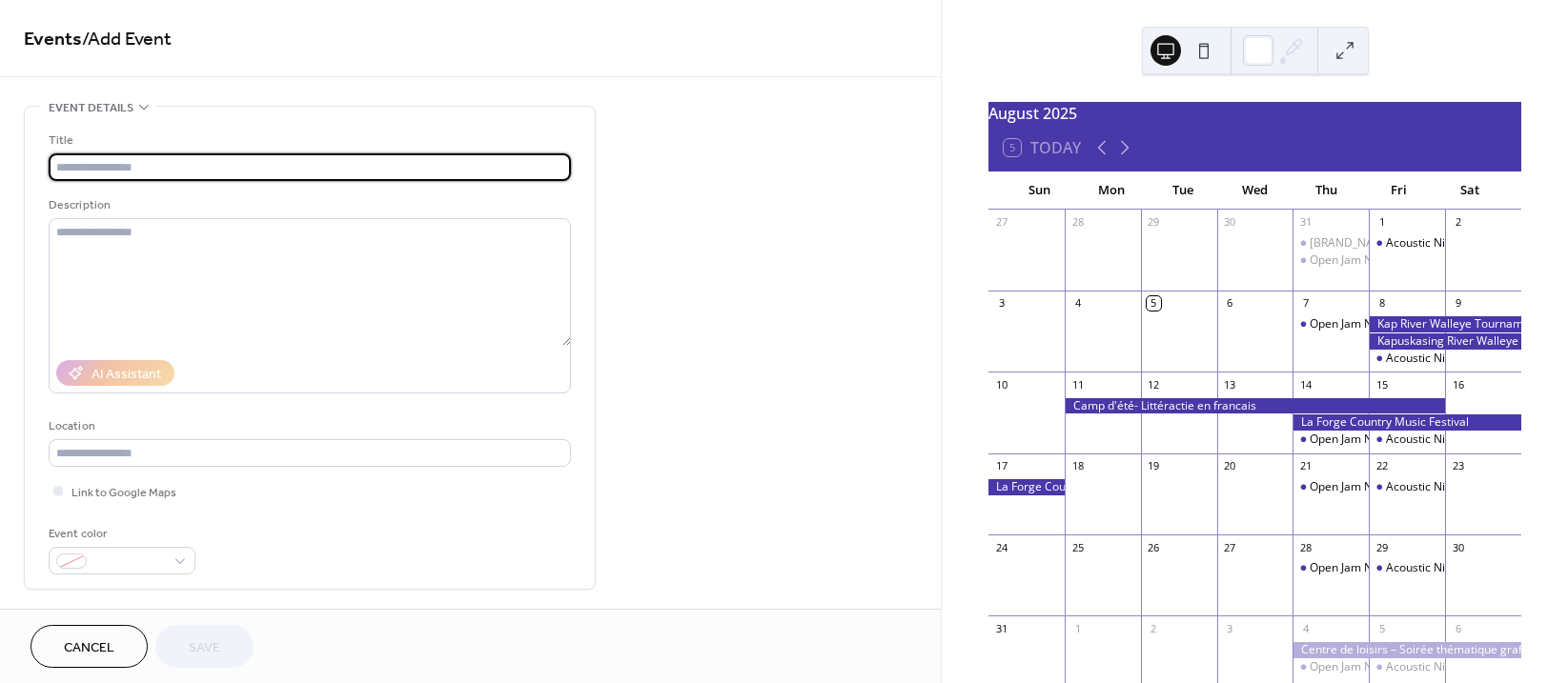 paste on "**********" 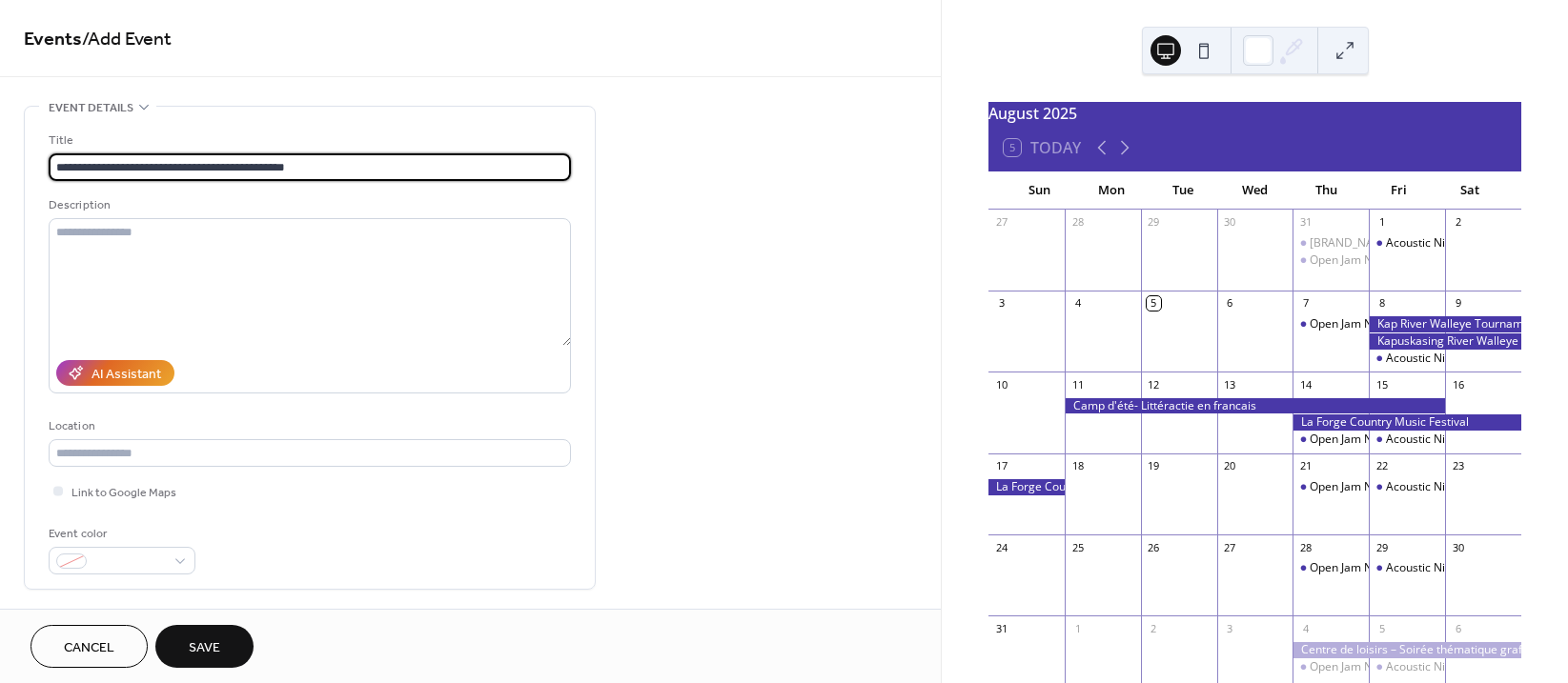 type on "**********" 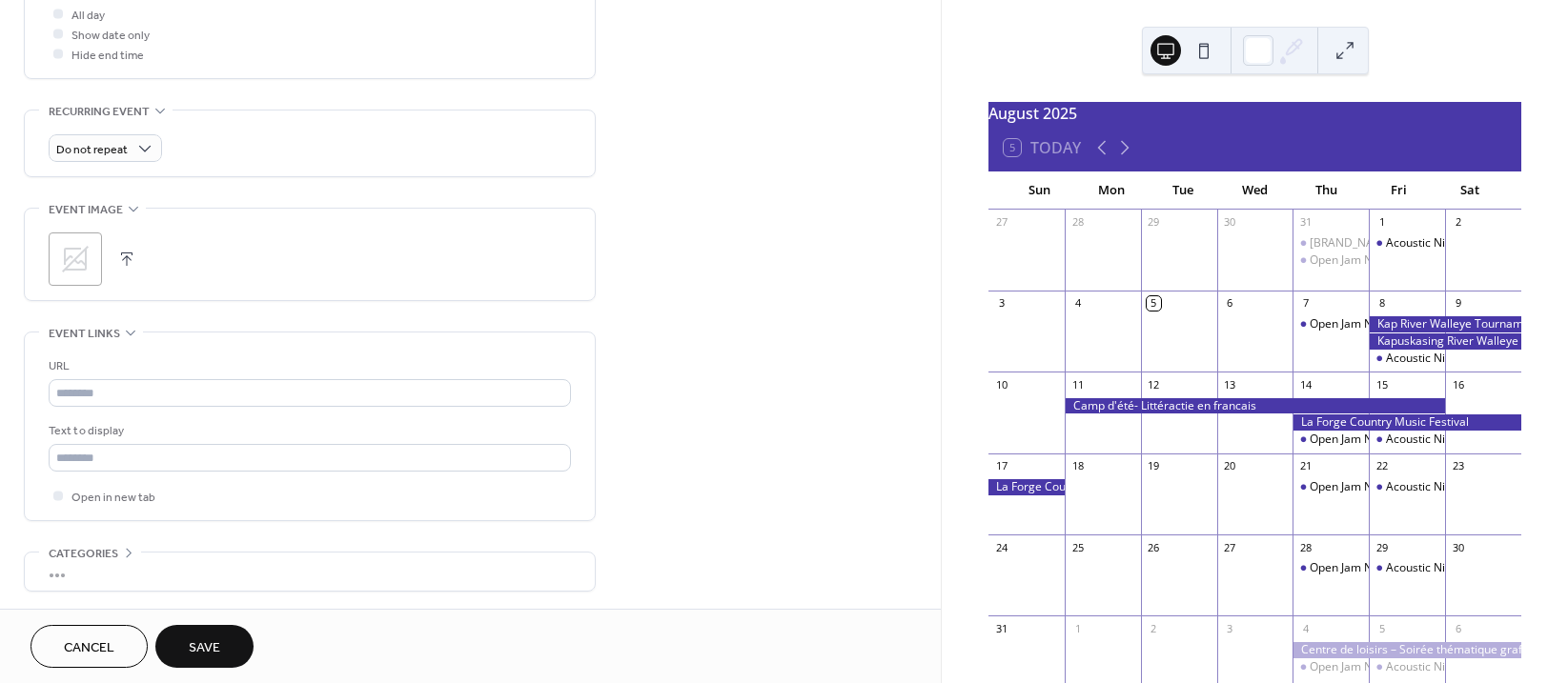 scroll, scrollTop: 762, scrollLeft: 0, axis: vertical 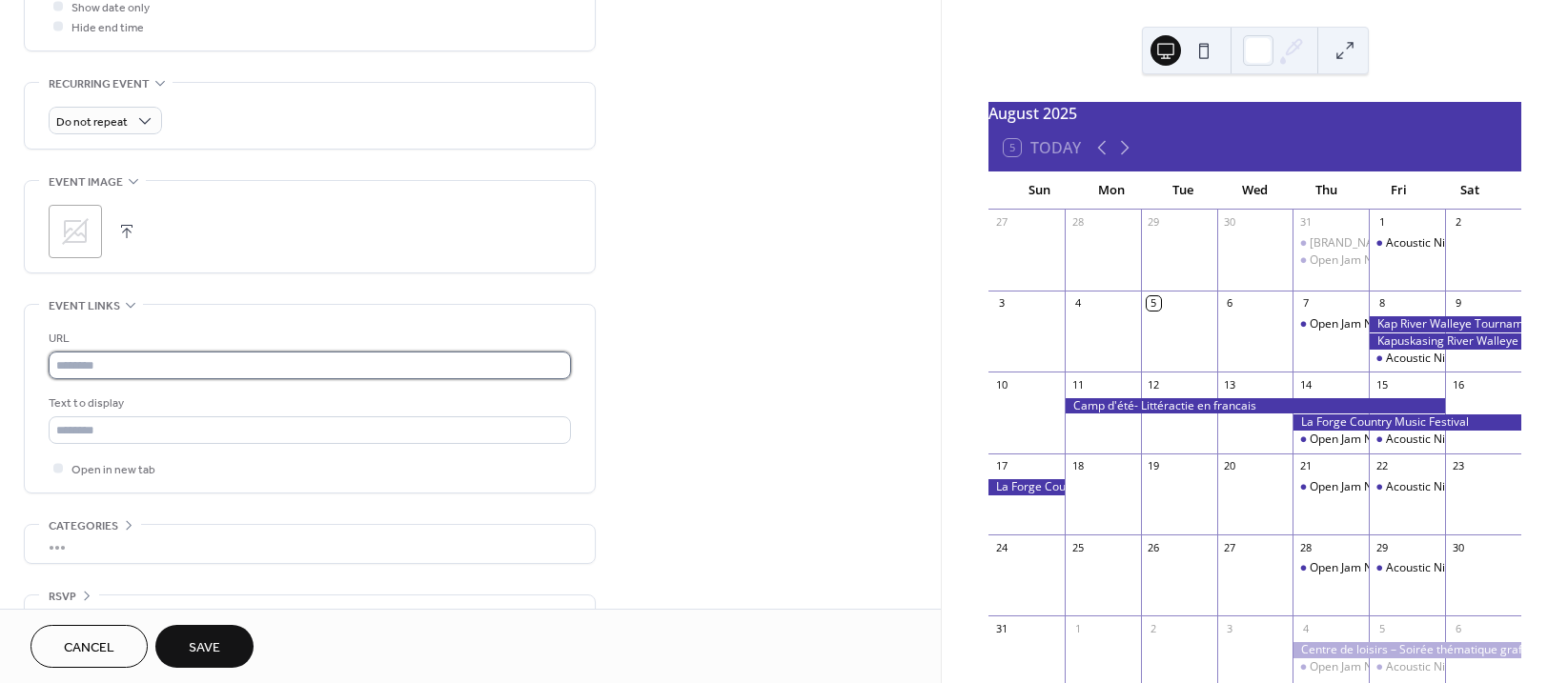 click at bounding box center [310, 365] 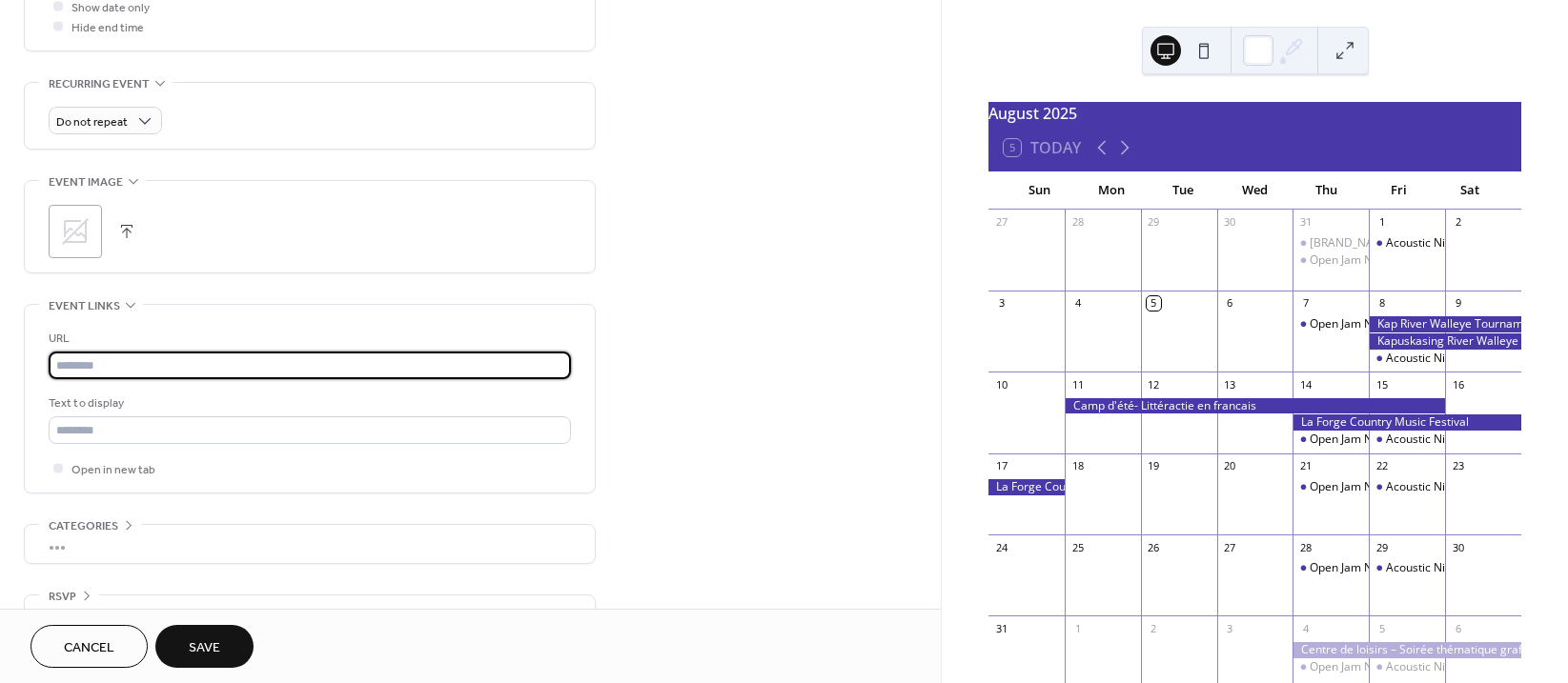 paste on "**********" 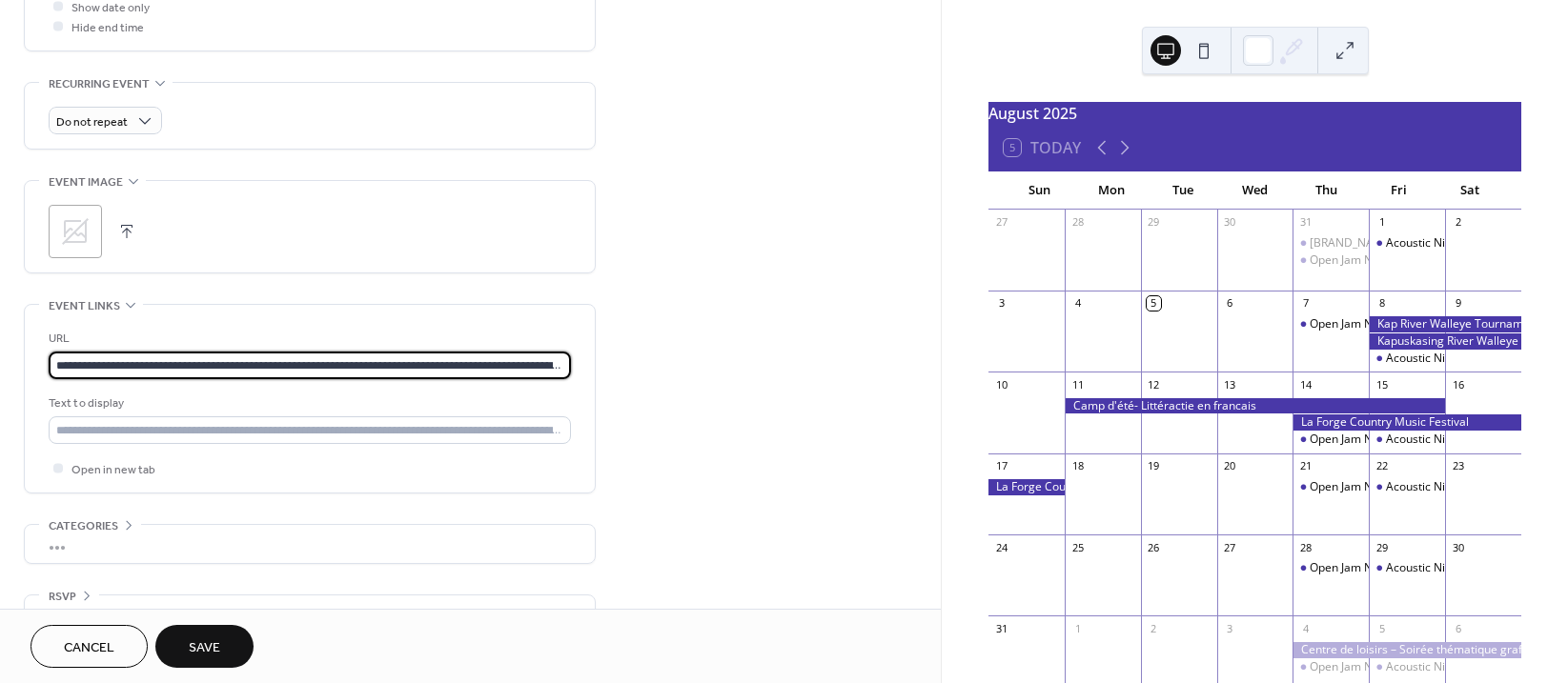 scroll, scrollTop: 0, scrollLeft: 1062, axis: horizontal 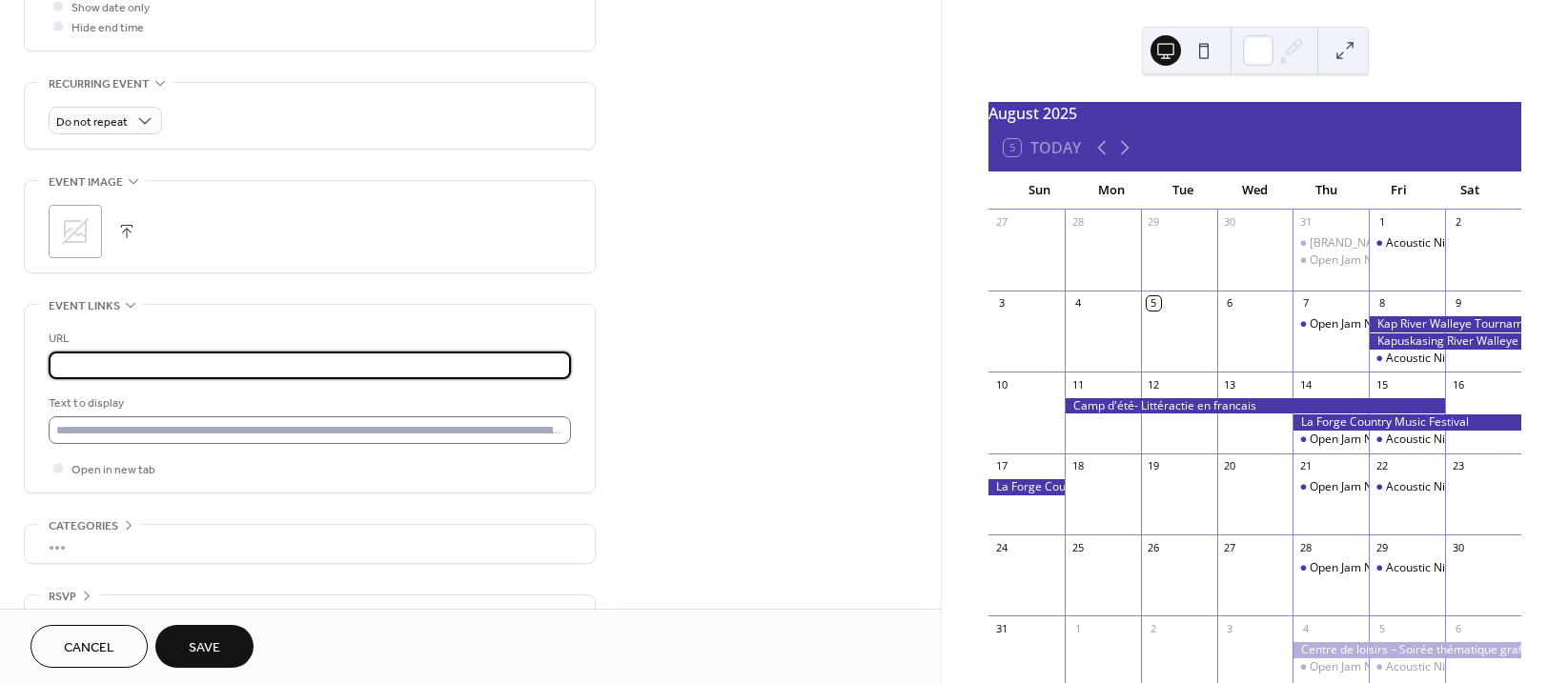 type on "**********" 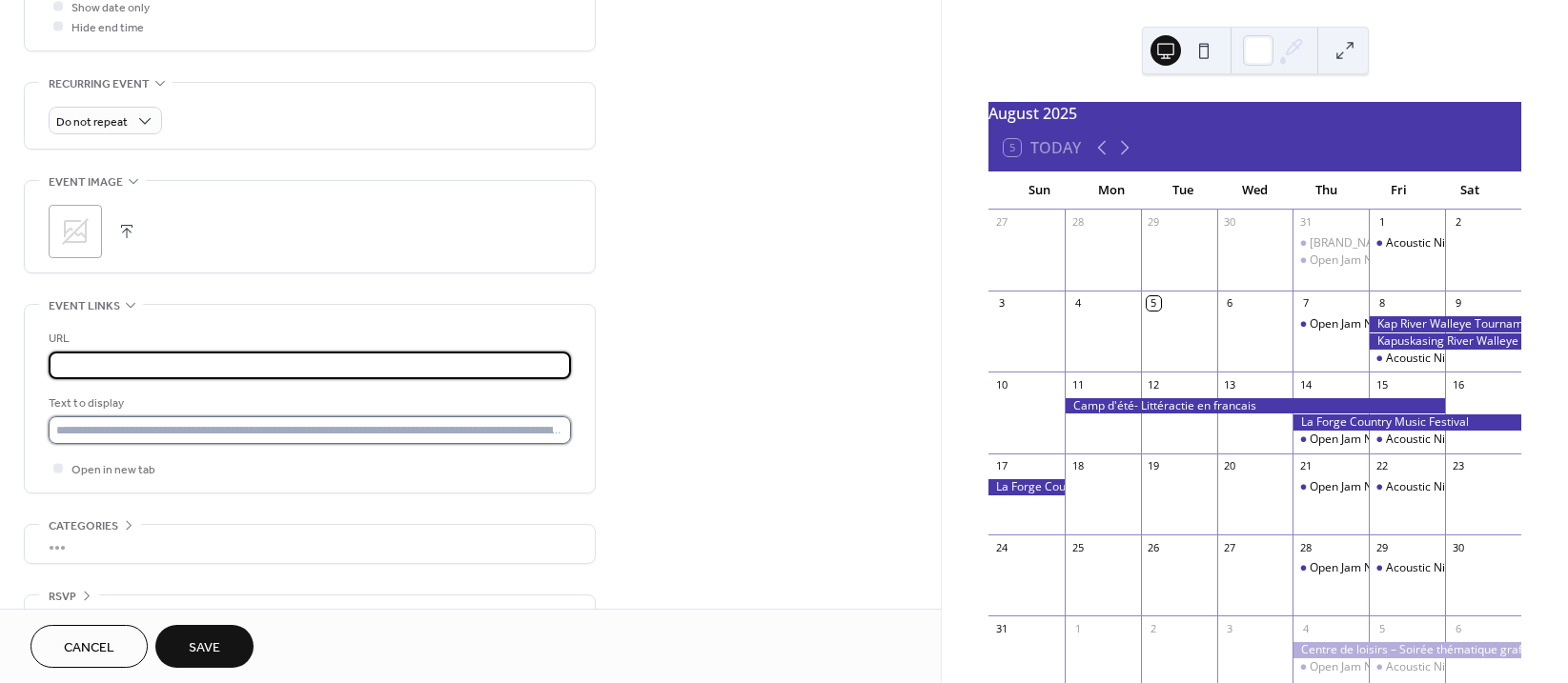 click at bounding box center (310, 430) 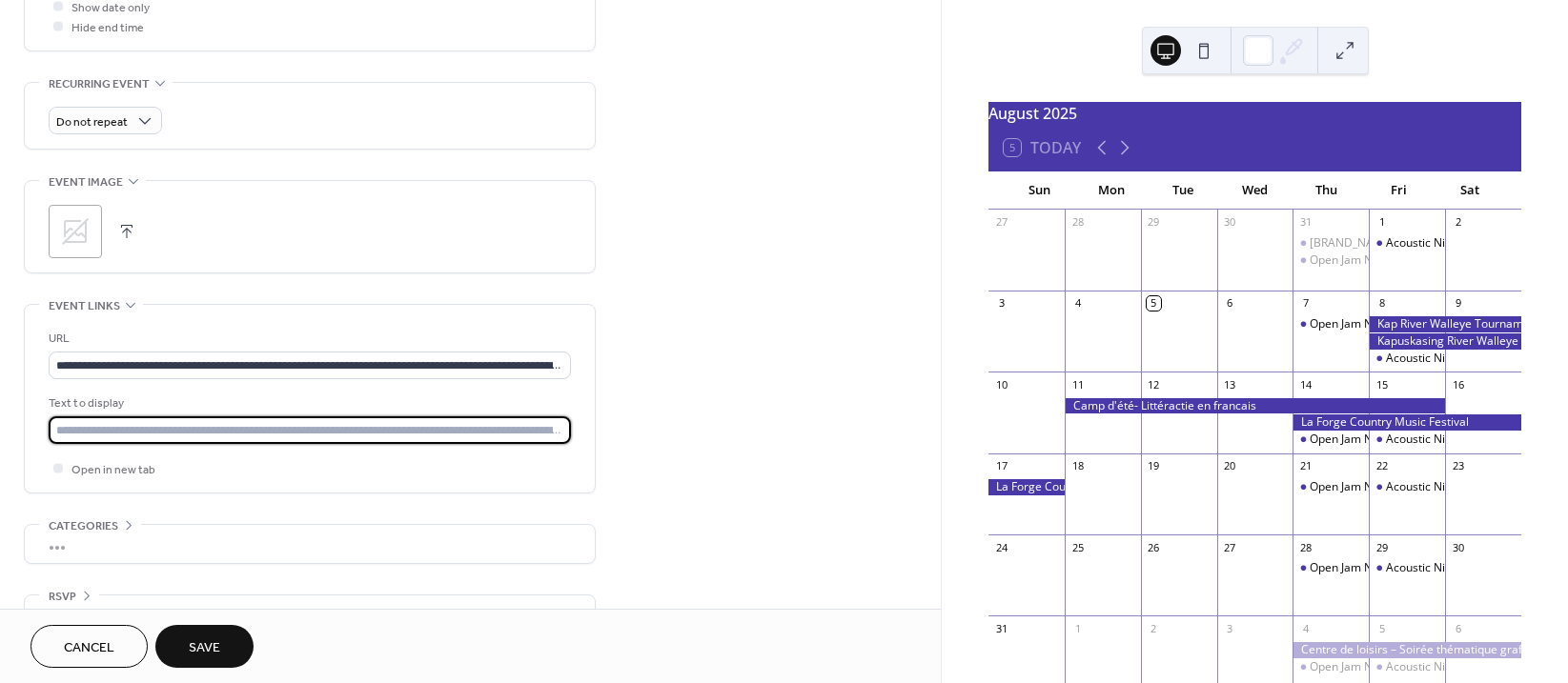 type on "**********" 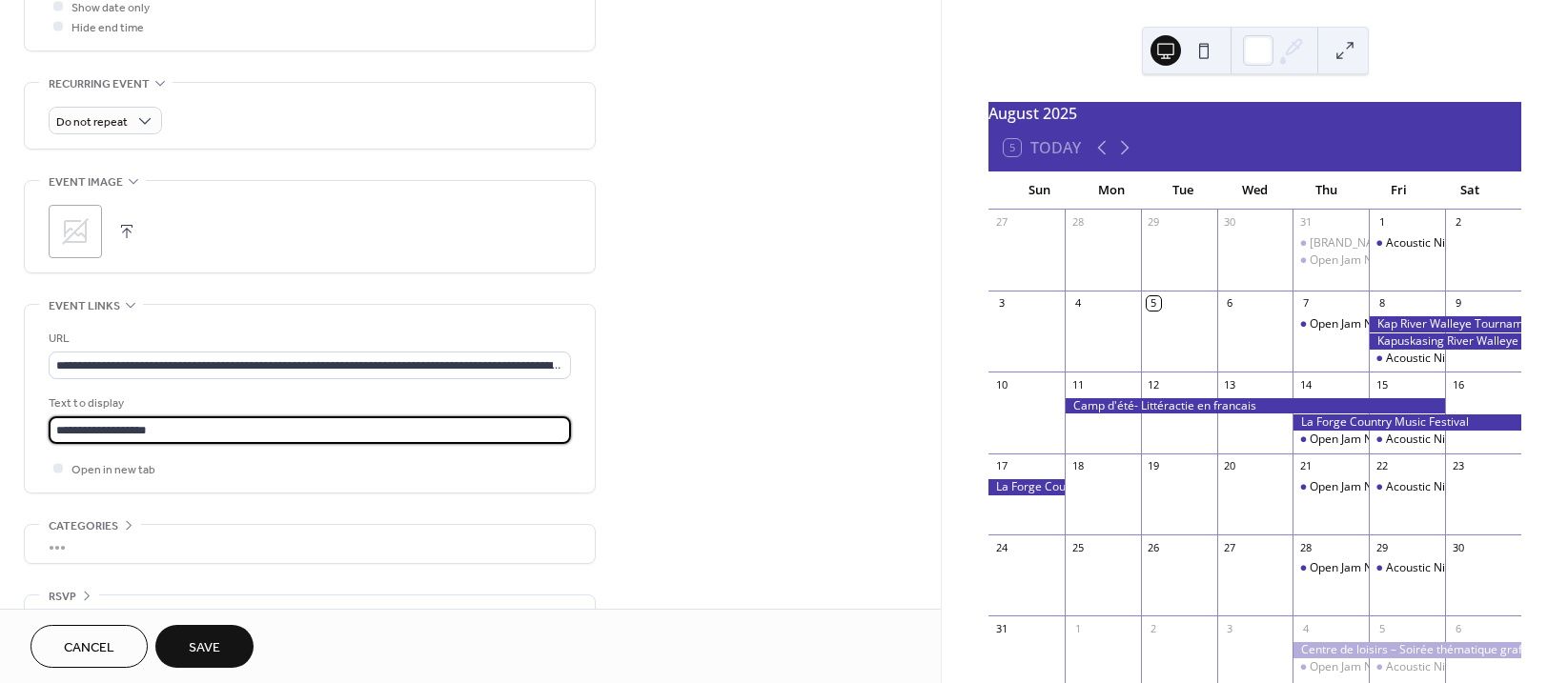 click 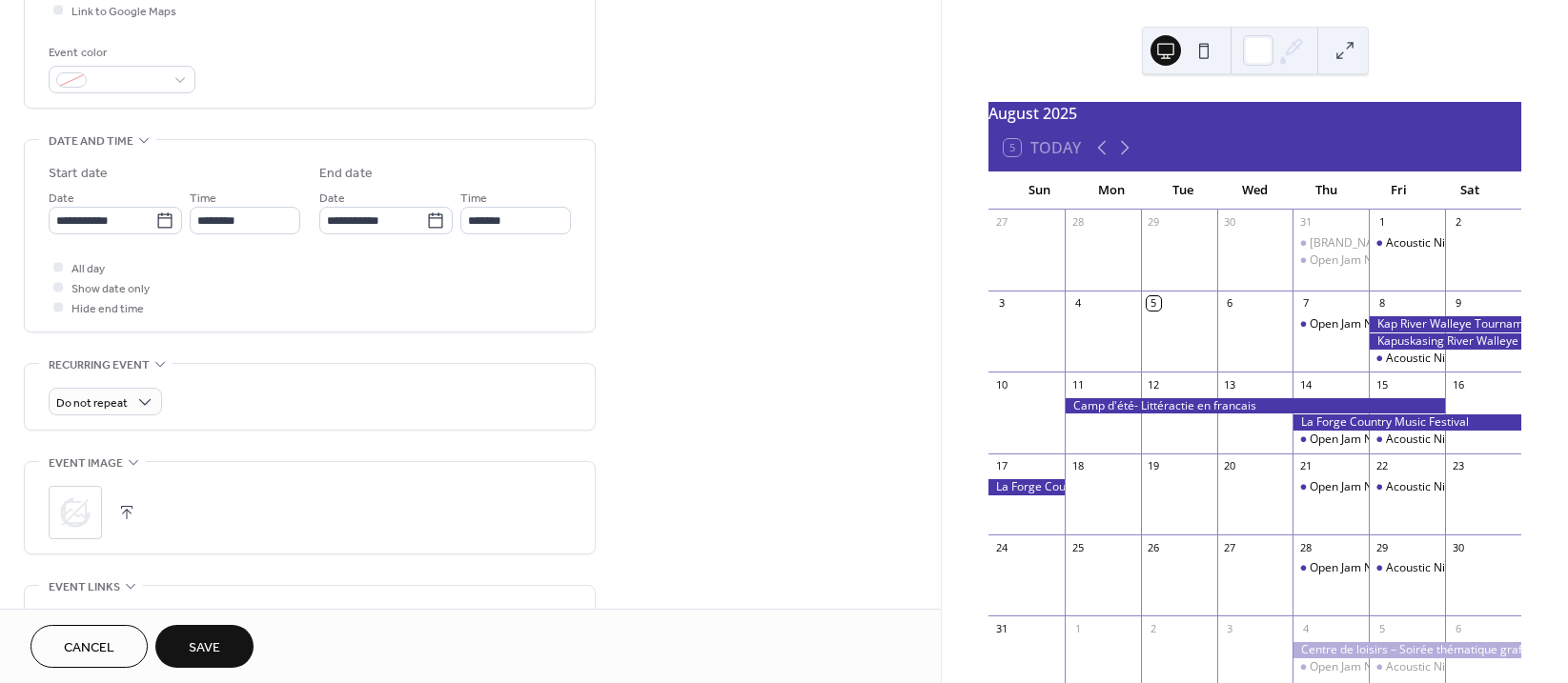 scroll, scrollTop: 476, scrollLeft: 0, axis: vertical 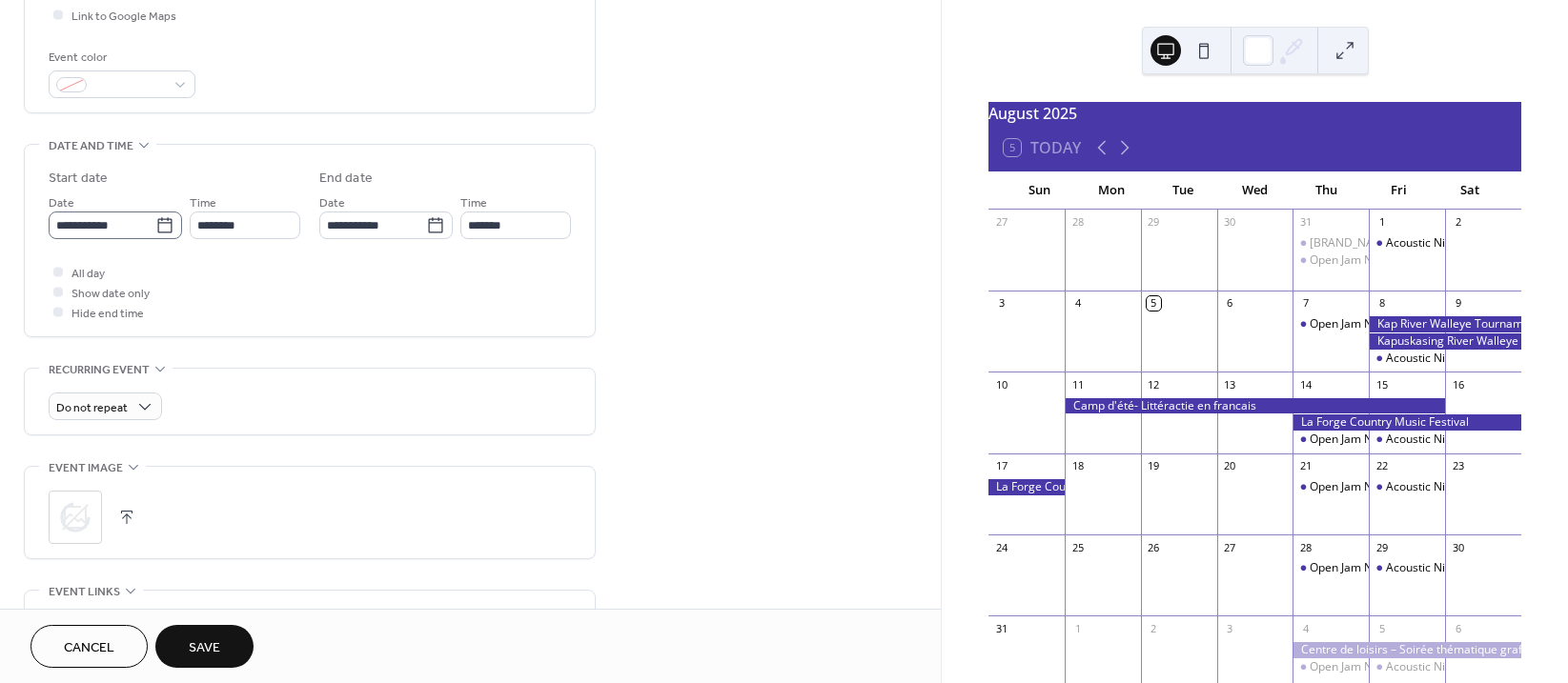 click 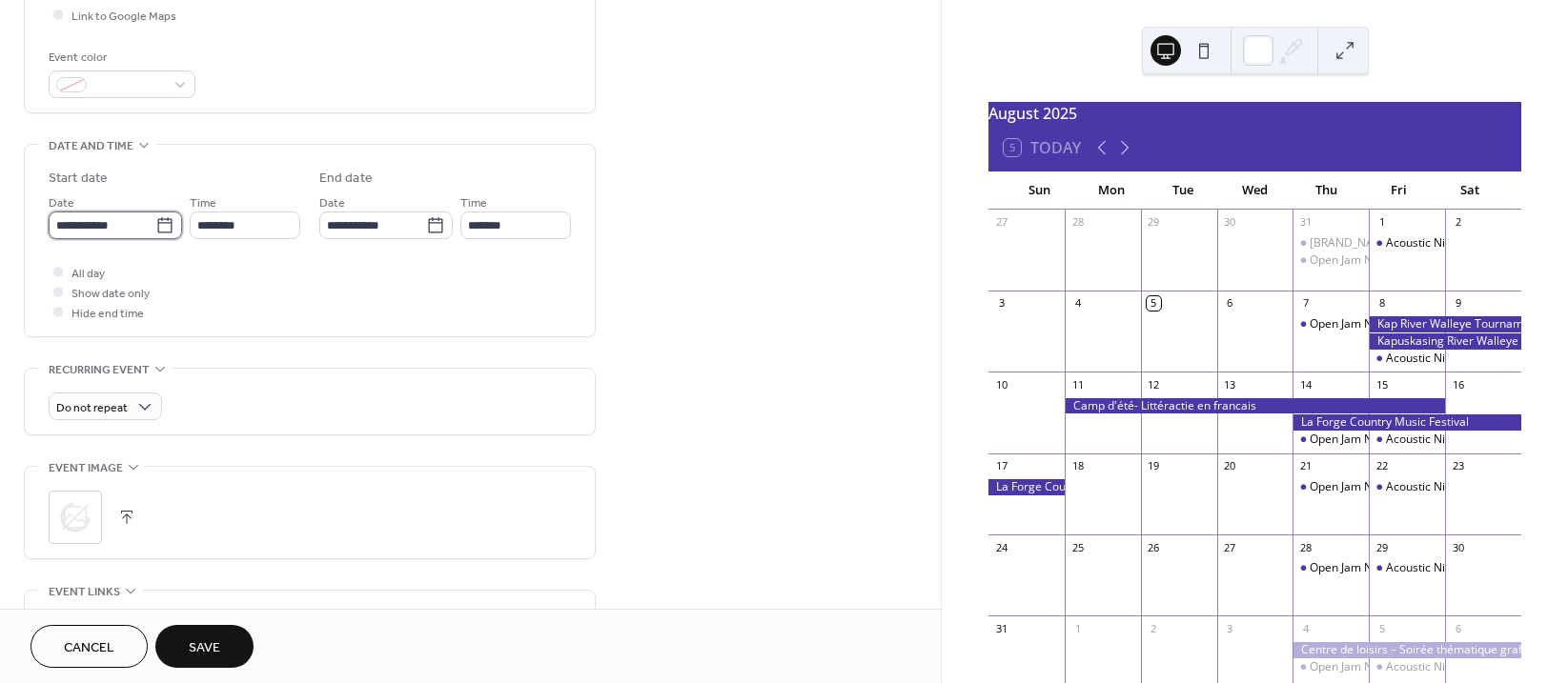 click on "**********" at bounding box center [102, 225] 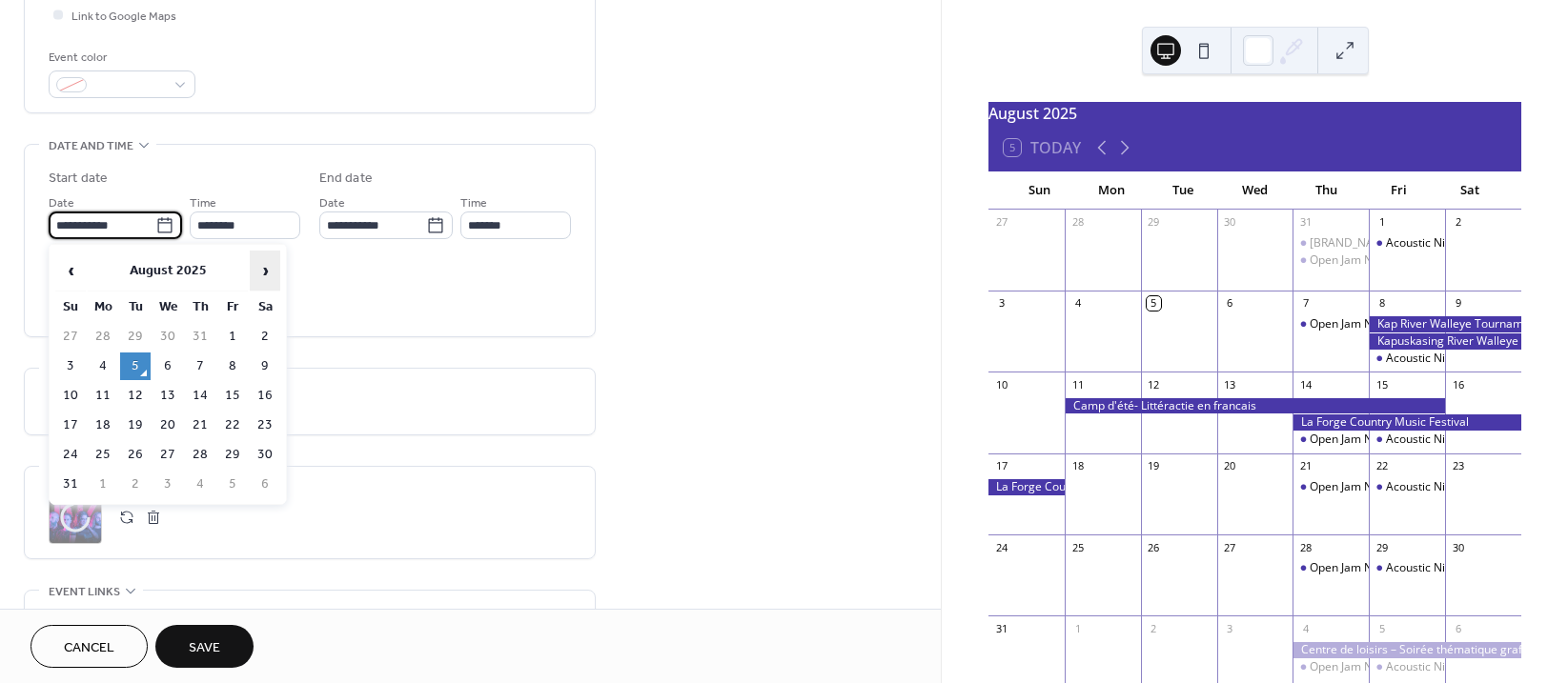click on "›" at bounding box center [265, 271] 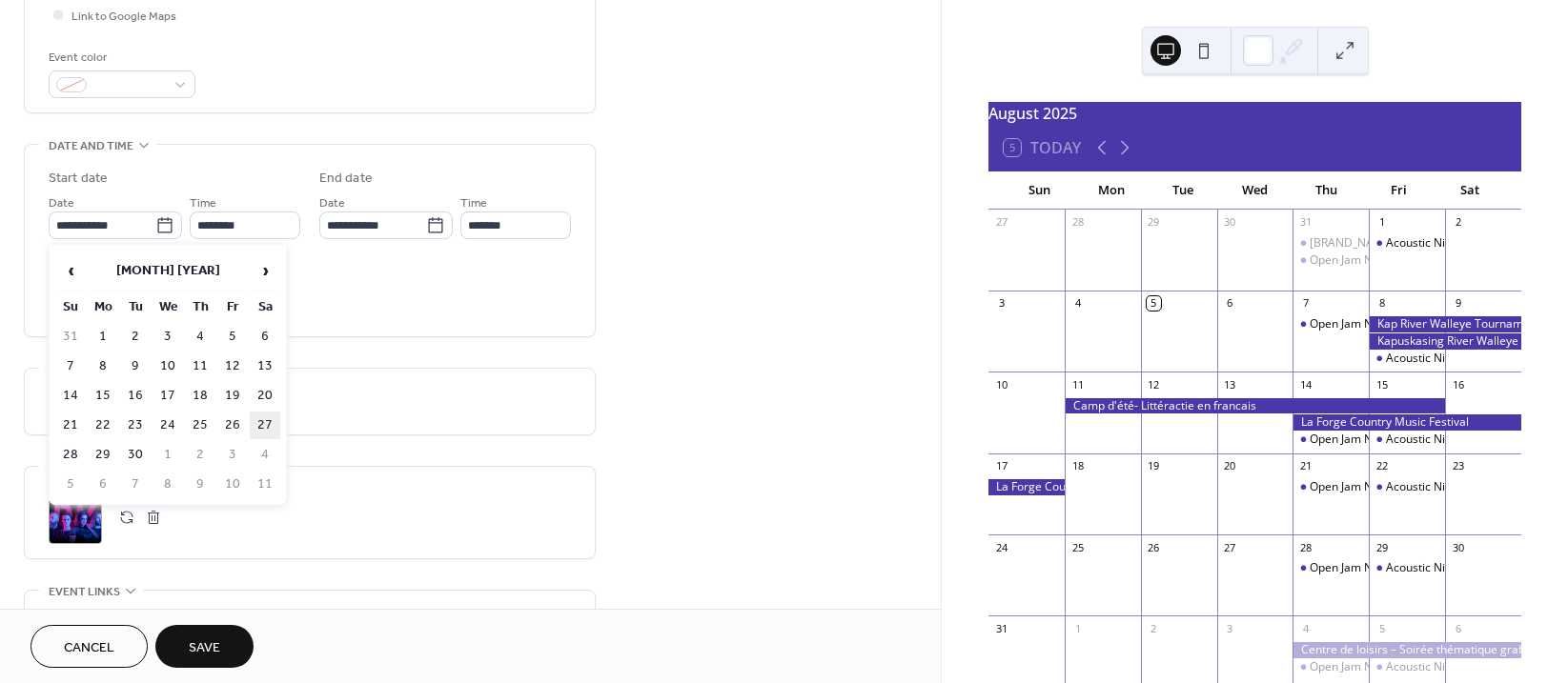 click on "27" at bounding box center (265, 425) 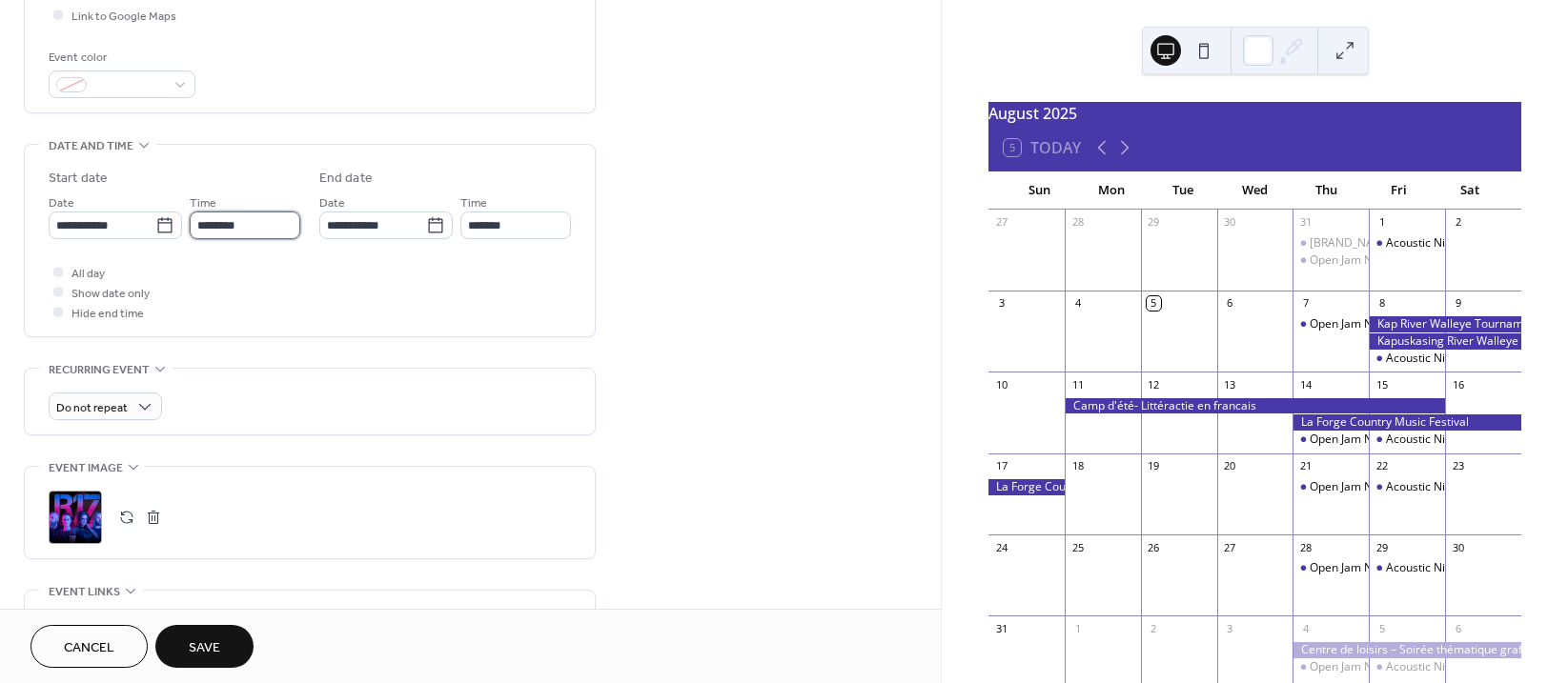 click on "********" at bounding box center (245, 225) 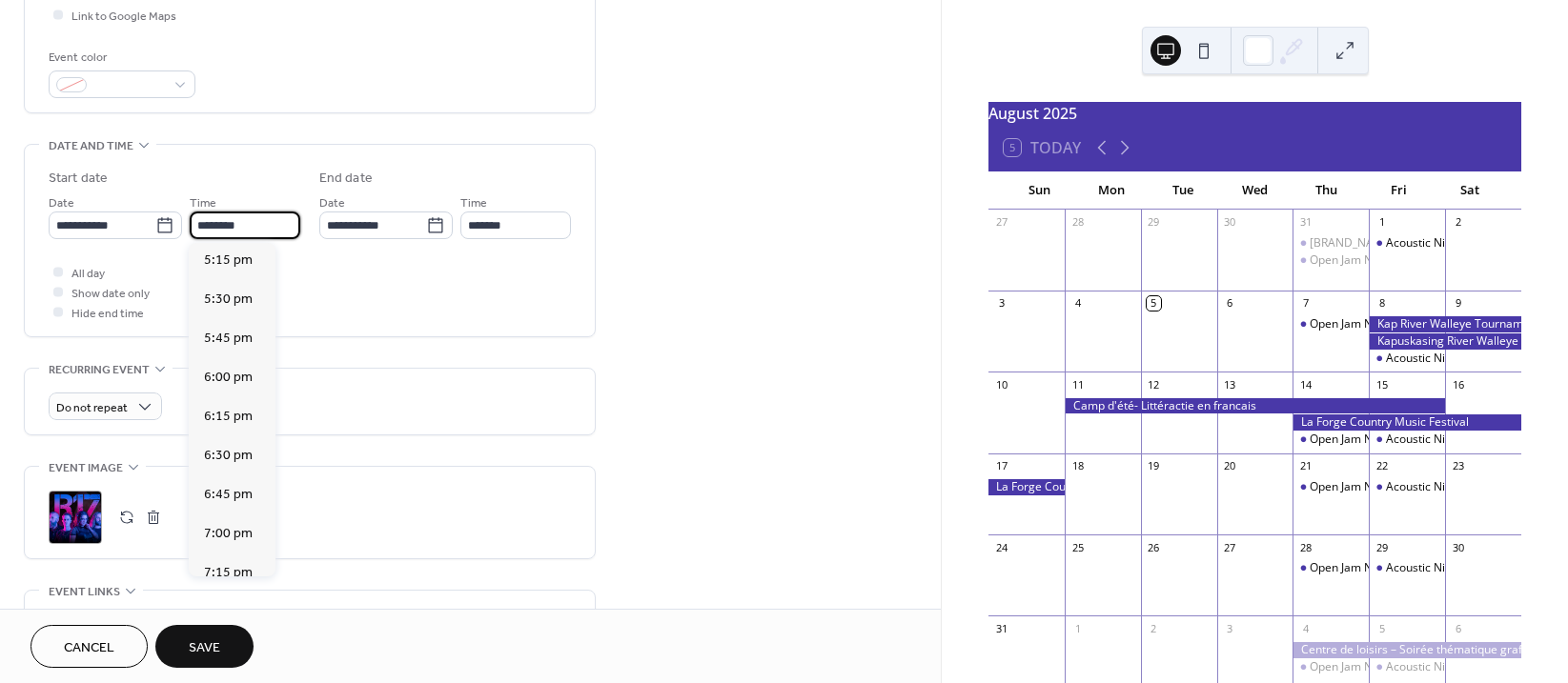 scroll, scrollTop: 2732, scrollLeft: 0, axis: vertical 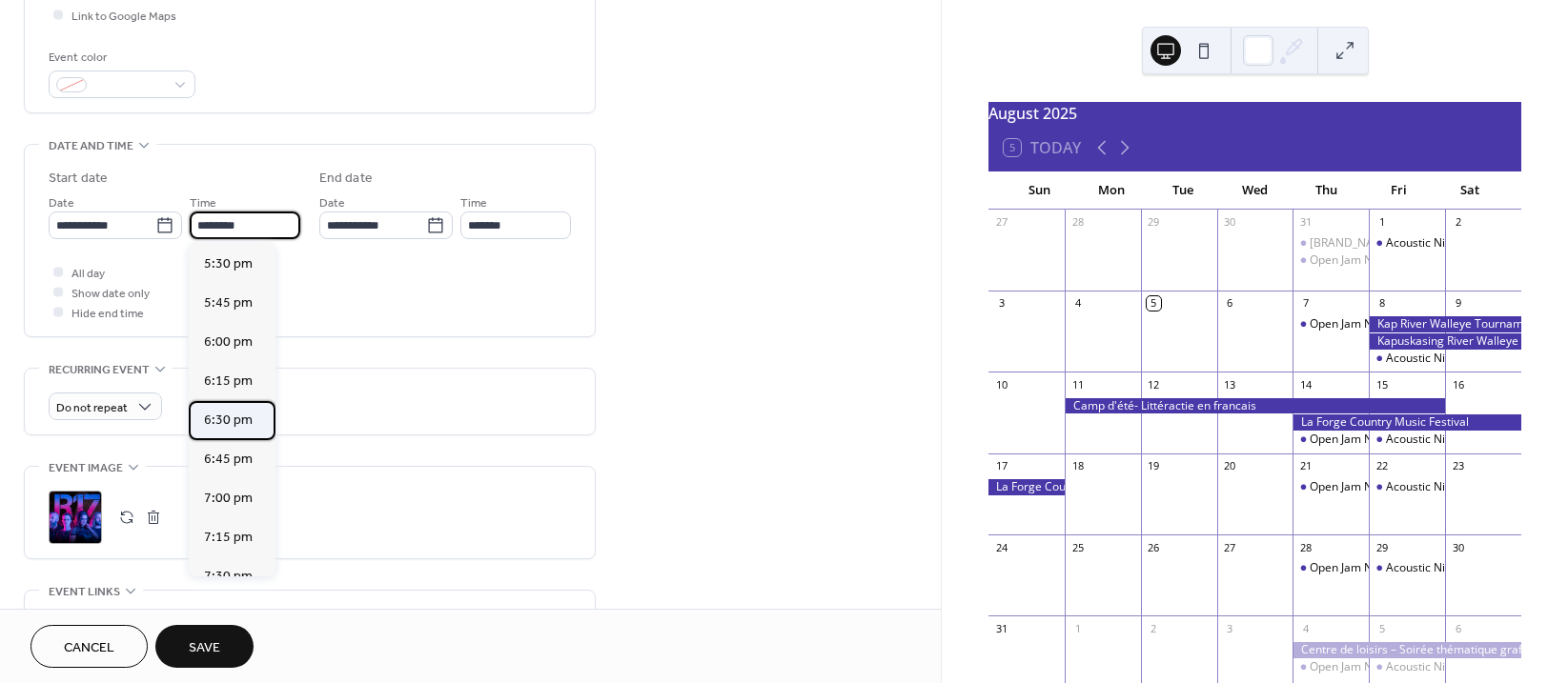 click on "6:30 pm" at bounding box center (228, 420) 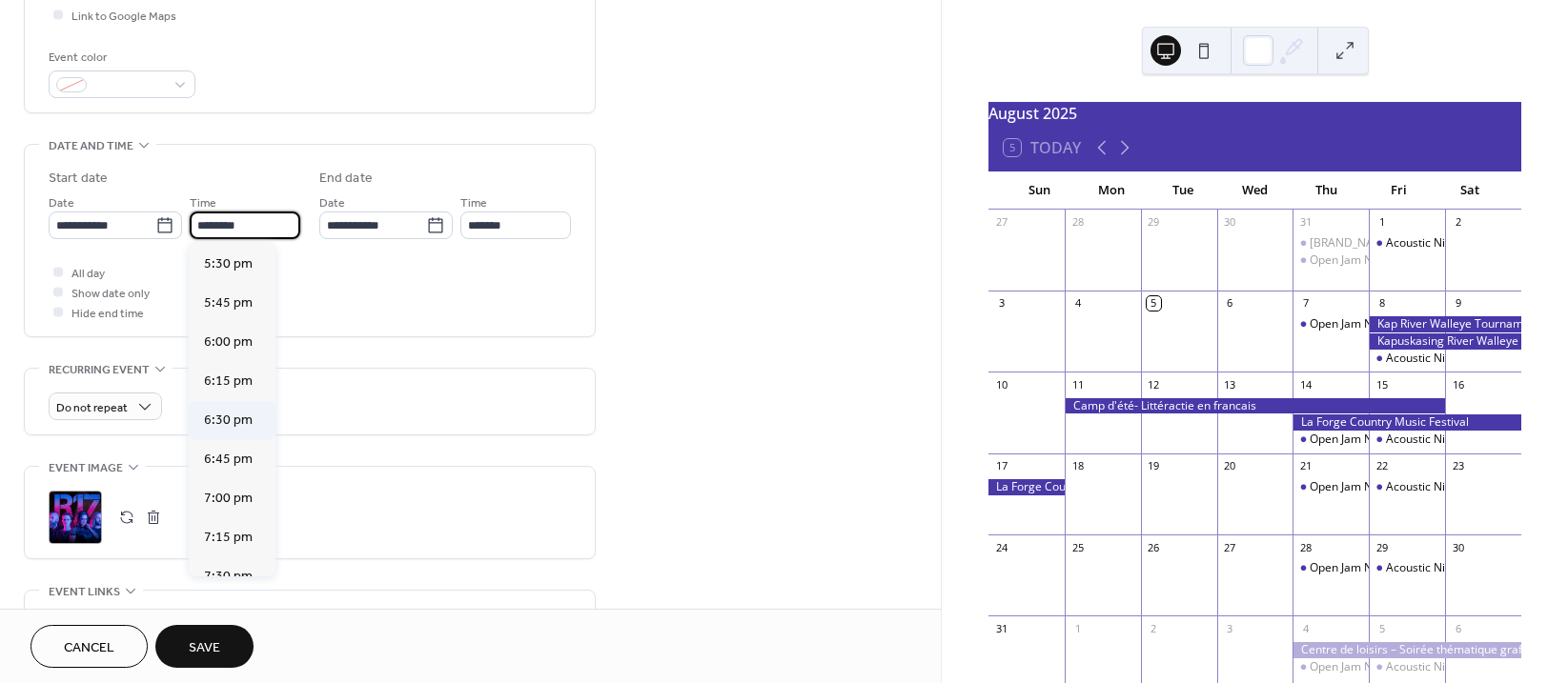 type on "*******" 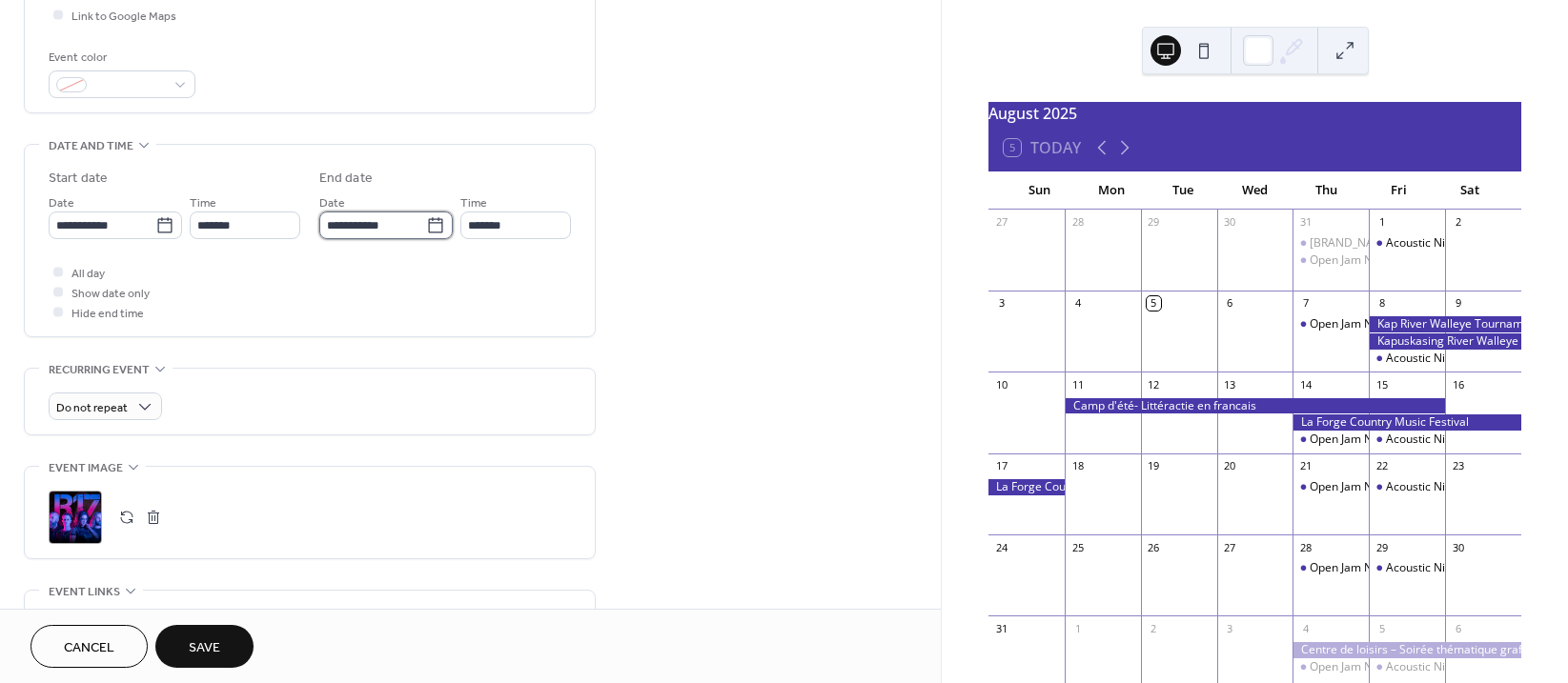 click on "**********" at bounding box center [373, 225] 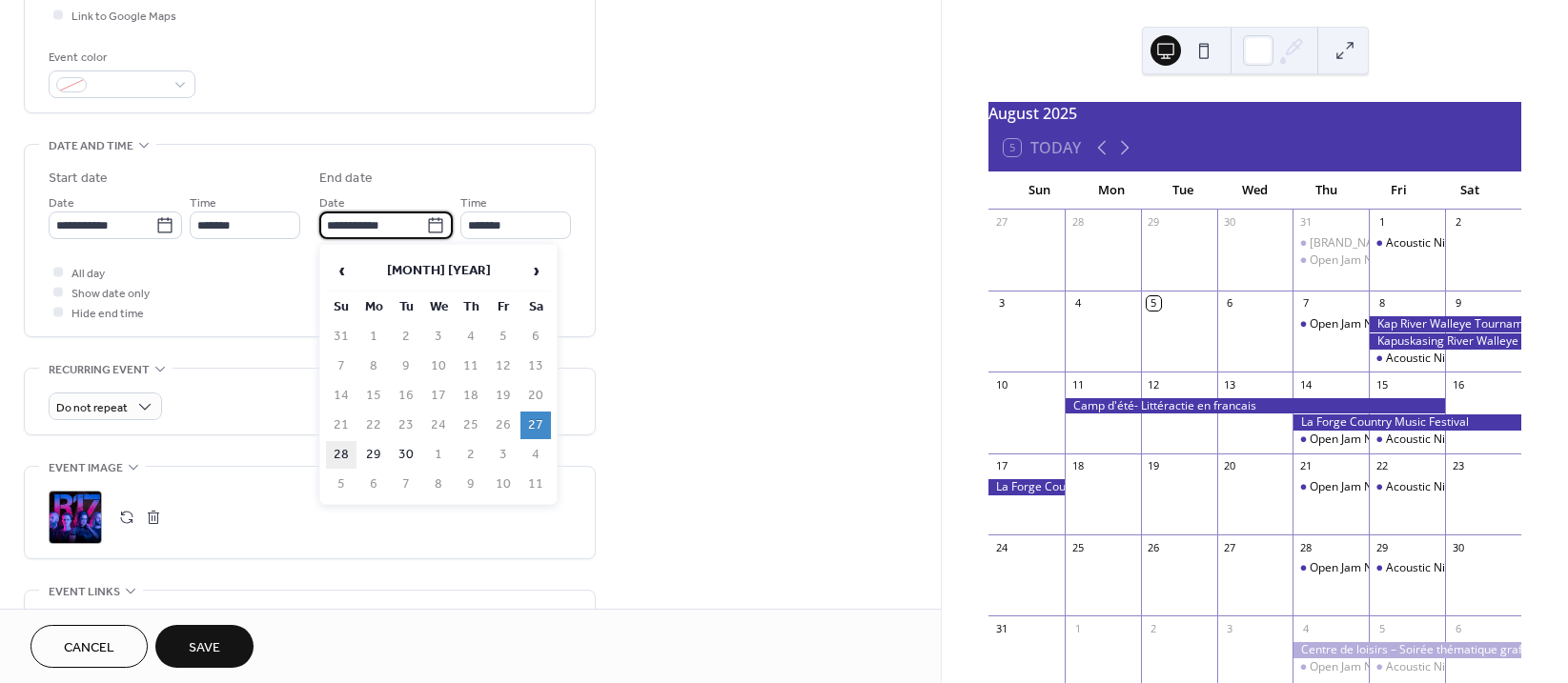 click on "28" at bounding box center [341, 454] 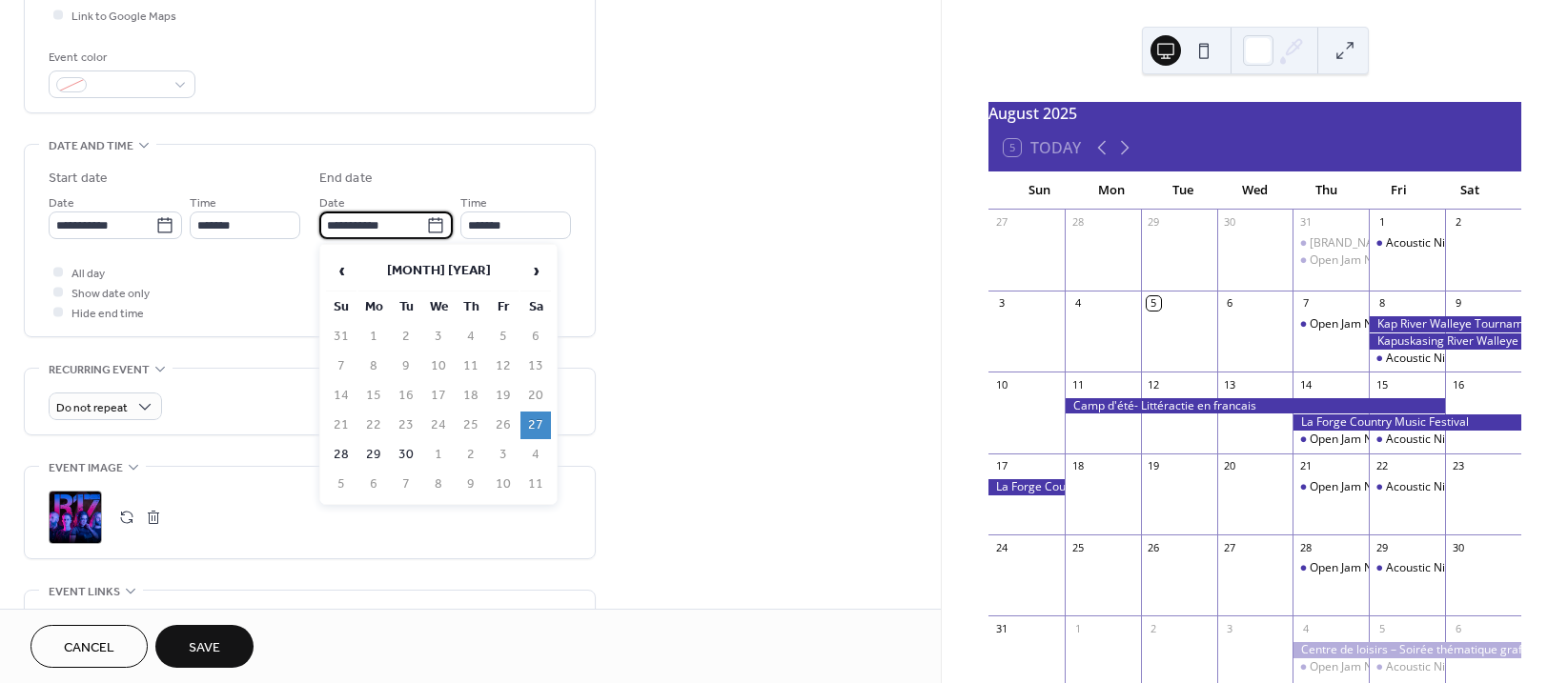 type on "**********" 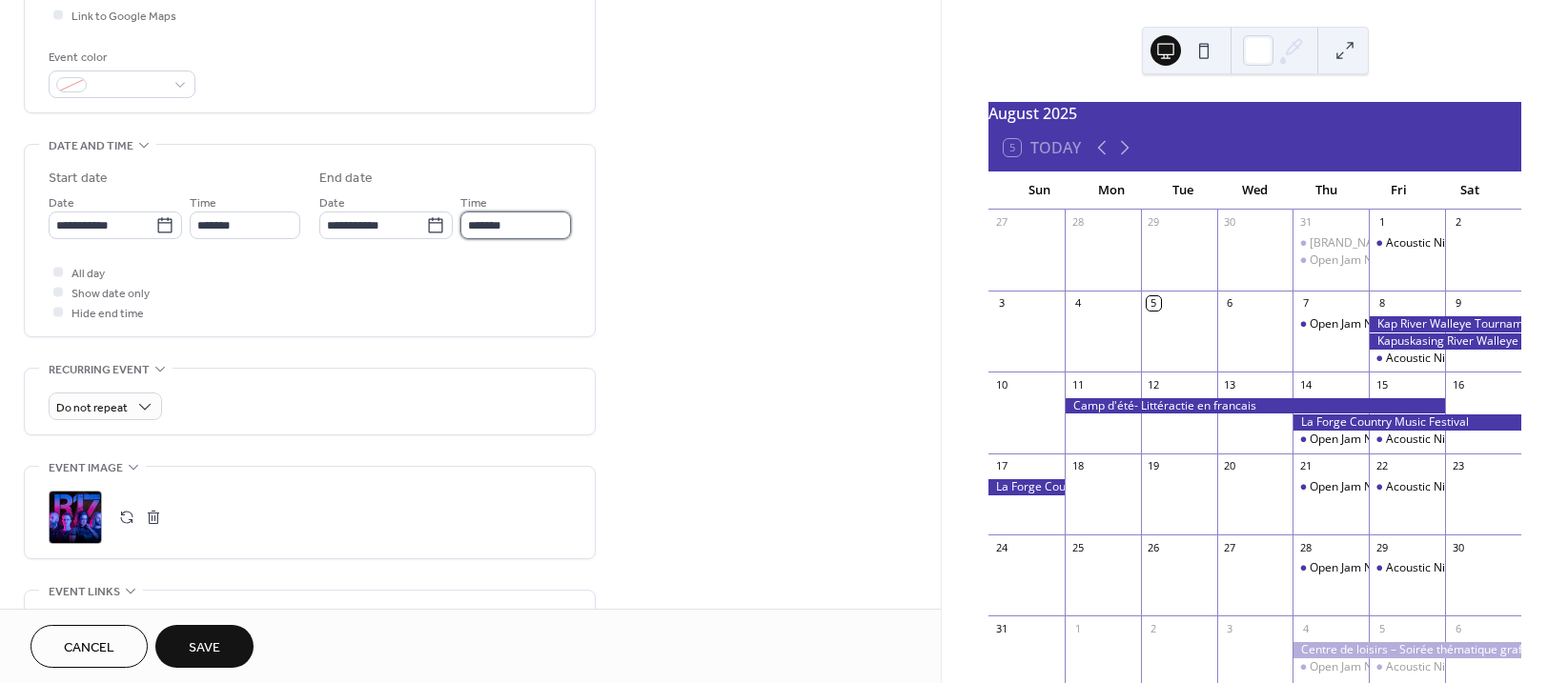 click on "*******" at bounding box center [516, 225] 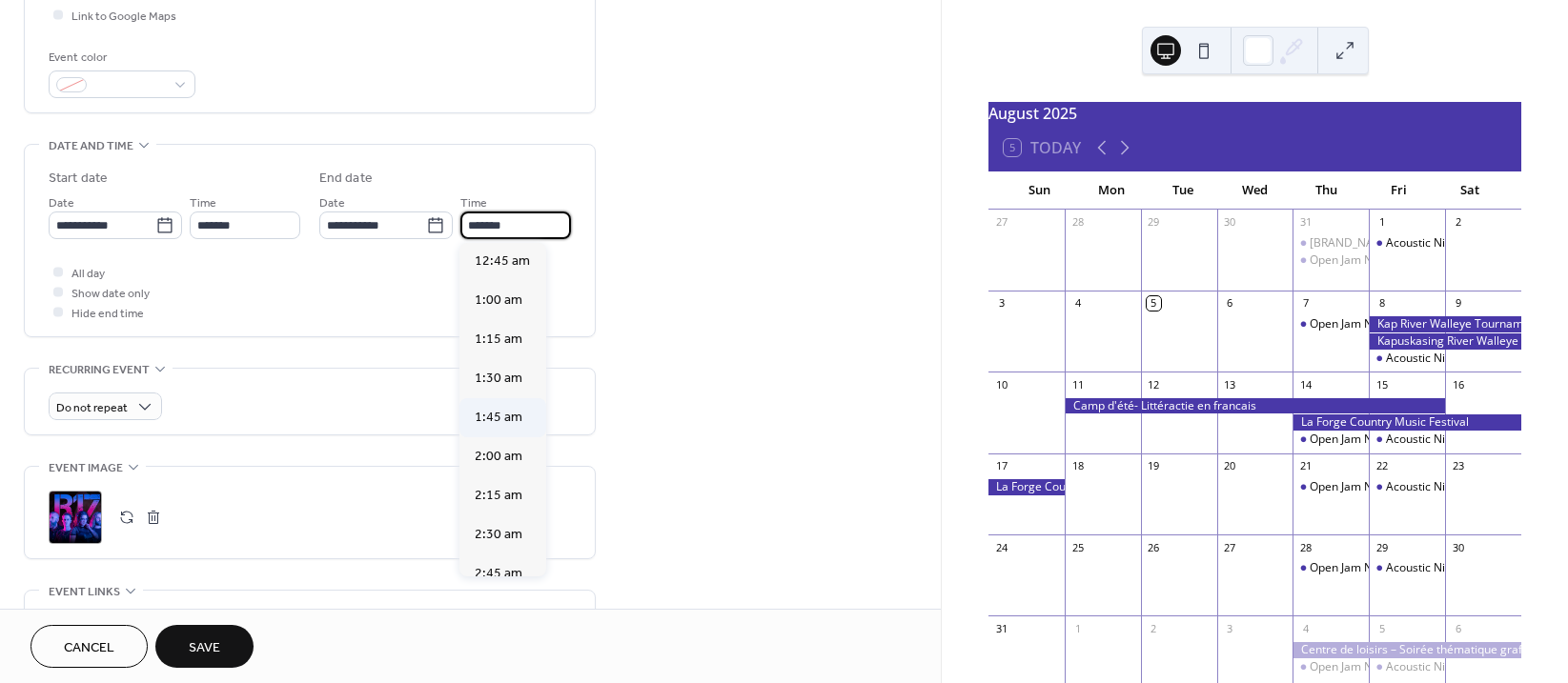 scroll, scrollTop: 0, scrollLeft: 0, axis: both 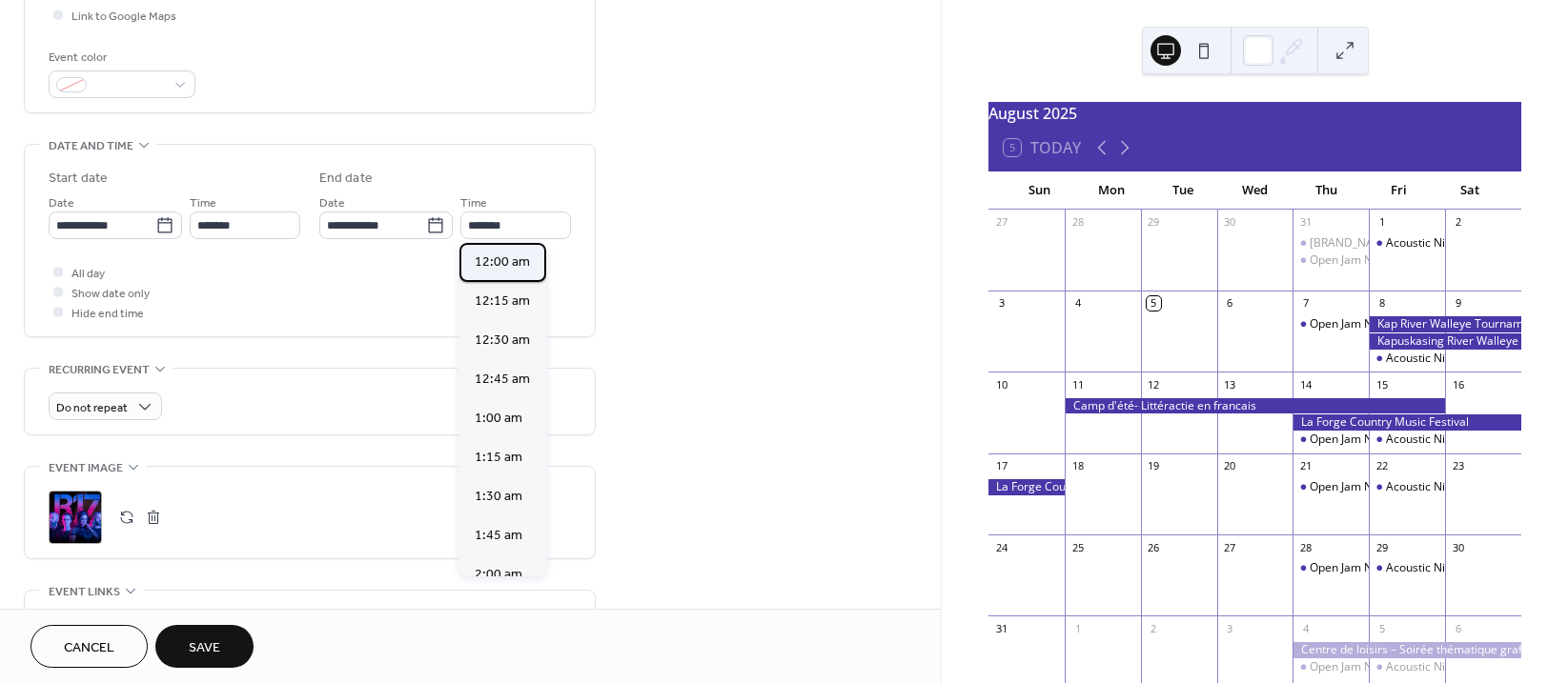 click on "12:00 am" at bounding box center (502, 262) 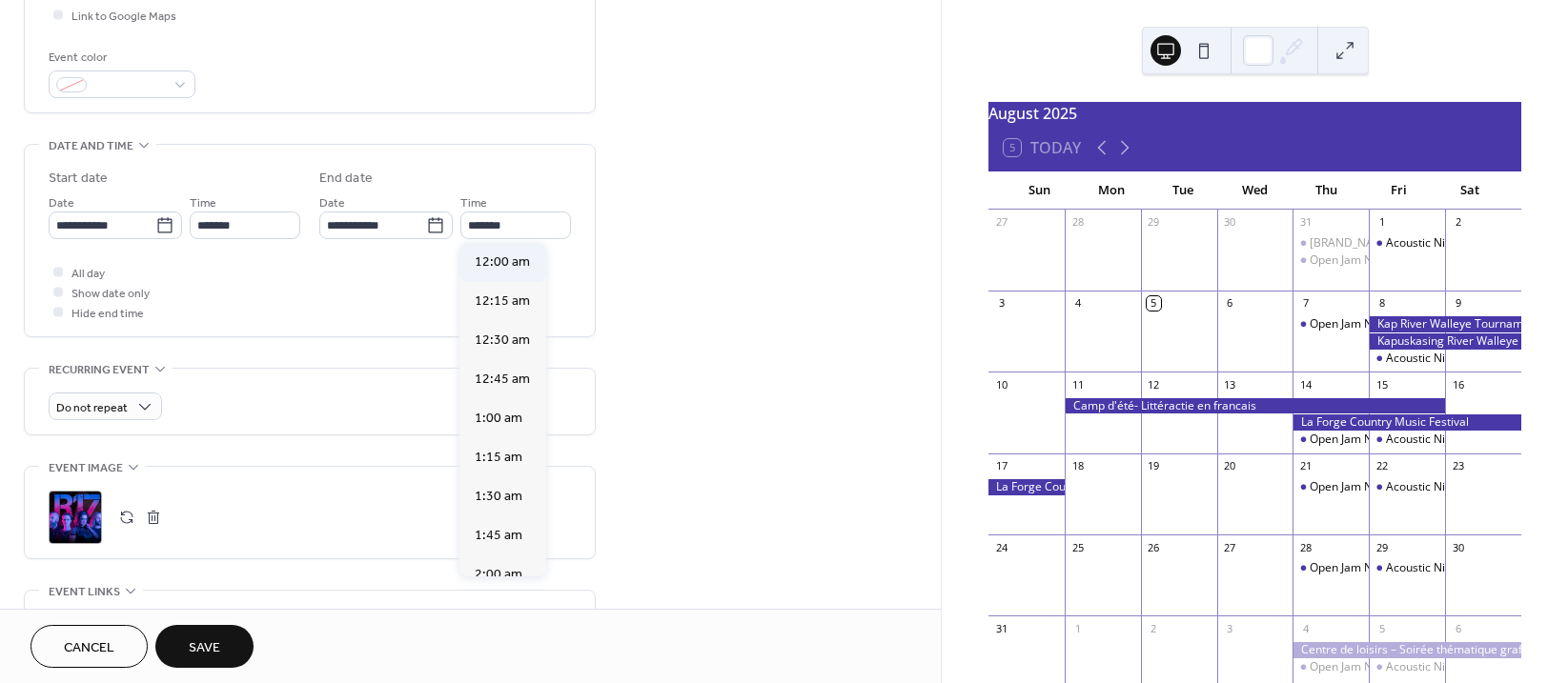 type on "********" 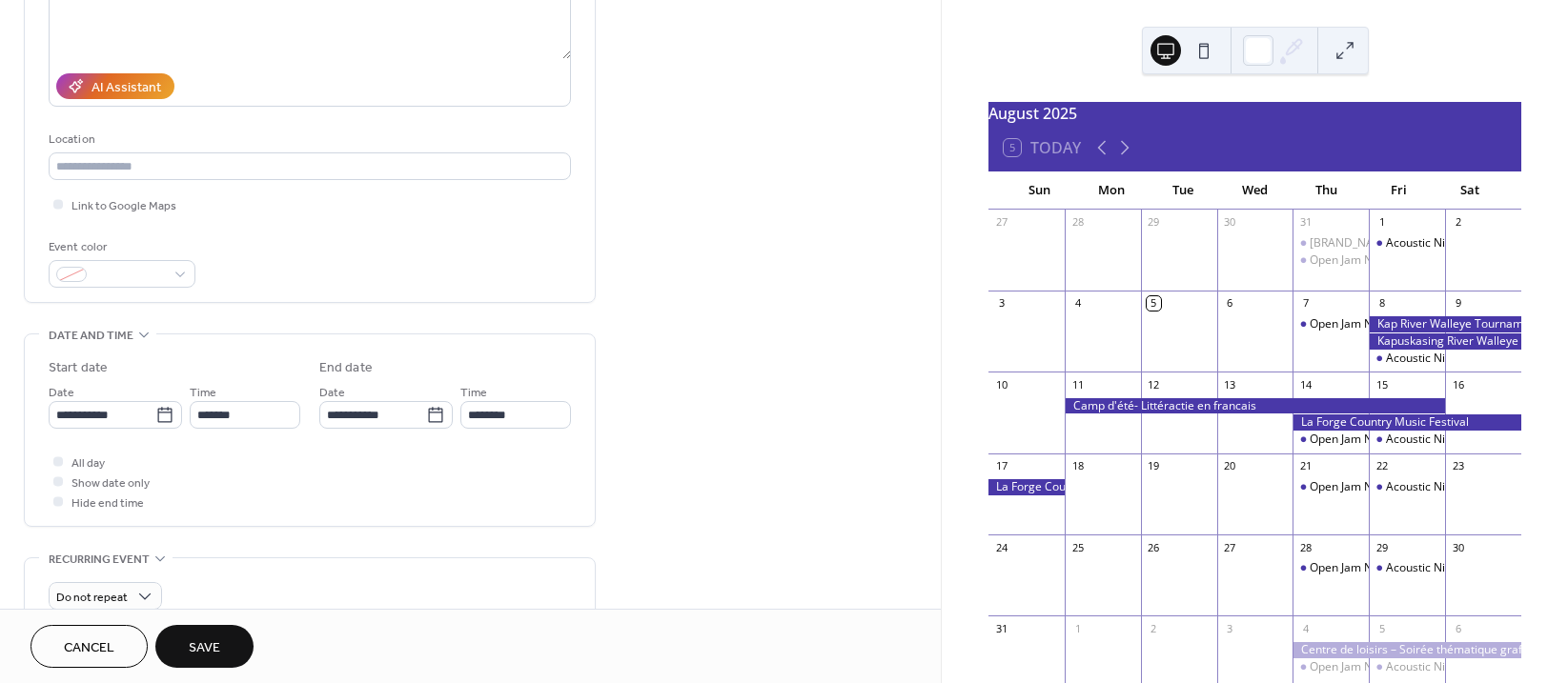 scroll, scrollTop: 286, scrollLeft: 0, axis: vertical 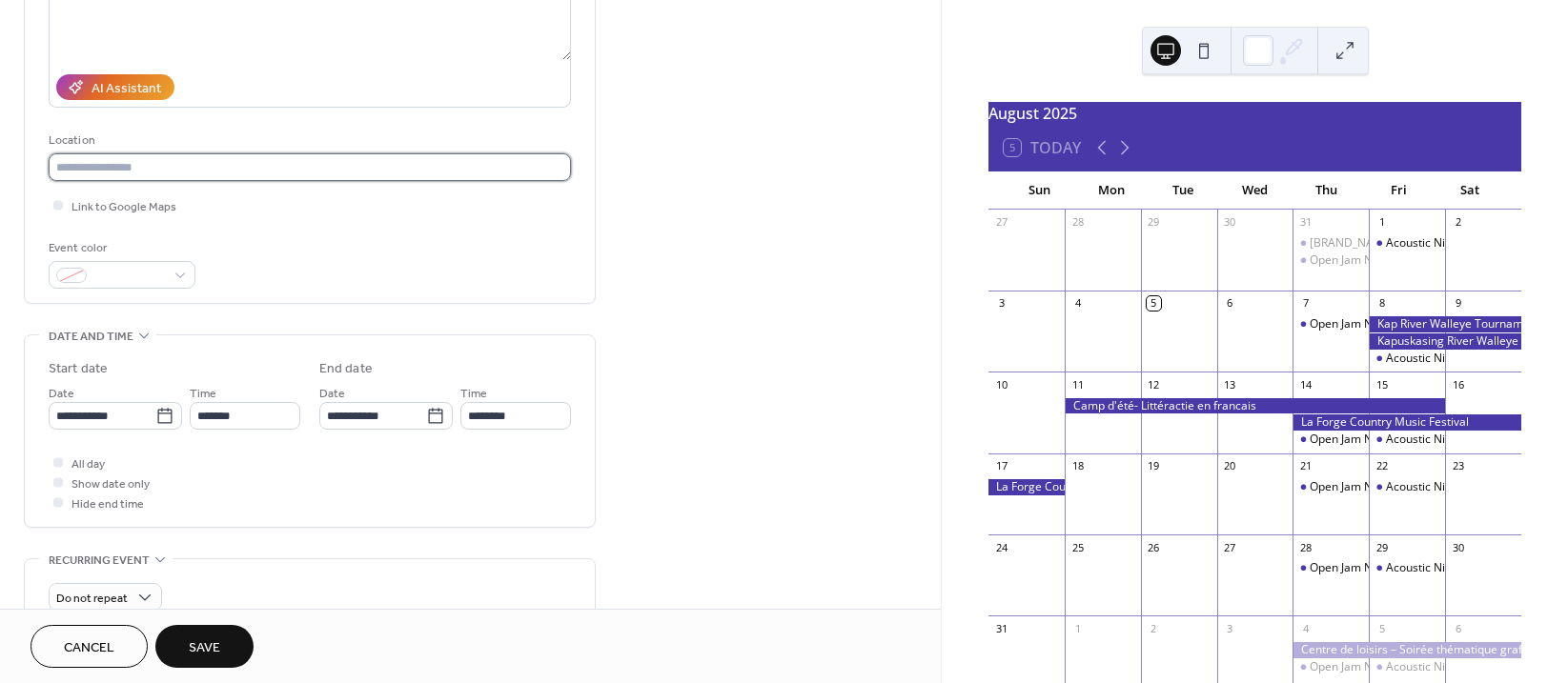 click at bounding box center (310, 167) 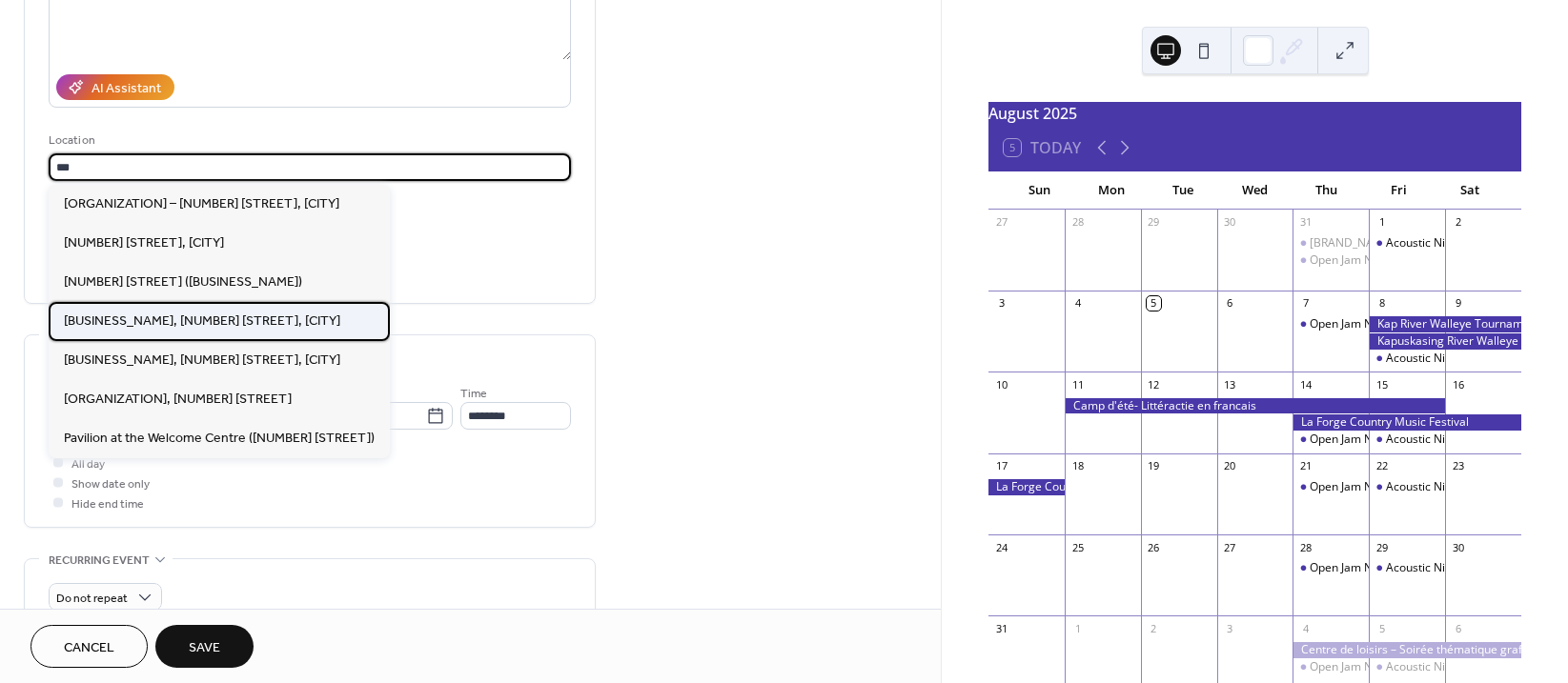 click on "Centre de Loisirs, 7 Aurora Avenue, Kapuskasing" at bounding box center [202, 321] 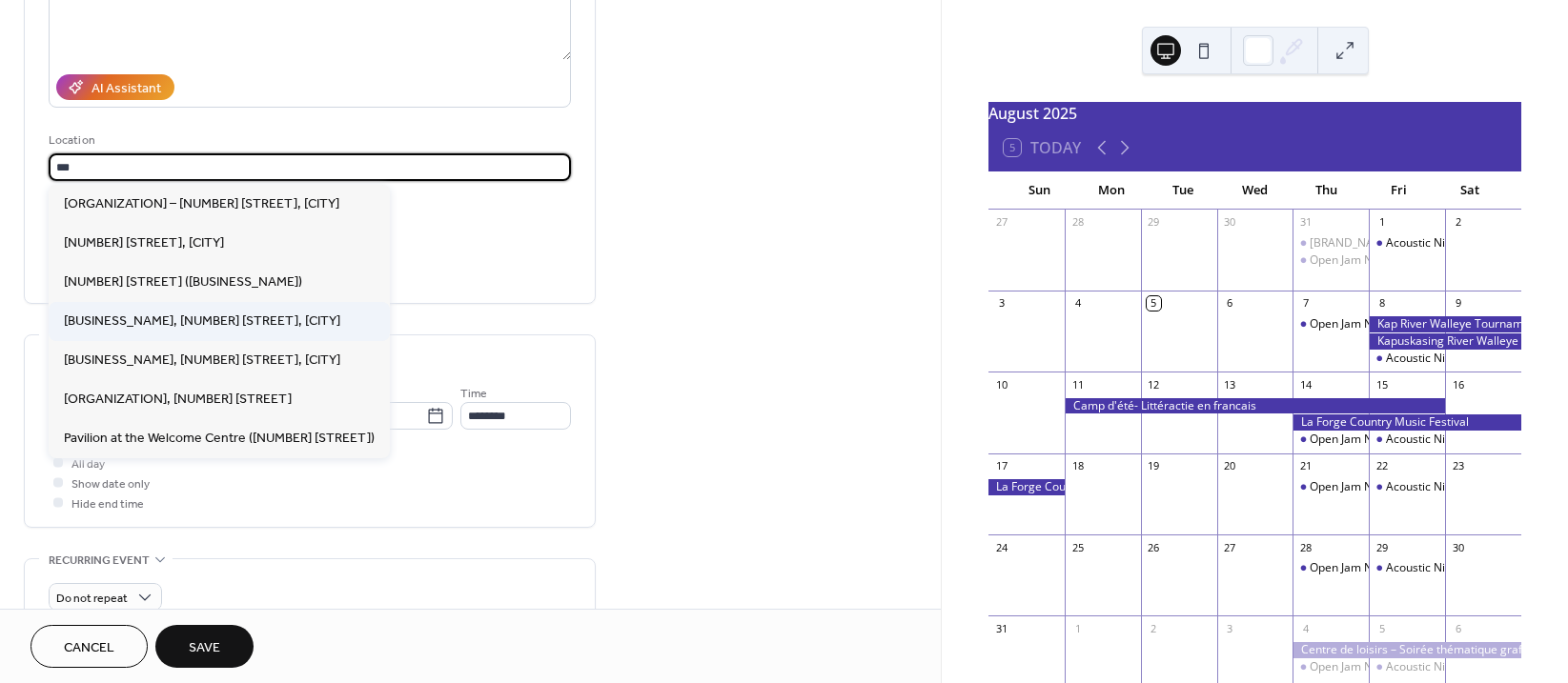 type on "**********" 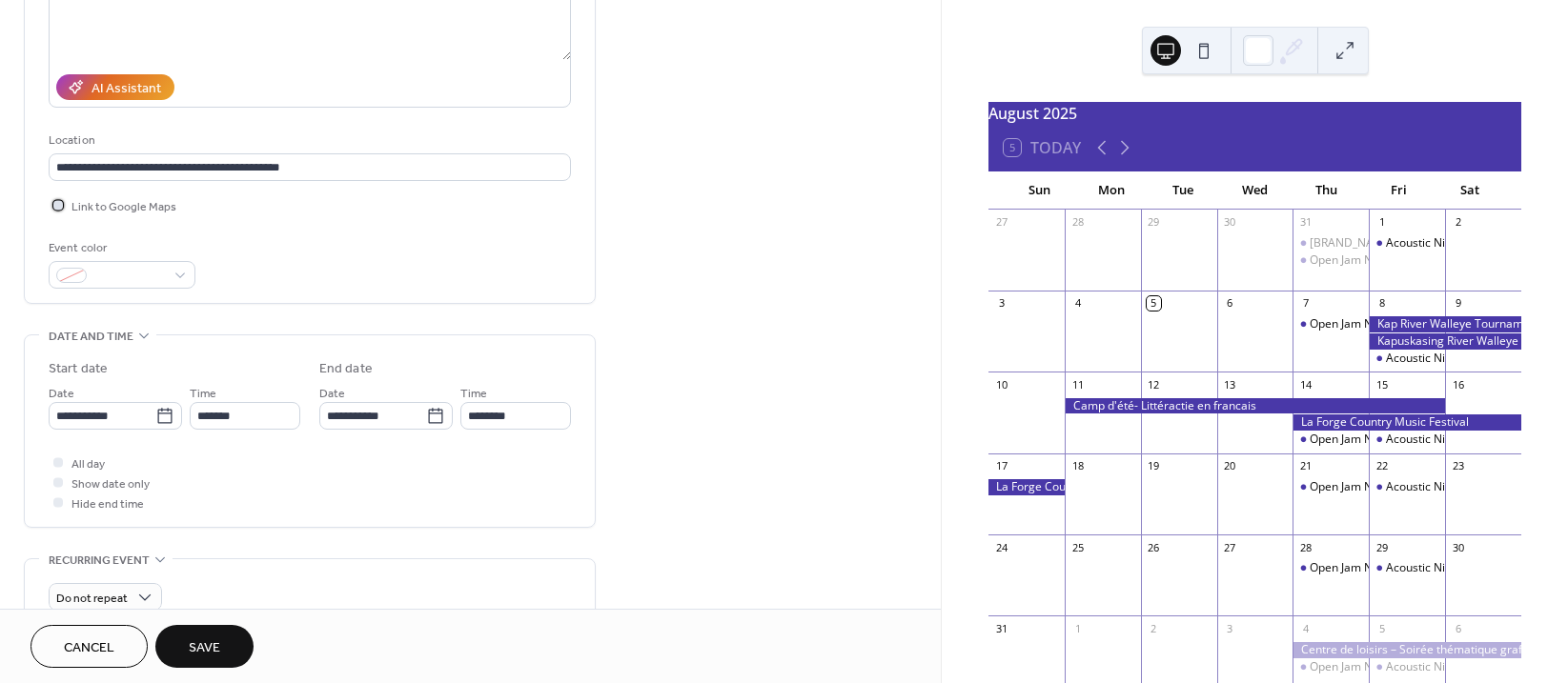 click at bounding box center [58, 205] 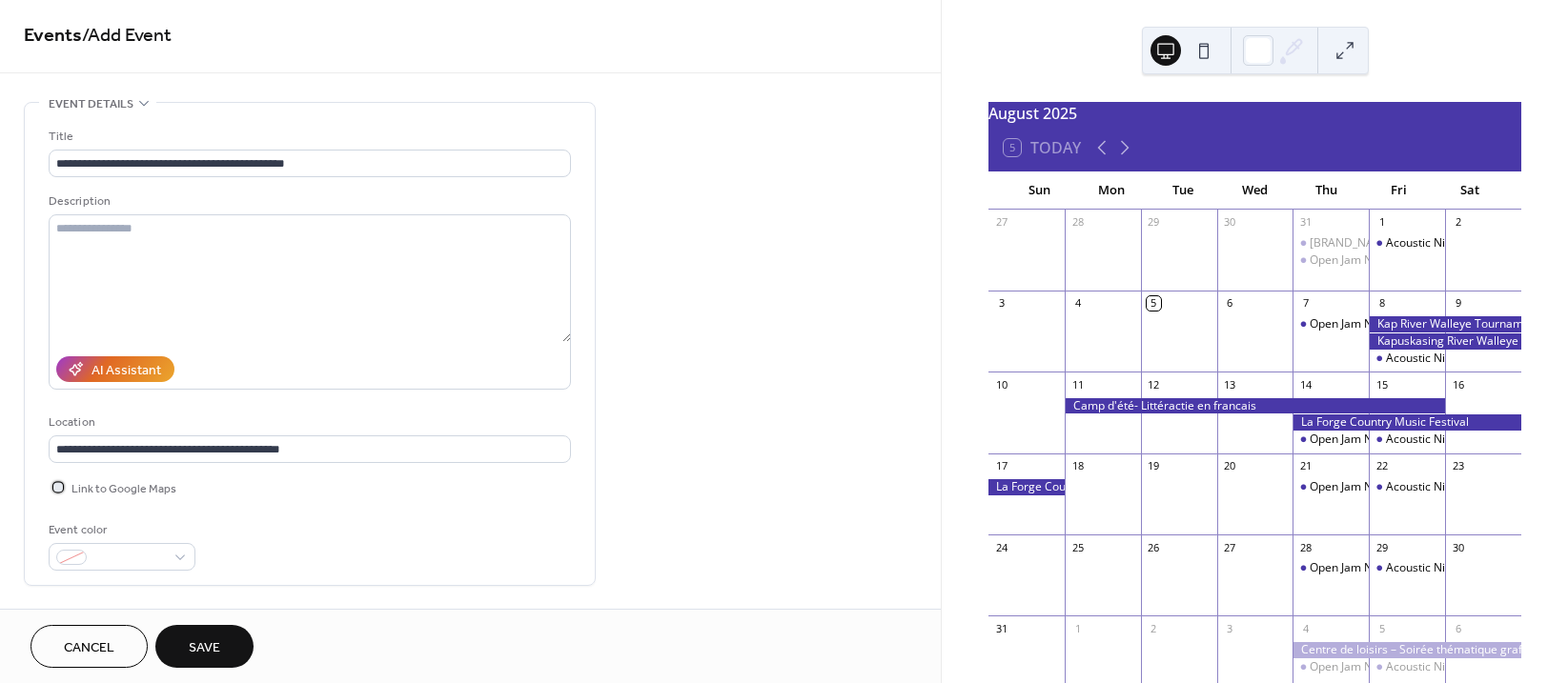 scroll, scrollTop: 0, scrollLeft: 0, axis: both 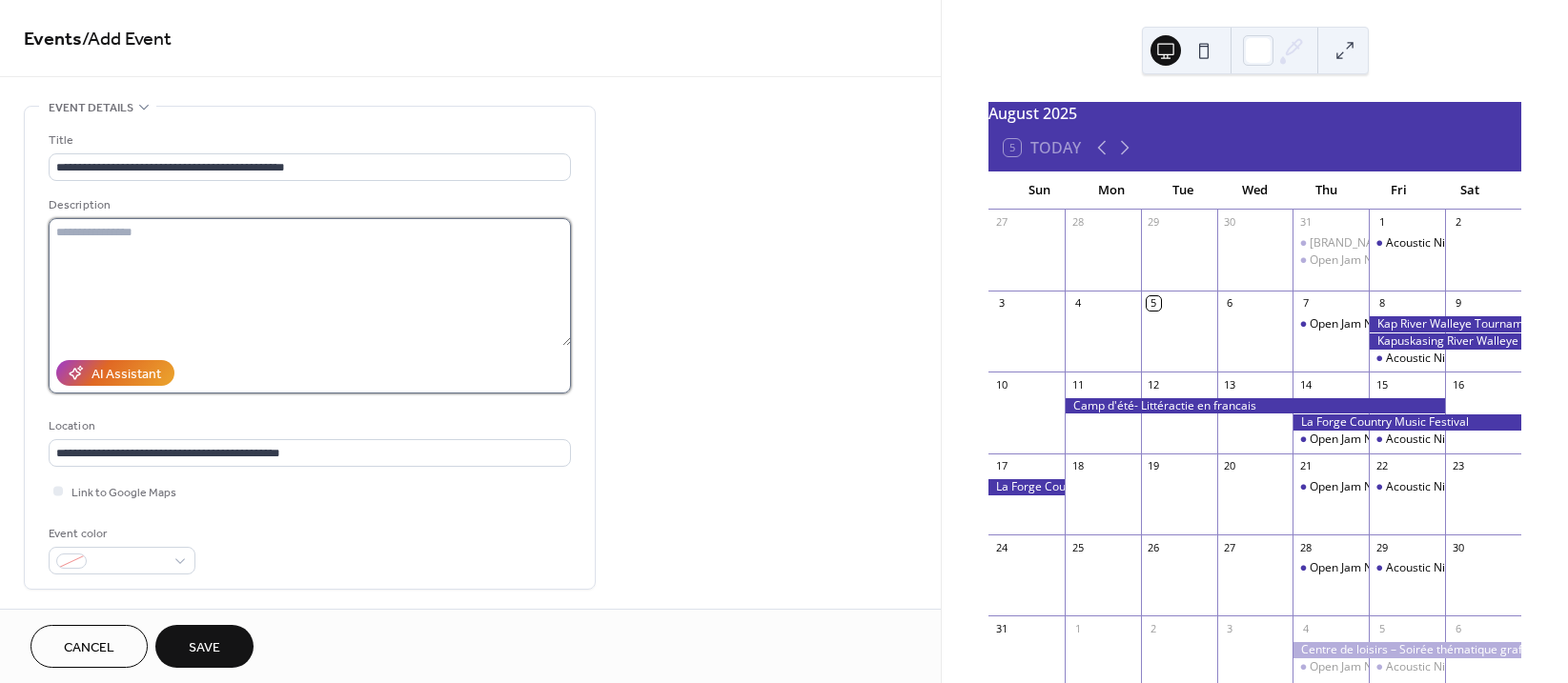 click at bounding box center [310, 282] 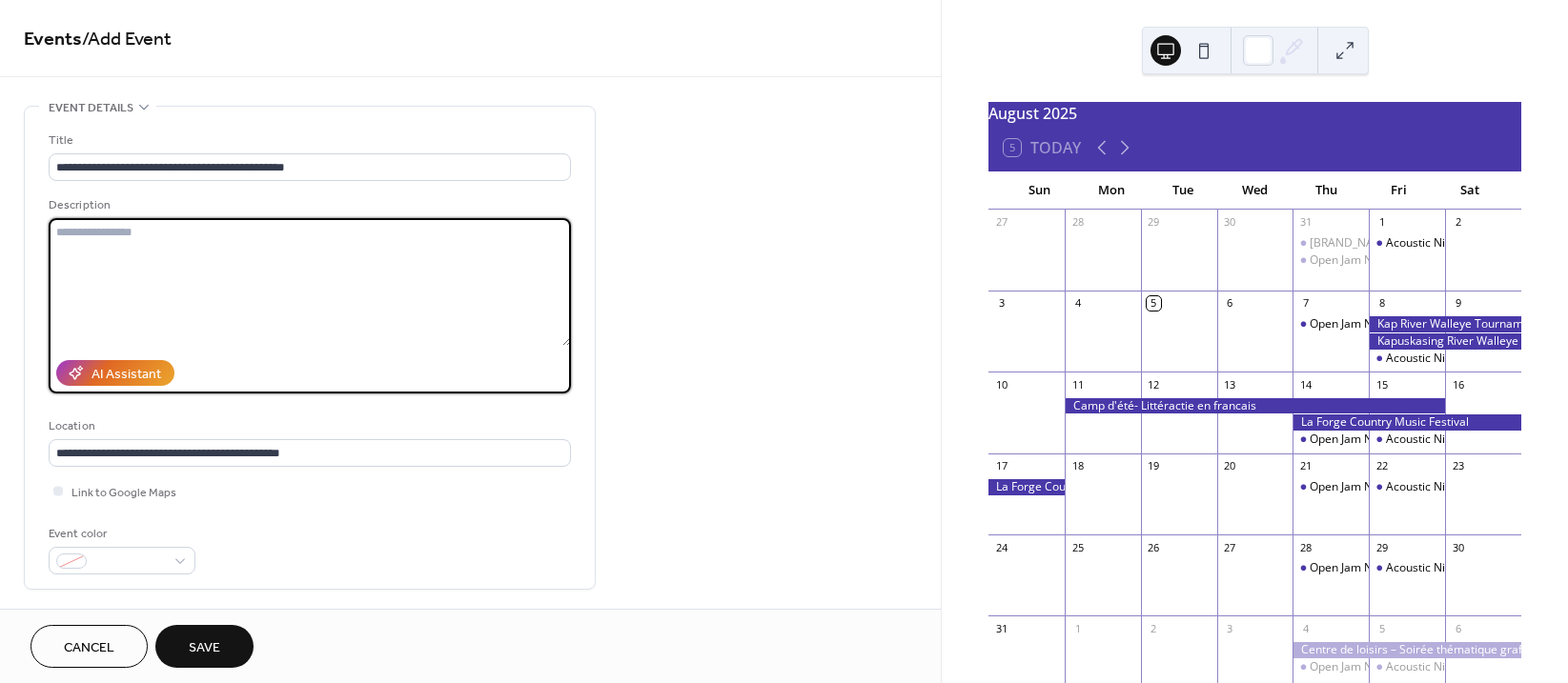 paste on "**********" 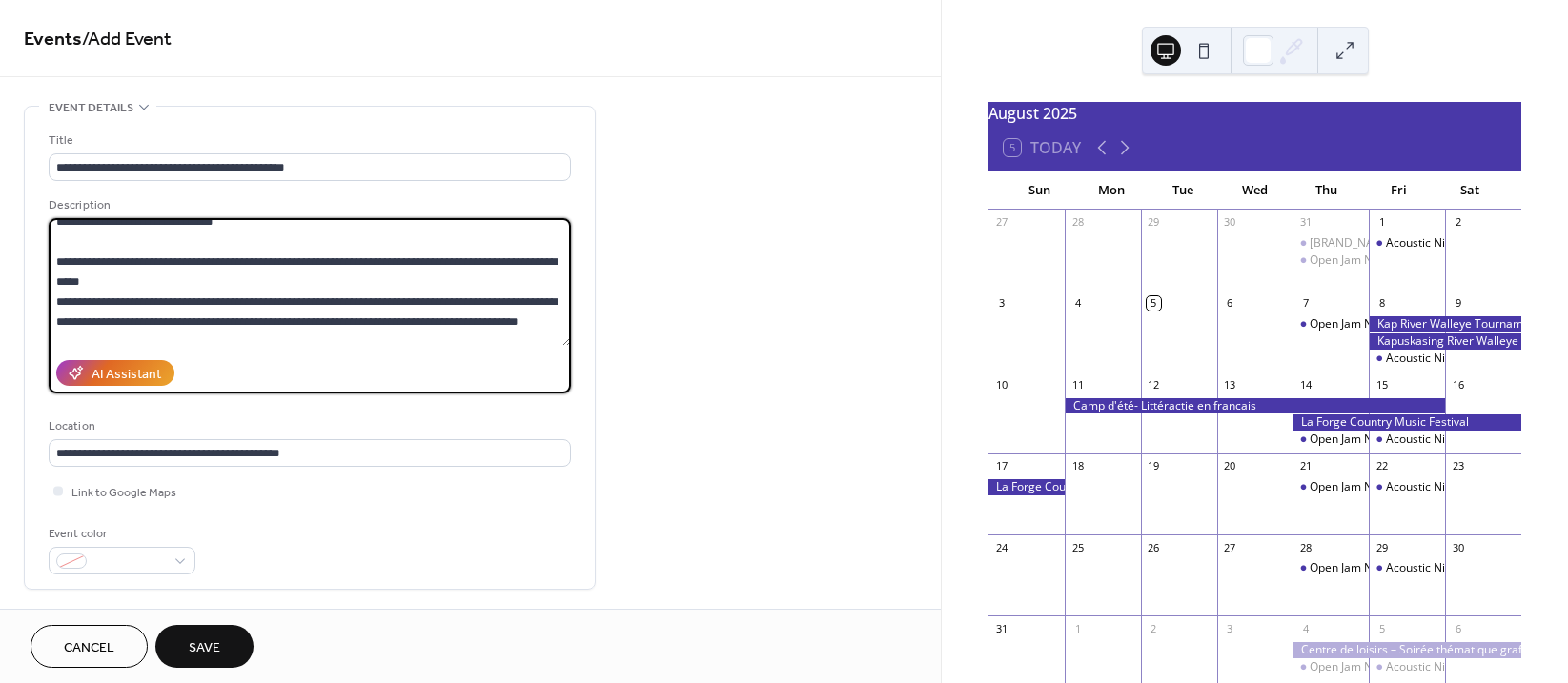 scroll, scrollTop: 0, scrollLeft: 0, axis: both 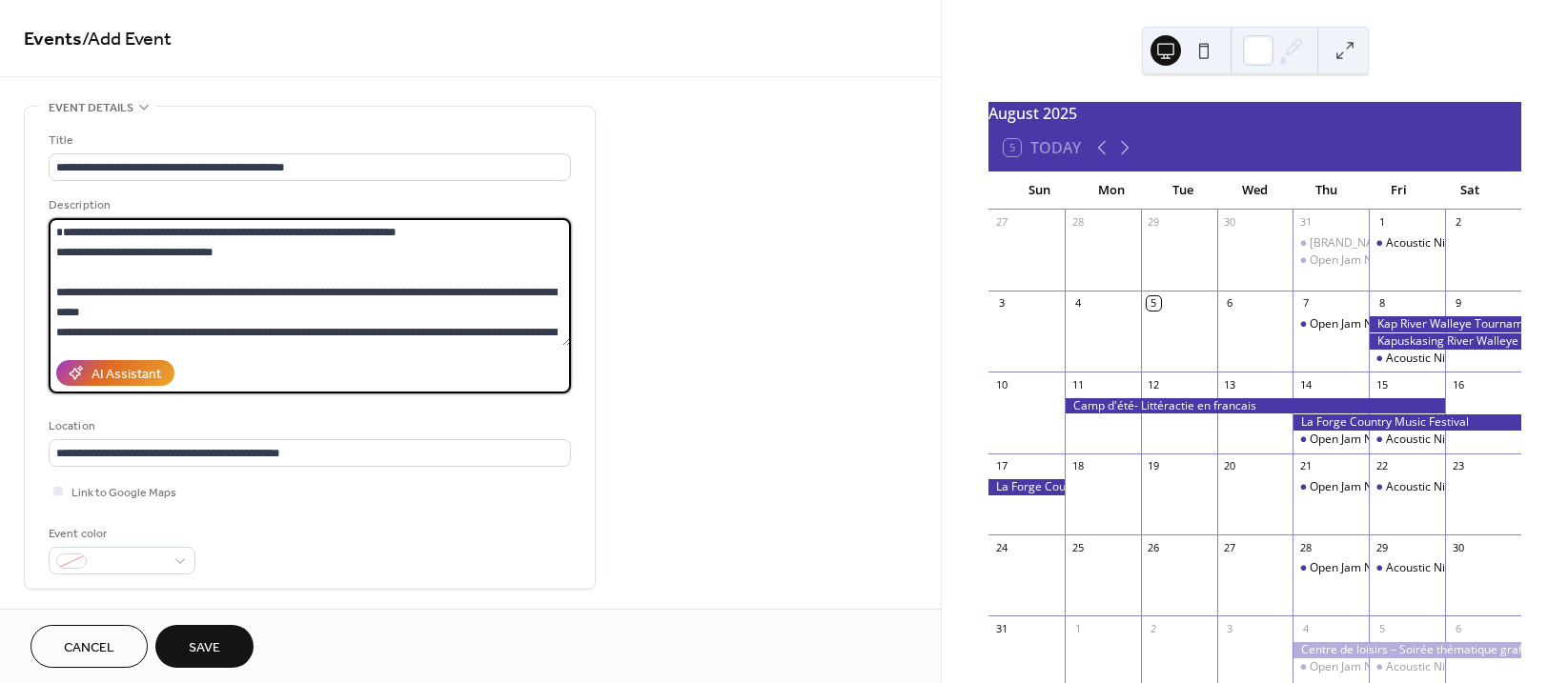 type on "**********" 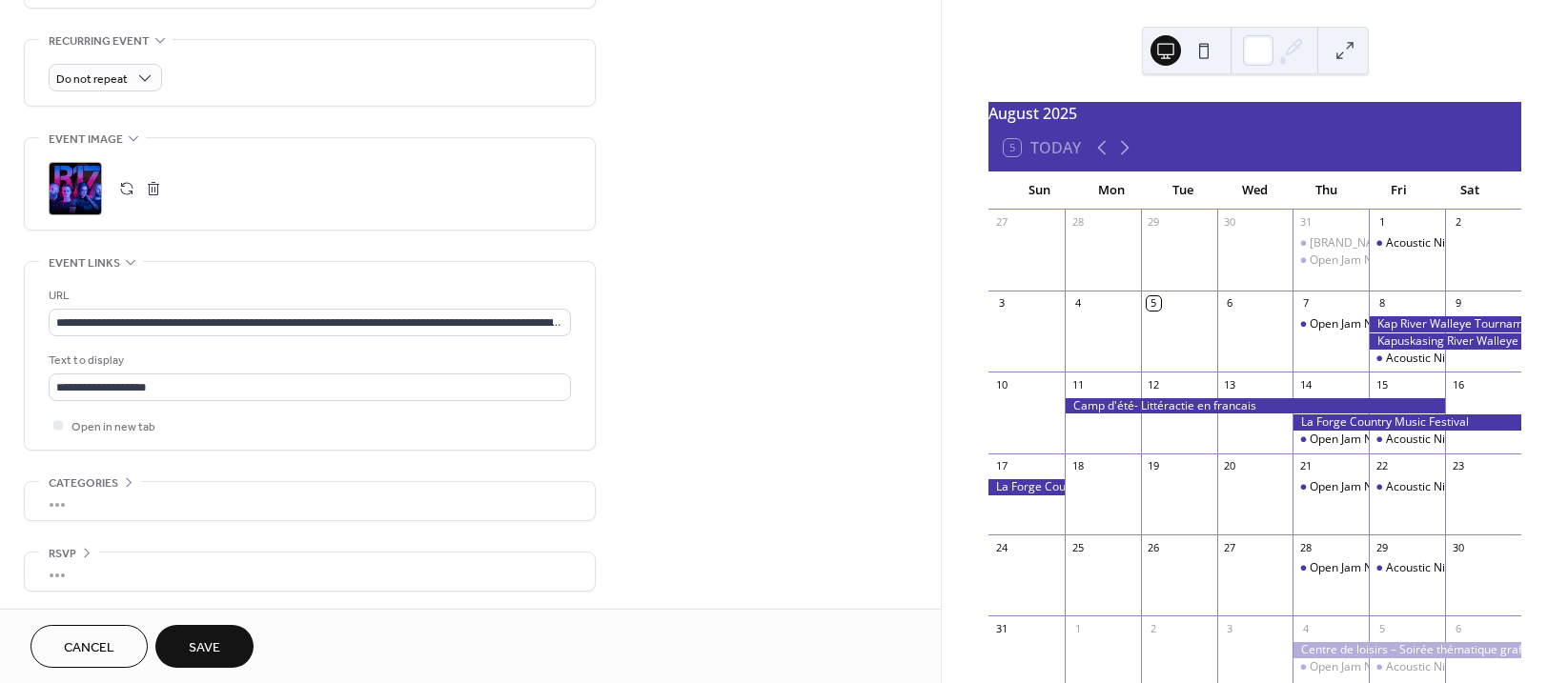 scroll, scrollTop: 807, scrollLeft: 0, axis: vertical 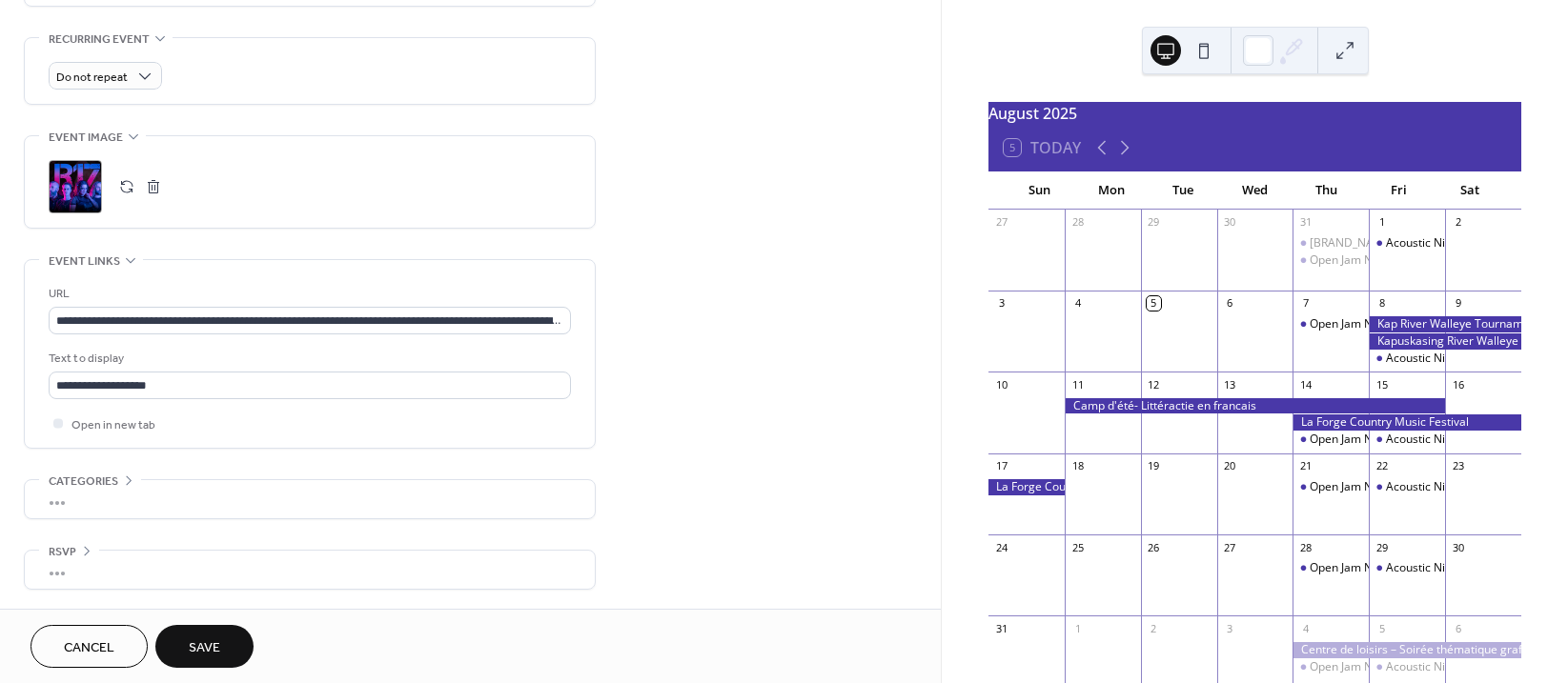 click on "Save" at bounding box center [204, 646] 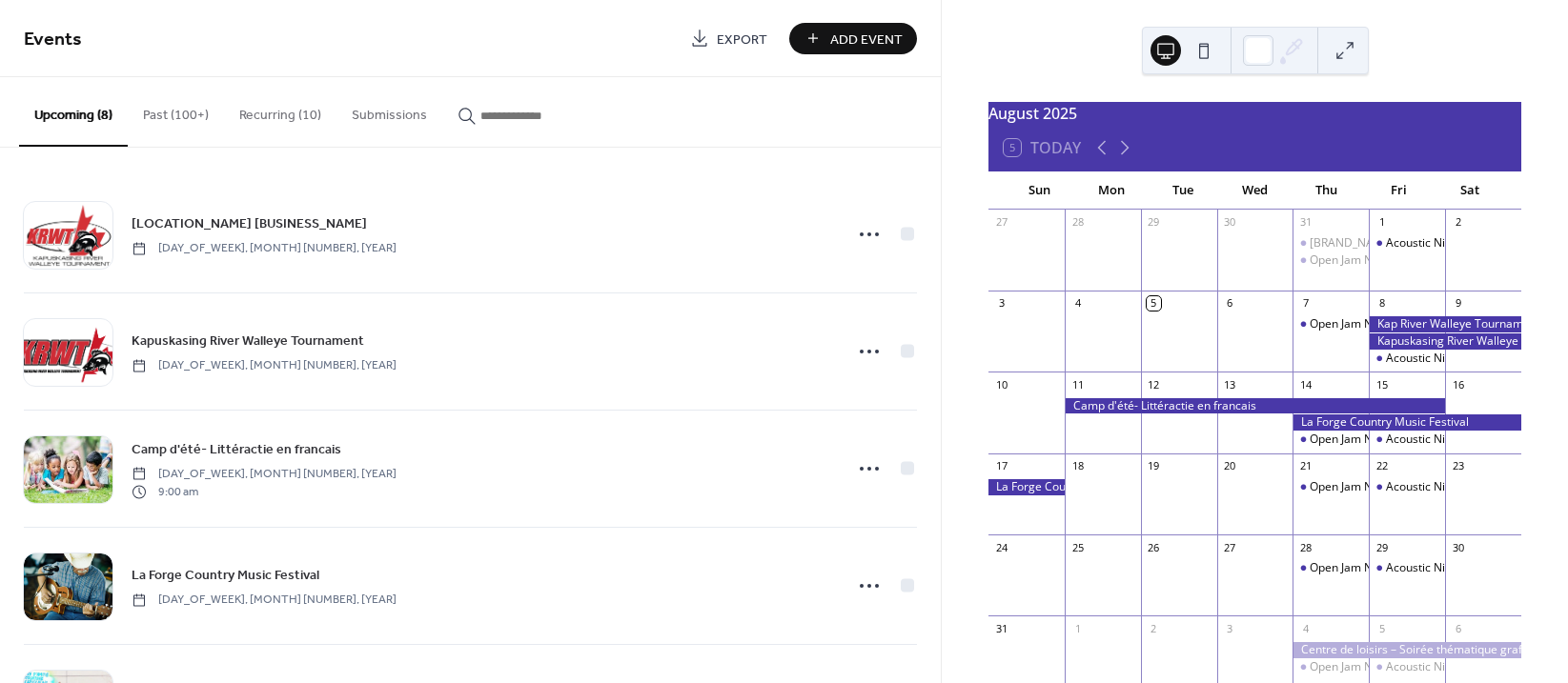 click on "Add Event" at bounding box center (866, 39) 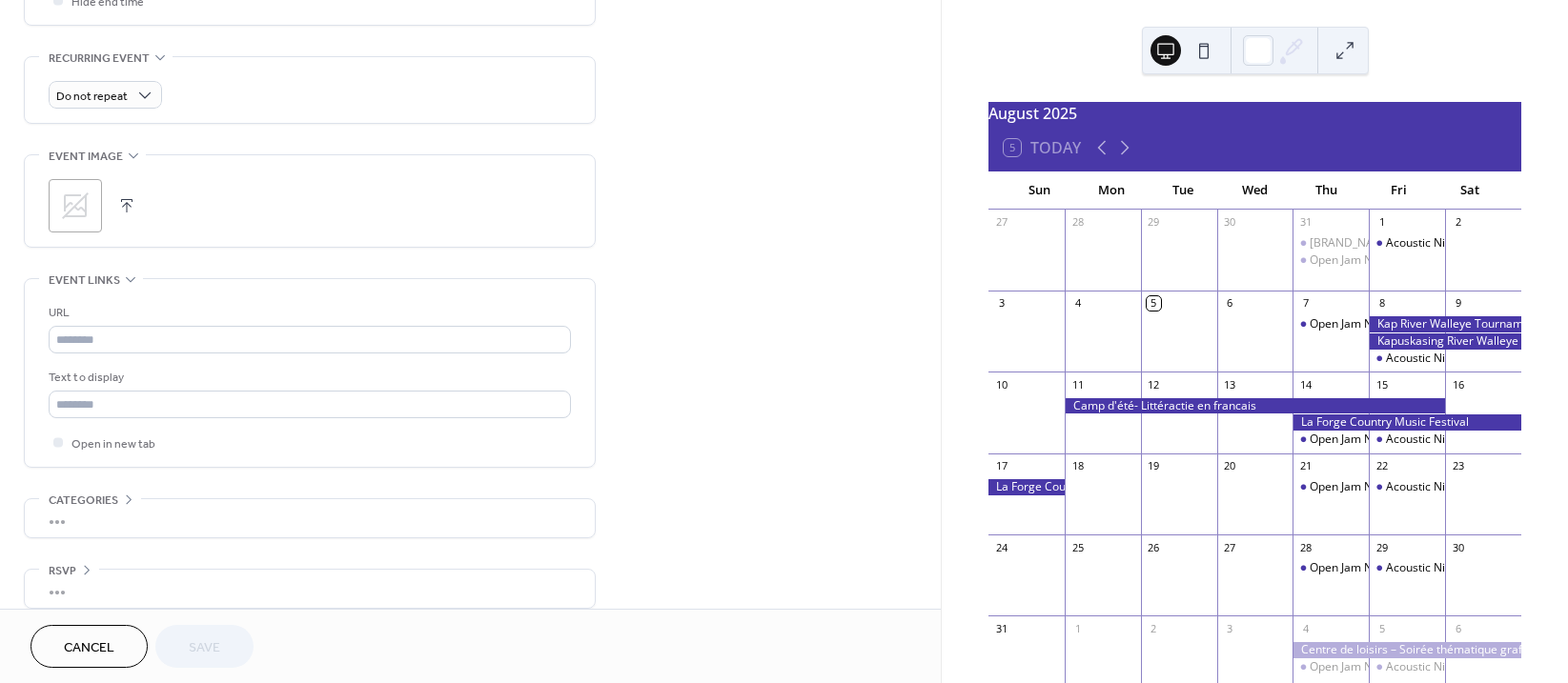 scroll, scrollTop: 807, scrollLeft: 0, axis: vertical 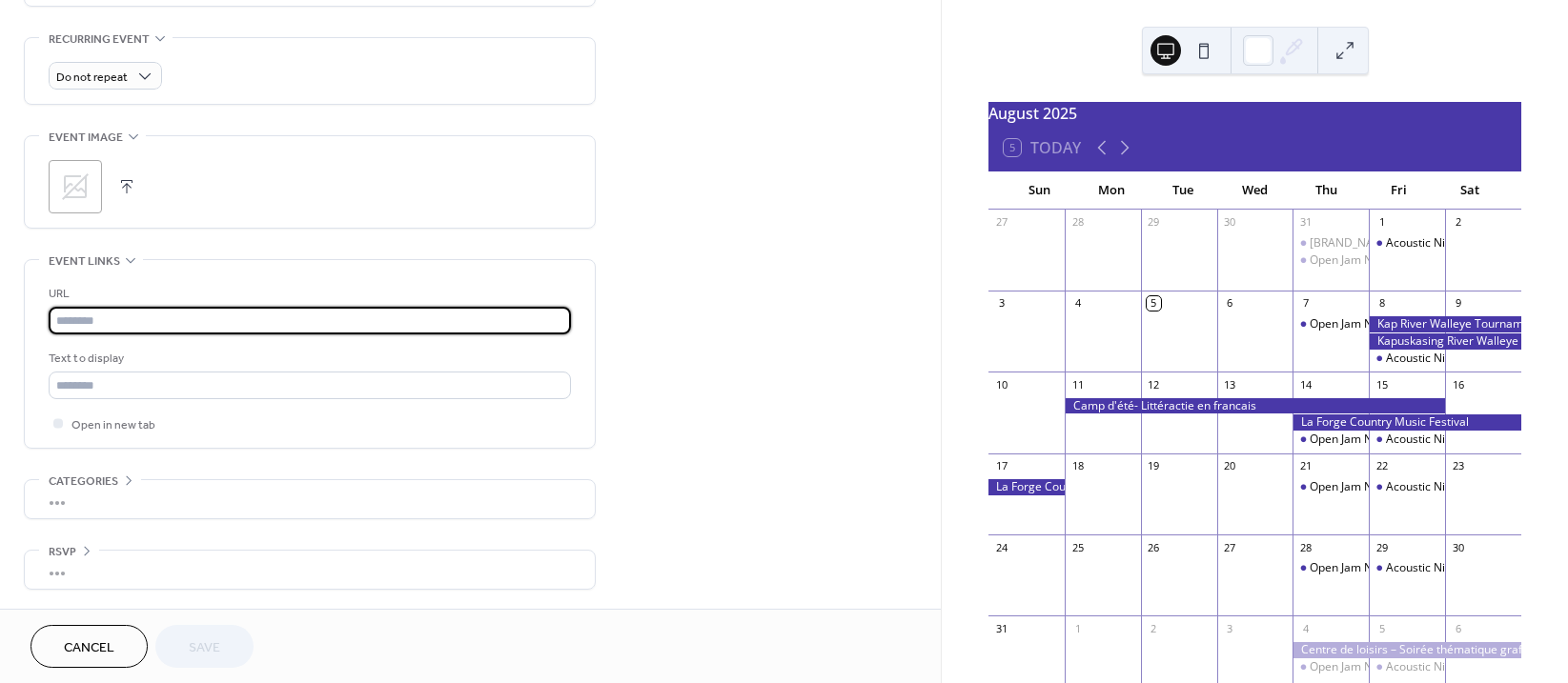 click at bounding box center (310, 320) 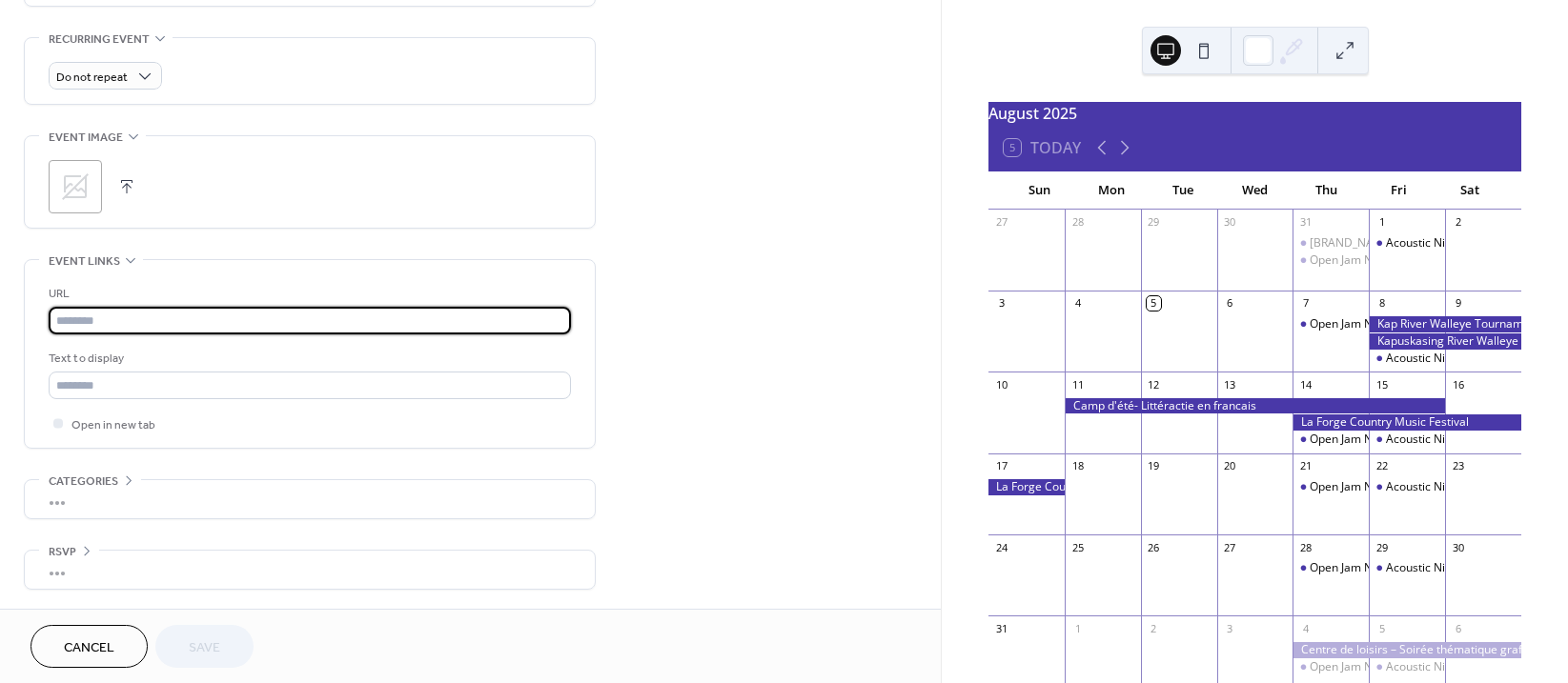 paste on "**********" 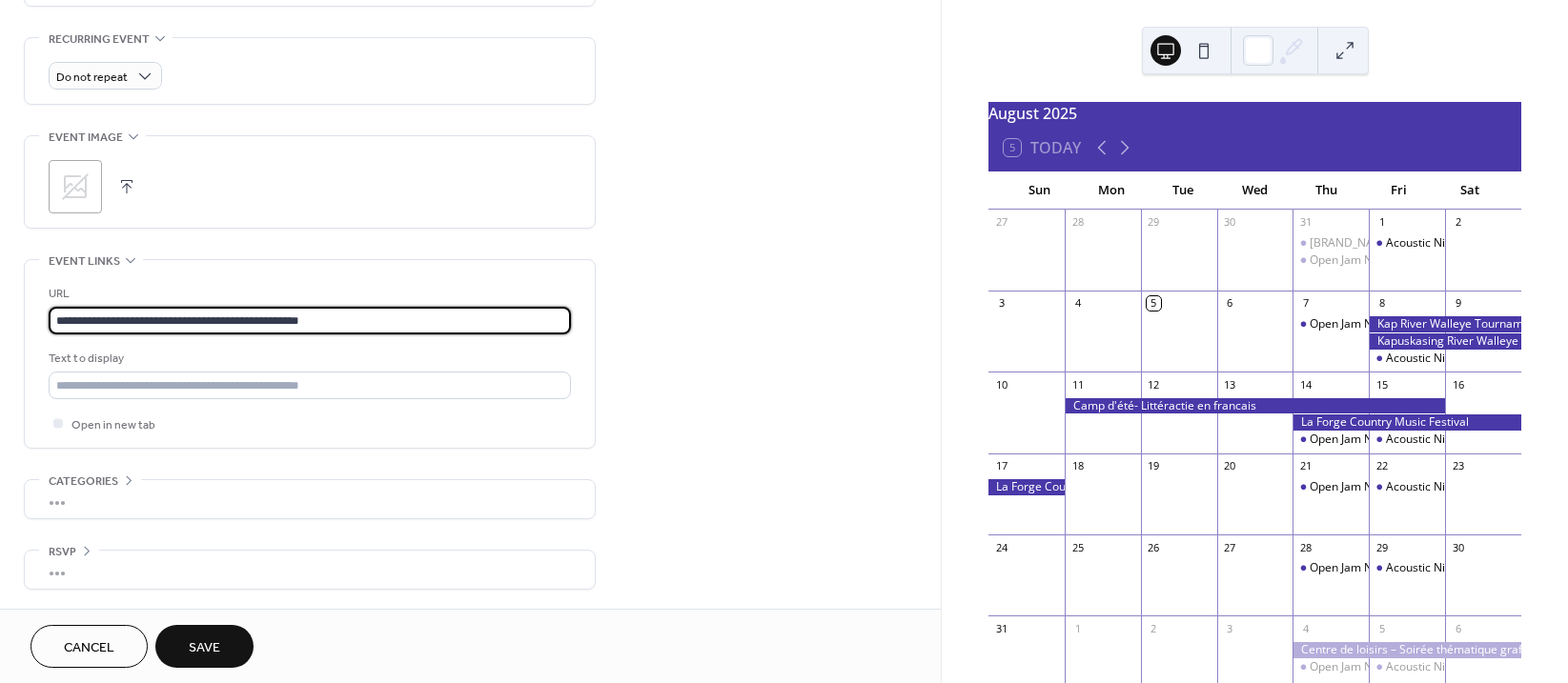 type on "**********" 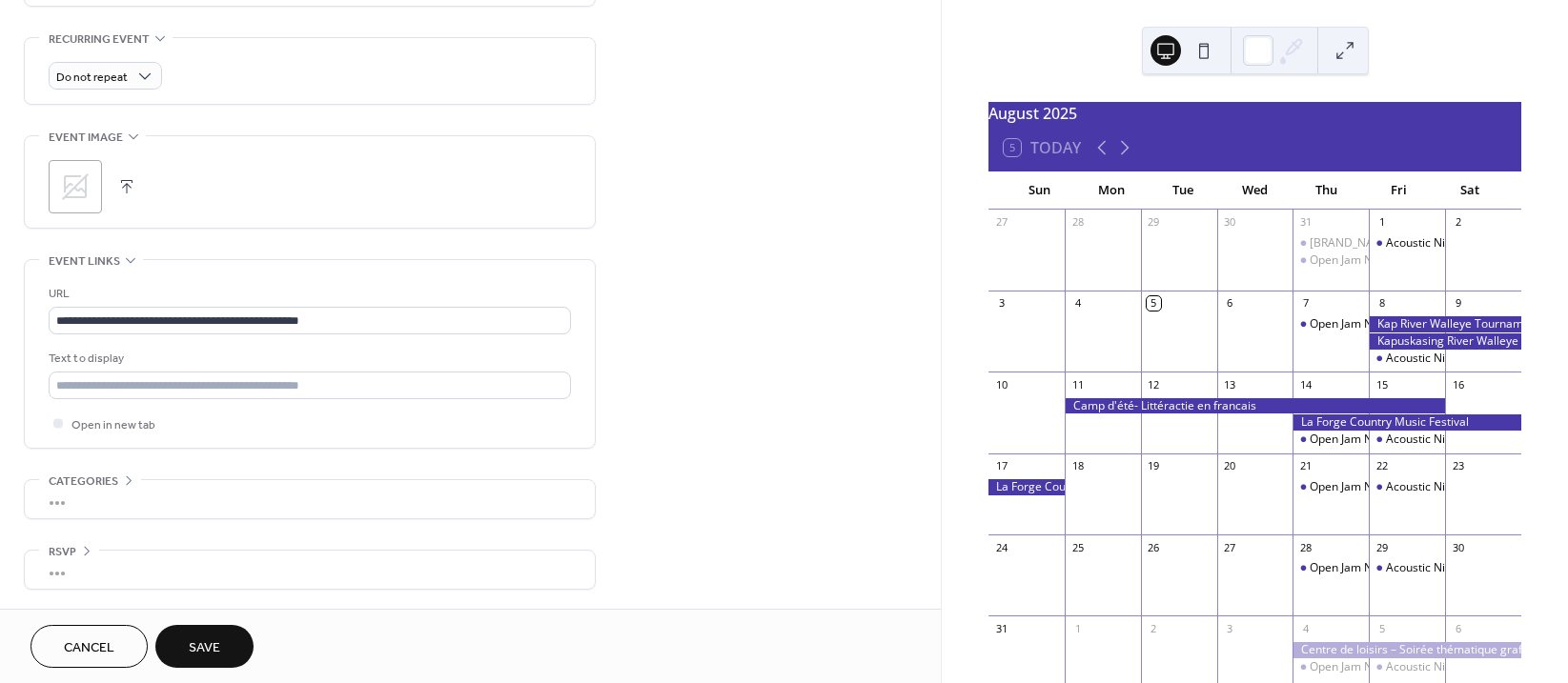 click on "Text to display" at bounding box center (308, 358) 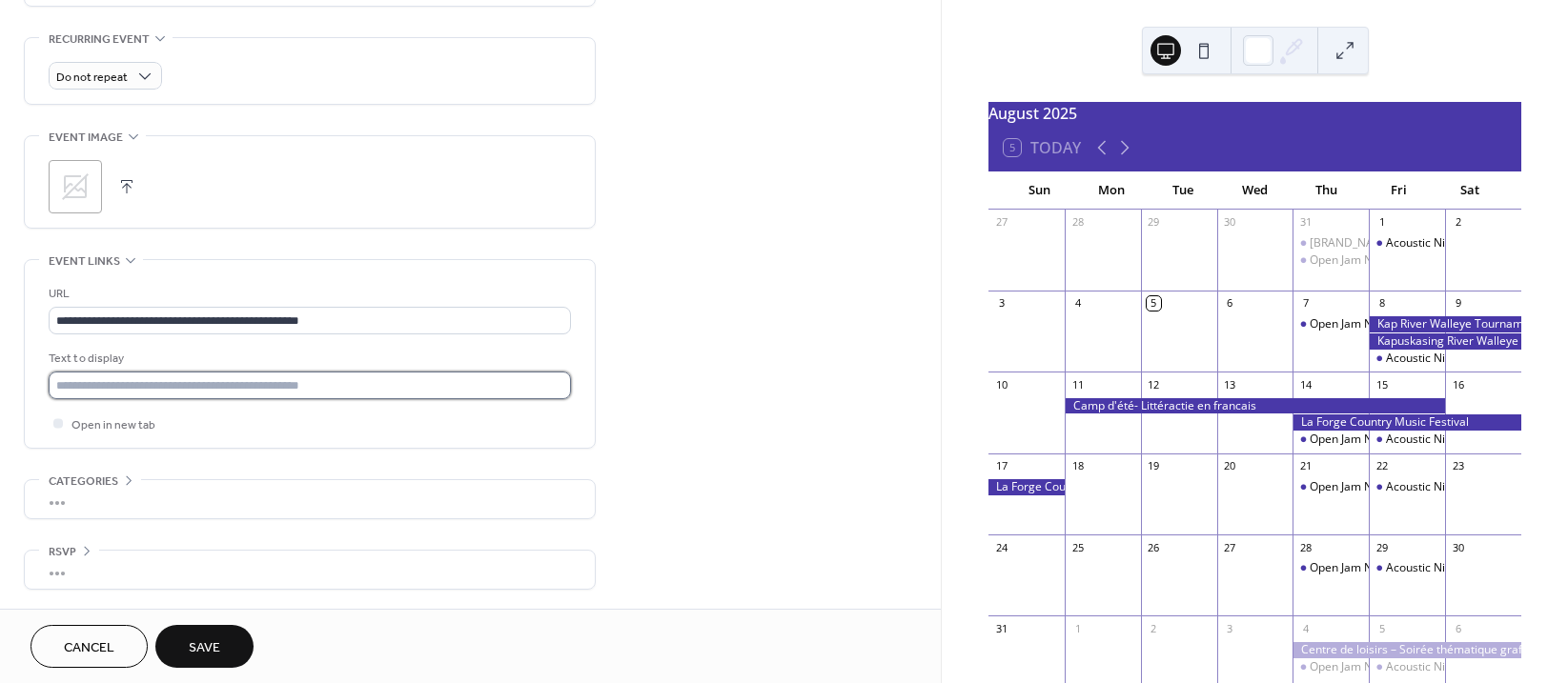 click at bounding box center [310, 385] 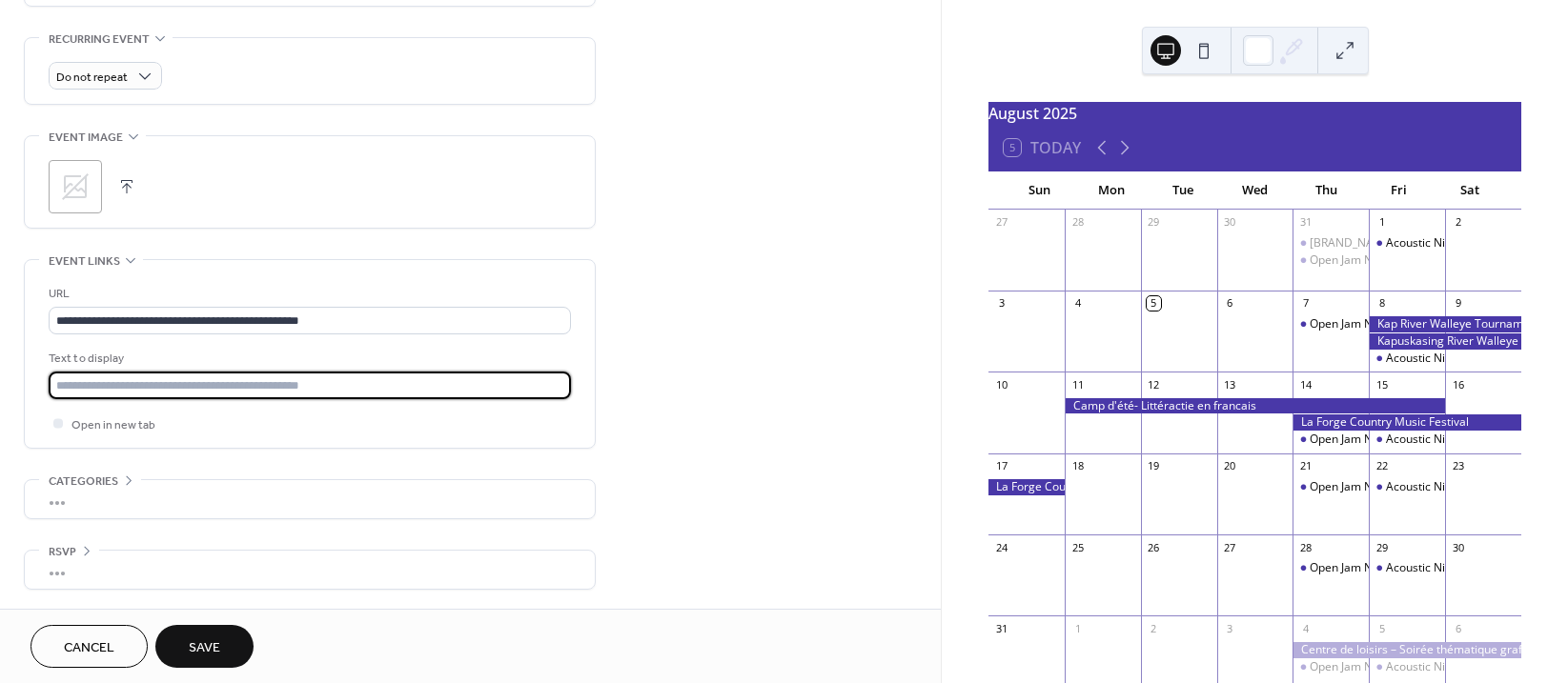 type on "**********" 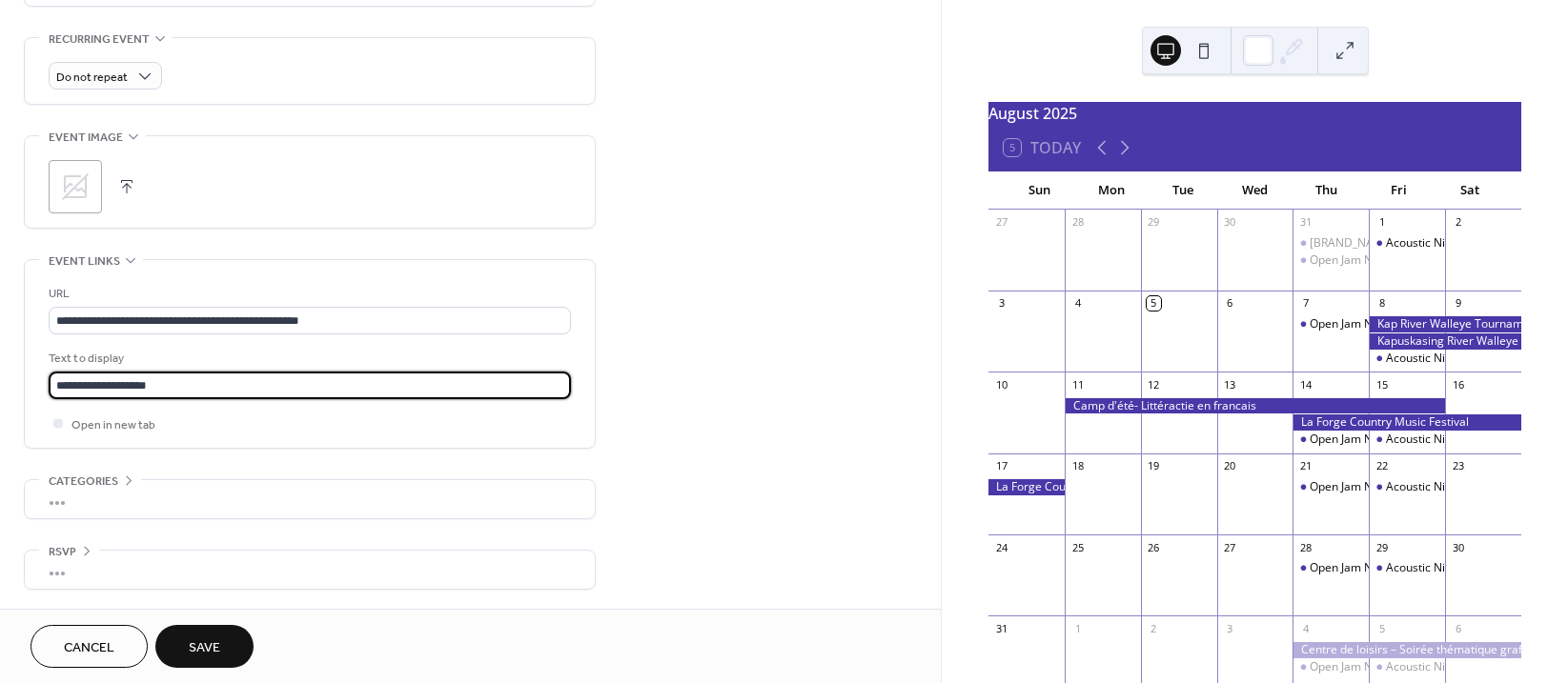 click 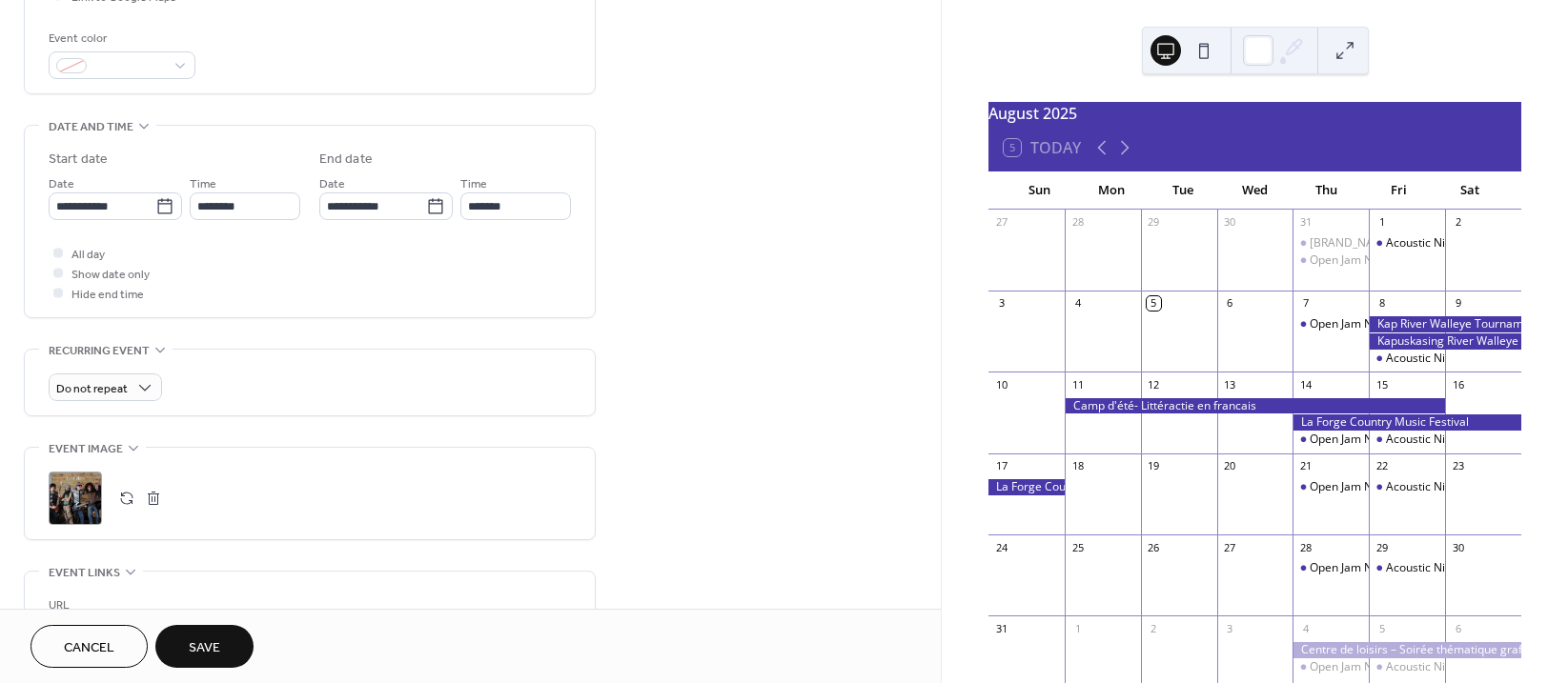 scroll, scrollTop: 521, scrollLeft: 0, axis: vertical 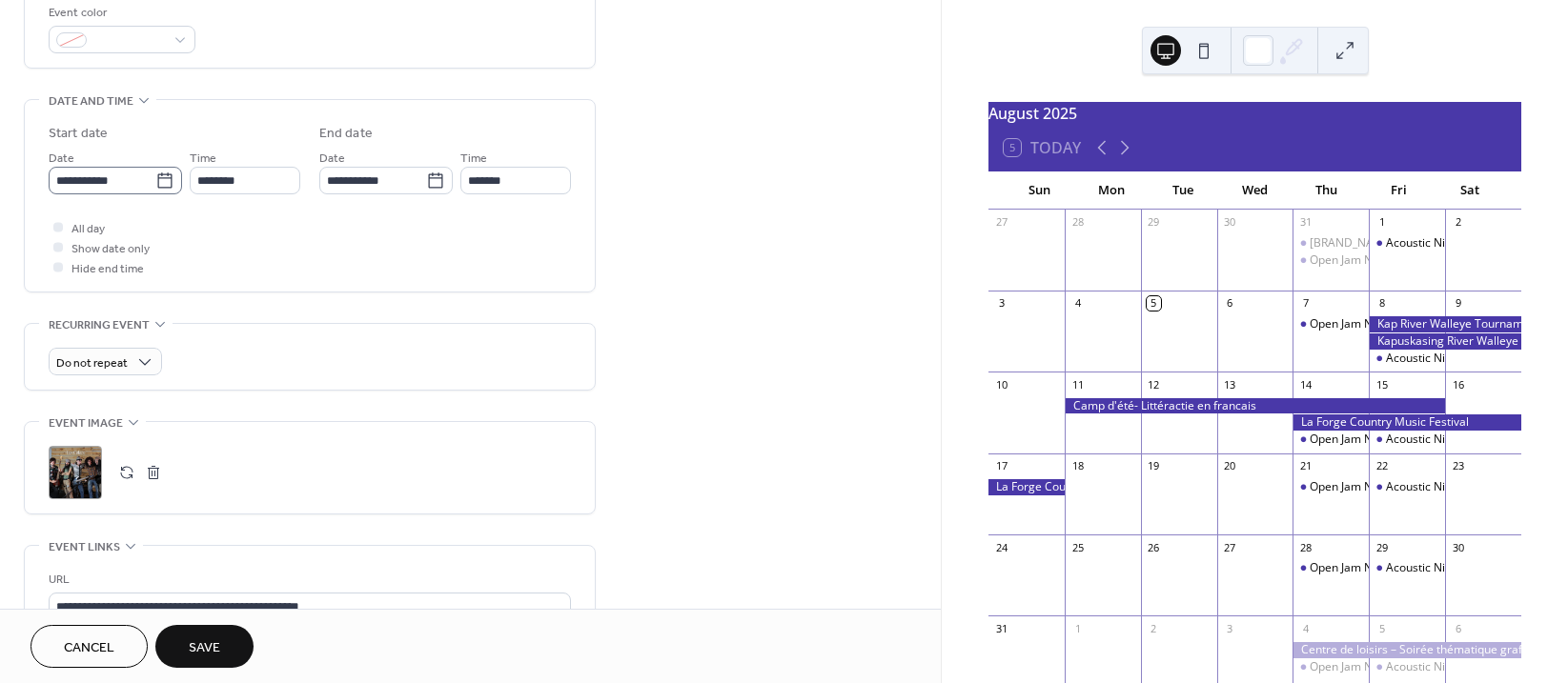 click 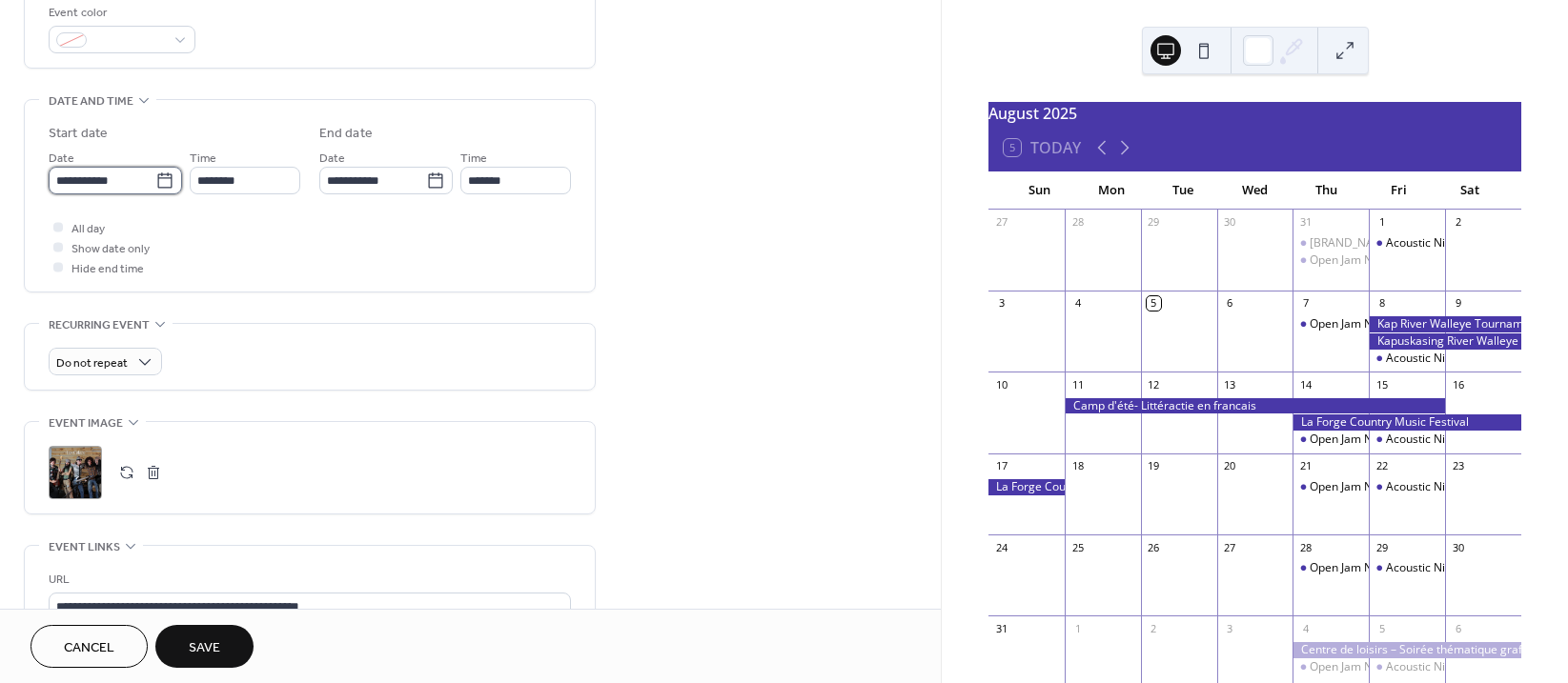 click on "**********" at bounding box center [102, 180] 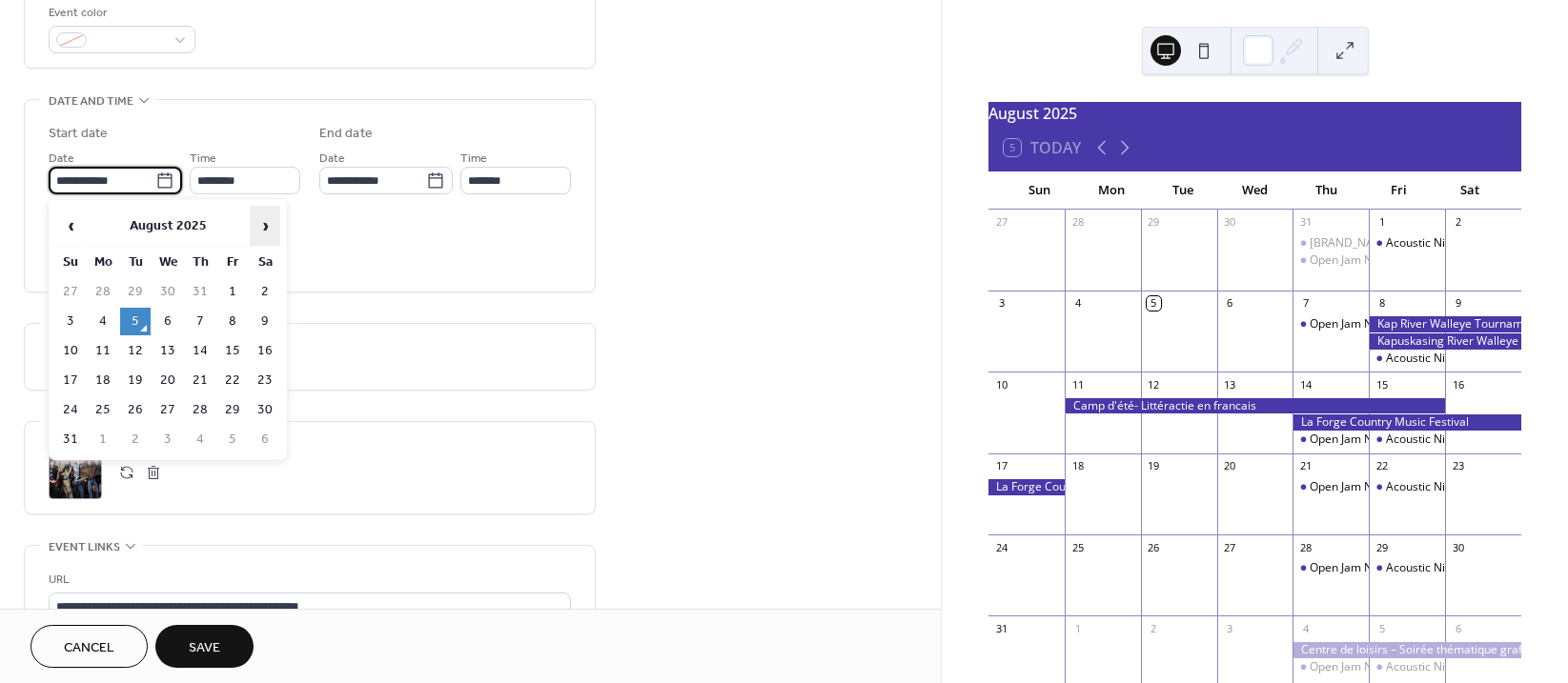 click on "›" at bounding box center [265, 226] 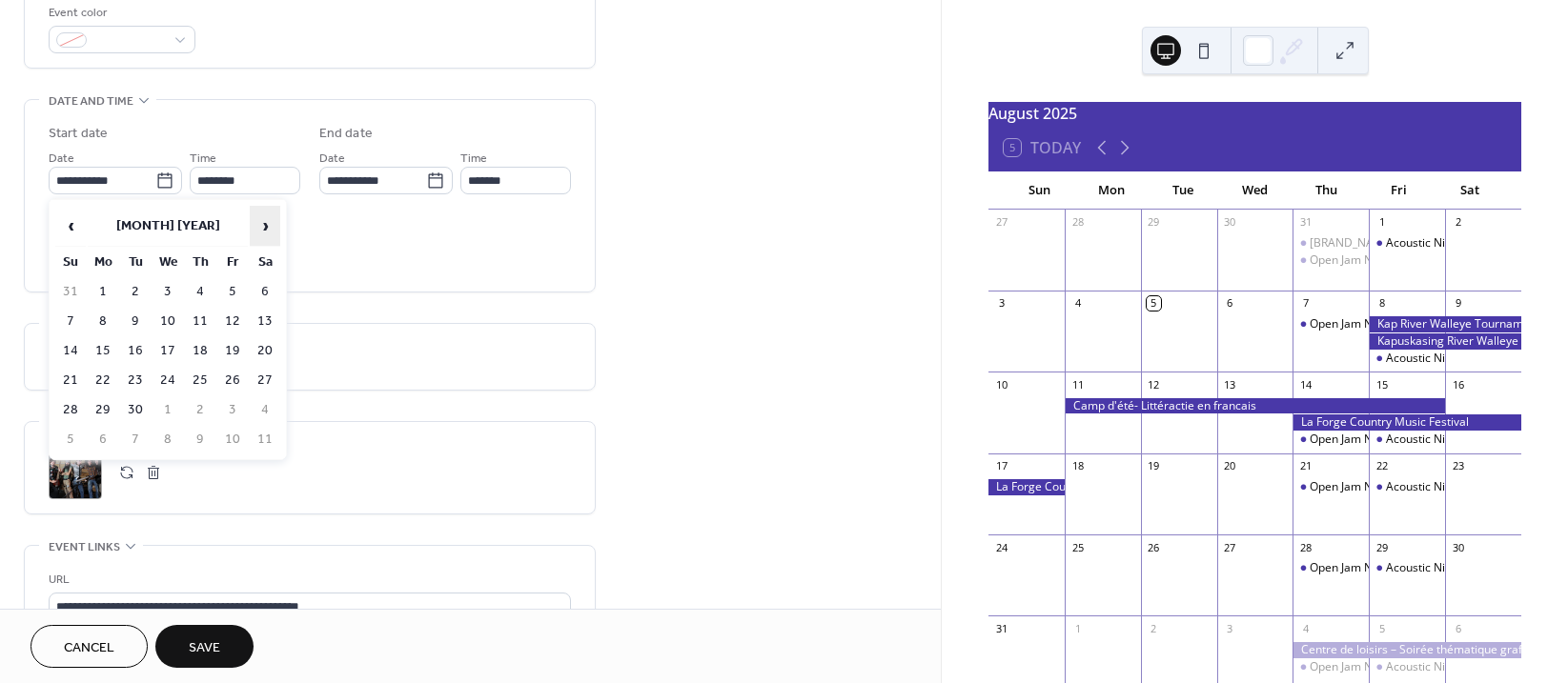 click on "›" at bounding box center [265, 226] 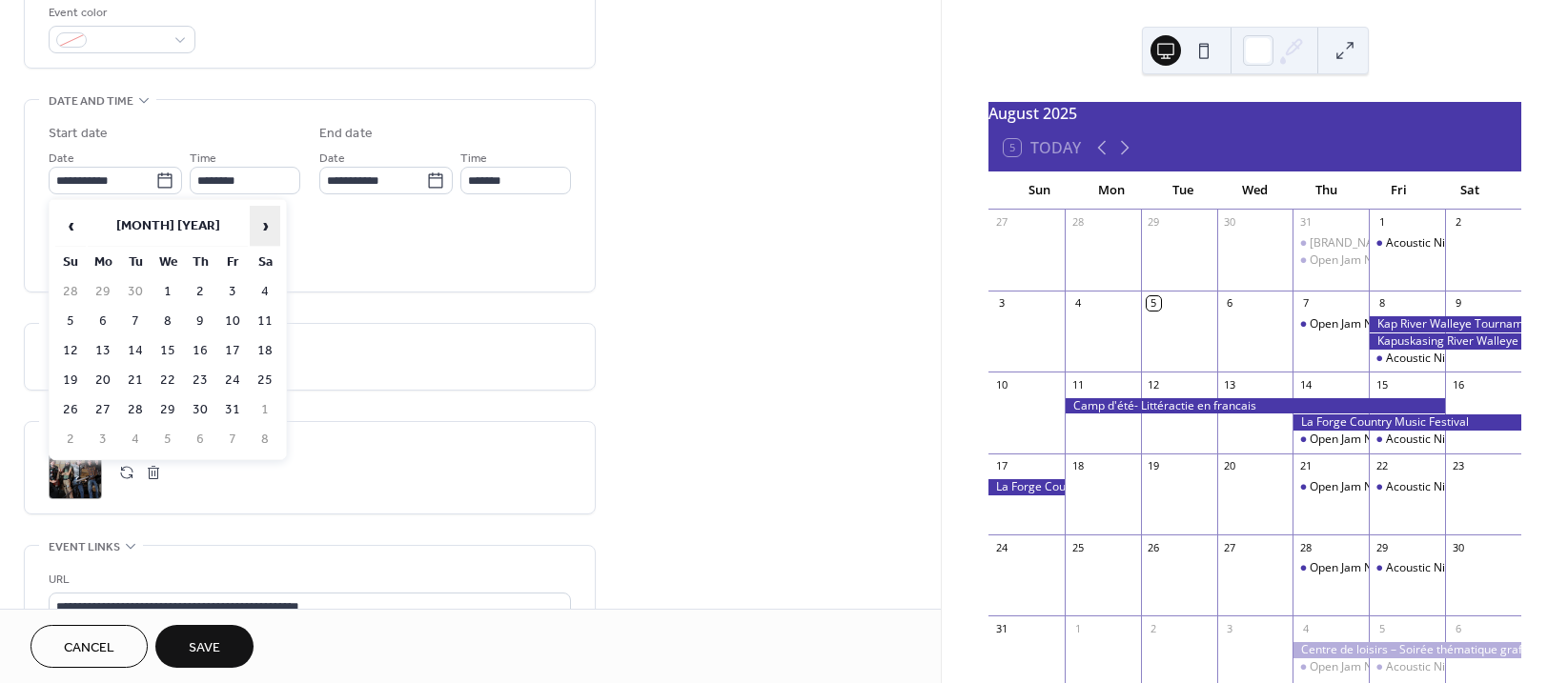 click on "›" at bounding box center [265, 226] 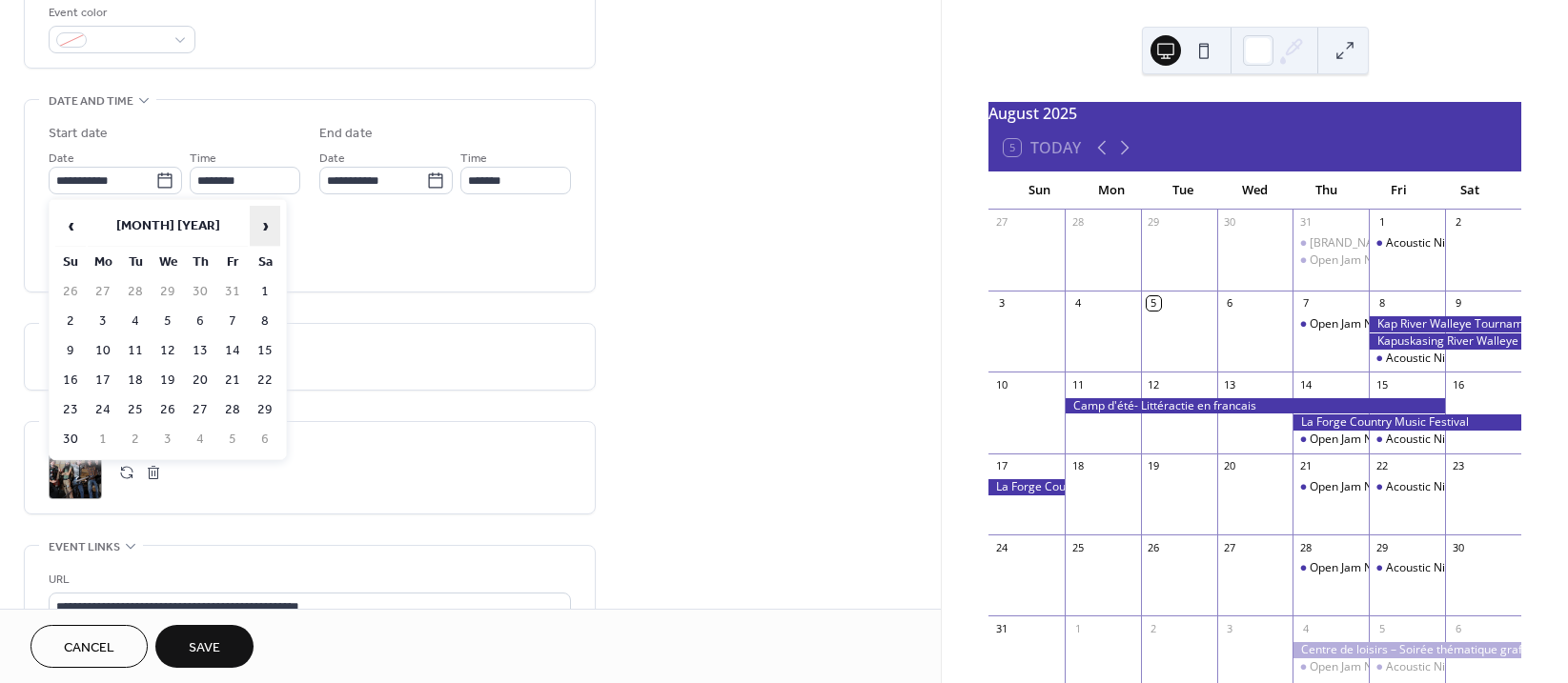 click on "›" at bounding box center (265, 226) 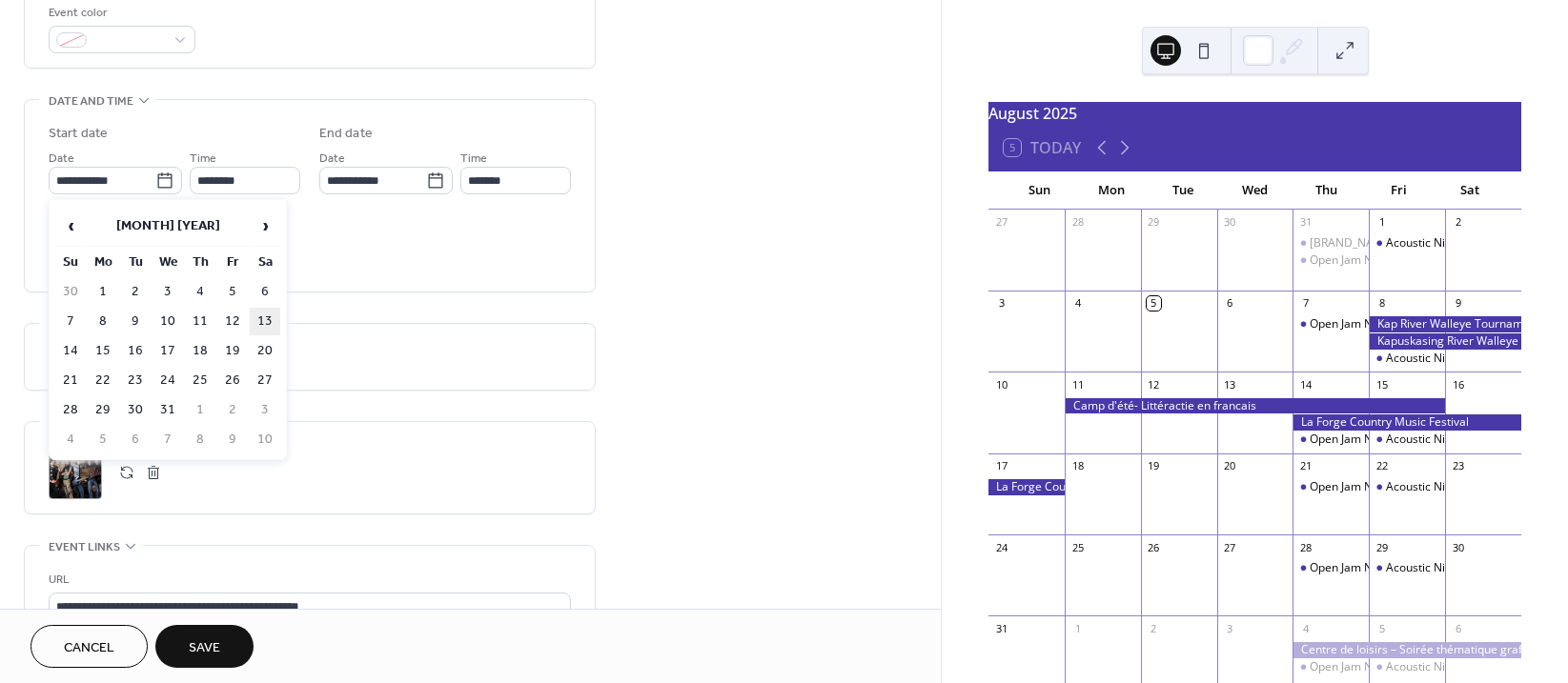 click on "13" at bounding box center (265, 321) 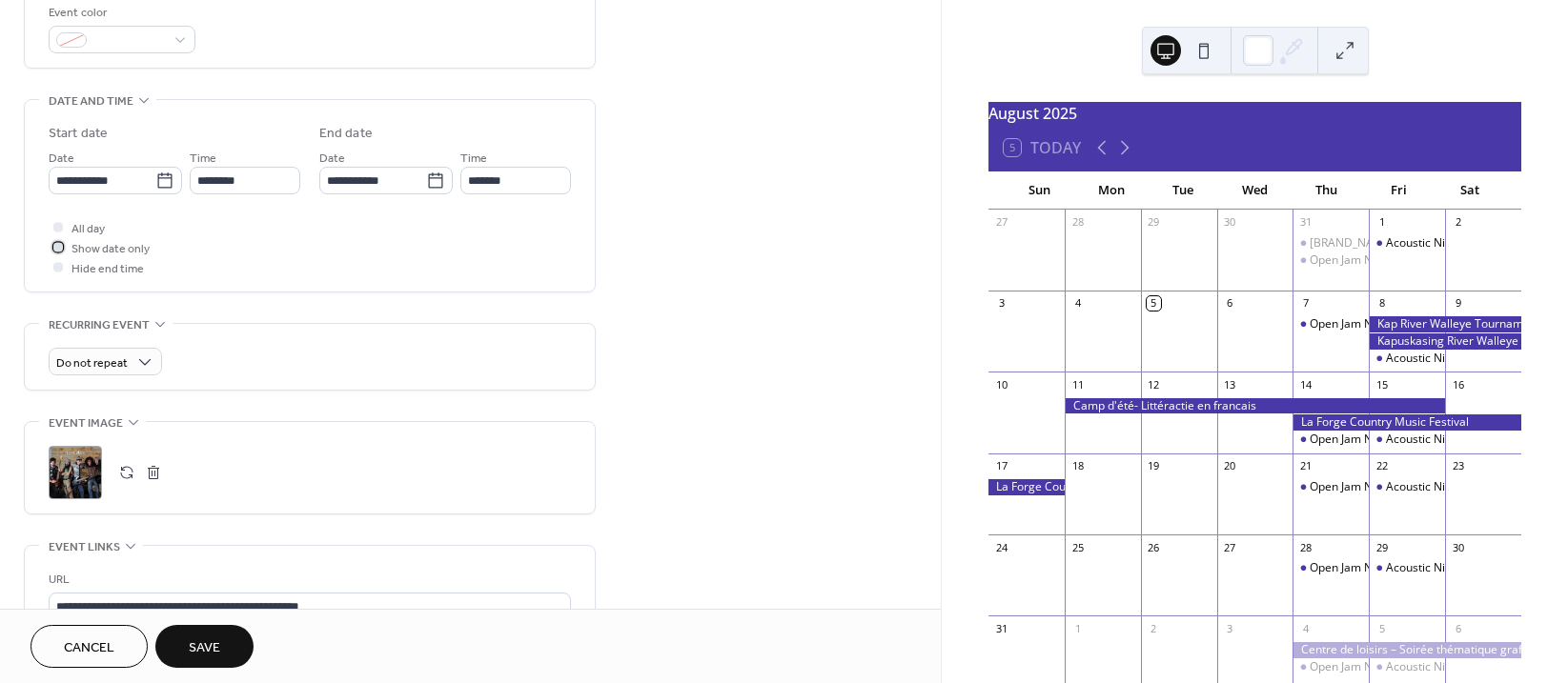 click at bounding box center [58, 247] 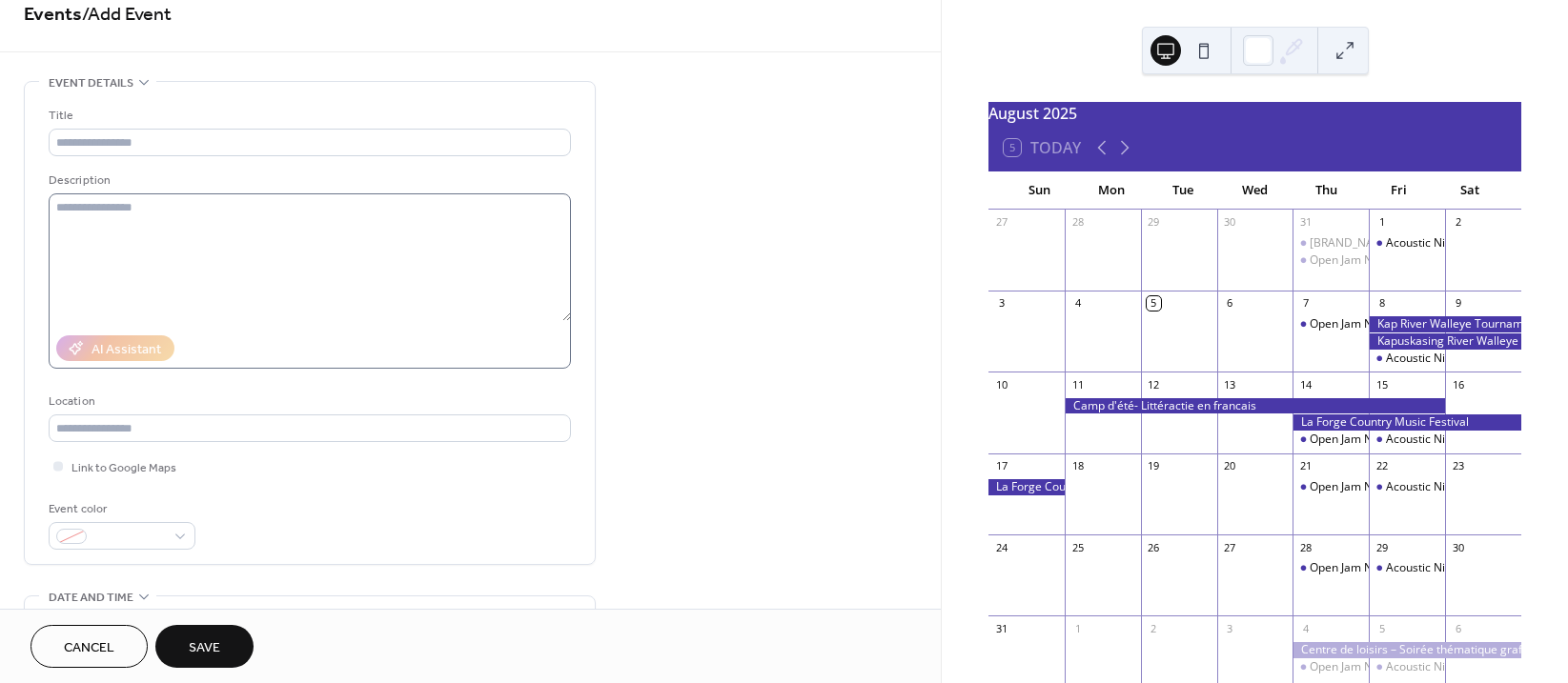 scroll, scrollTop: 0, scrollLeft: 0, axis: both 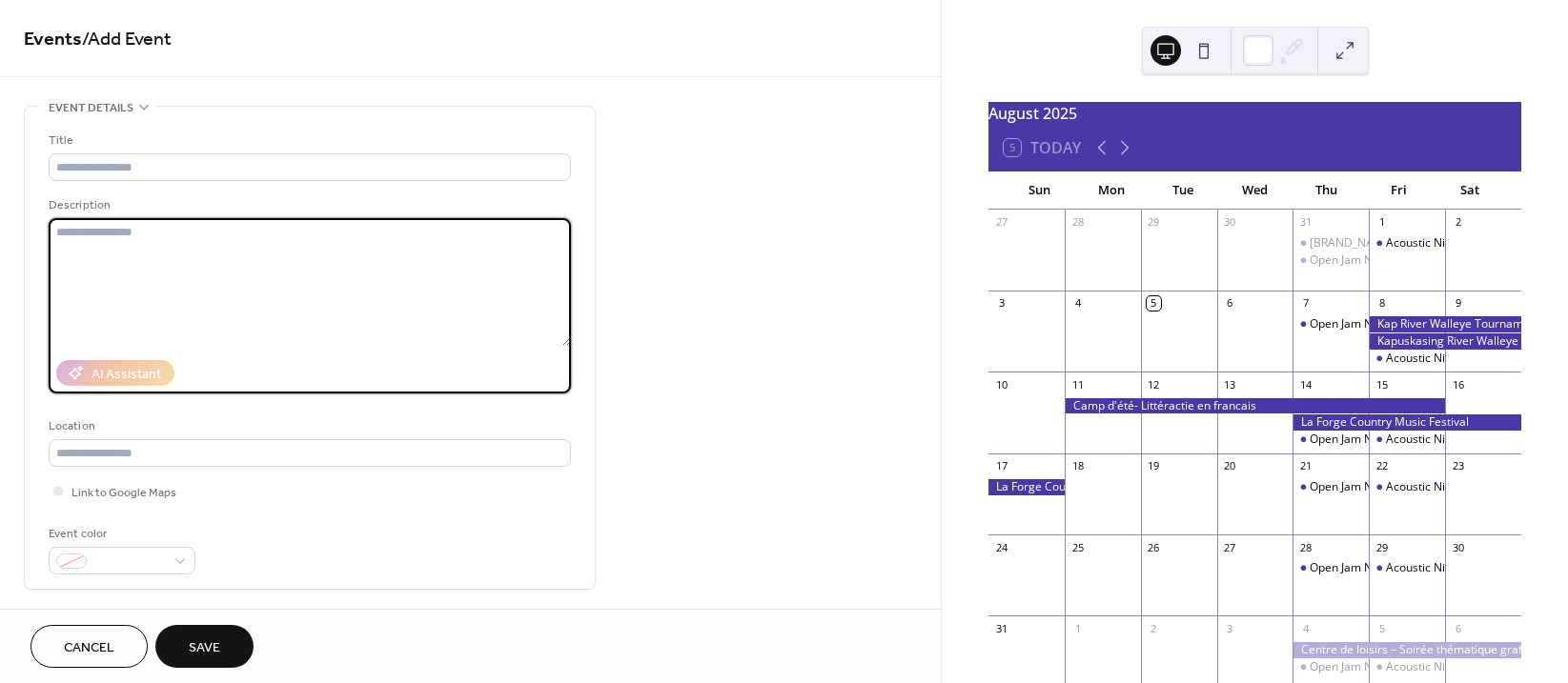 click at bounding box center (310, 282) 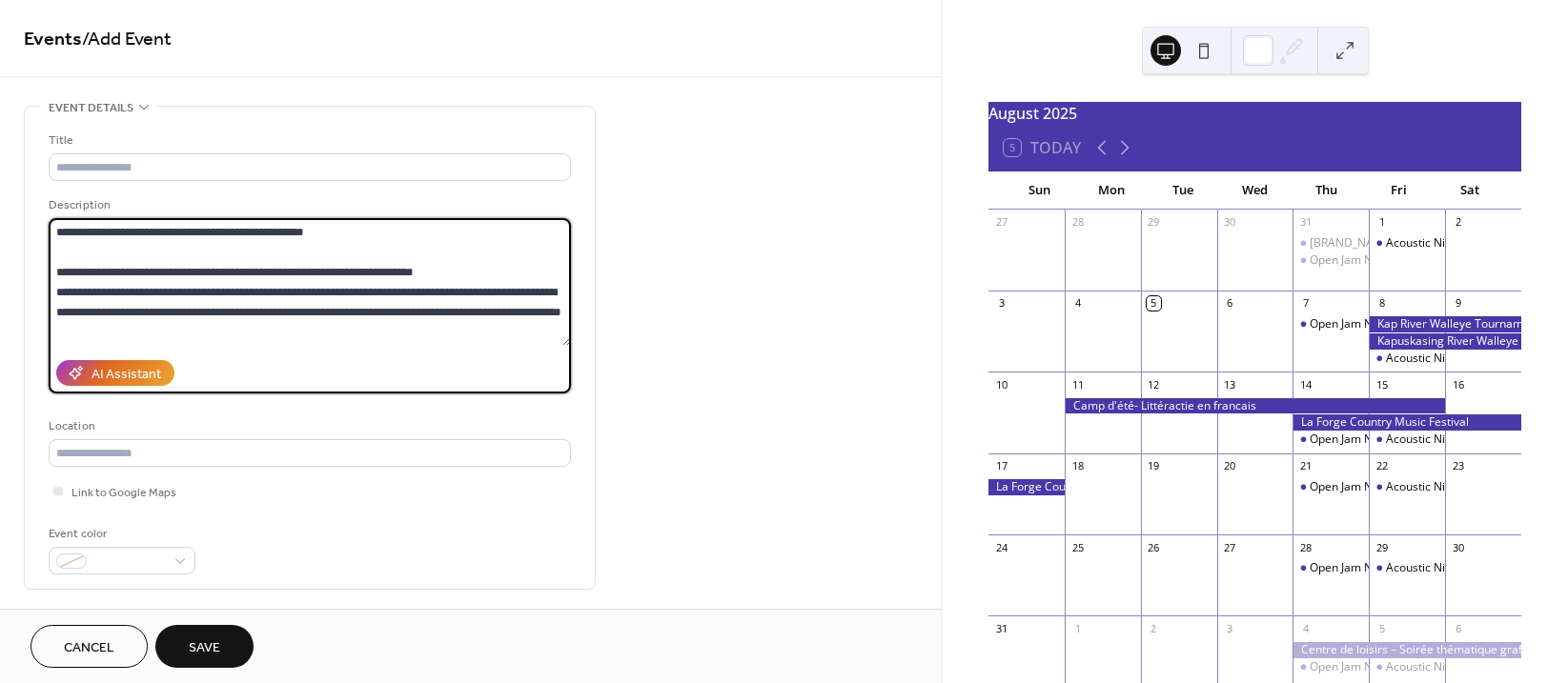 click on "**********" at bounding box center [310, 282] 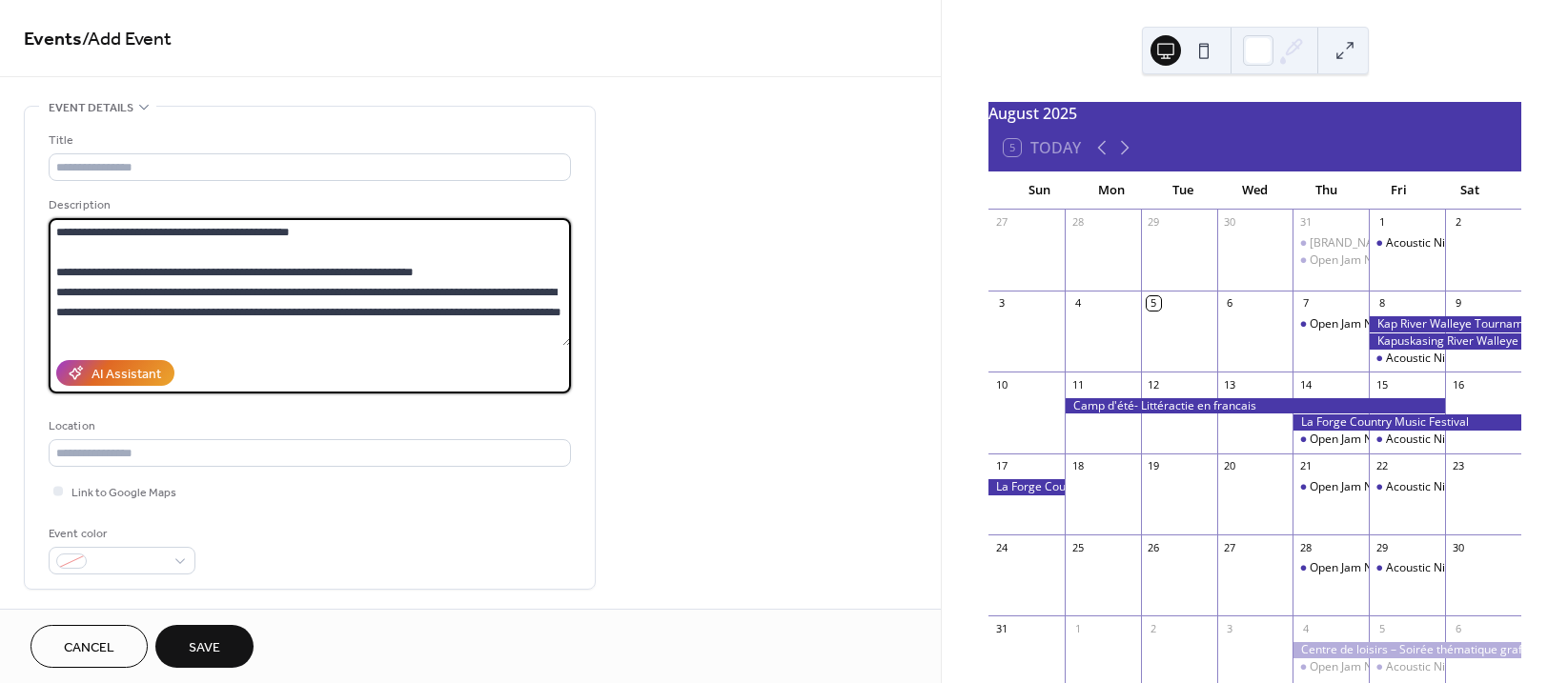 drag, startPoint x: 300, startPoint y: 230, endPoint x: 15, endPoint y: 239, distance: 285.14207 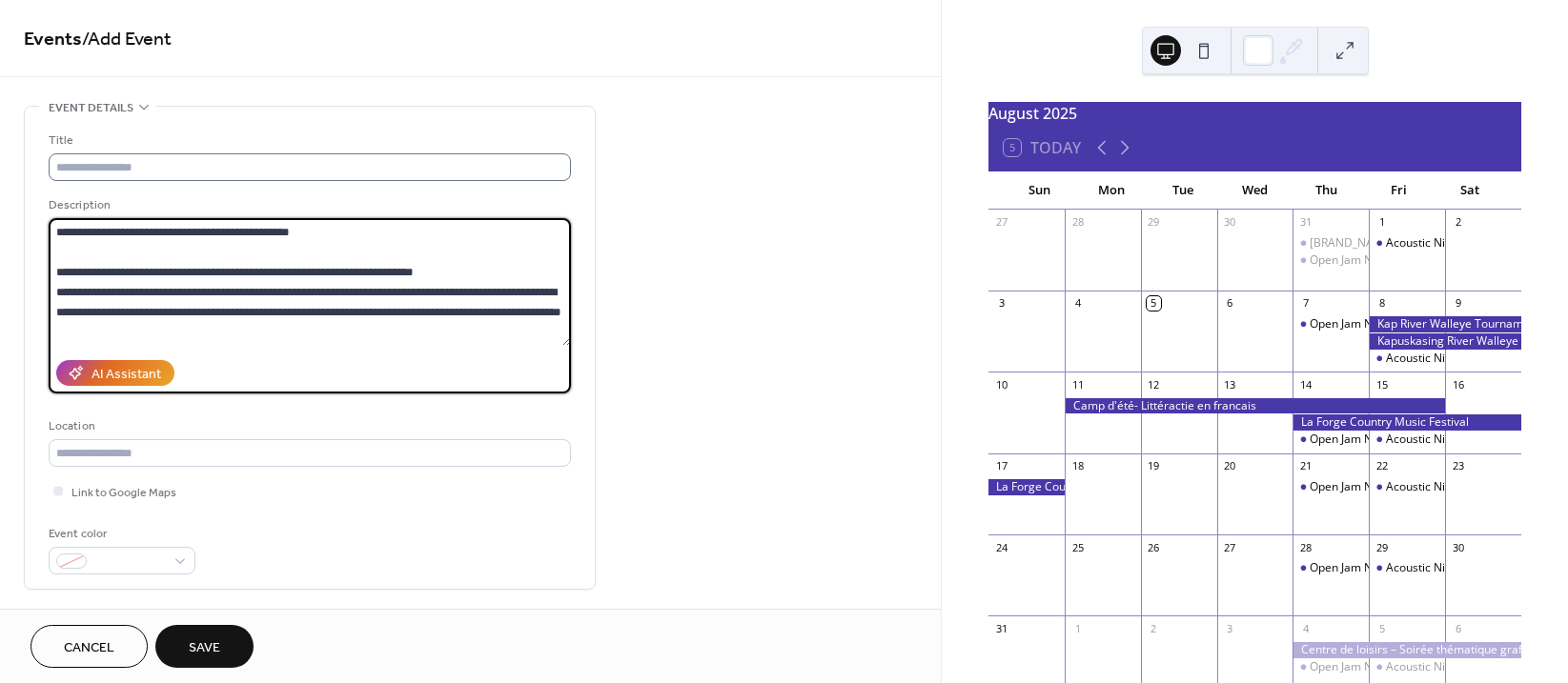 type on "**********" 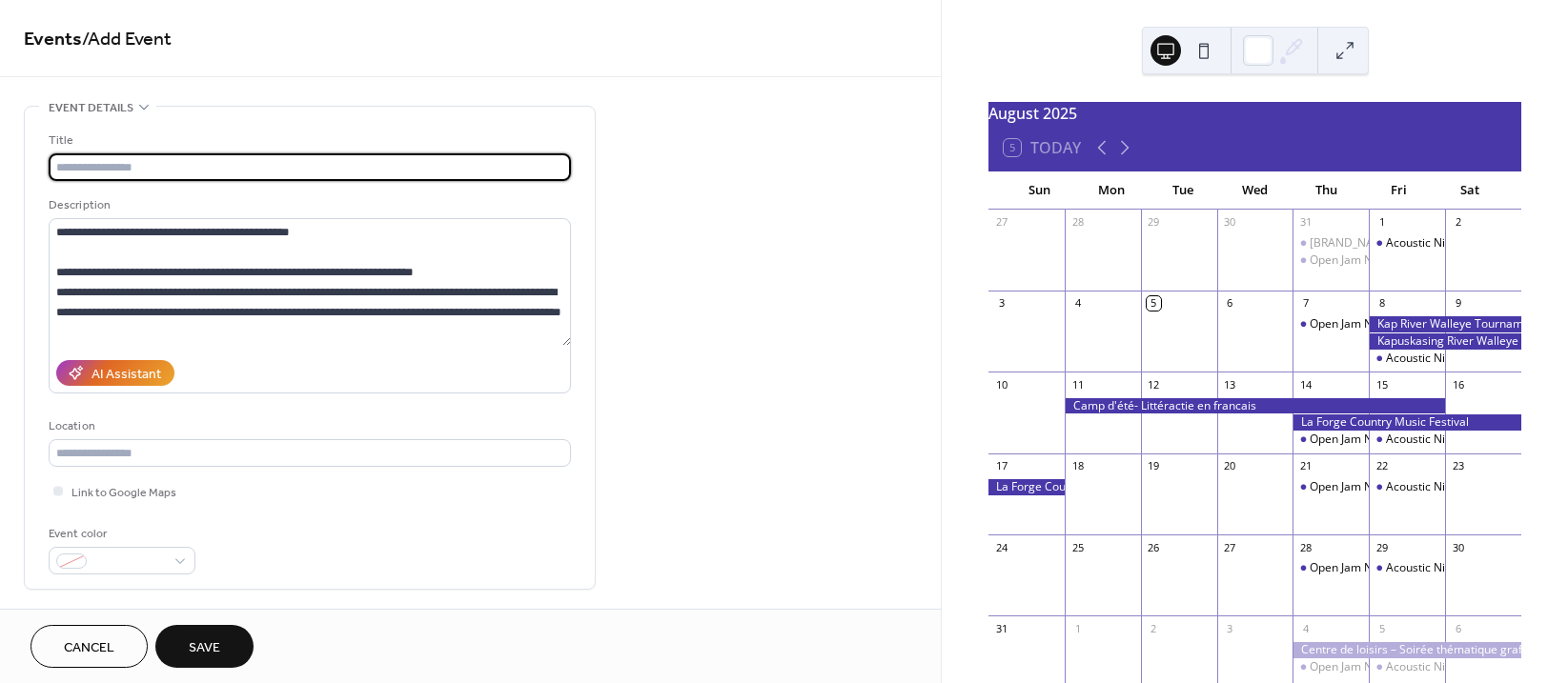 click at bounding box center (310, 167) 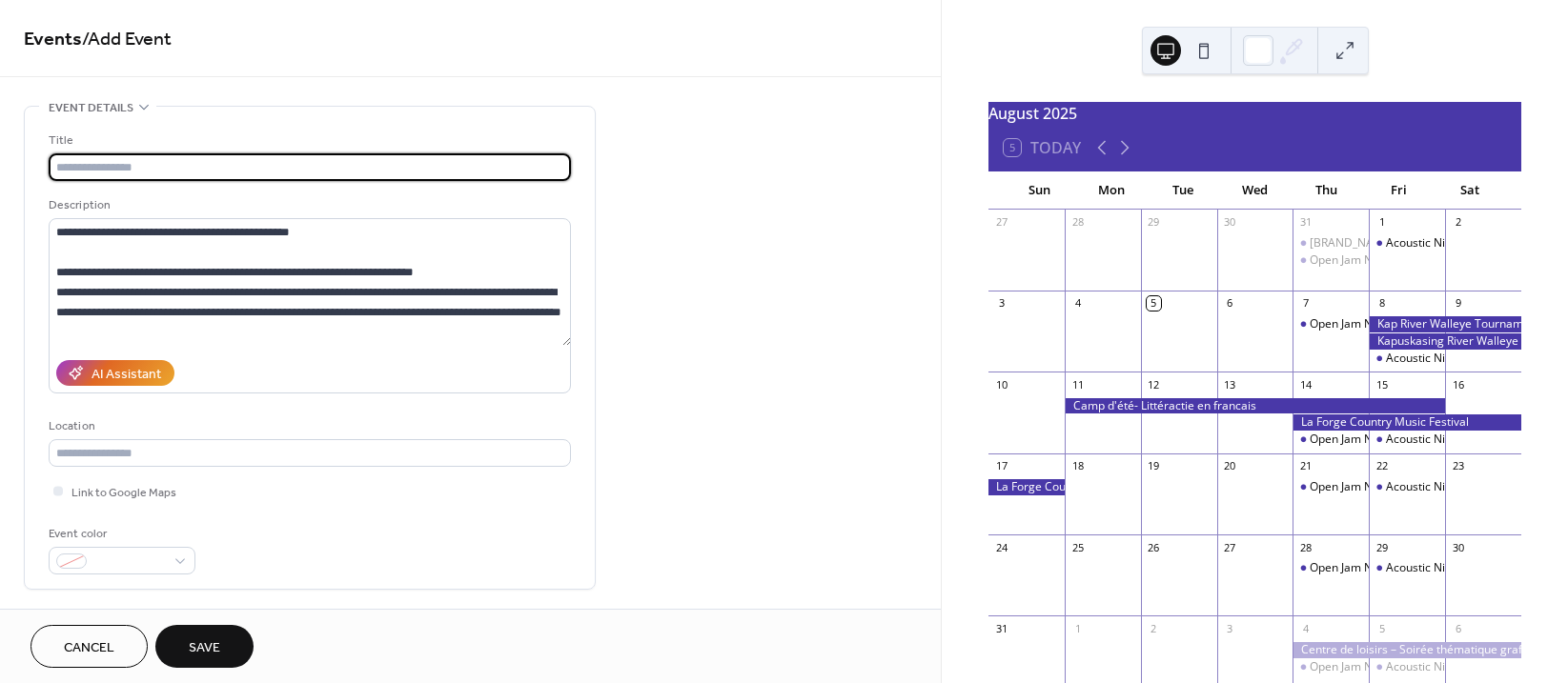 paste on "**********" 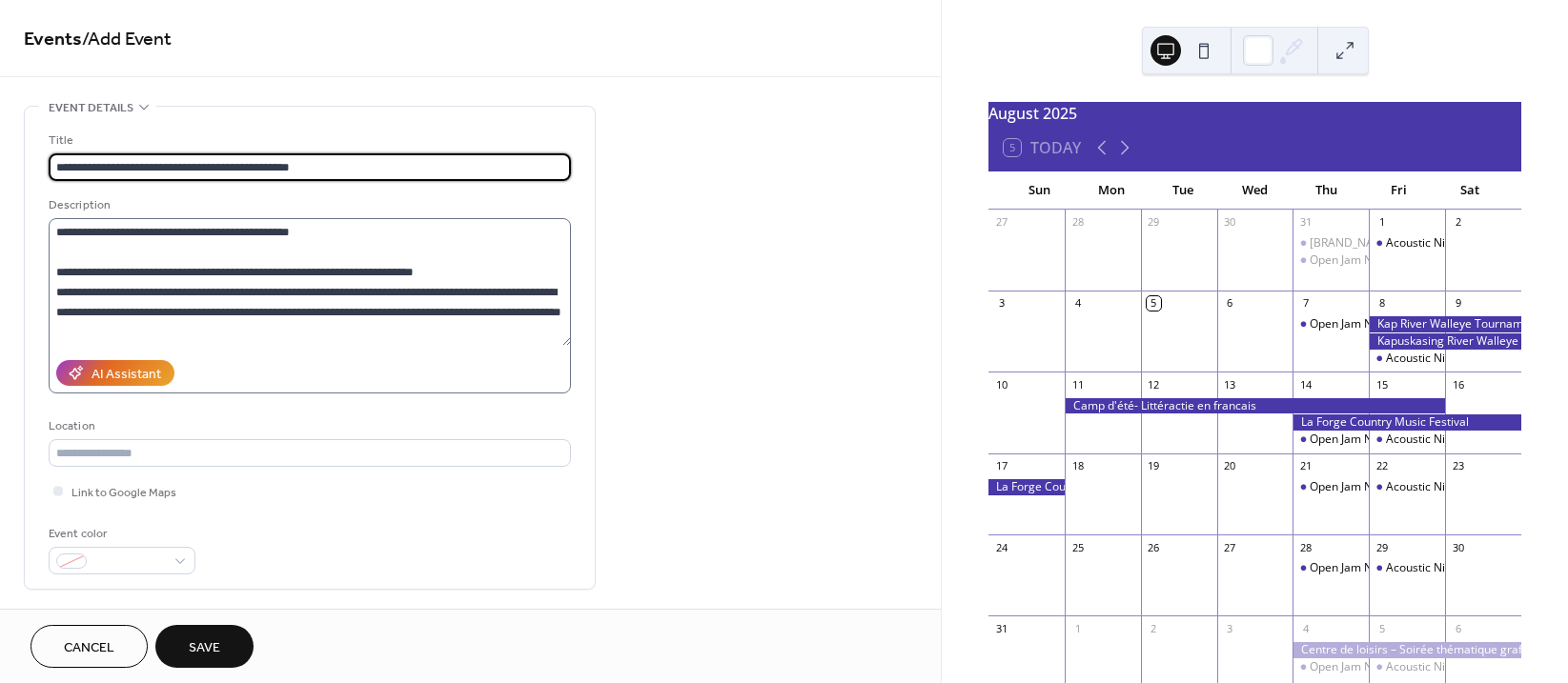 type on "**********" 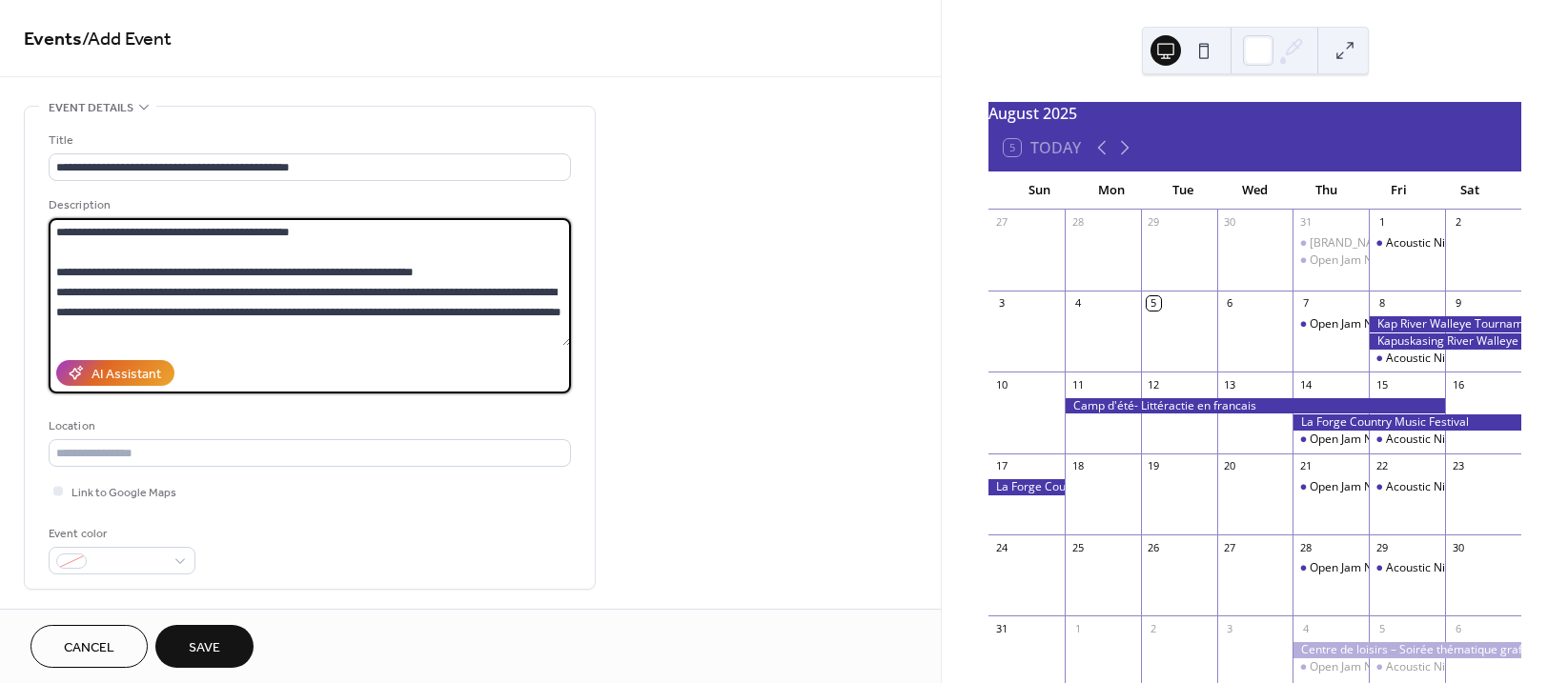drag, startPoint x: 191, startPoint y: 242, endPoint x: 46, endPoint y: 231, distance: 145.41664 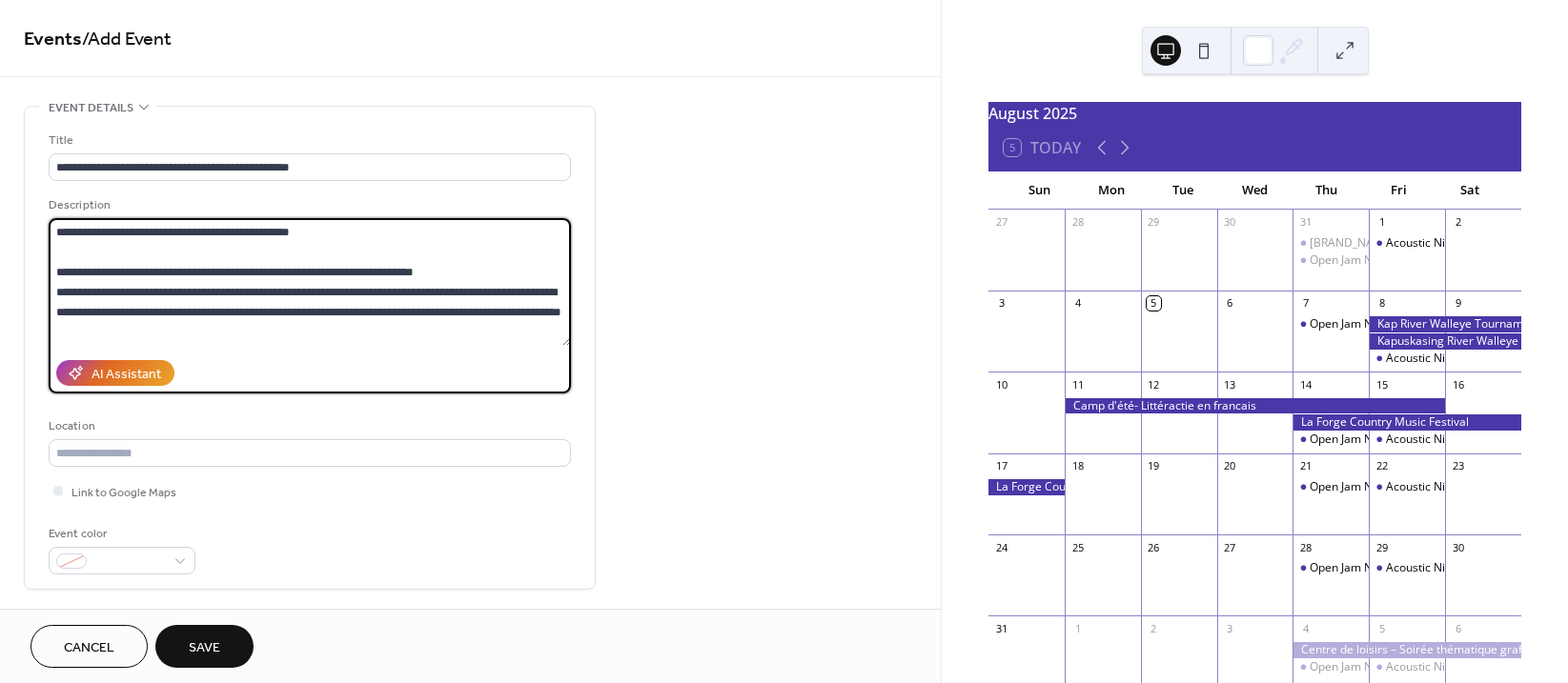 click on "**********" at bounding box center [310, 348] 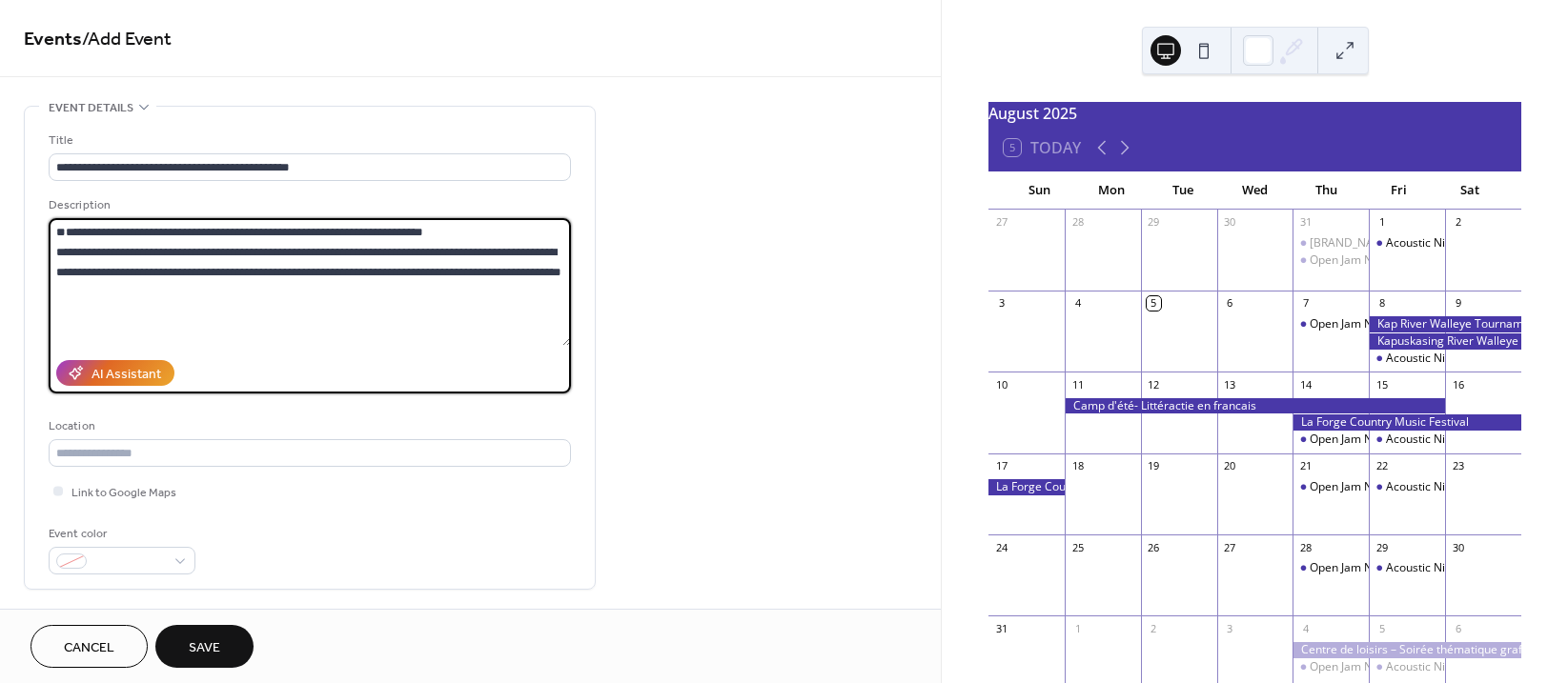 click on "**********" at bounding box center [310, 282] 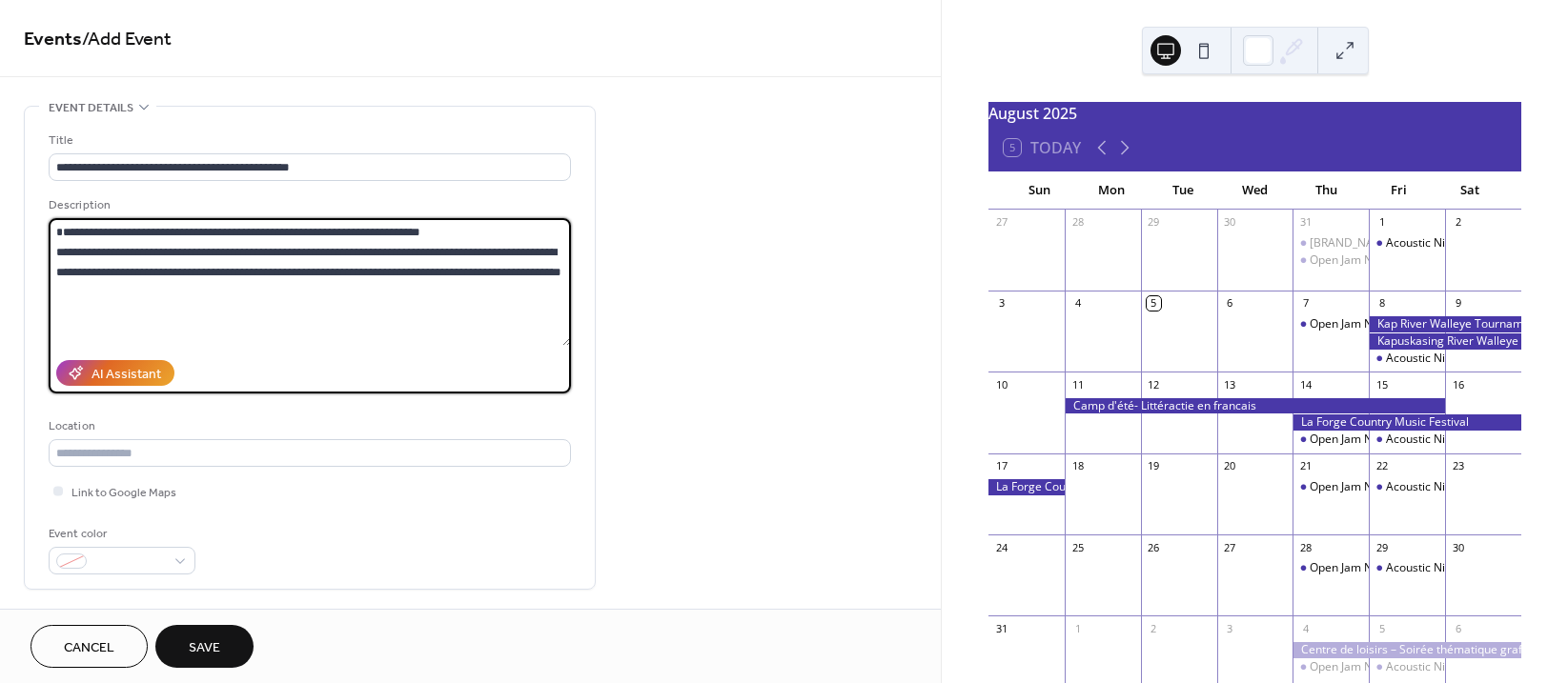click on "**********" at bounding box center (310, 282) 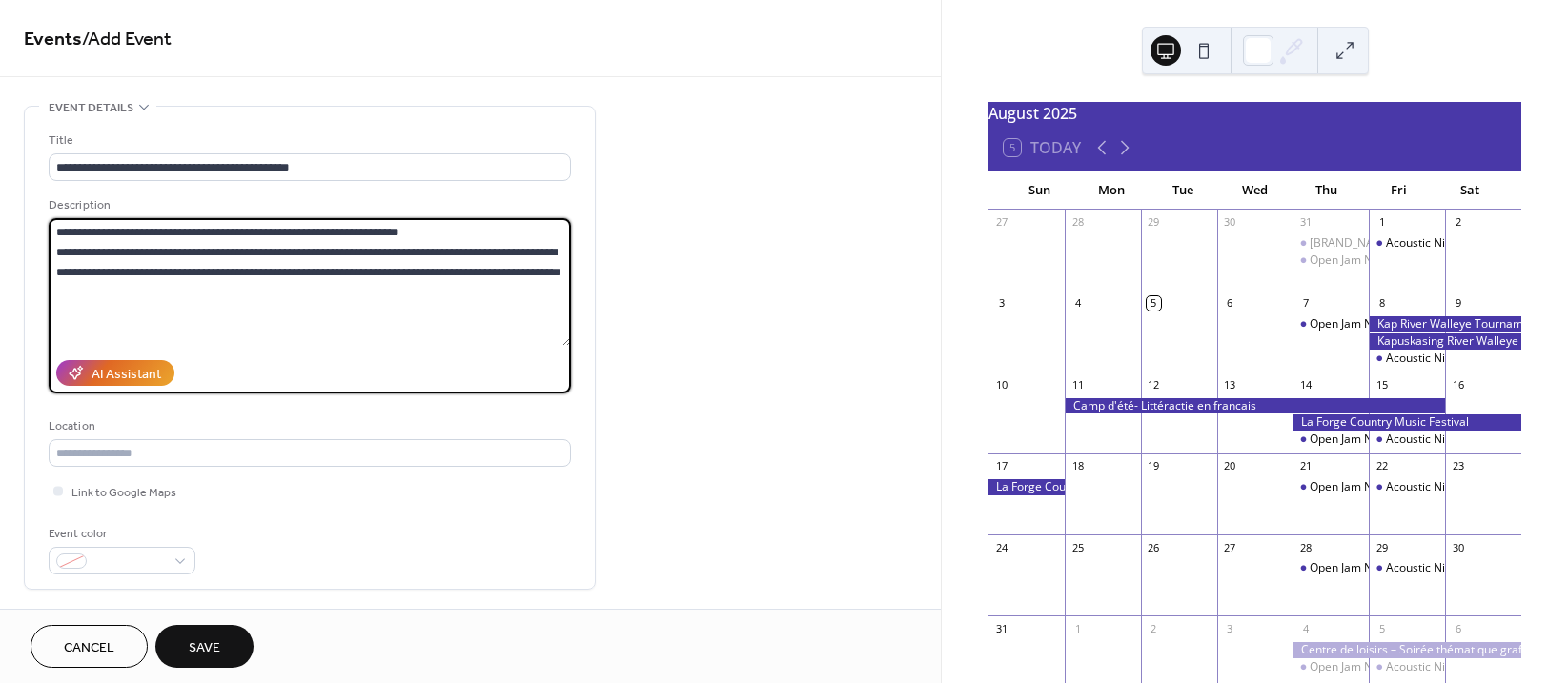 click on "**********" at bounding box center [310, 282] 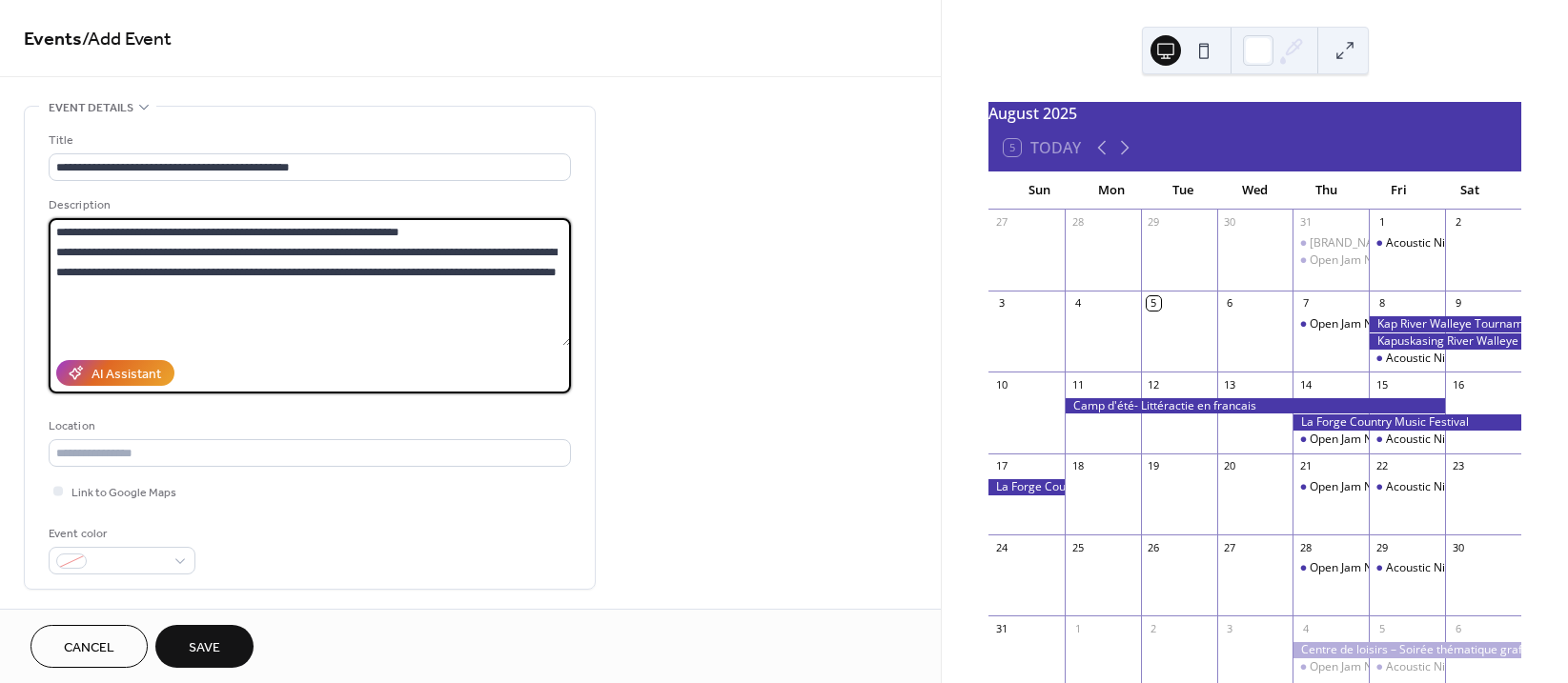 click on "**********" at bounding box center (310, 282) 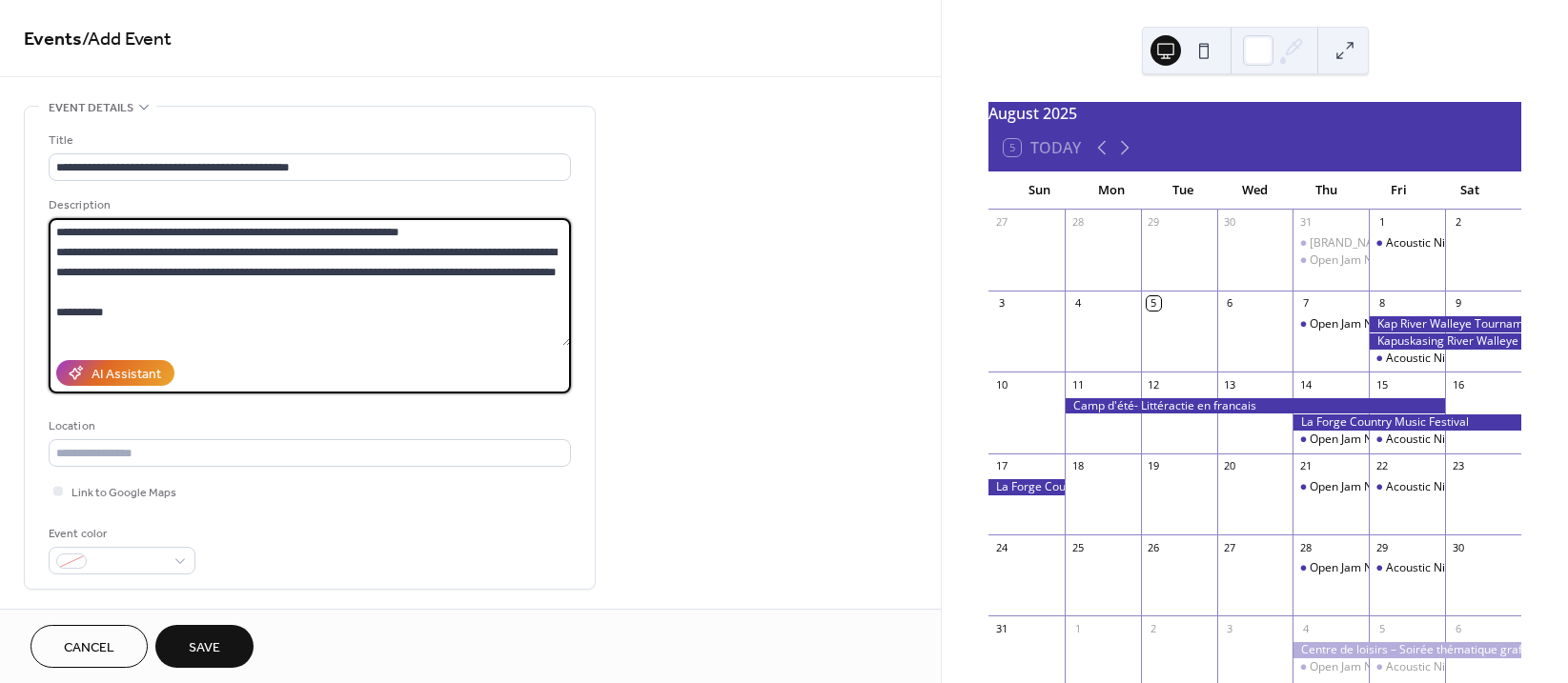 scroll, scrollTop: 37, scrollLeft: 0, axis: vertical 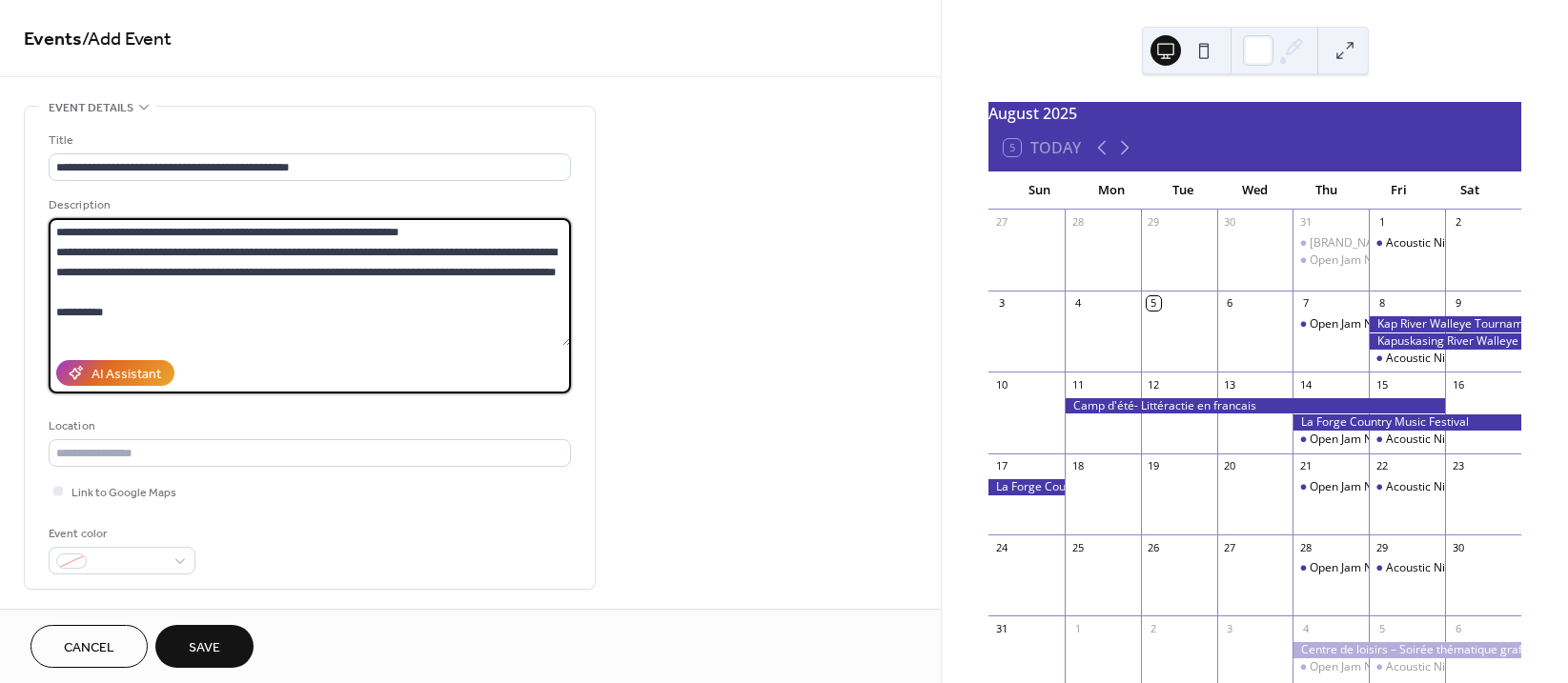 click on "**********" at bounding box center [310, 282] 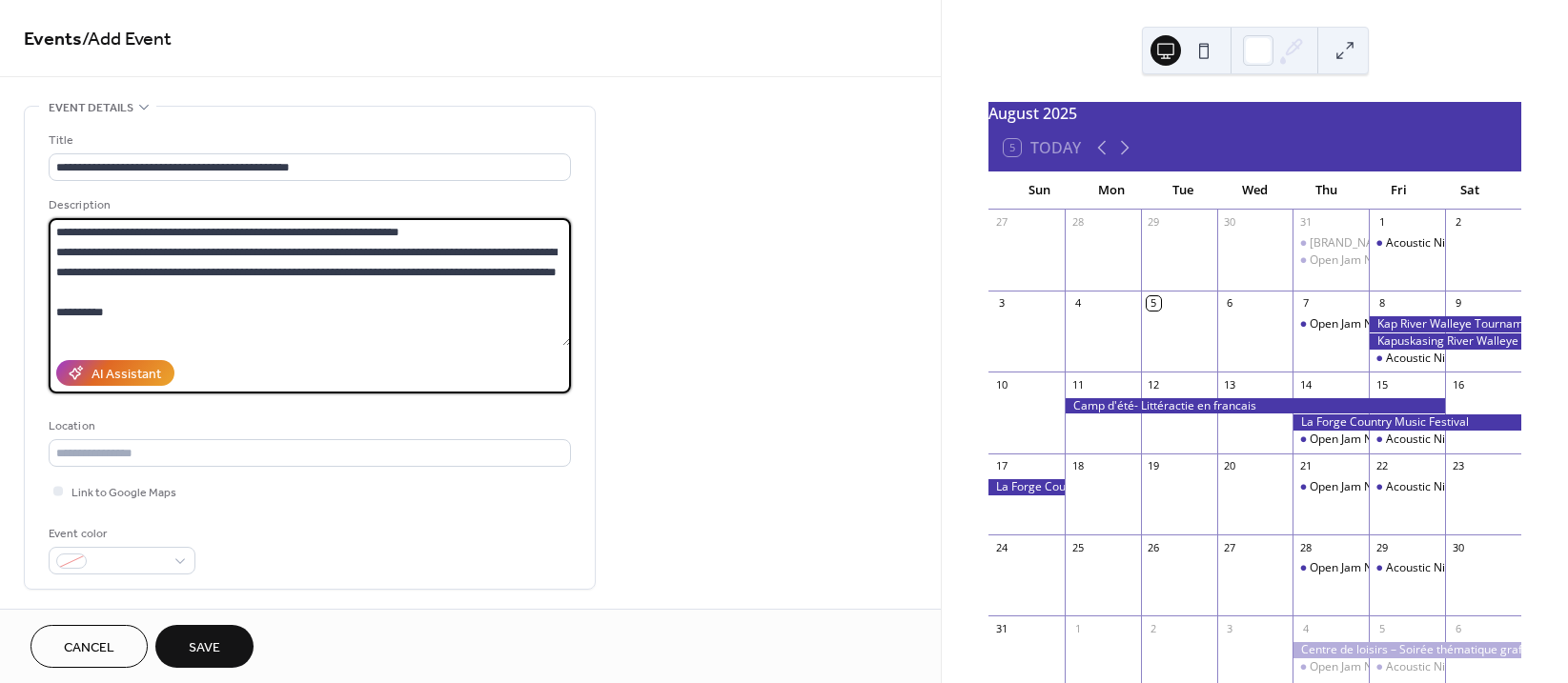 paste on "**********" 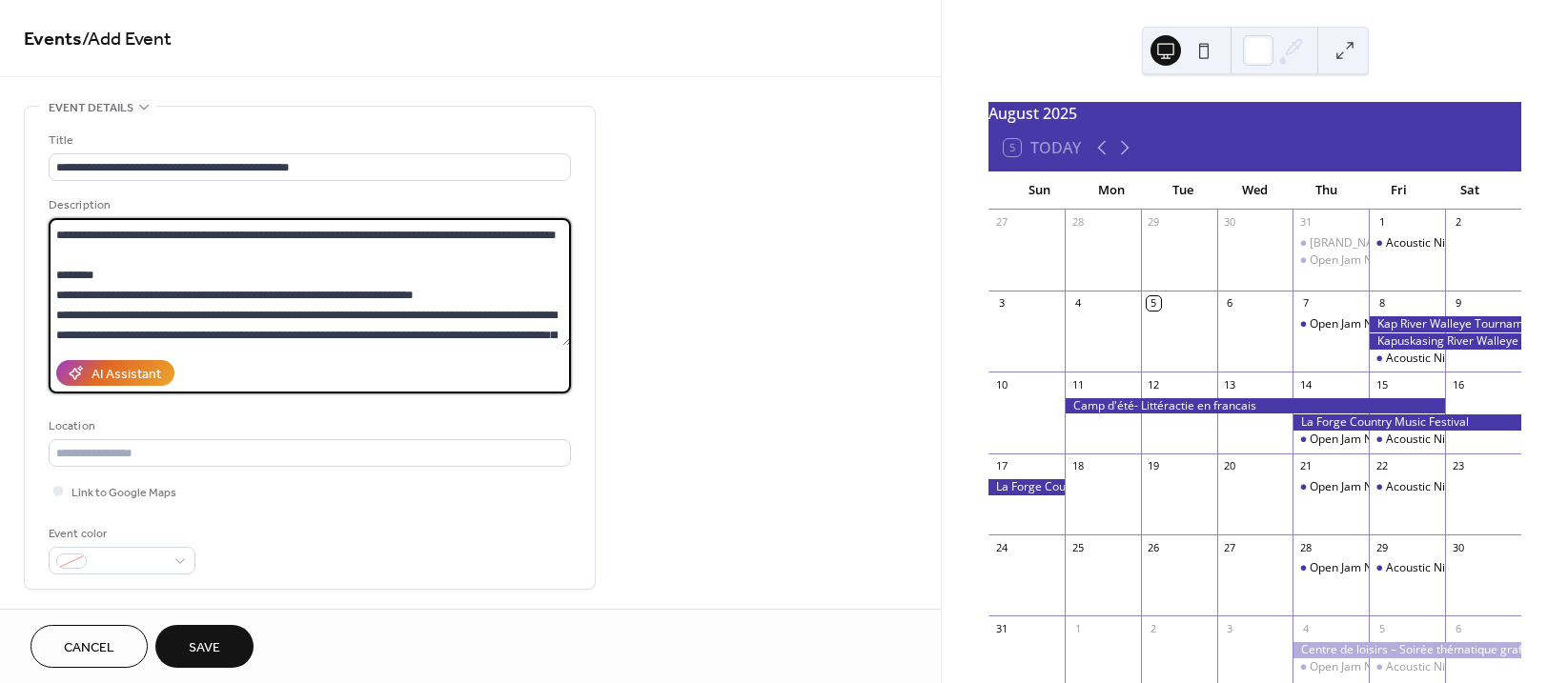 scroll, scrollTop: 77, scrollLeft: 0, axis: vertical 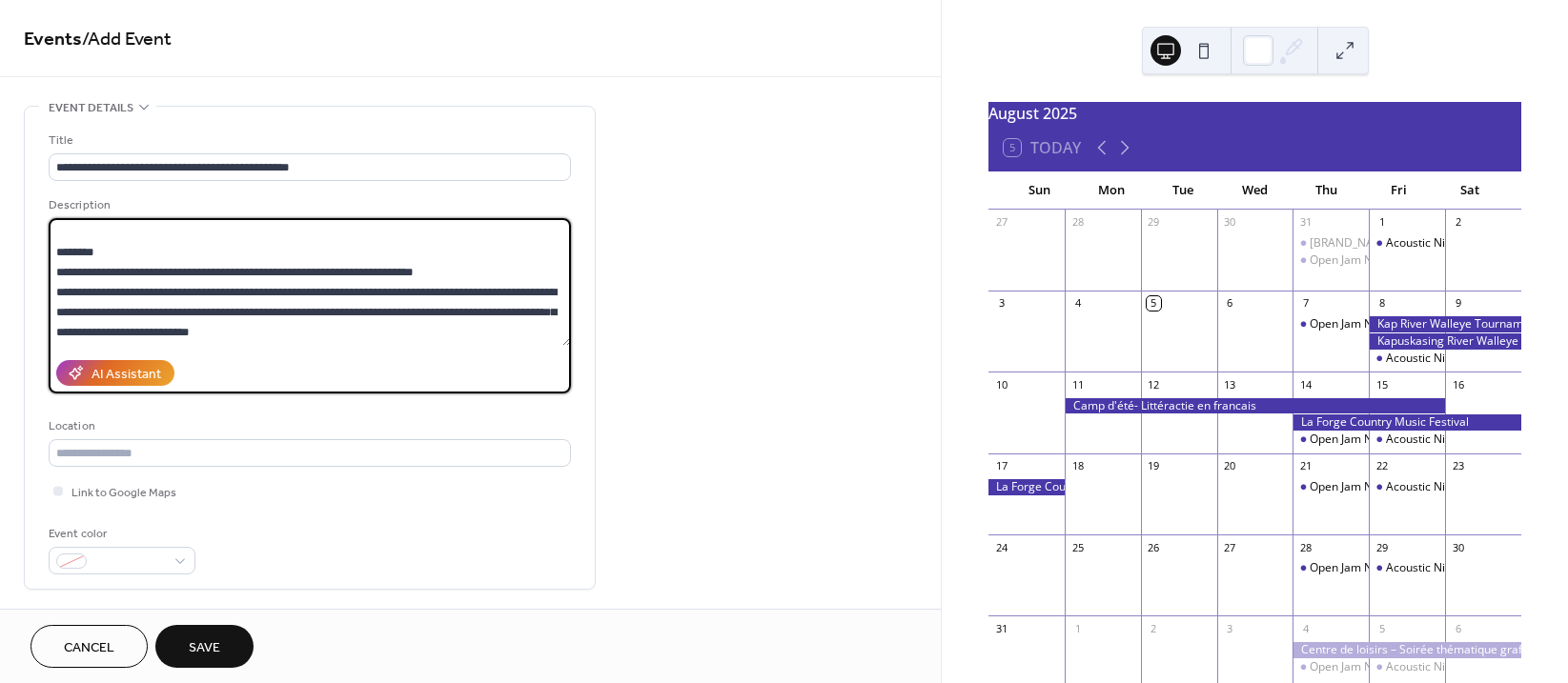 click on "**********" at bounding box center [310, 282] 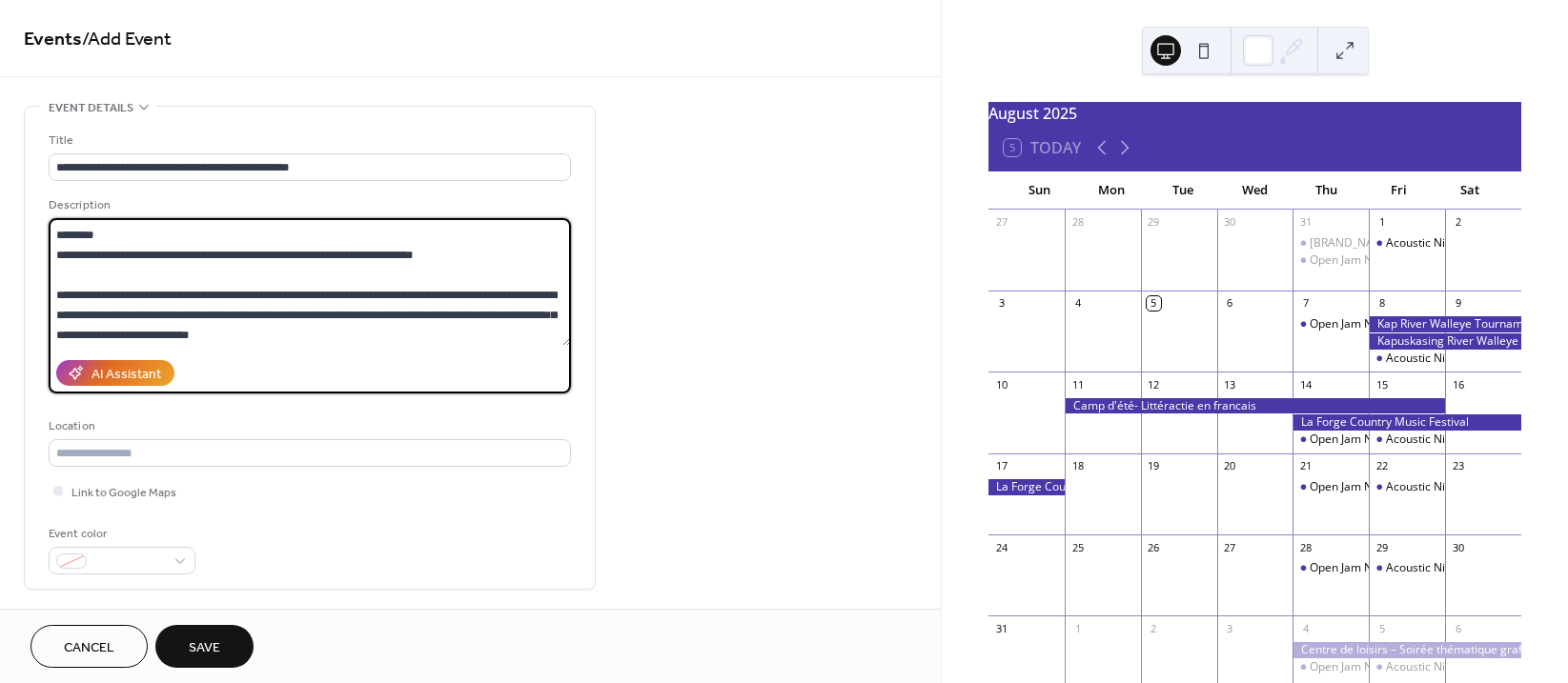 drag, startPoint x: 467, startPoint y: 336, endPoint x: 559, endPoint y: 342, distance: 92.19544 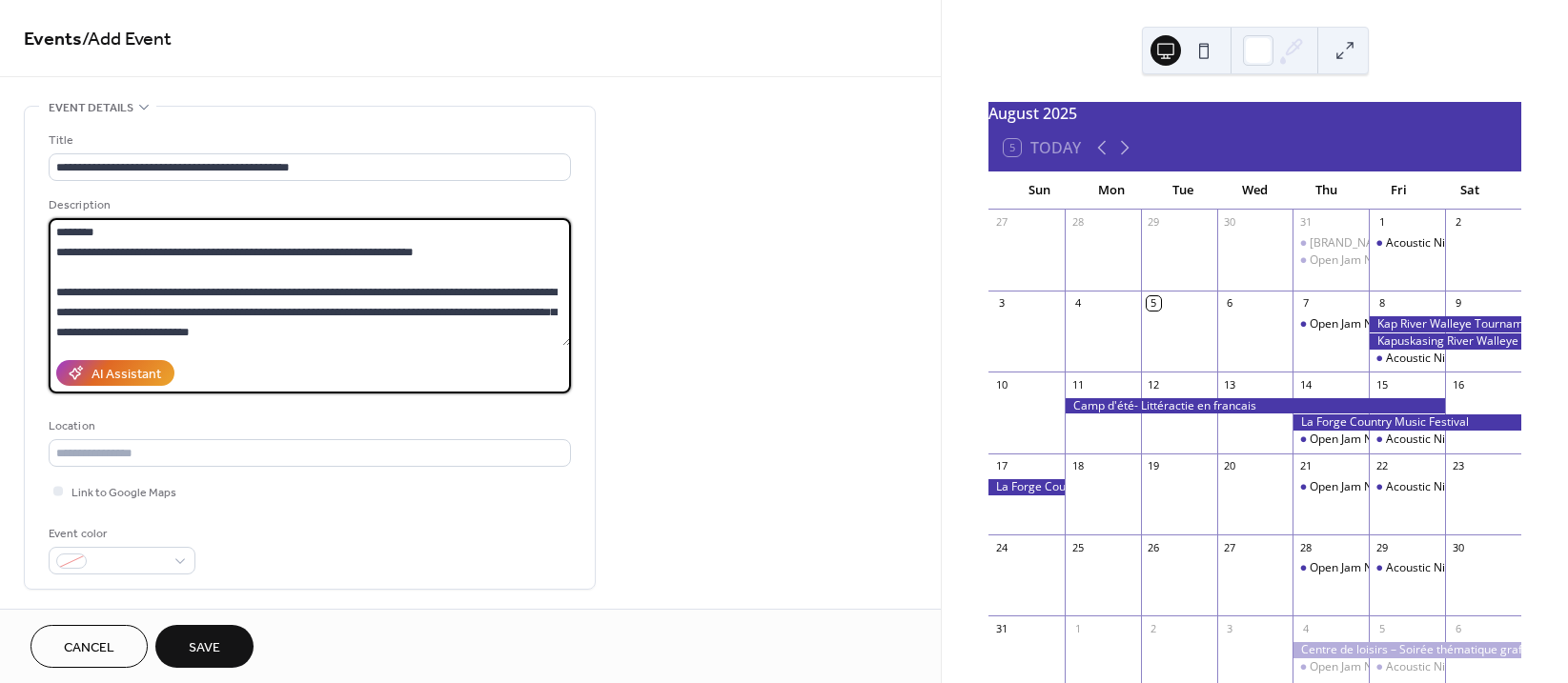 scroll, scrollTop: 120, scrollLeft: 0, axis: vertical 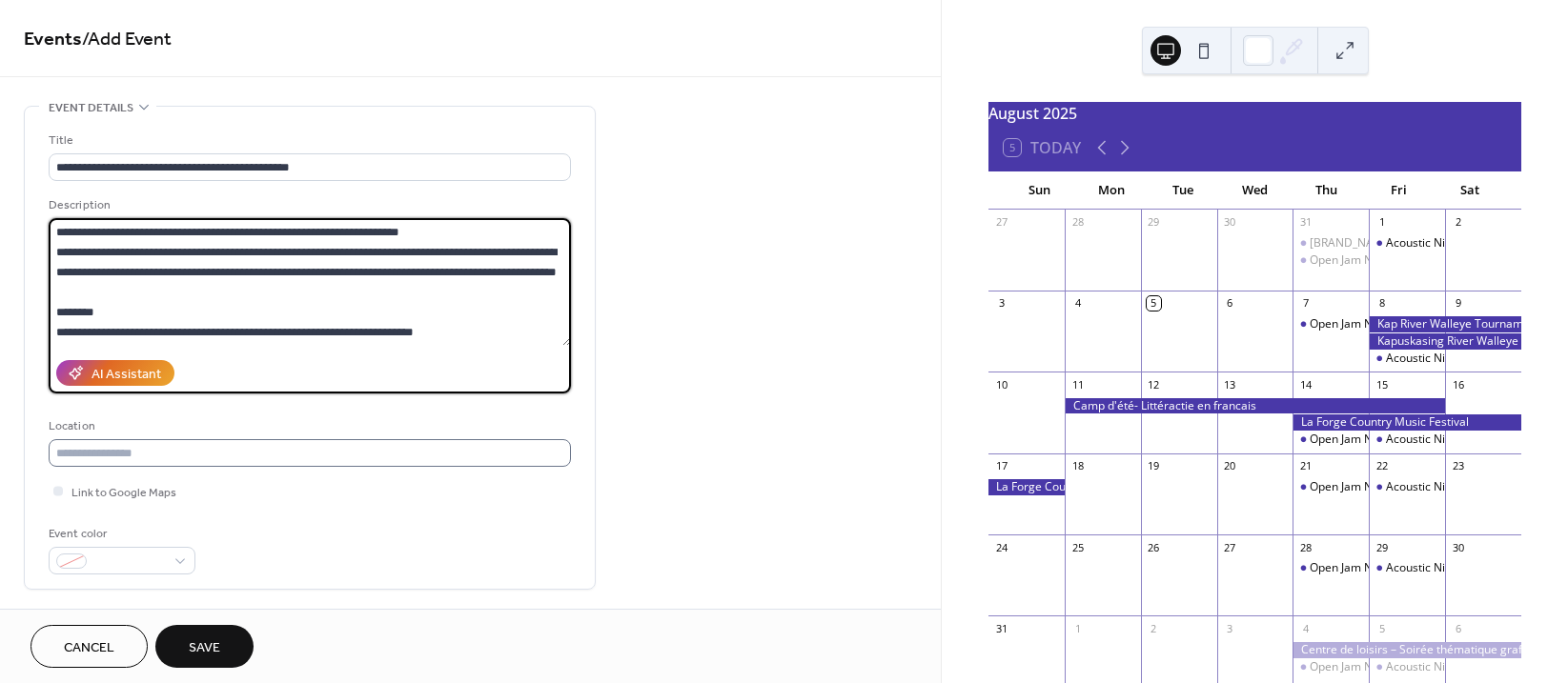 type on "**********" 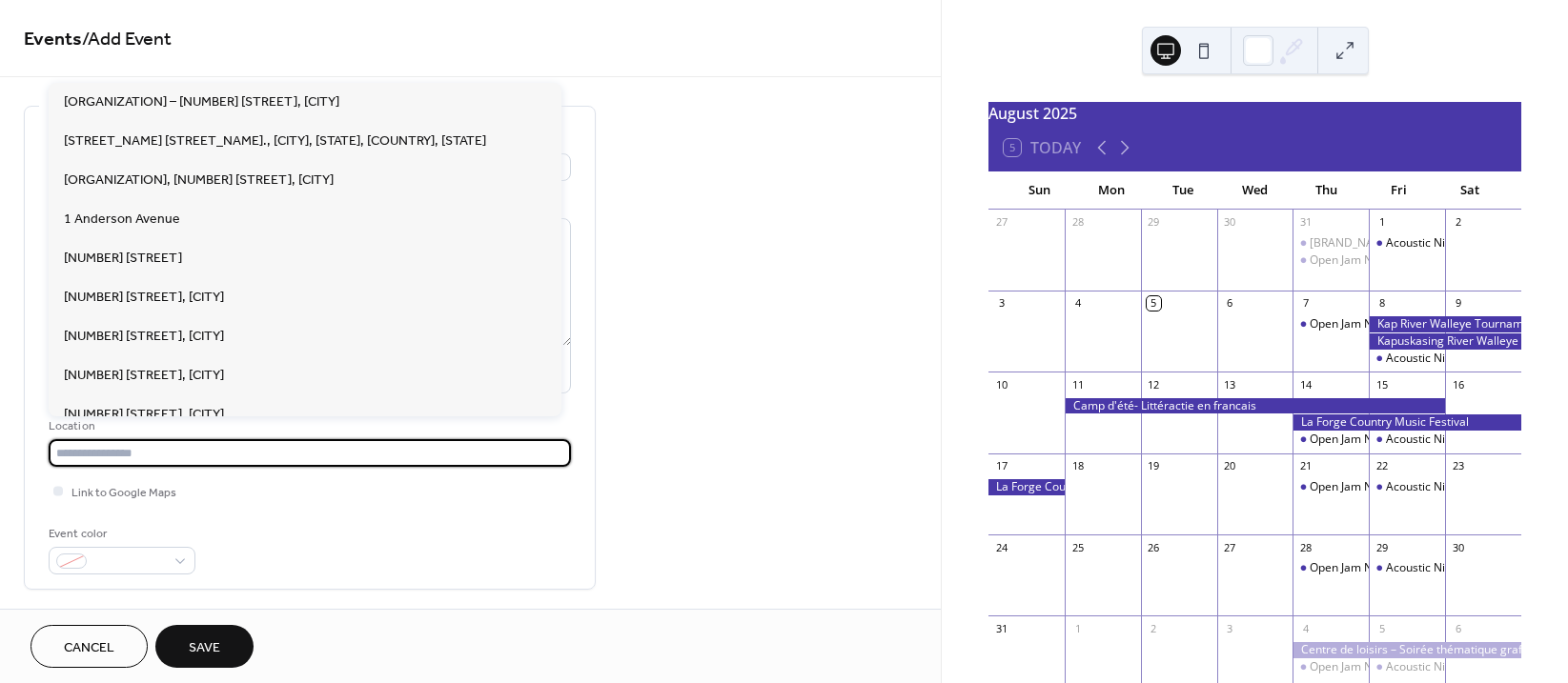 click at bounding box center (310, 452) 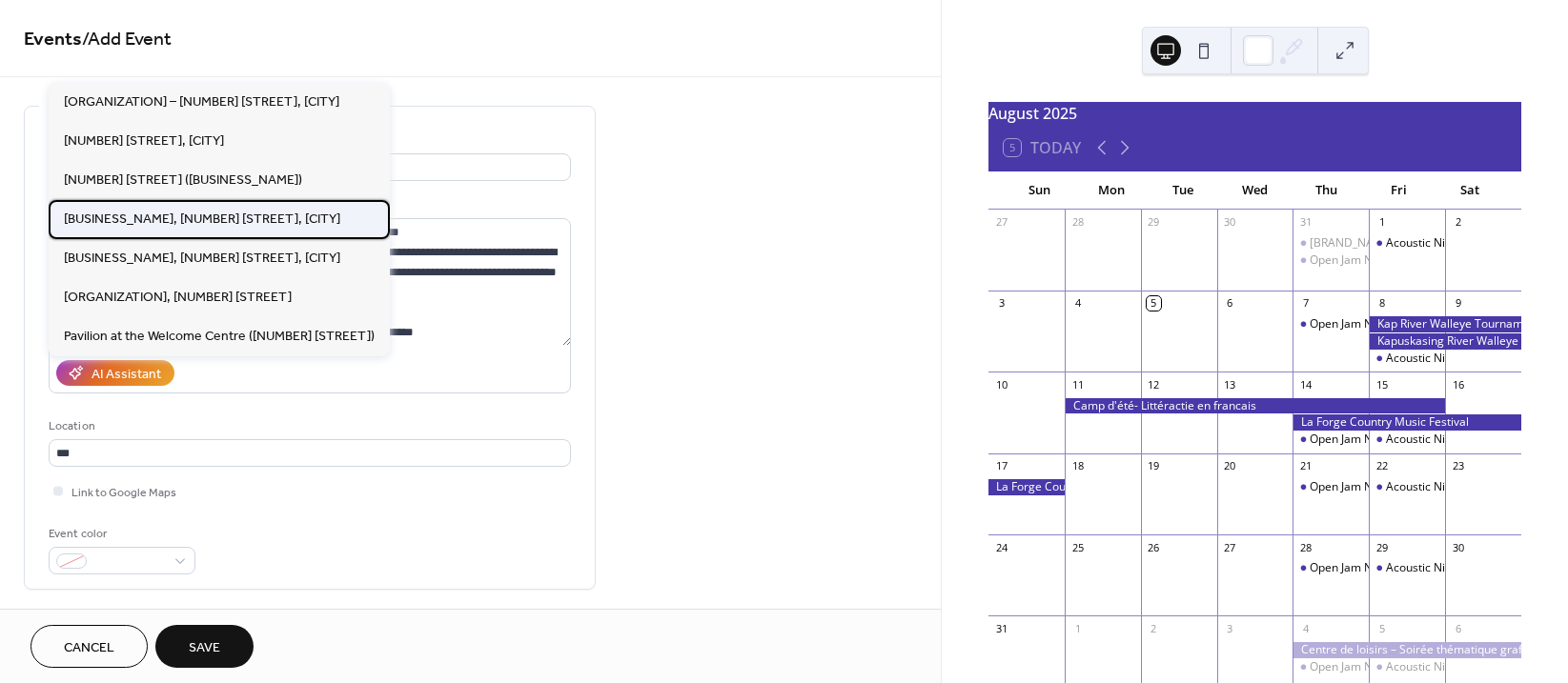 click on "Centre de Loisirs, 7 Aurora Avenue, Kapuskasing" at bounding box center [202, 219] 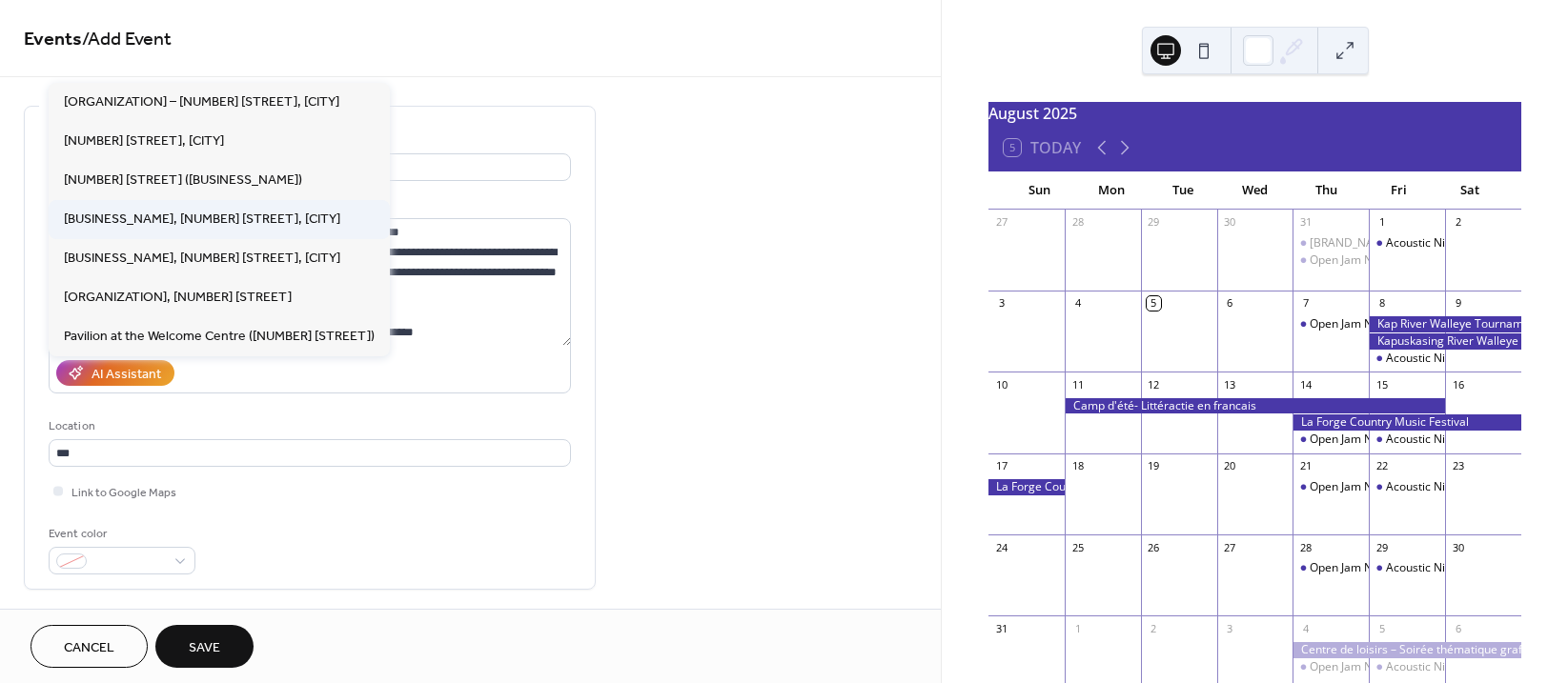type on "**********" 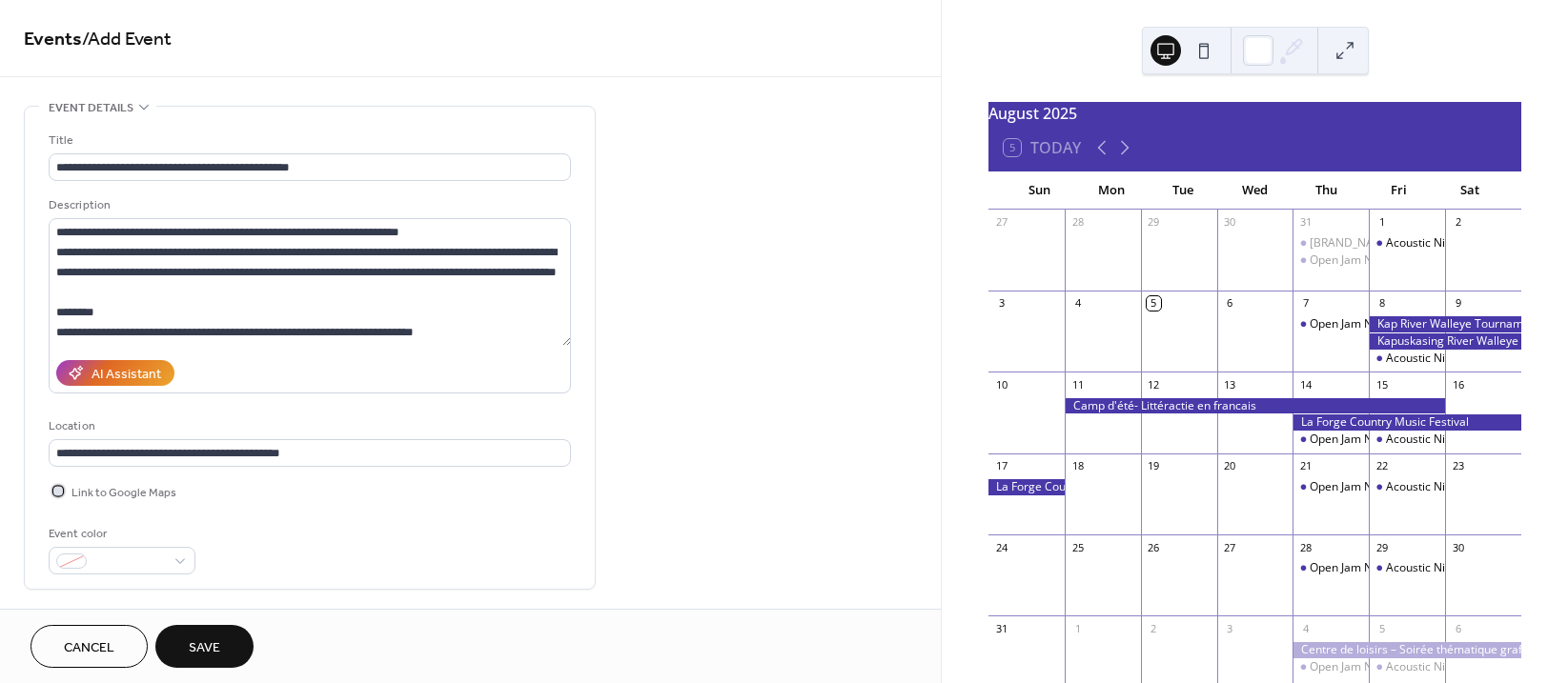 click at bounding box center [58, 491] 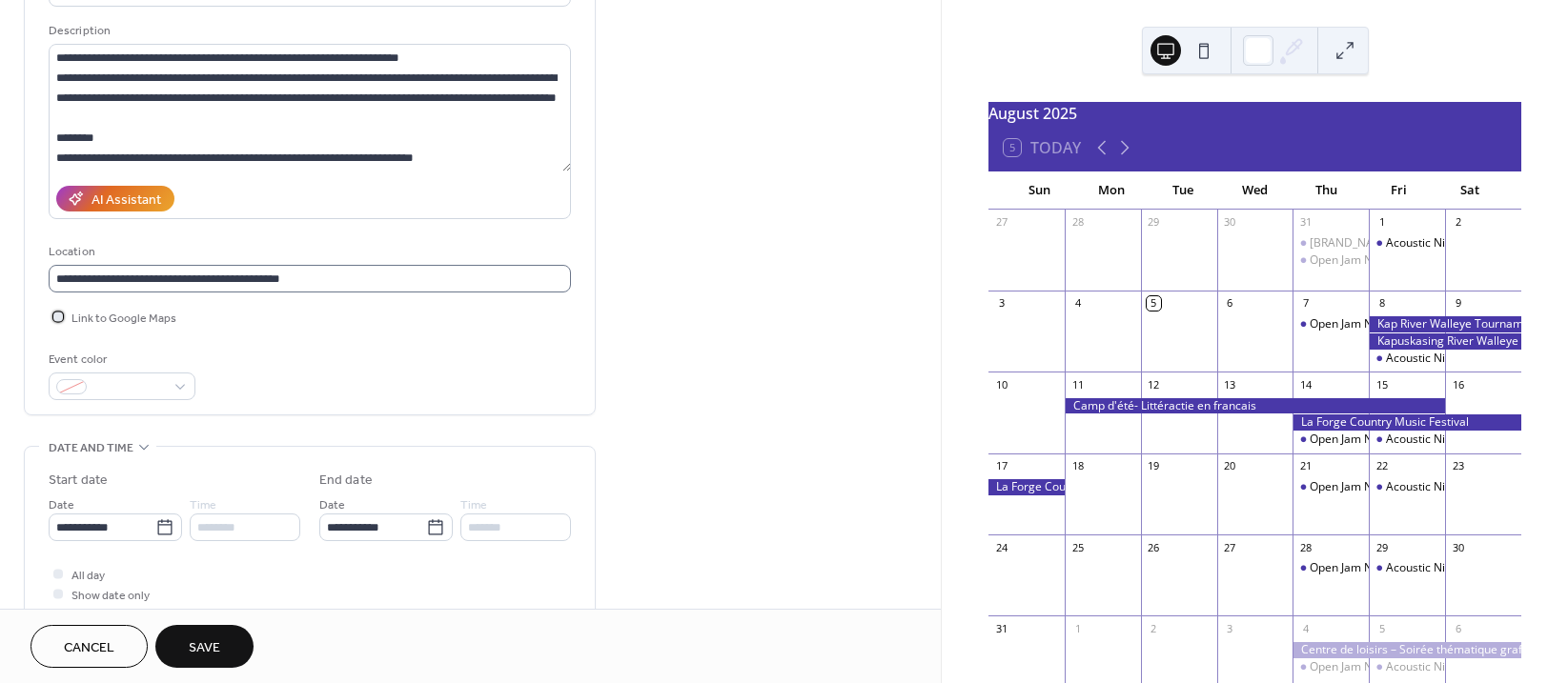 scroll, scrollTop: 0, scrollLeft: 0, axis: both 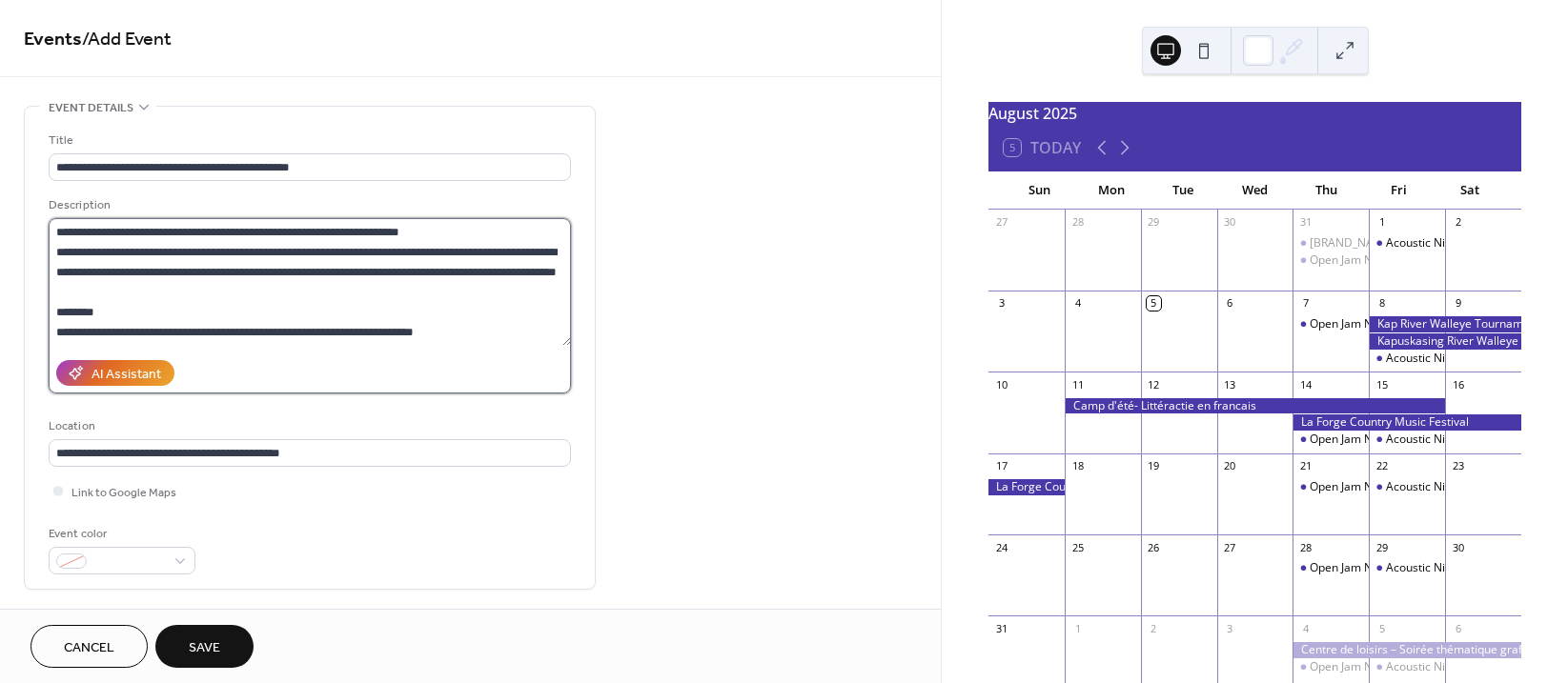 click on "**********" at bounding box center (310, 282) 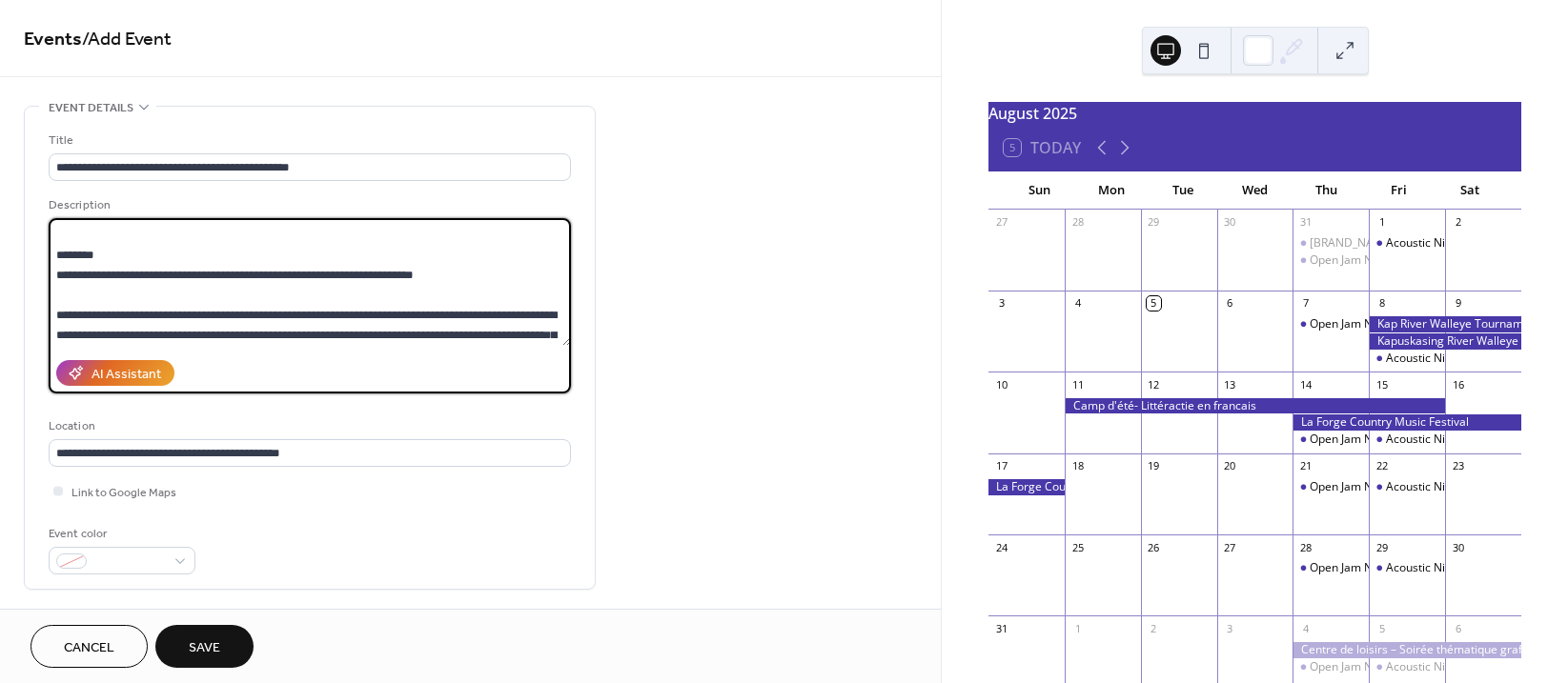 scroll, scrollTop: 0, scrollLeft: 0, axis: both 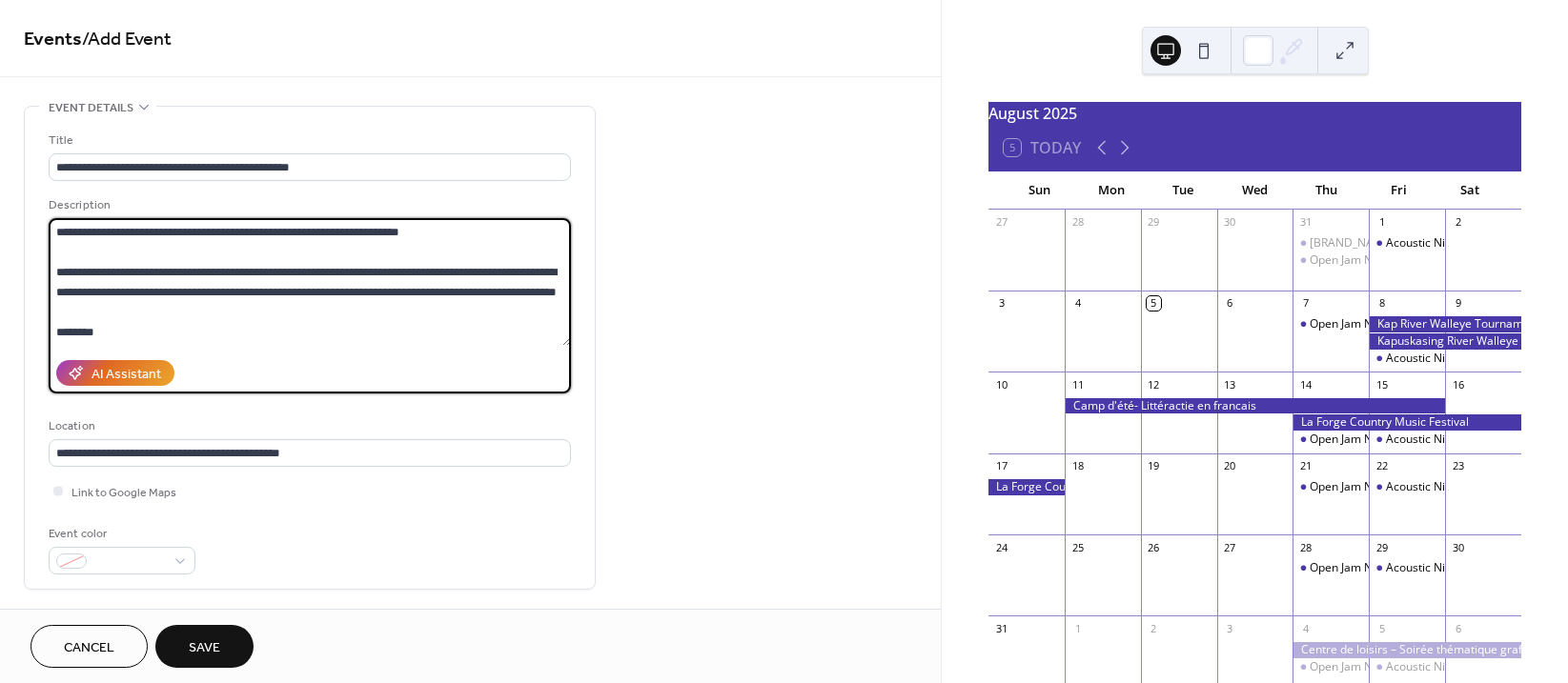 drag, startPoint x: 298, startPoint y: 325, endPoint x: 28, endPoint y: 197, distance: 298.80428 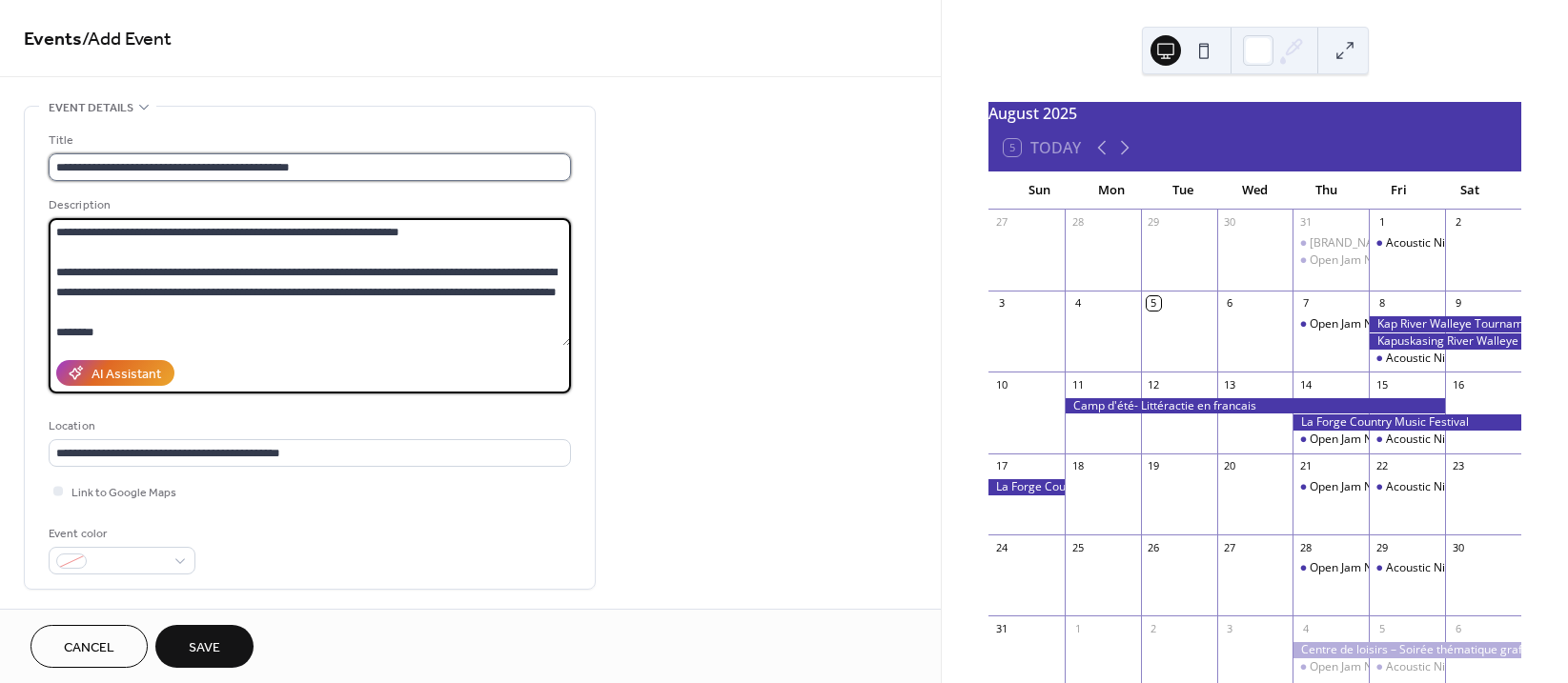 click on "**********" at bounding box center (310, 167) 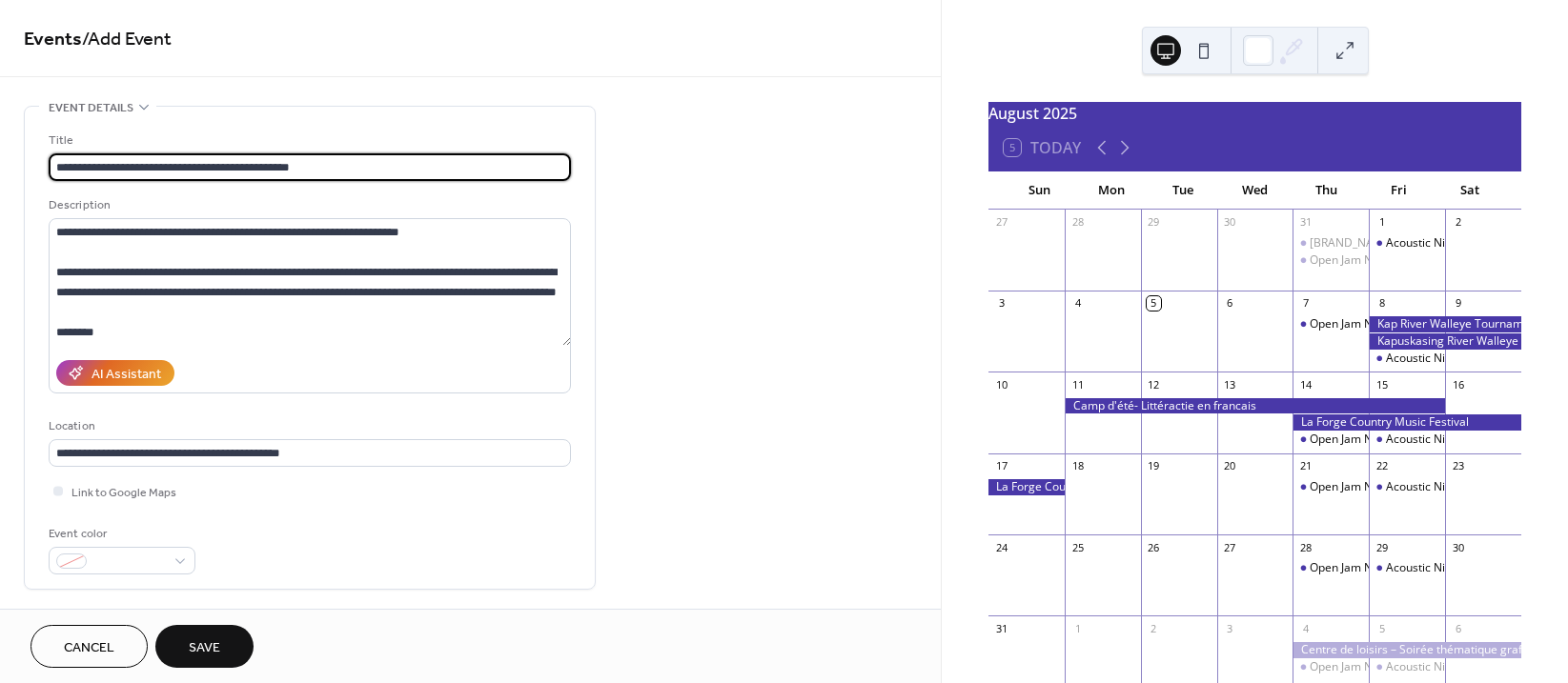 drag, startPoint x: 375, startPoint y: 170, endPoint x: 27, endPoint y: 171, distance: 348.00144 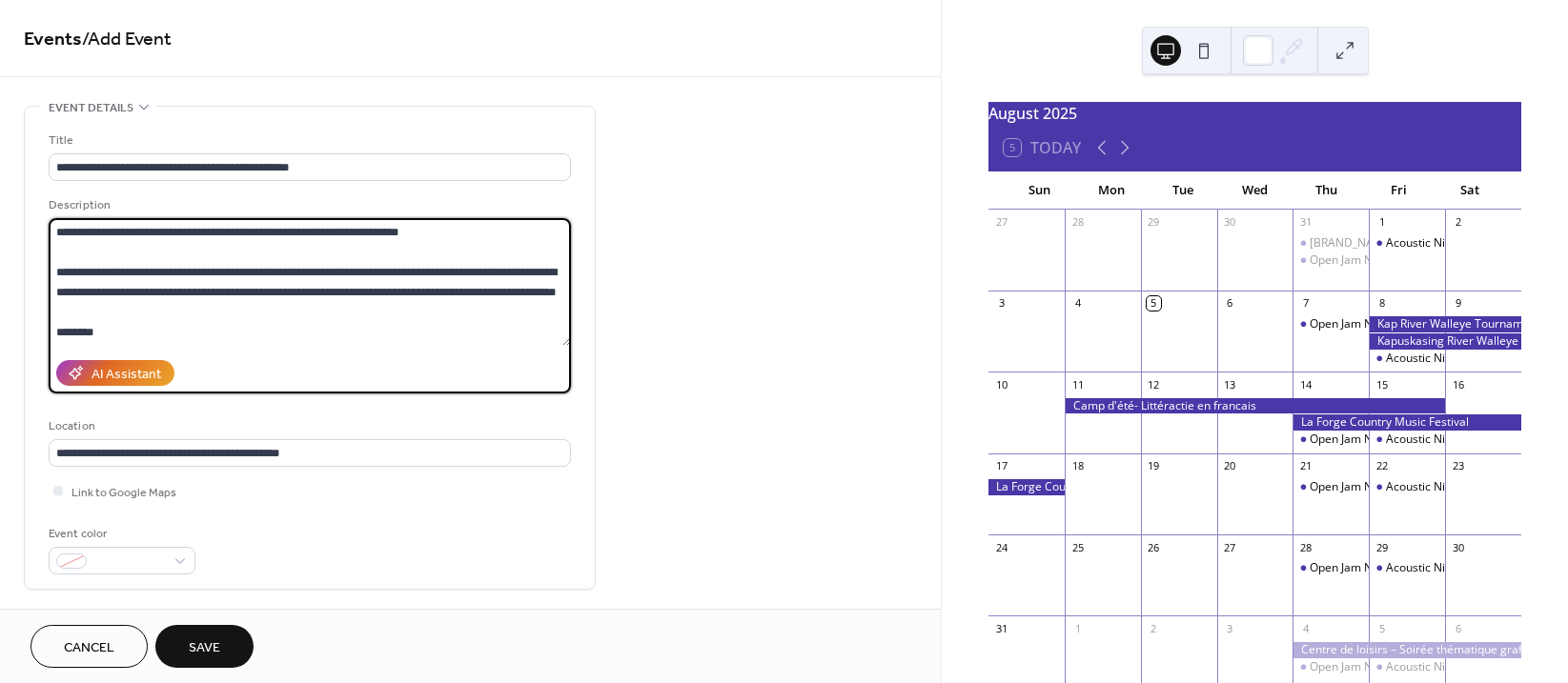 click on "**********" at bounding box center (310, 282) 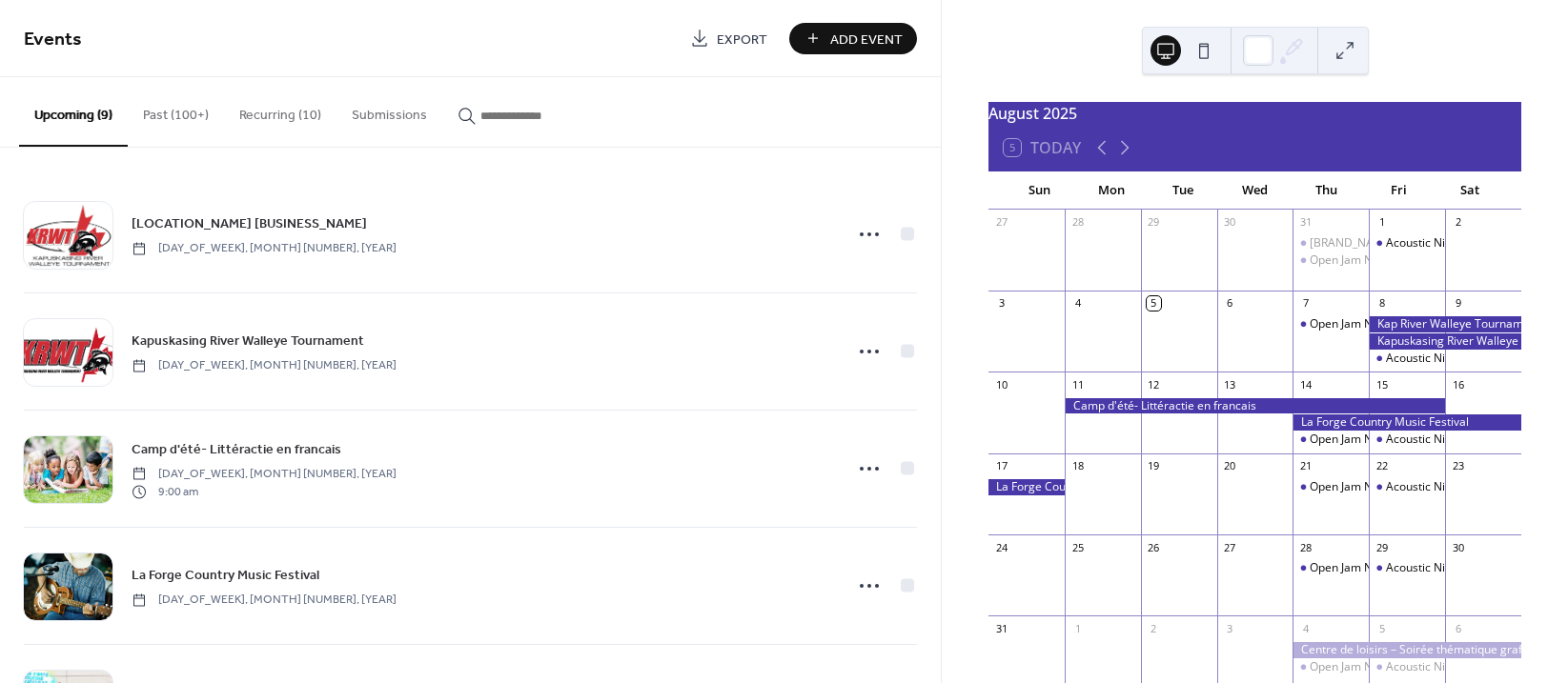 click on "Add Event" at bounding box center [866, 39] 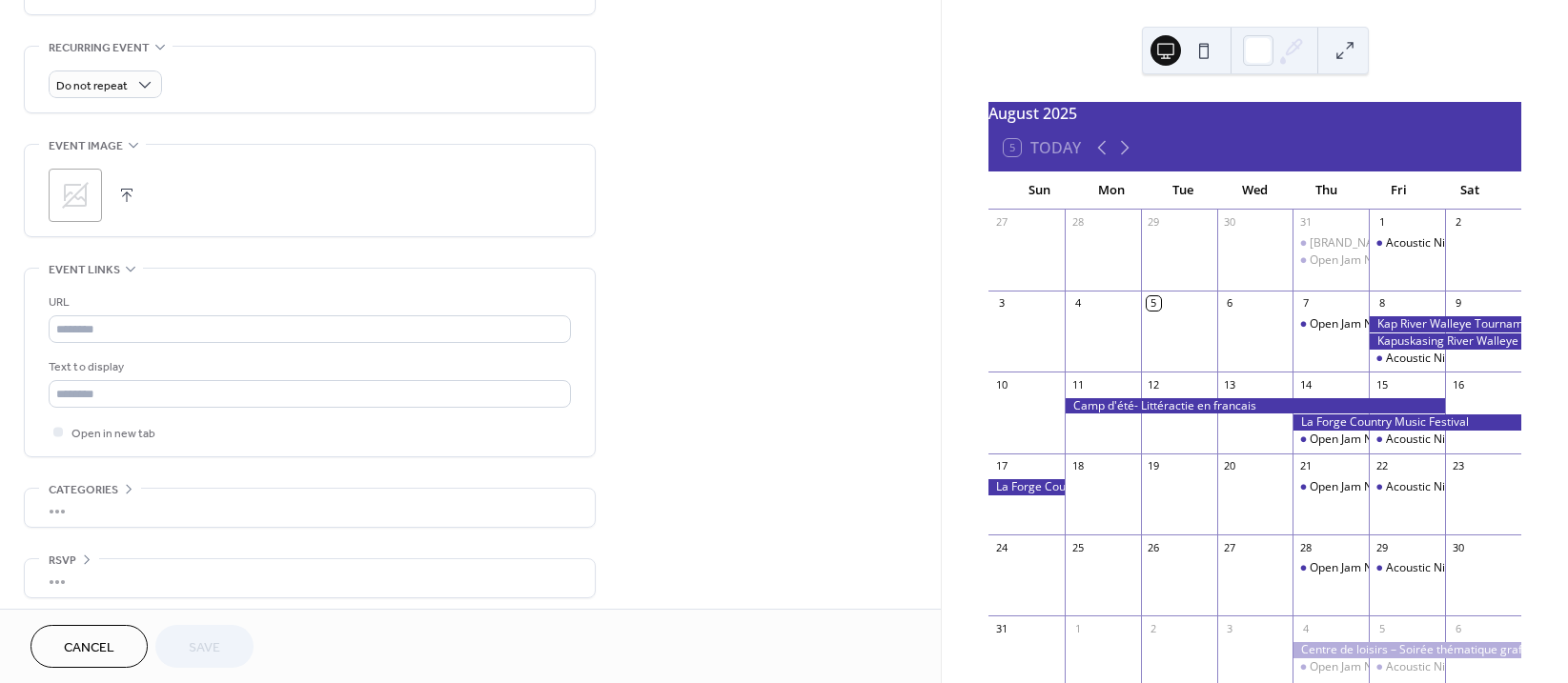 scroll, scrollTop: 807, scrollLeft: 0, axis: vertical 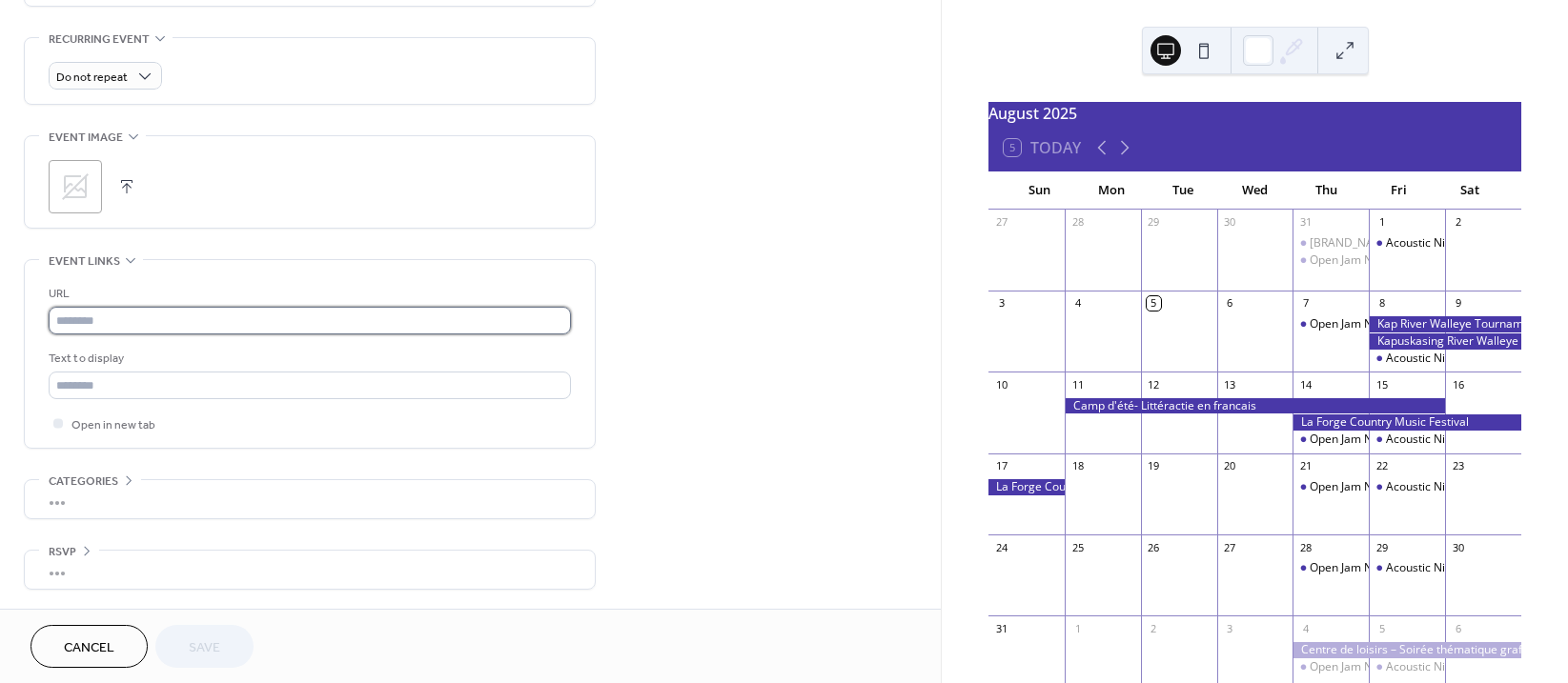 click at bounding box center (310, 320) 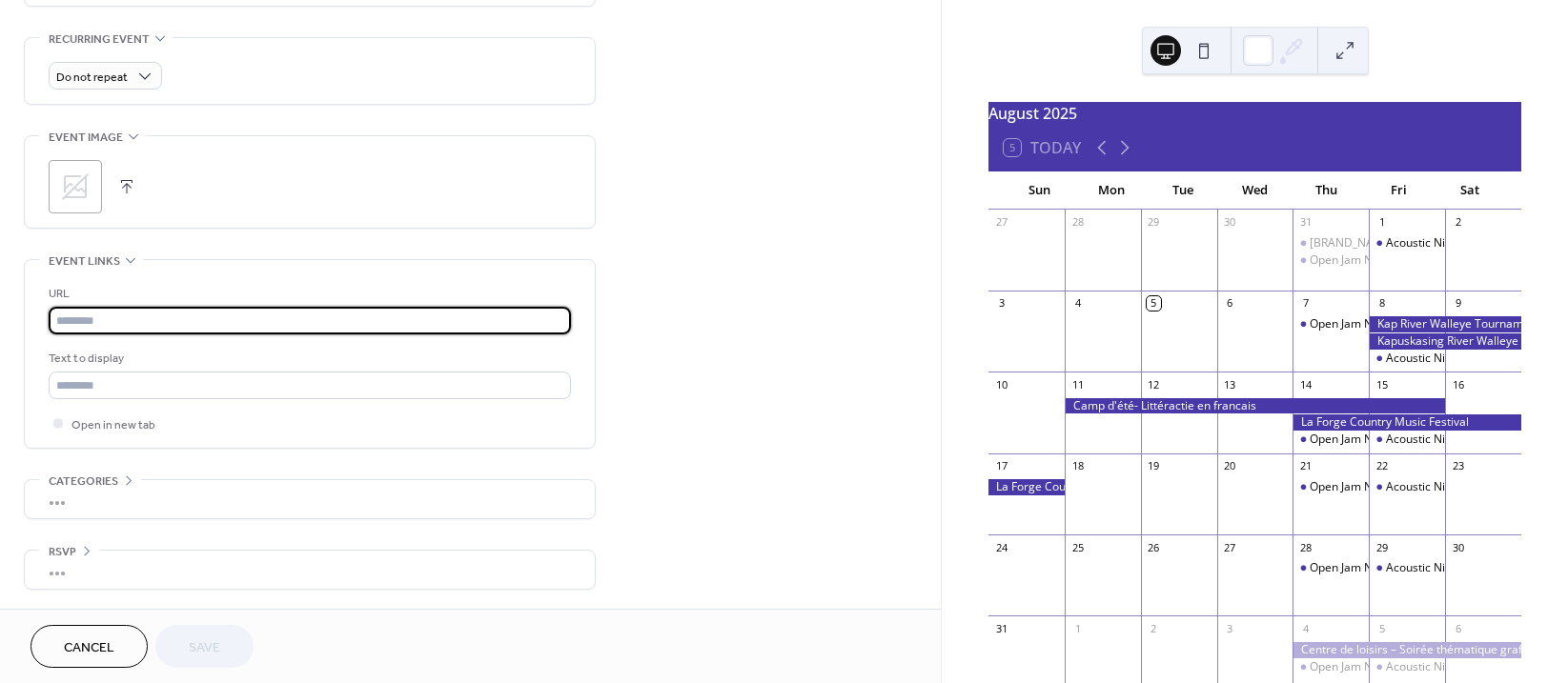 paste on "**********" 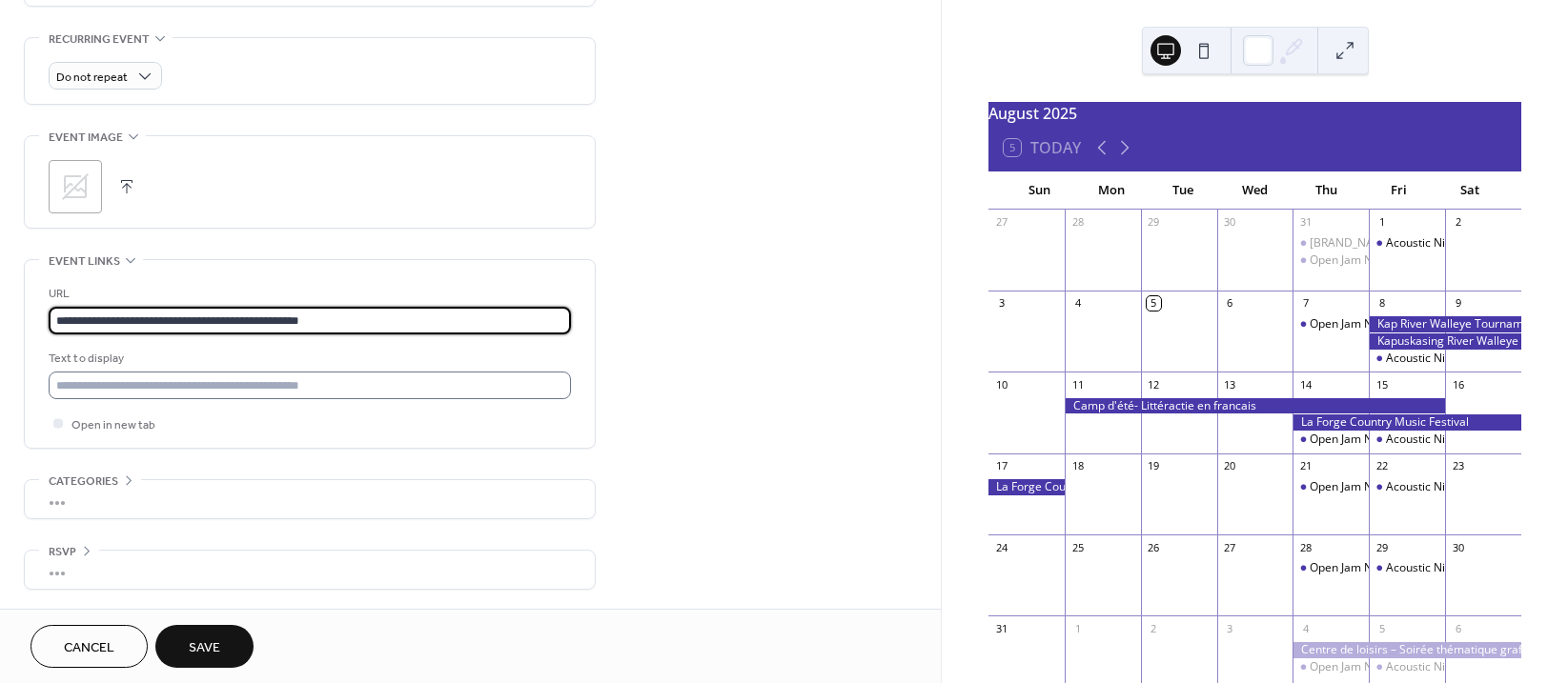type on "**********" 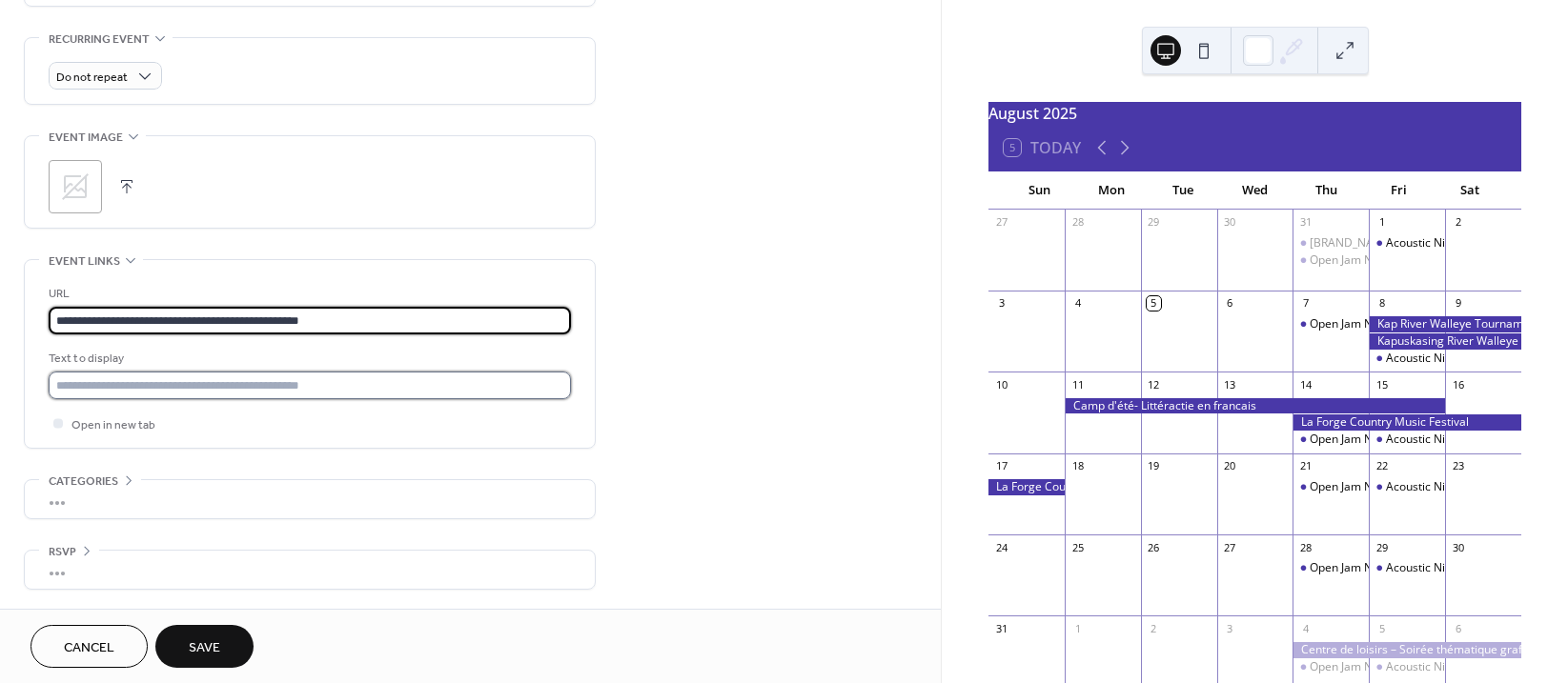 click at bounding box center [310, 385] 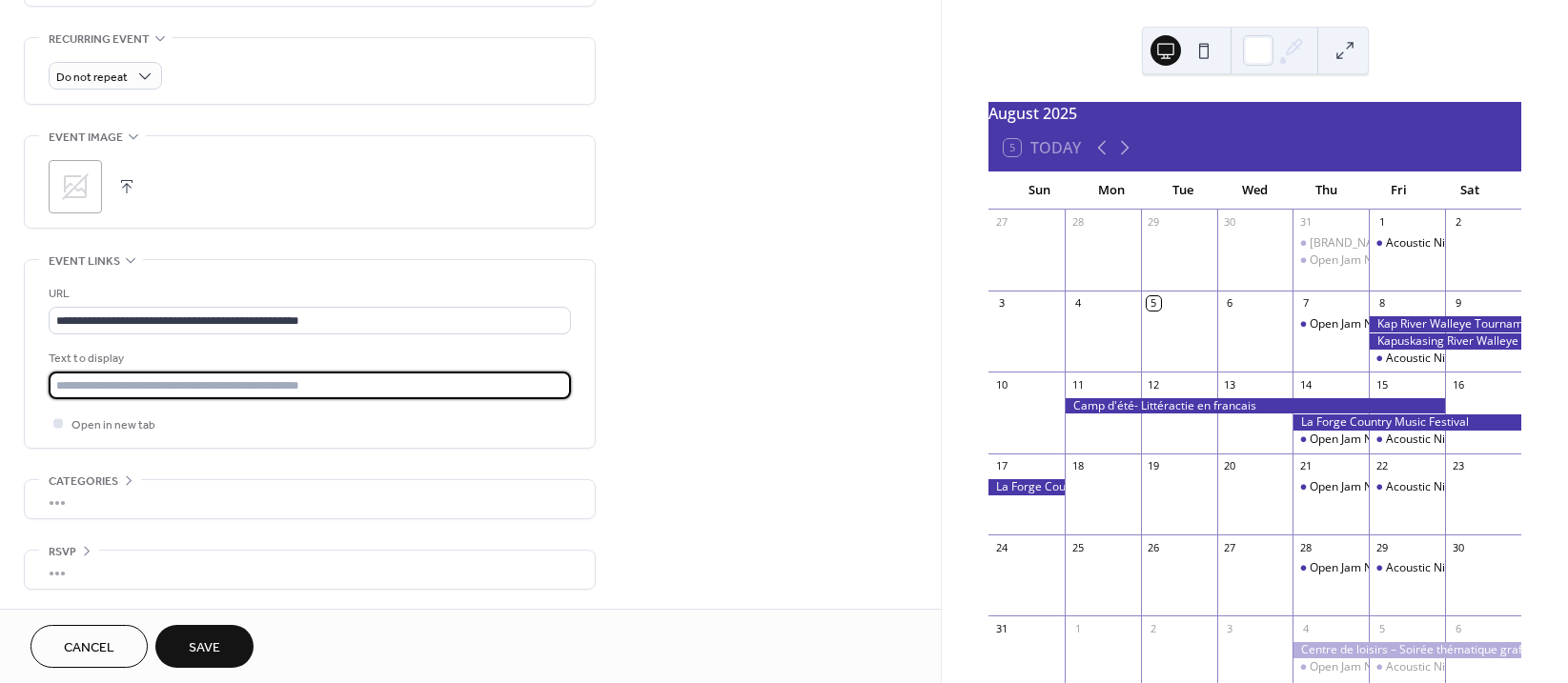 type on "**********" 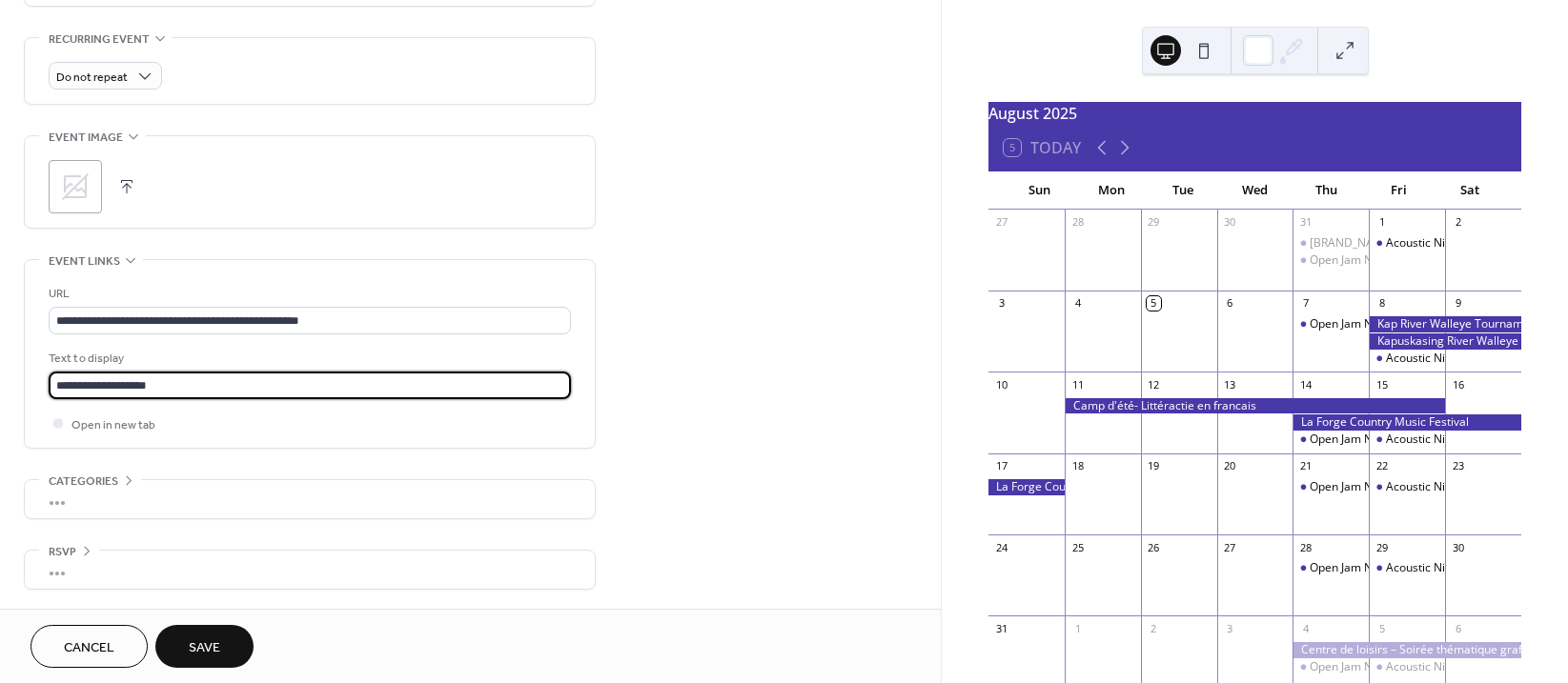 click on ";" at bounding box center (75, 187) 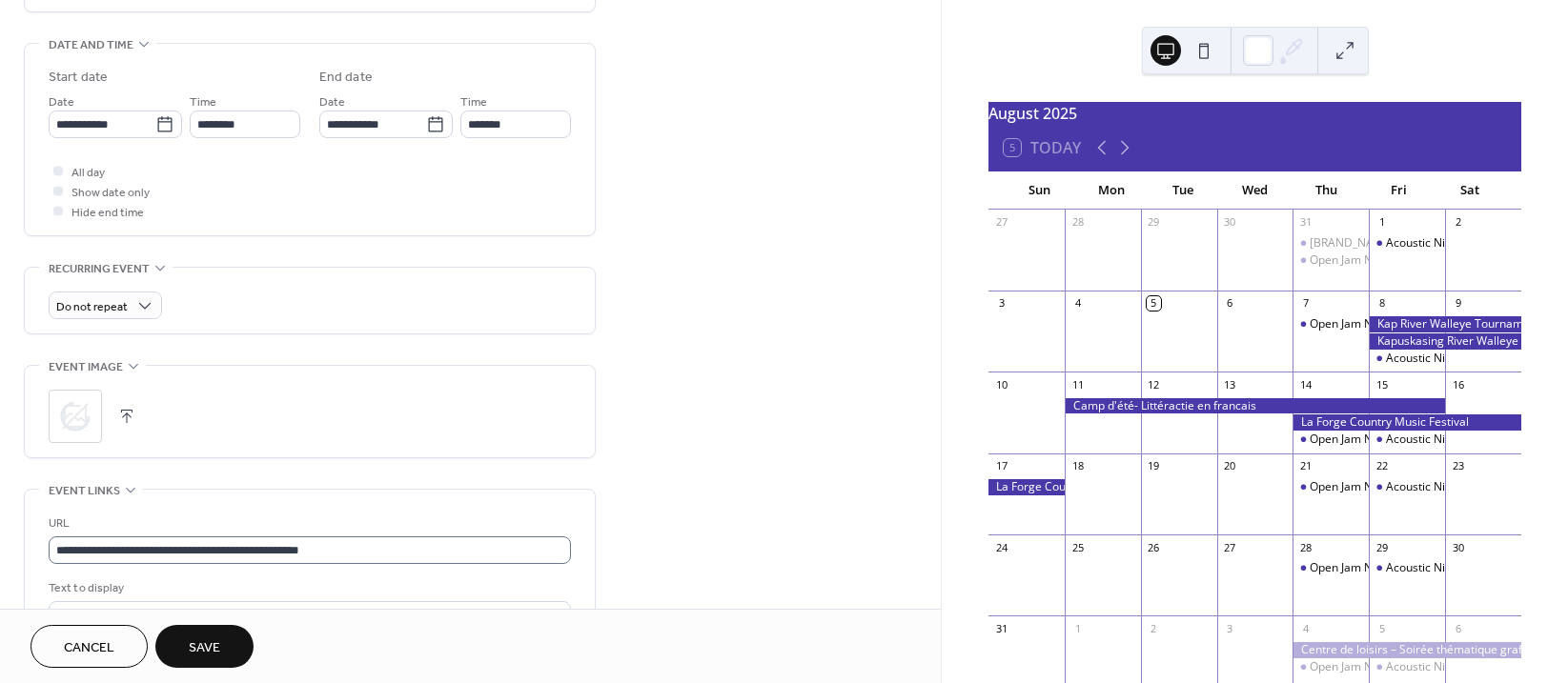 scroll, scrollTop: 426, scrollLeft: 0, axis: vertical 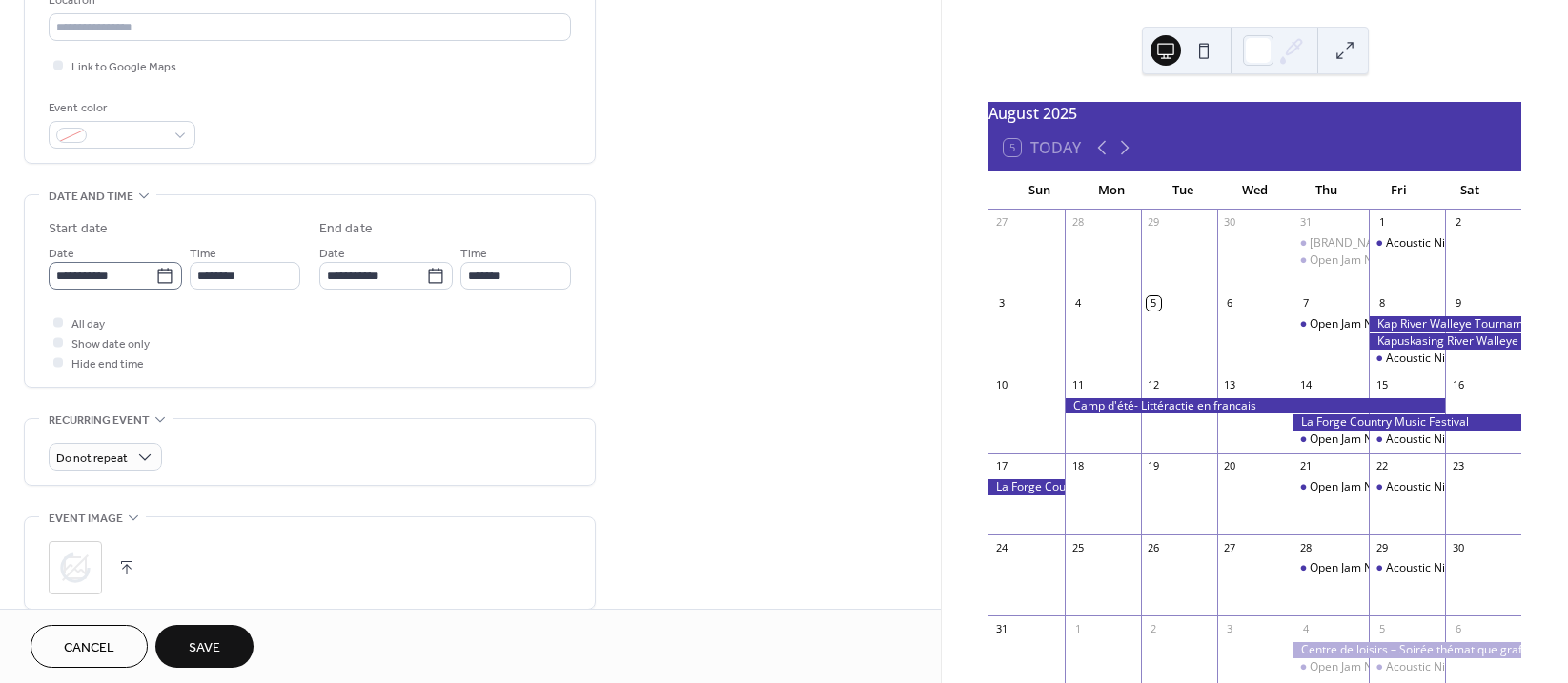 click 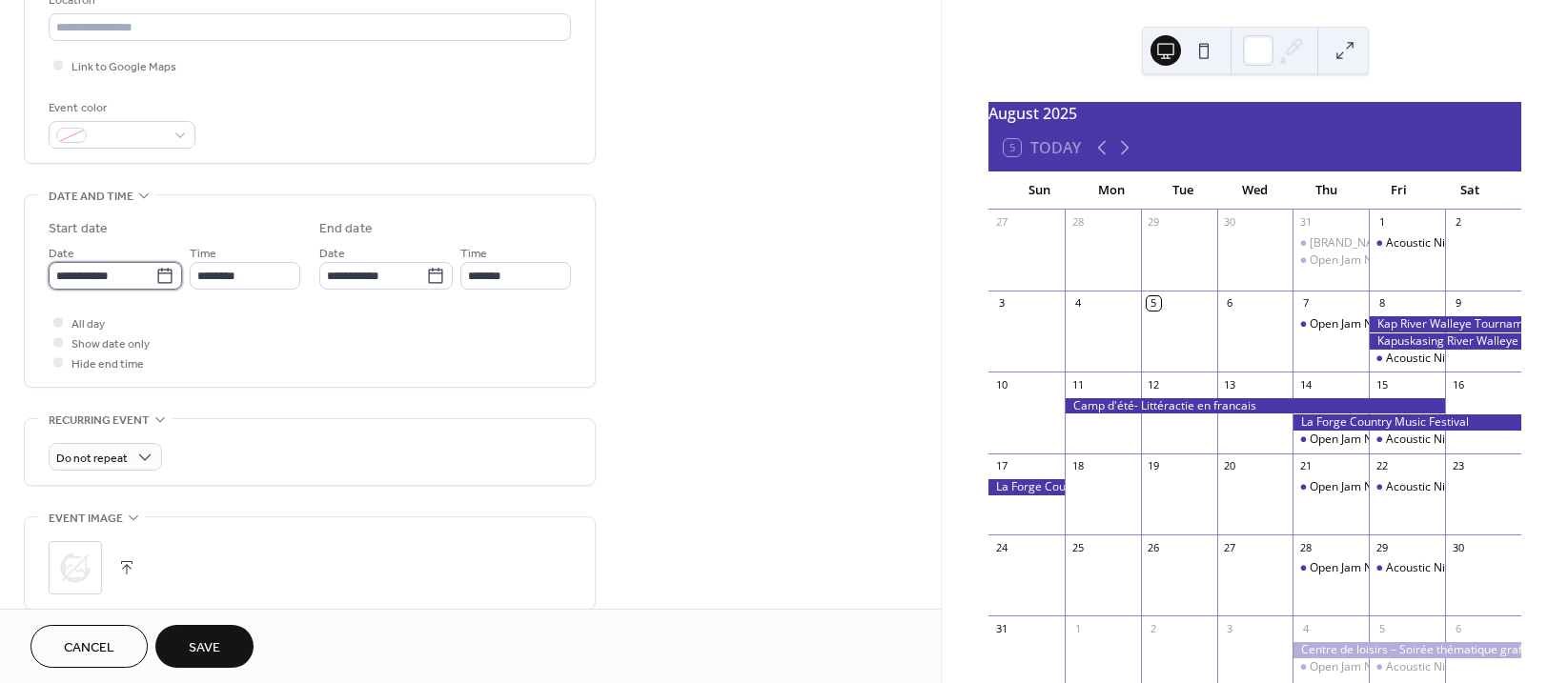 click on "**********" at bounding box center [102, 275] 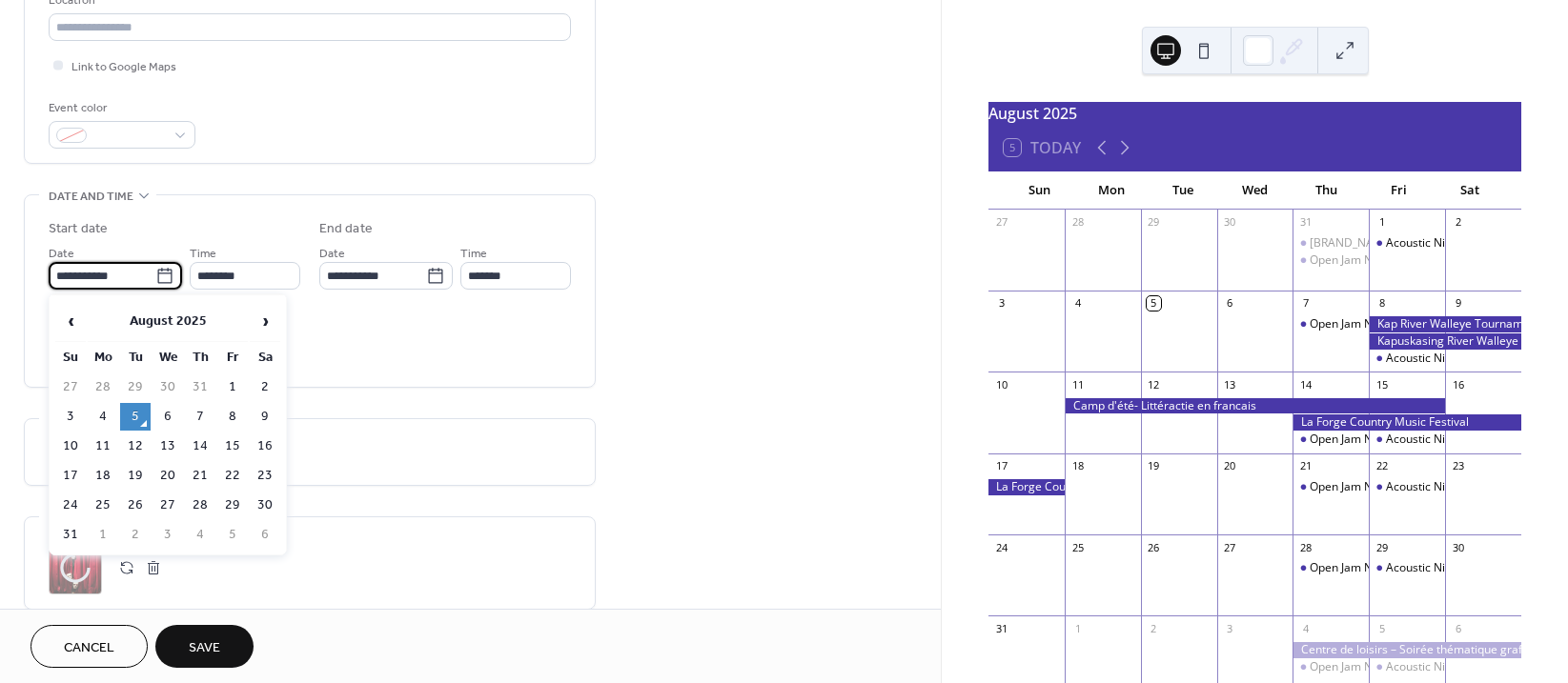 click on "‹ August 2025 › Su Mo Tu We Th Fr Sa 27 28 29 30 31 1 2 3 4 5 6 7 8 9 10 11 12 13 14 15 16 17 18 19 20 21 22 23 24 25 26 27 28 29 30 31 1 2 3 4 5 6" at bounding box center (168, 425) 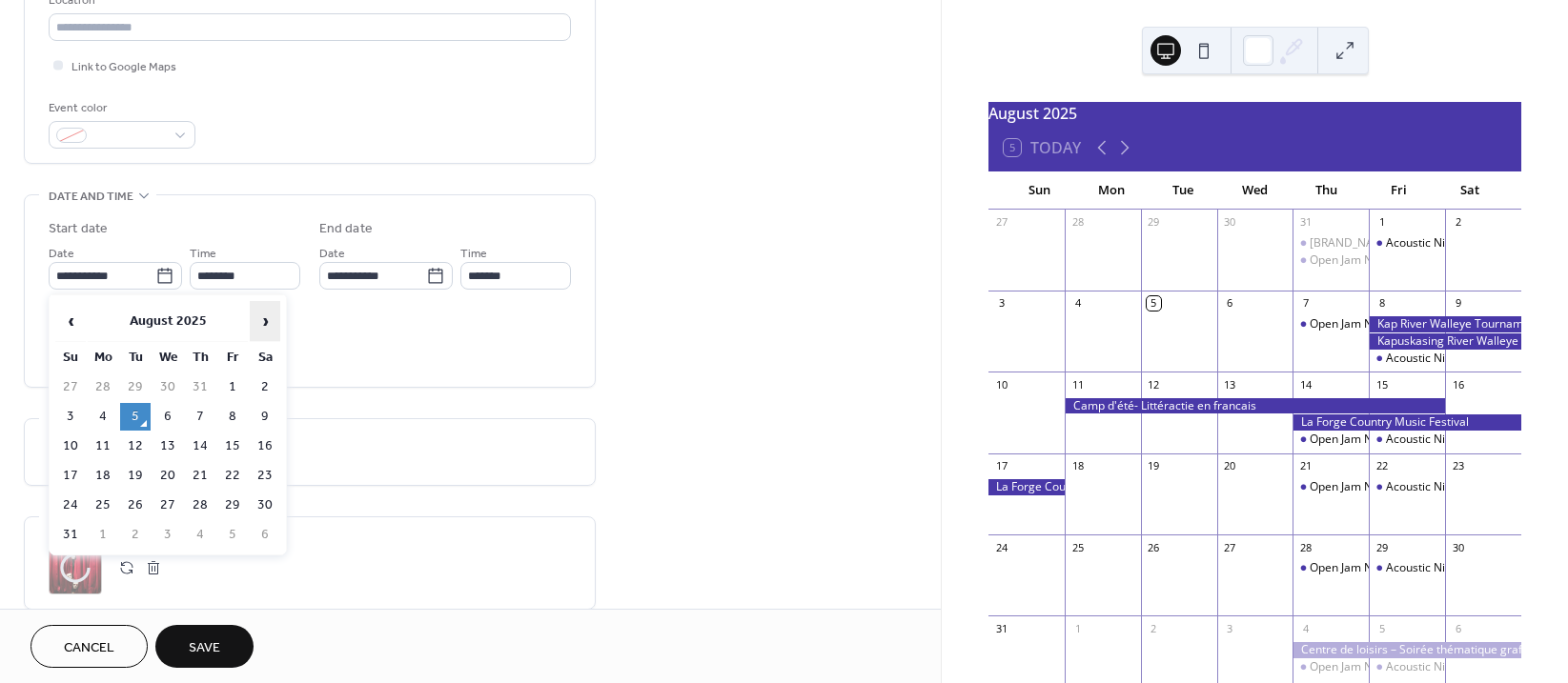 click on "›" at bounding box center [265, 321] 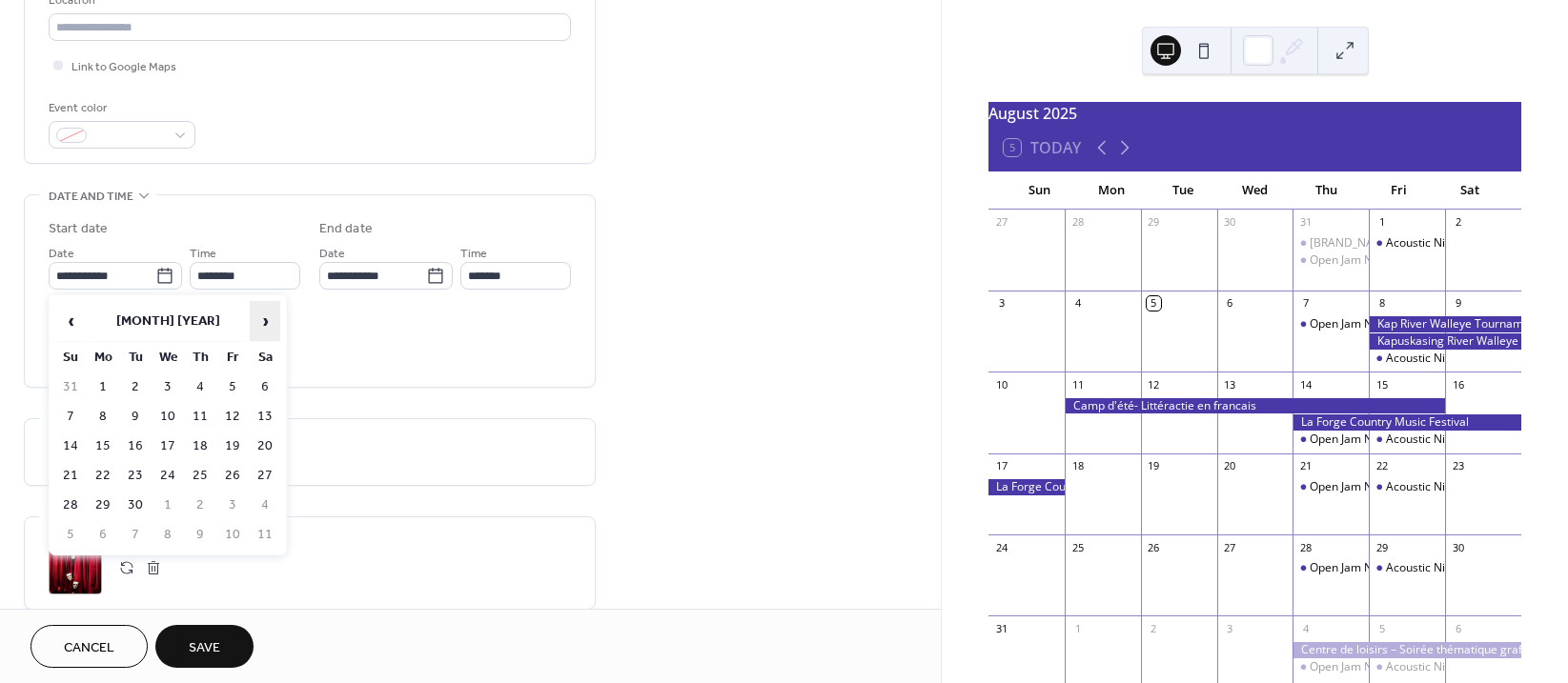 click on "›" at bounding box center [265, 321] 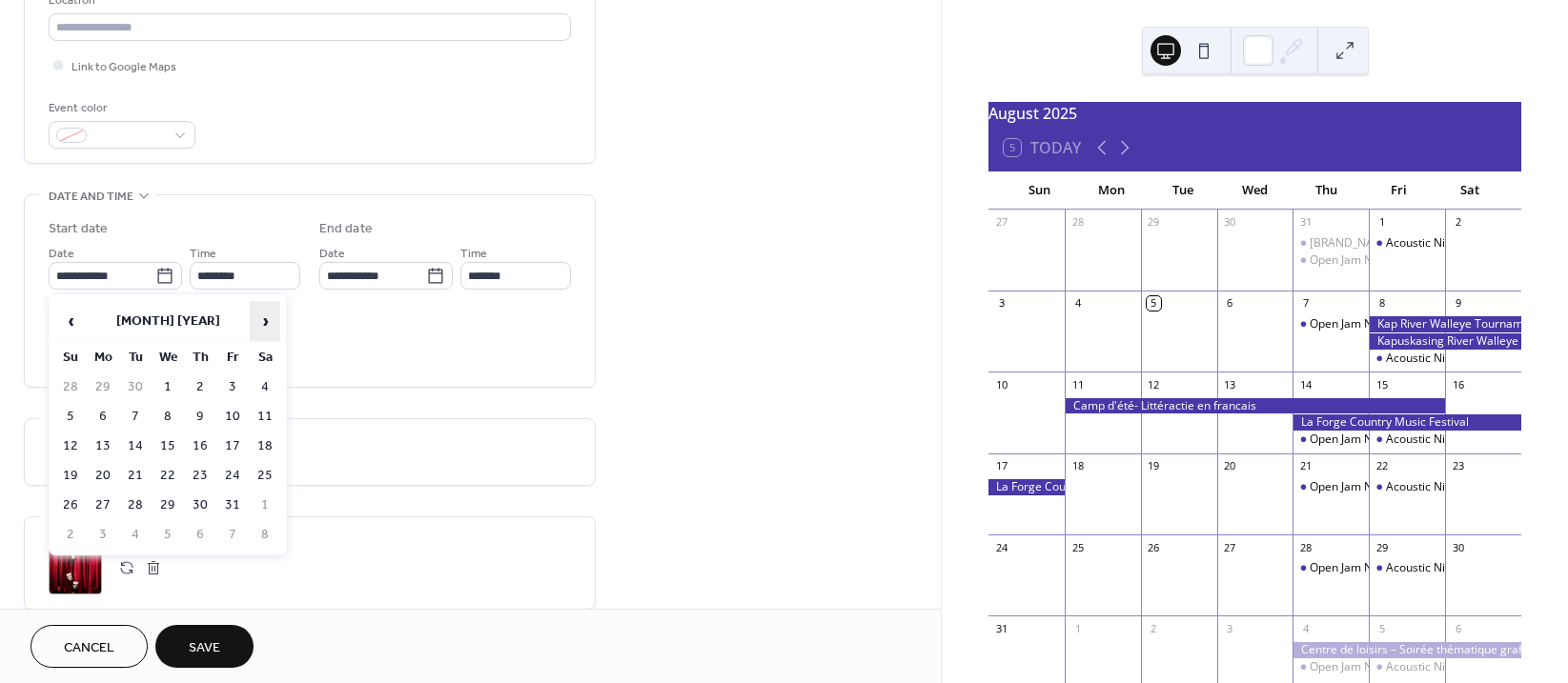 click on "›" at bounding box center (265, 321) 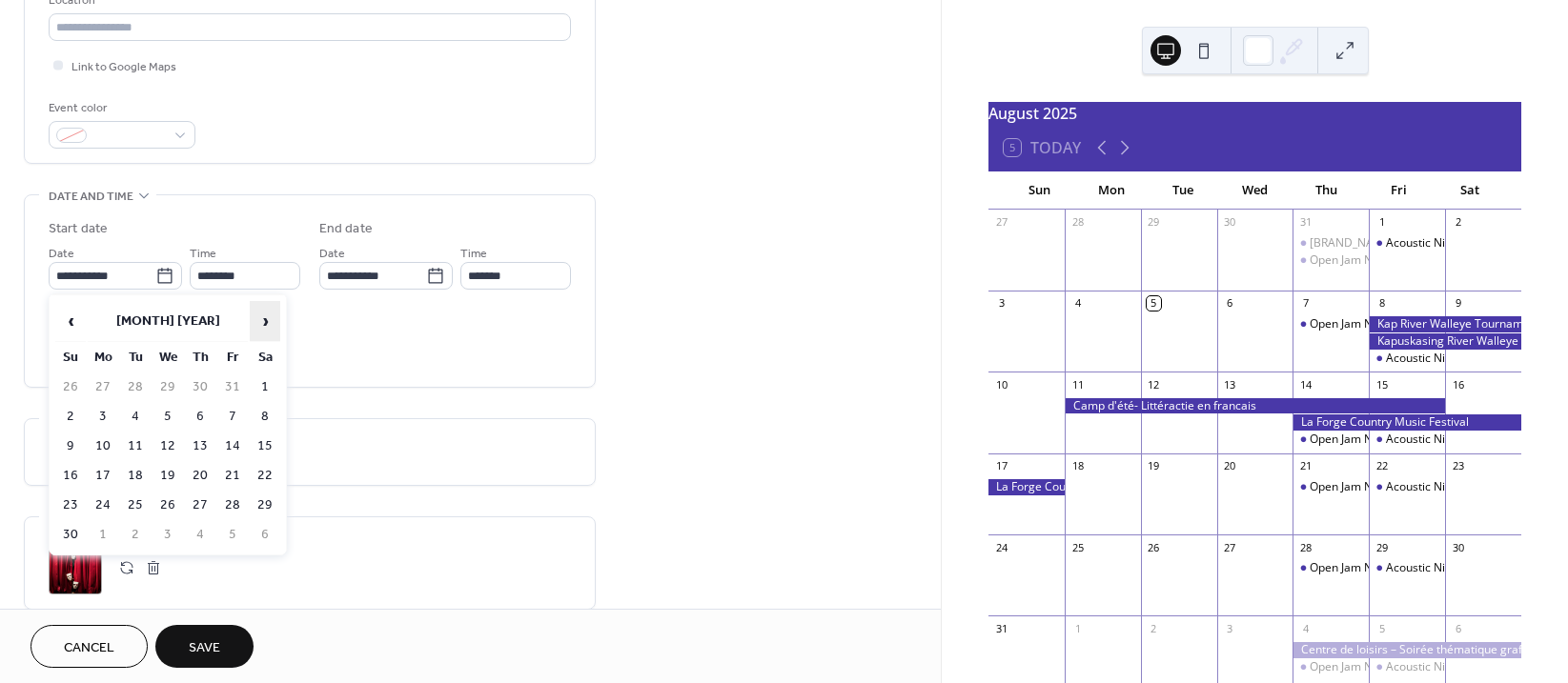 click on "›" at bounding box center (265, 321) 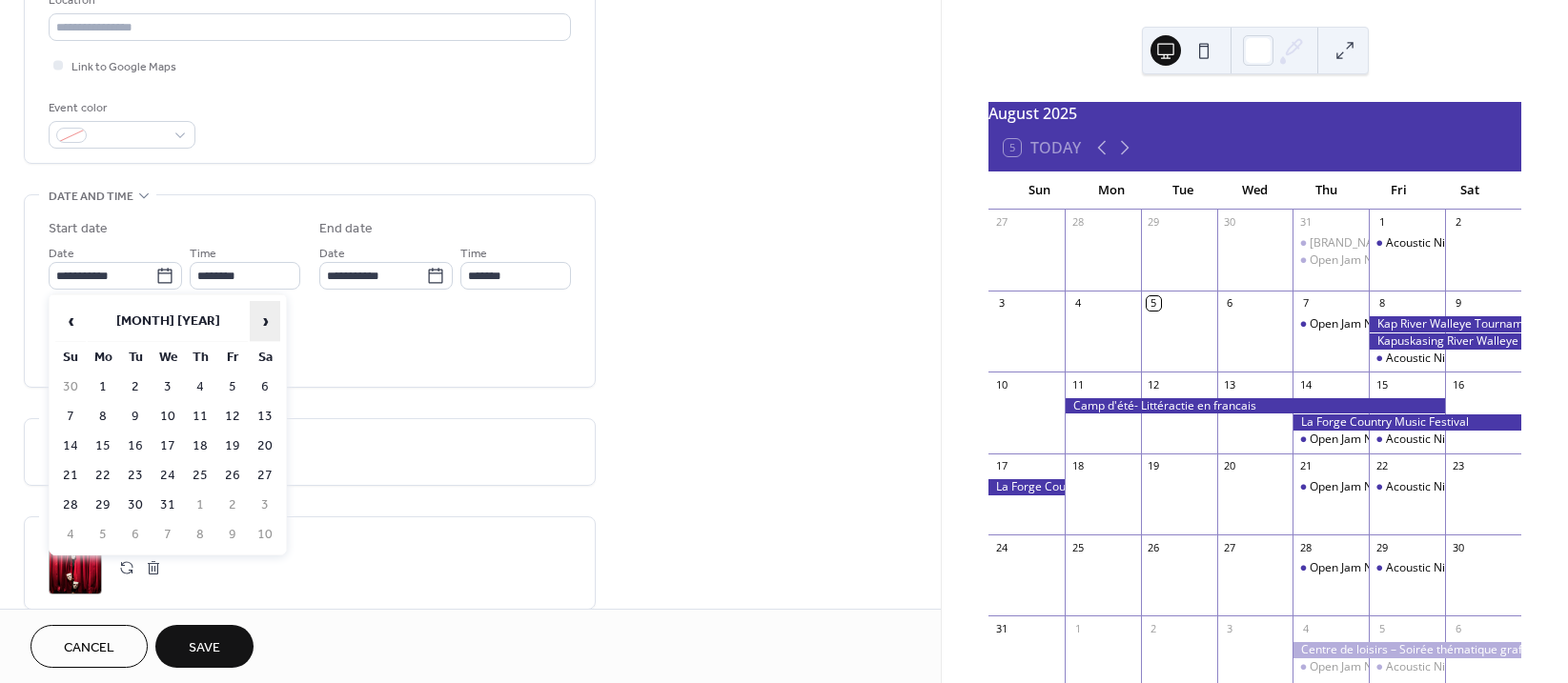 click on "›" at bounding box center [265, 321] 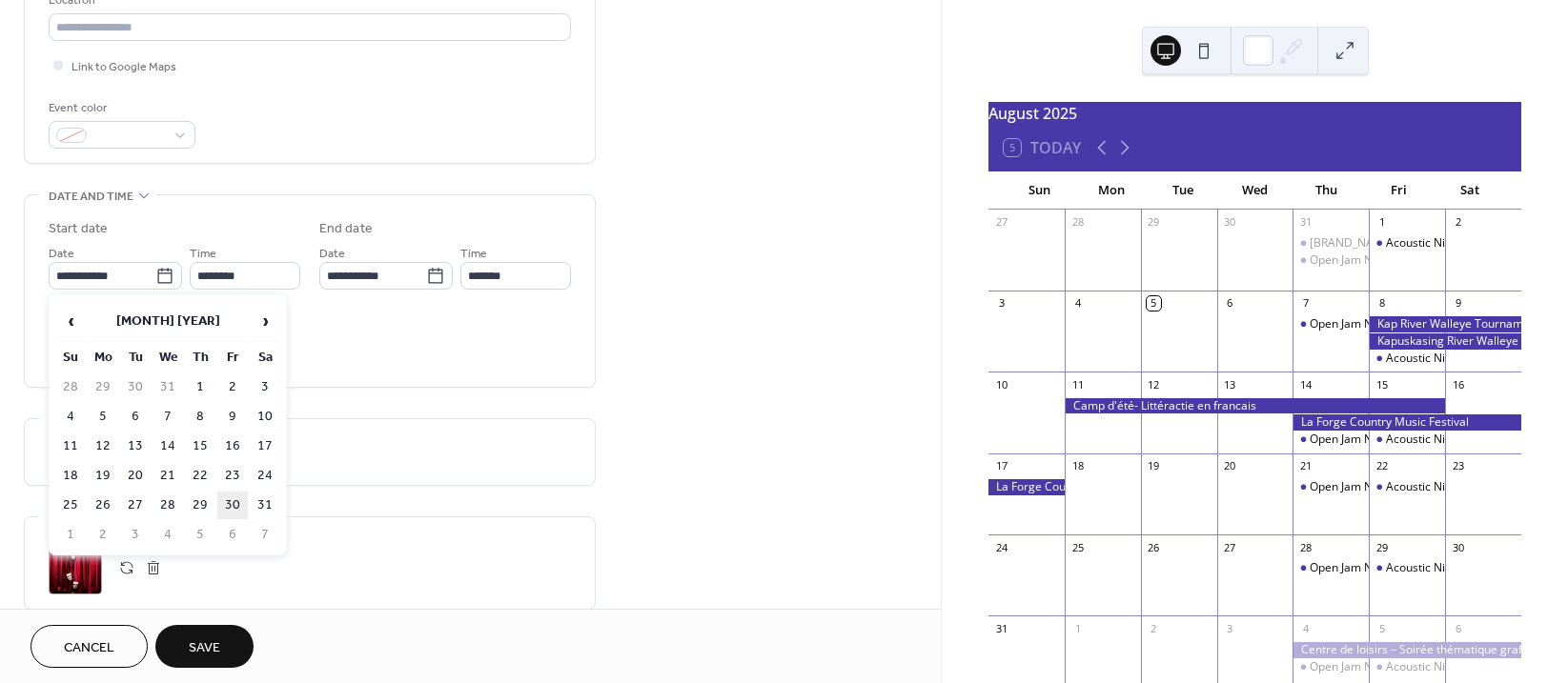click on "30" at bounding box center [233, 505] 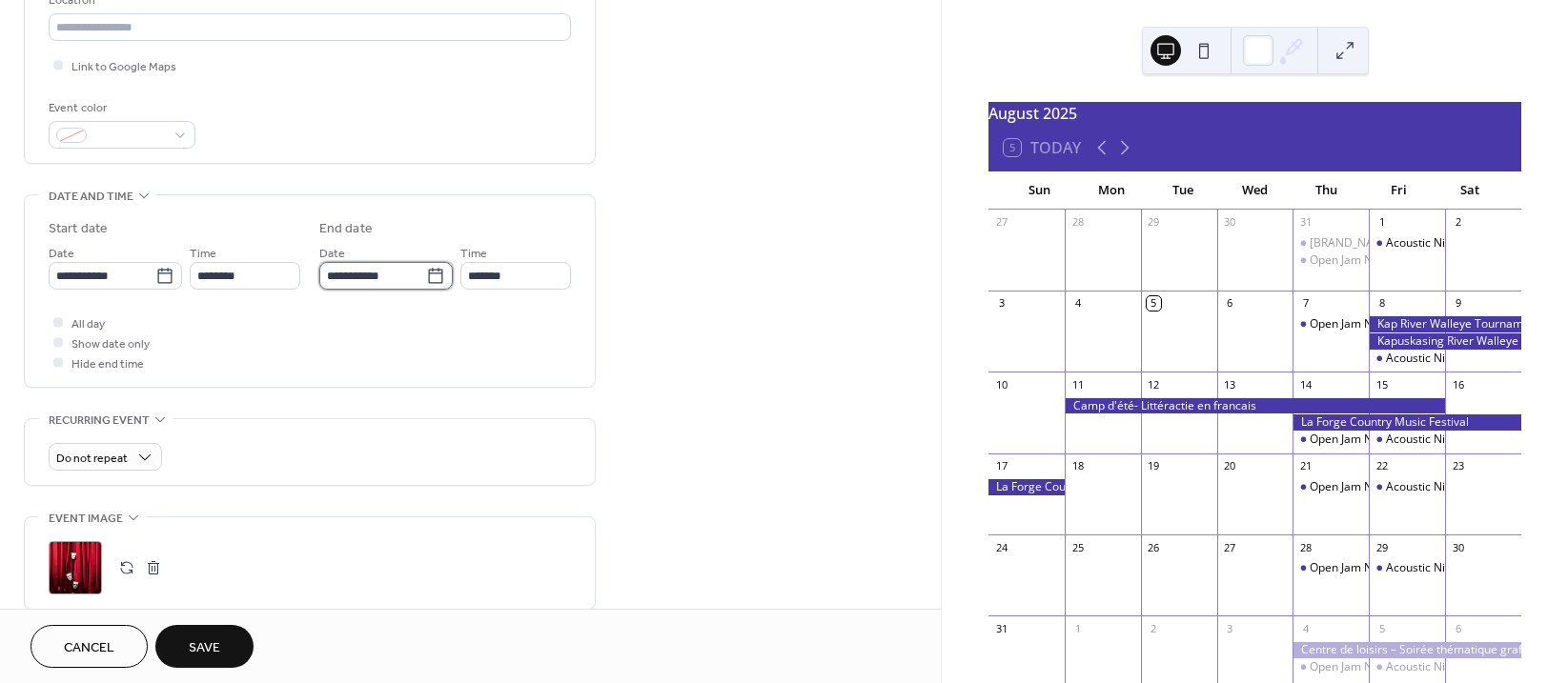 click on "**********" at bounding box center (373, 275) 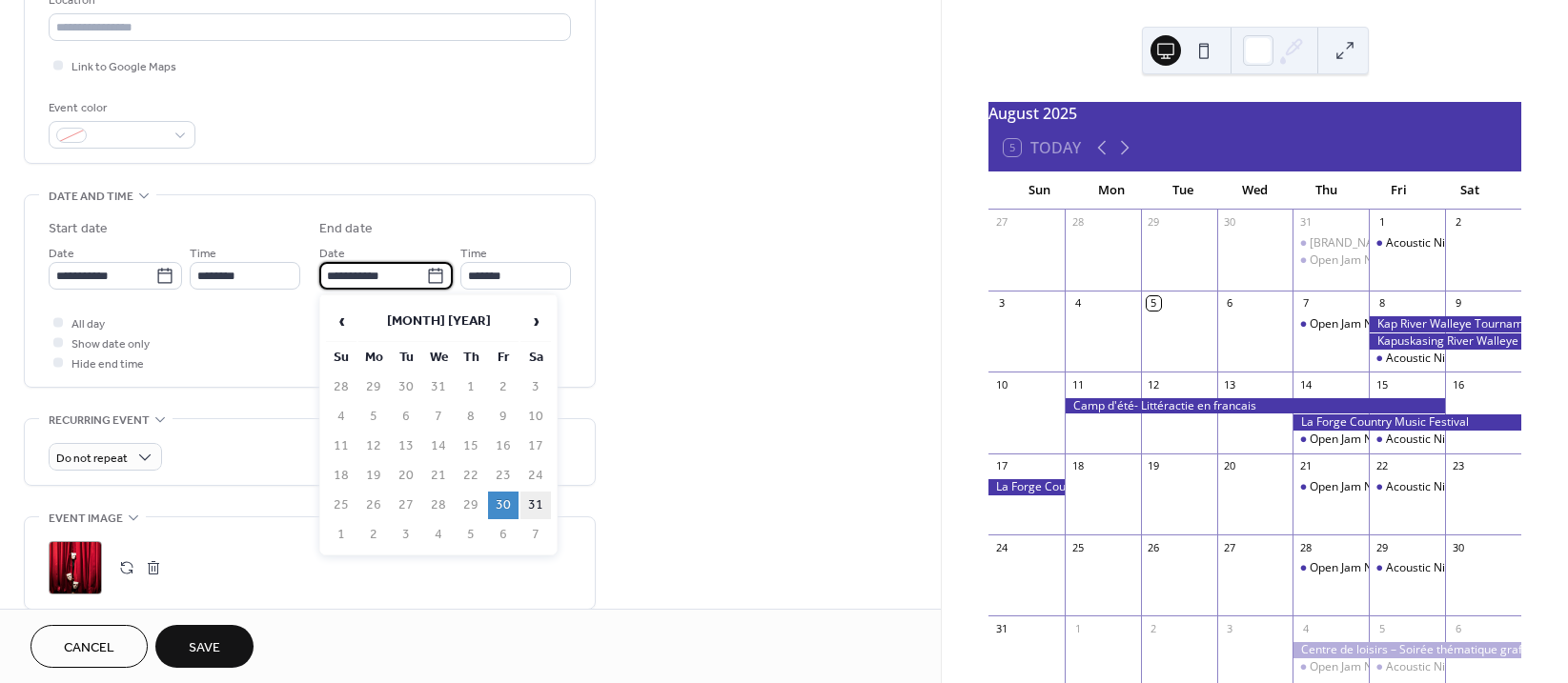 click on "31" at bounding box center (536, 505) 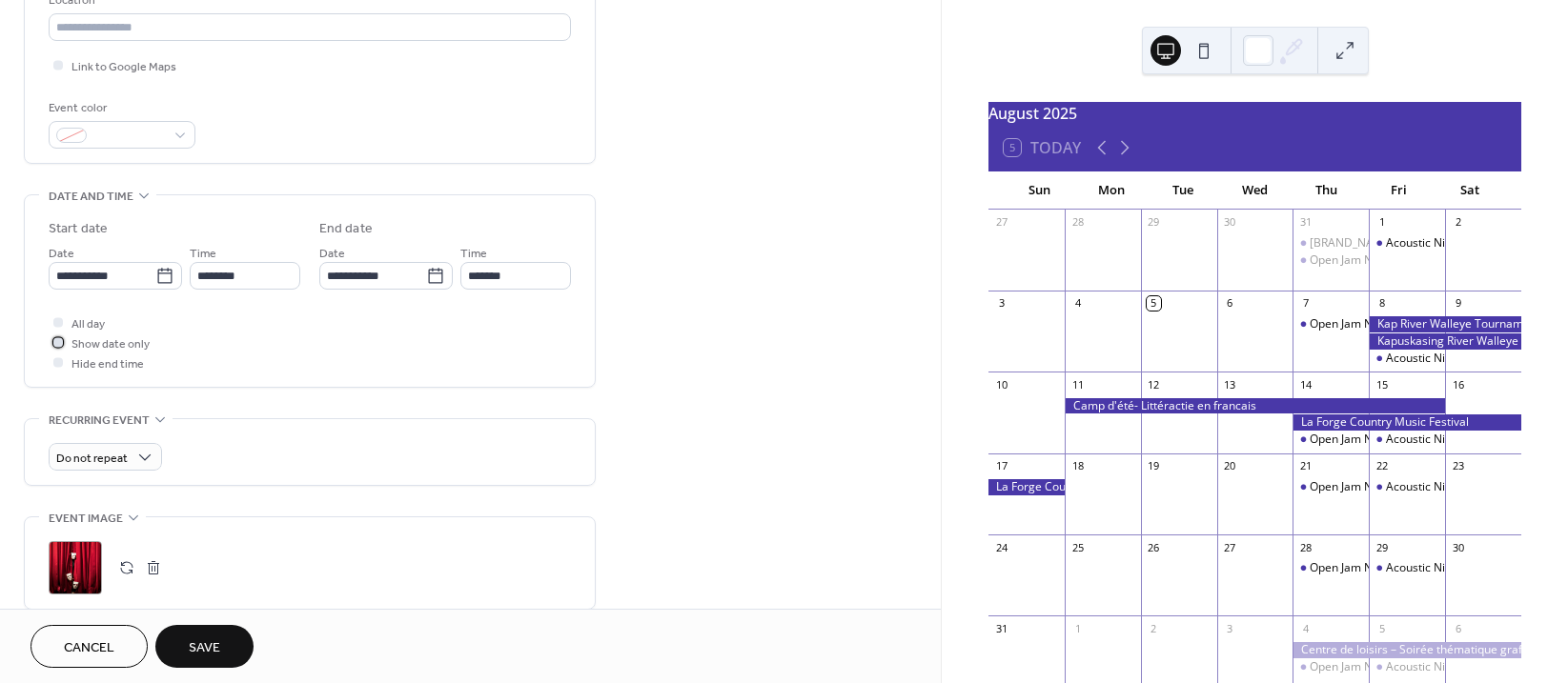 click at bounding box center [58, 342] 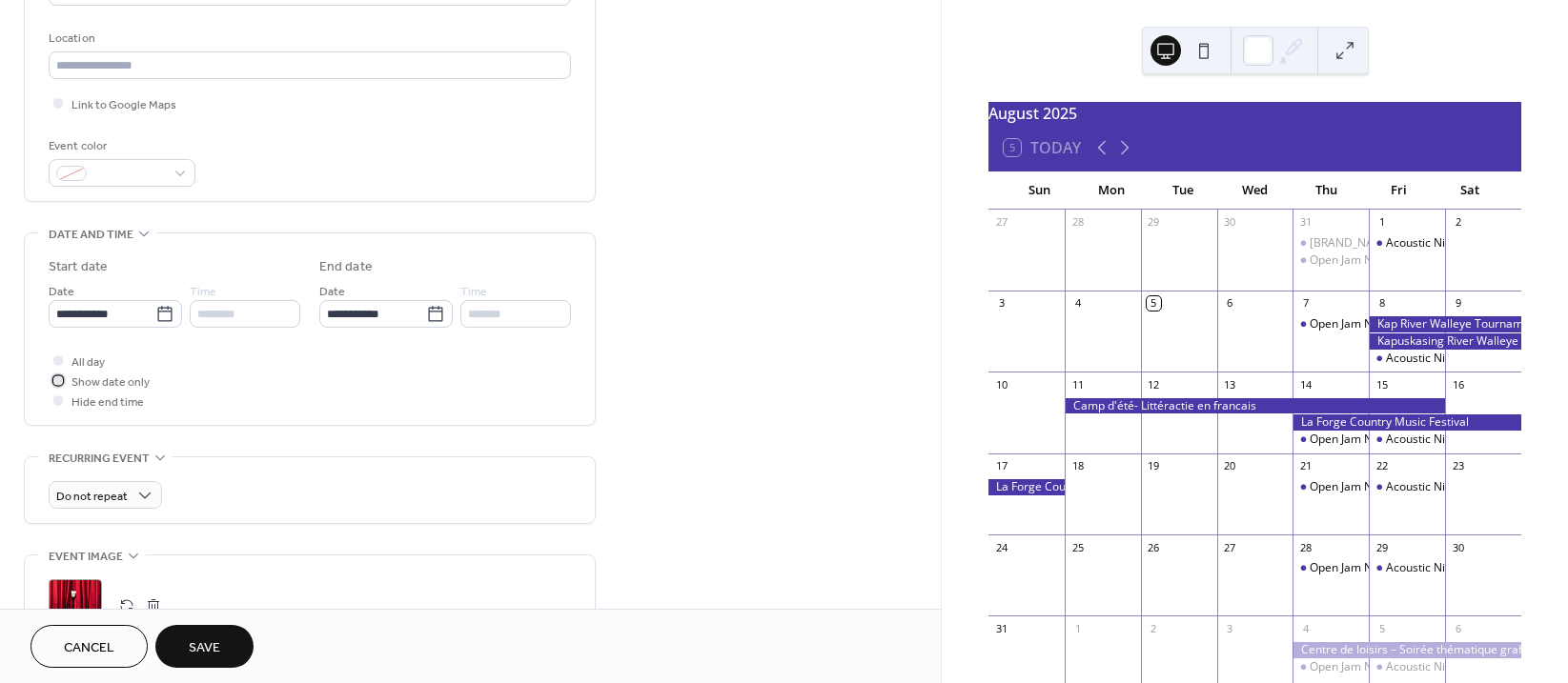 scroll, scrollTop: 235, scrollLeft: 0, axis: vertical 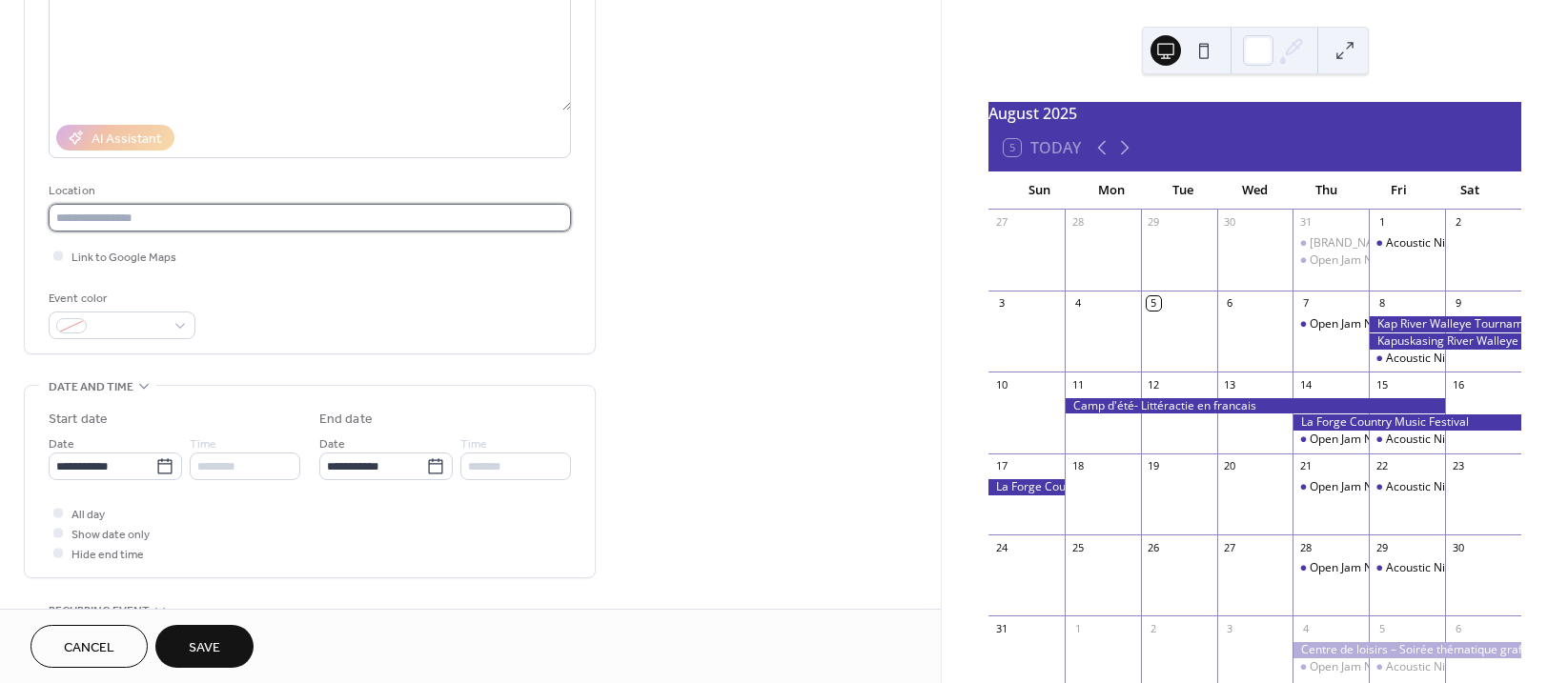 click at bounding box center (310, 217) 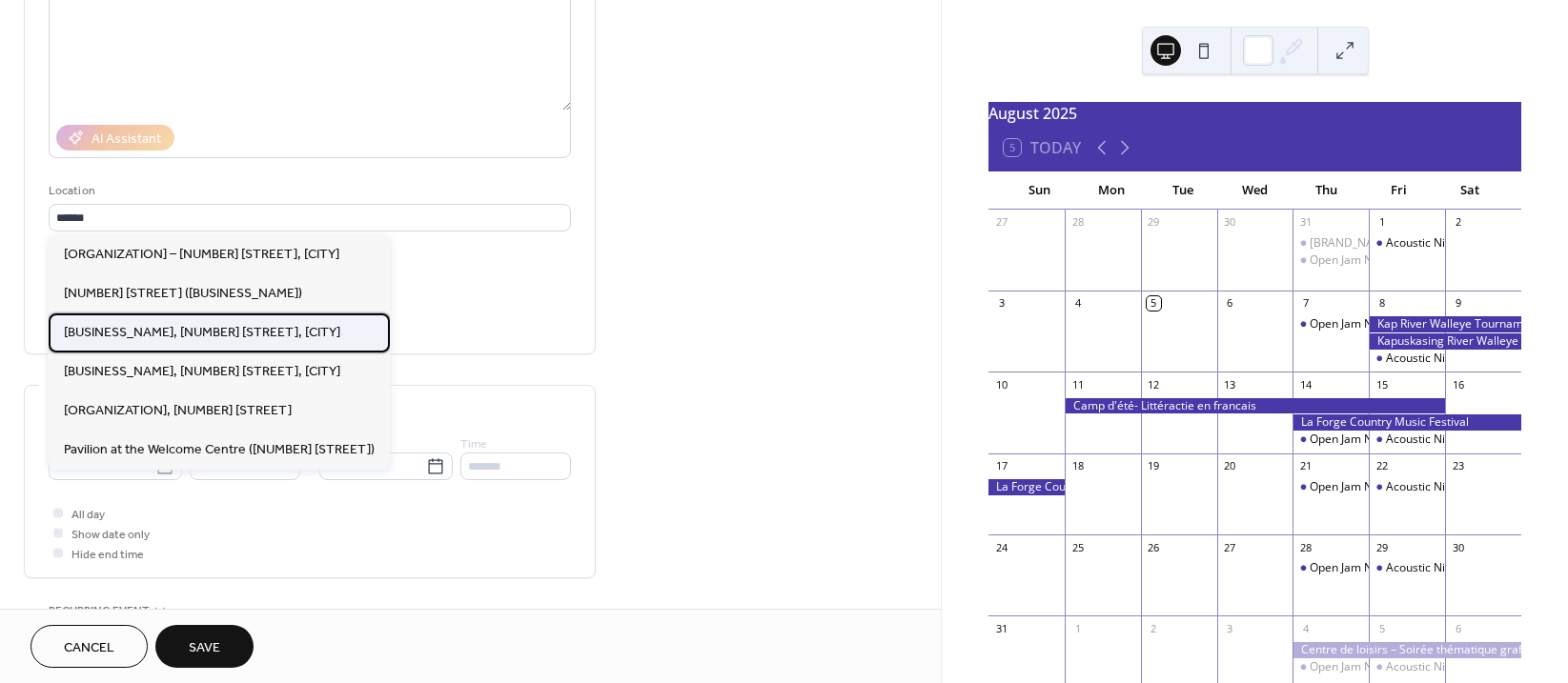 click on "Centre de Loisirs, 7 Aurora Avenue, Kapuskasing" at bounding box center [219, 332] 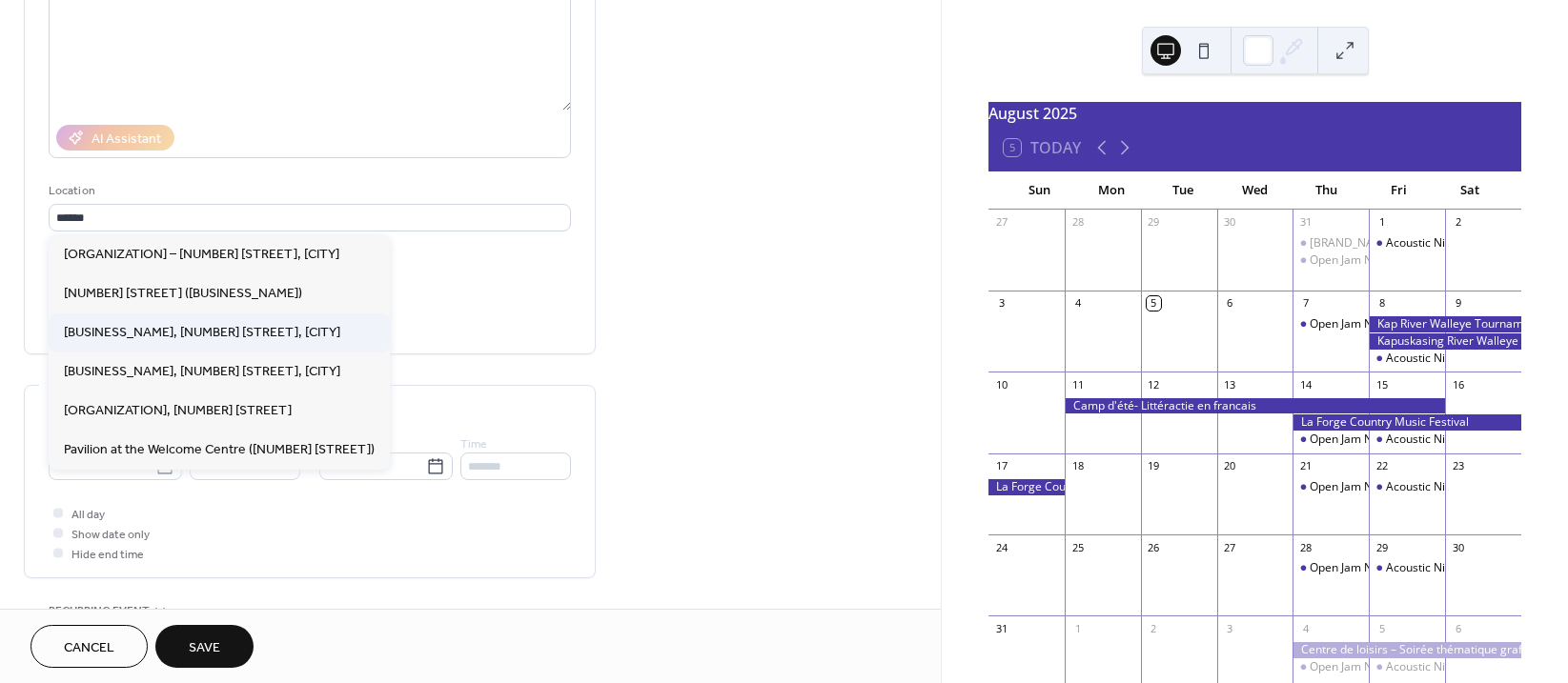 type on "**********" 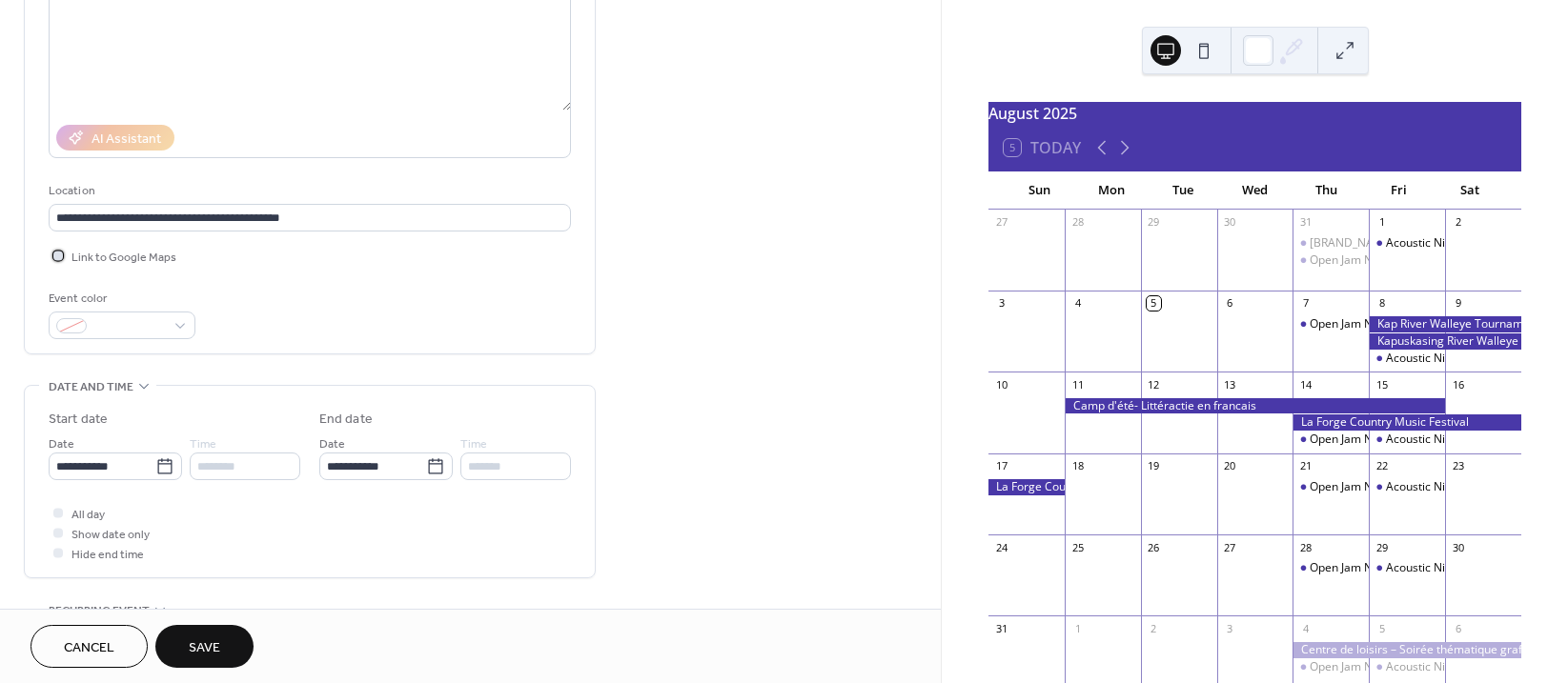 click at bounding box center (58, 255) 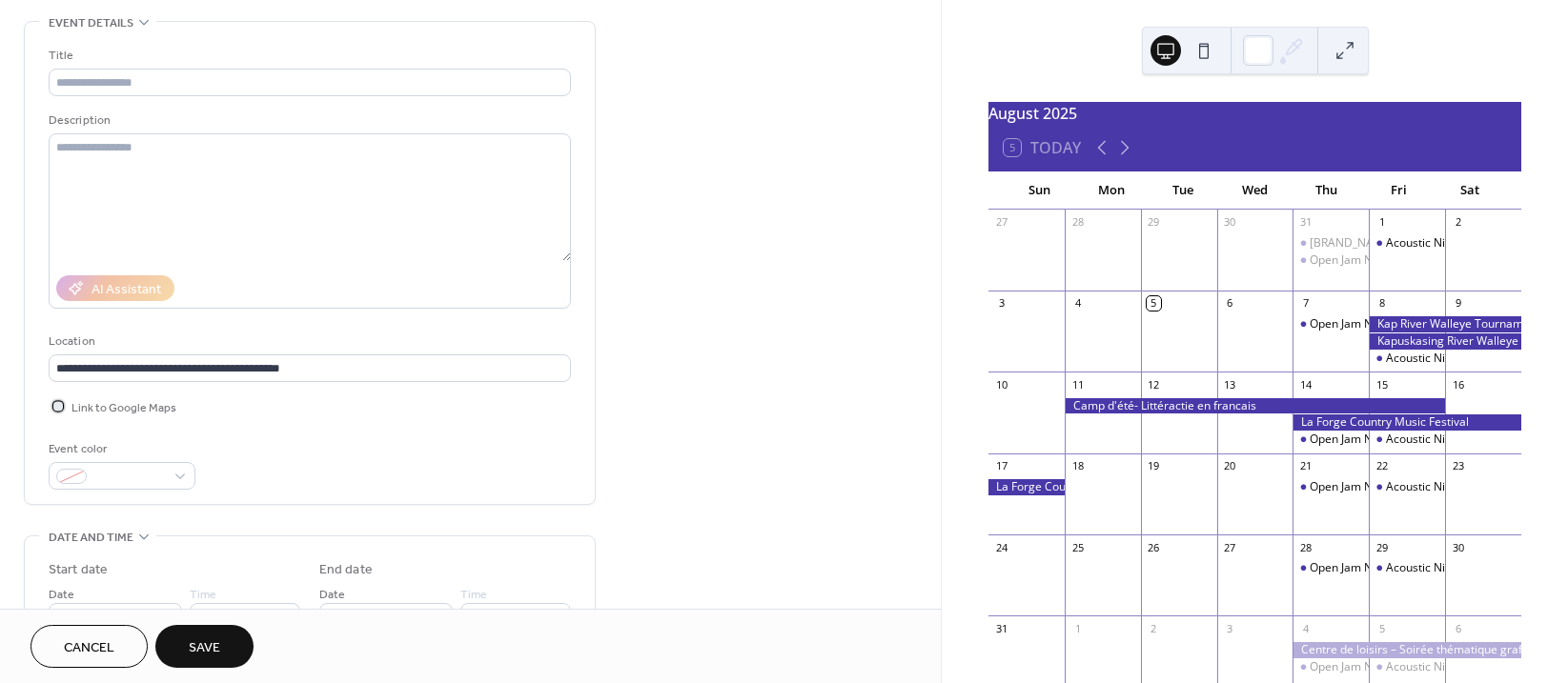 scroll, scrollTop: 45, scrollLeft: 0, axis: vertical 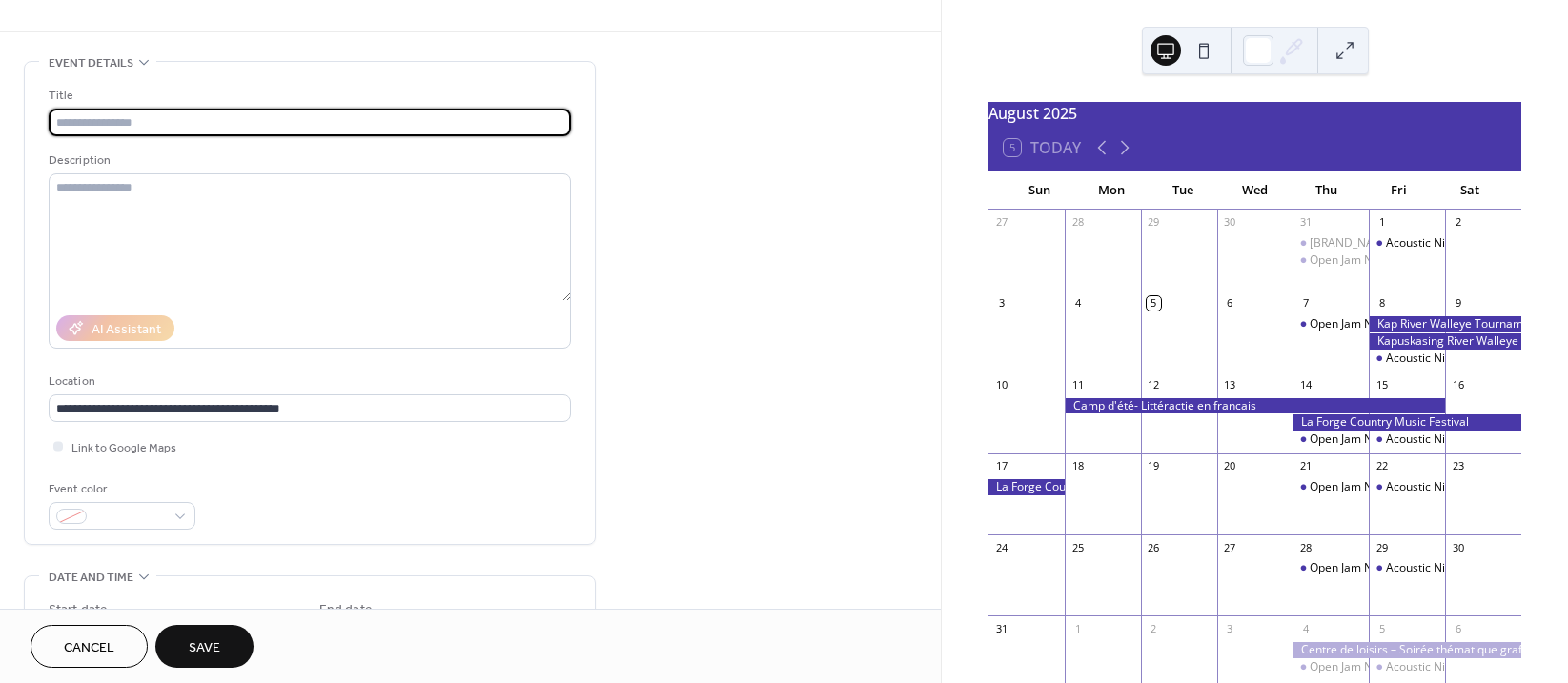 click at bounding box center [310, 122] 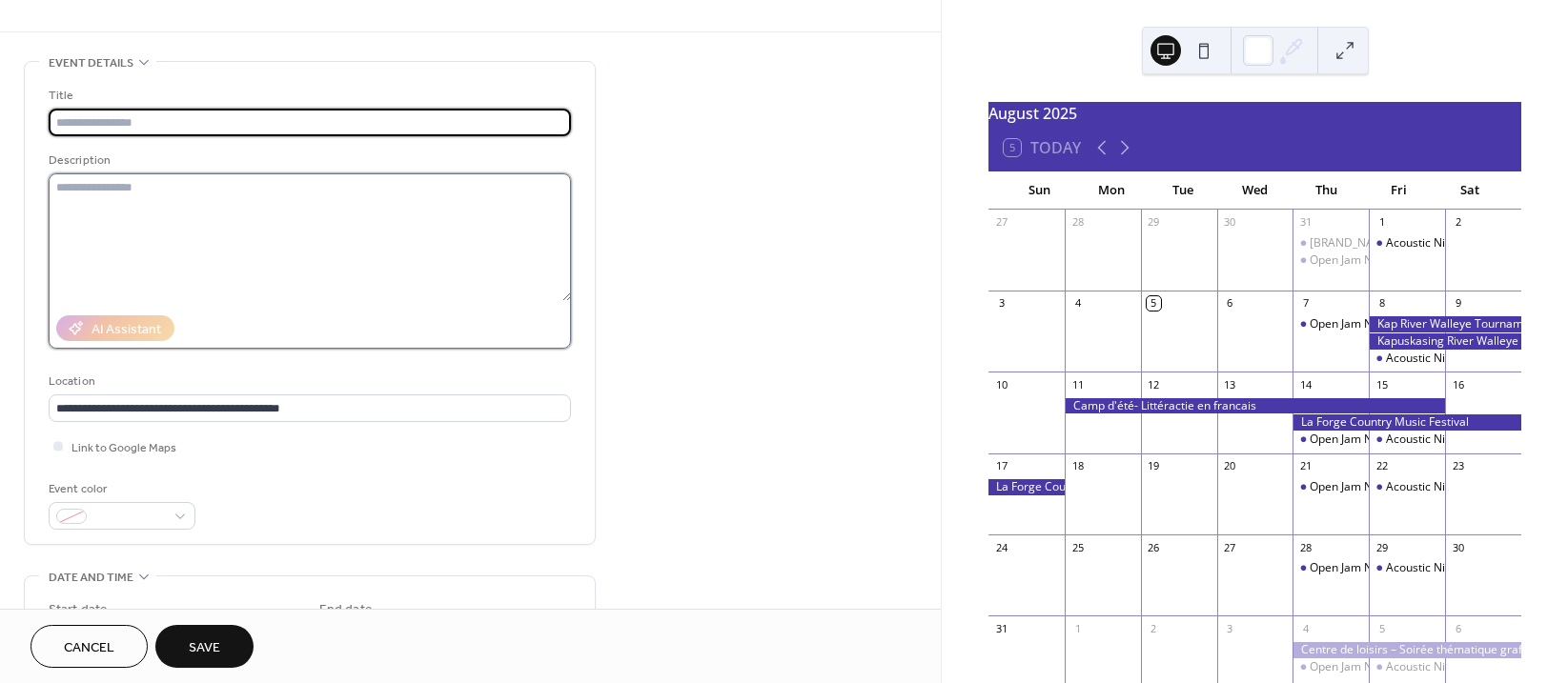 click at bounding box center [310, 237] 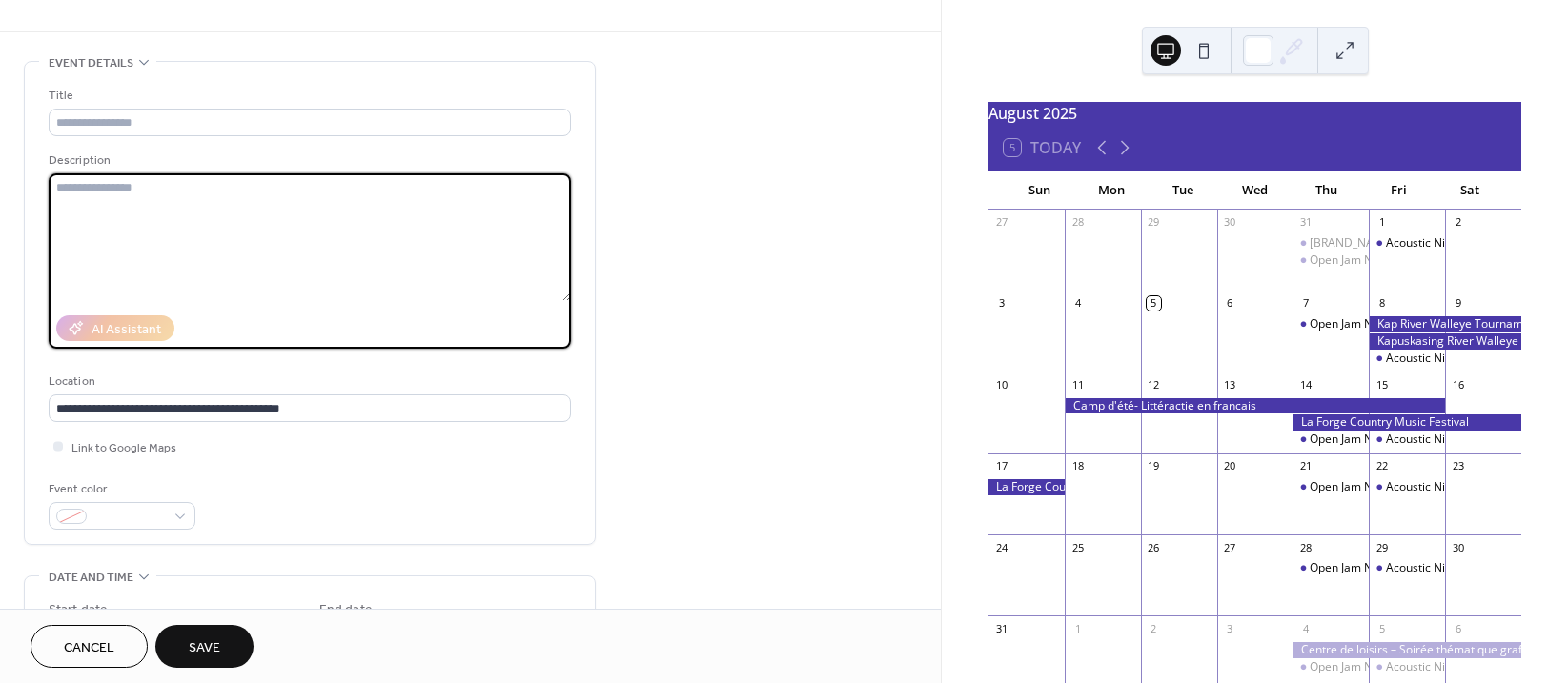 paste on "**********" 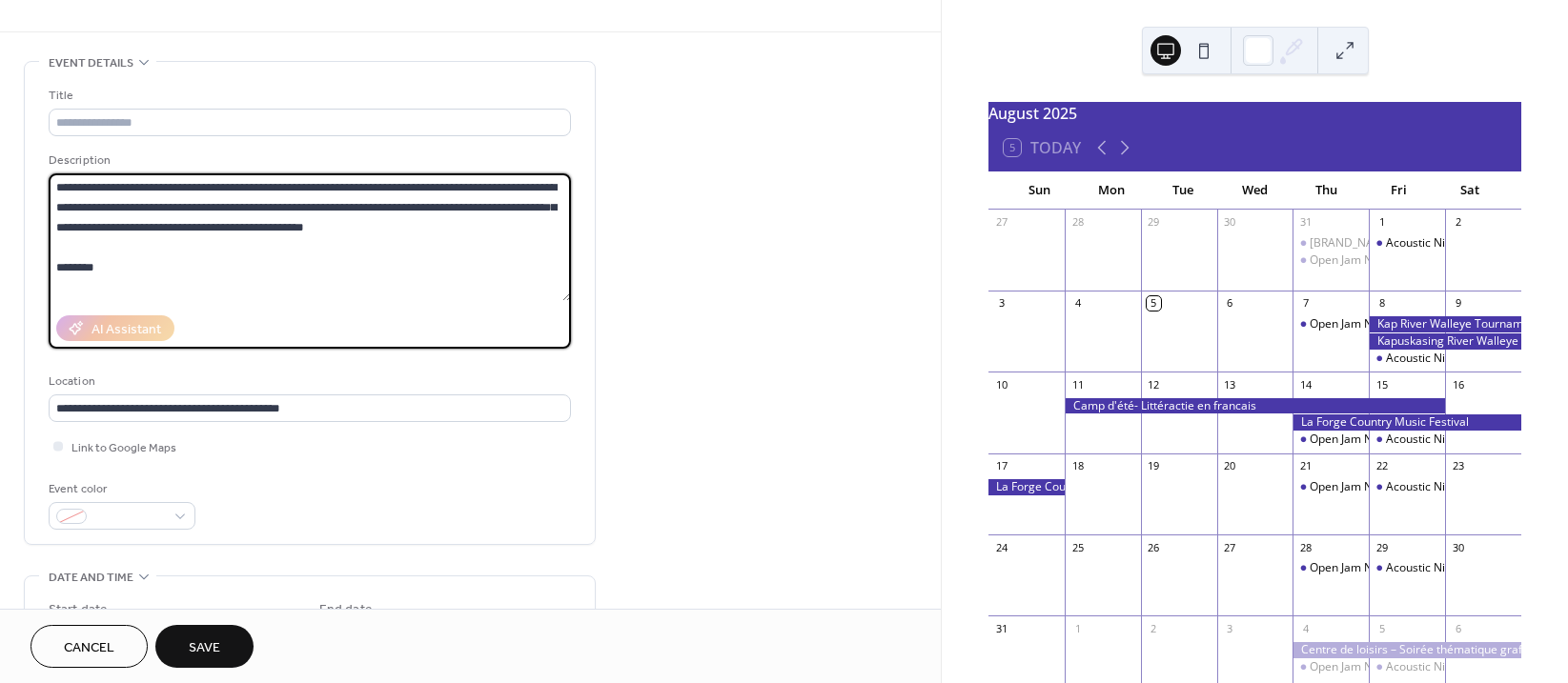 scroll, scrollTop: 57, scrollLeft: 0, axis: vertical 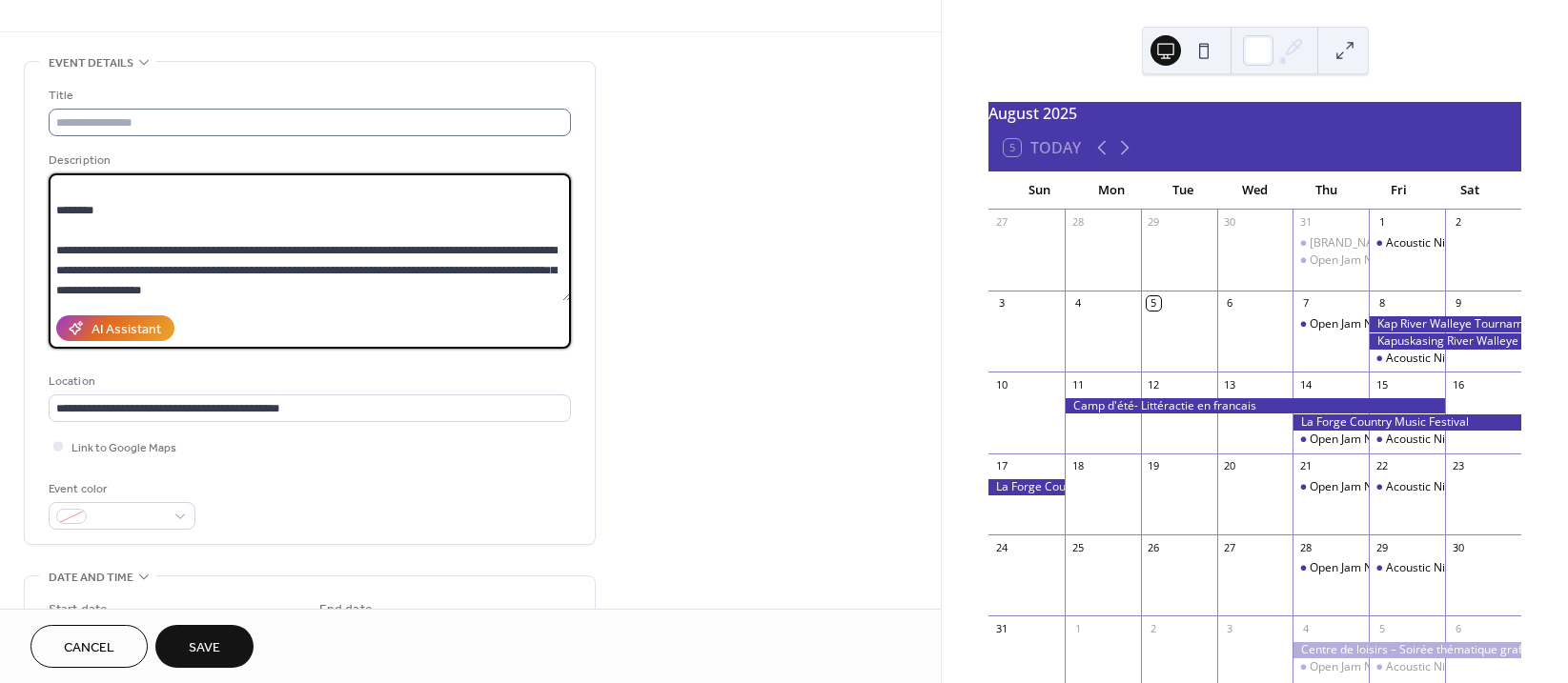 type on "**********" 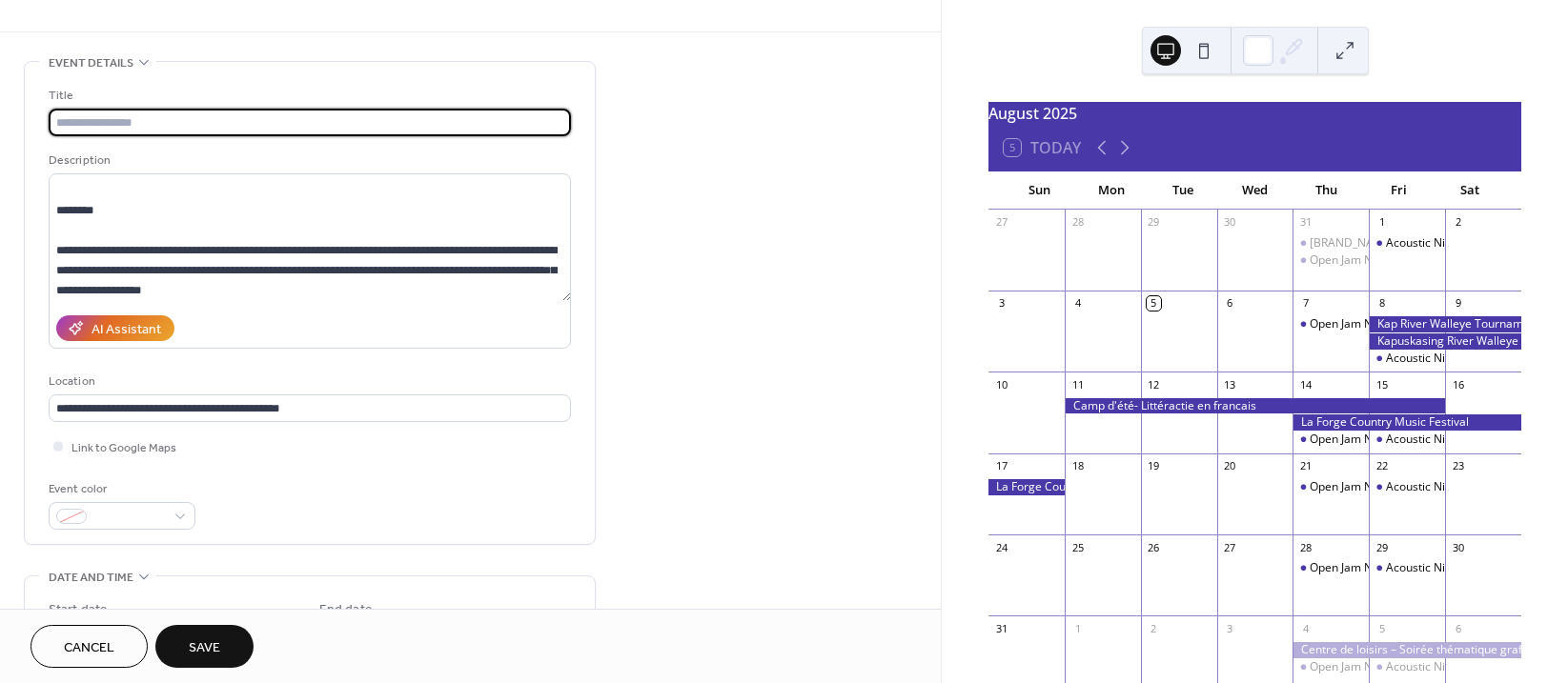 click at bounding box center [310, 122] 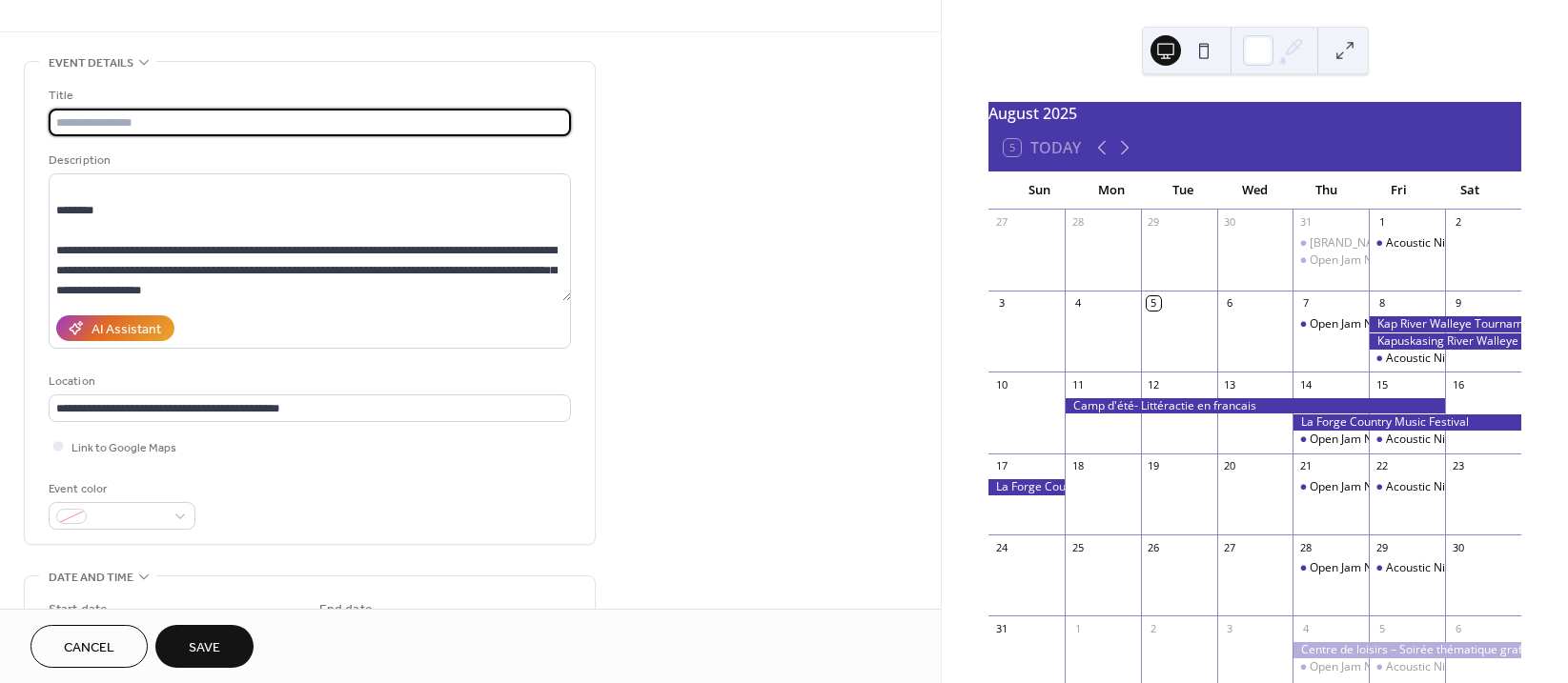 click at bounding box center [310, 122] 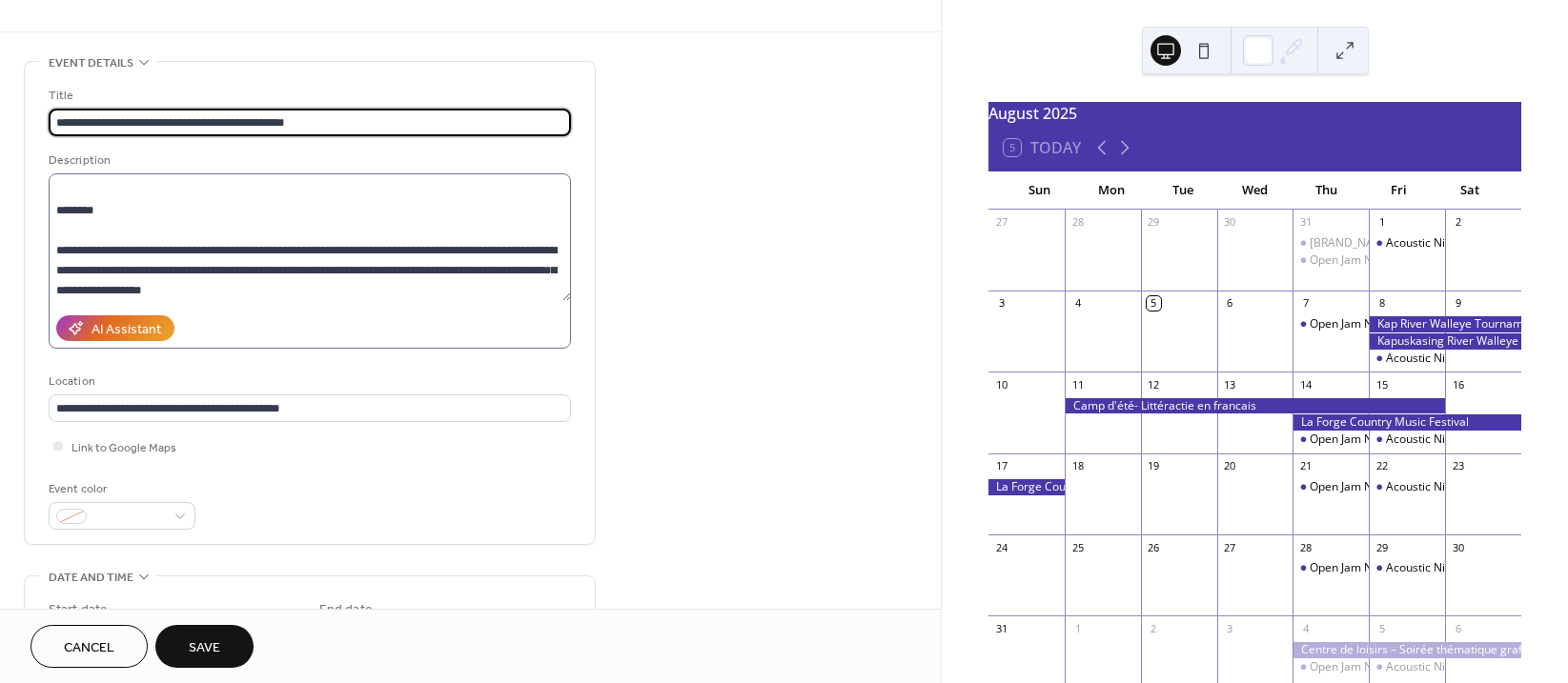 type on "**********" 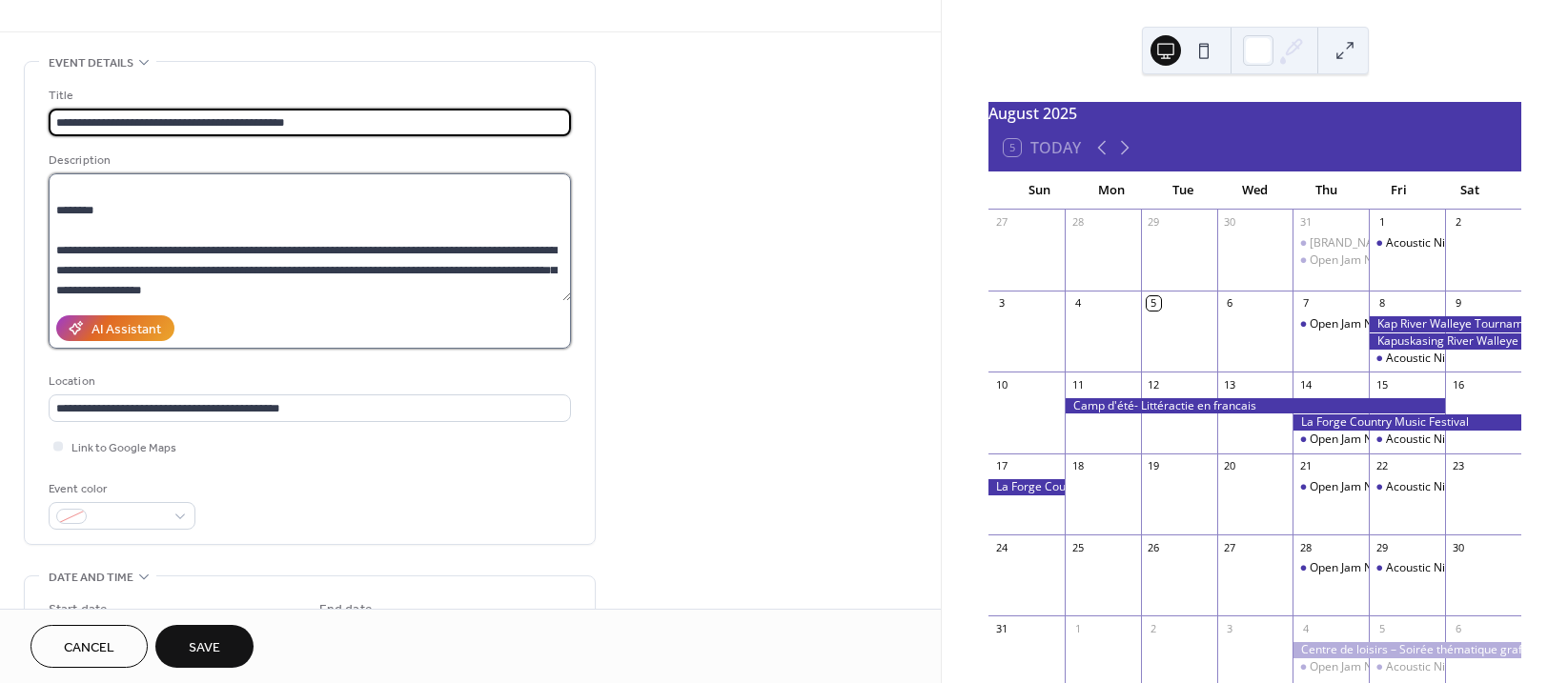 click on "**********" at bounding box center (310, 237) 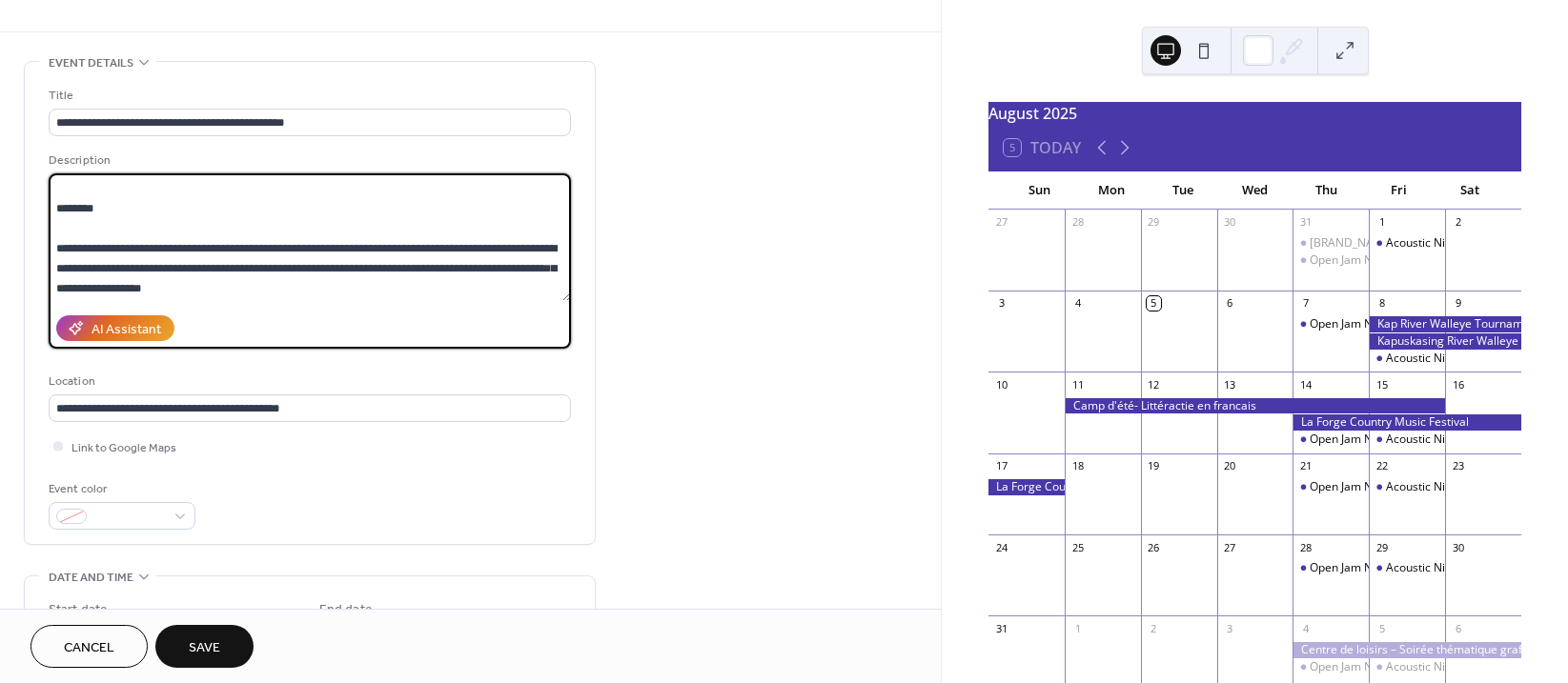 scroll, scrollTop: 60, scrollLeft: 0, axis: vertical 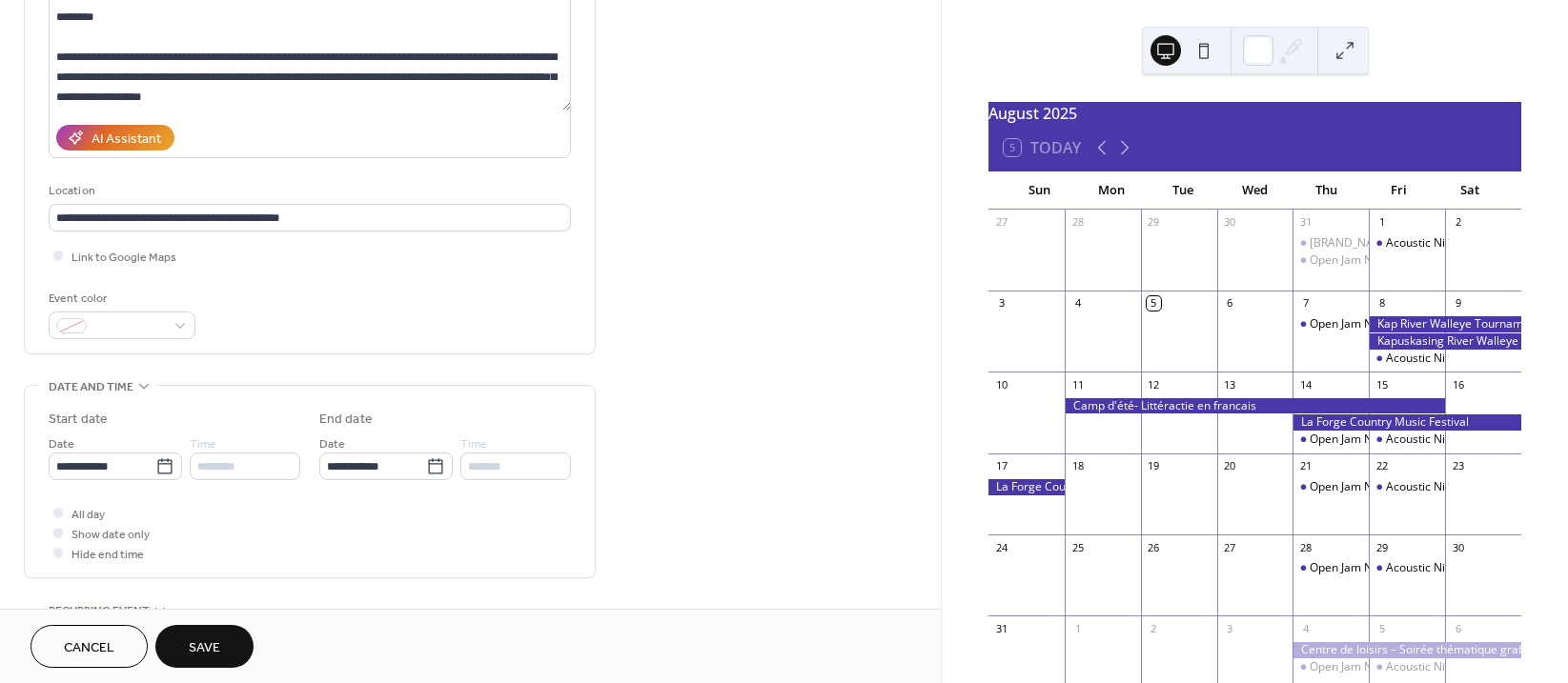 click on "Save" at bounding box center (204, 646) 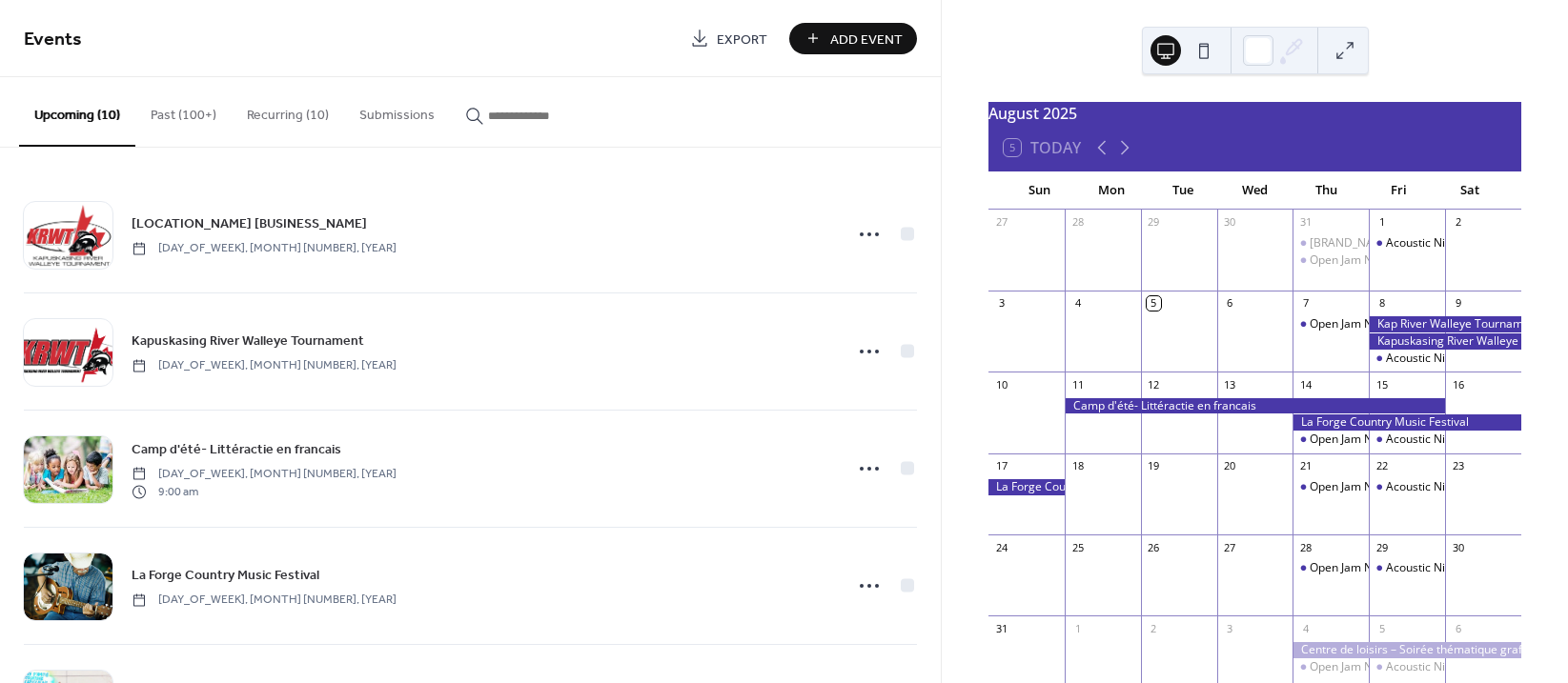 click on "Add Event" at bounding box center [866, 39] 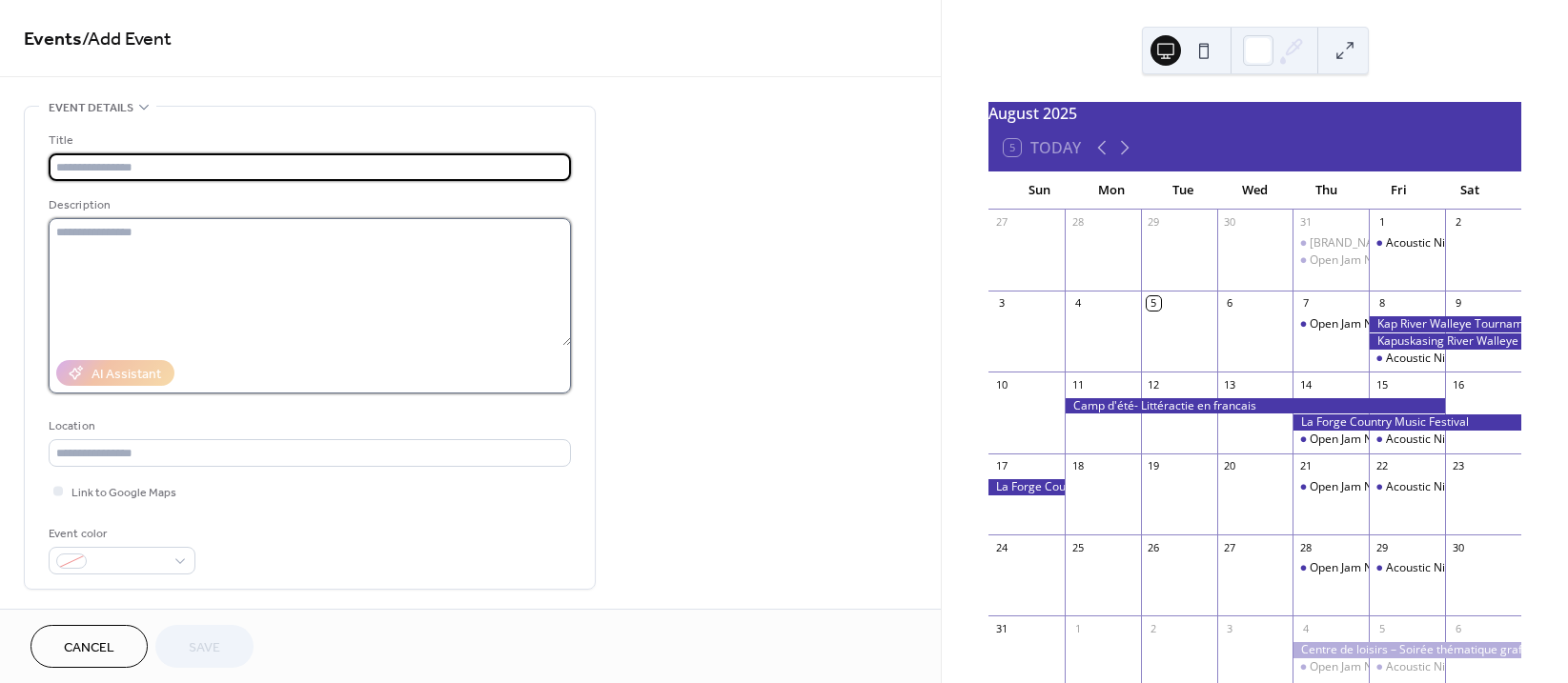 click at bounding box center (310, 282) 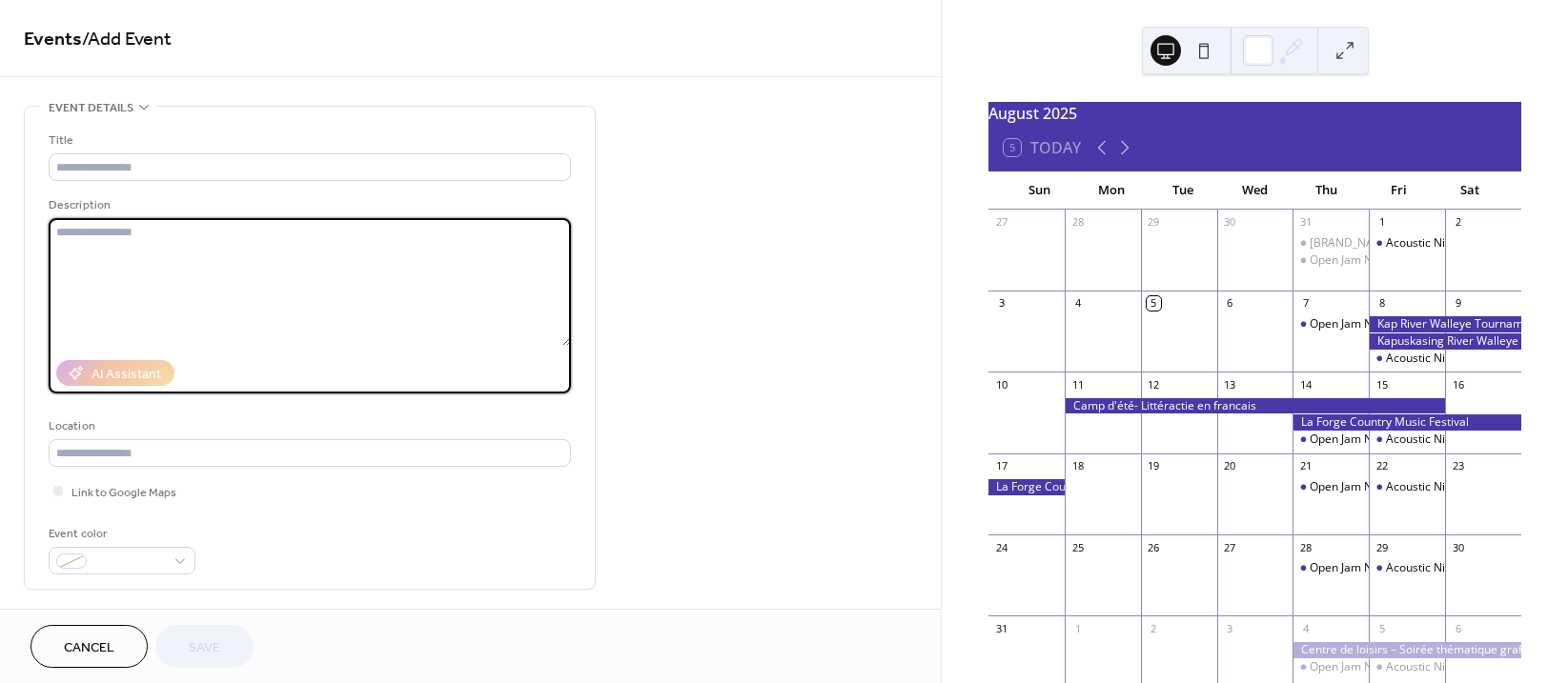 paste on "**********" 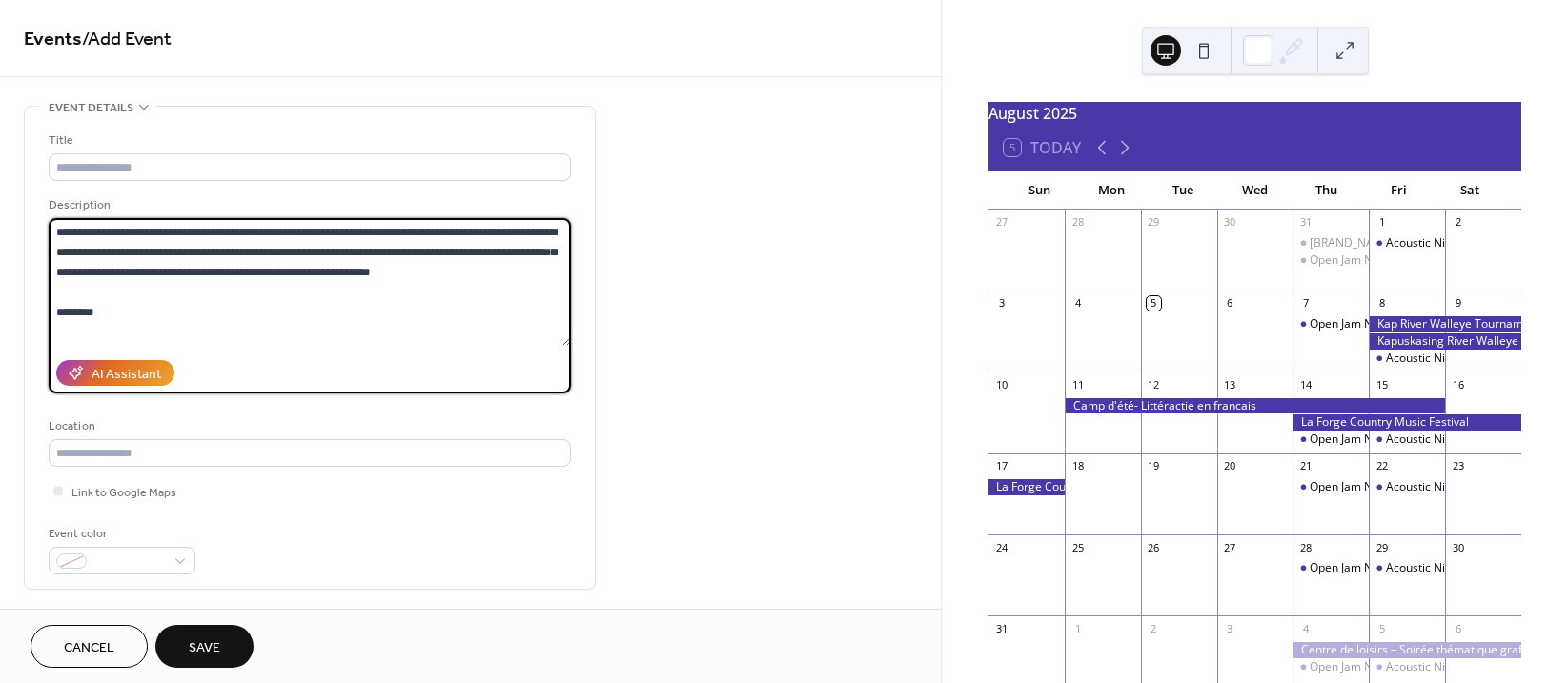 scroll, scrollTop: 77, scrollLeft: 0, axis: vertical 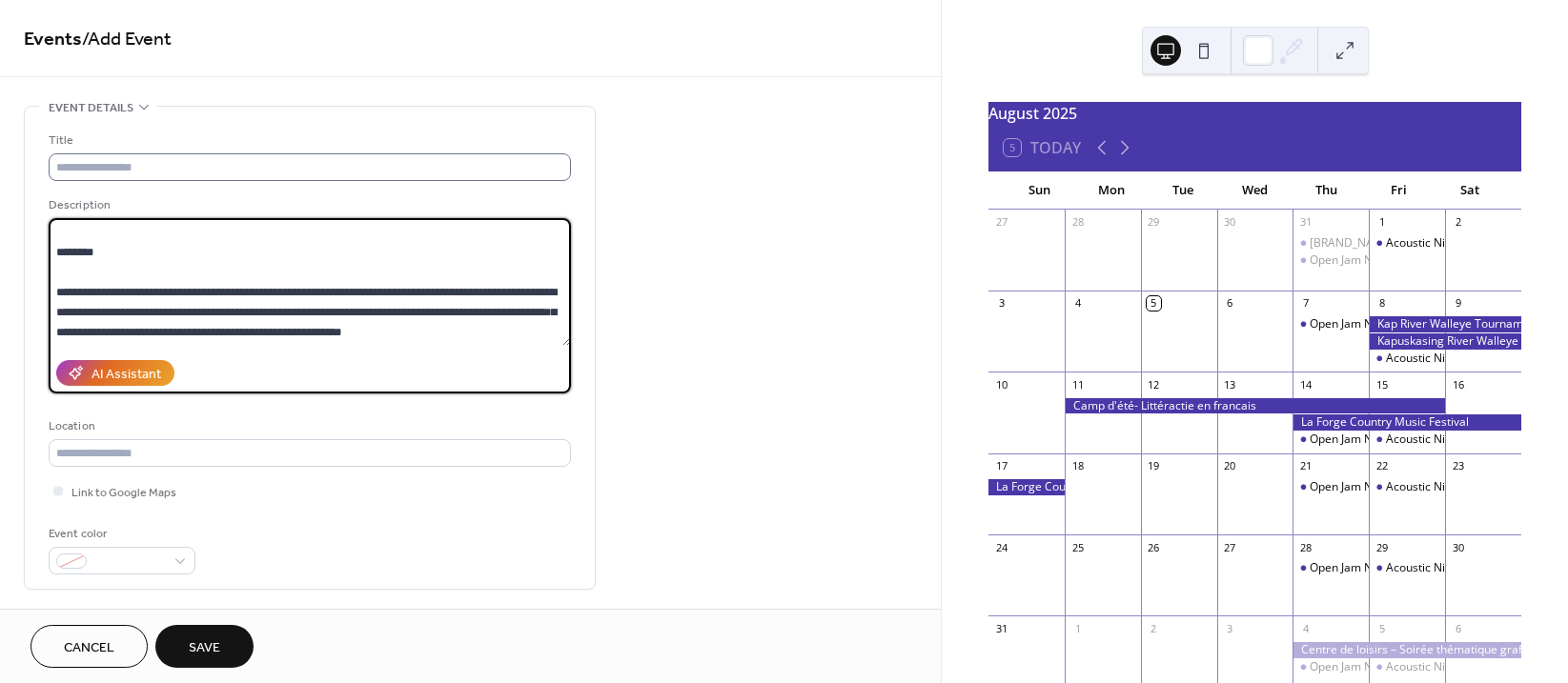 type on "**********" 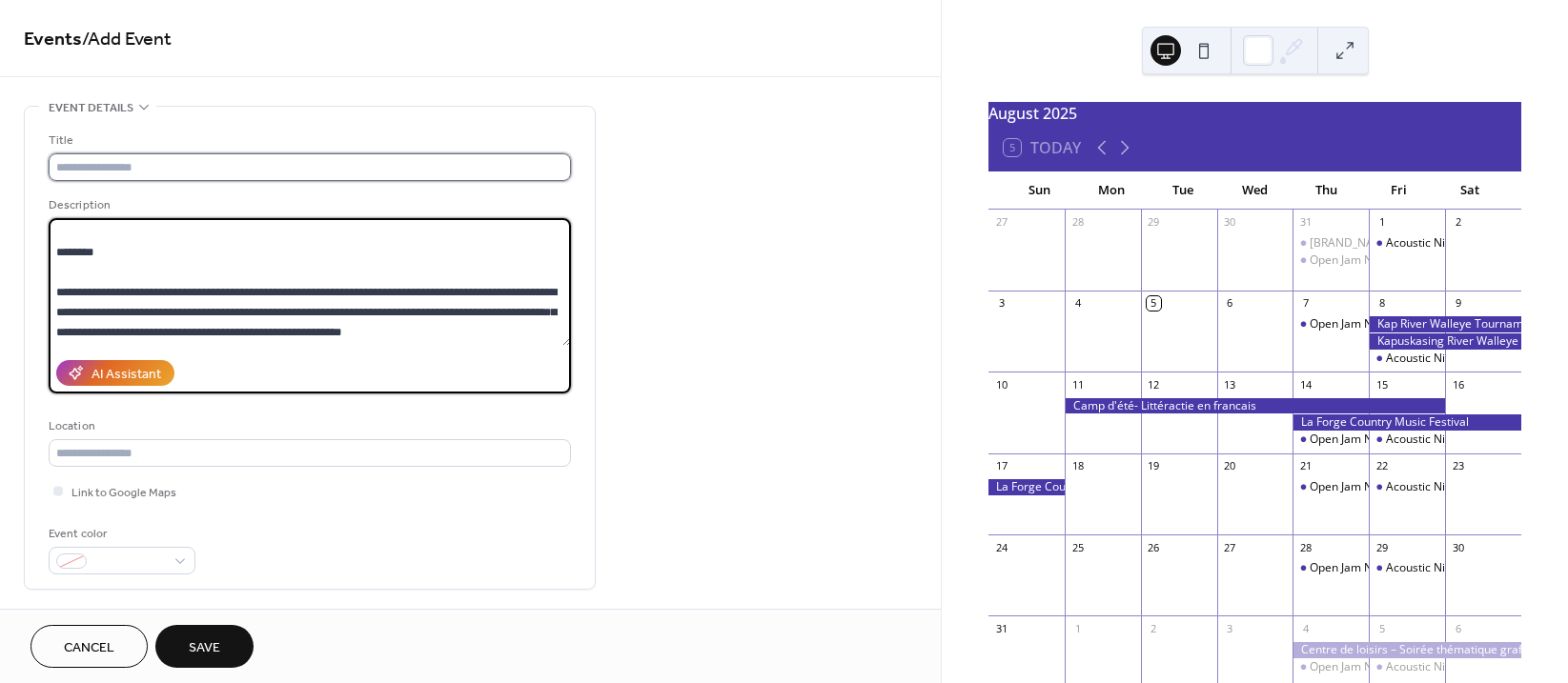 click at bounding box center [310, 167] 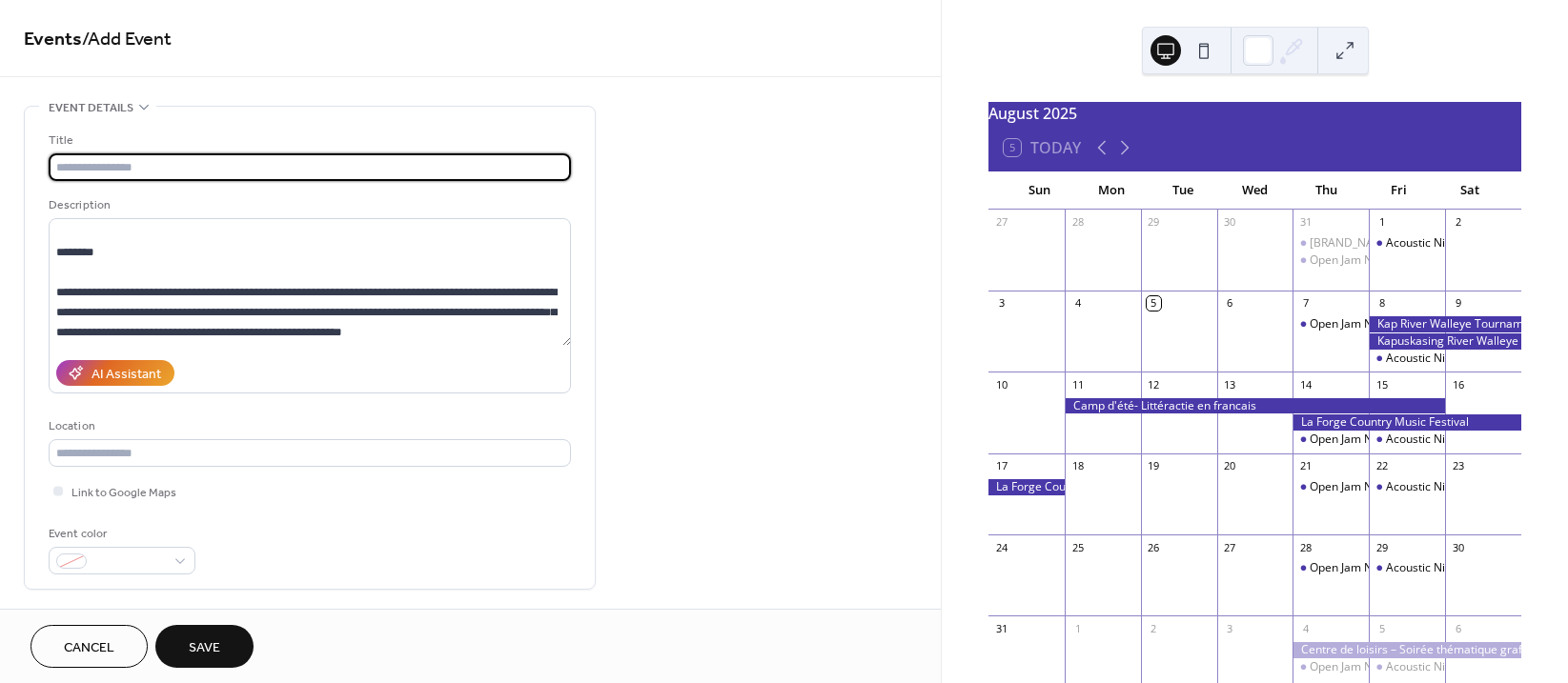 click at bounding box center (310, 167) 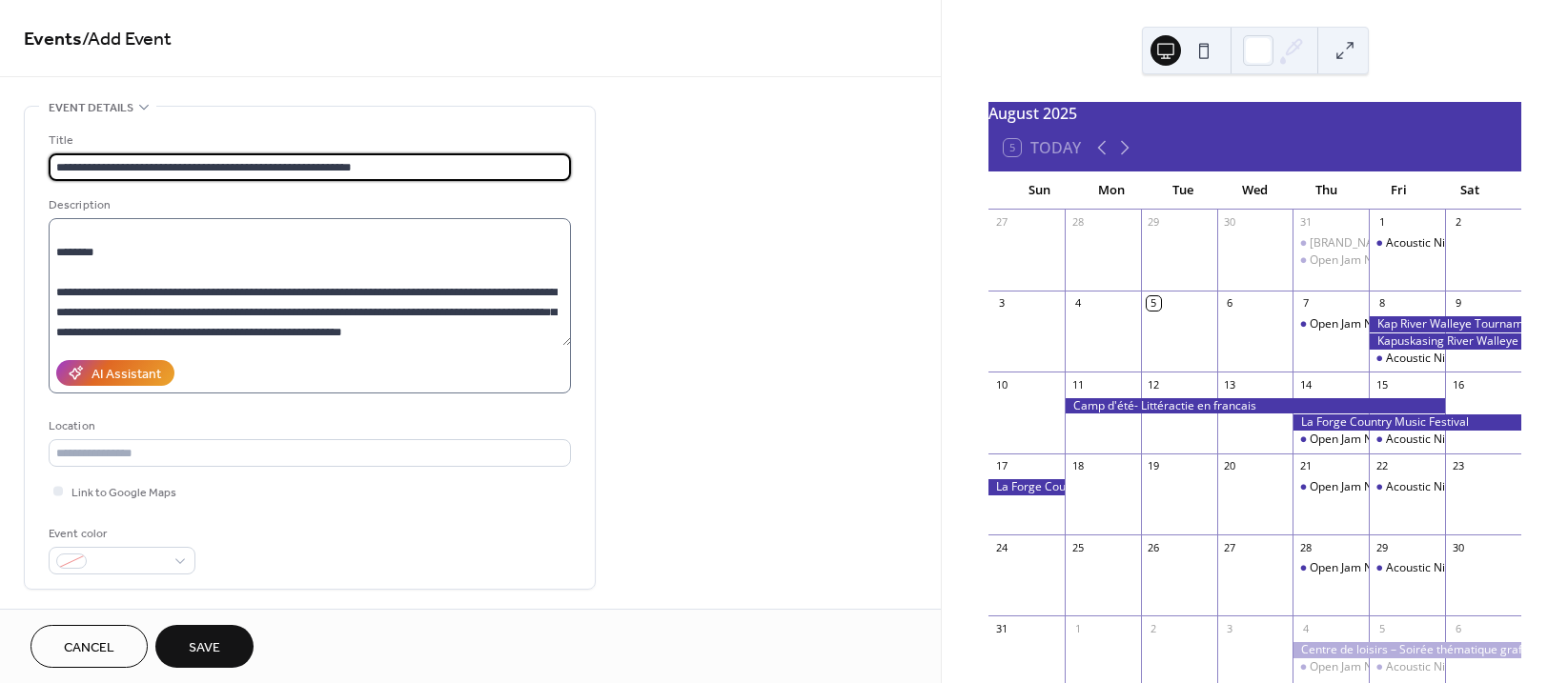 scroll, scrollTop: 80, scrollLeft: 0, axis: vertical 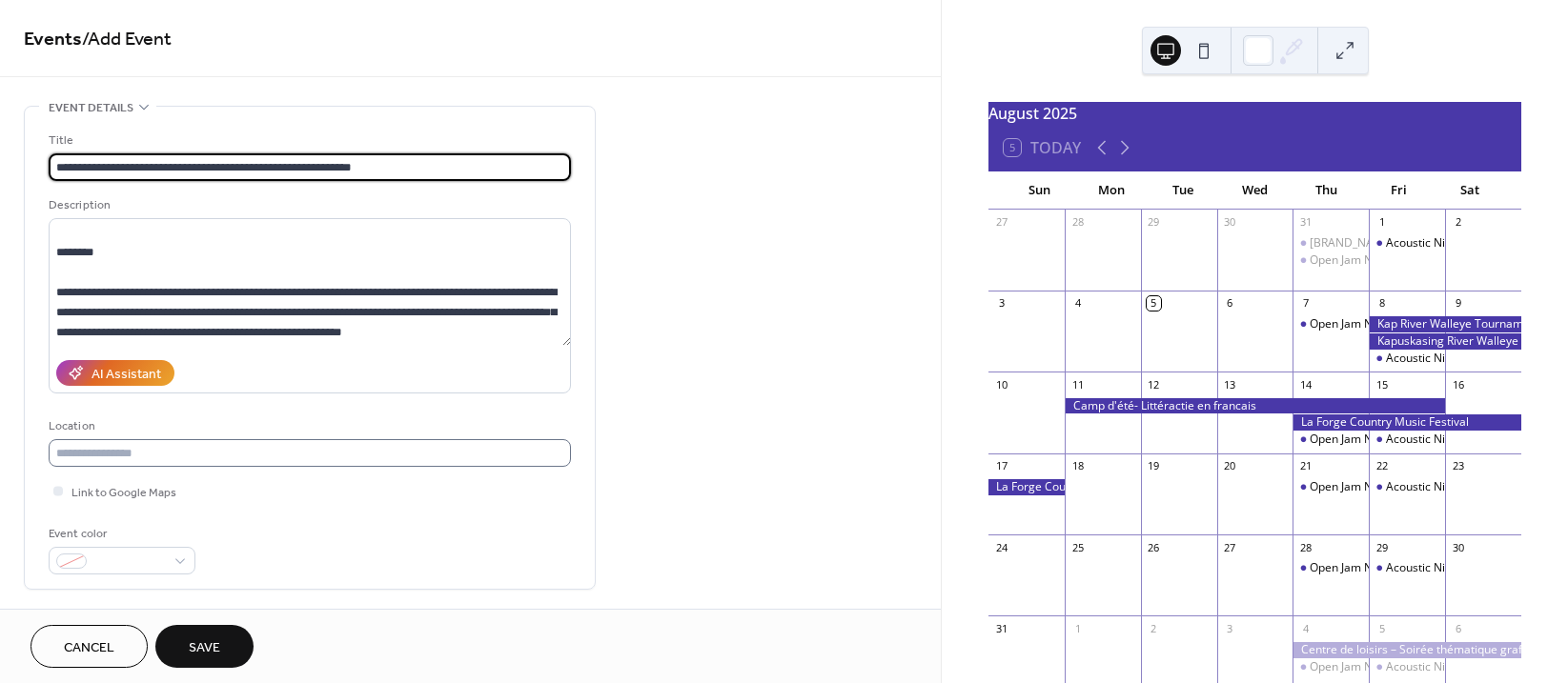 type on "**********" 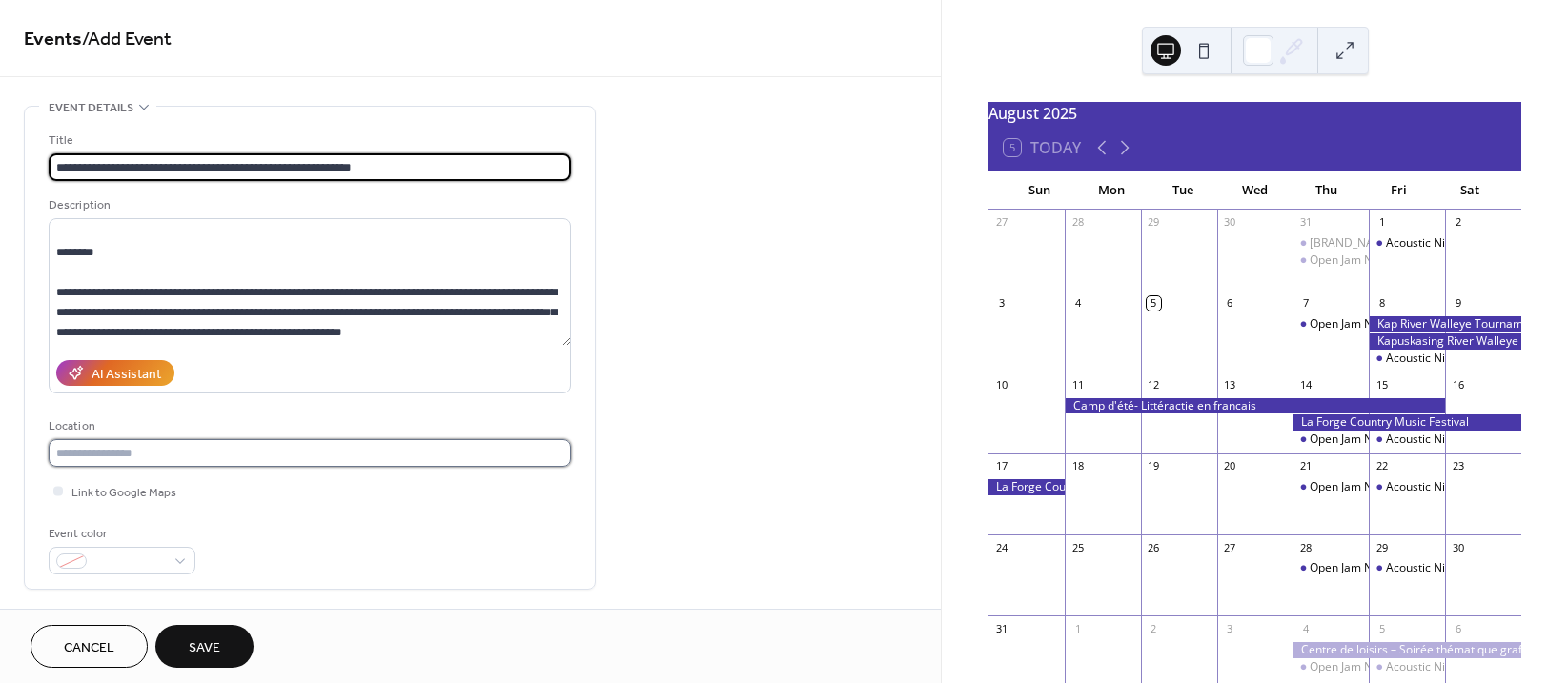 click at bounding box center [310, 452] 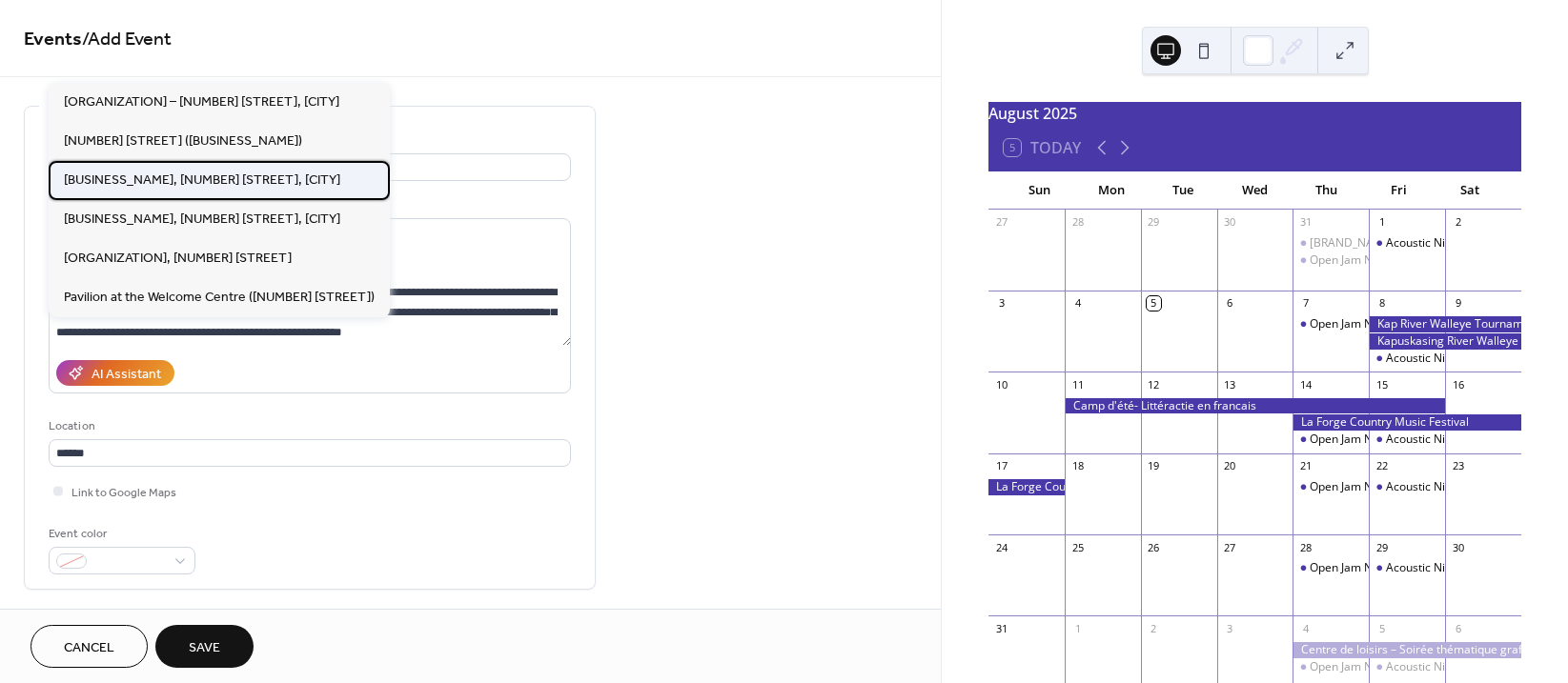 click on "Centre de Loisirs, 7 Aurora Avenue, Kapuskasing" at bounding box center (202, 180) 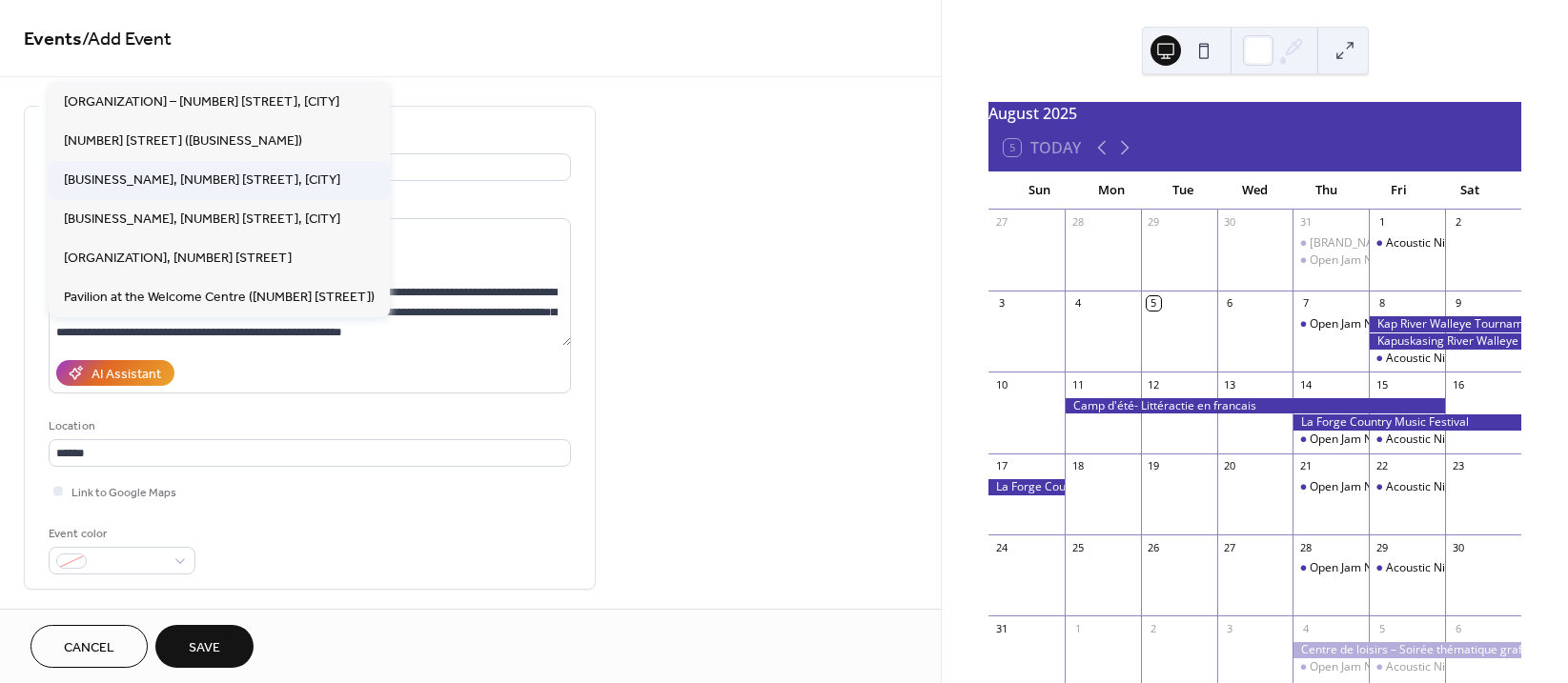 type on "**********" 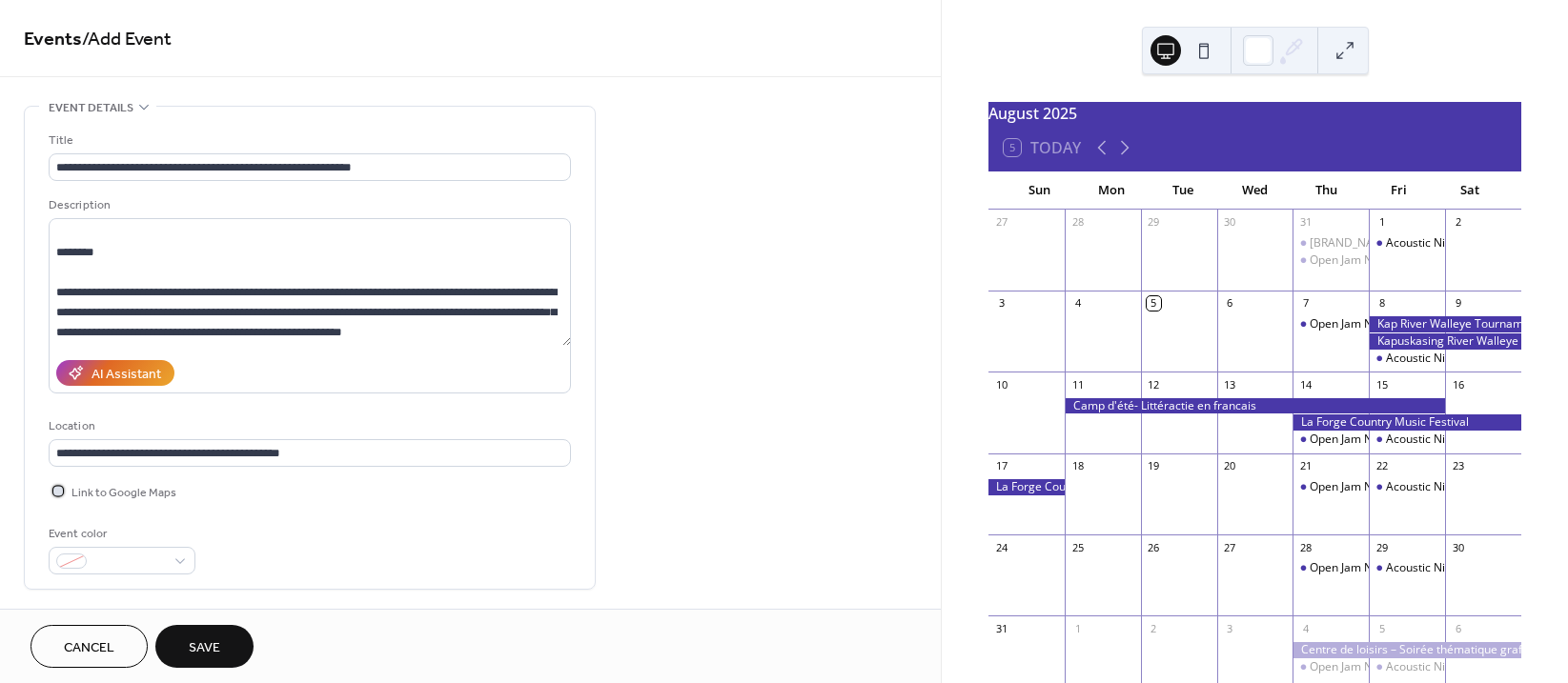 click at bounding box center [58, 491] 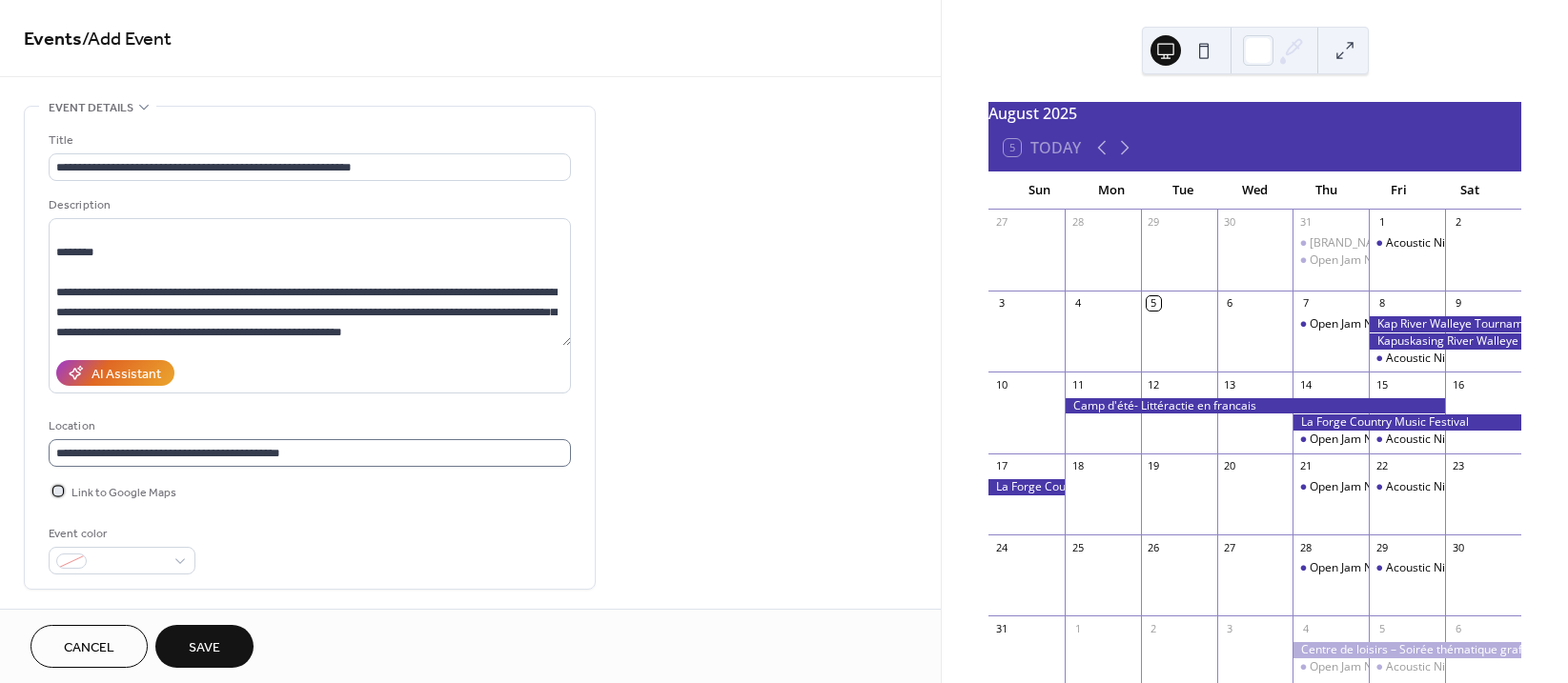 scroll, scrollTop: 1, scrollLeft: 0, axis: vertical 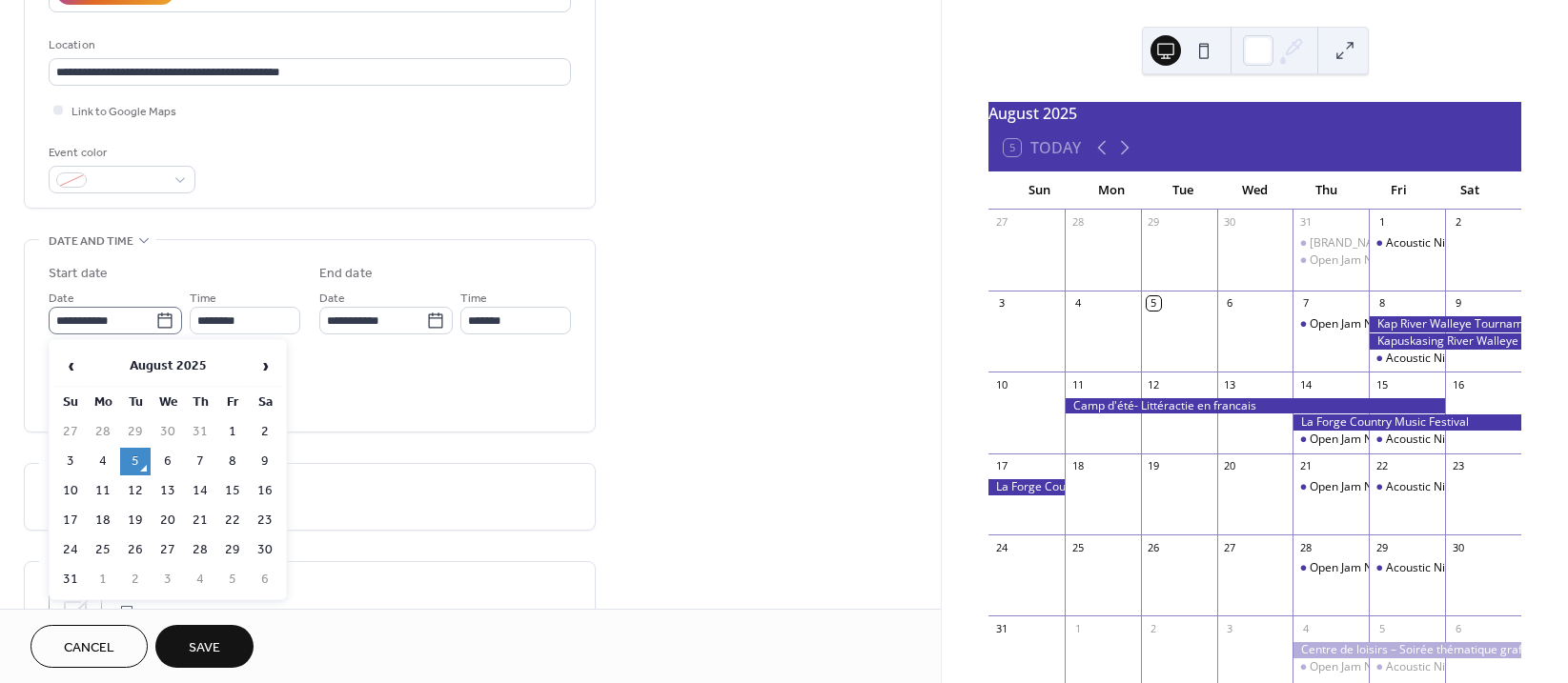 click 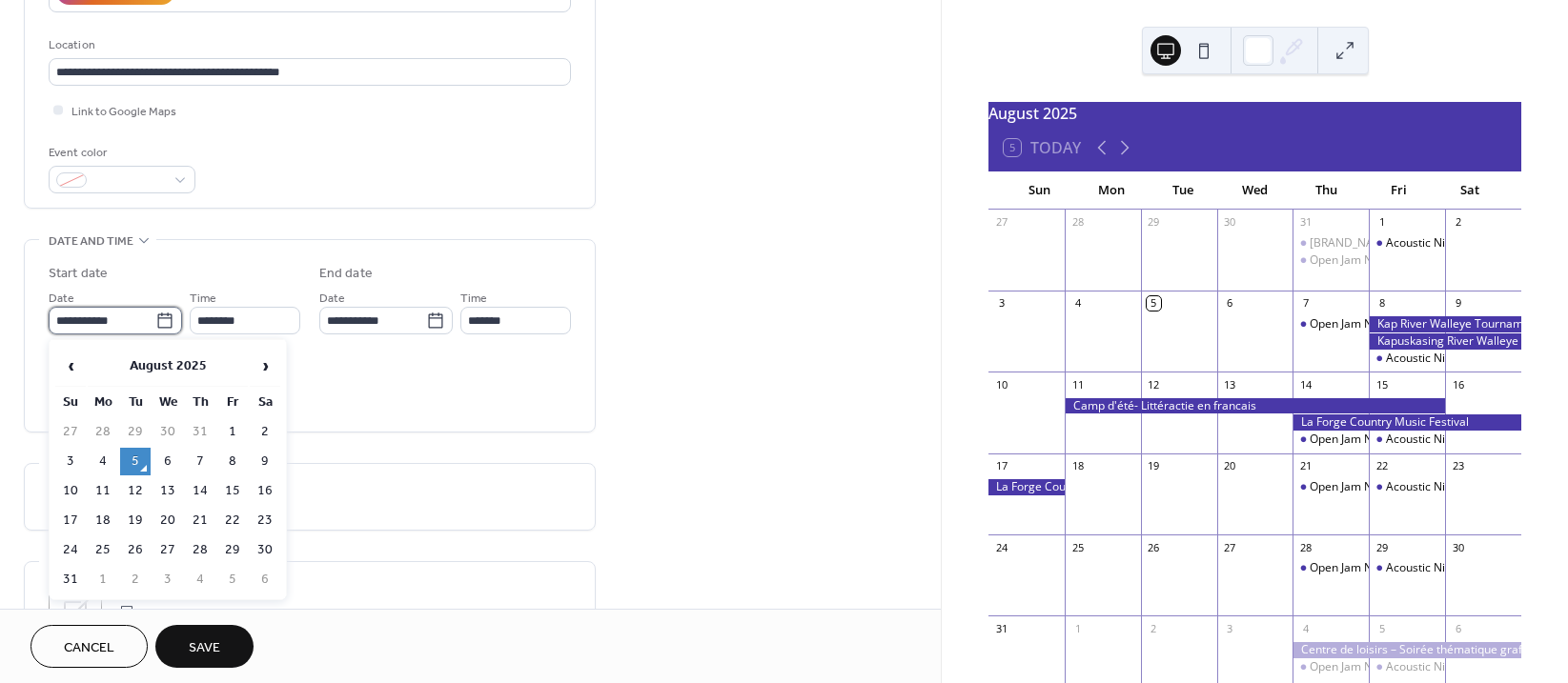 click on "**********" at bounding box center [102, 320] 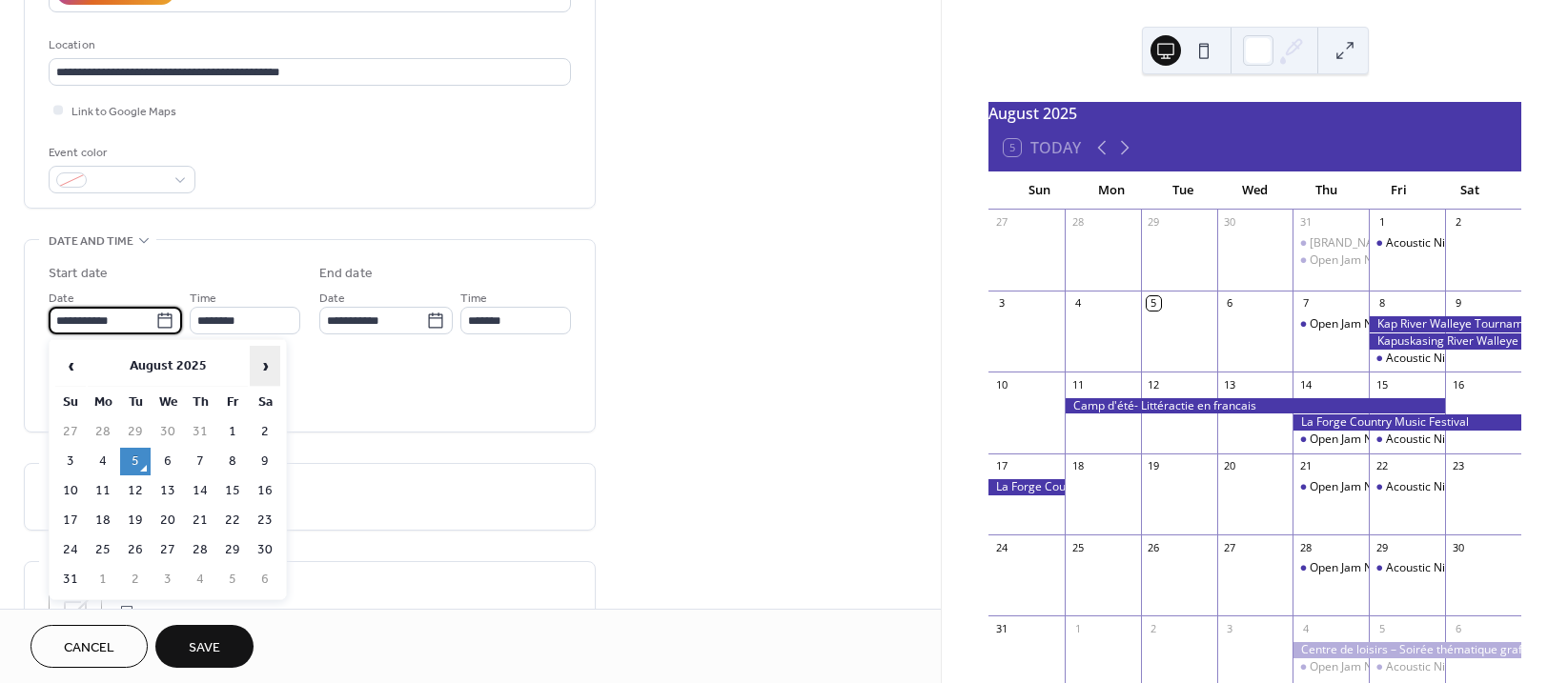 click on "›" at bounding box center (265, 366) 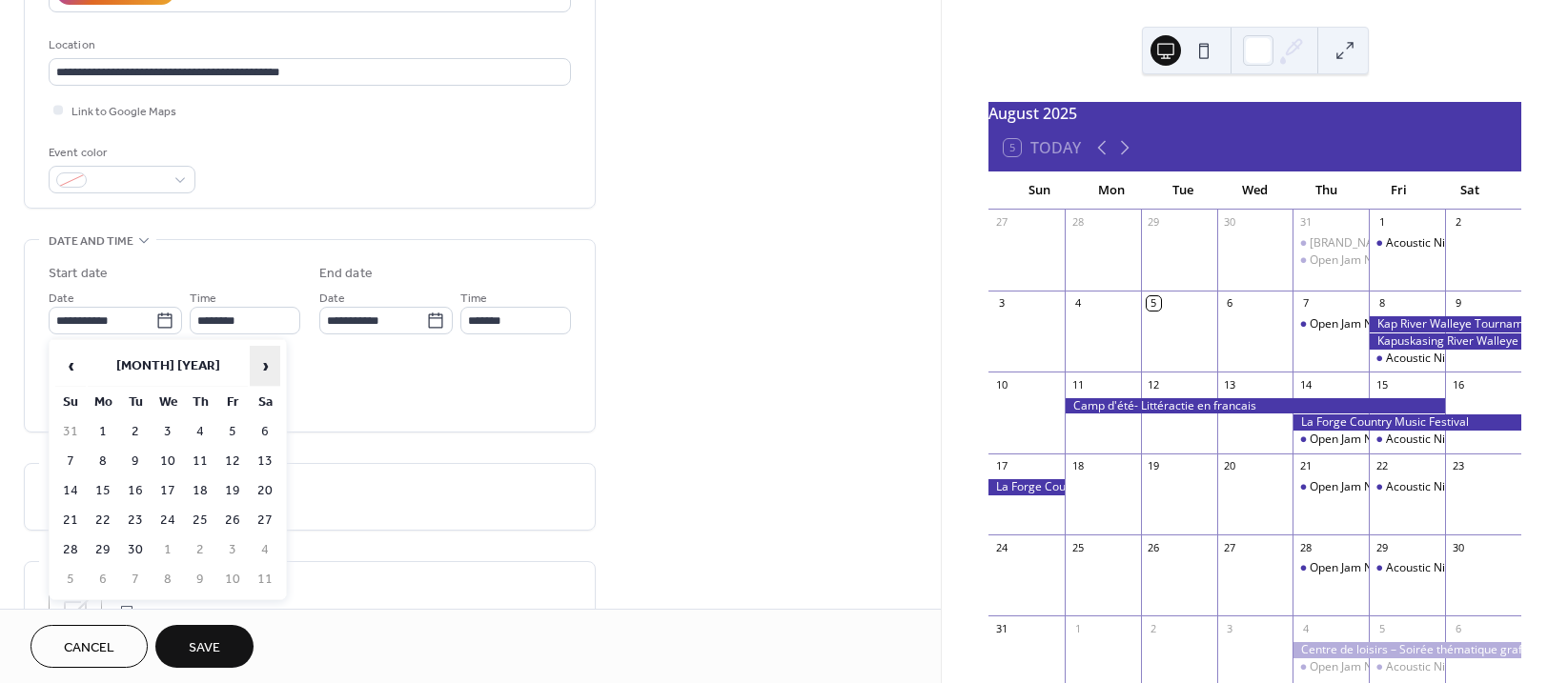click on "›" at bounding box center (265, 366) 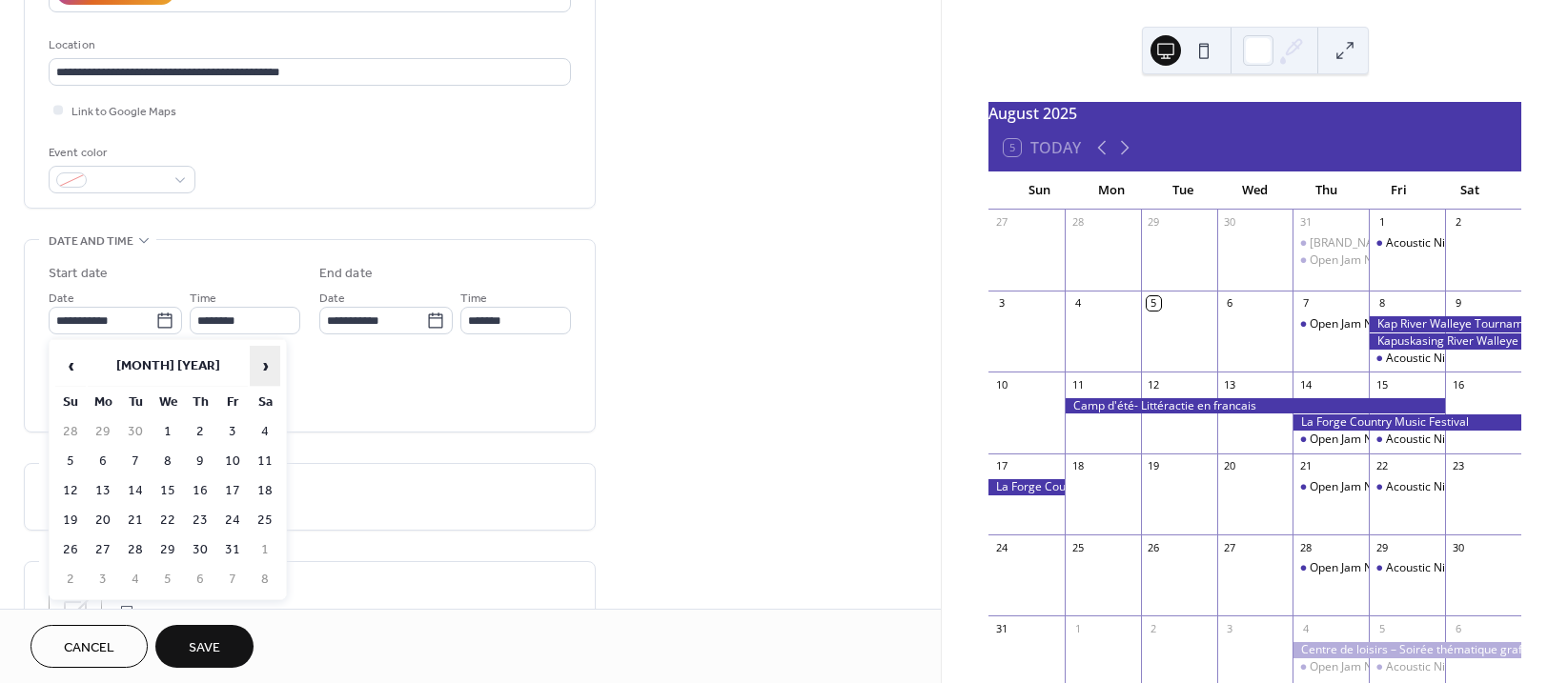 click on "›" at bounding box center [265, 366] 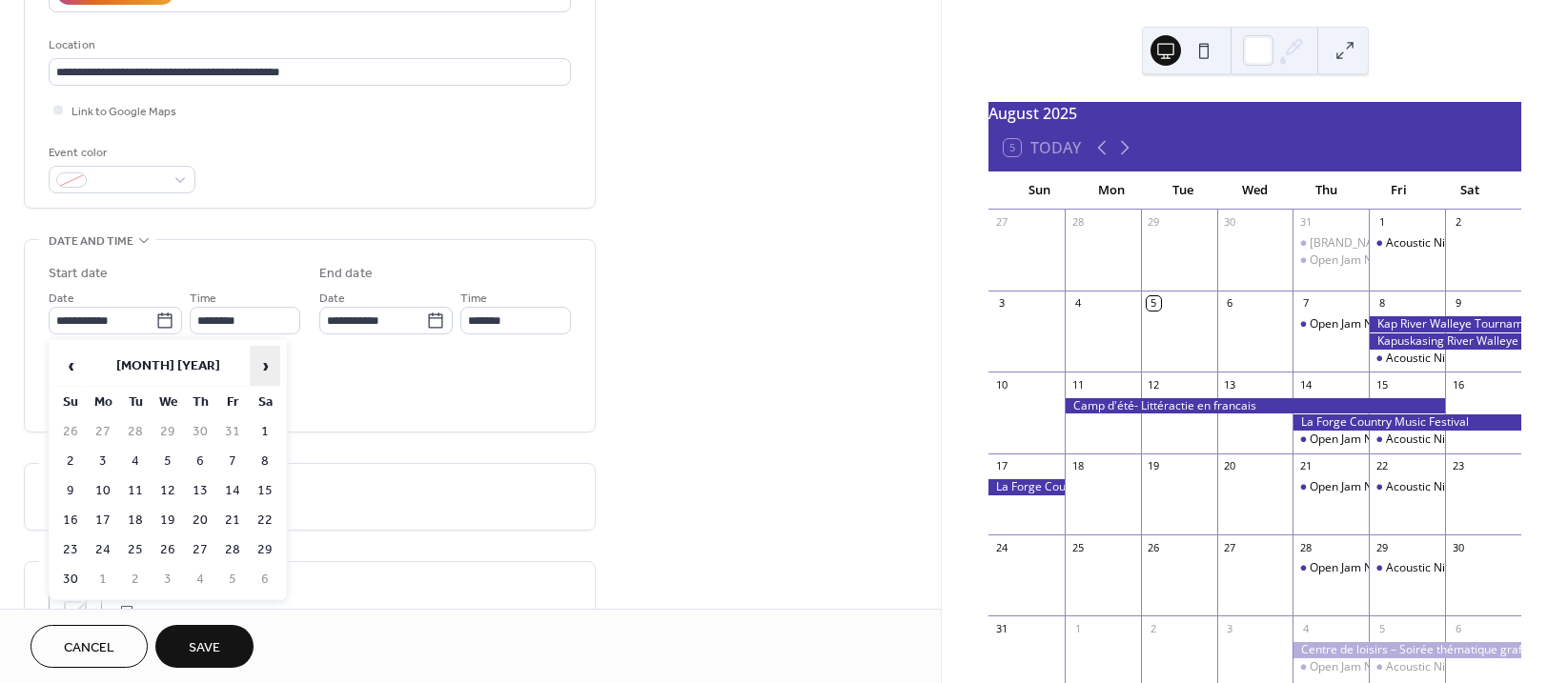 click on "›" at bounding box center (265, 366) 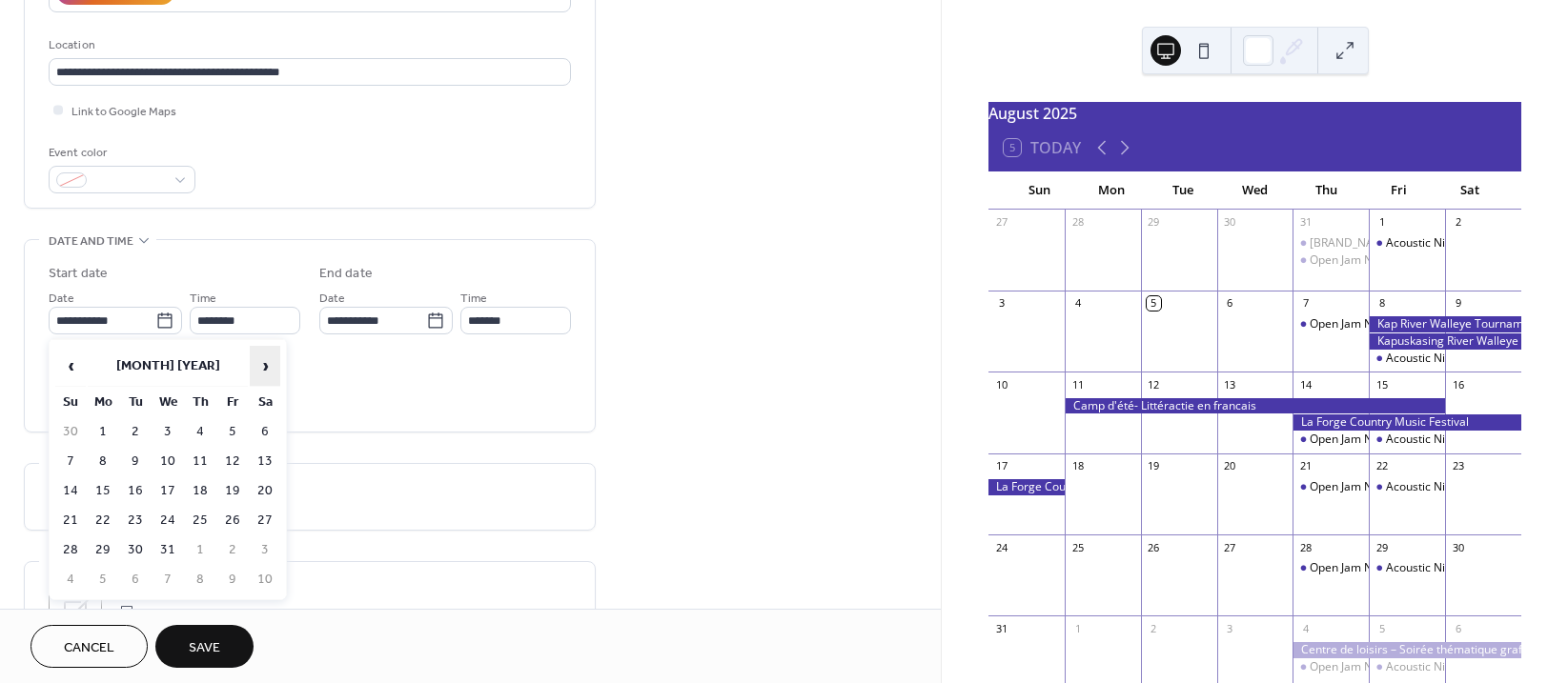 click on "›" at bounding box center [265, 366] 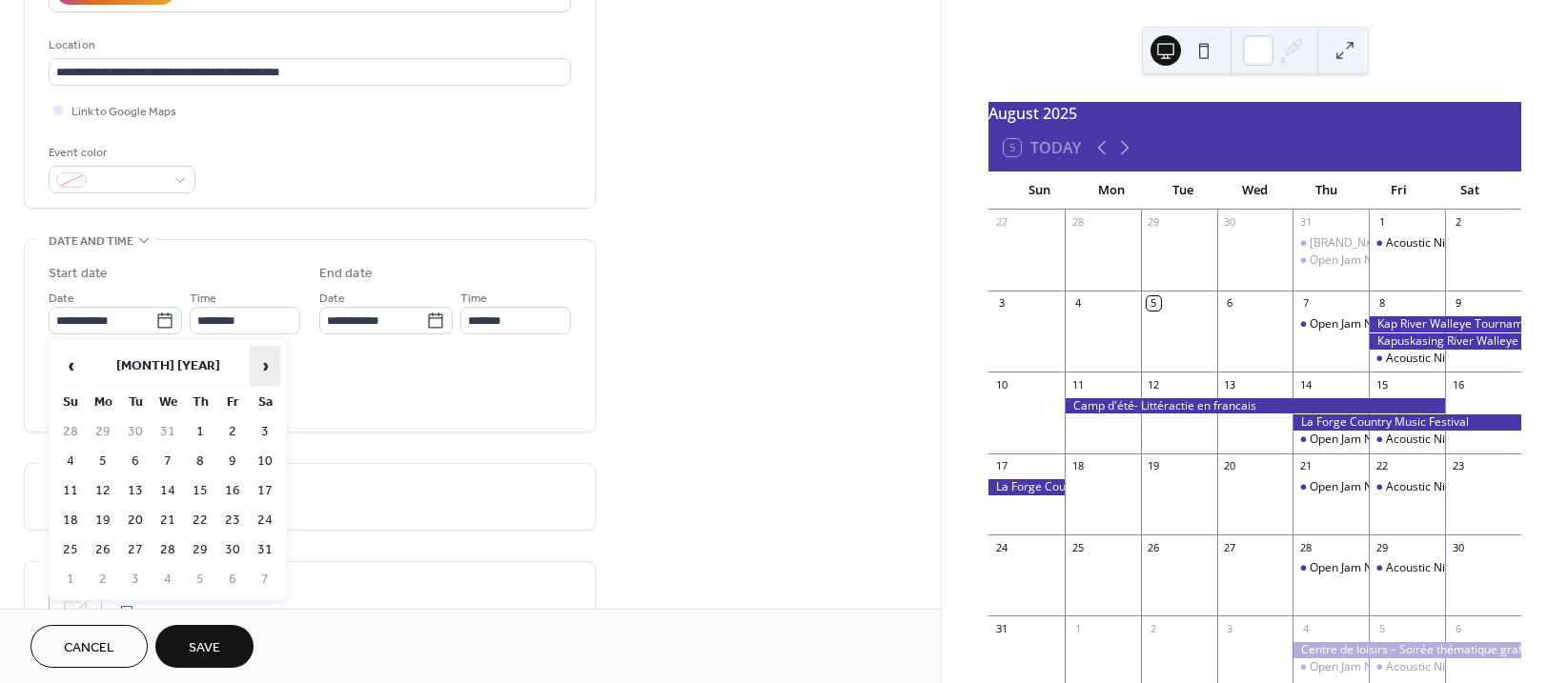 click on "›" at bounding box center [265, 366] 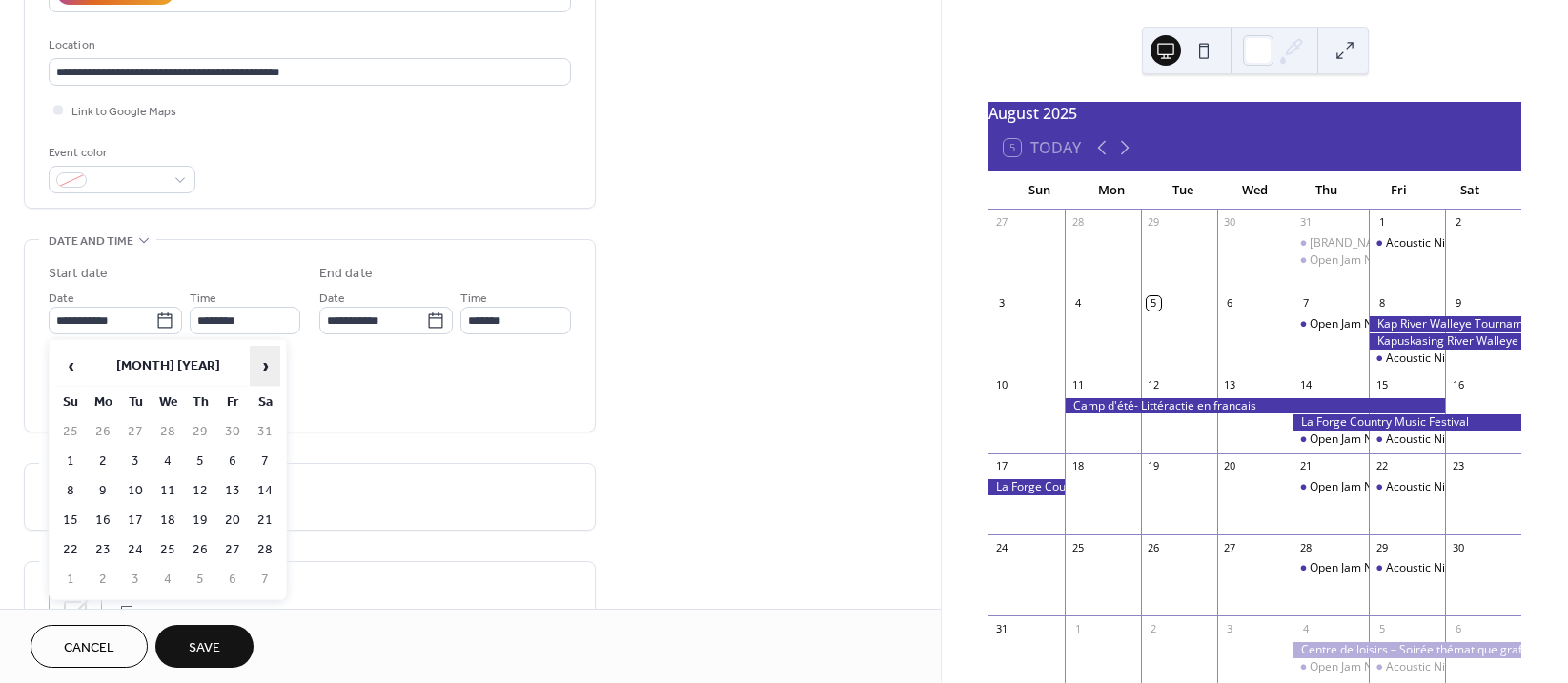 click on "›" at bounding box center [265, 366] 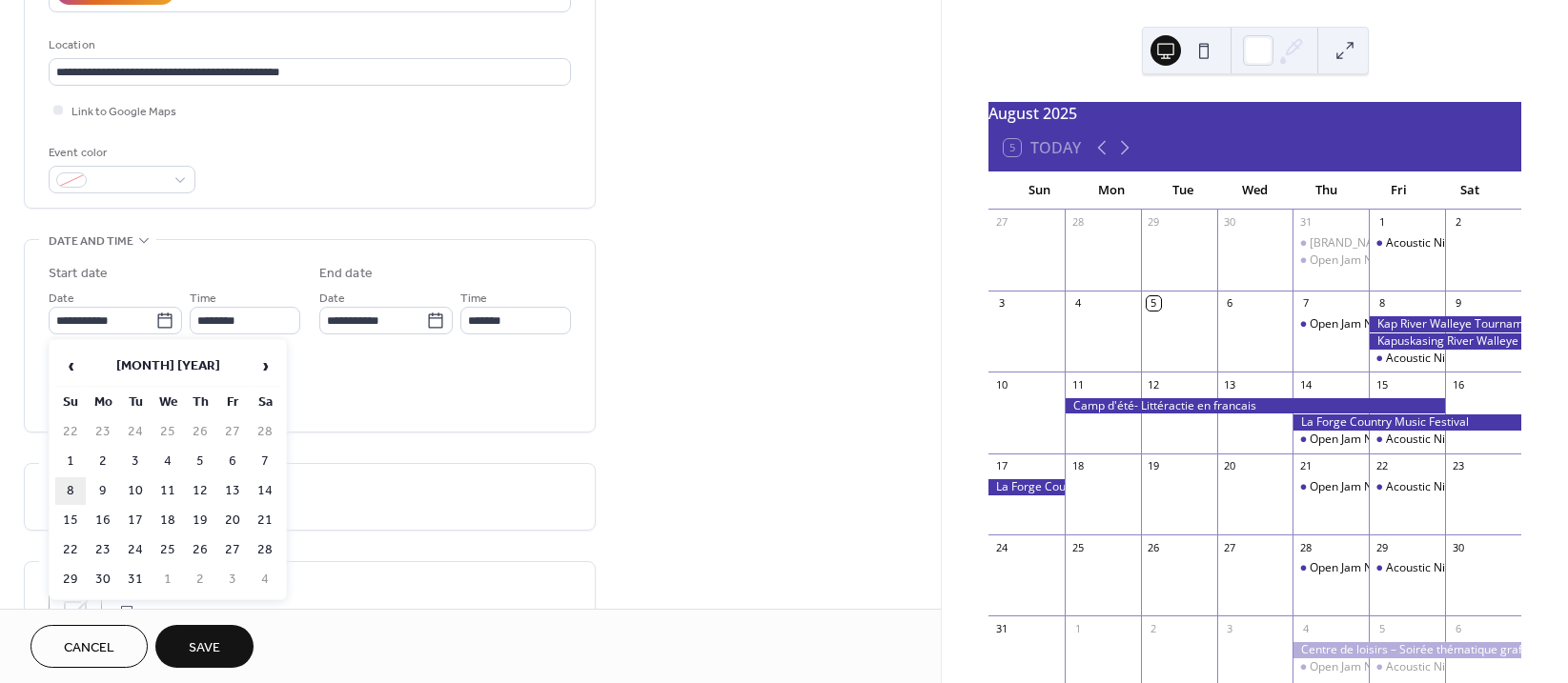 click on "8" at bounding box center (71, 491) 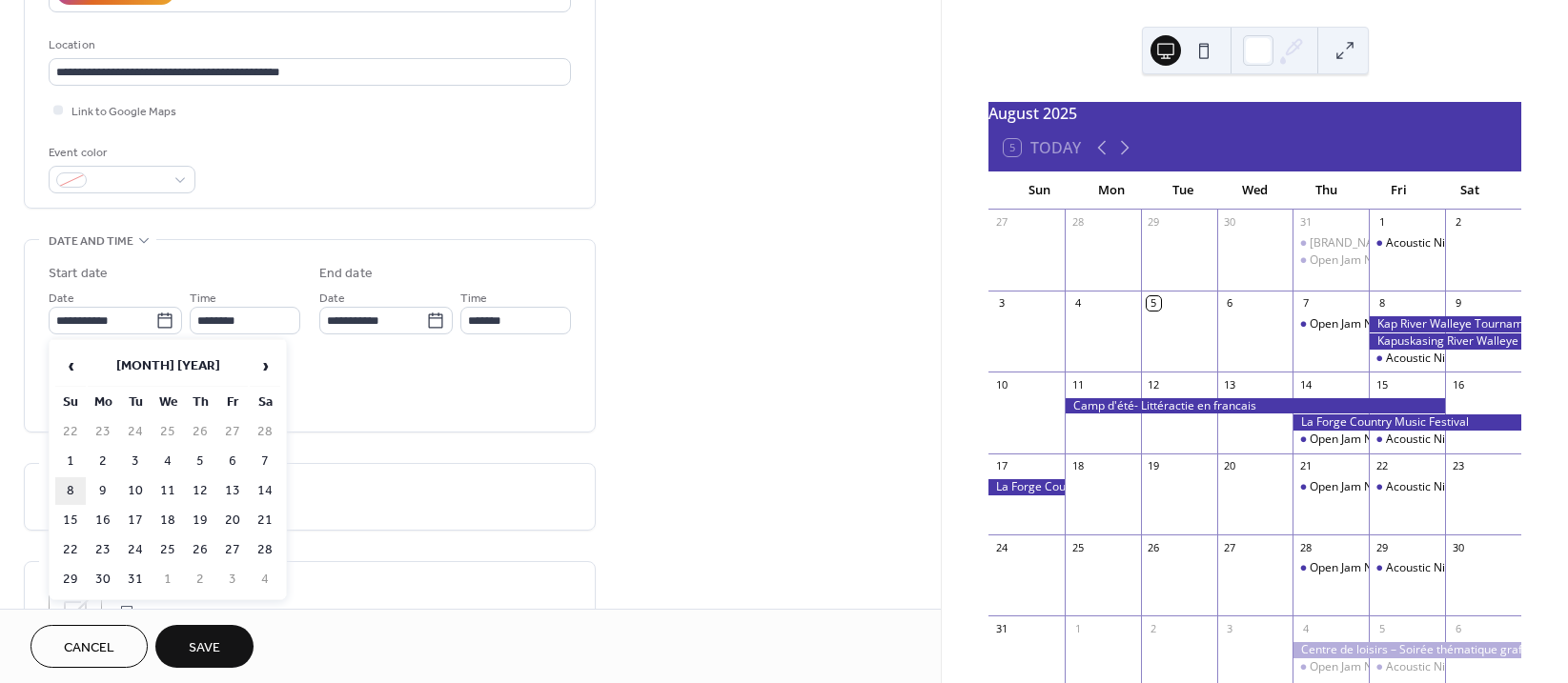type on "**********" 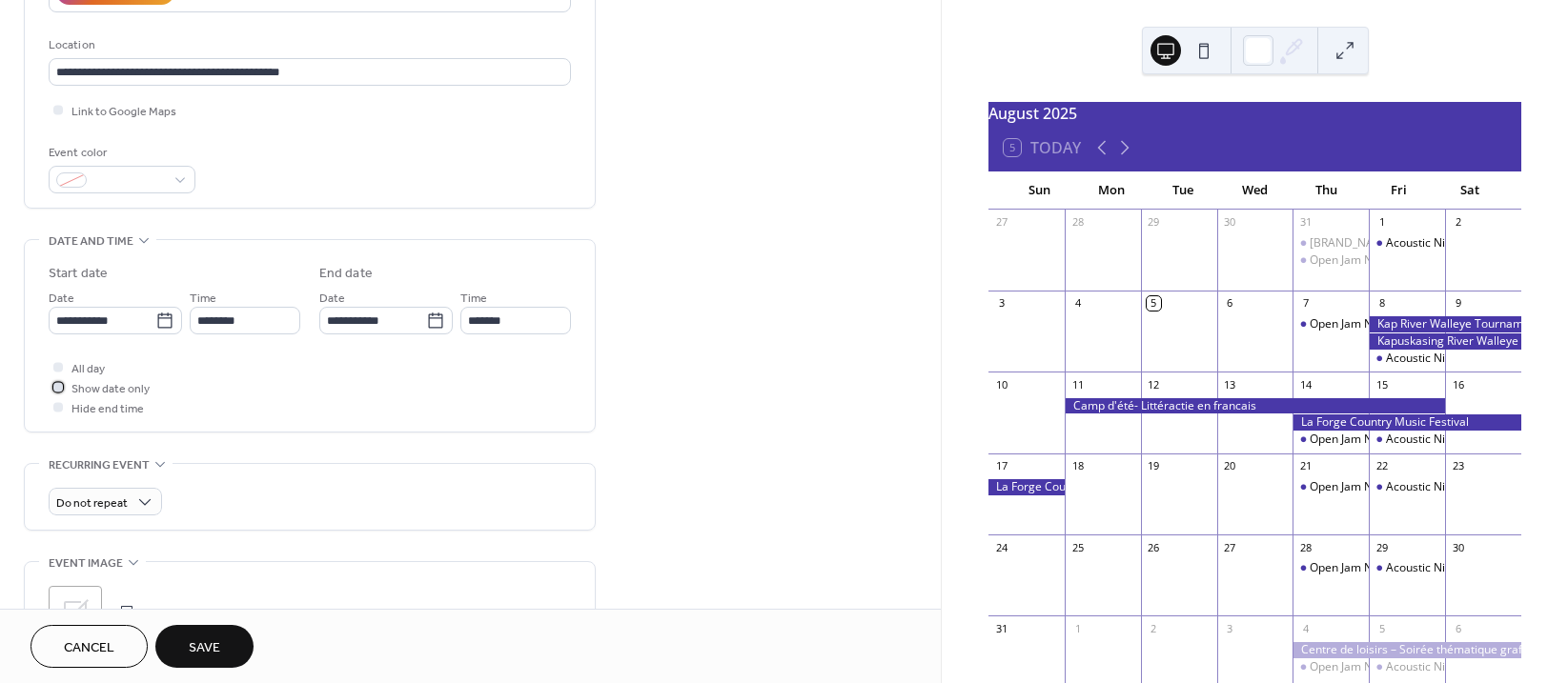 click at bounding box center (58, 387) 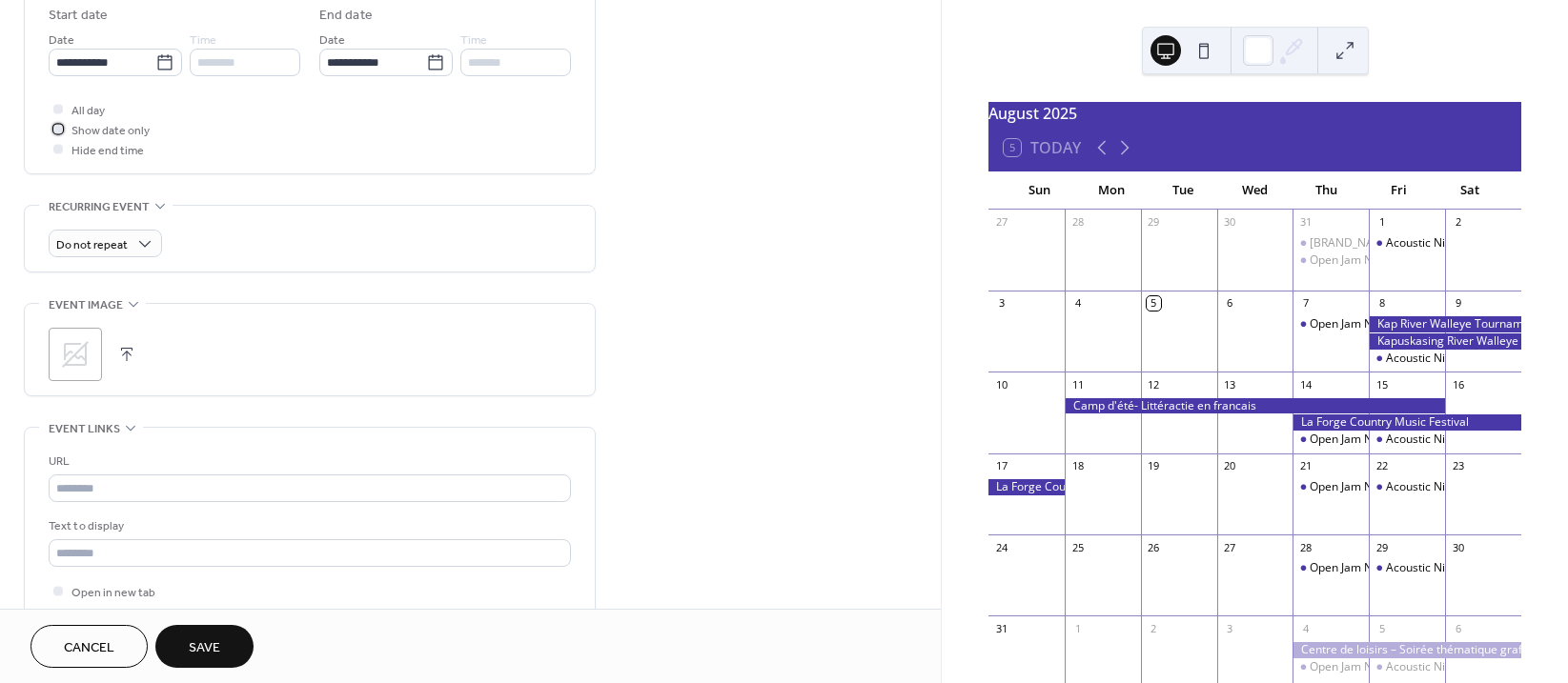scroll, scrollTop: 667, scrollLeft: 0, axis: vertical 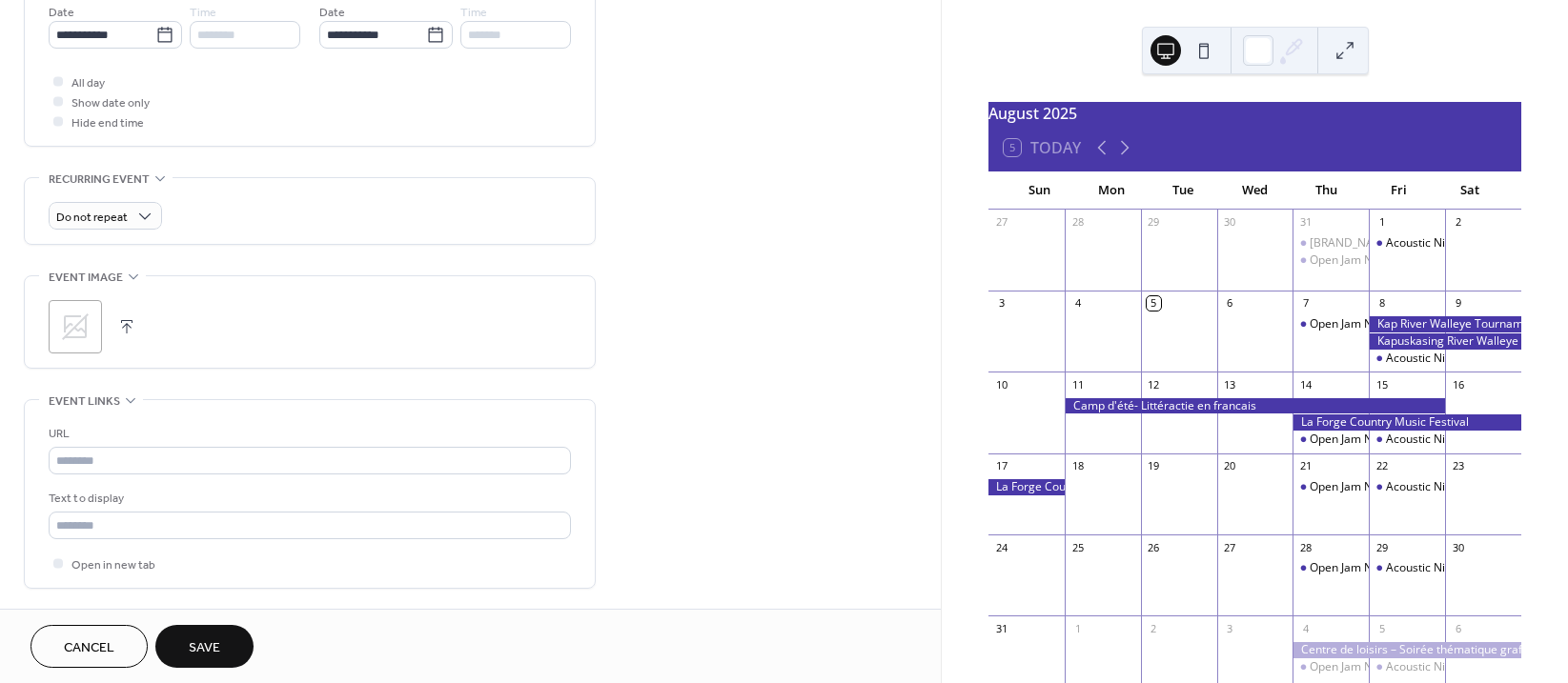 click 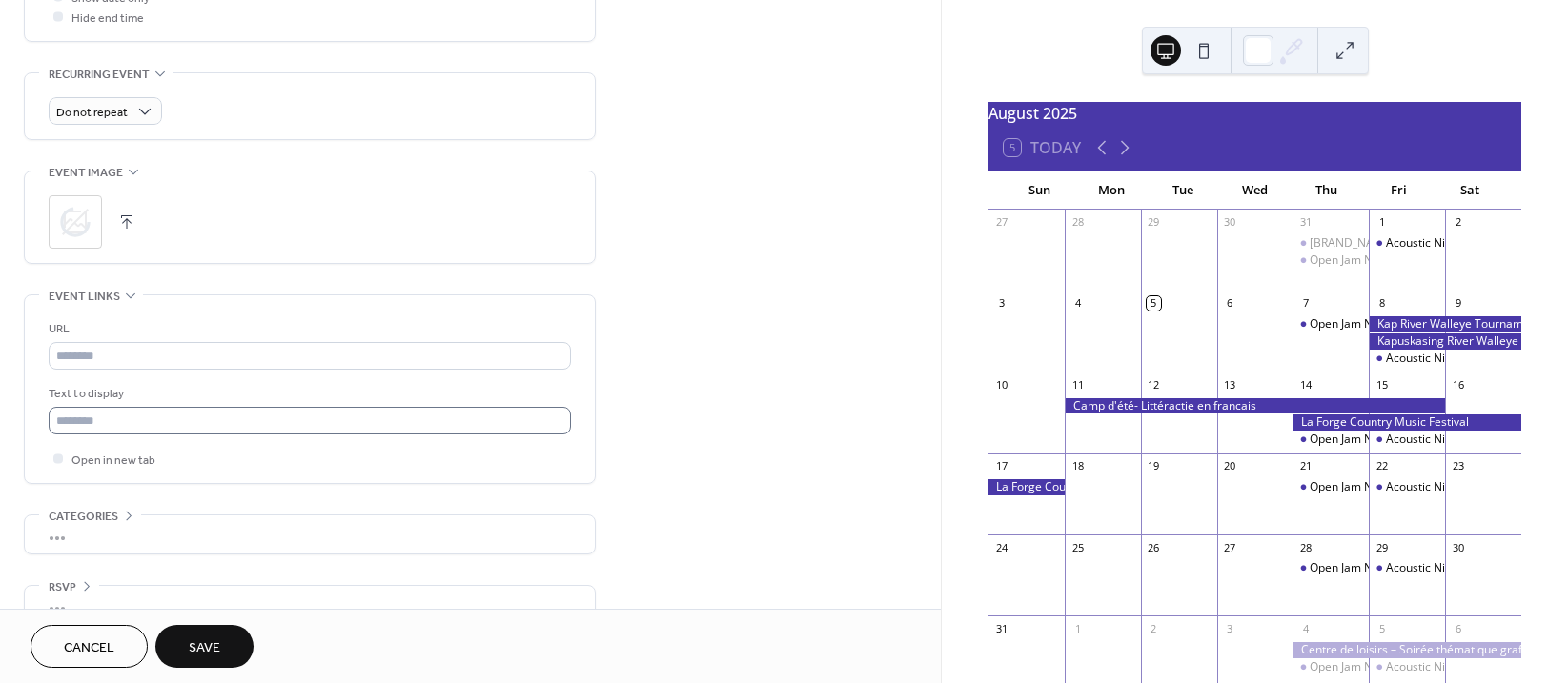 scroll, scrollTop: 807, scrollLeft: 0, axis: vertical 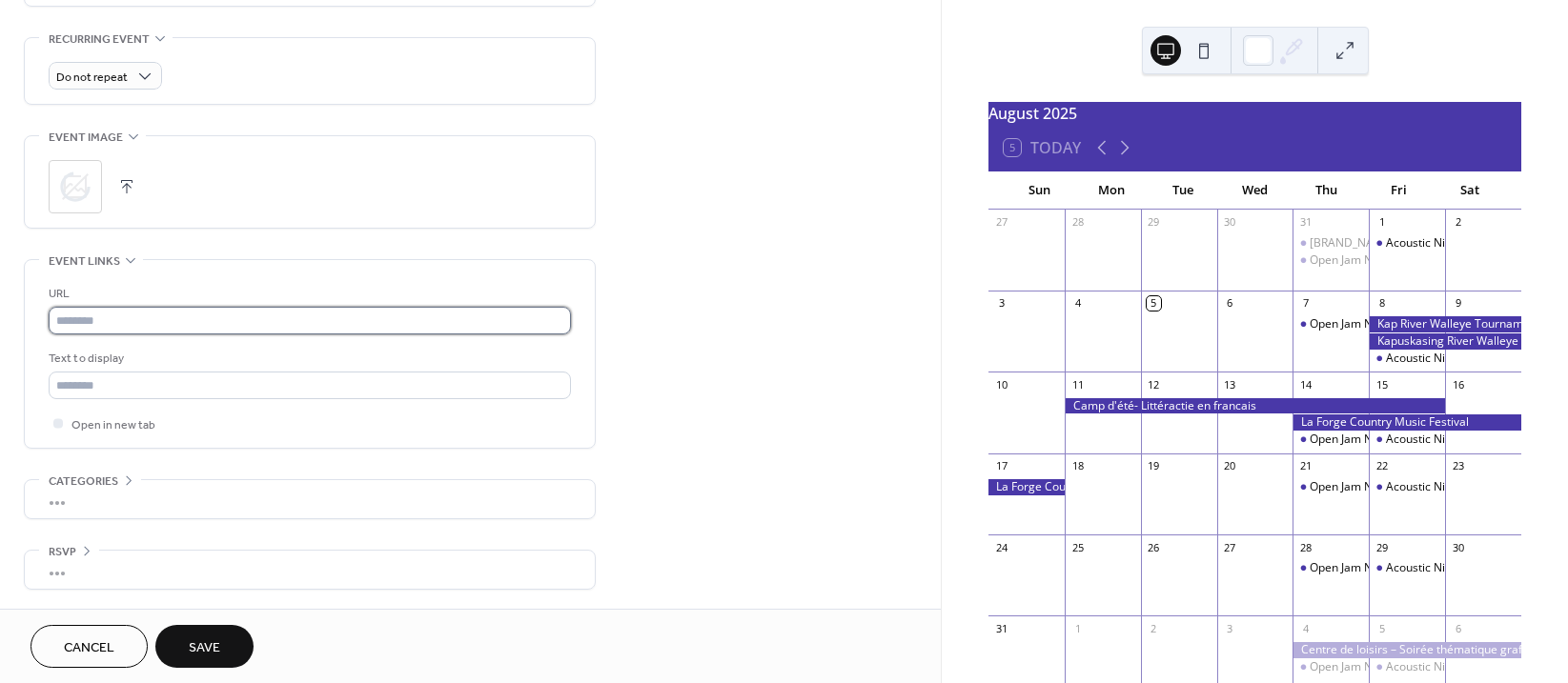 click at bounding box center (310, 320) 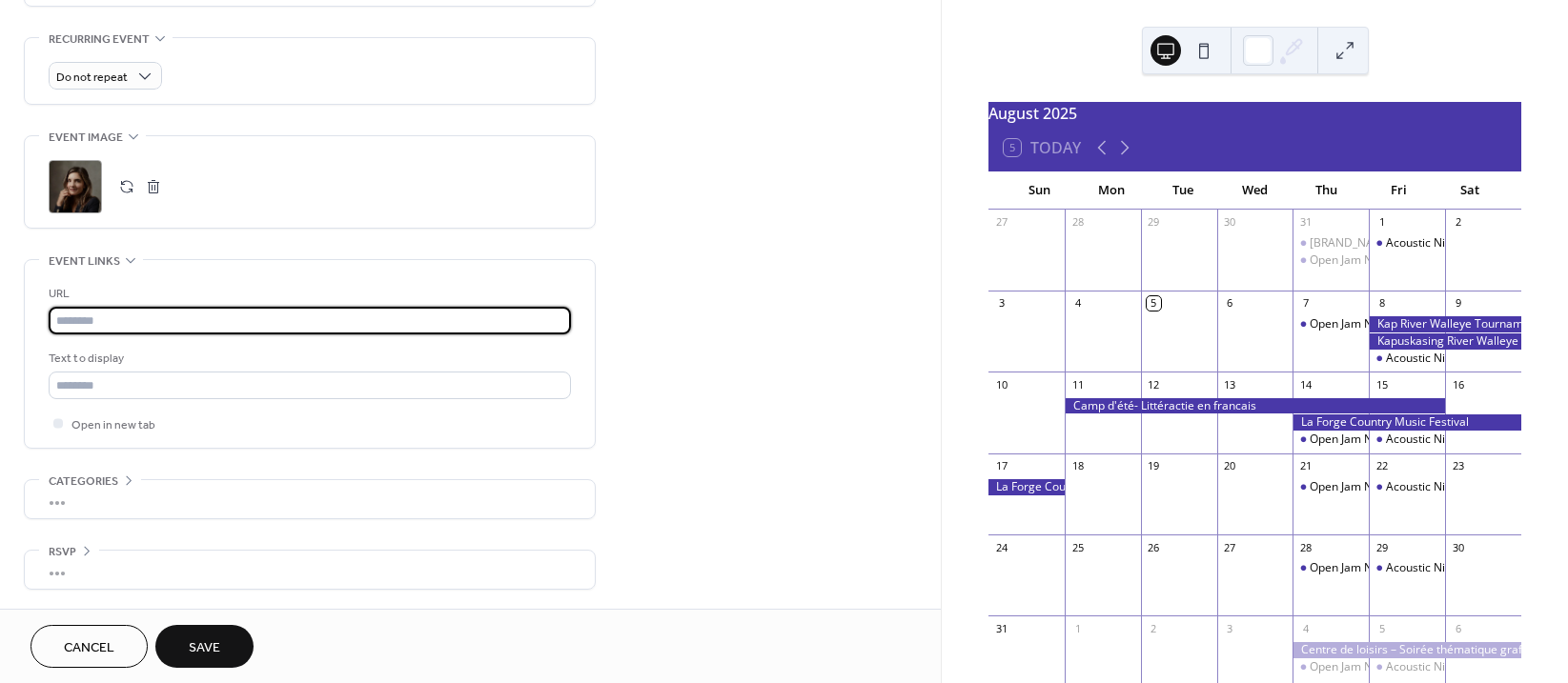 type on "**********" 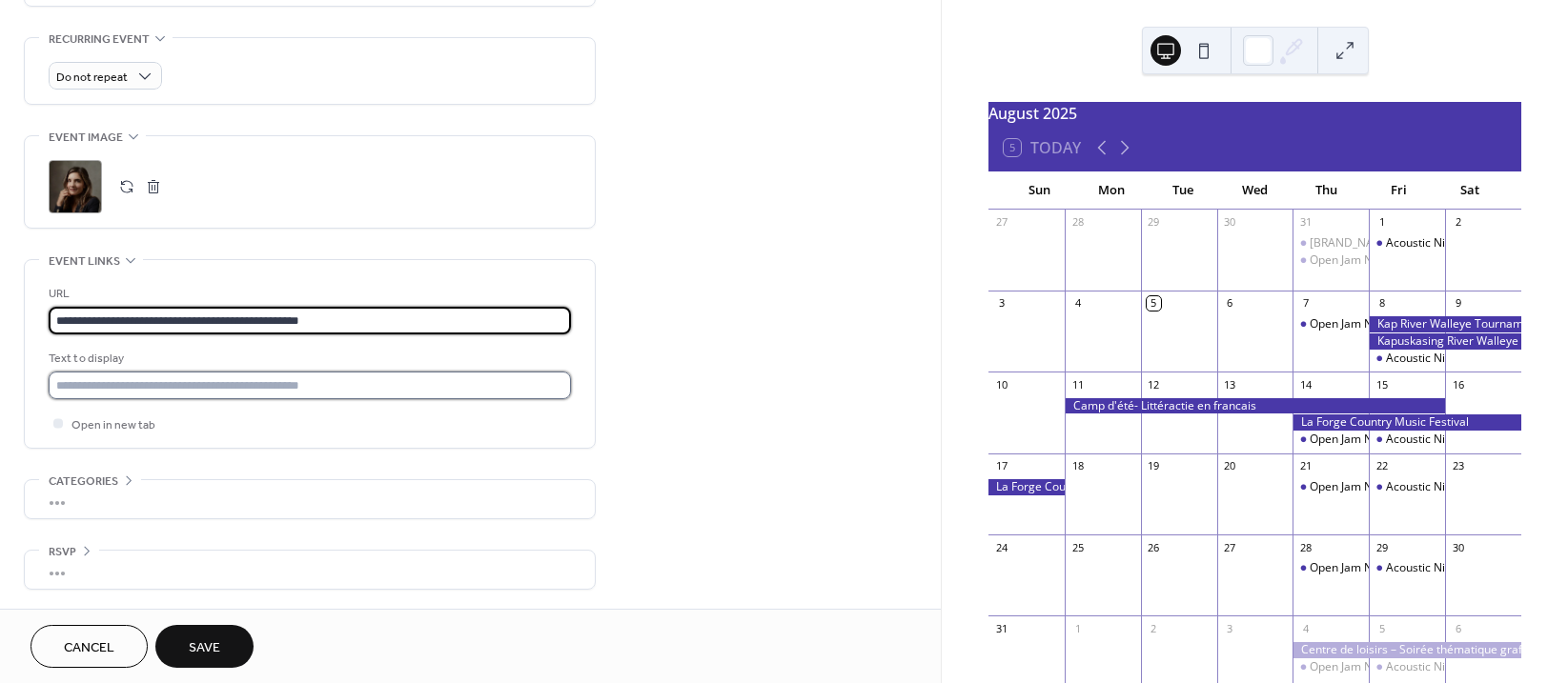 click at bounding box center (310, 385) 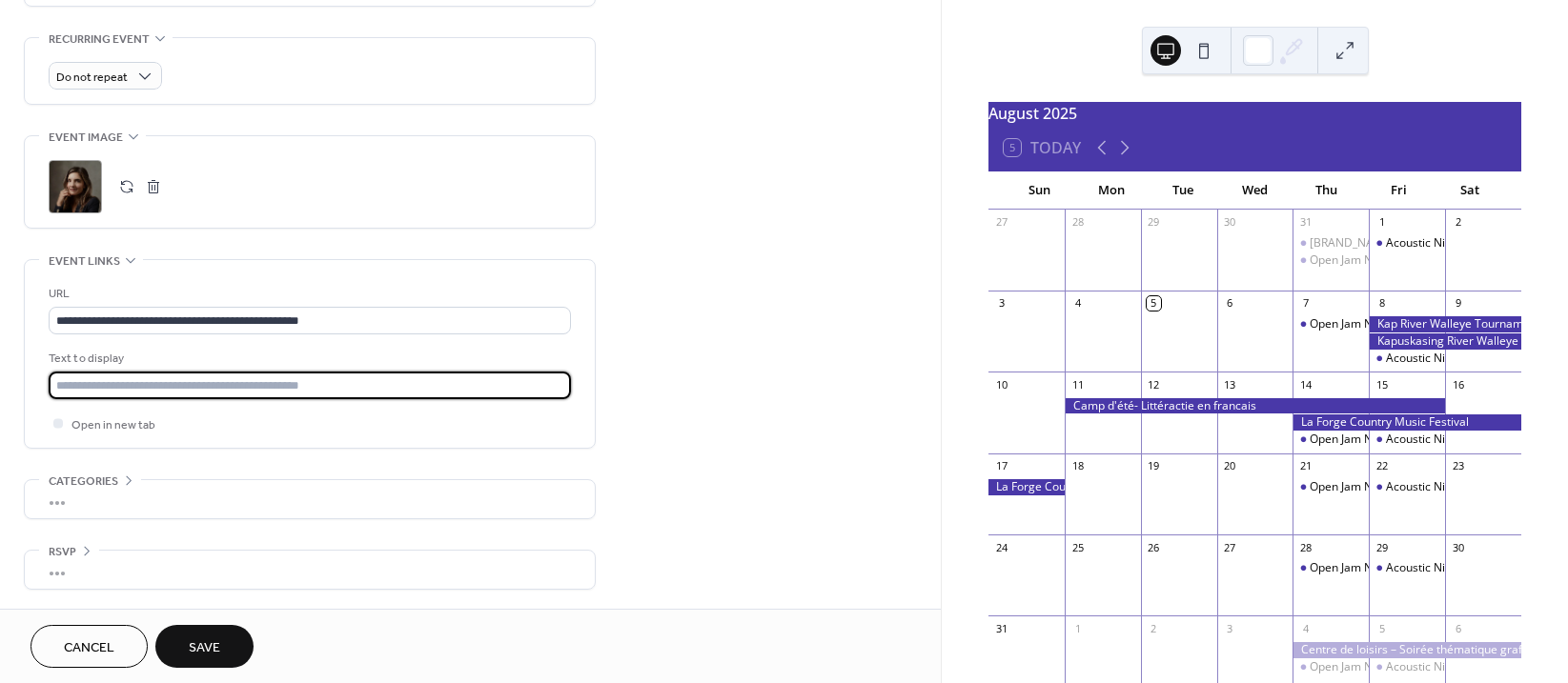type on "**********" 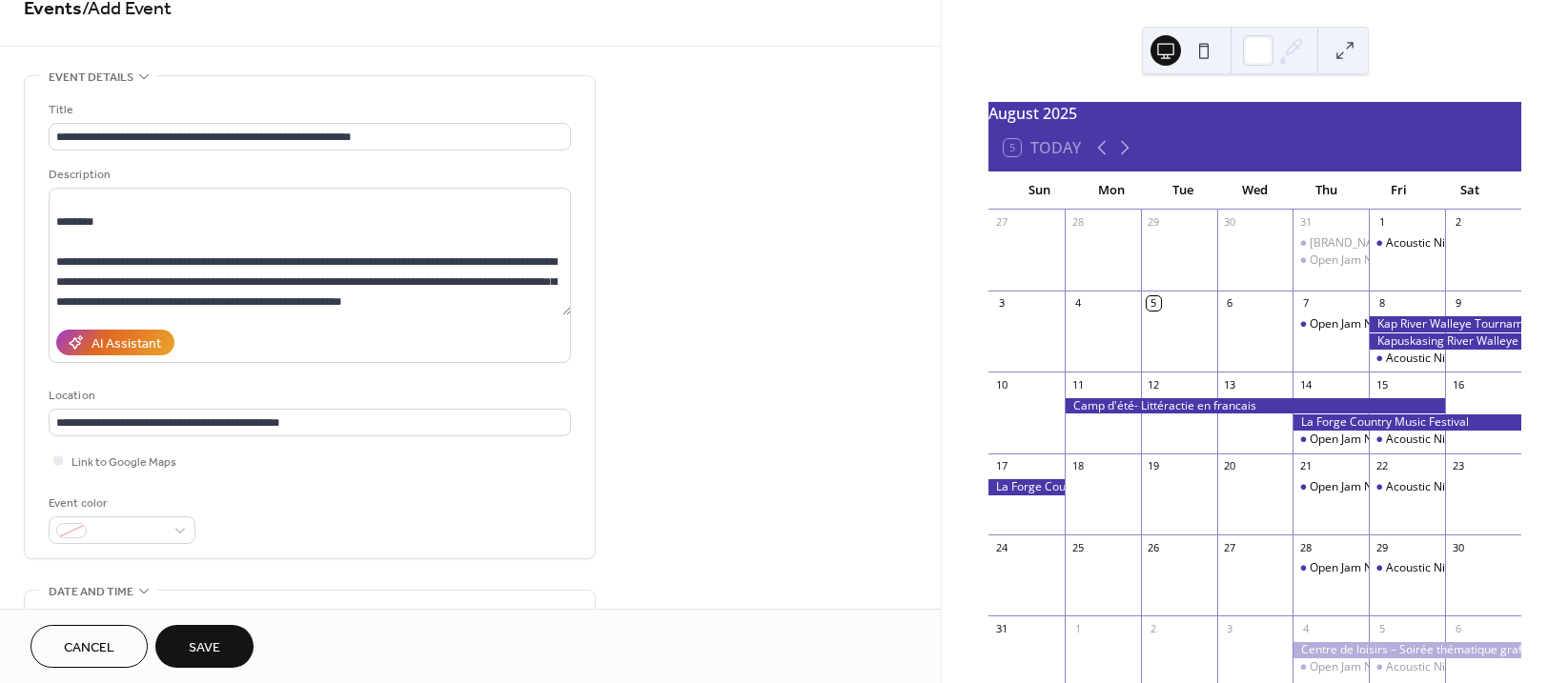 scroll, scrollTop: 0, scrollLeft: 0, axis: both 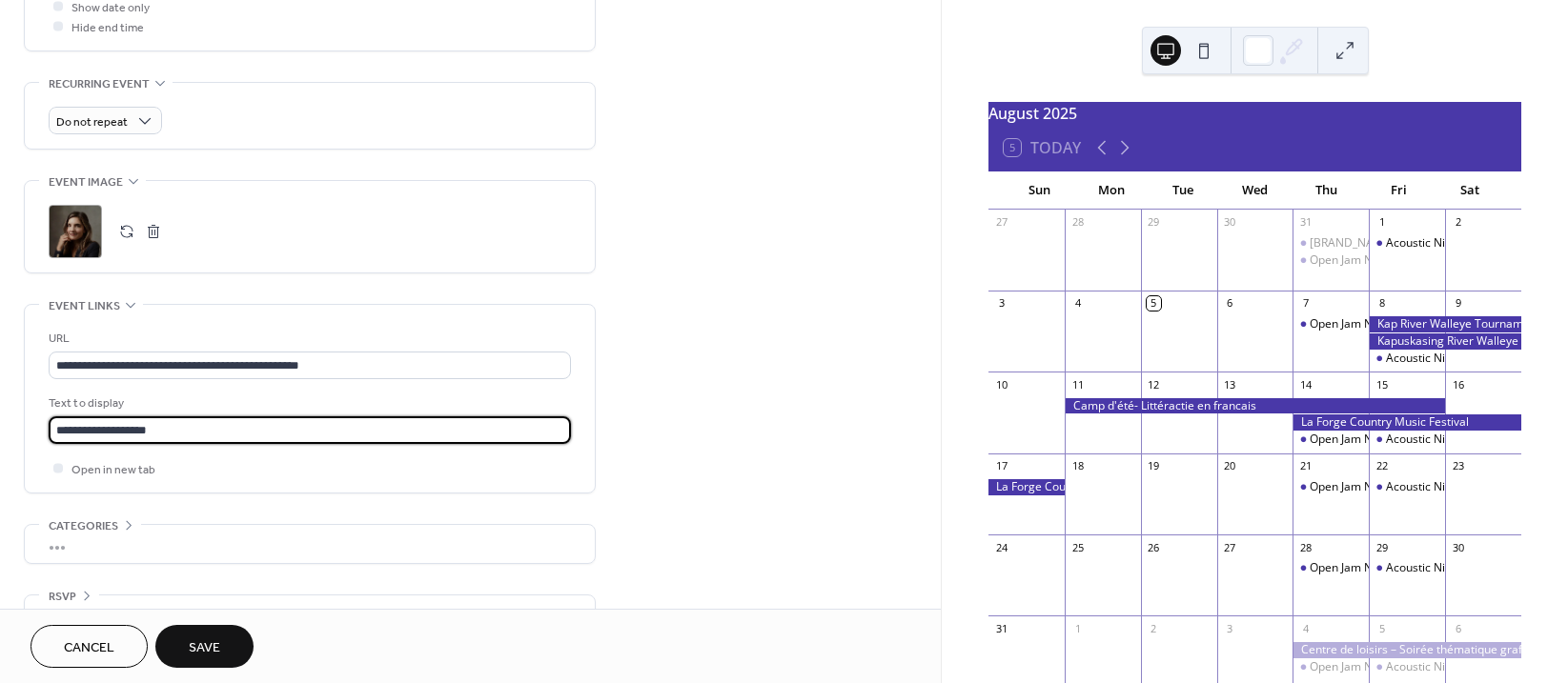 click on "Save" at bounding box center [204, 646] 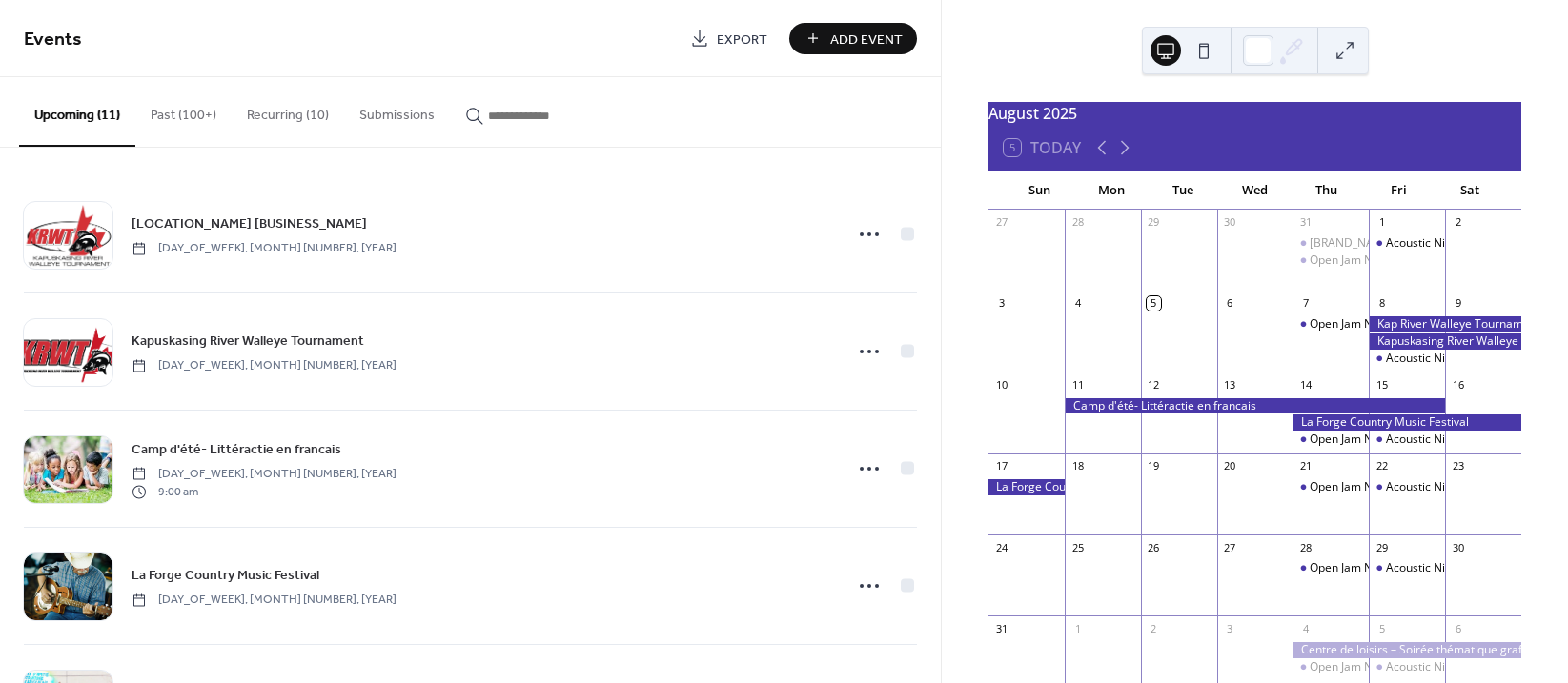 click on "Add Event" at bounding box center (866, 39) 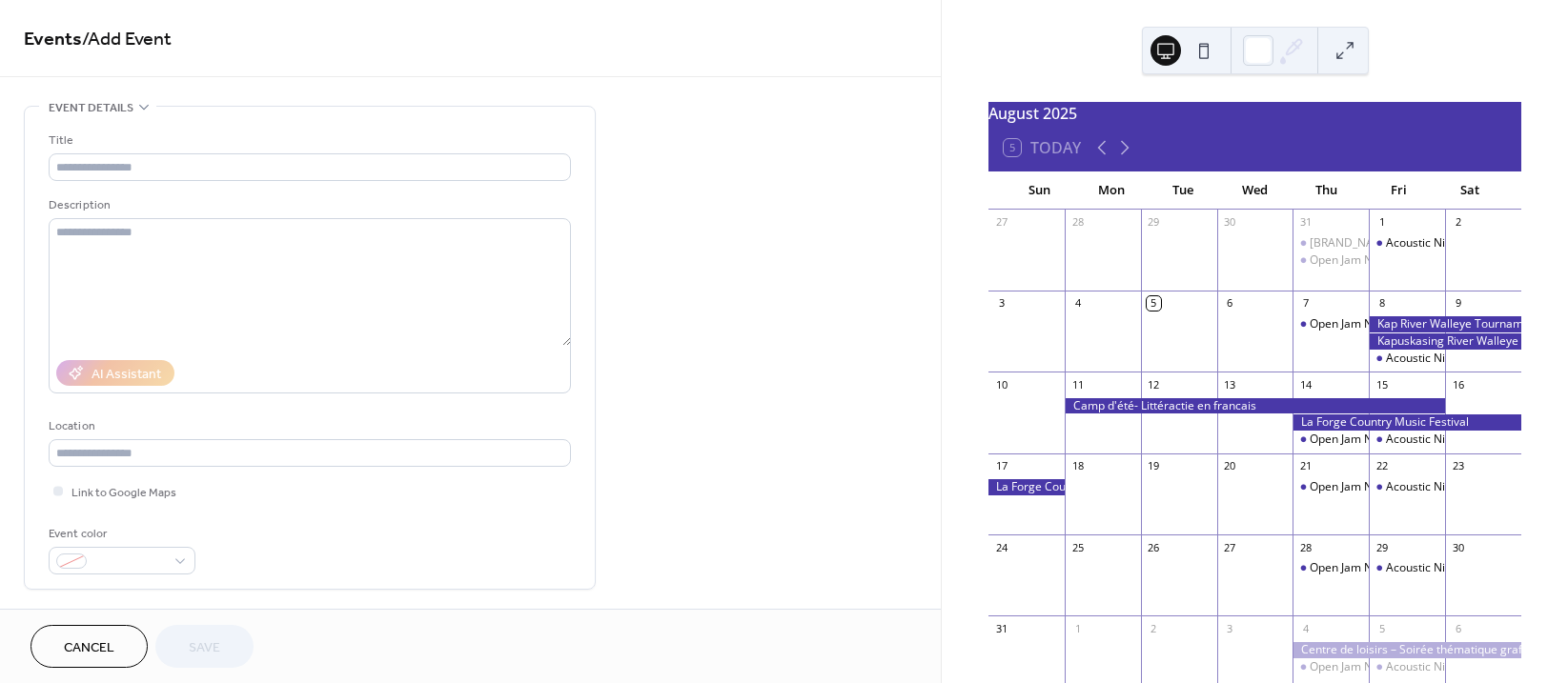 scroll, scrollTop: 667, scrollLeft: 0, axis: vertical 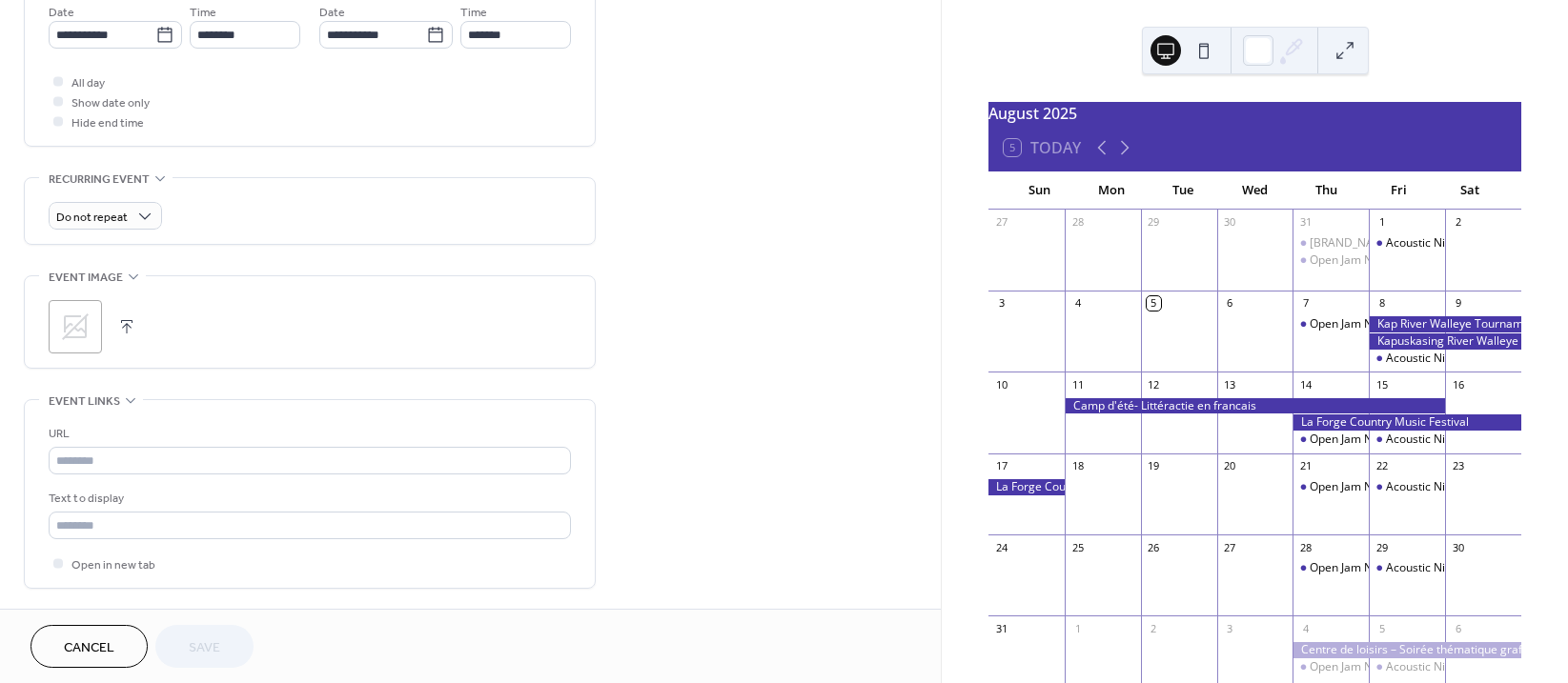 click 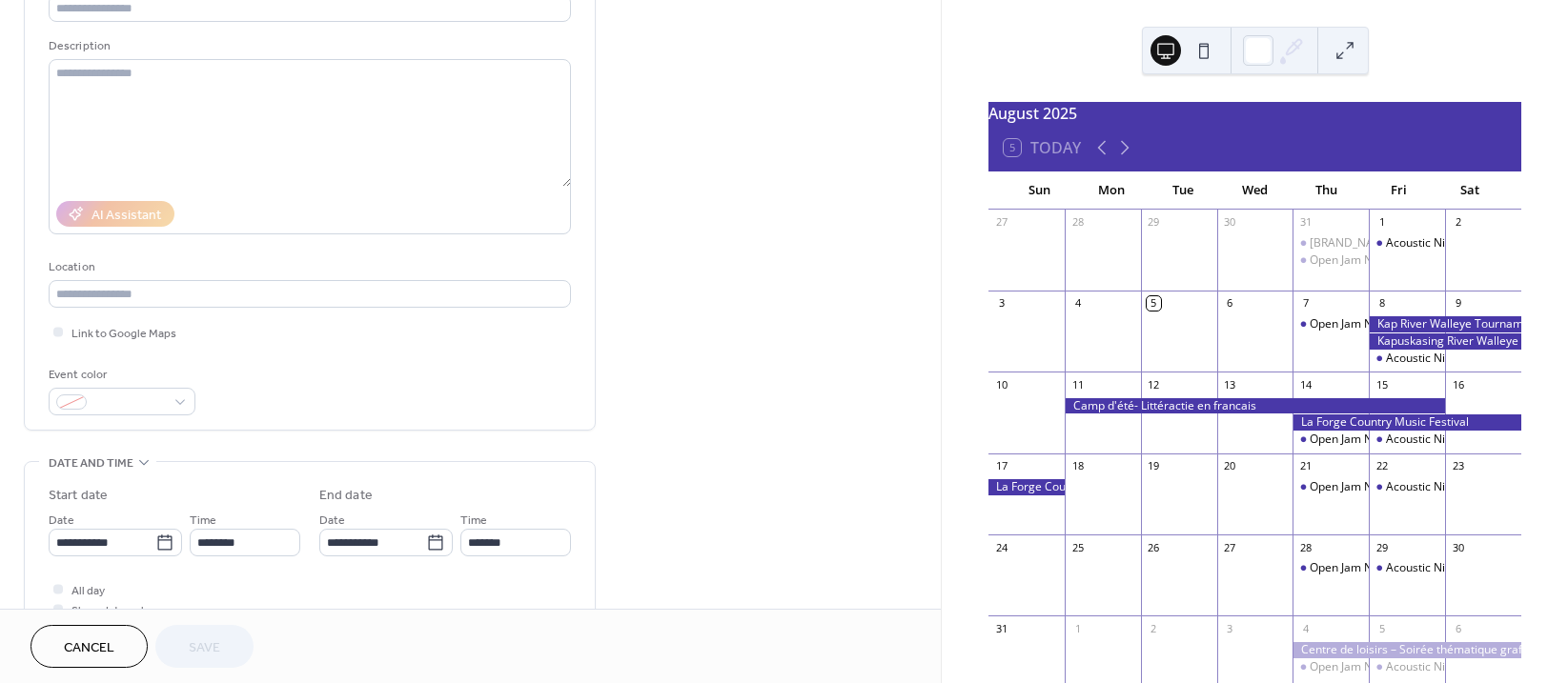 scroll, scrollTop: 0, scrollLeft: 0, axis: both 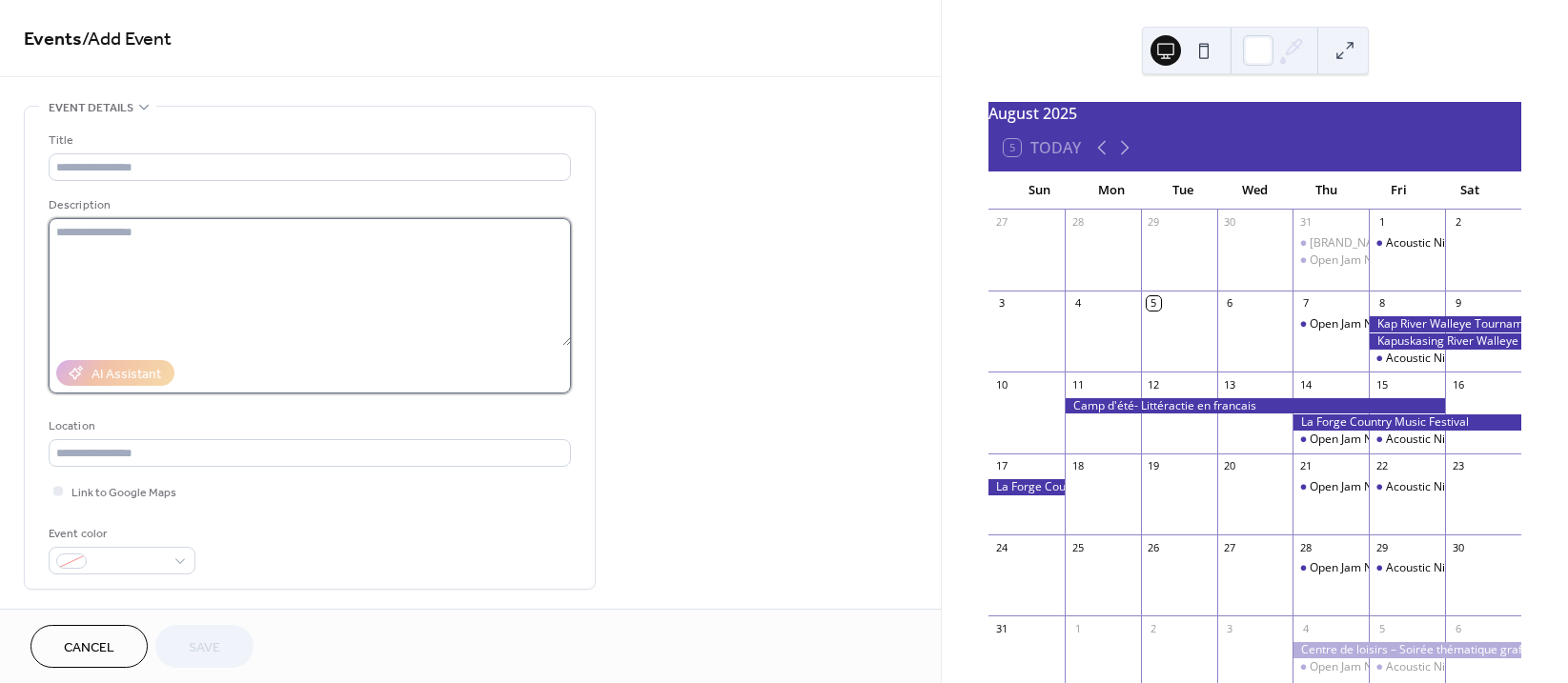 click at bounding box center (310, 282) 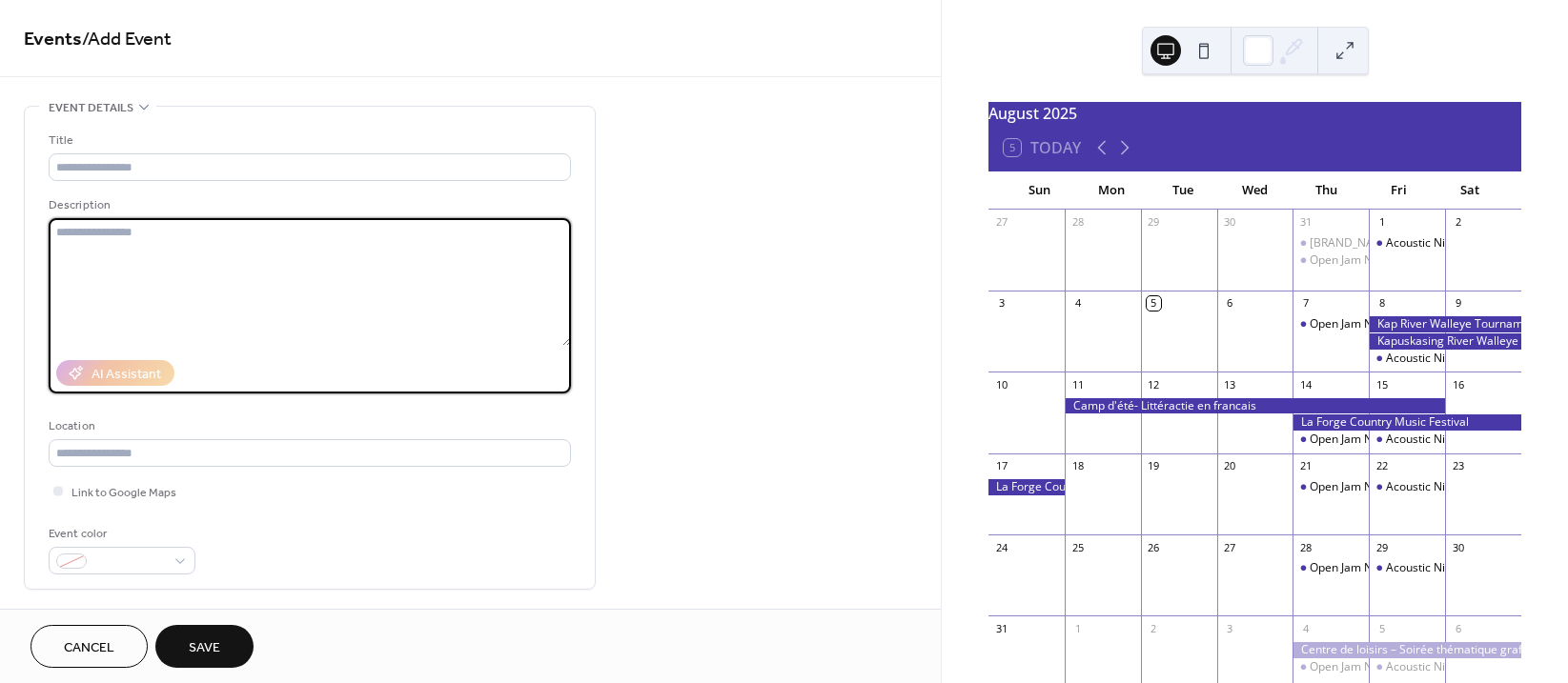paste on "**********" 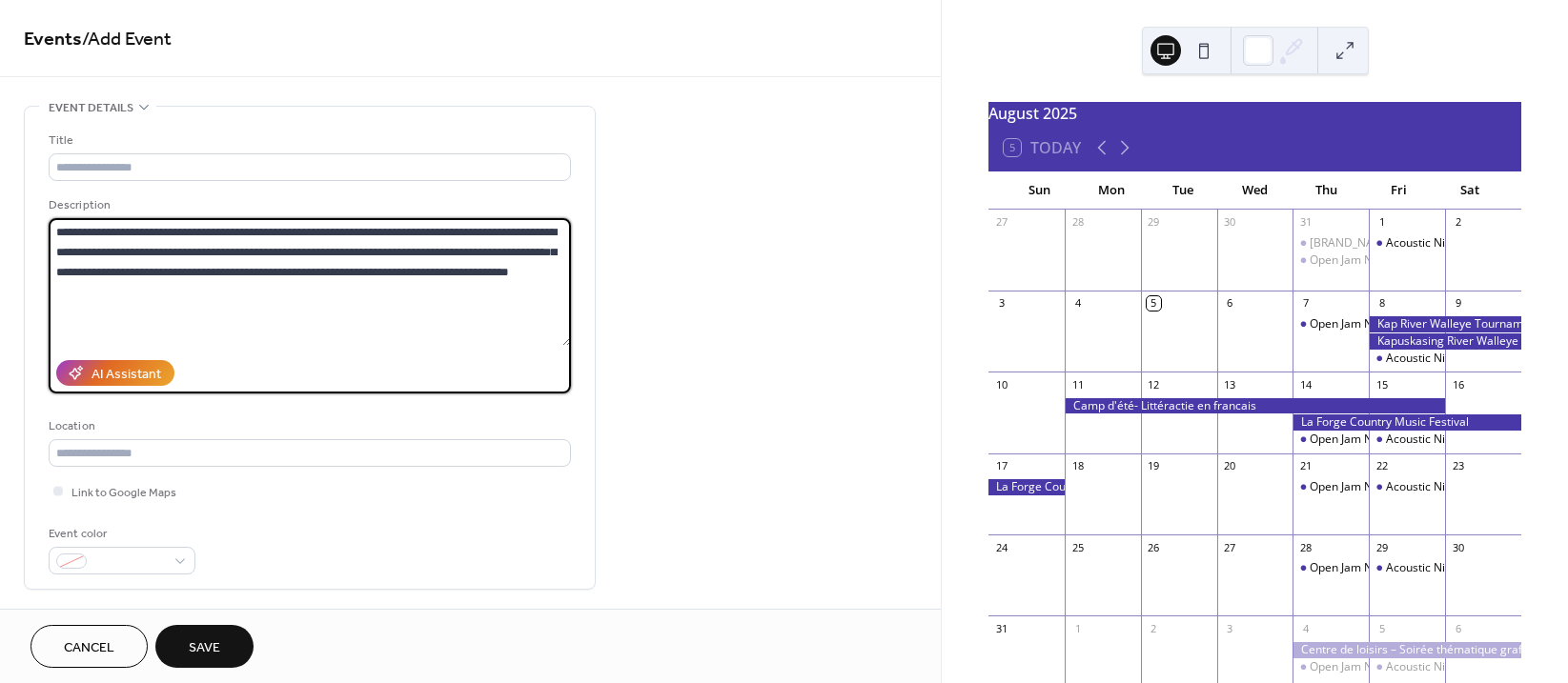 type on "**********" 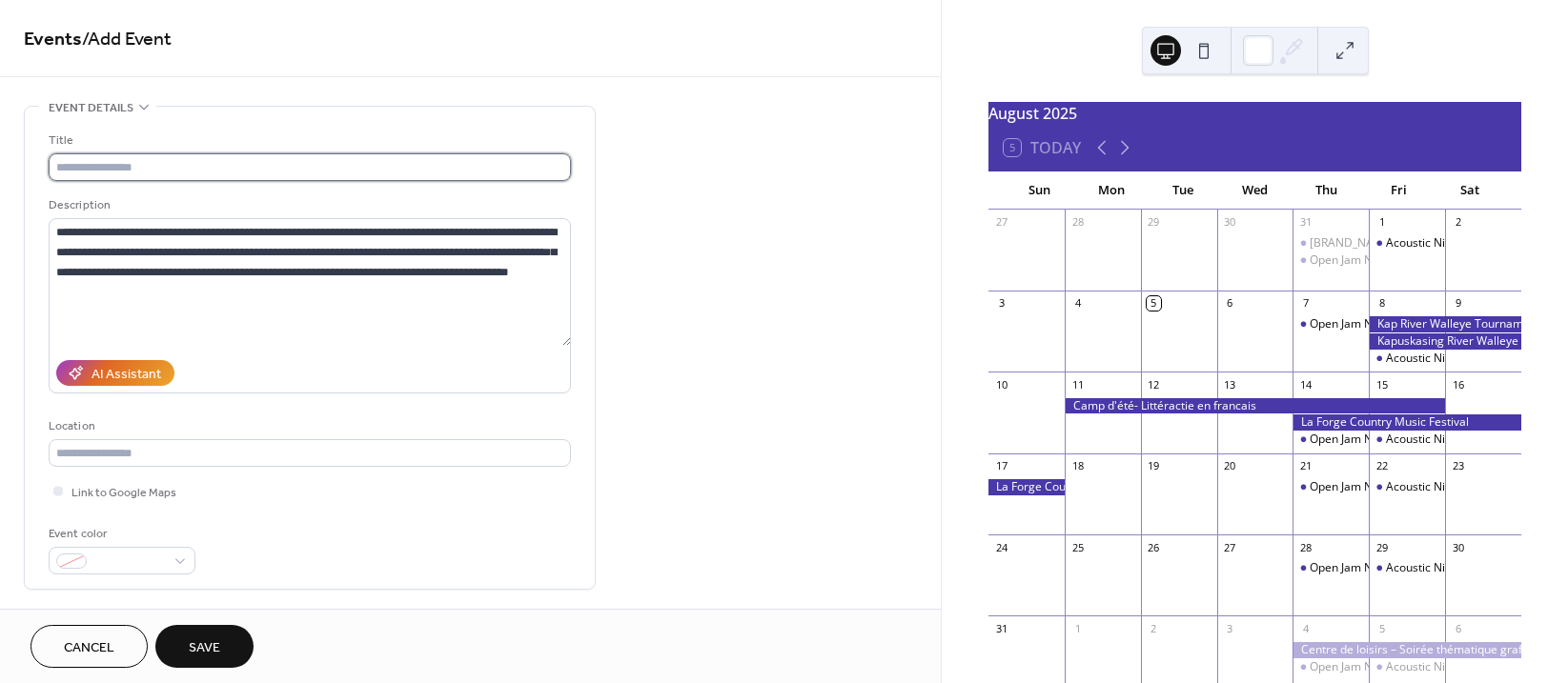 click at bounding box center [310, 167] 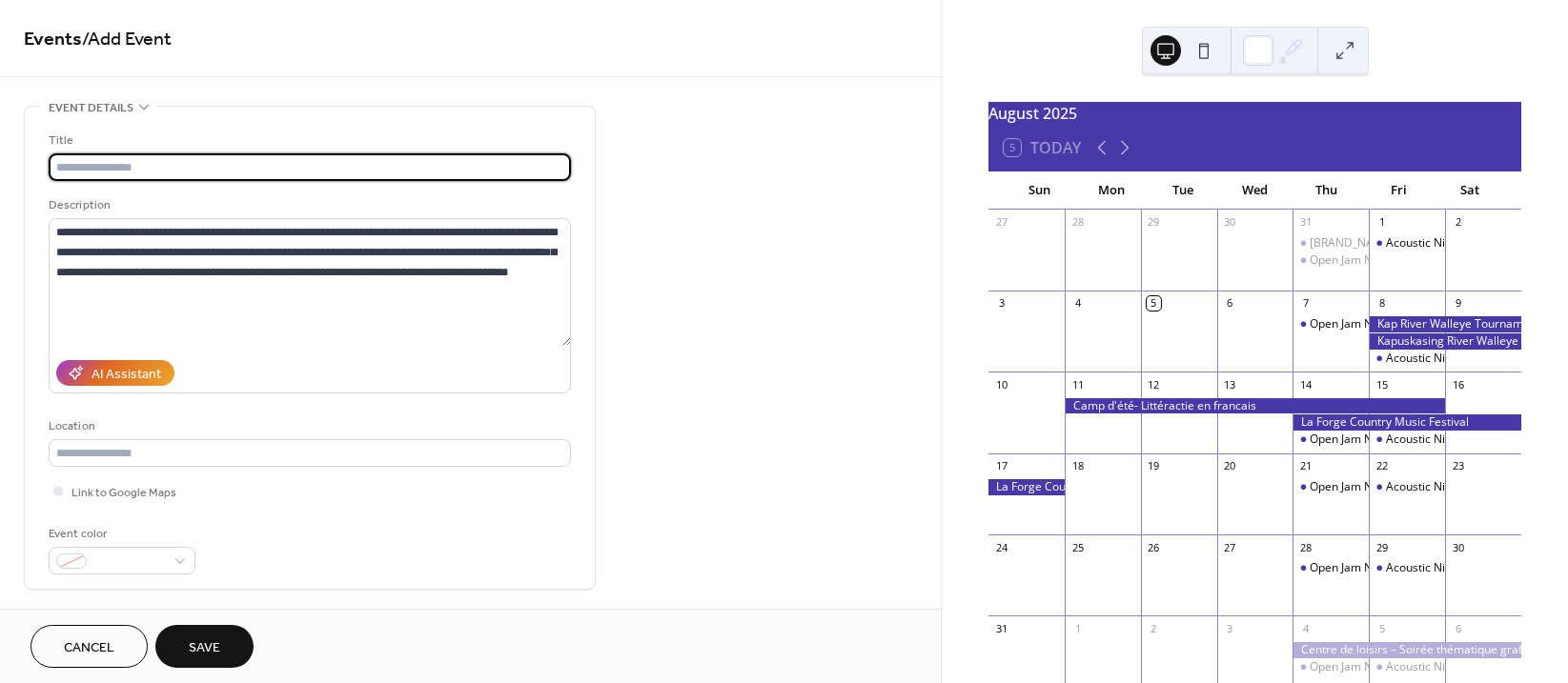 paste on "**********" 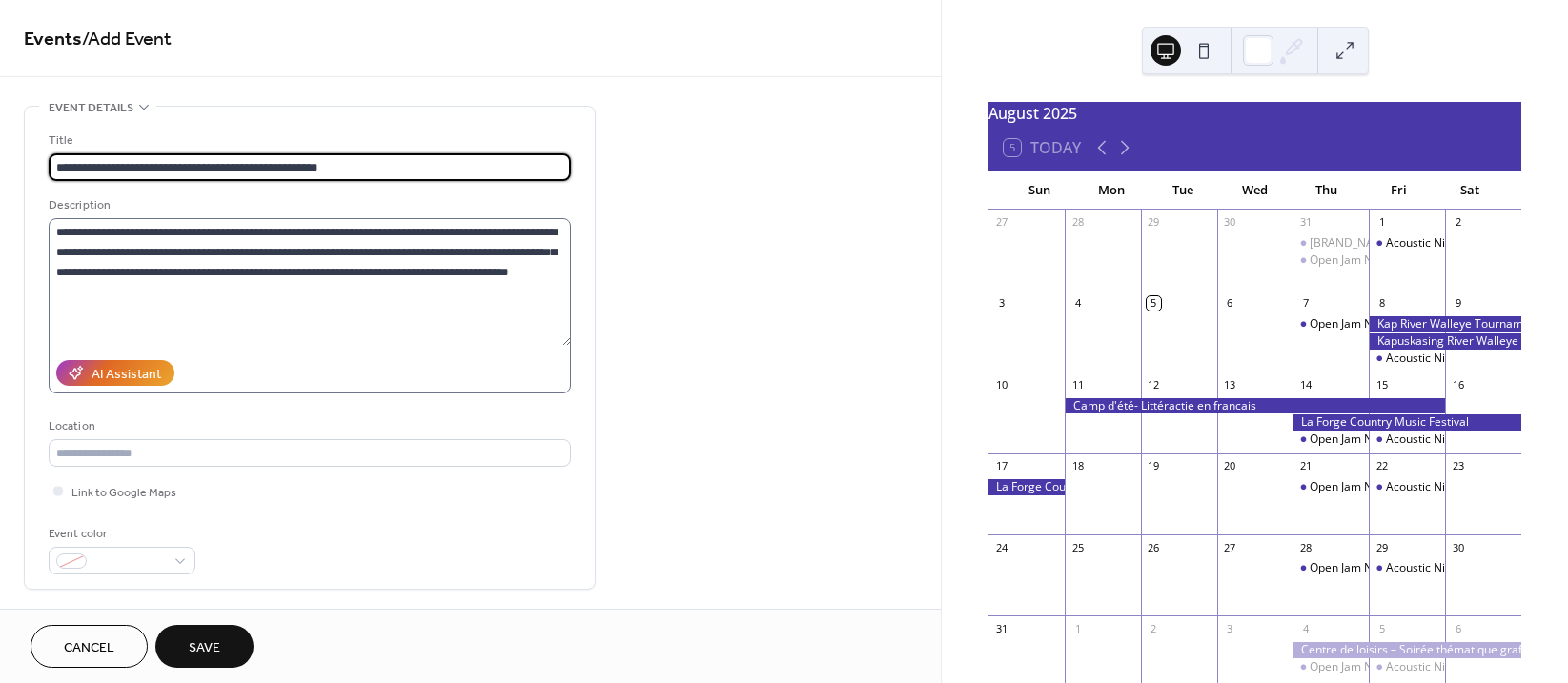 type on "**********" 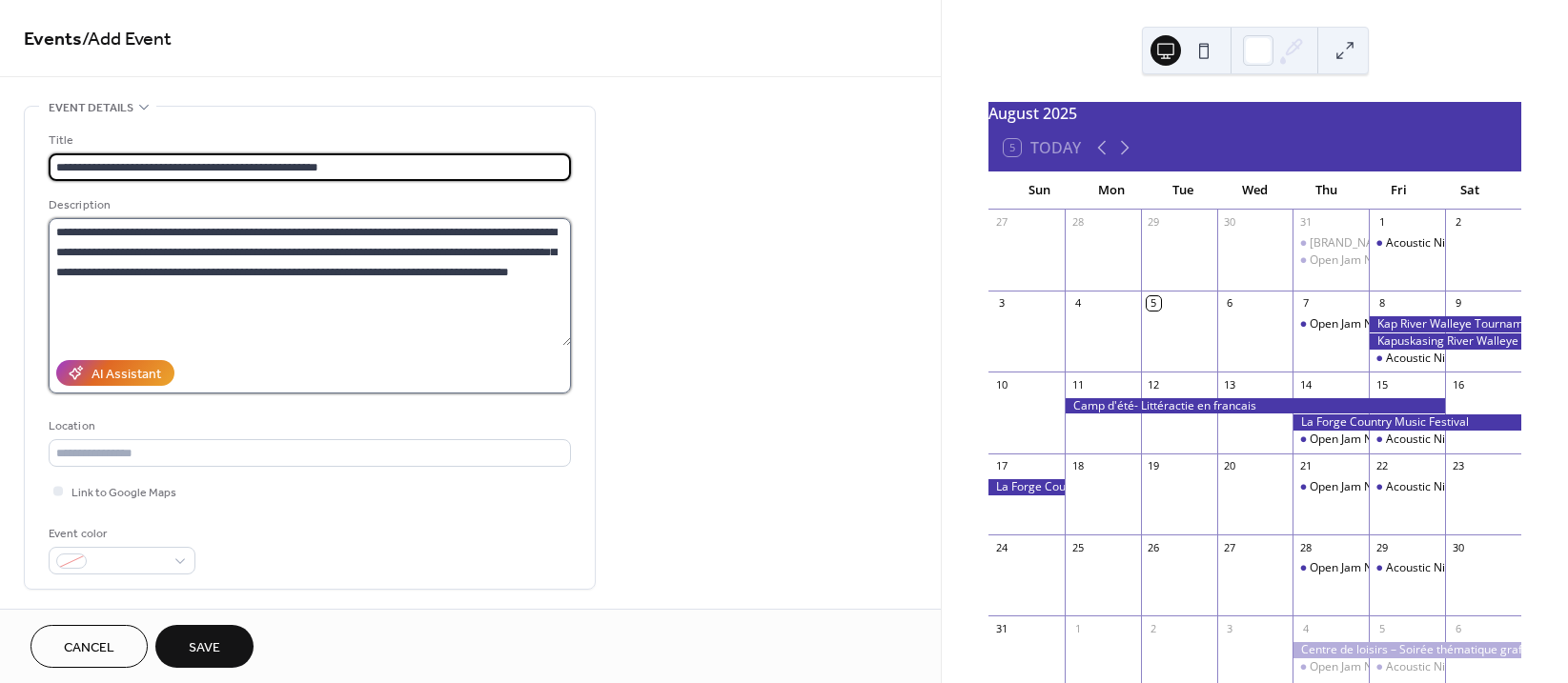 click on "**********" at bounding box center (310, 282) 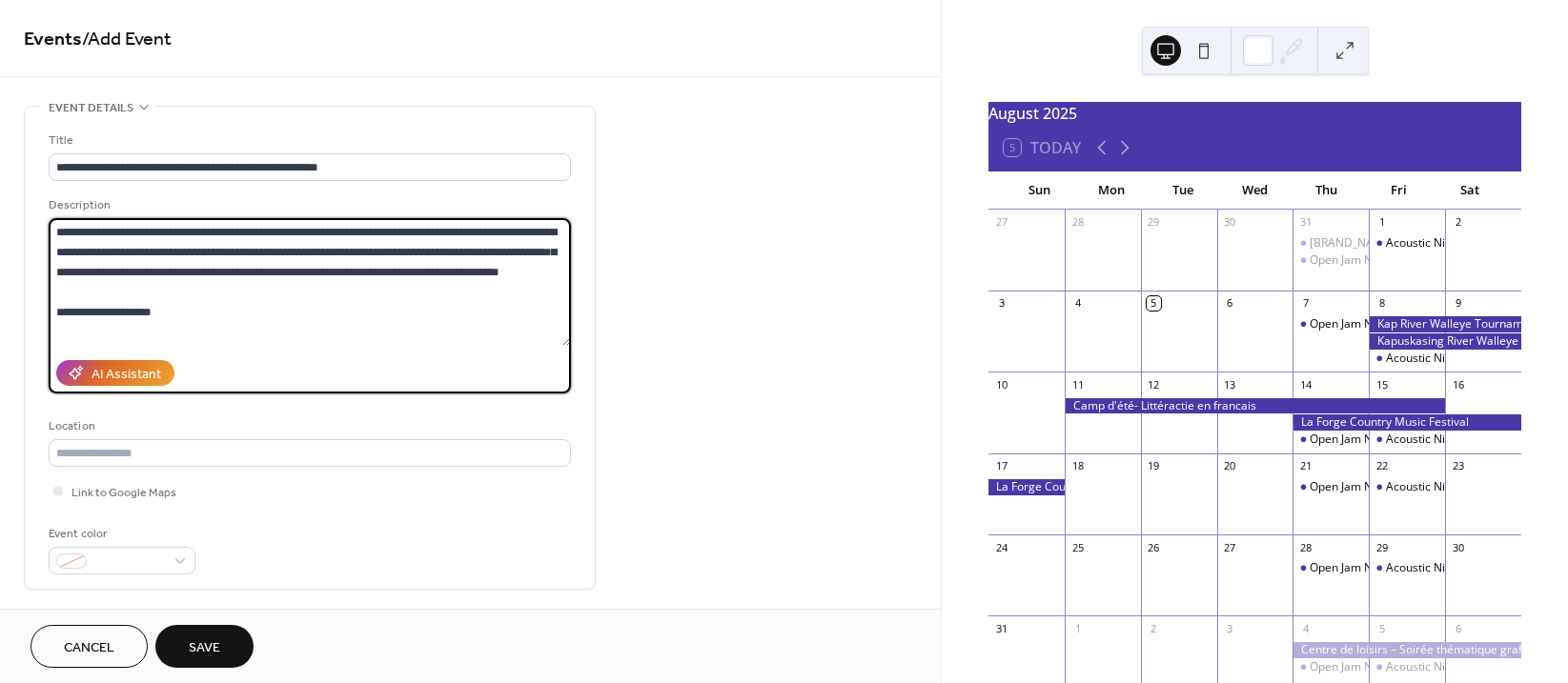 scroll, scrollTop: 37, scrollLeft: 0, axis: vertical 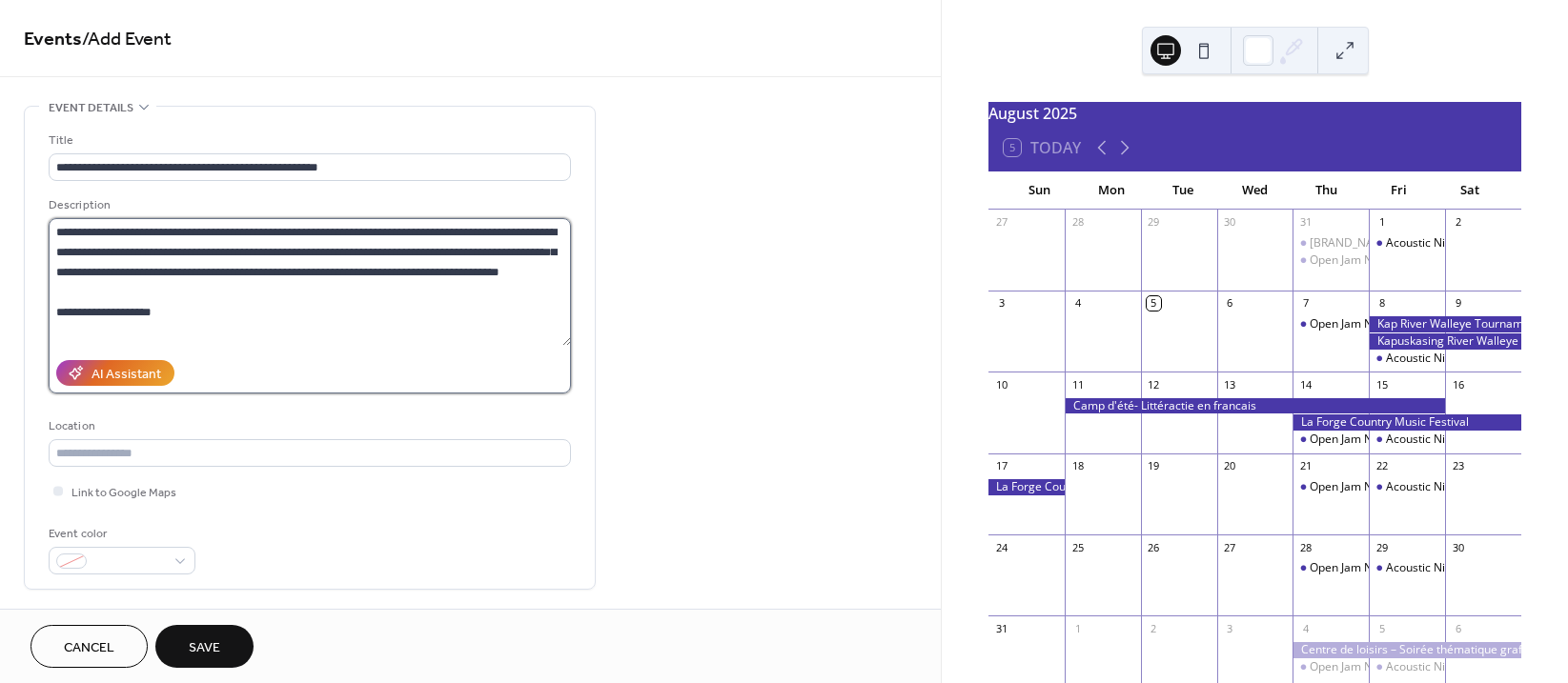 click on "**********" at bounding box center [310, 282] 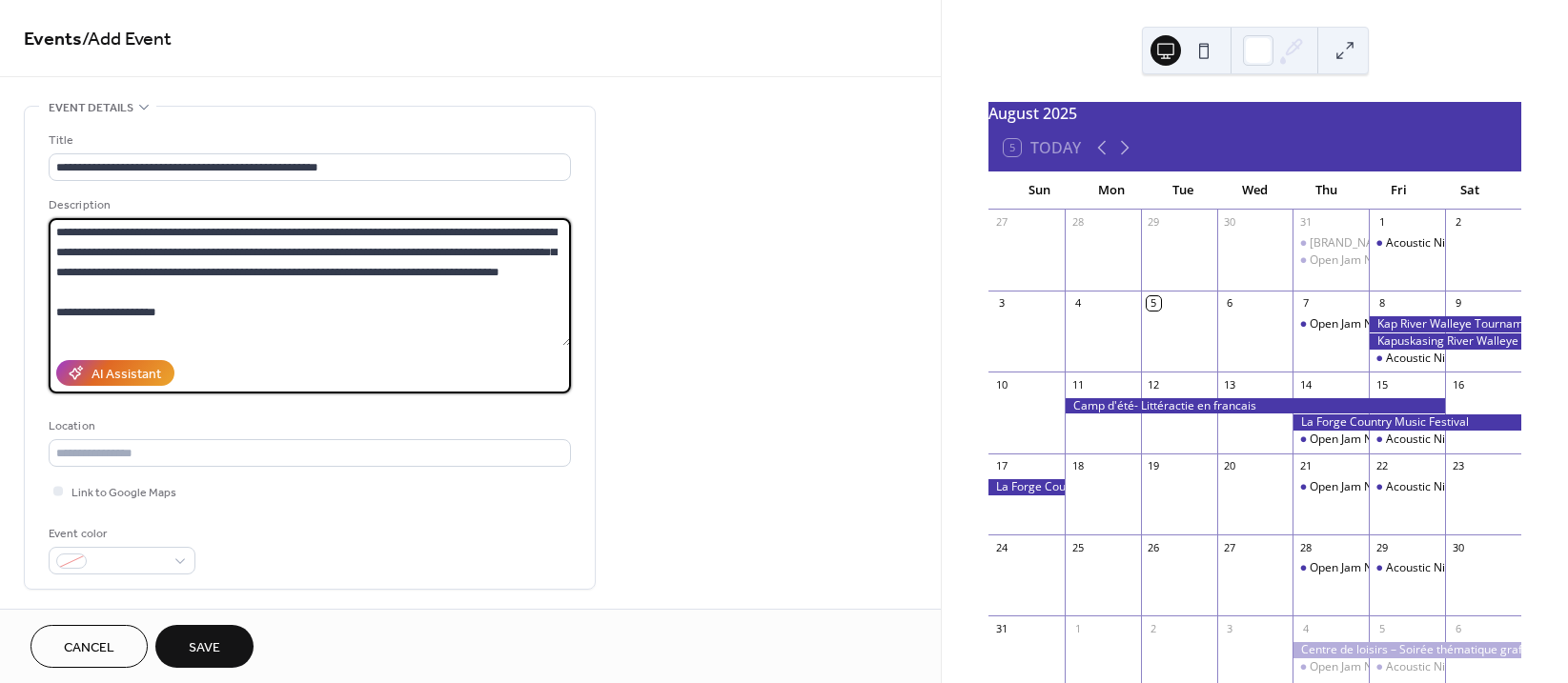 paste on "**********" 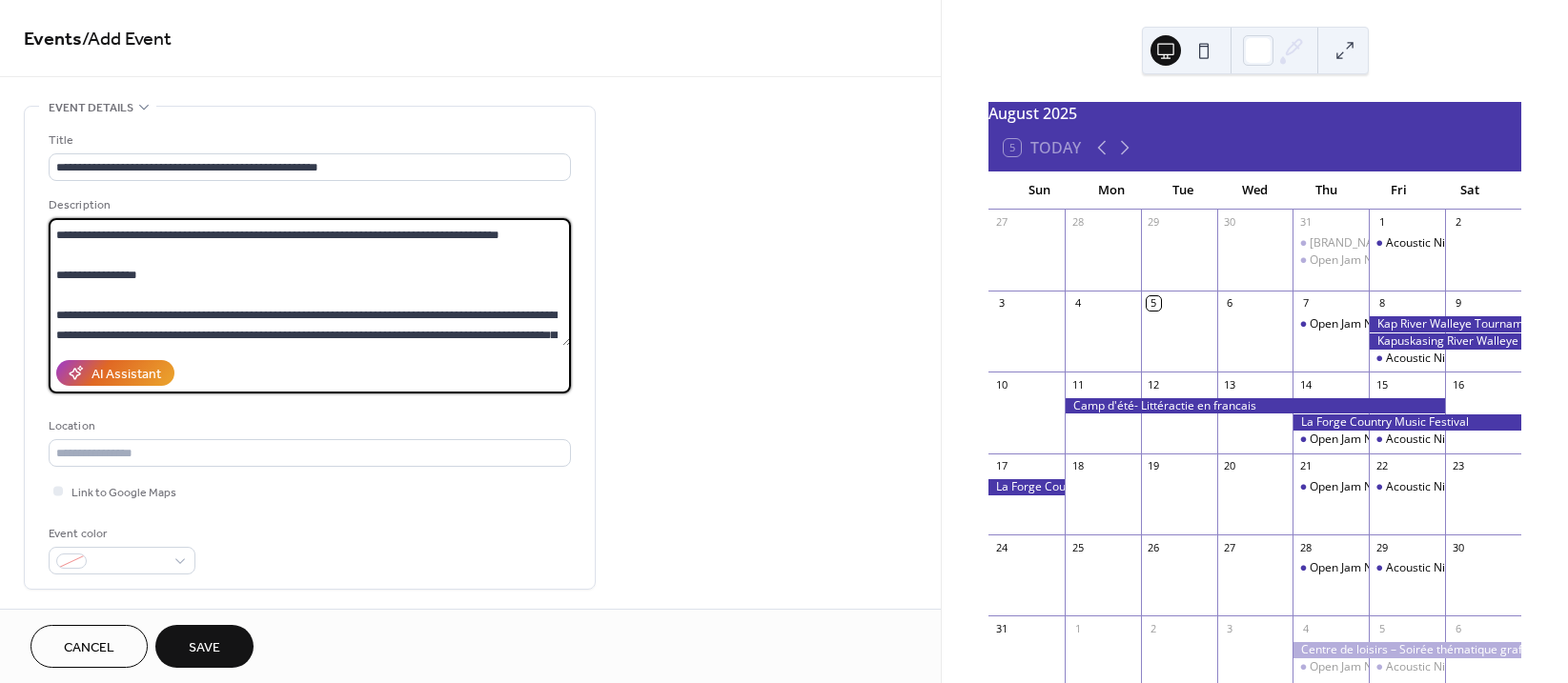 scroll, scrollTop: 77, scrollLeft: 0, axis: vertical 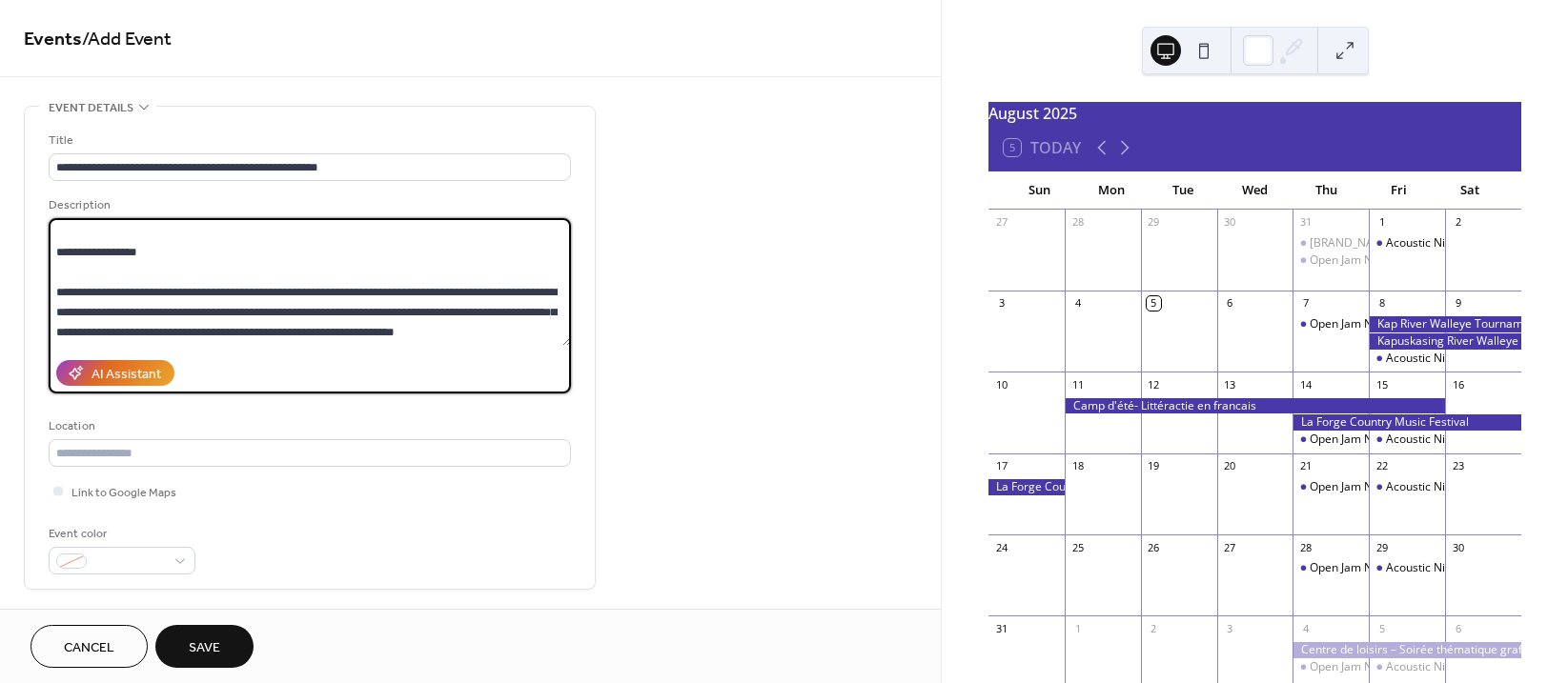 click on "**********" at bounding box center (310, 282) 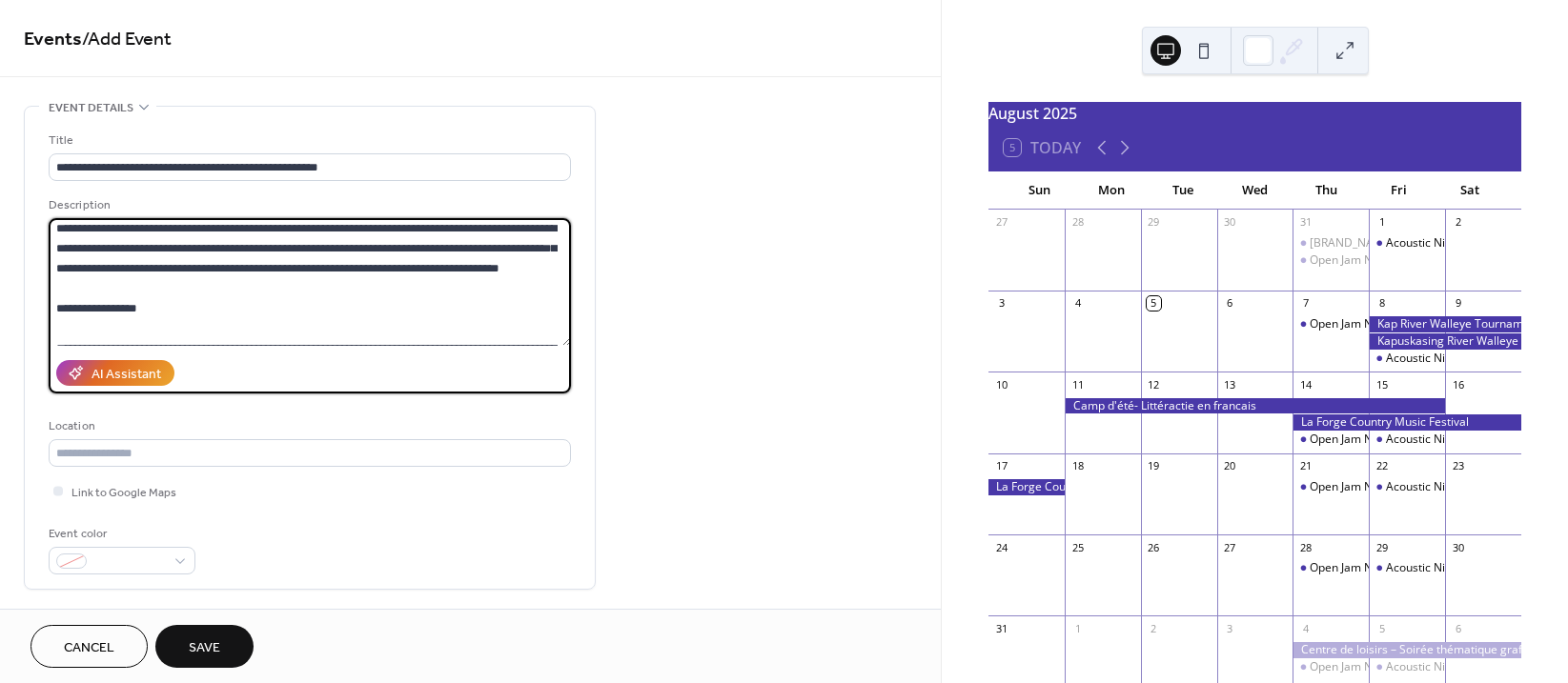 scroll, scrollTop: 0, scrollLeft: 0, axis: both 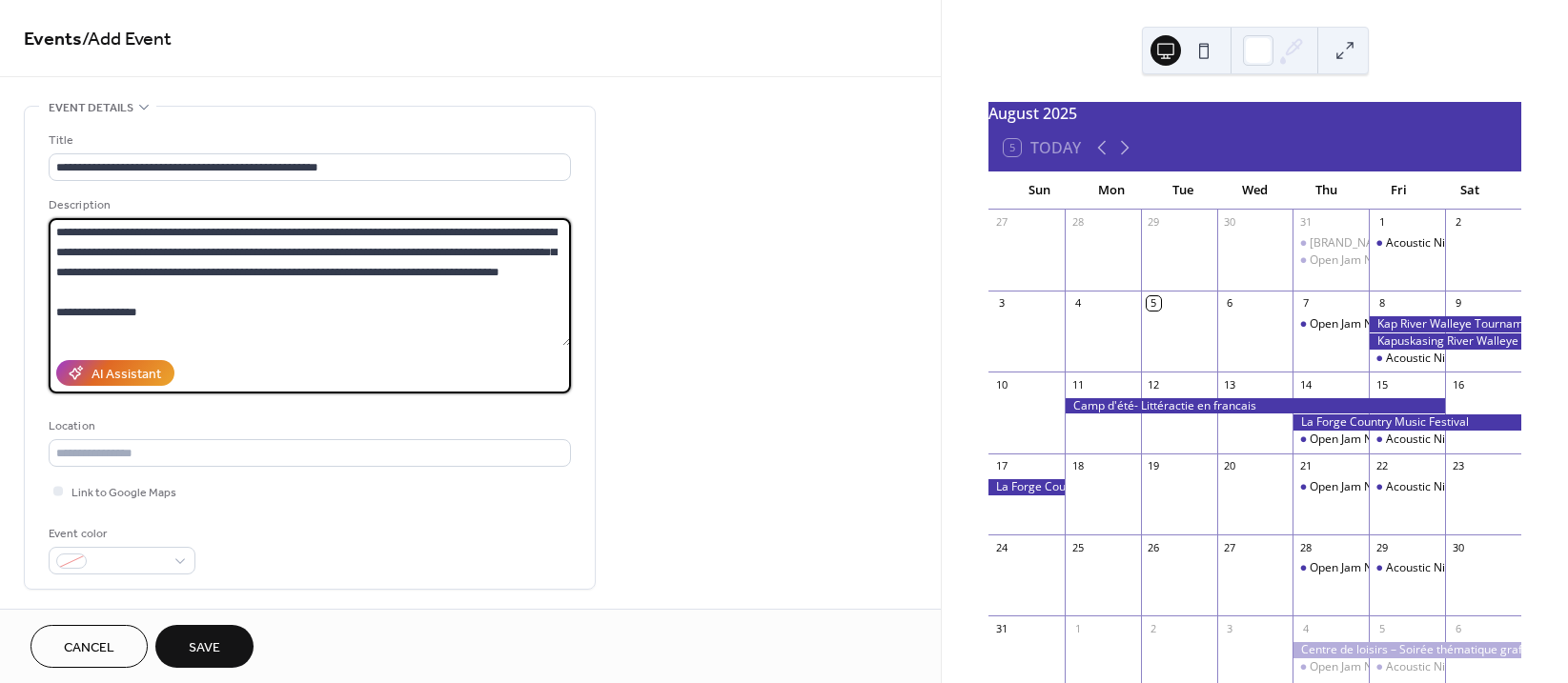 click on "**********" at bounding box center (310, 282) 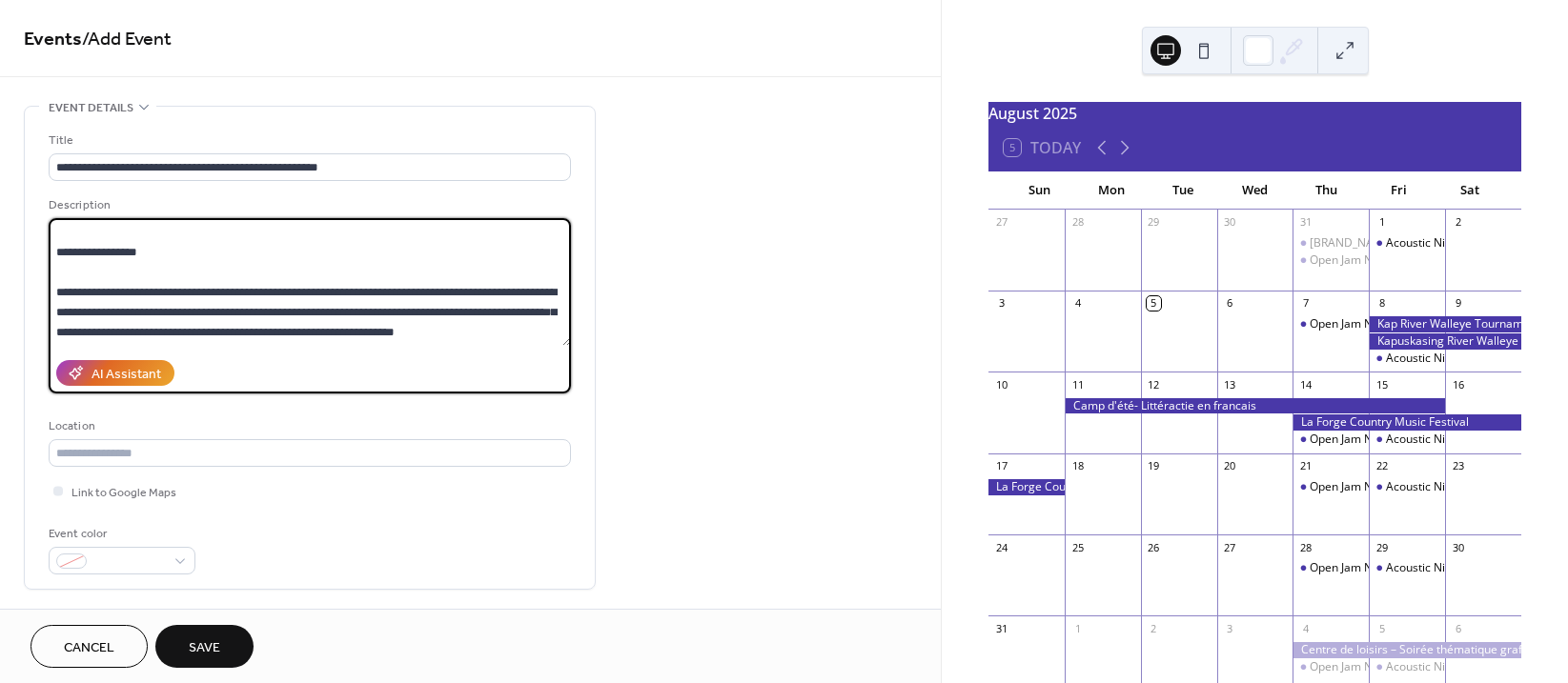 scroll, scrollTop: 120, scrollLeft: 0, axis: vertical 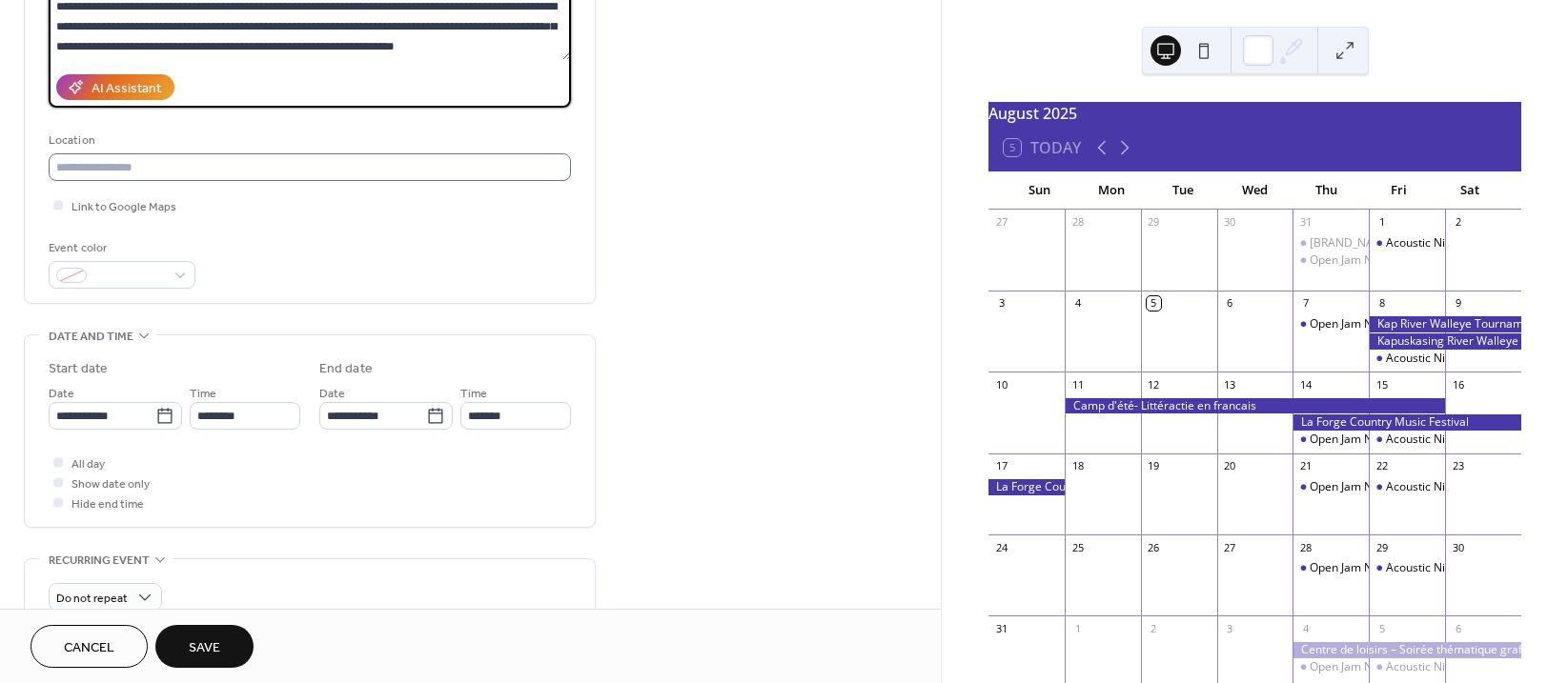 type on "**********" 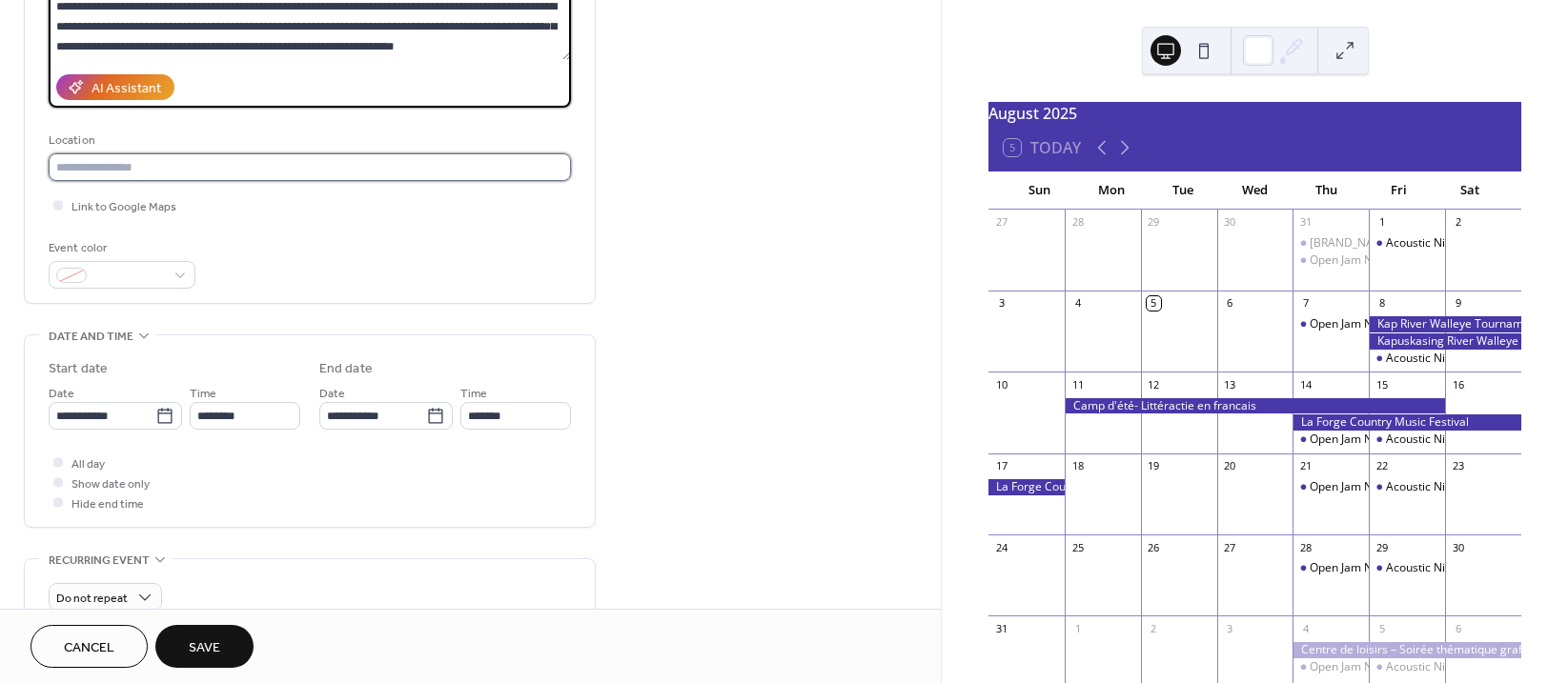 click at bounding box center (310, 167) 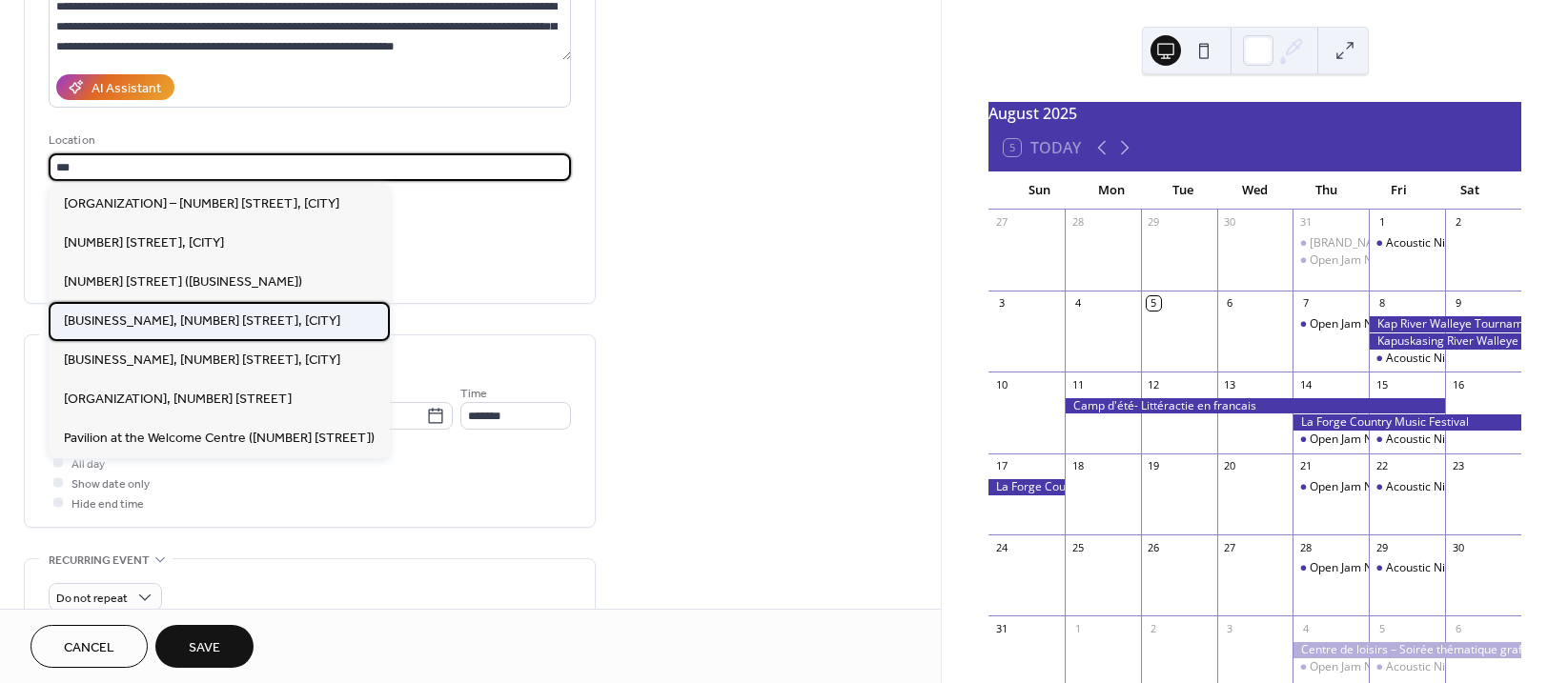 click on "Centre de Loisirs, 7 Aurora Avenue, Kapuskasing" at bounding box center [202, 321] 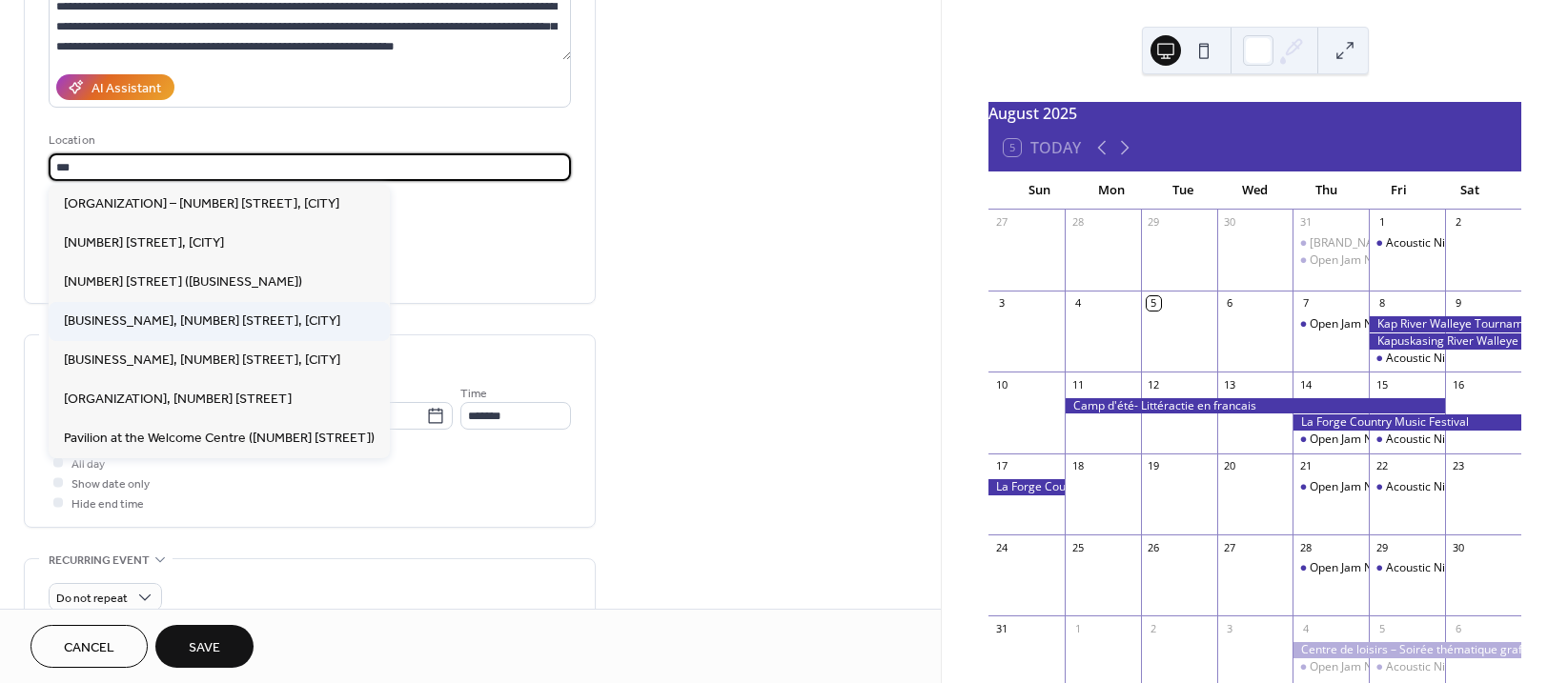 type on "**********" 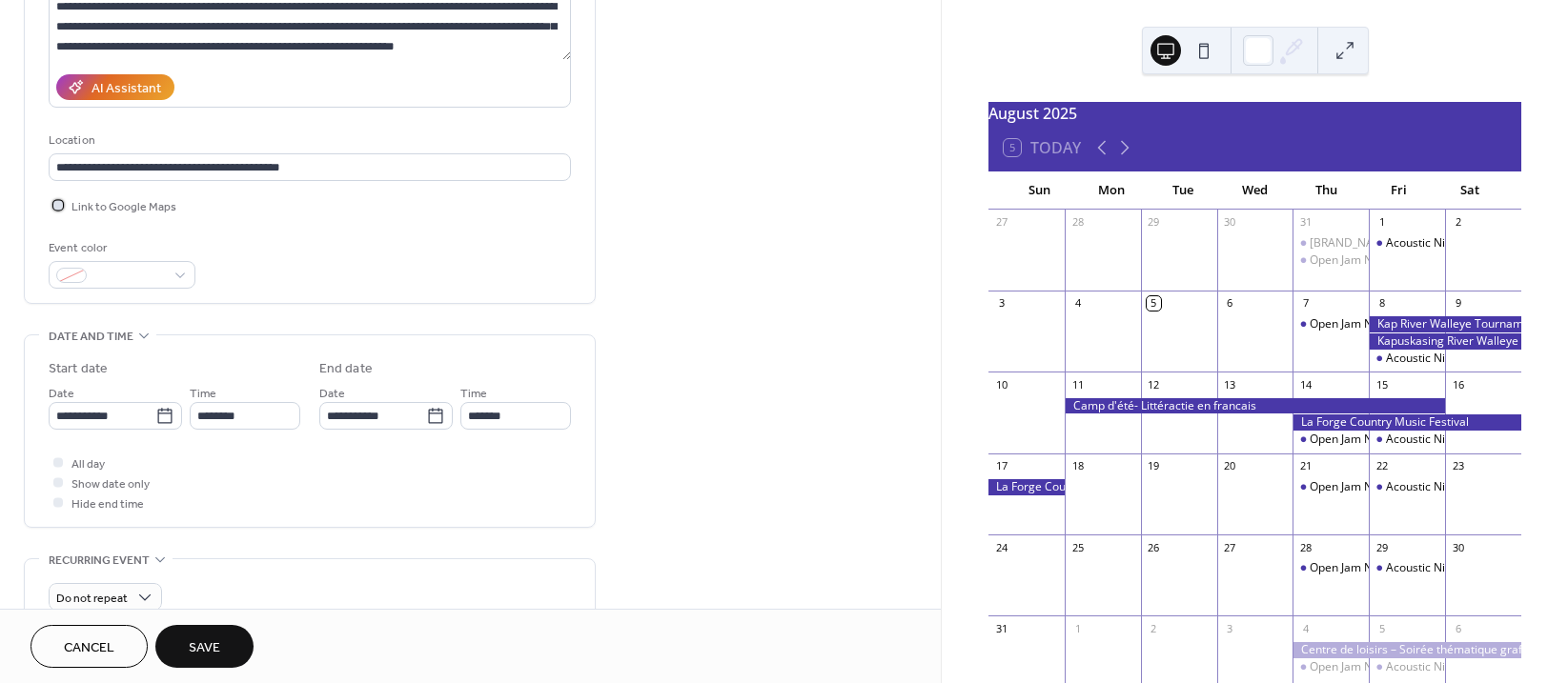 click at bounding box center [58, 205] 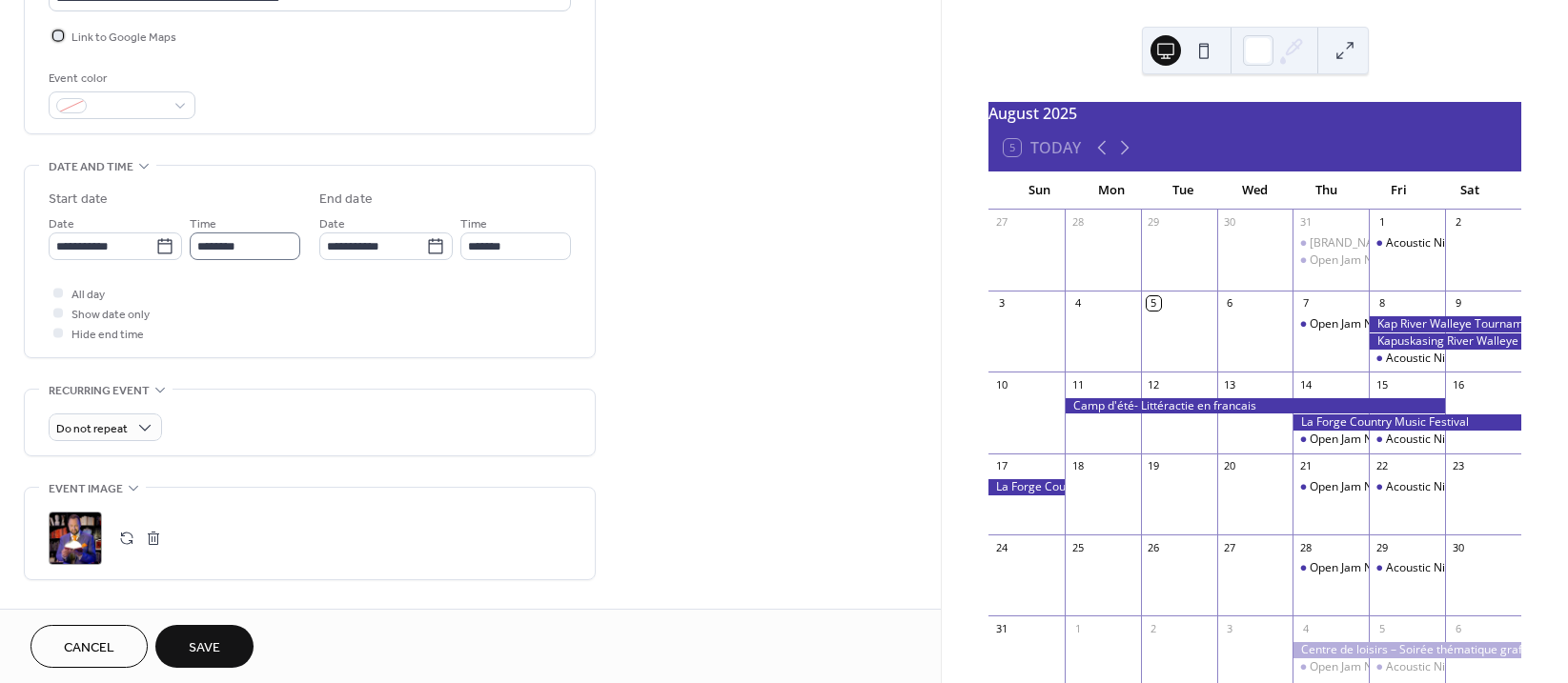 scroll, scrollTop: 476, scrollLeft: 0, axis: vertical 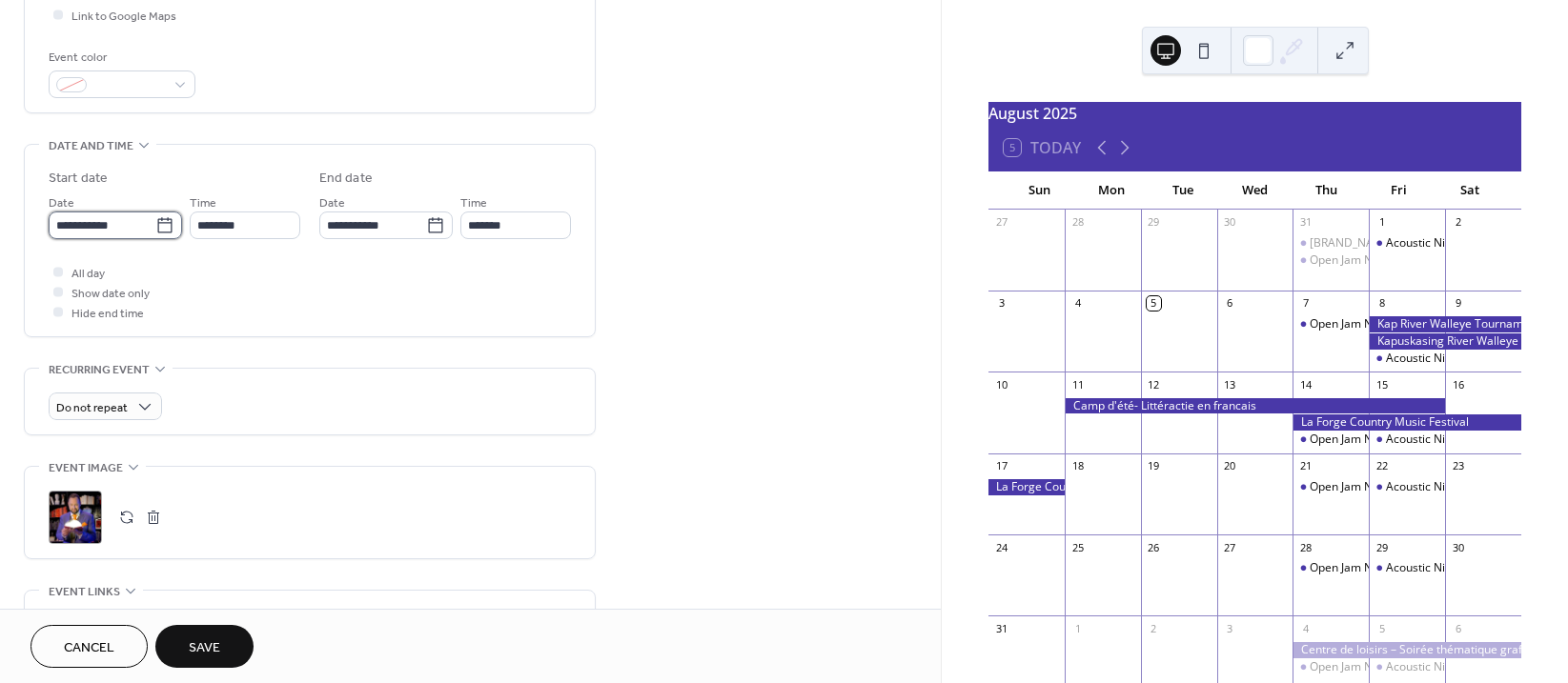 click on "**********" at bounding box center [102, 225] 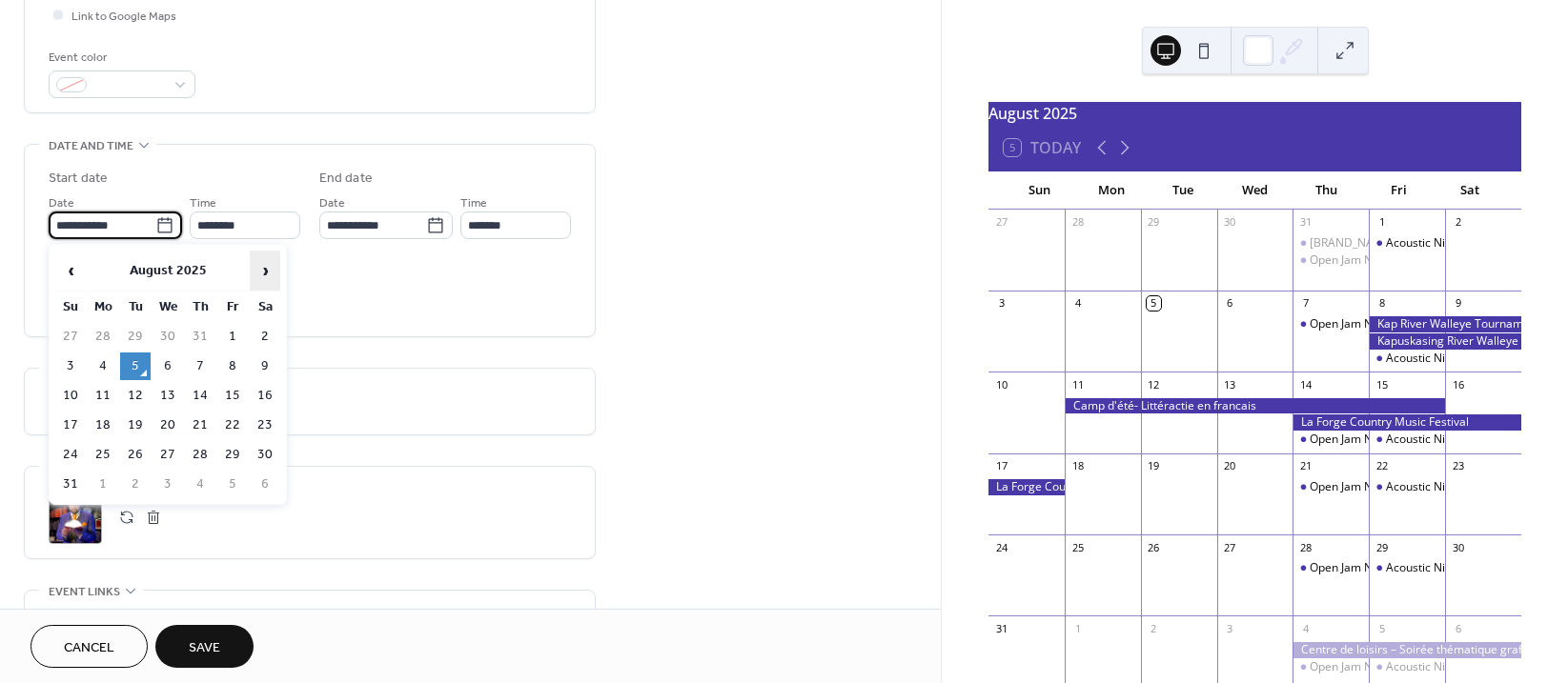 click on "›" at bounding box center [265, 271] 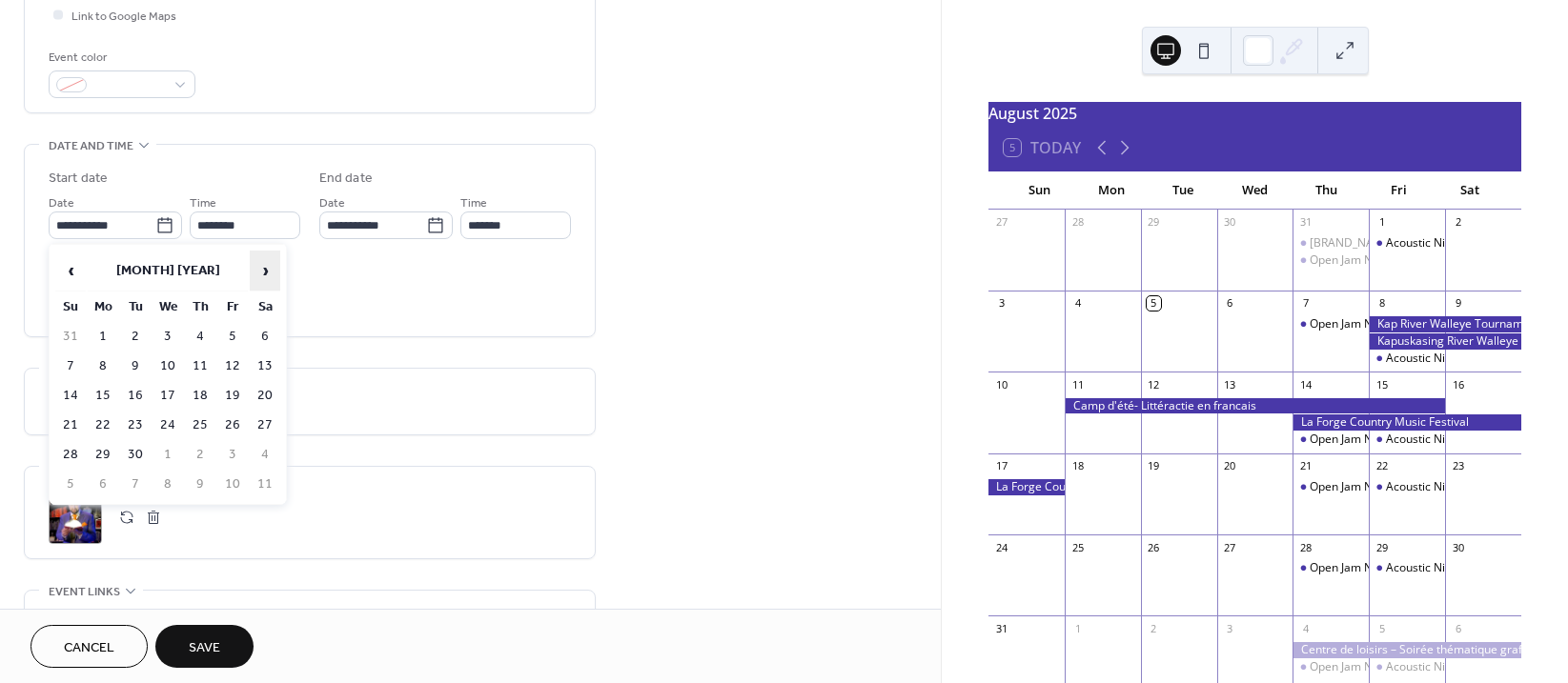 click on "›" at bounding box center [265, 271] 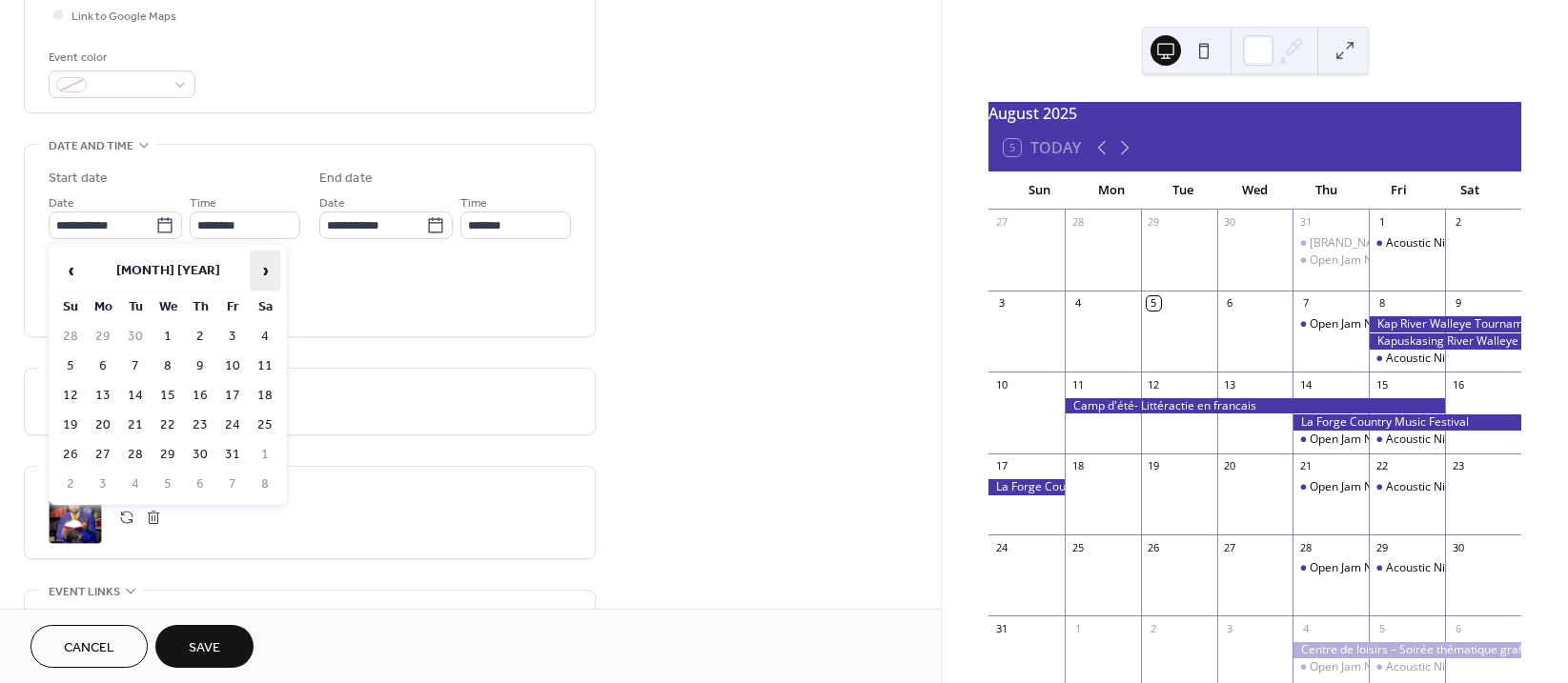 click on "›" at bounding box center [265, 271] 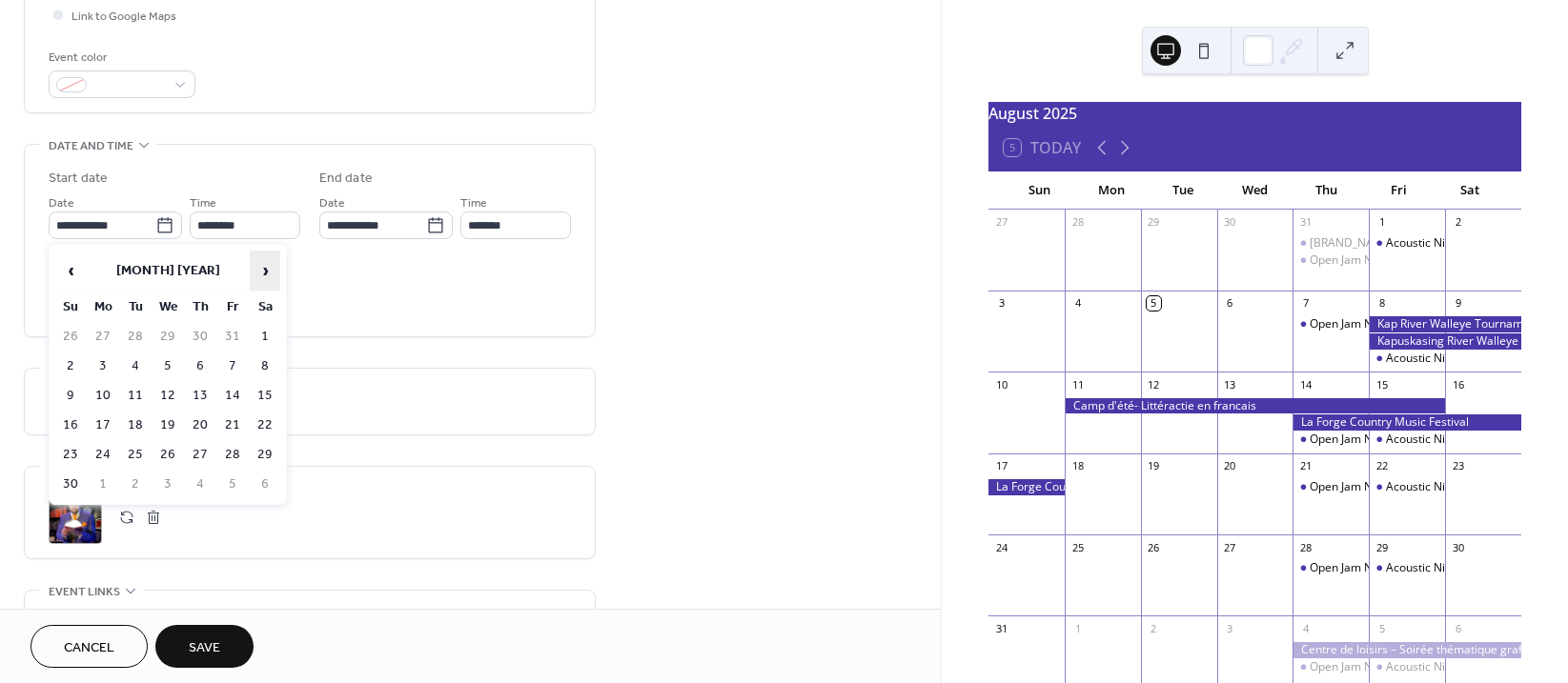 click on "›" at bounding box center (265, 271) 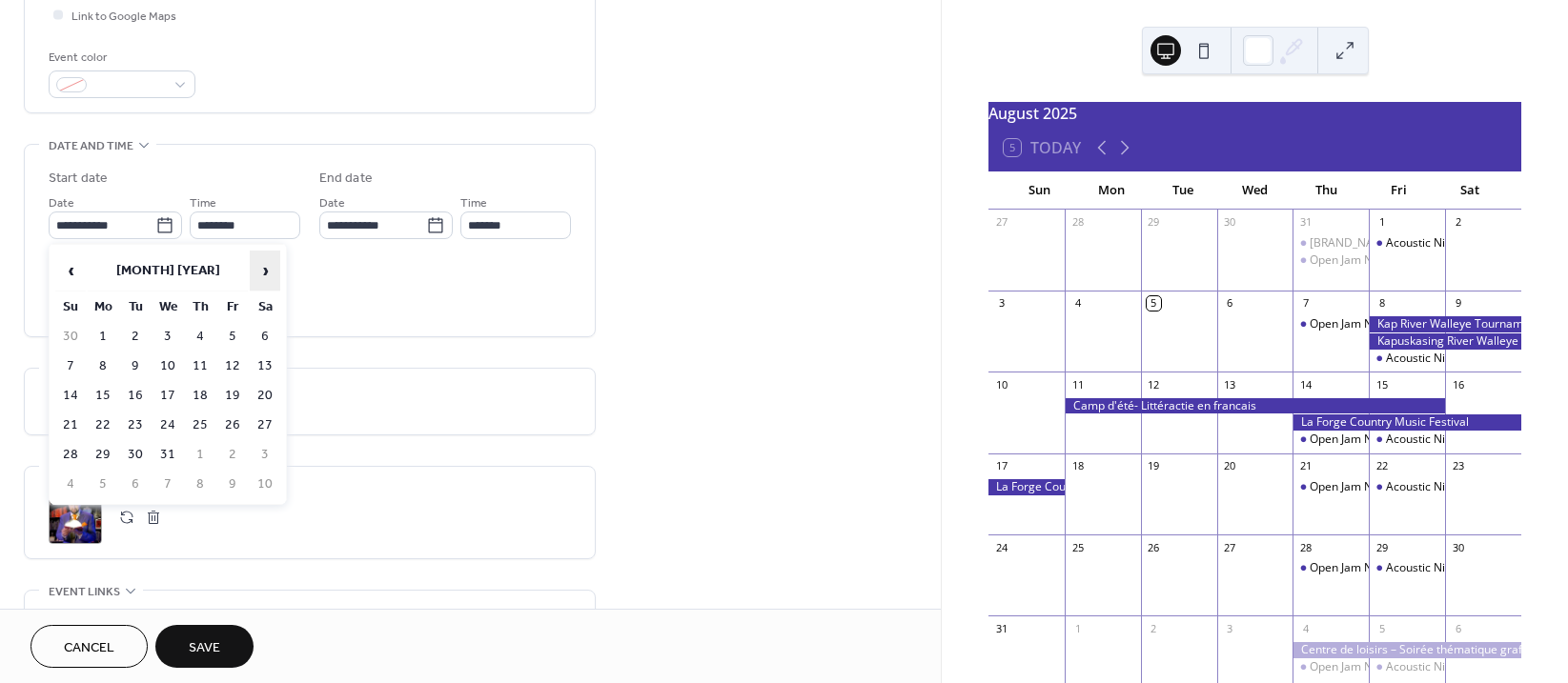 click on "›" at bounding box center [265, 271] 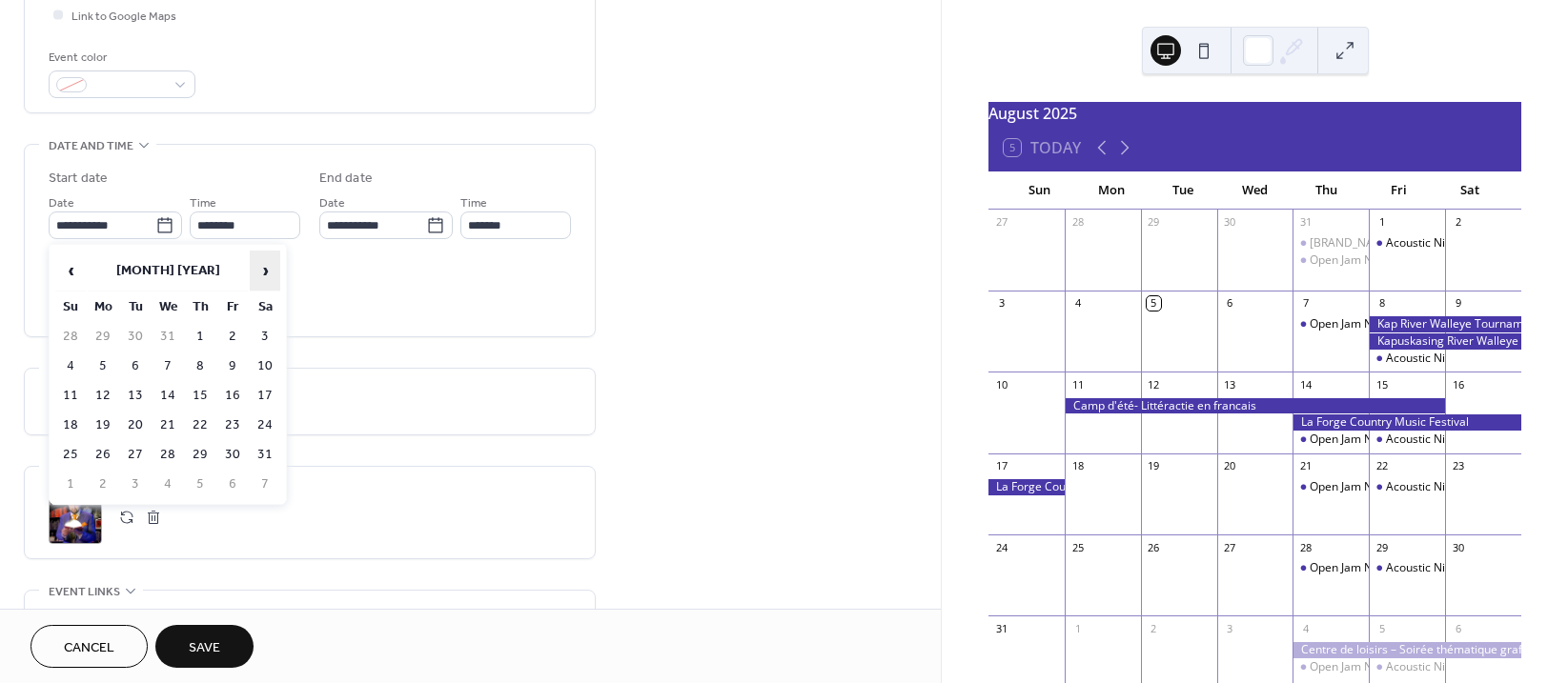 click on "›" at bounding box center (265, 271) 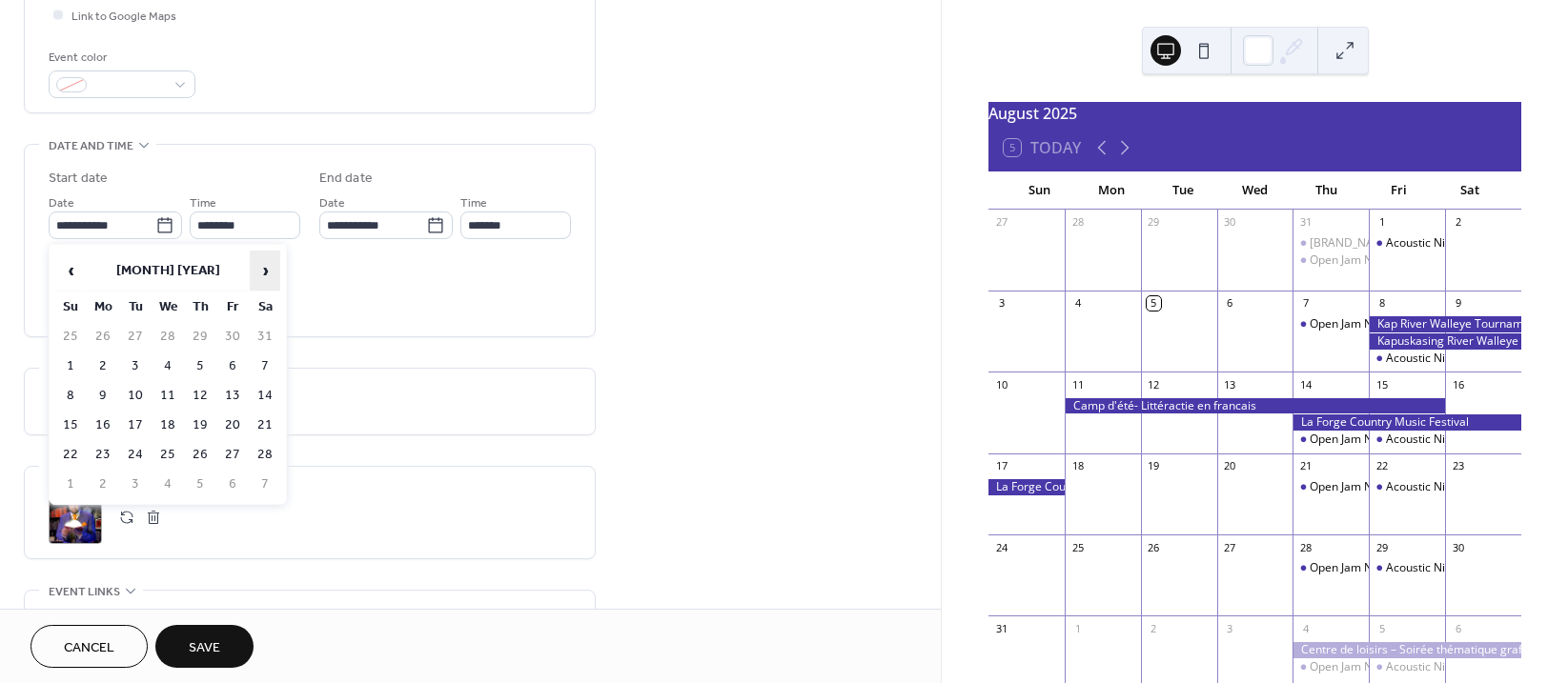 click on "›" at bounding box center [265, 271] 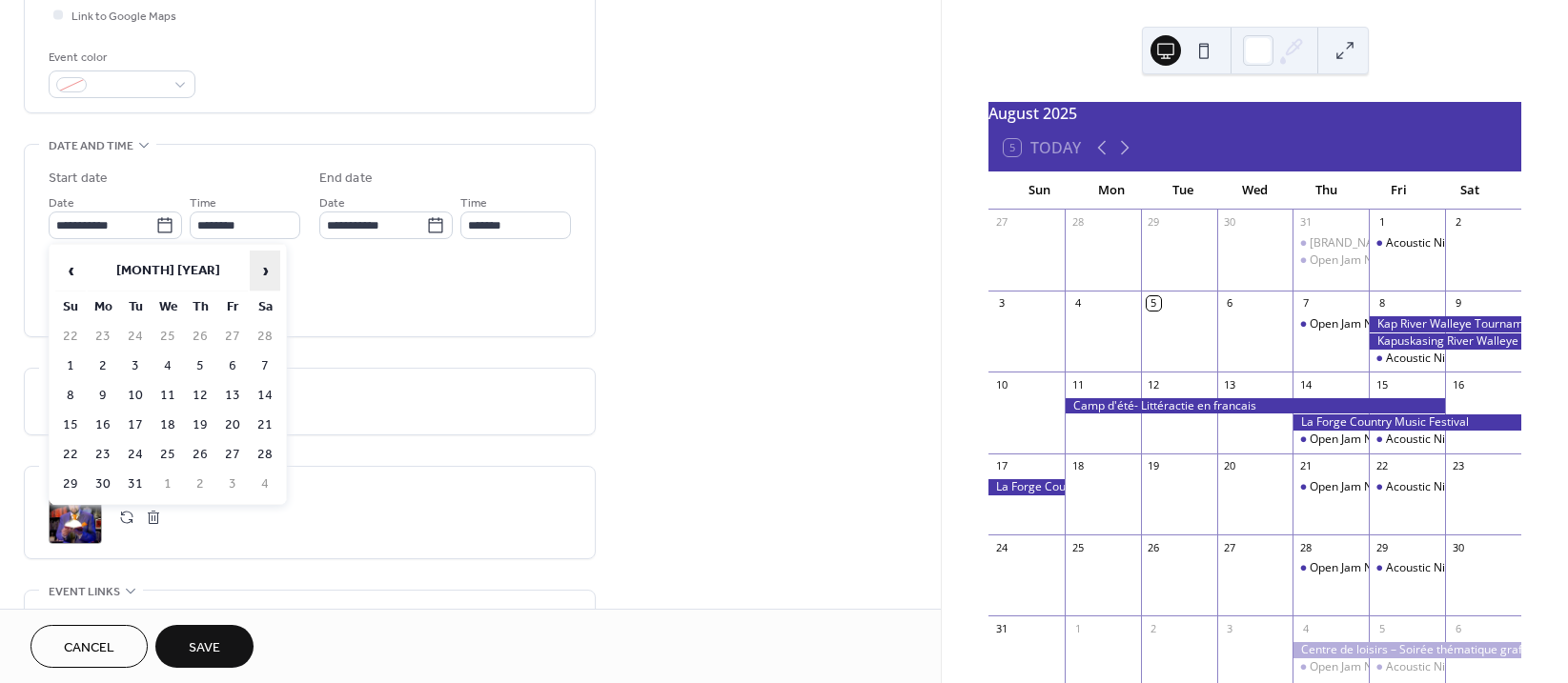 click on "›" at bounding box center (265, 271) 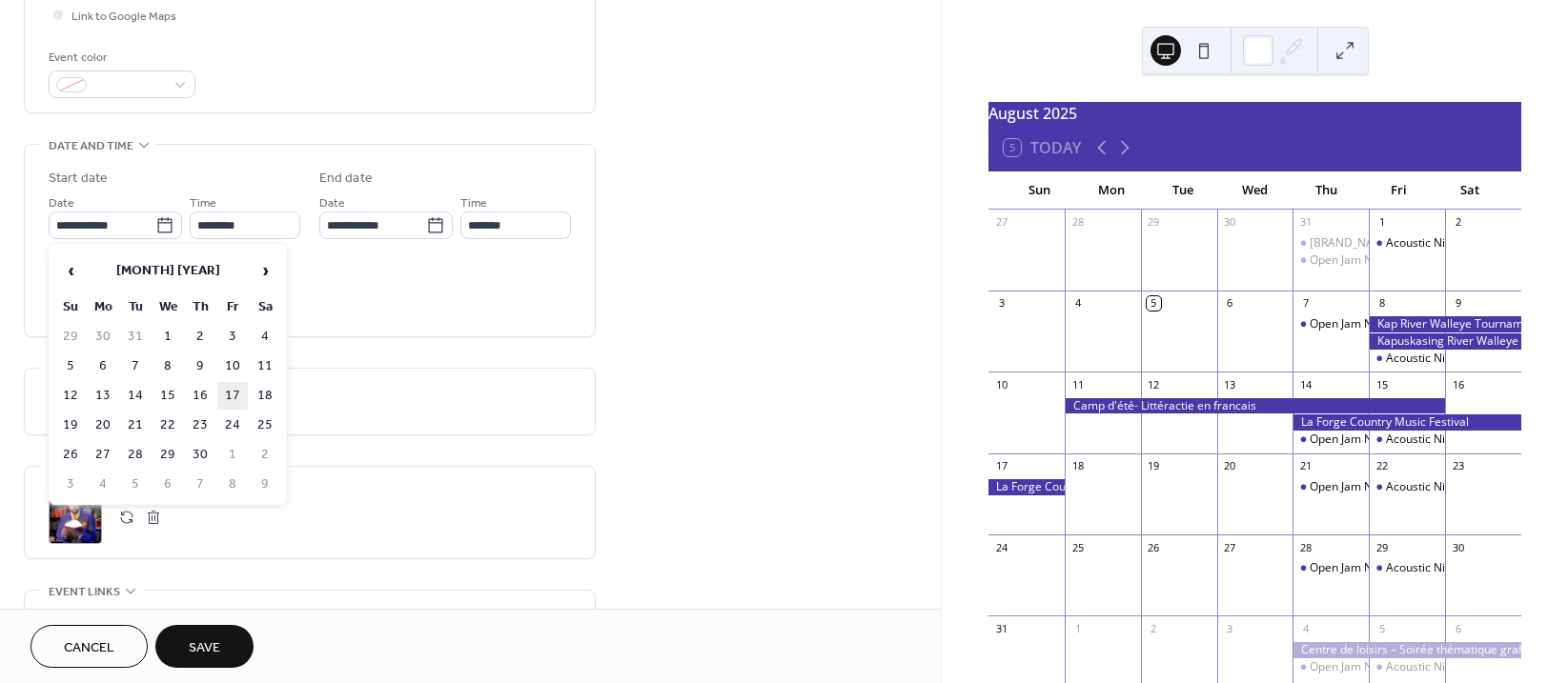 click on "17" at bounding box center [233, 395] 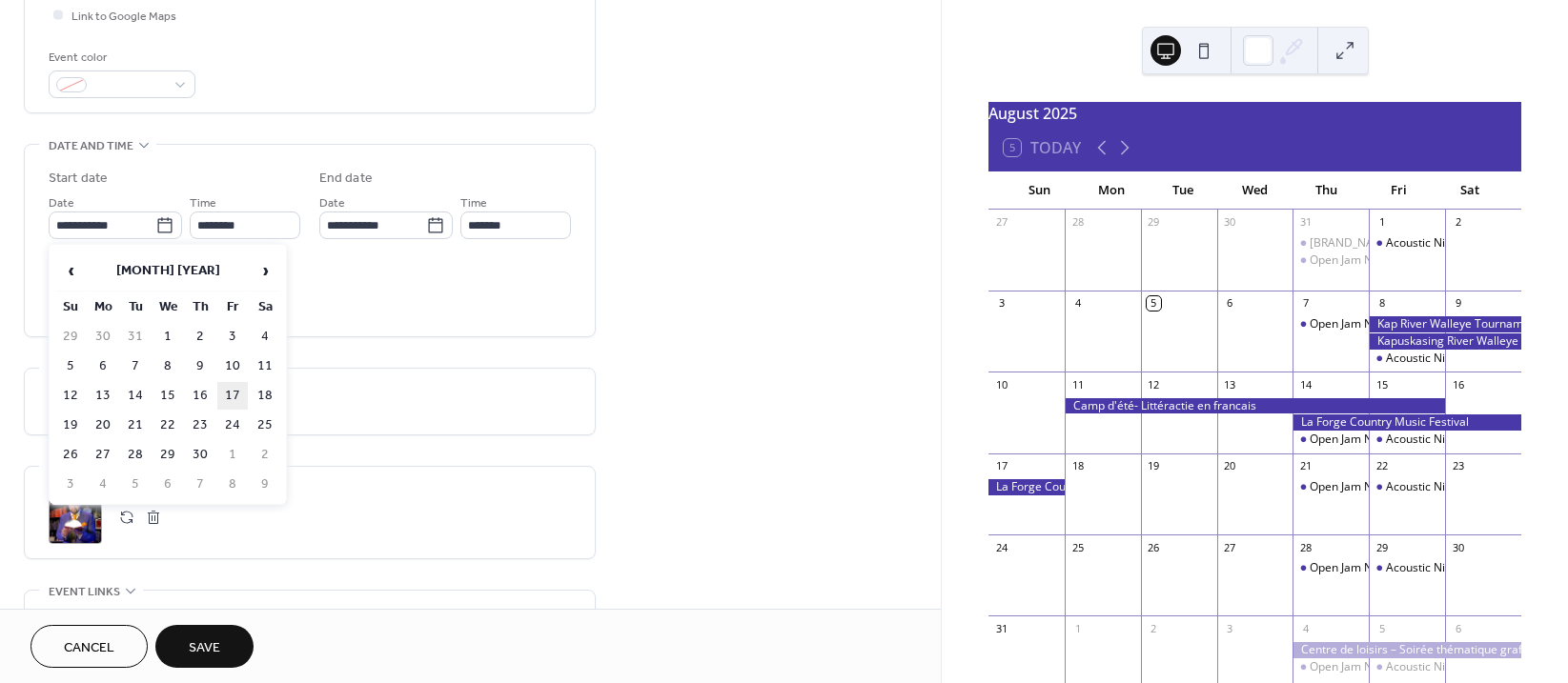 type on "**********" 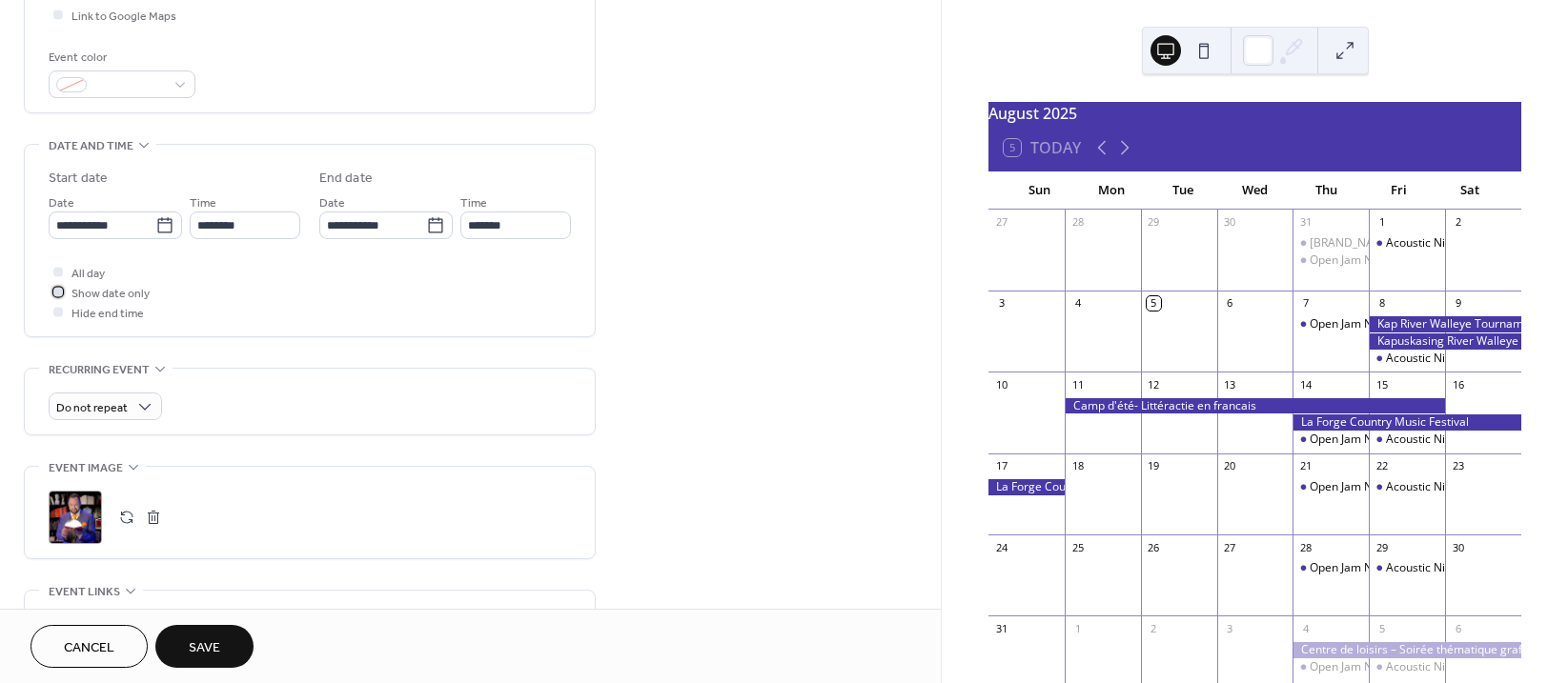 click at bounding box center (58, 291) 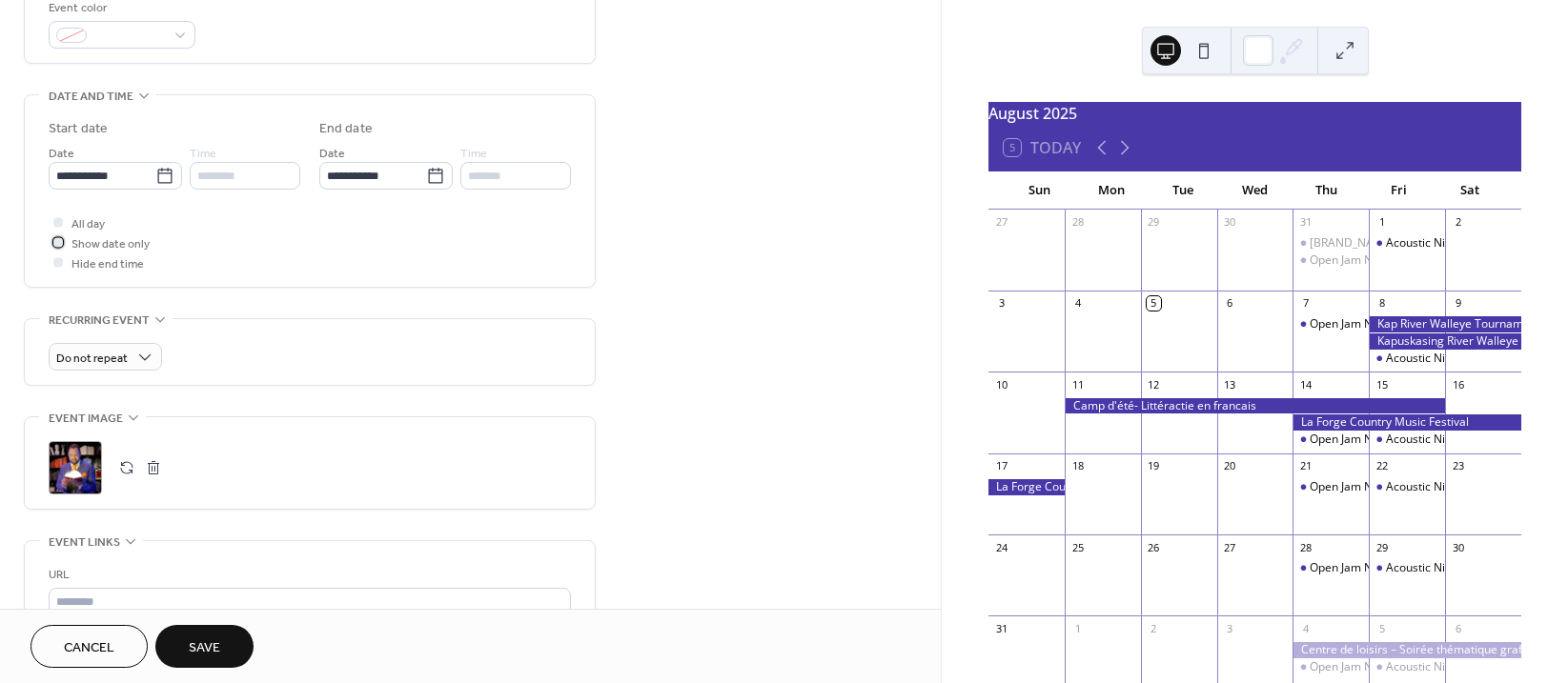 scroll, scrollTop: 762, scrollLeft: 0, axis: vertical 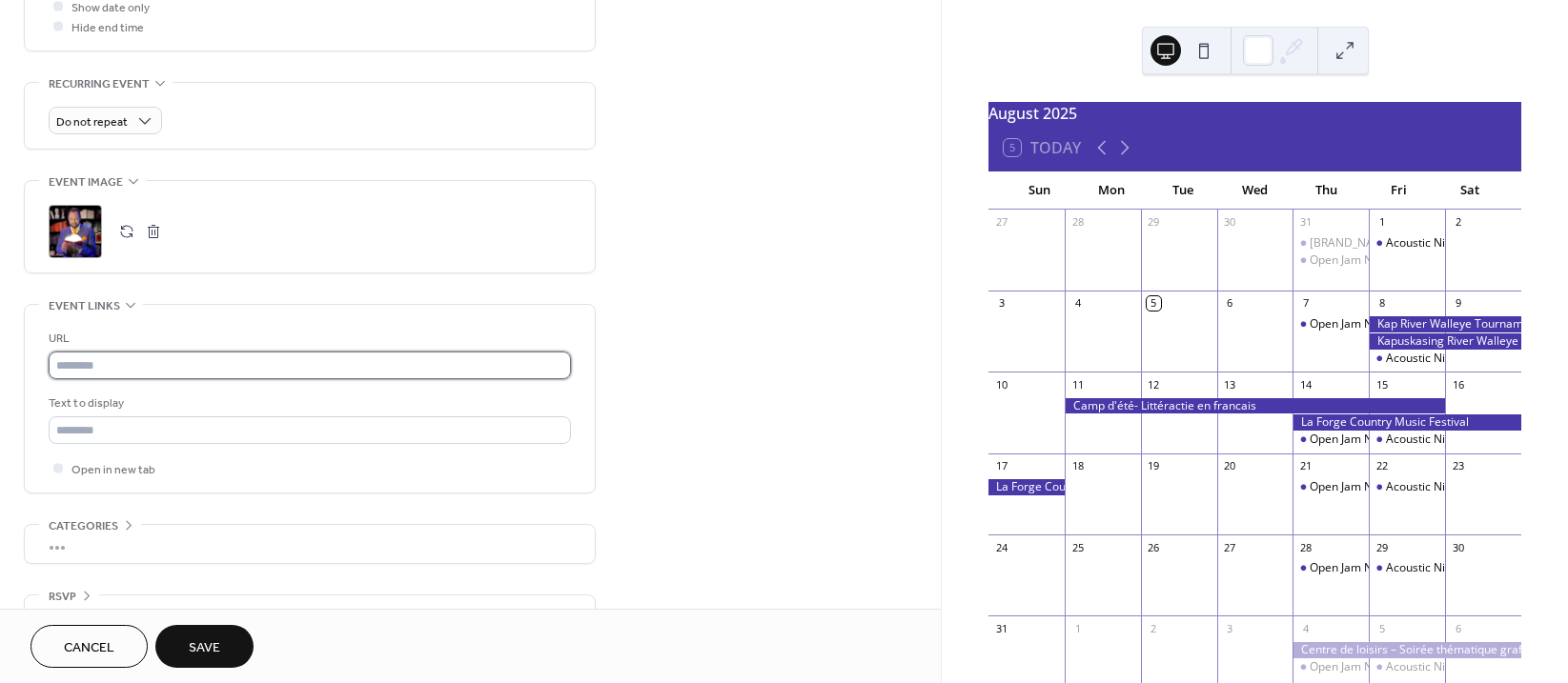 click at bounding box center (310, 365) 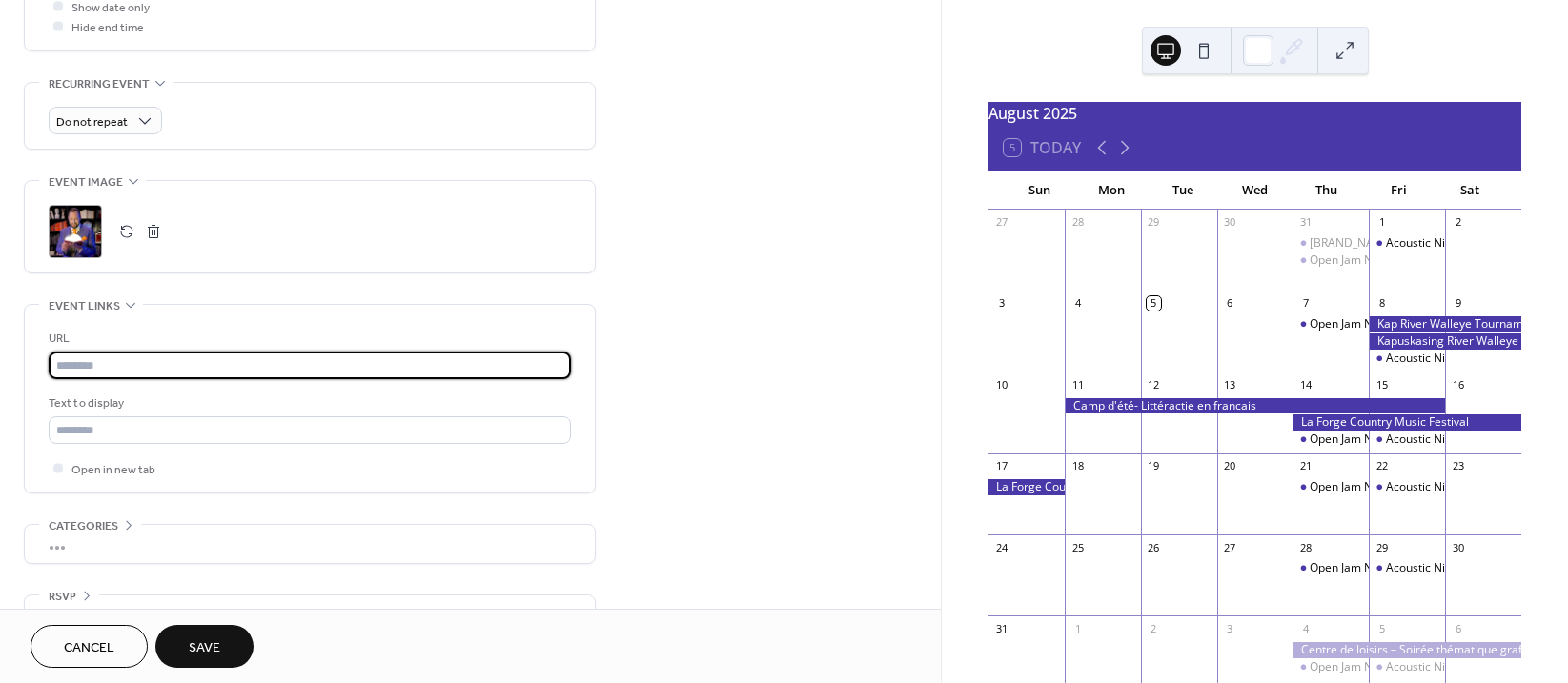 type on "**********" 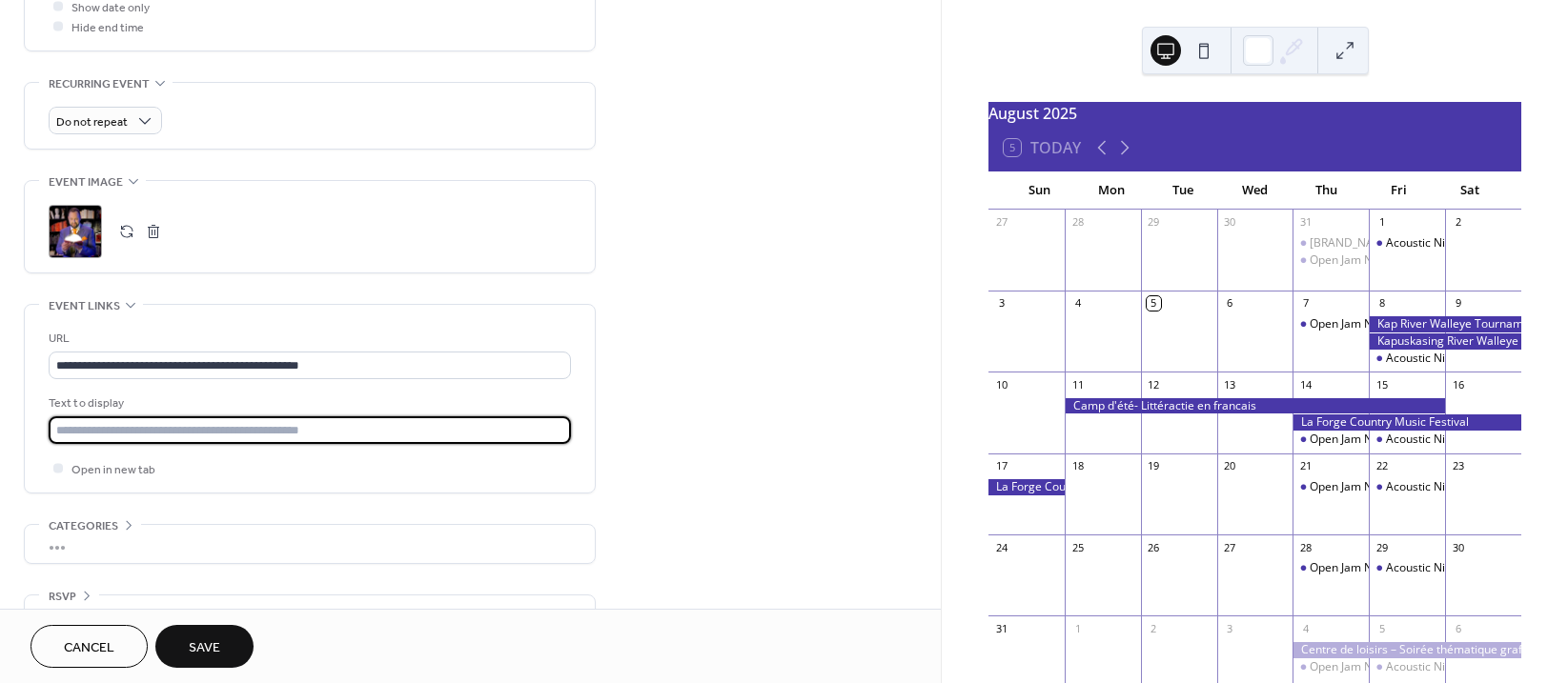 click at bounding box center (310, 430) 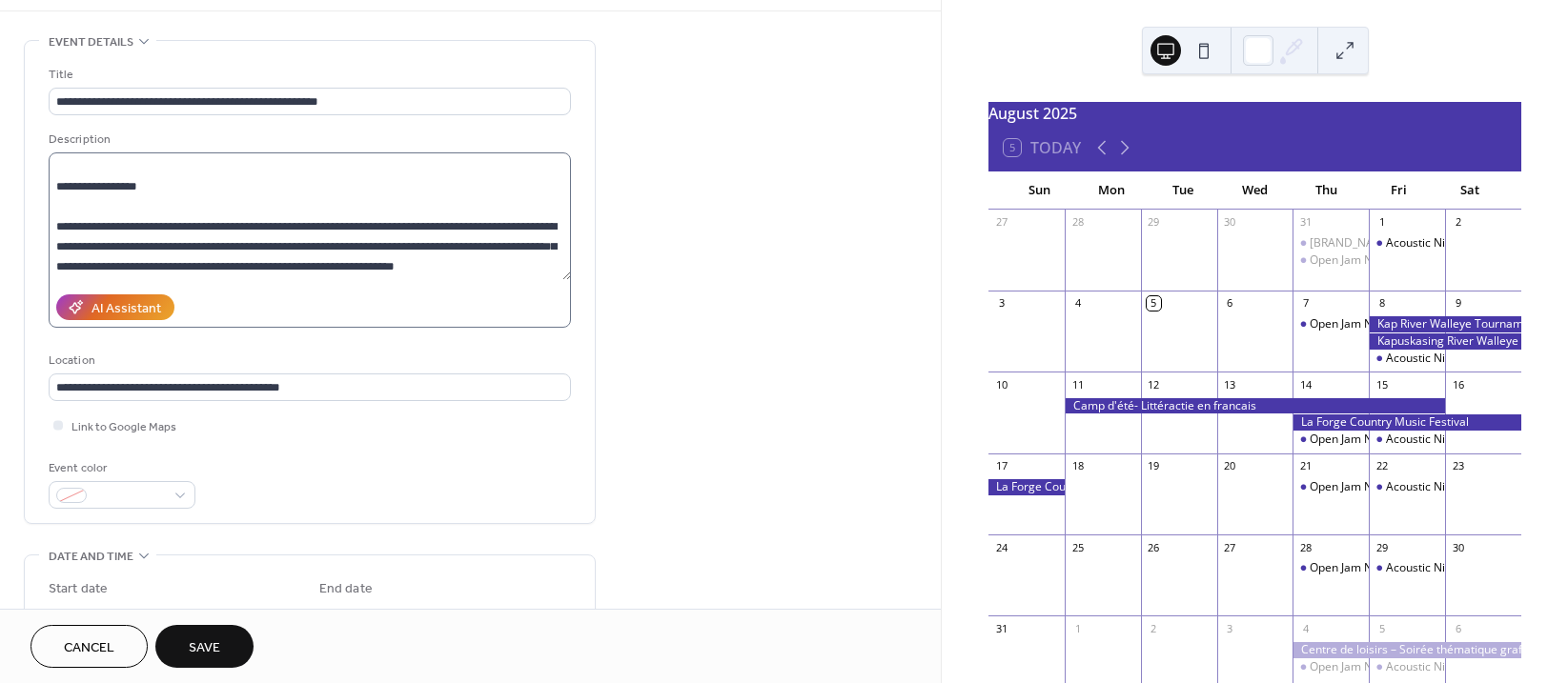 scroll, scrollTop: 0, scrollLeft: 0, axis: both 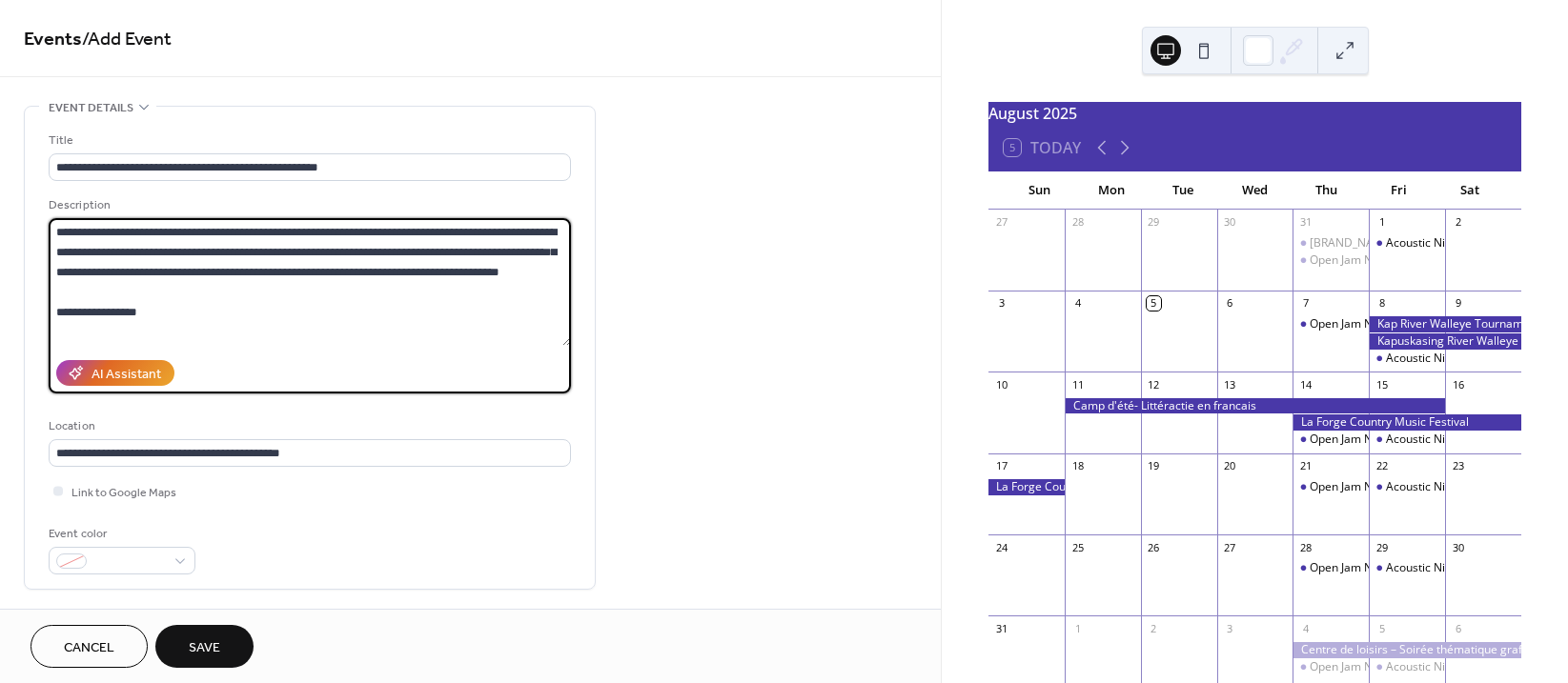 drag, startPoint x: 488, startPoint y: 309, endPoint x: 33, endPoint y: 213, distance: 465.0172 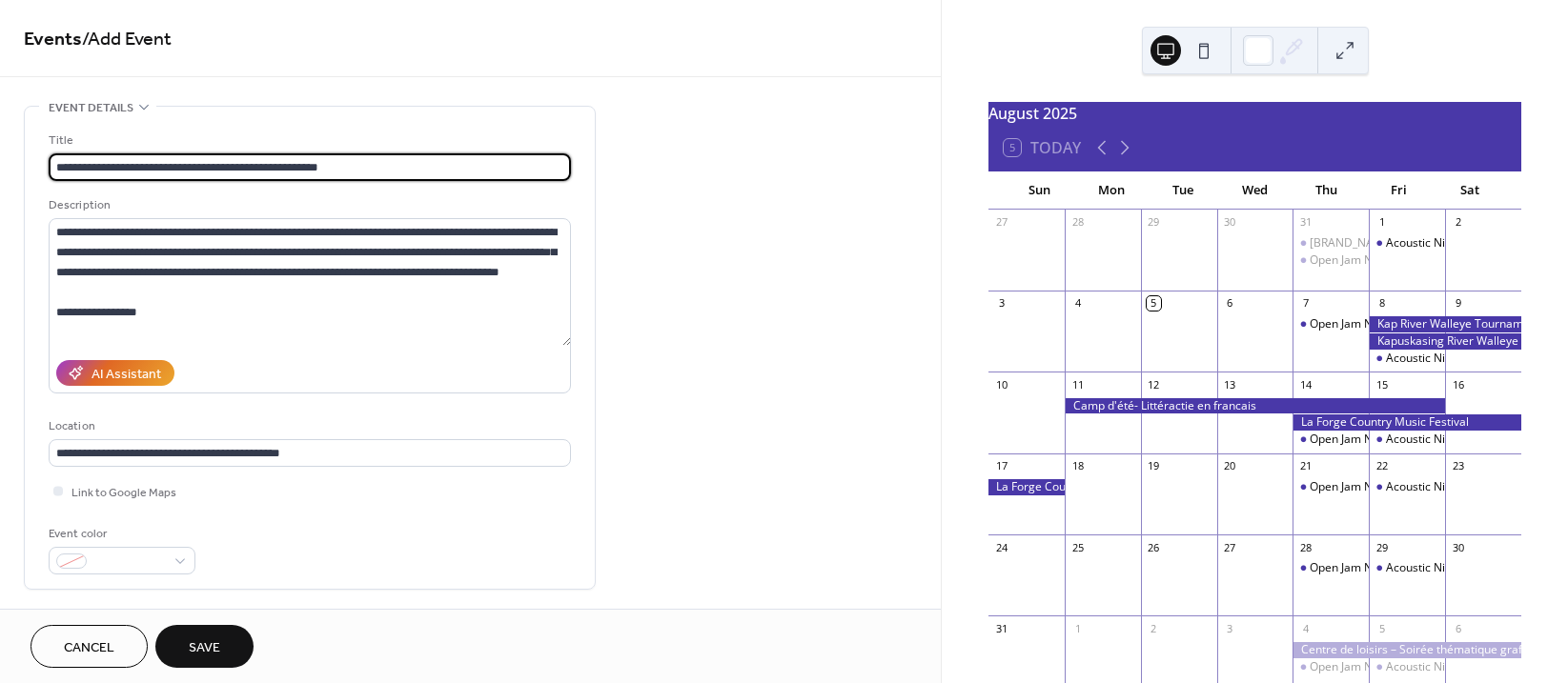 drag, startPoint x: 346, startPoint y: 162, endPoint x: 14, endPoint y: 164, distance: 332.00602 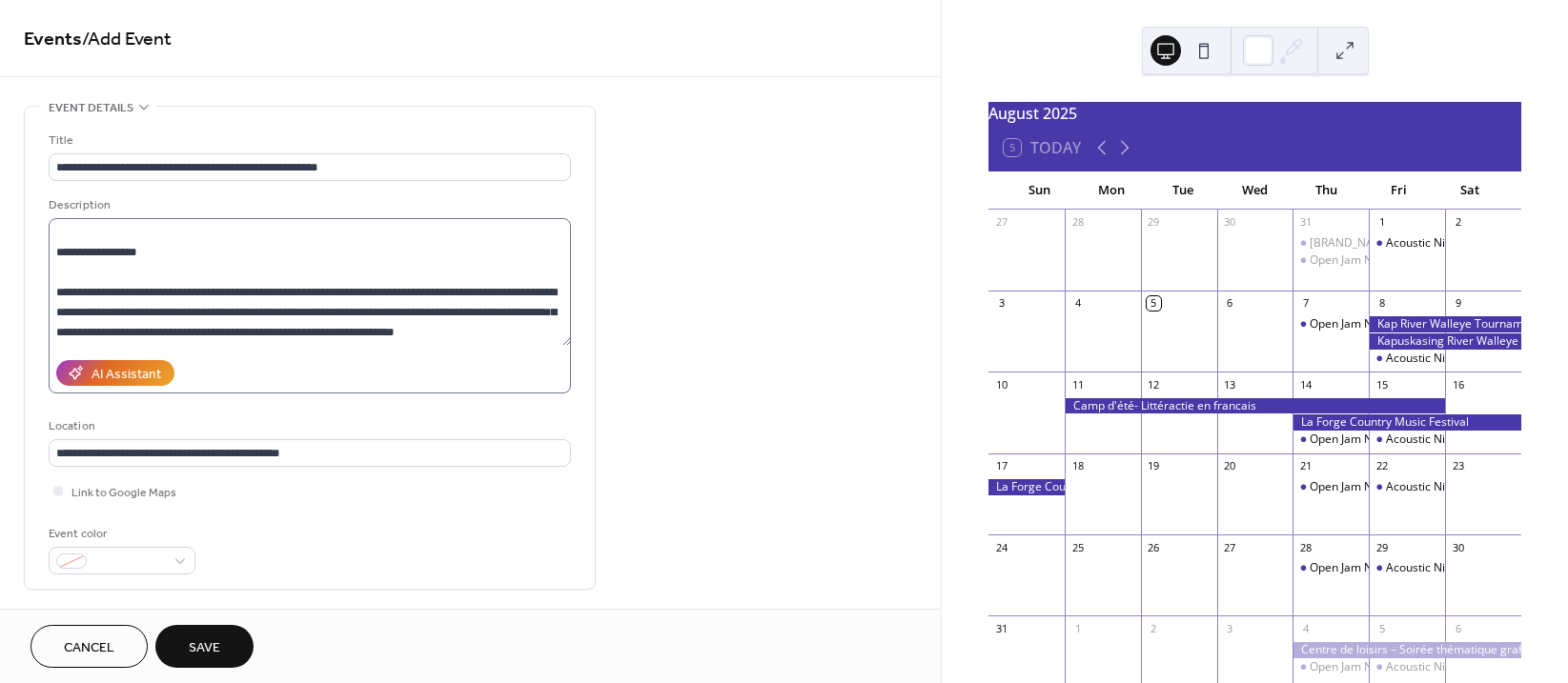 scroll, scrollTop: 120, scrollLeft: 0, axis: vertical 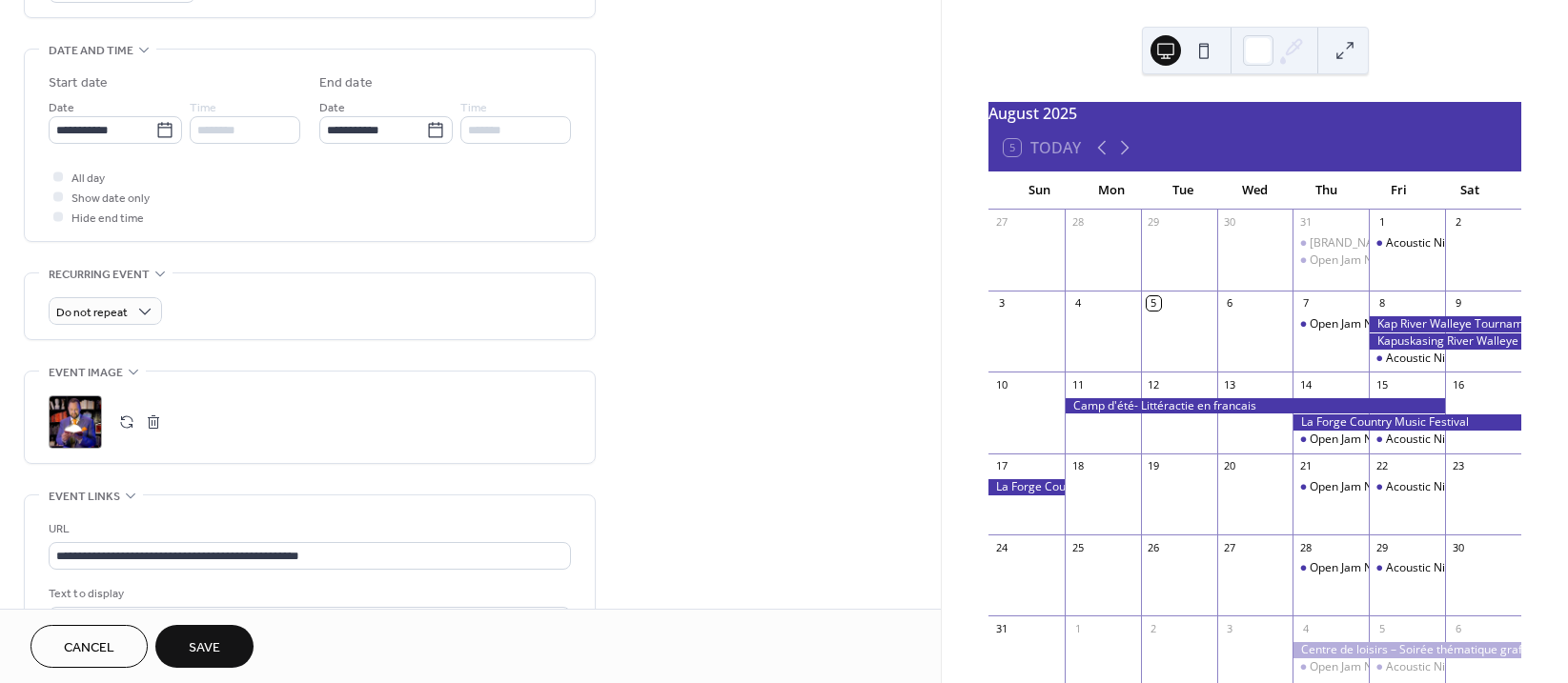 click on "Save" at bounding box center [204, 648] 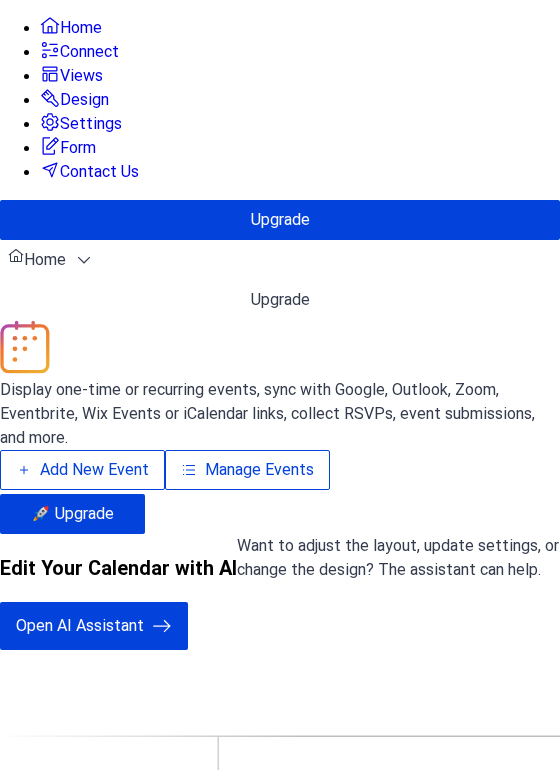 scroll, scrollTop: 0, scrollLeft: 0, axis: both 